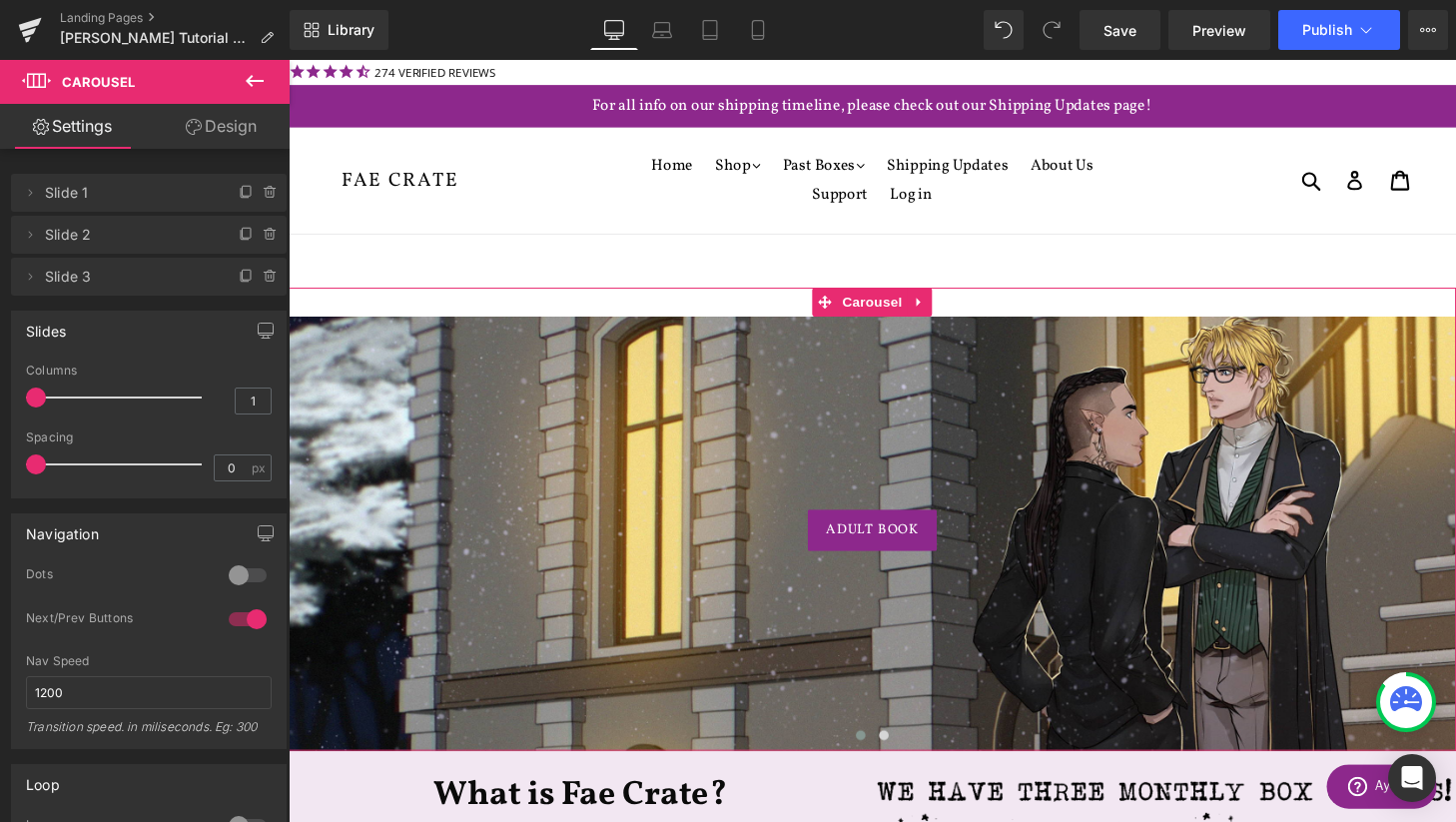 scroll, scrollTop: 1123, scrollLeft: 0, axis: vertical 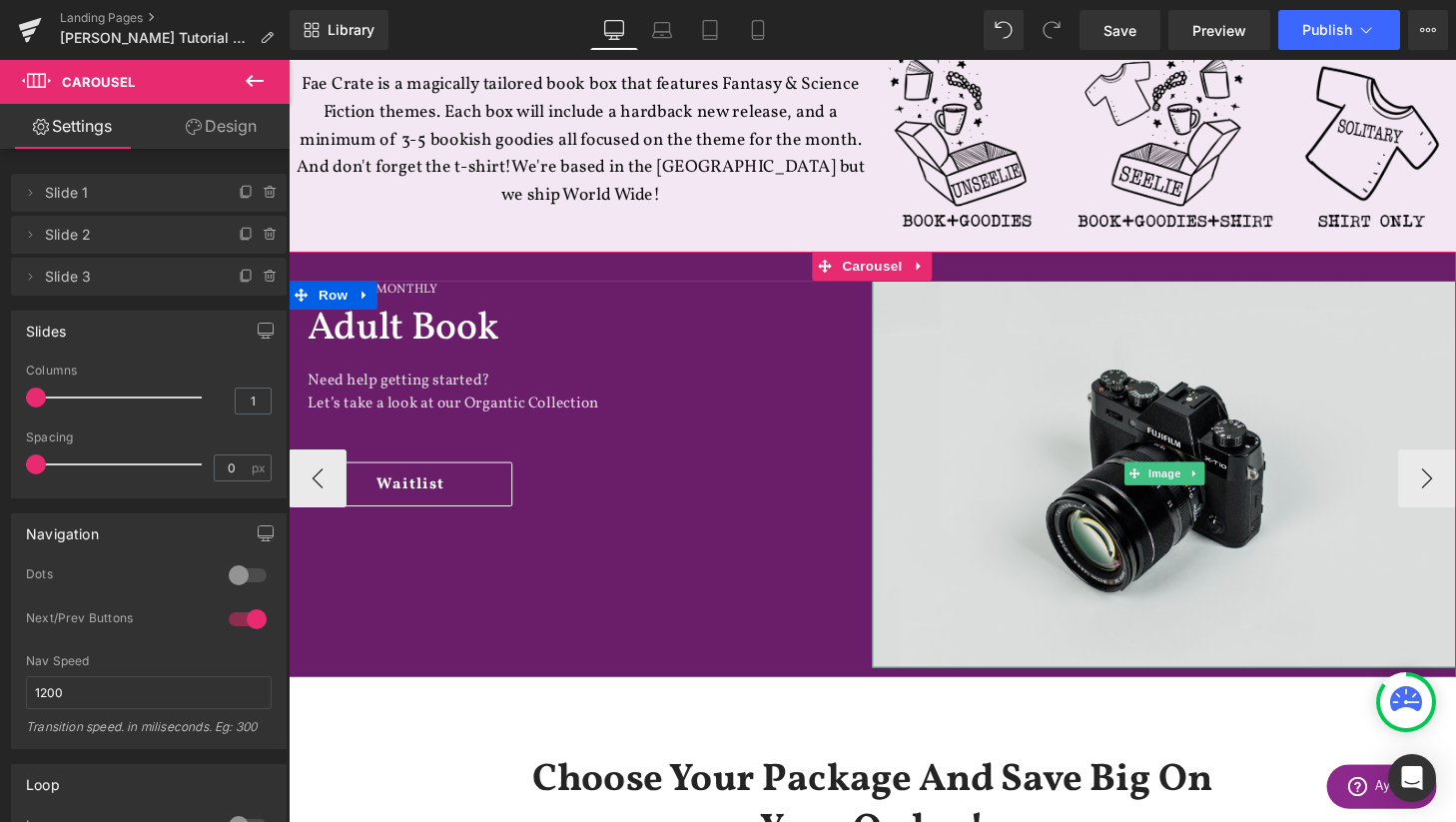 click at bounding box center [1194, 488] 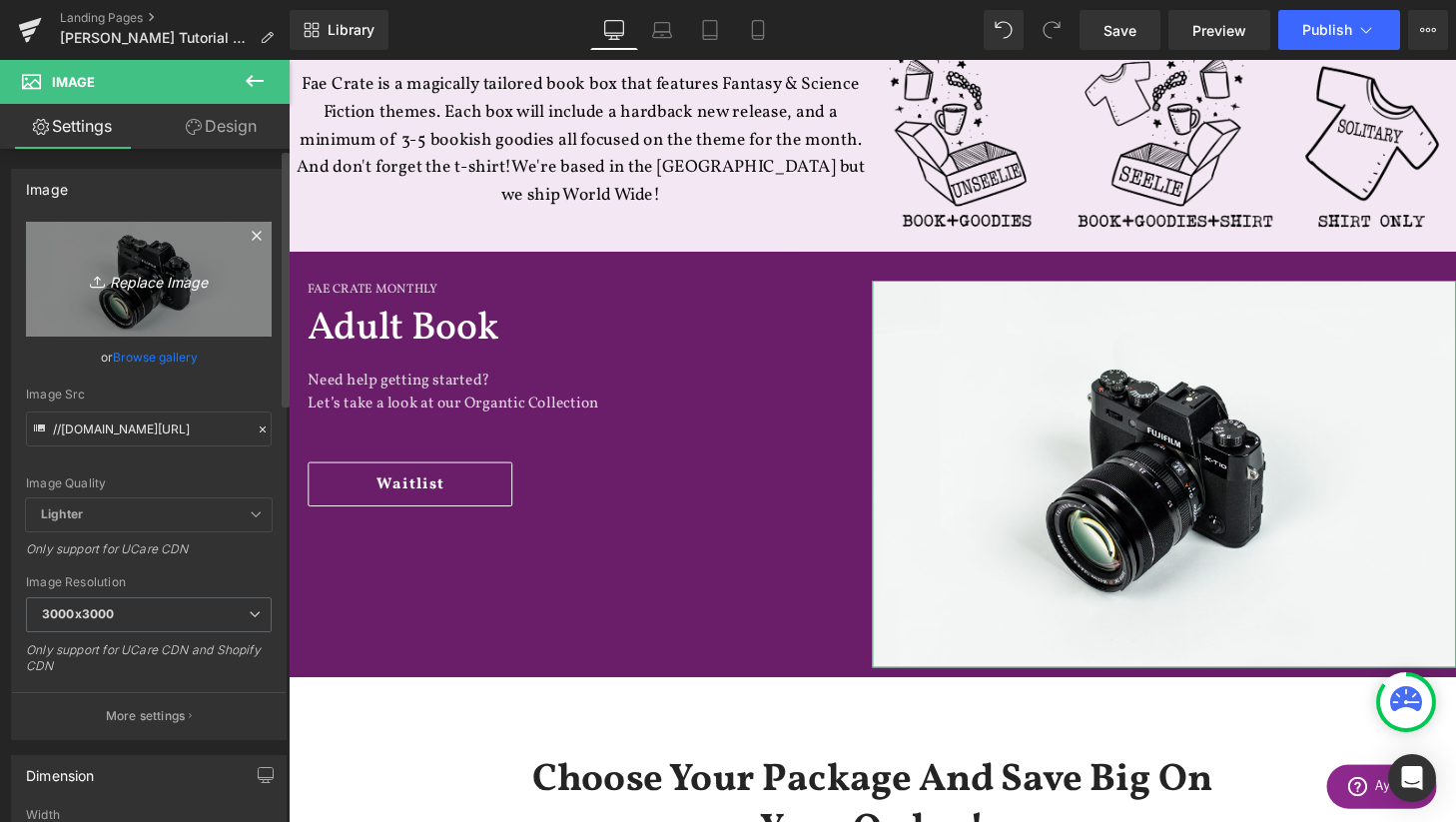 click on "Replace Image" at bounding box center (149, 279) 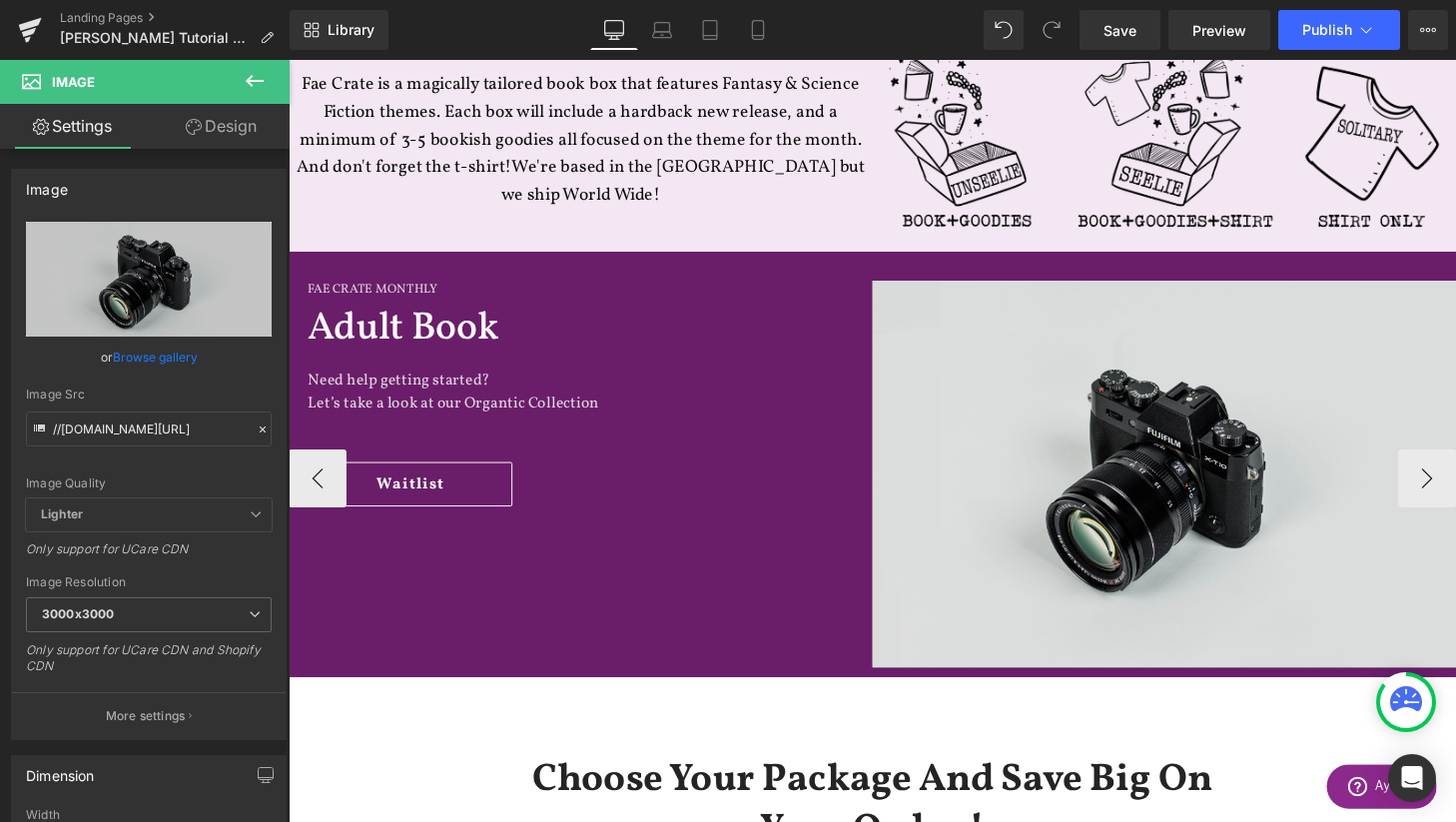 type on "C:\fakepath\adult.png" 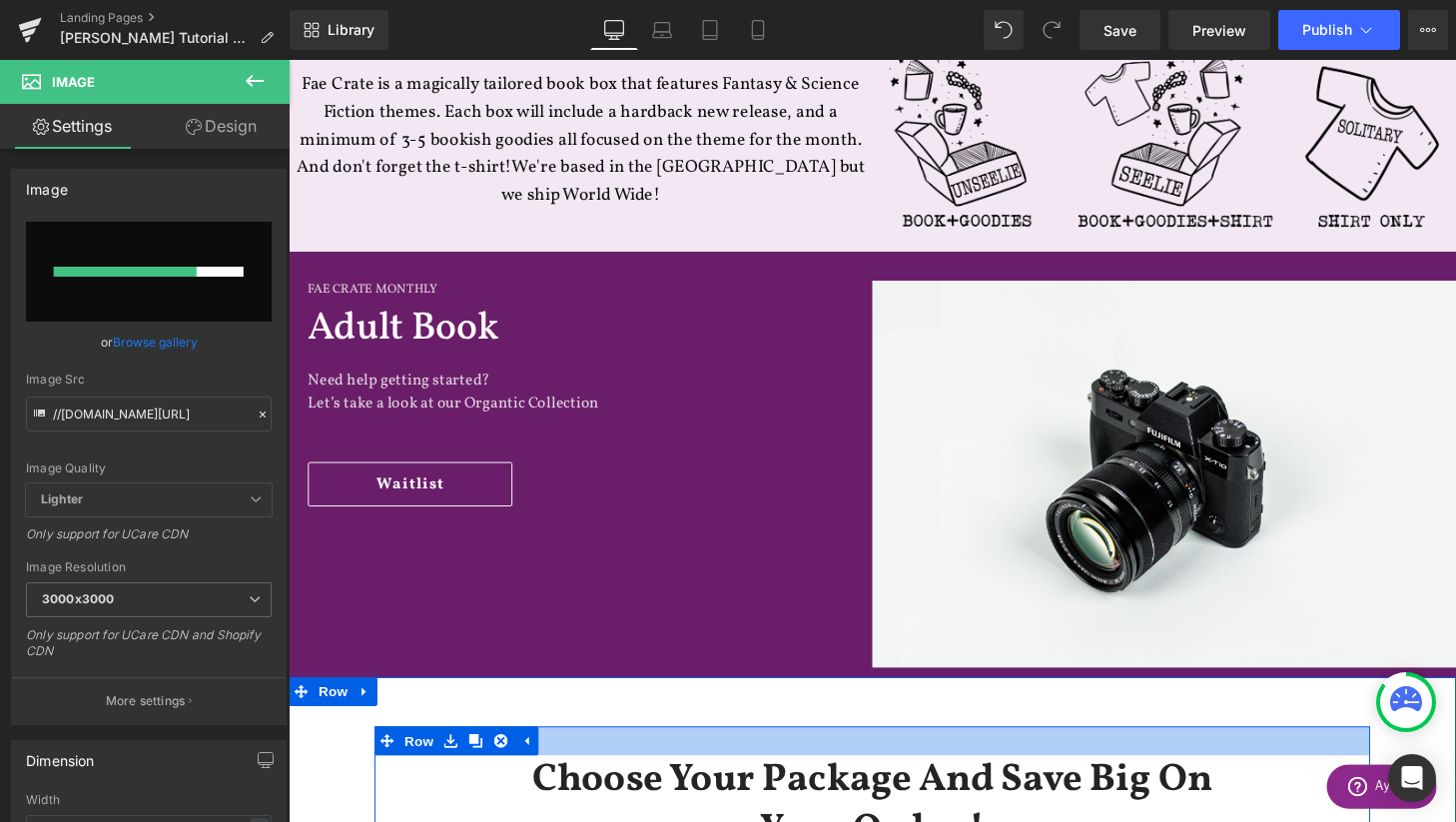type 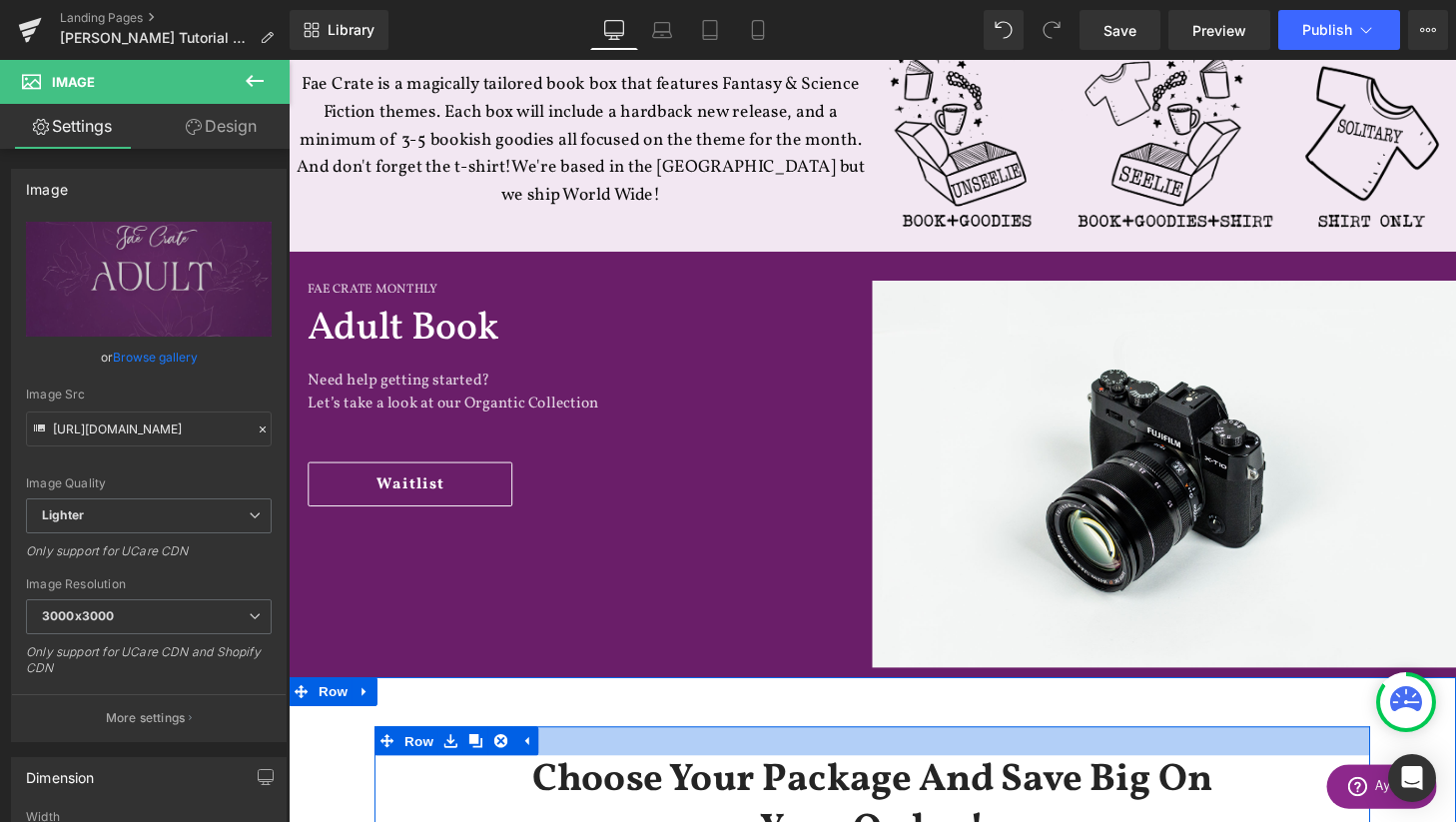 scroll, scrollTop: 10, scrollLeft: 10, axis: both 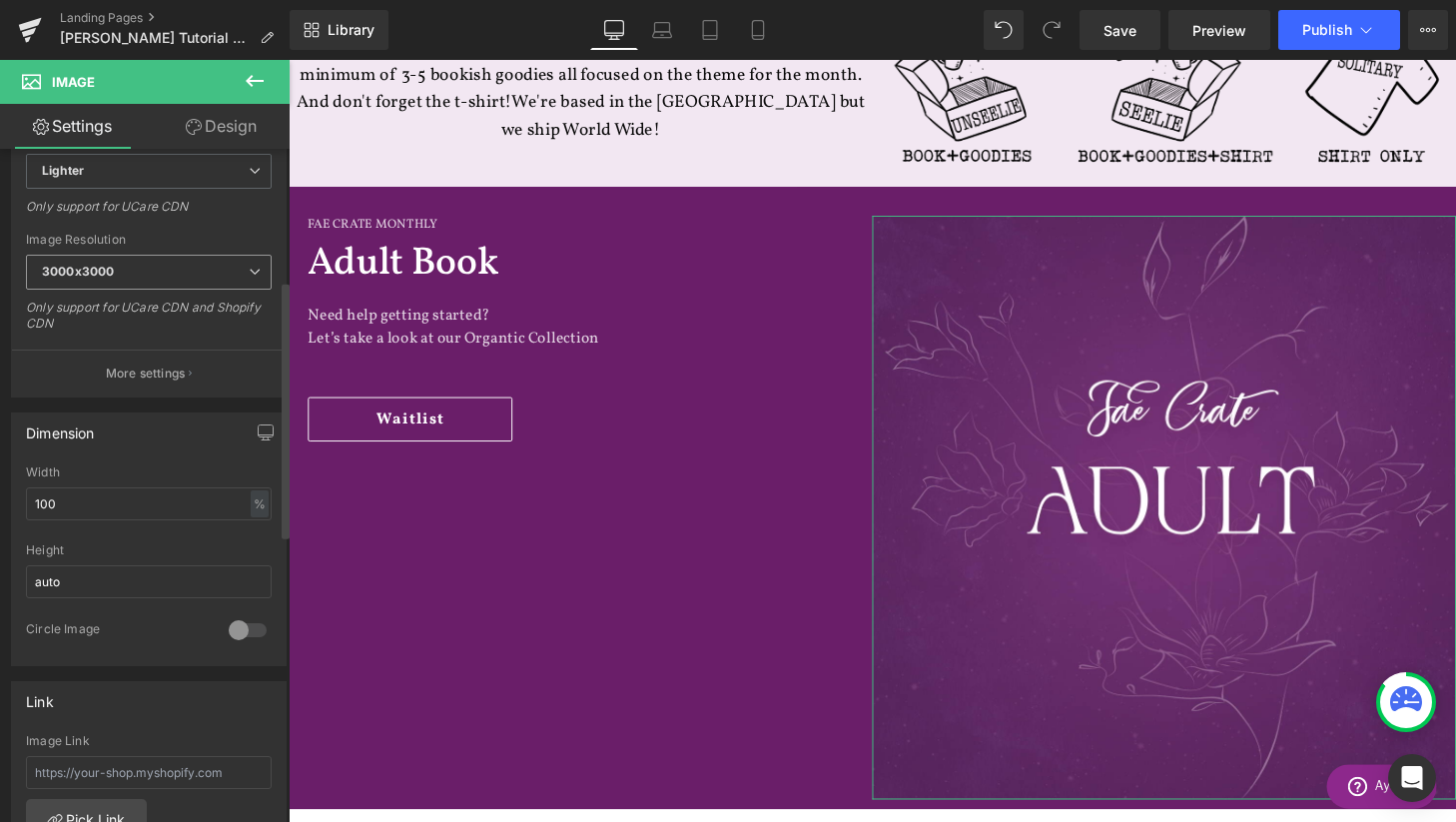 click on "3000x3000" at bounding box center [149, 272] 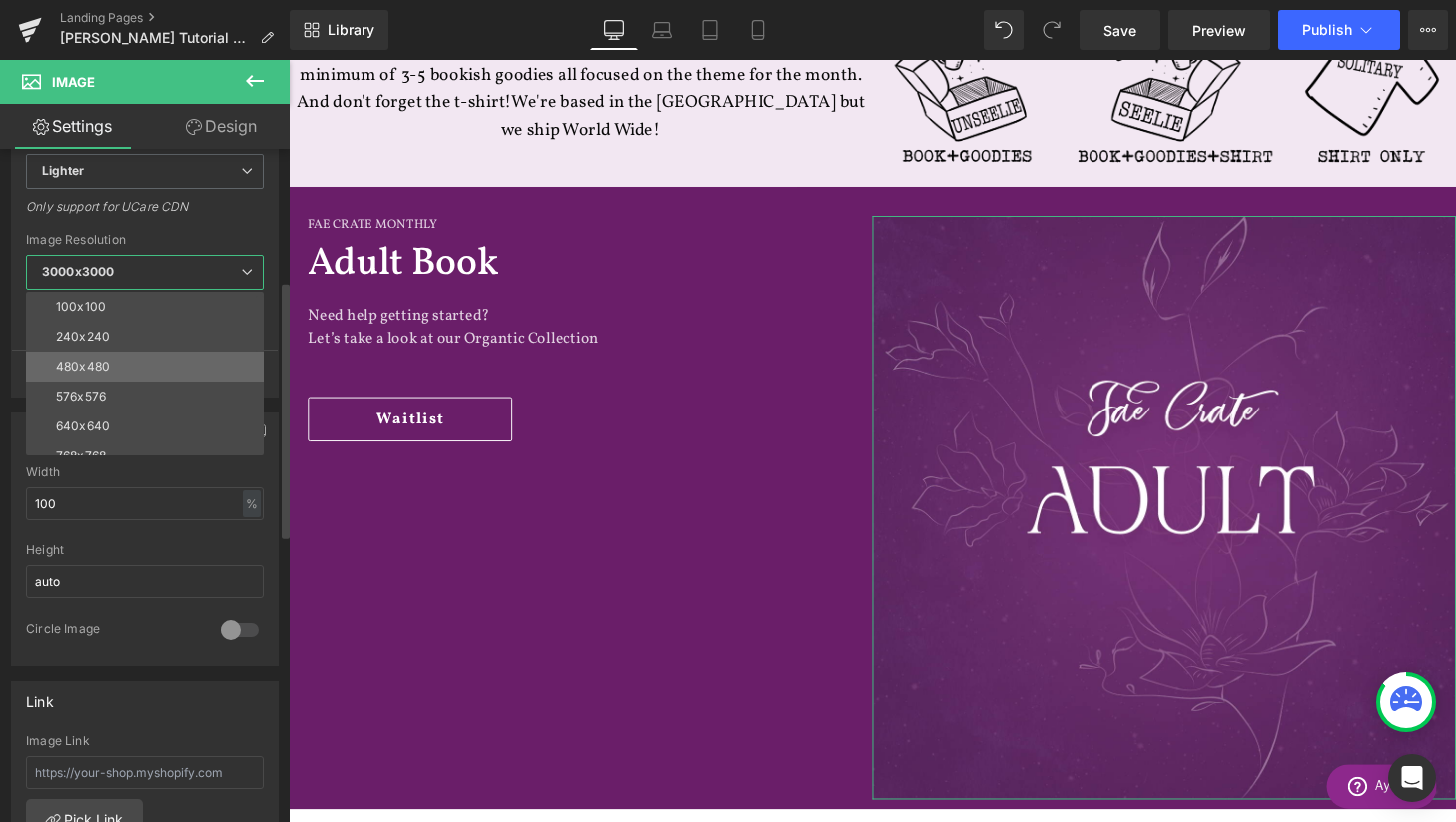 click on "480x480" at bounding box center (149, 367) 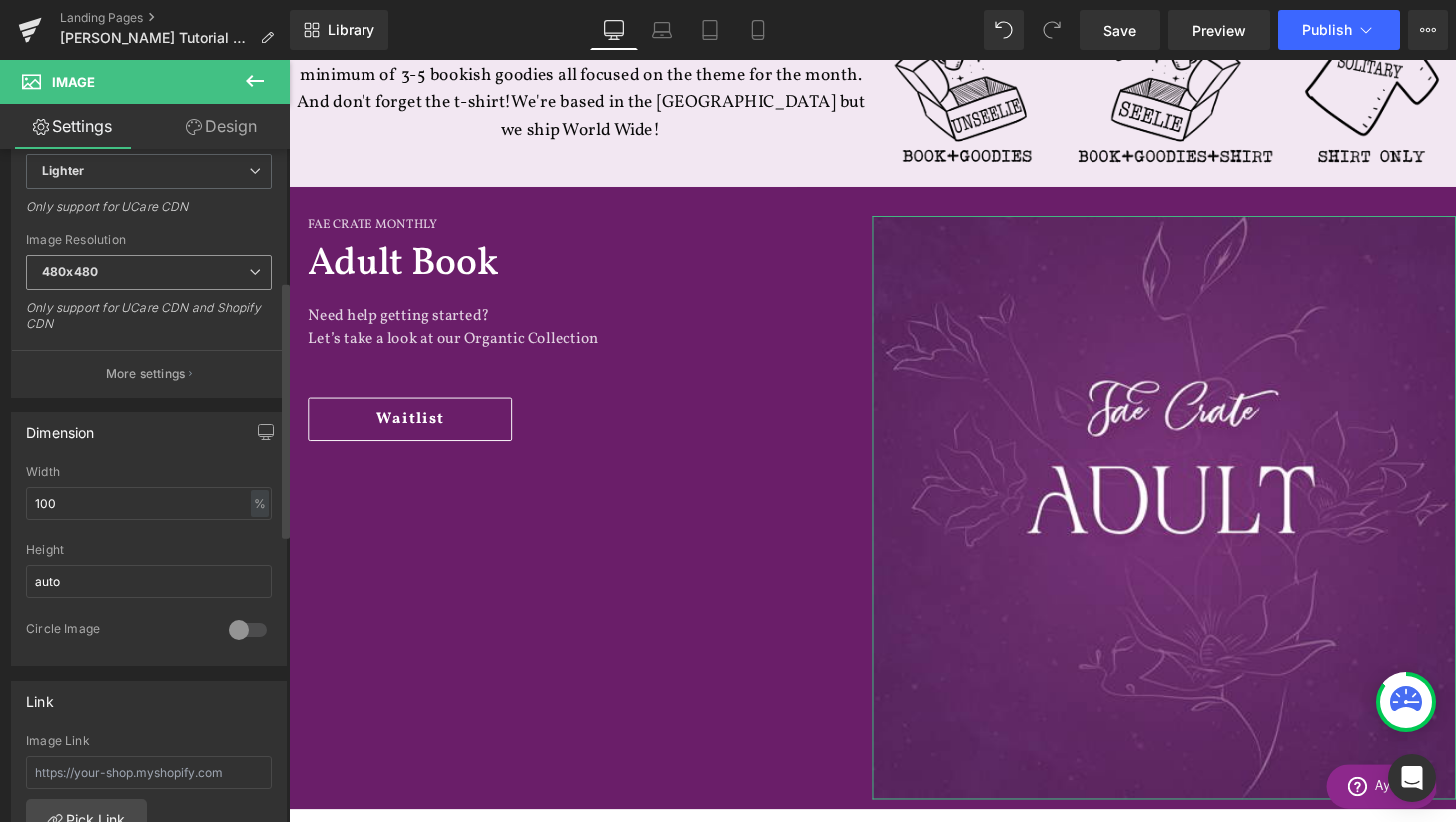 click on "480x480" at bounding box center (149, 272) 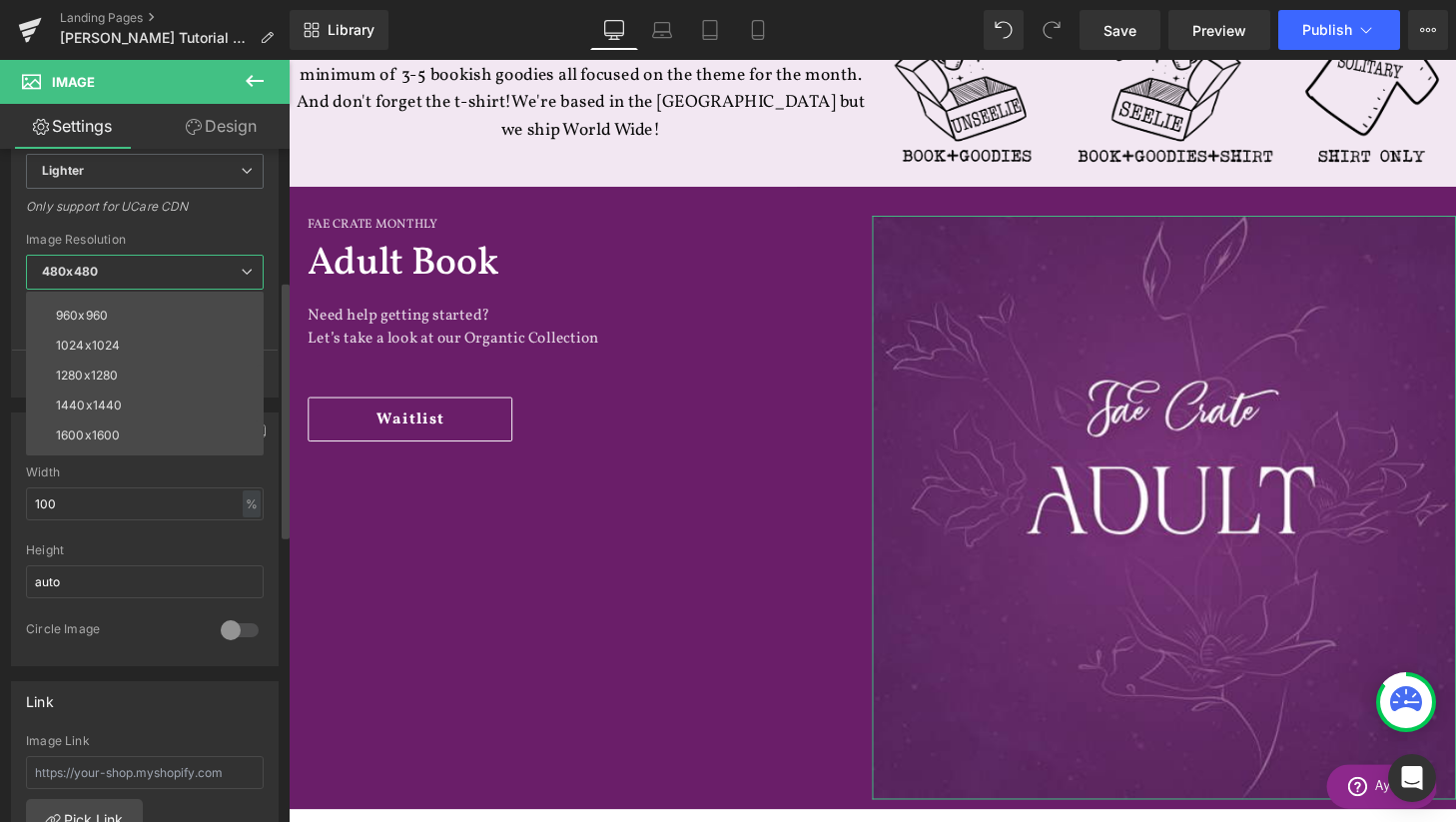 scroll, scrollTop: 202, scrollLeft: 0, axis: vertical 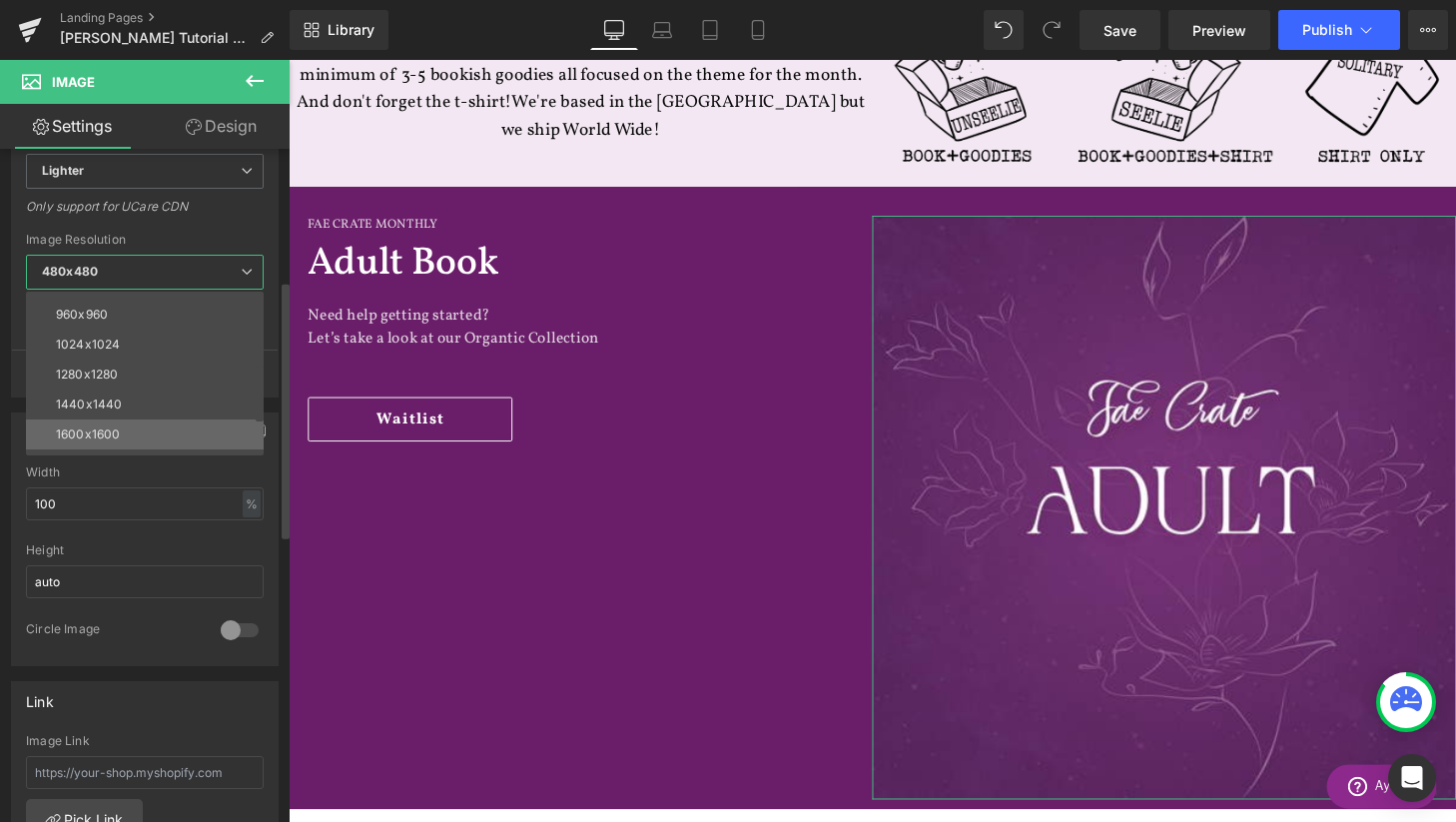 click on "1600x1600" at bounding box center [149, 434] 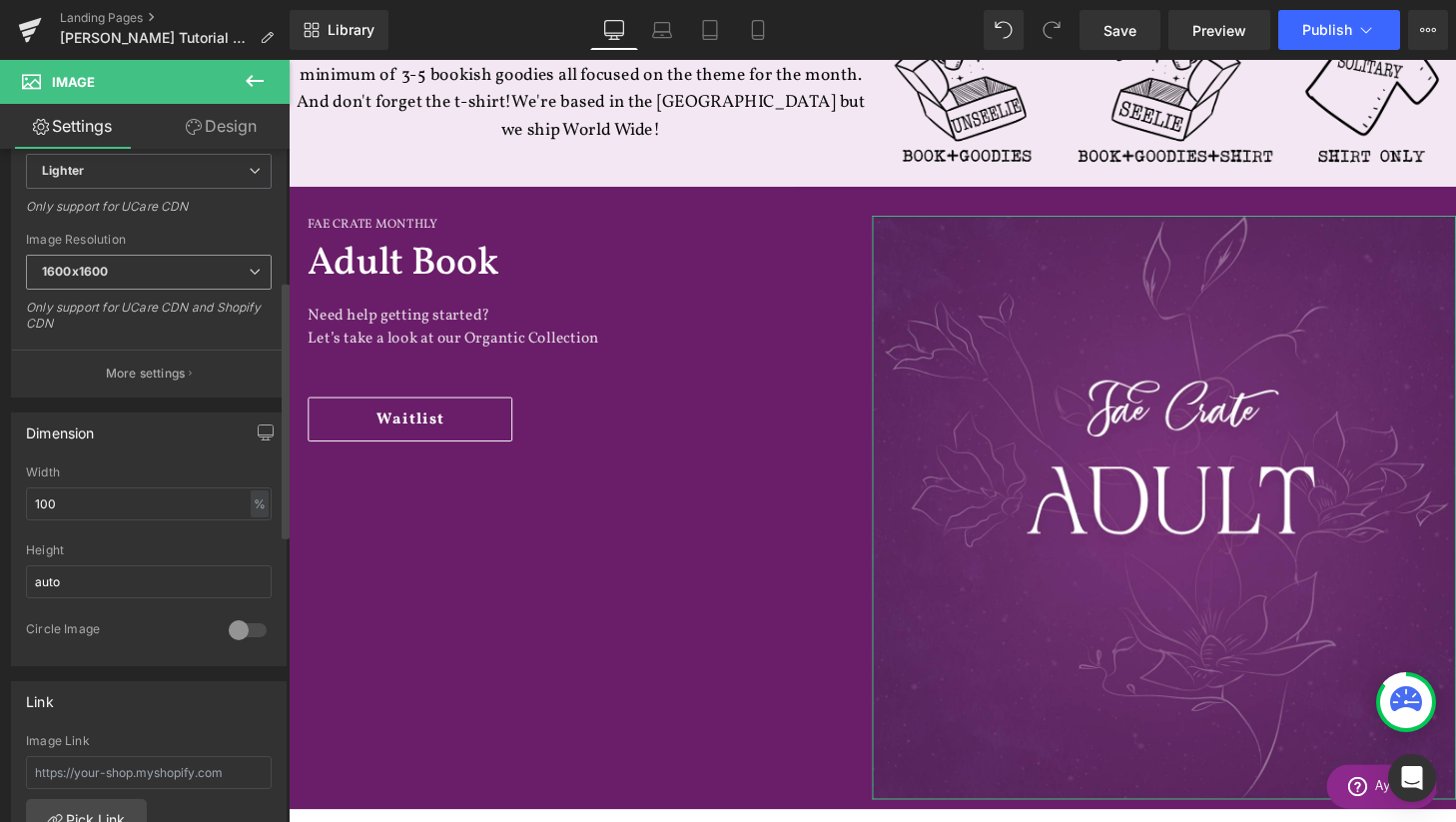 type on "[URL][DOMAIN_NAME]" 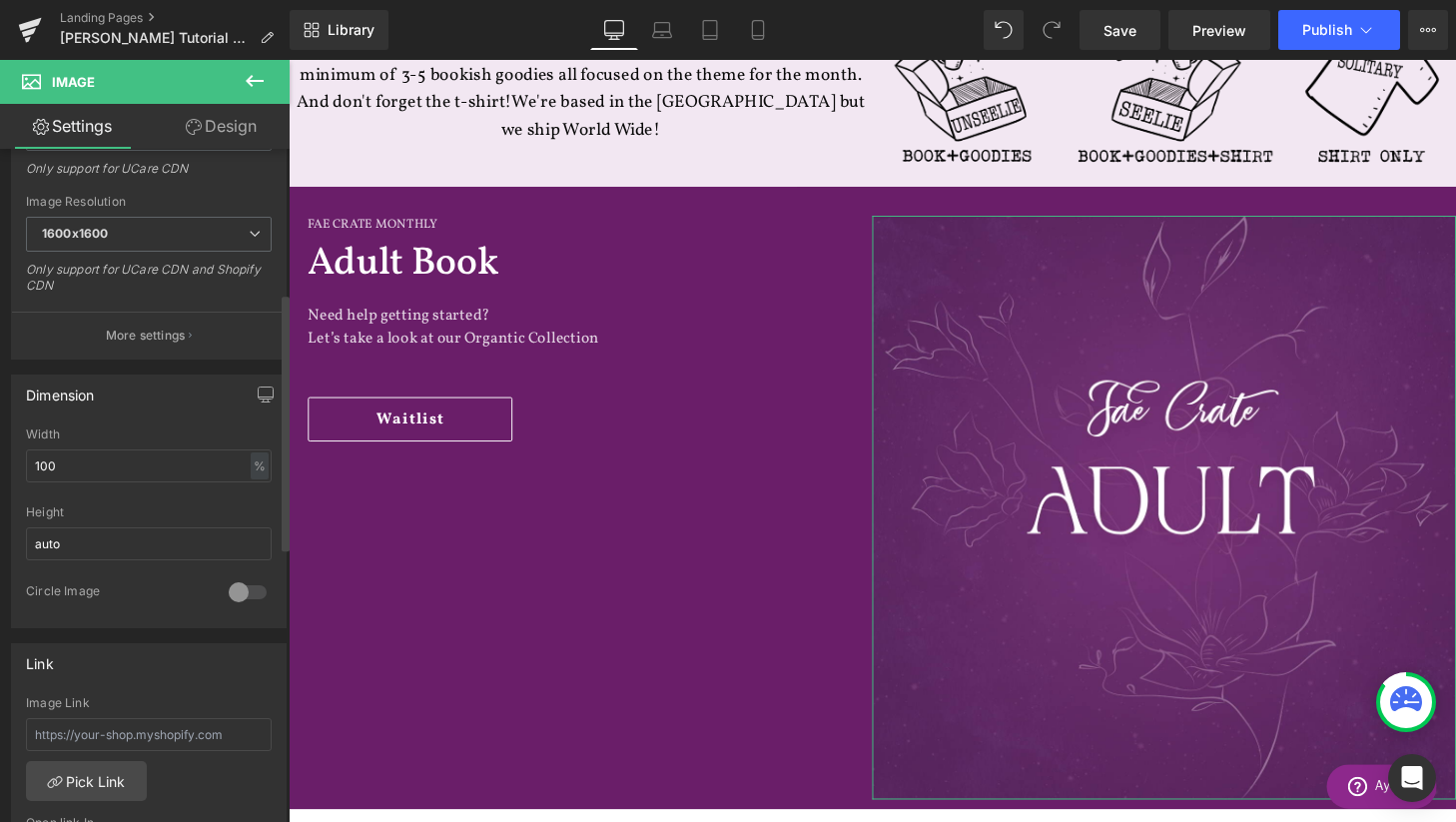 scroll, scrollTop: 415, scrollLeft: 0, axis: vertical 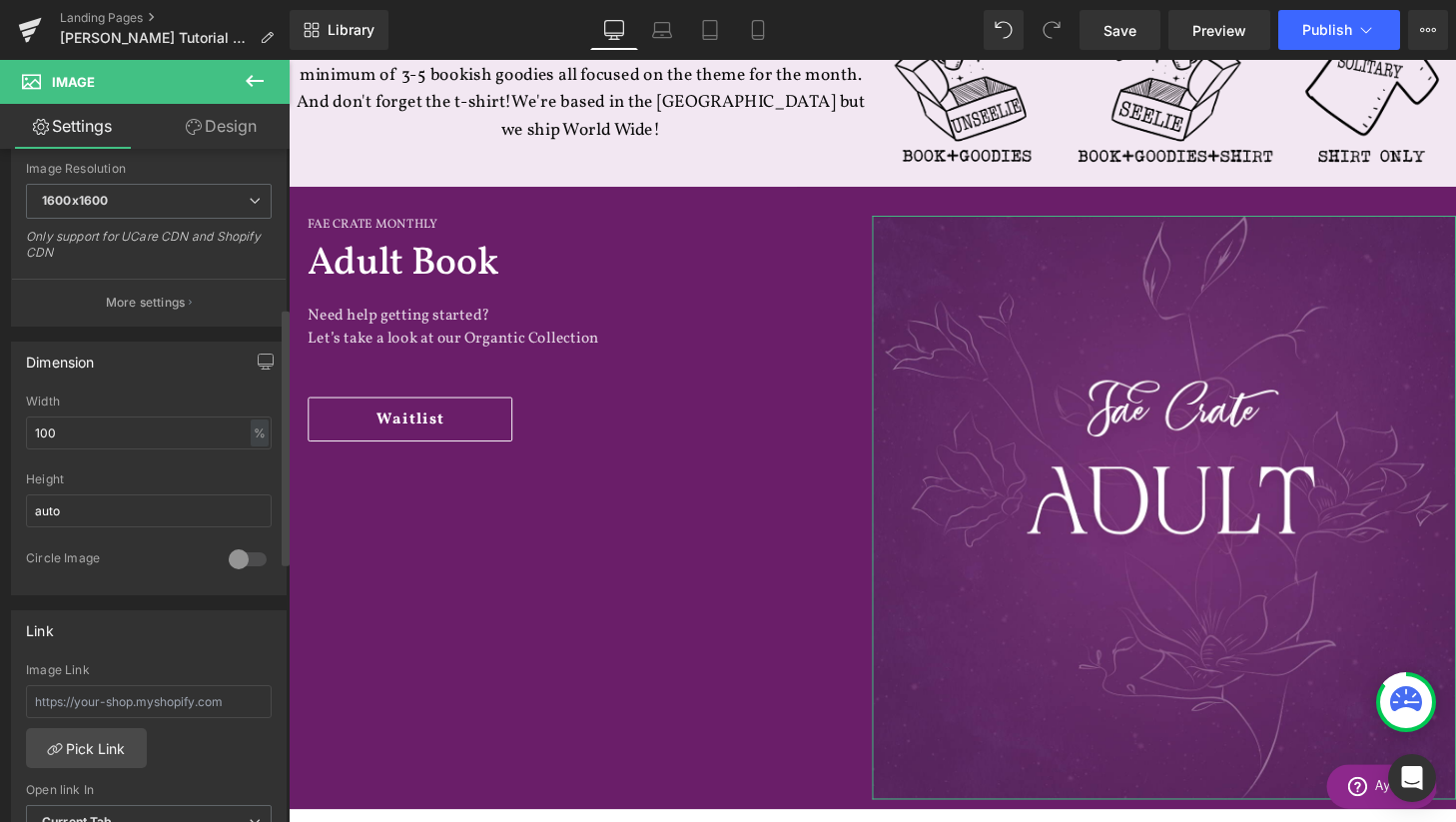 click at bounding box center (248, 559) 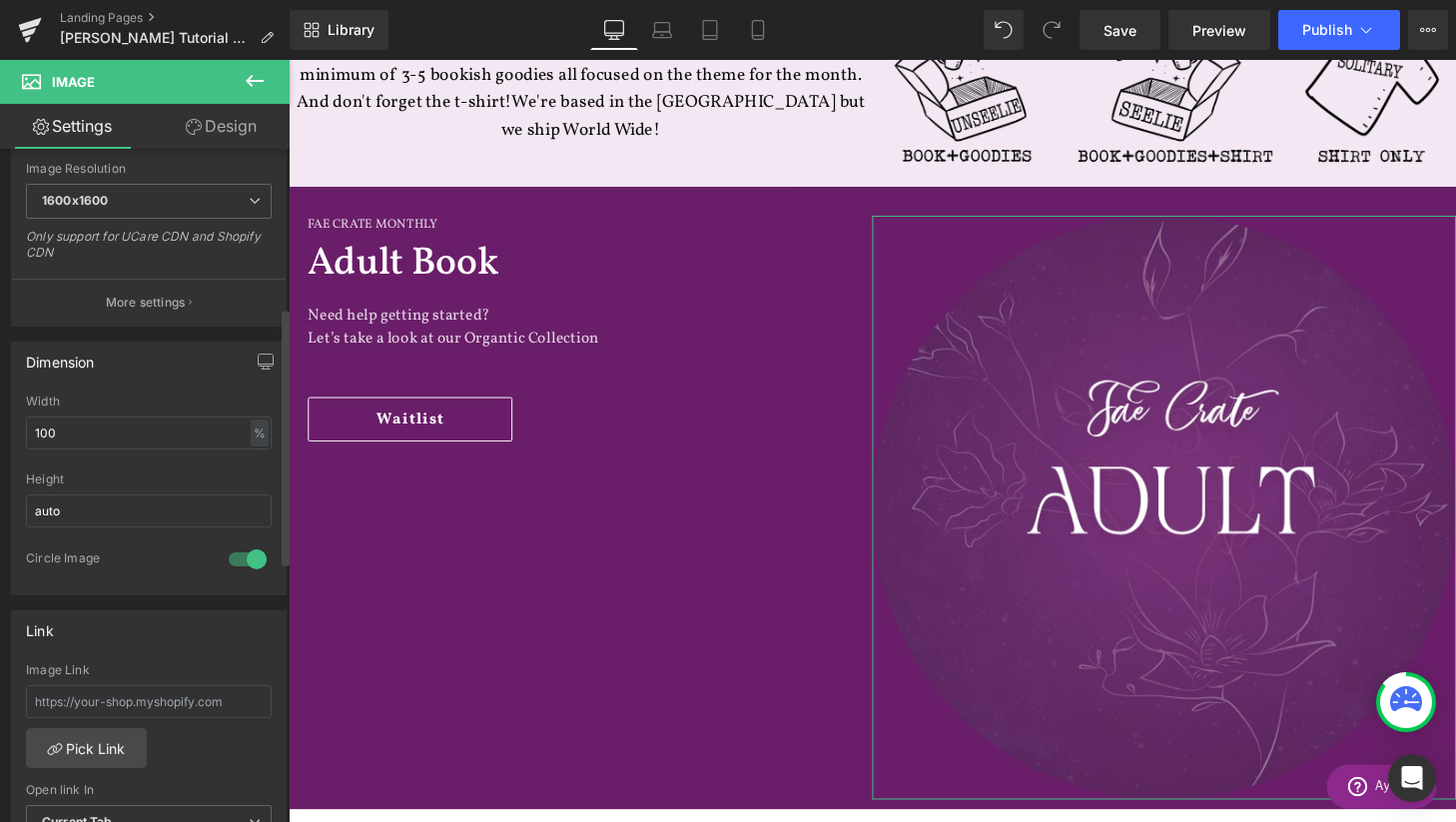 click at bounding box center [248, 559] 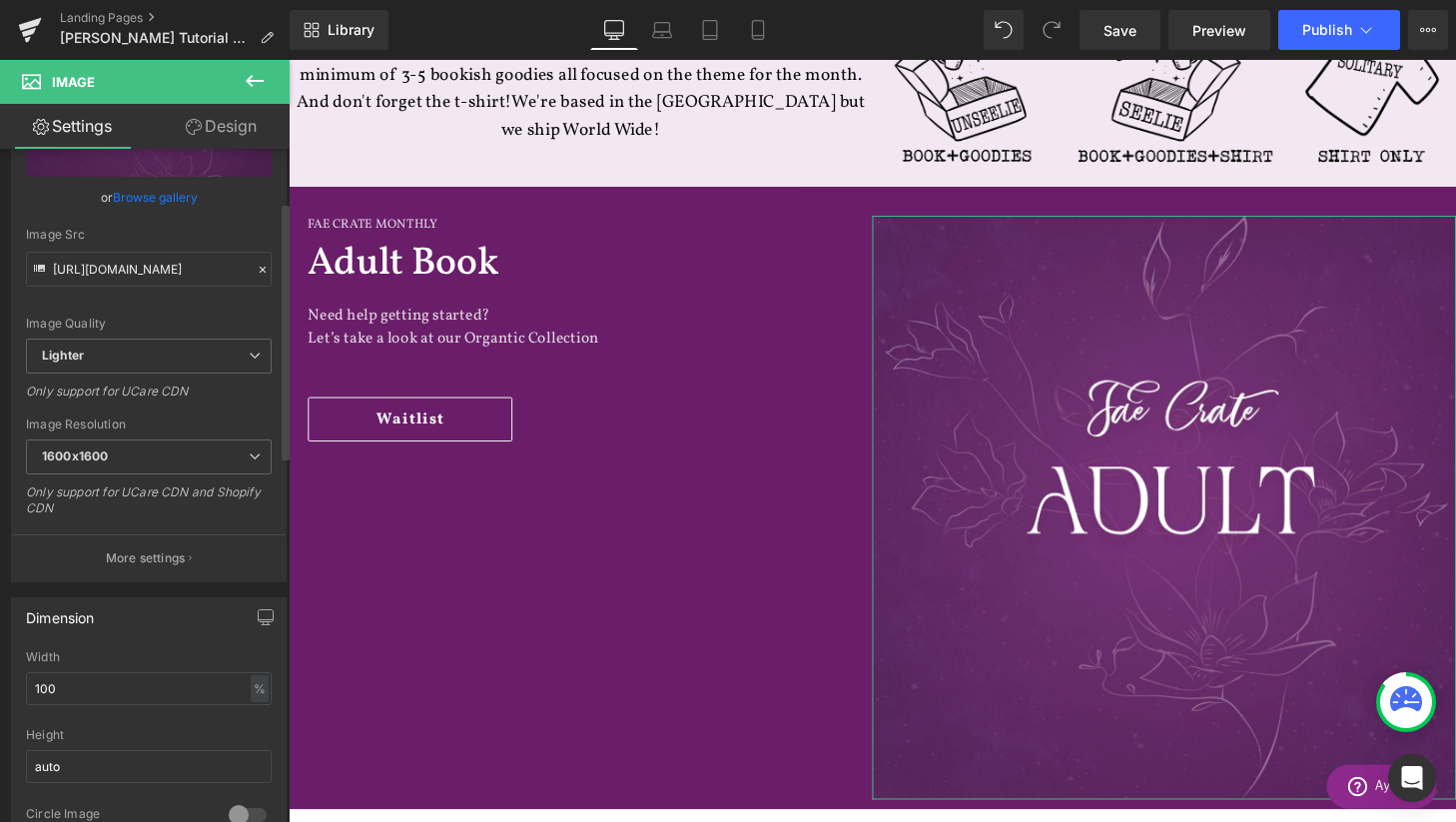 scroll, scrollTop: 0, scrollLeft: 0, axis: both 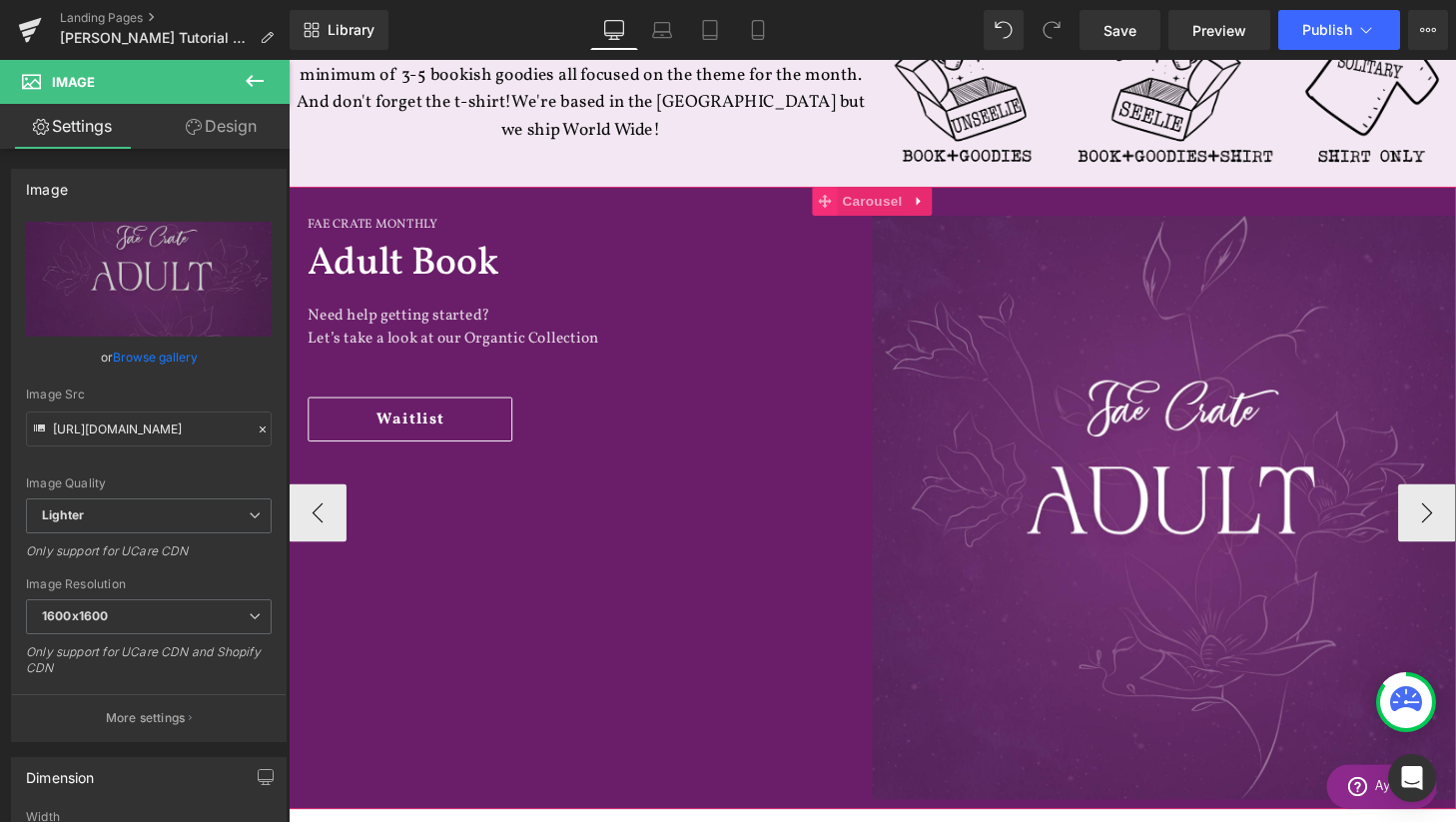 click 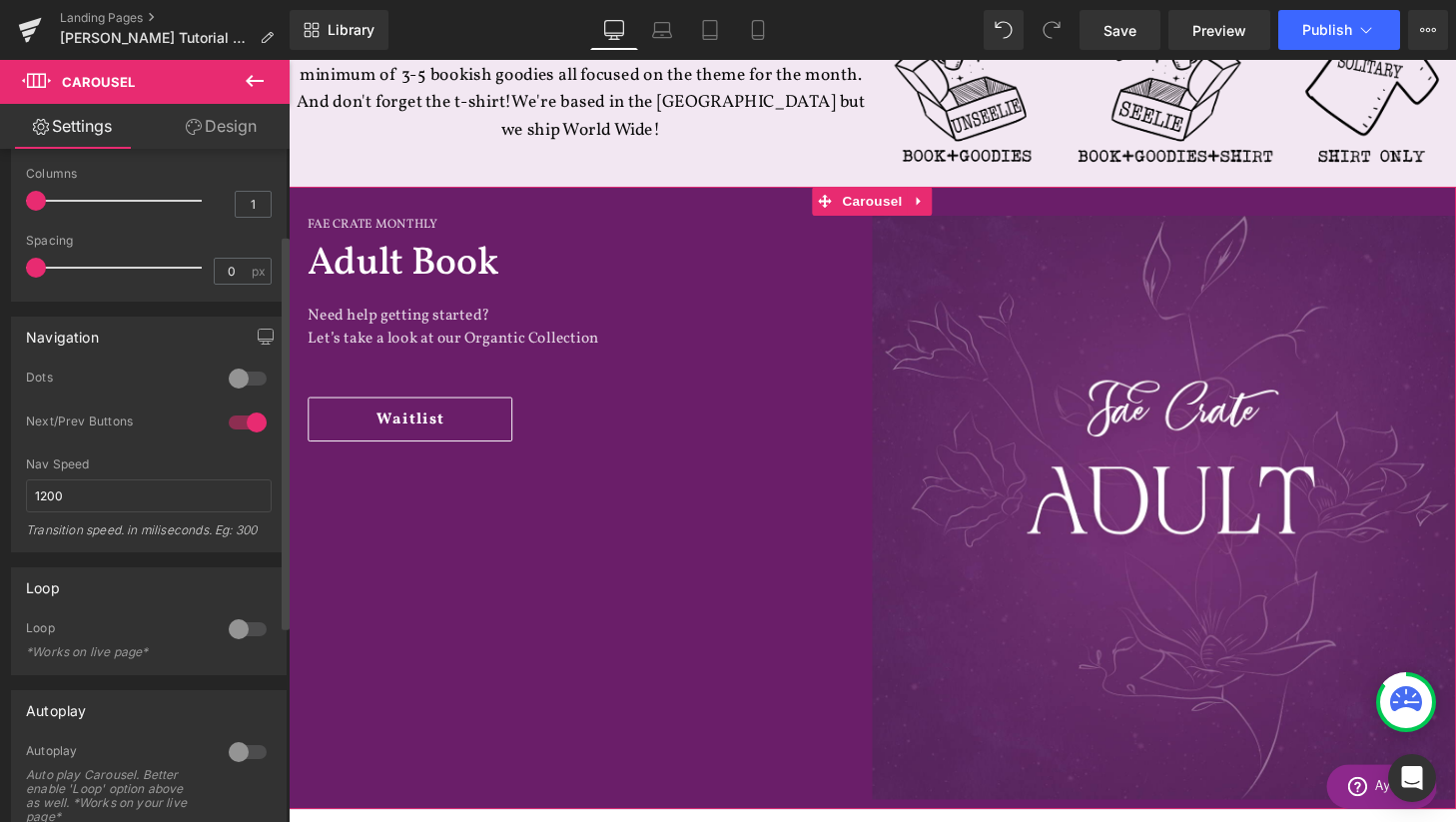 scroll, scrollTop: 0, scrollLeft: 0, axis: both 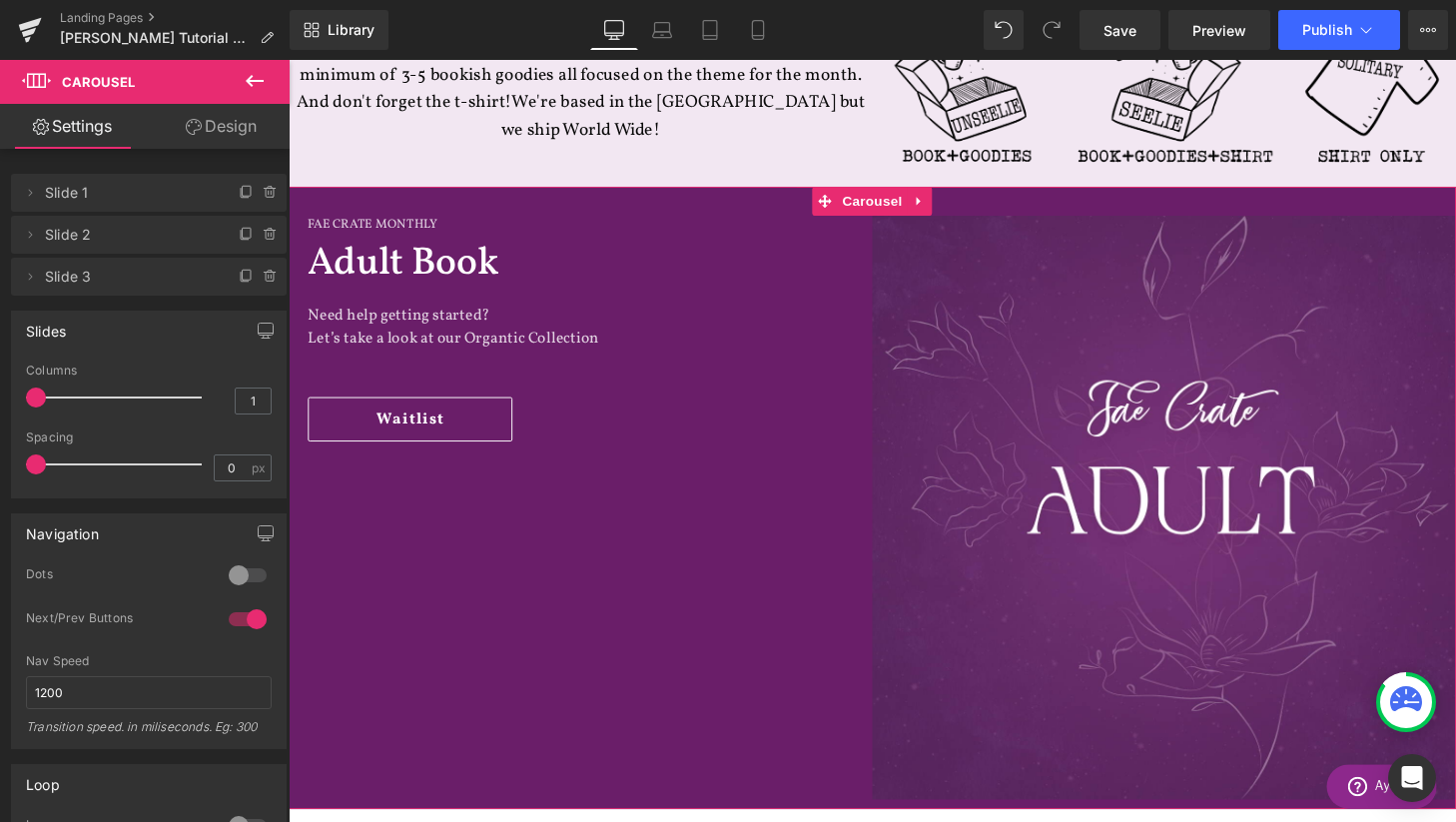 click on "Design" at bounding box center [221, 126] 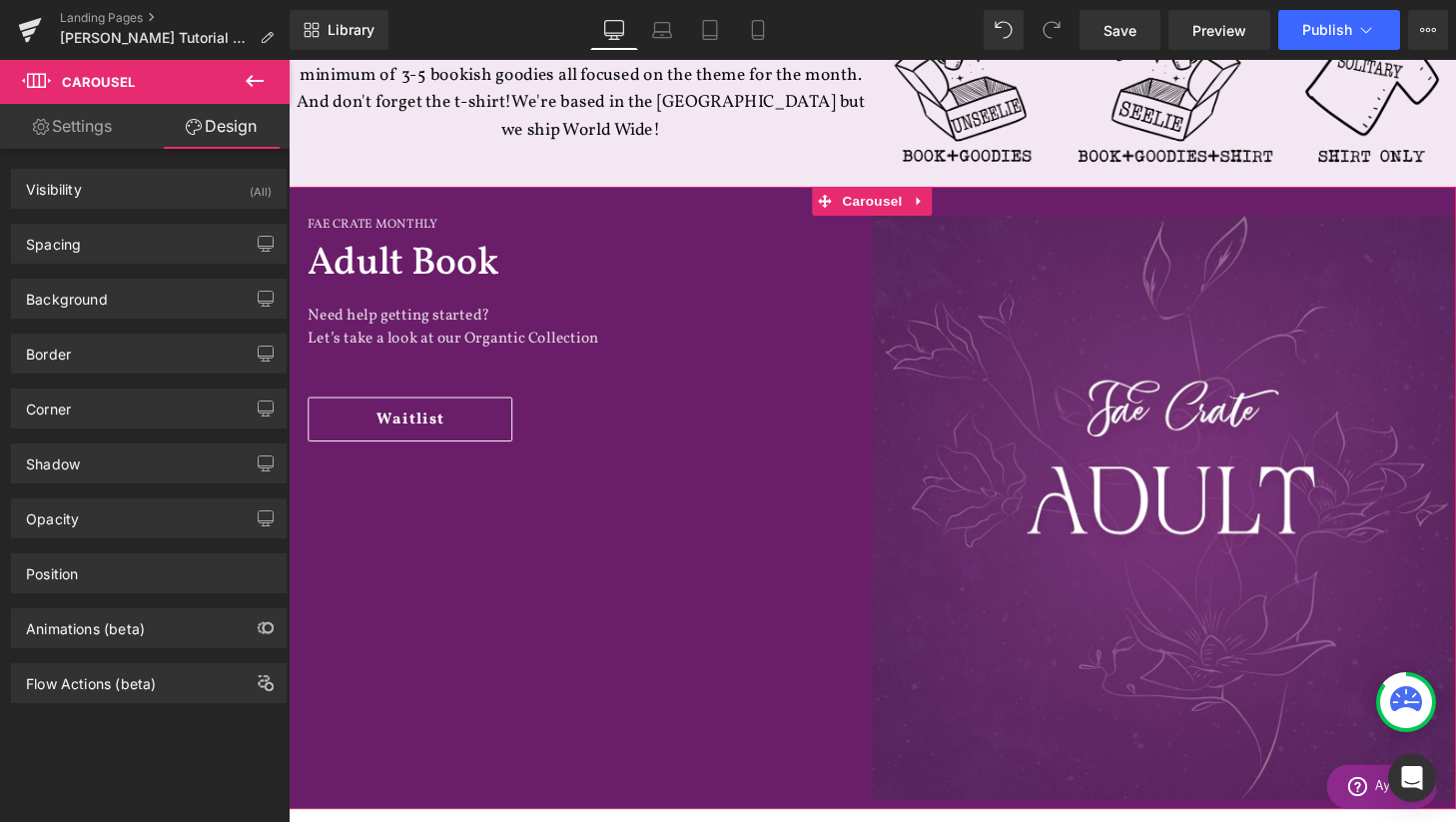 type on "#6a1e69" 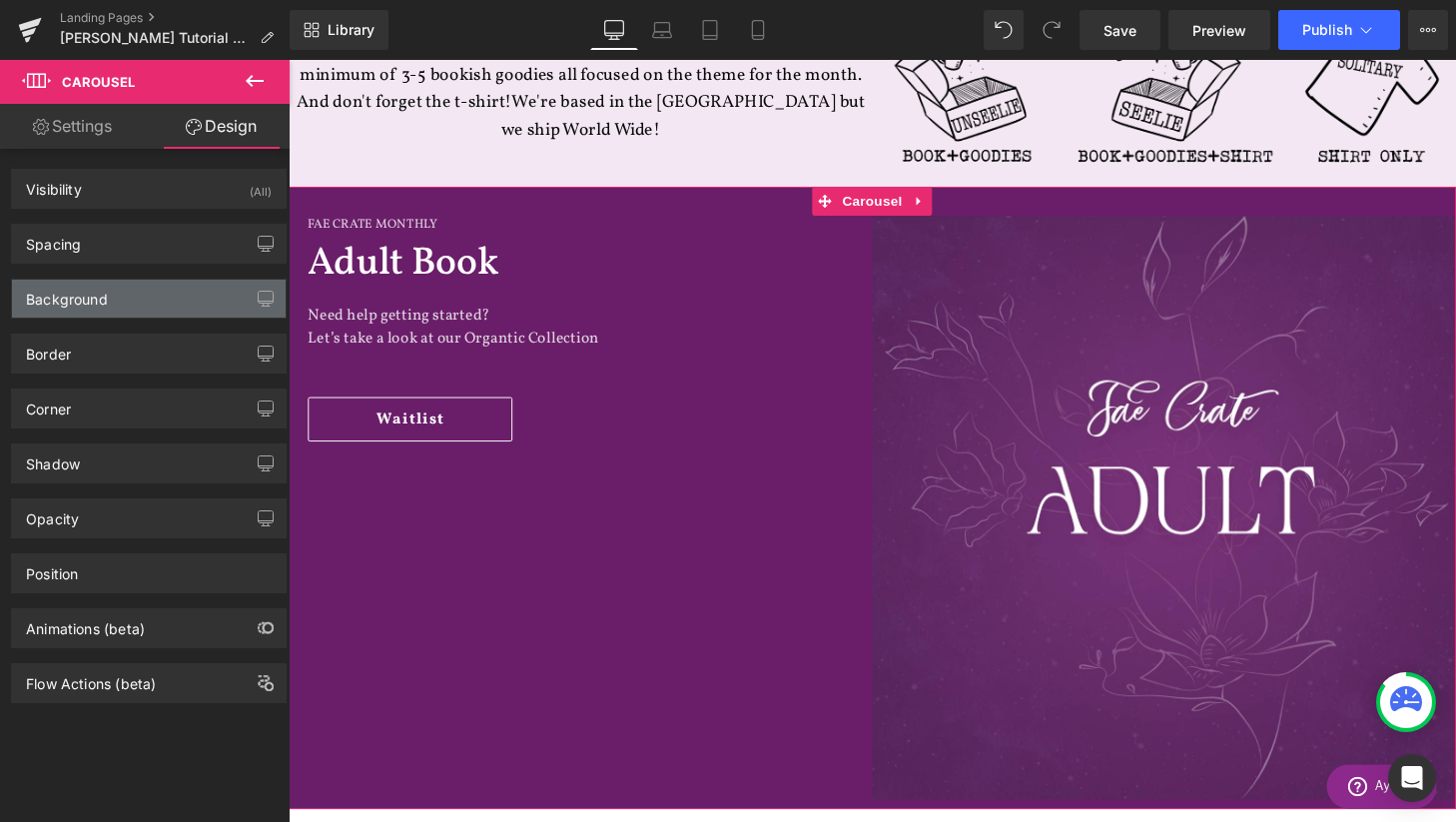 click on "Background" at bounding box center (149, 299) 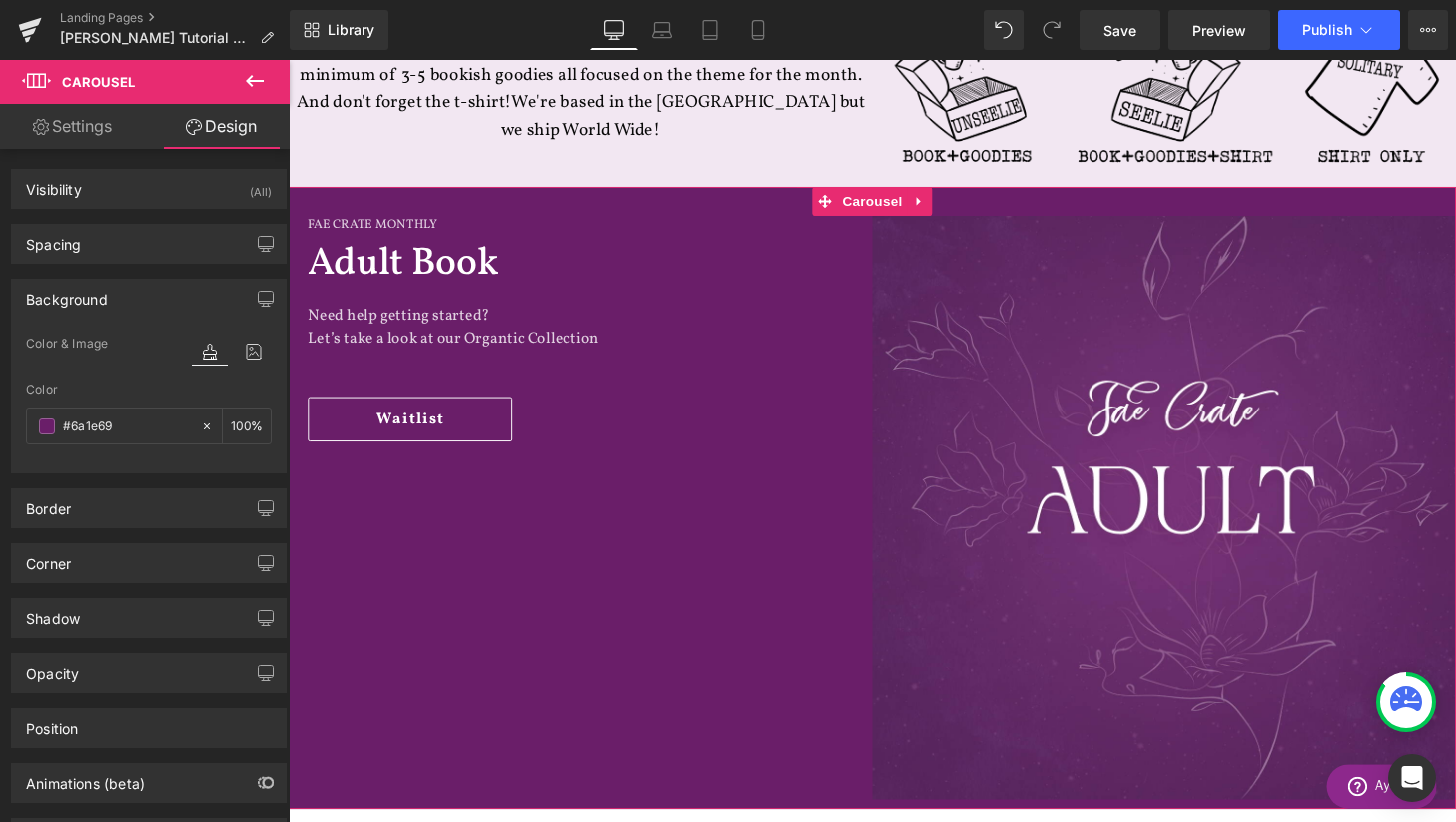 click at bounding box center (210, 352) 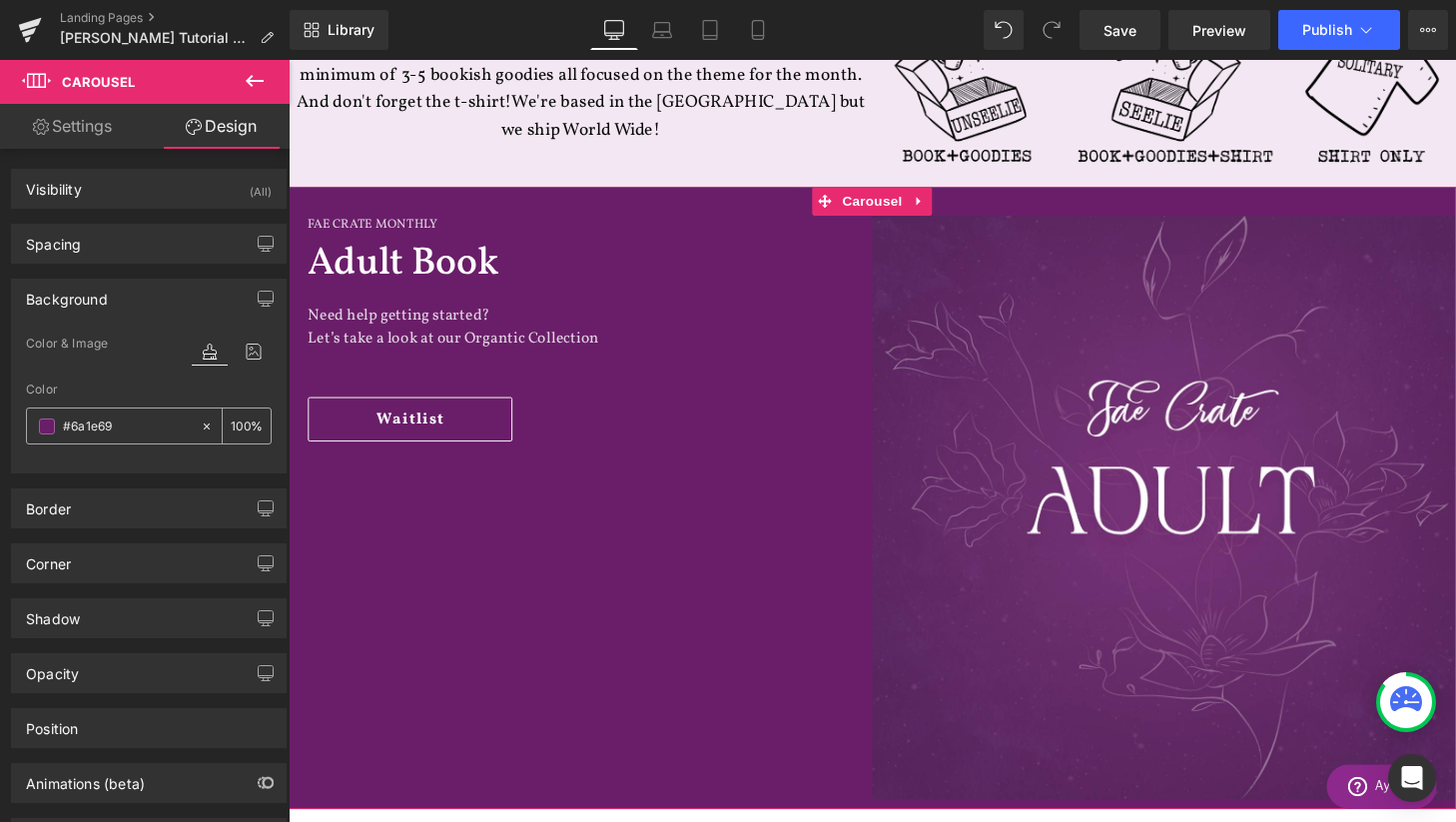 click on "#6a1e69" at bounding box center (127, 426) 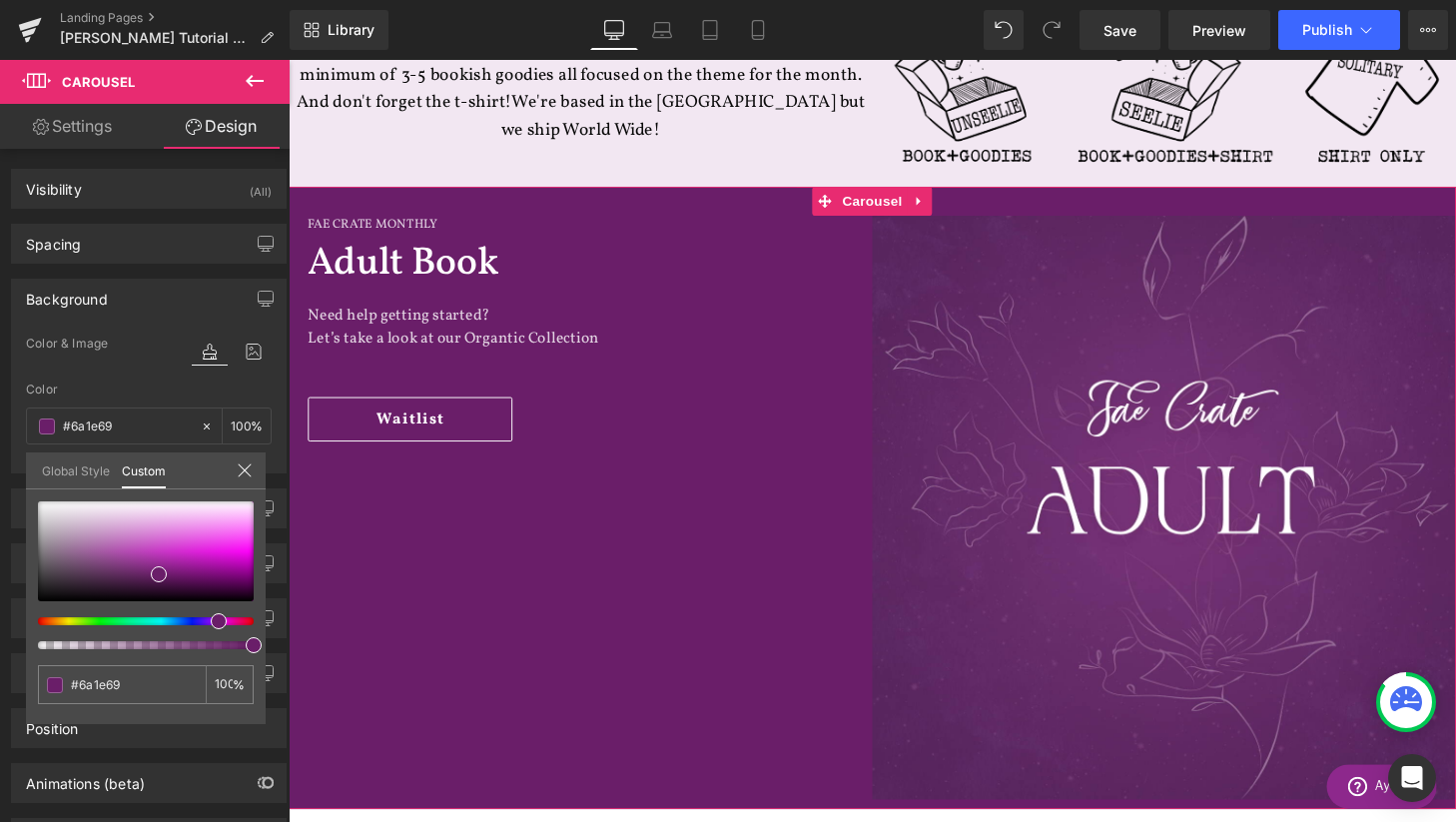click on "Global Style" at bounding box center (76, 469) 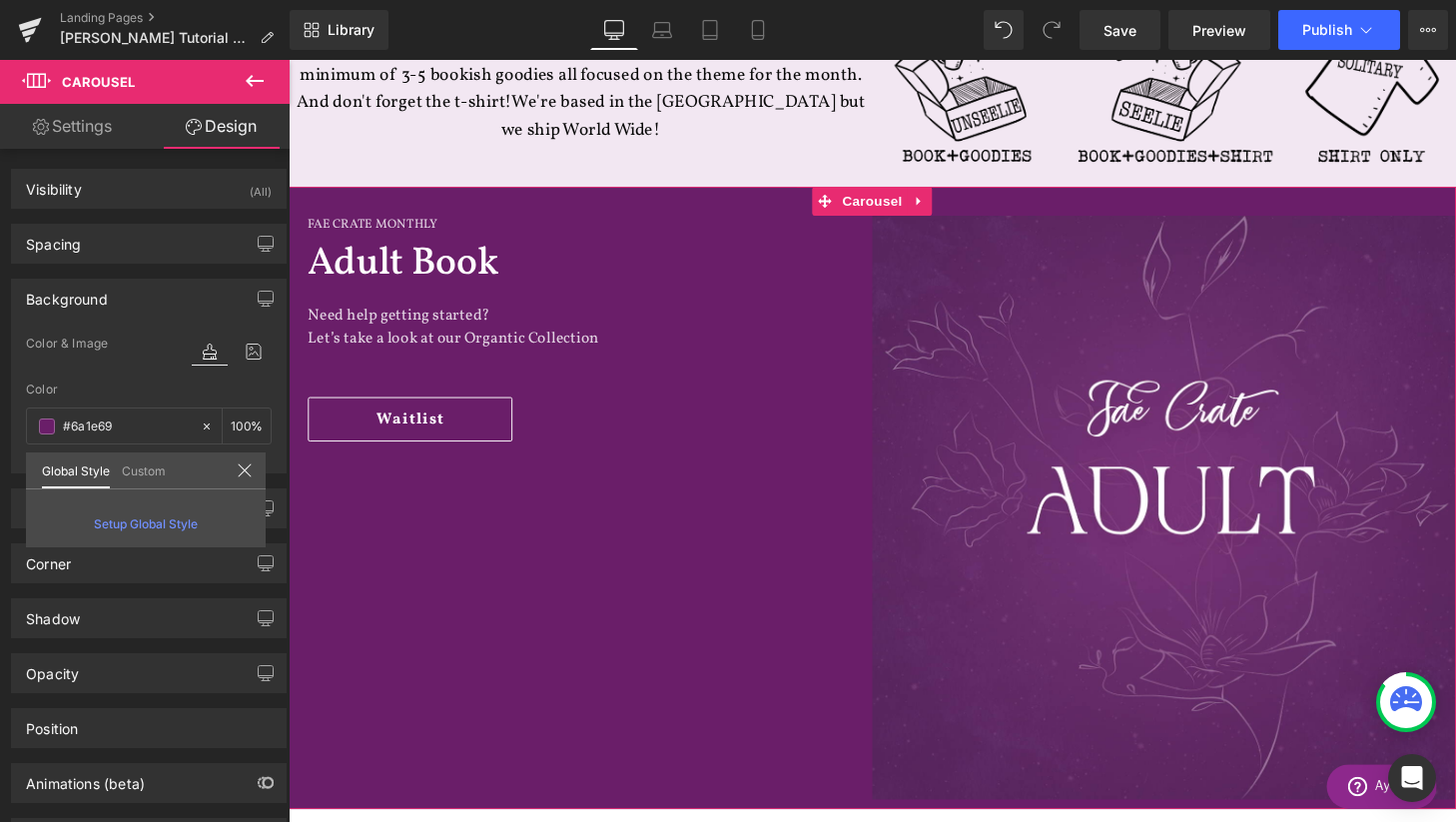 click on "Custom" at bounding box center [144, 469] 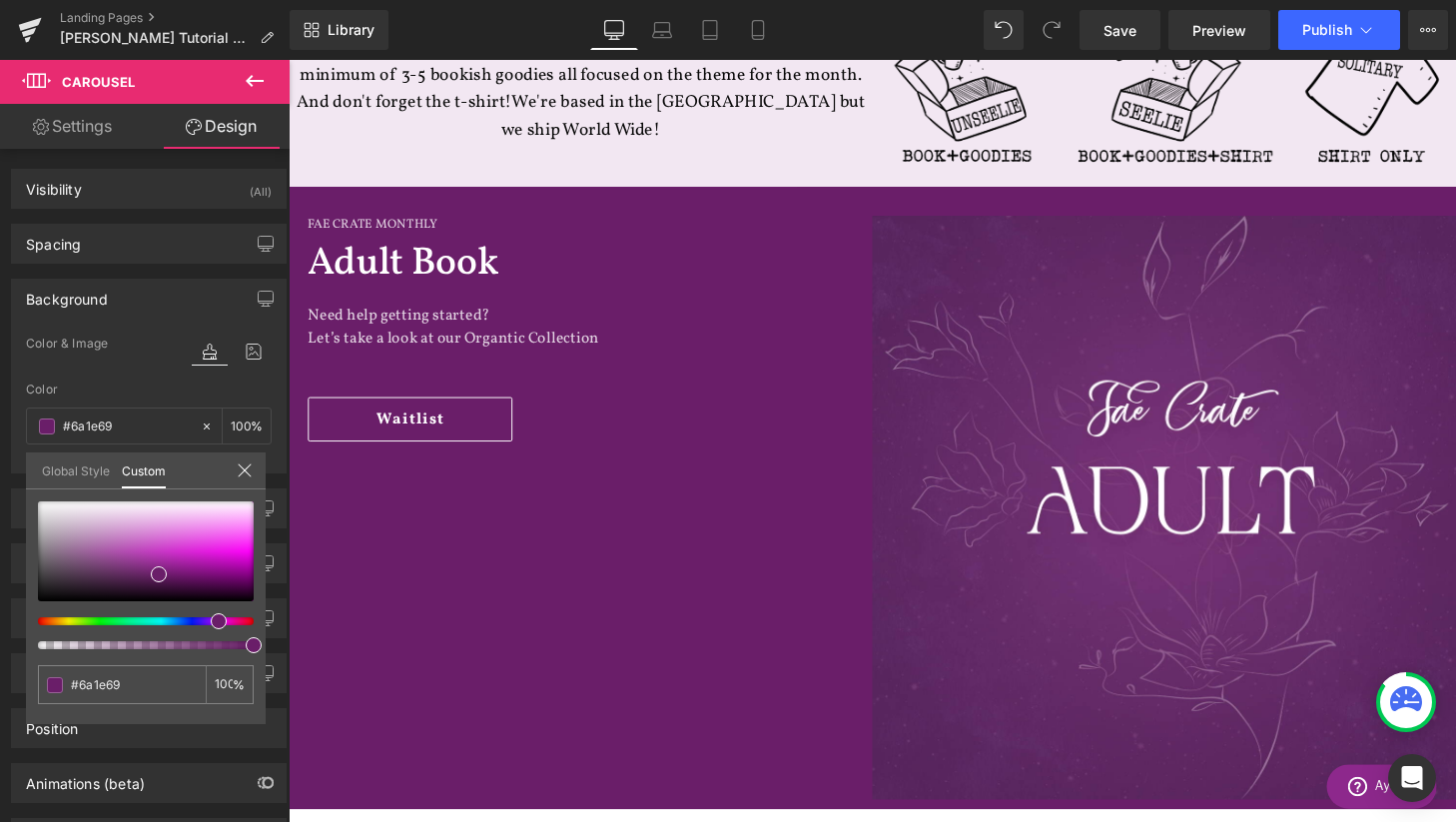 click on "274
VERIFIED REVIEWS
Skip to content
Submit
Close search
Home
Shop
.cls-1{fill:#231f20}
expand
.cls-1{fill:#231f20}
collapse
Shop" at bounding box center [893, 1133] 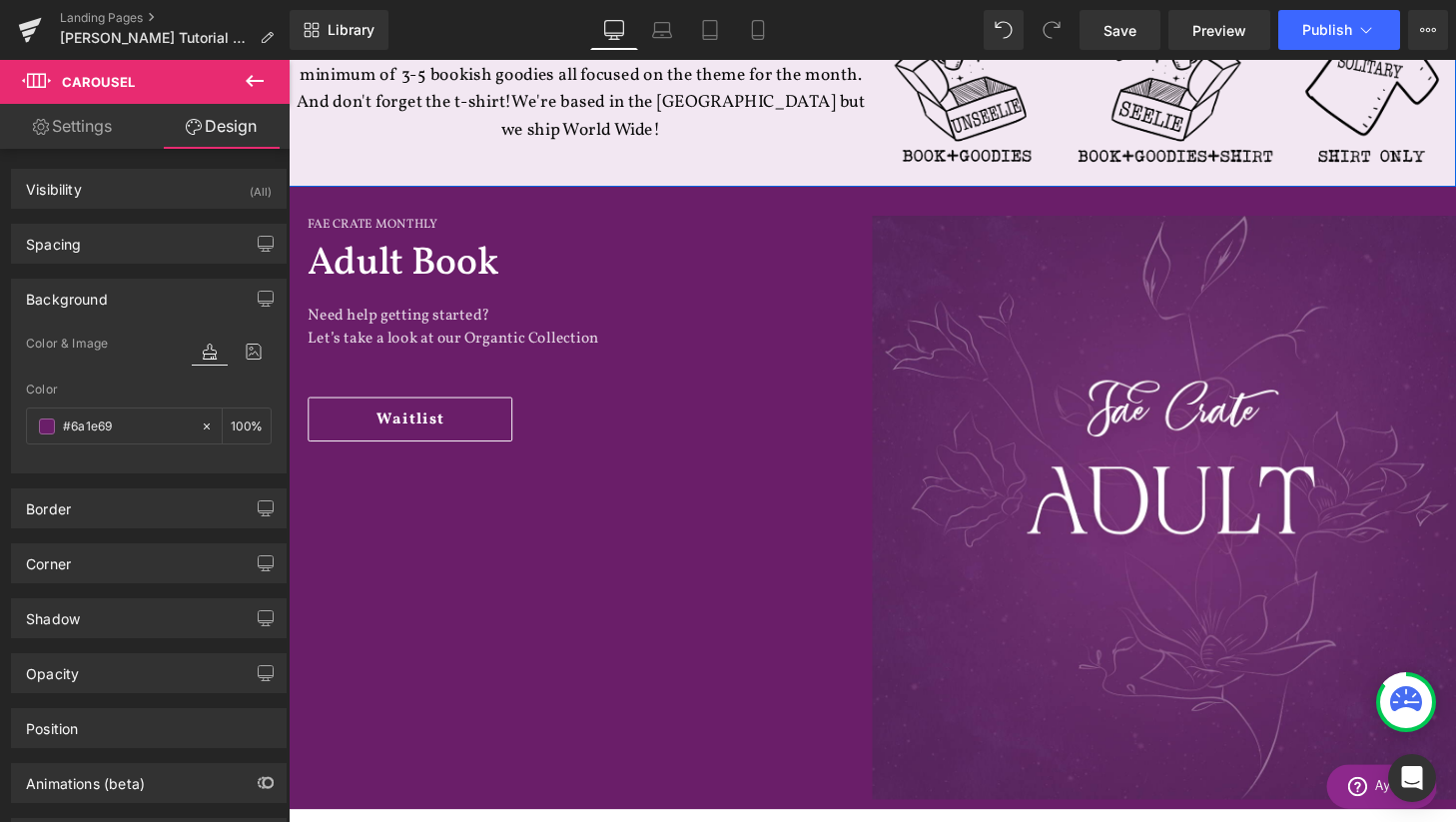 click on "What is Fae Crate? Heading         Fae Crate is a magically tailored book box that features Fantasy & Science Fiction themes. Each box will include a hardback new release, and a minimum of 3-5 bookish goodies all focused on the theme for the month. And don't forget the t-shirt!  We're based in the [GEOGRAPHIC_DATA] but we ship World Wide! Text Block         Image         Row" at bounding box center (893, 47) 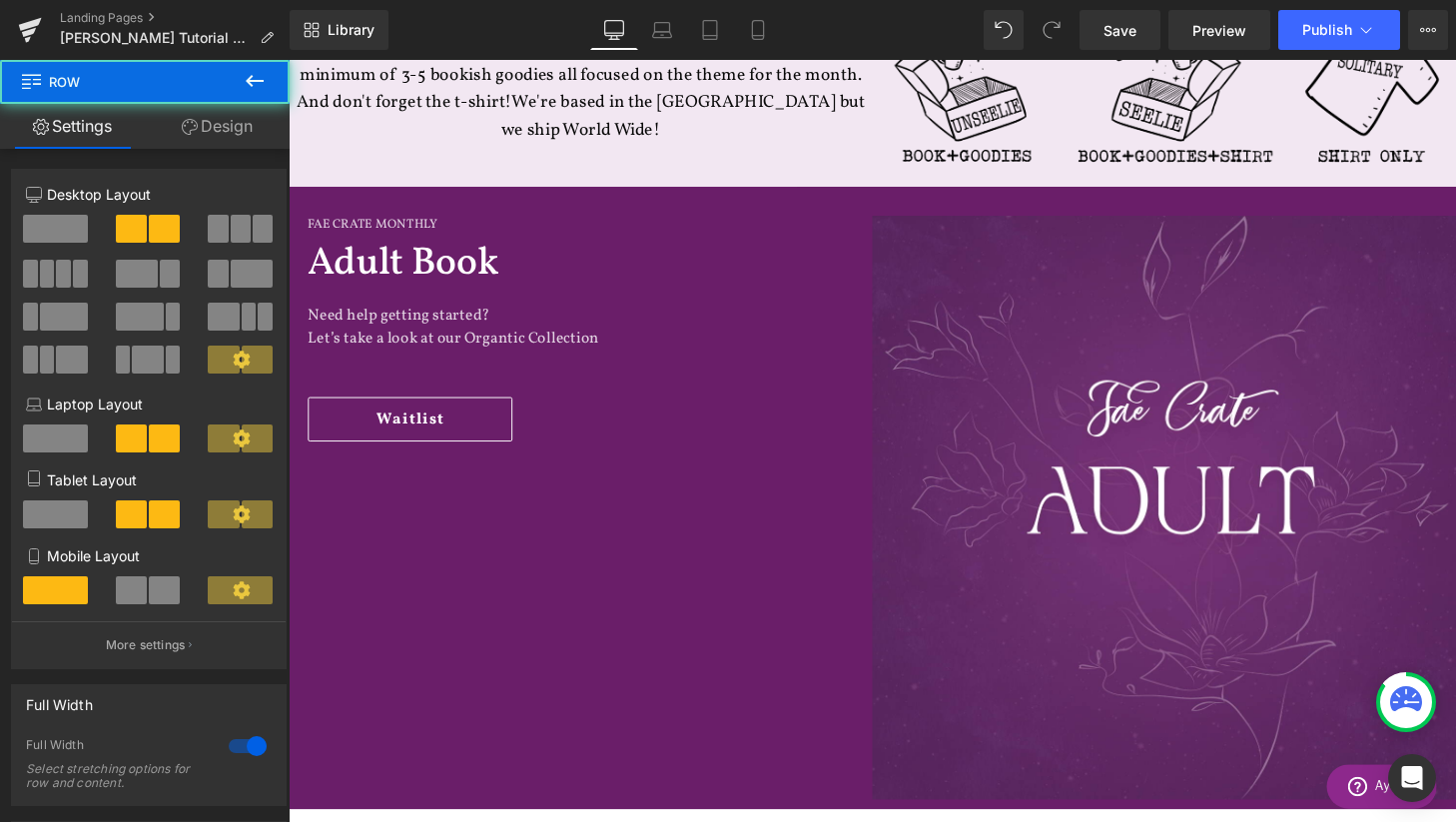 click at bounding box center [255, 82] 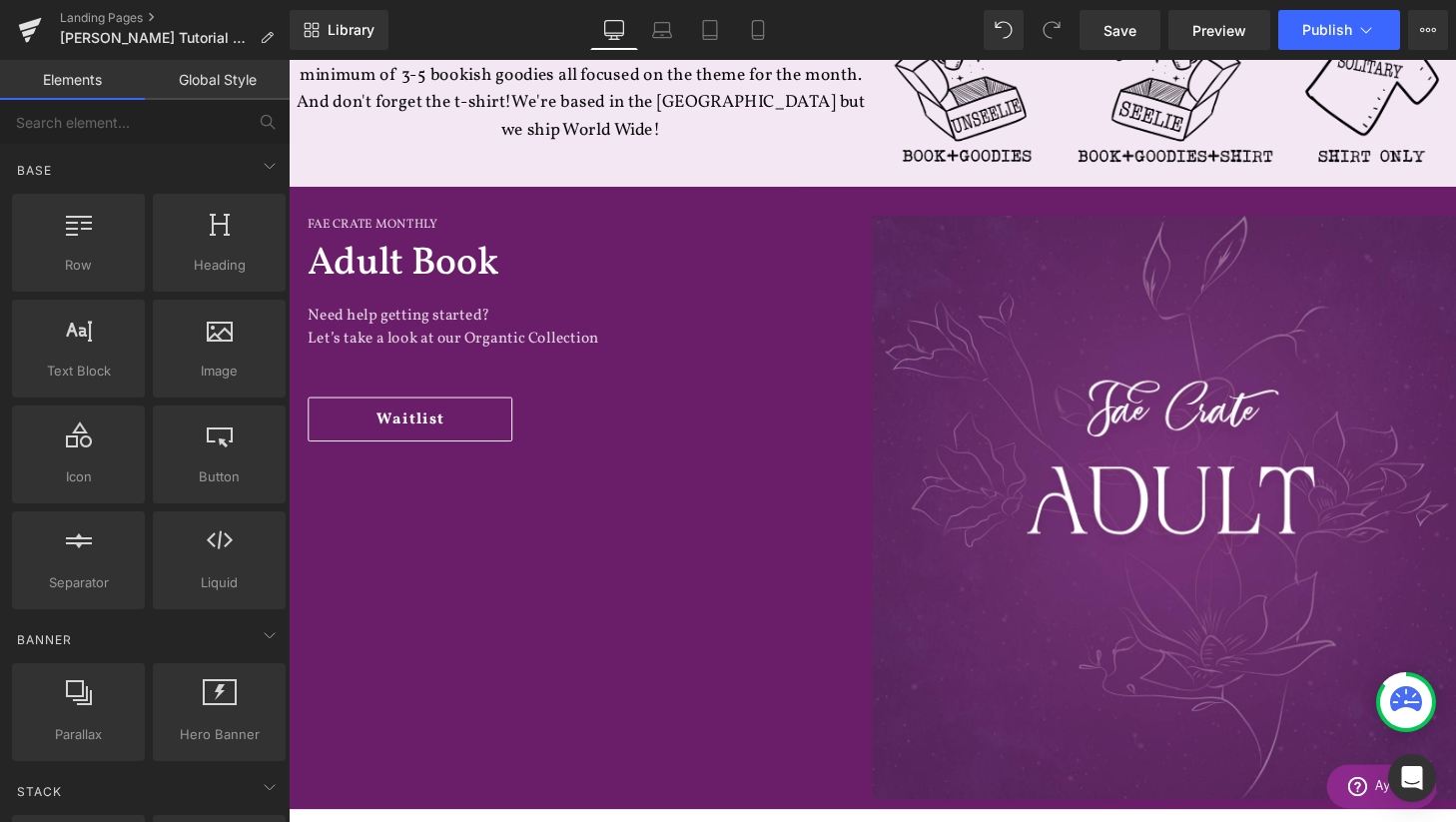 click on "Global Style" at bounding box center [217, 80] 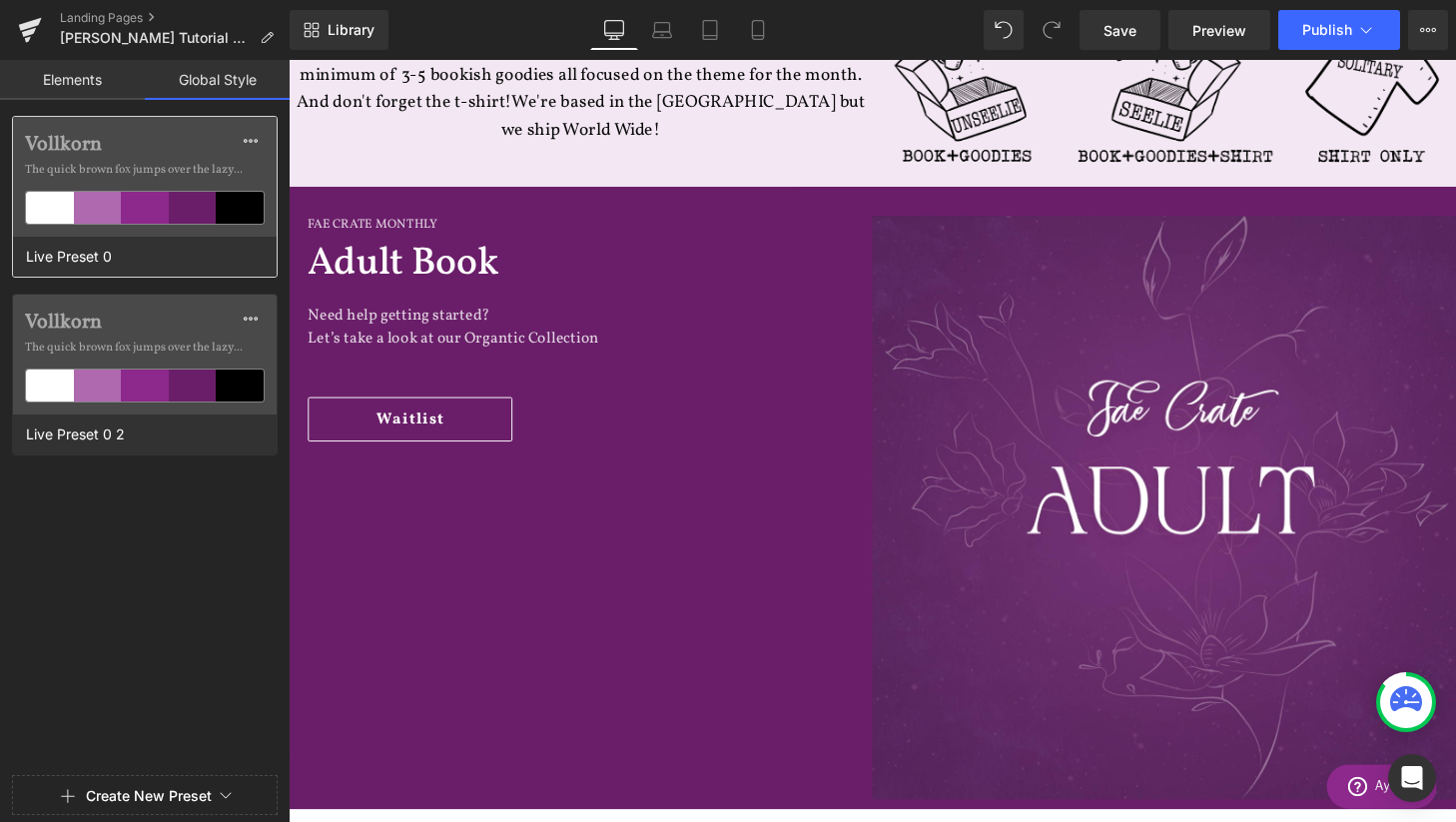 click at bounding box center (98, 208) 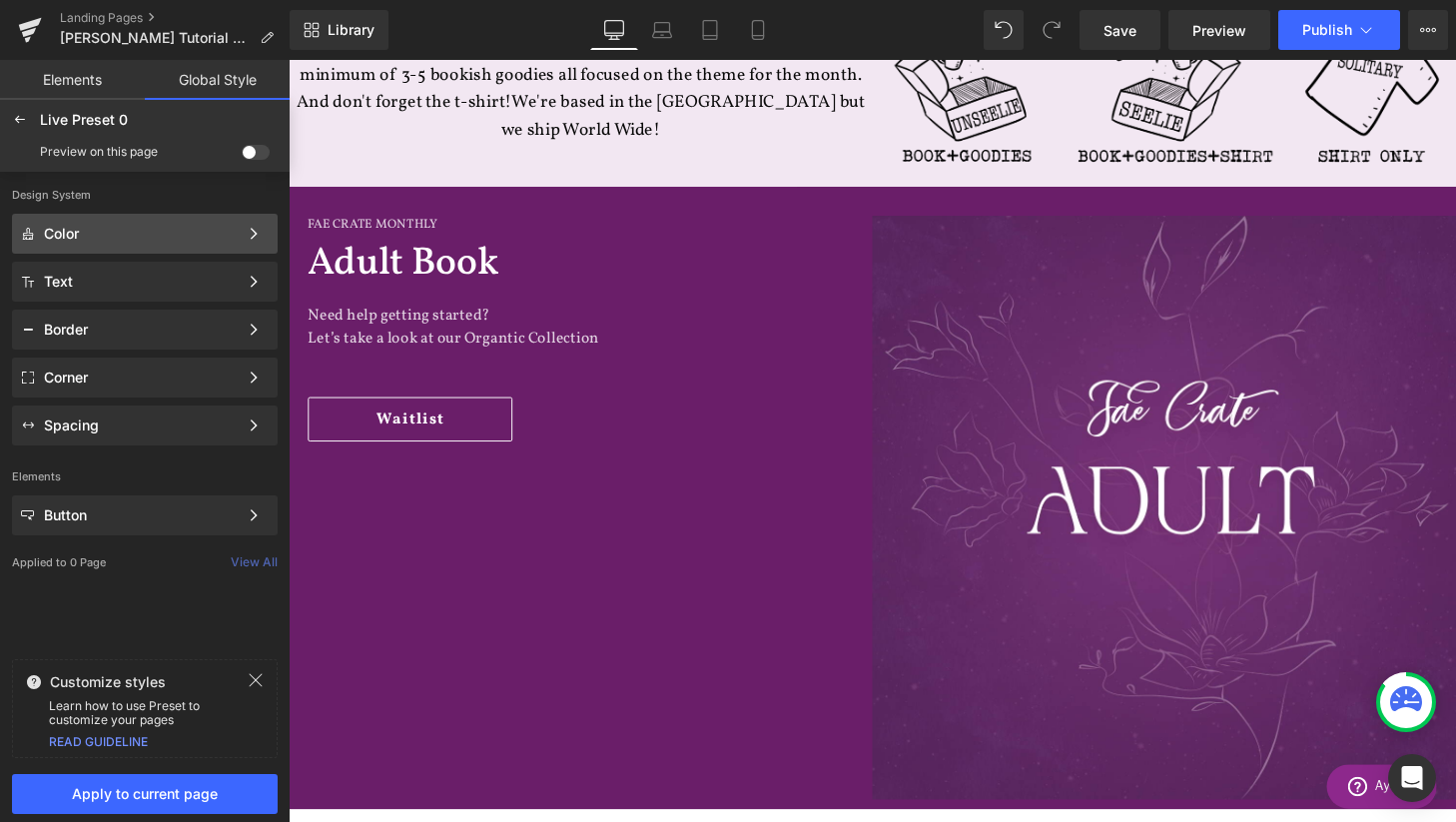 click on "Color Color Style Define a color palette and apply it to your pages 1 of 3 Next" 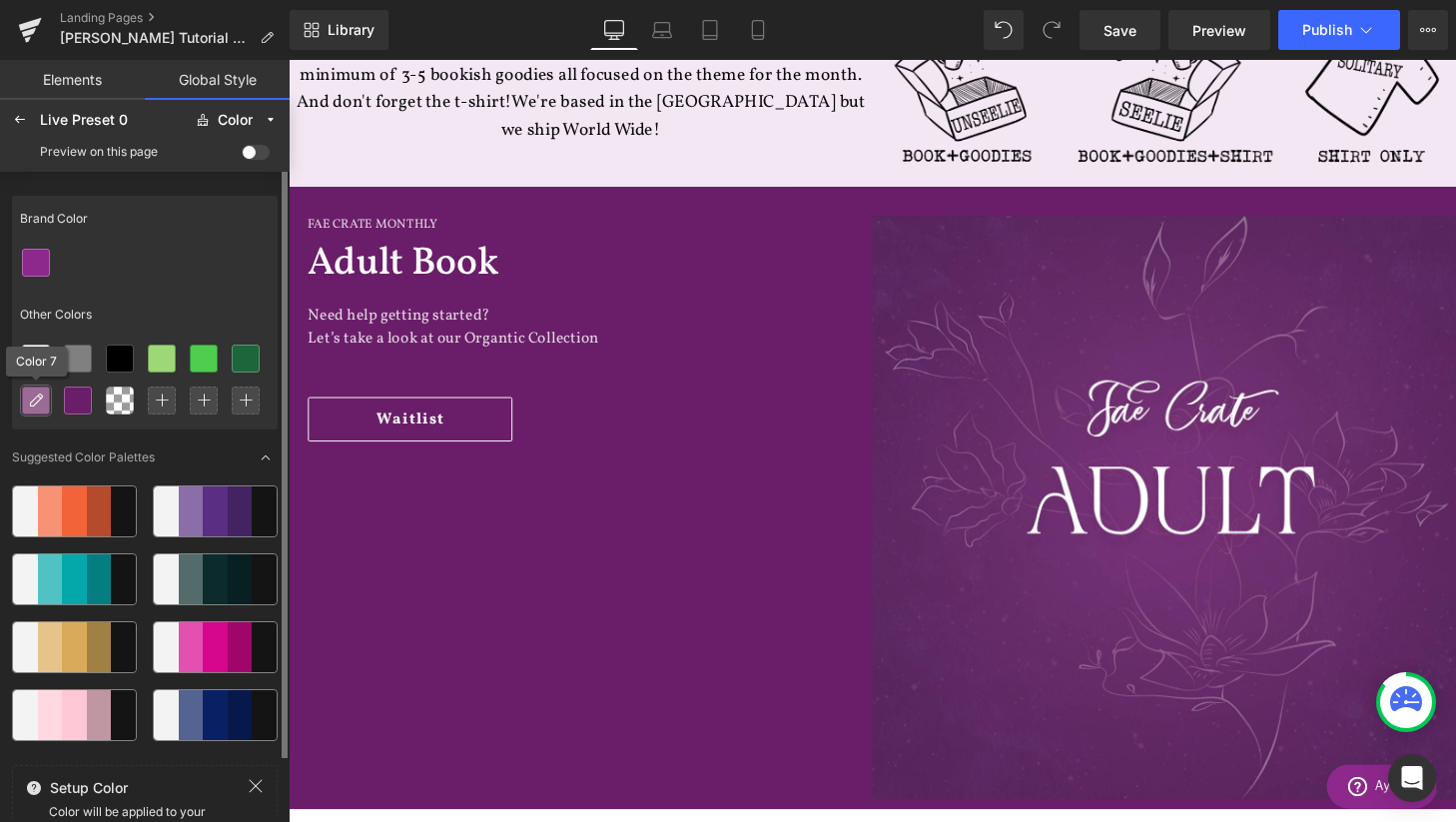 click at bounding box center (36, 401) 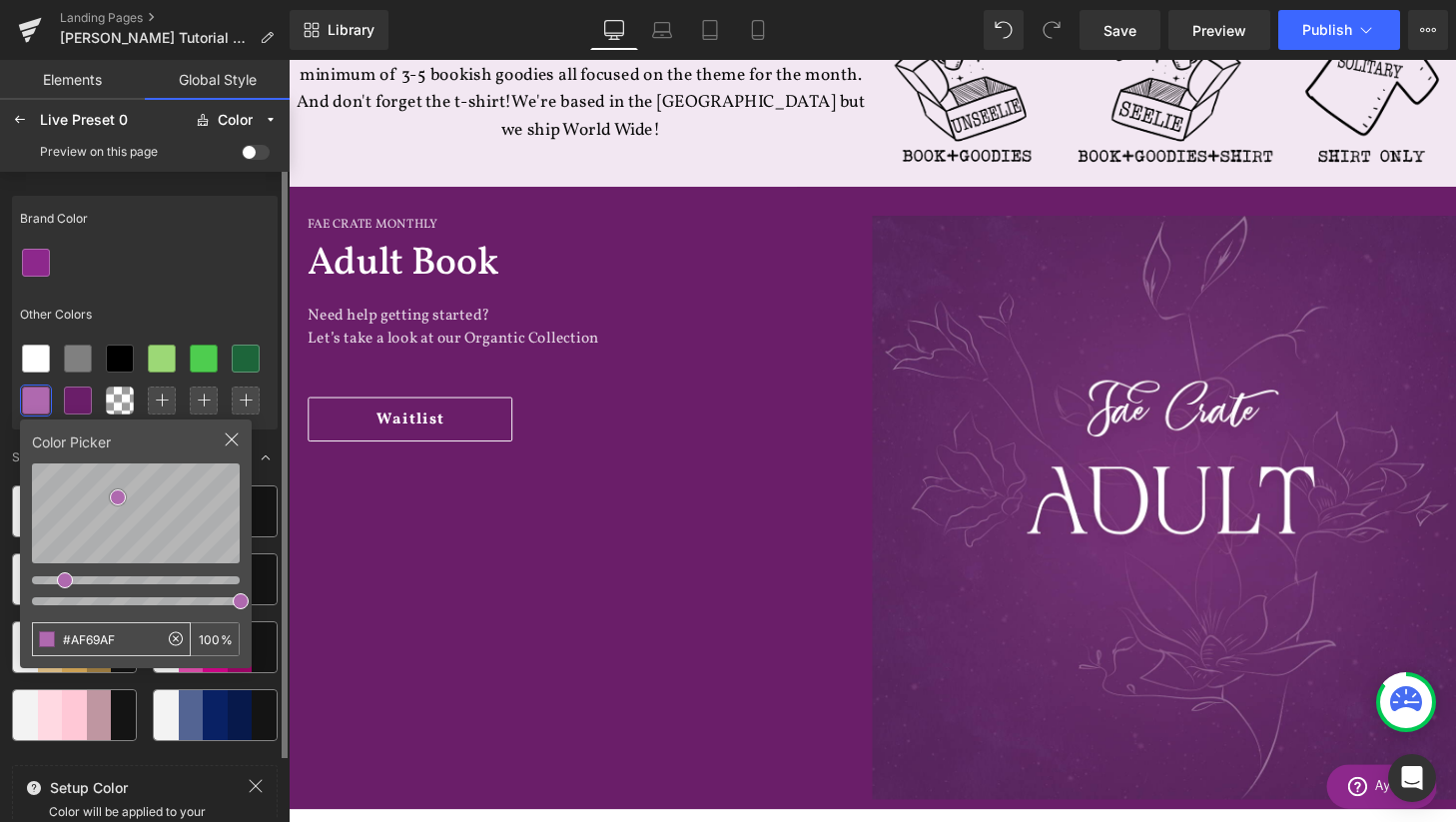 drag, startPoint x: 136, startPoint y: 646, endPoint x: 59, endPoint y: 645, distance: 77.00649 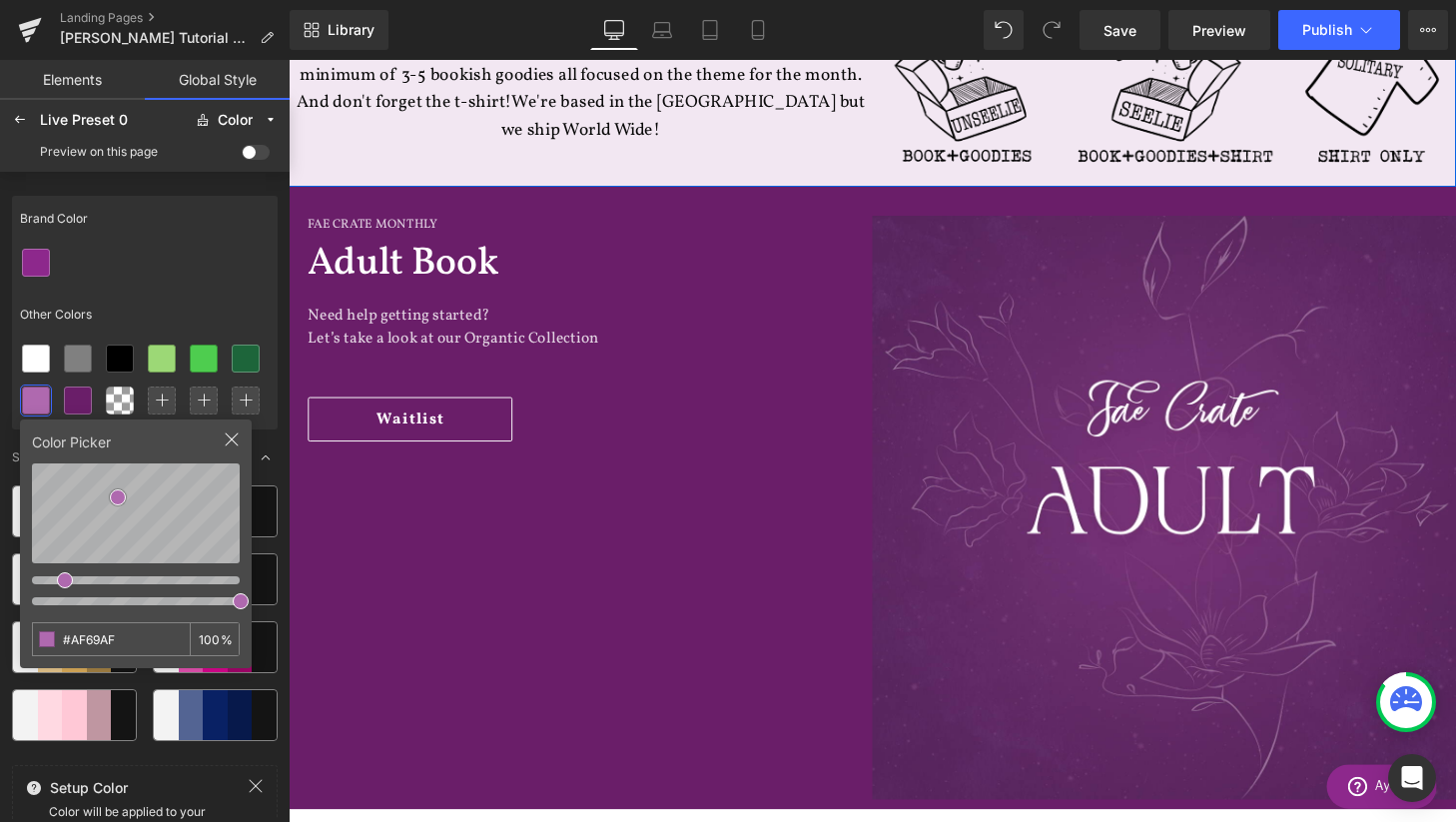 click on "What is Fae Crate? Heading         Fae Crate is a magically tailored book box that features Fantasy & Science Fiction themes. Each box will include a hardback new release, and a minimum of 3-5 bookish goodies all focused on the theme for the month. And don't forget the t-shirt!  We're based in the [GEOGRAPHIC_DATA] but we ship World Wide! Text Block         Image         Row" at bounding box center (893, 47) 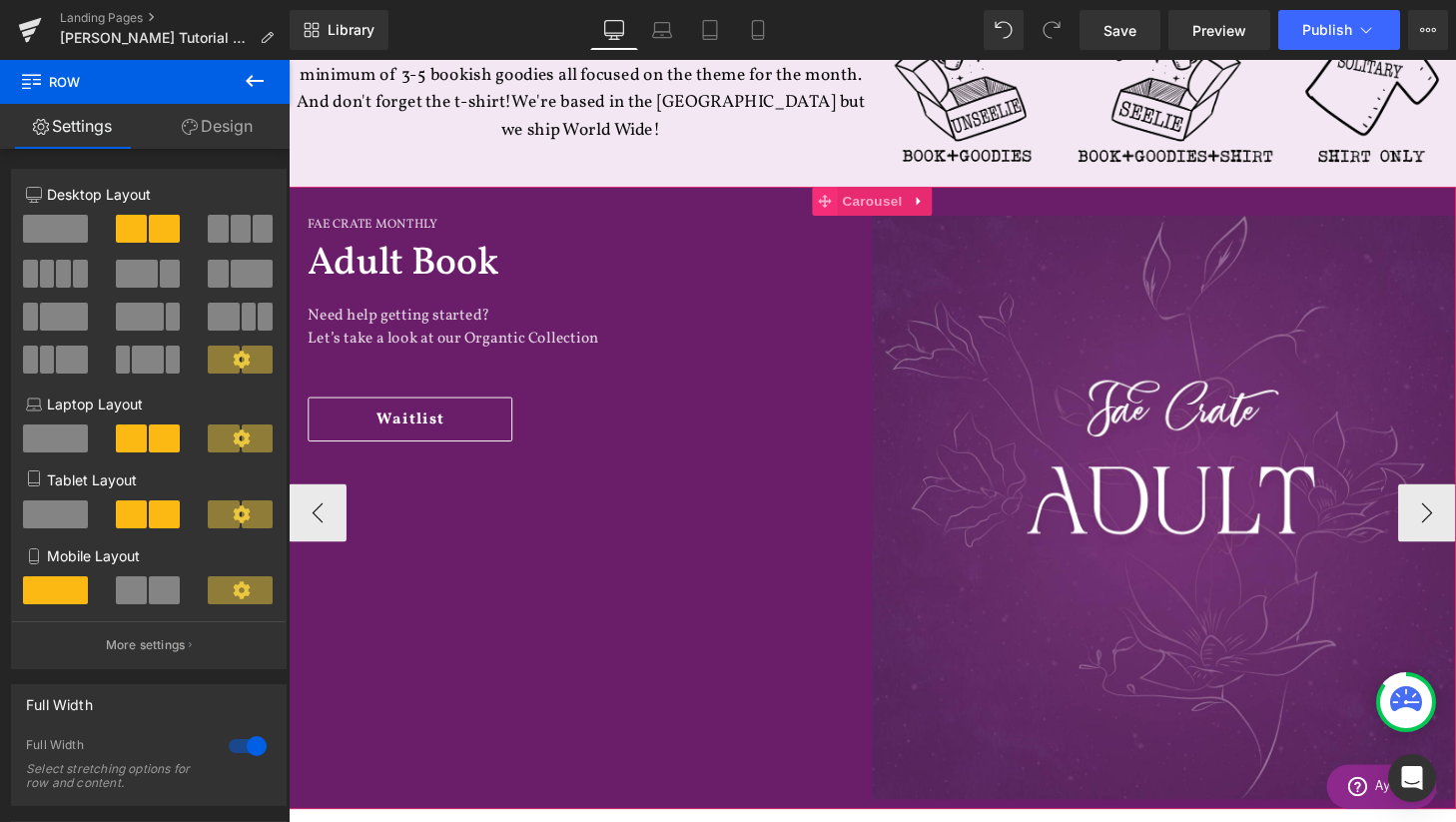 click 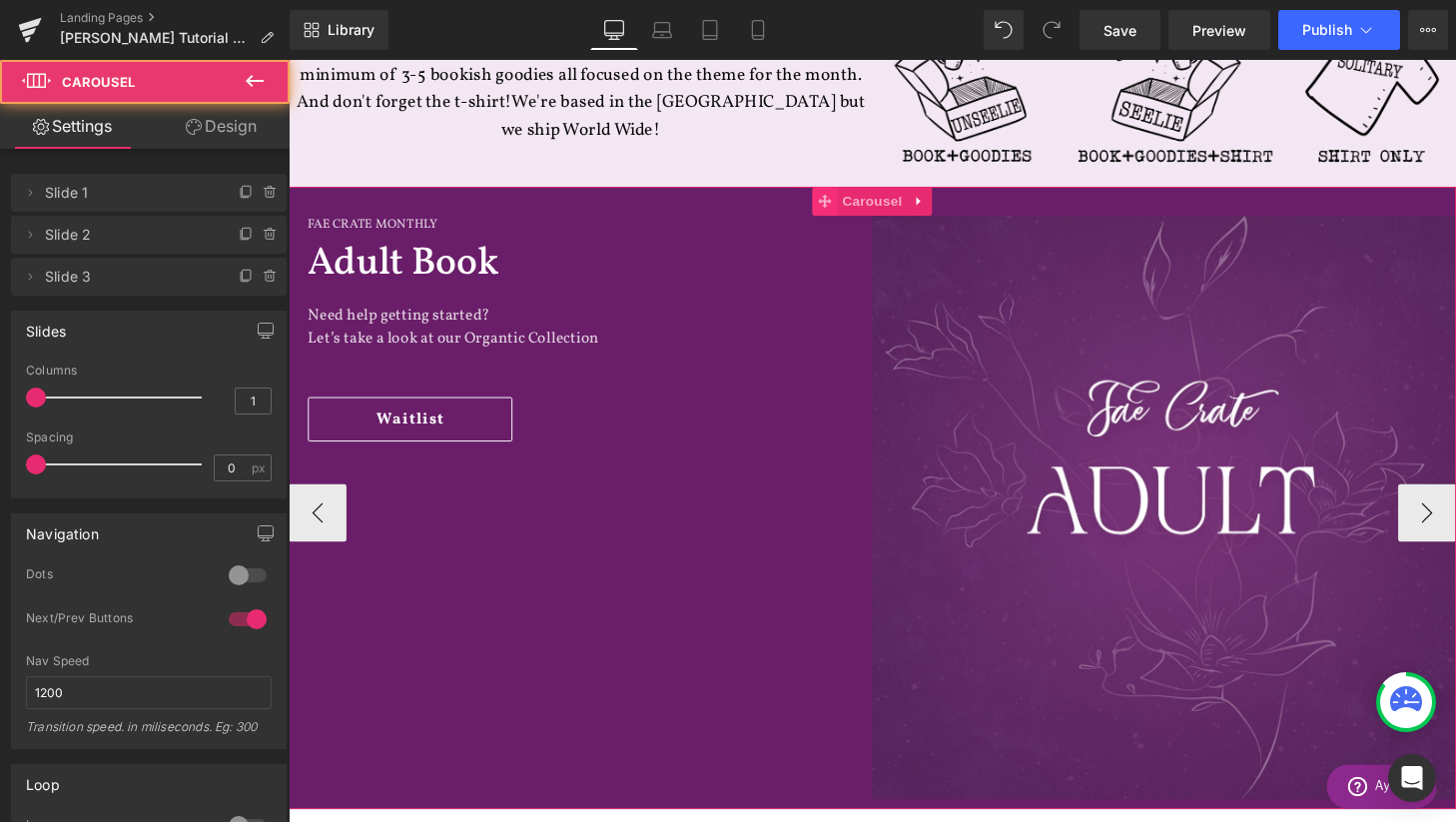 click 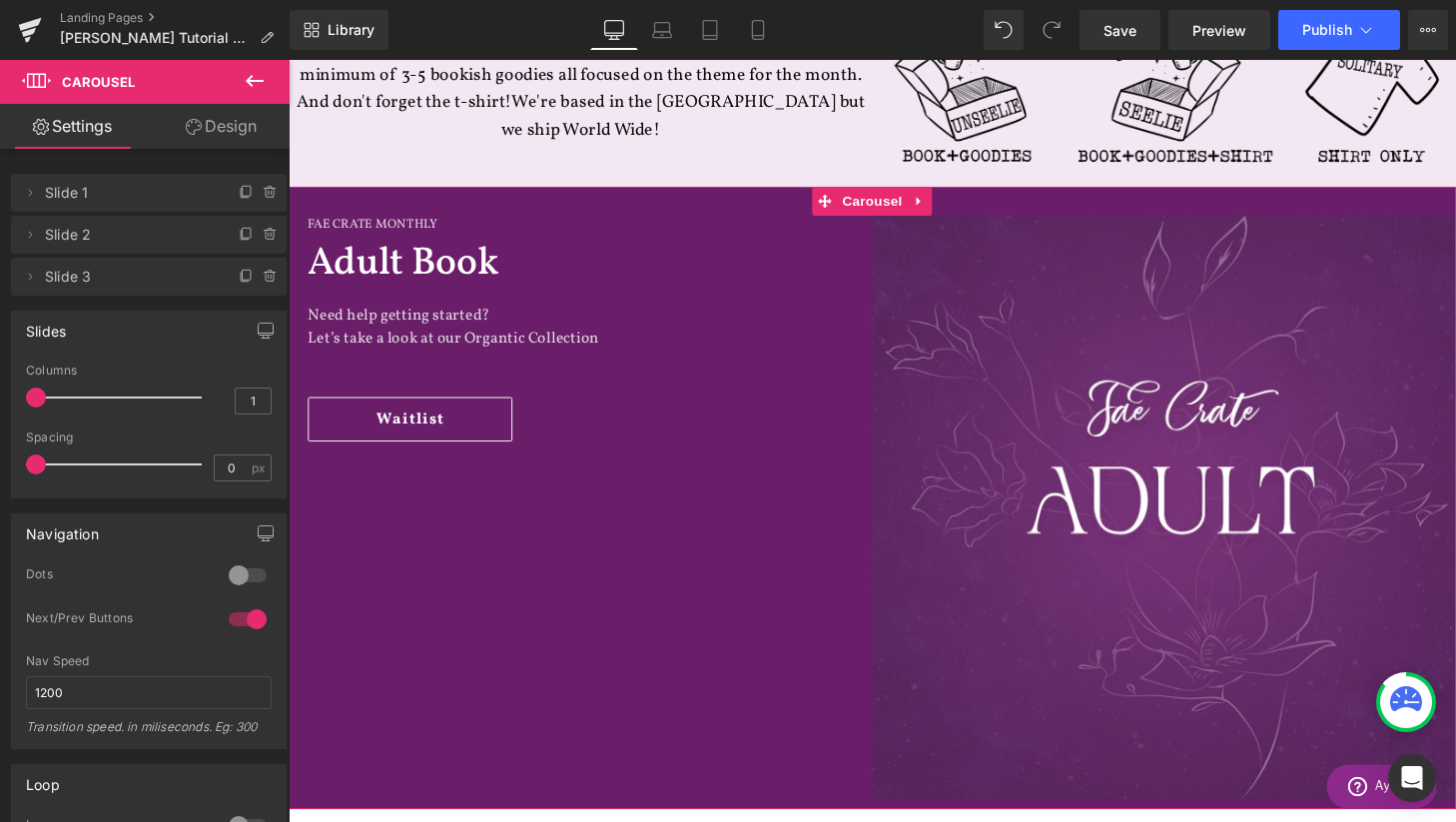 click on "Design" at bounding box center (221, 126) 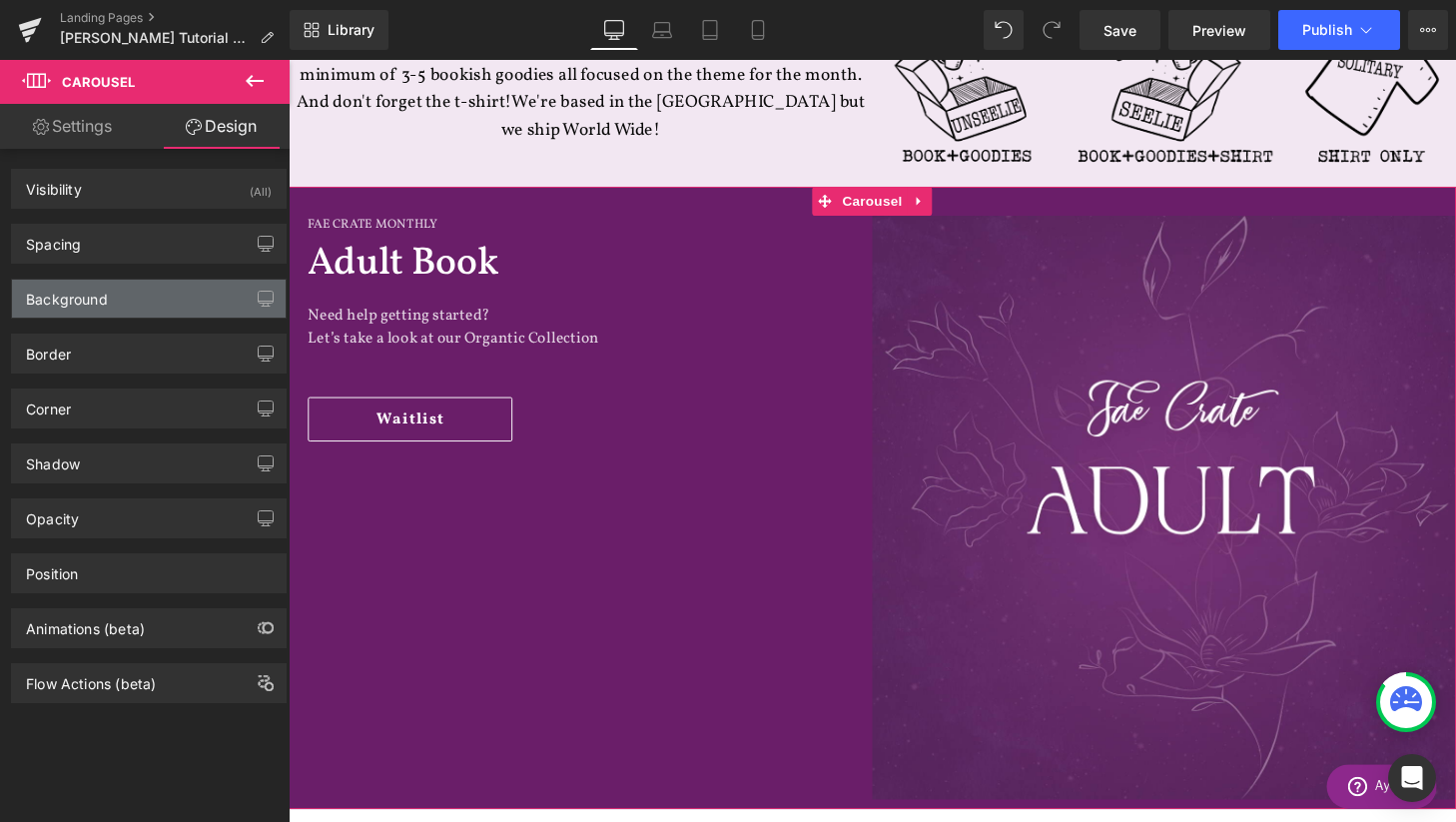 click on "Background" at bounding box center [149, 299] 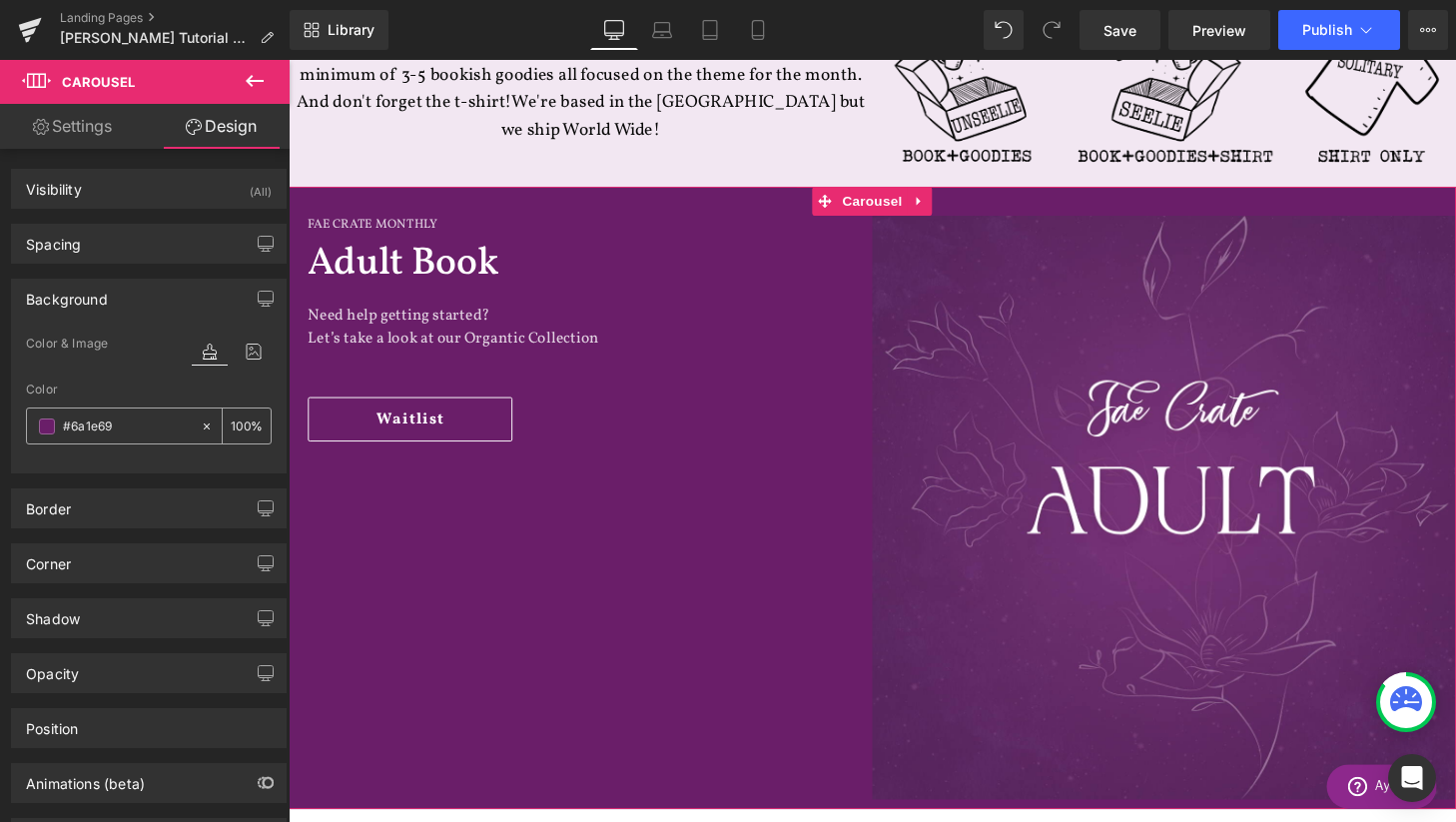 click on "#6a1e69" at bounding box center (127, 426) 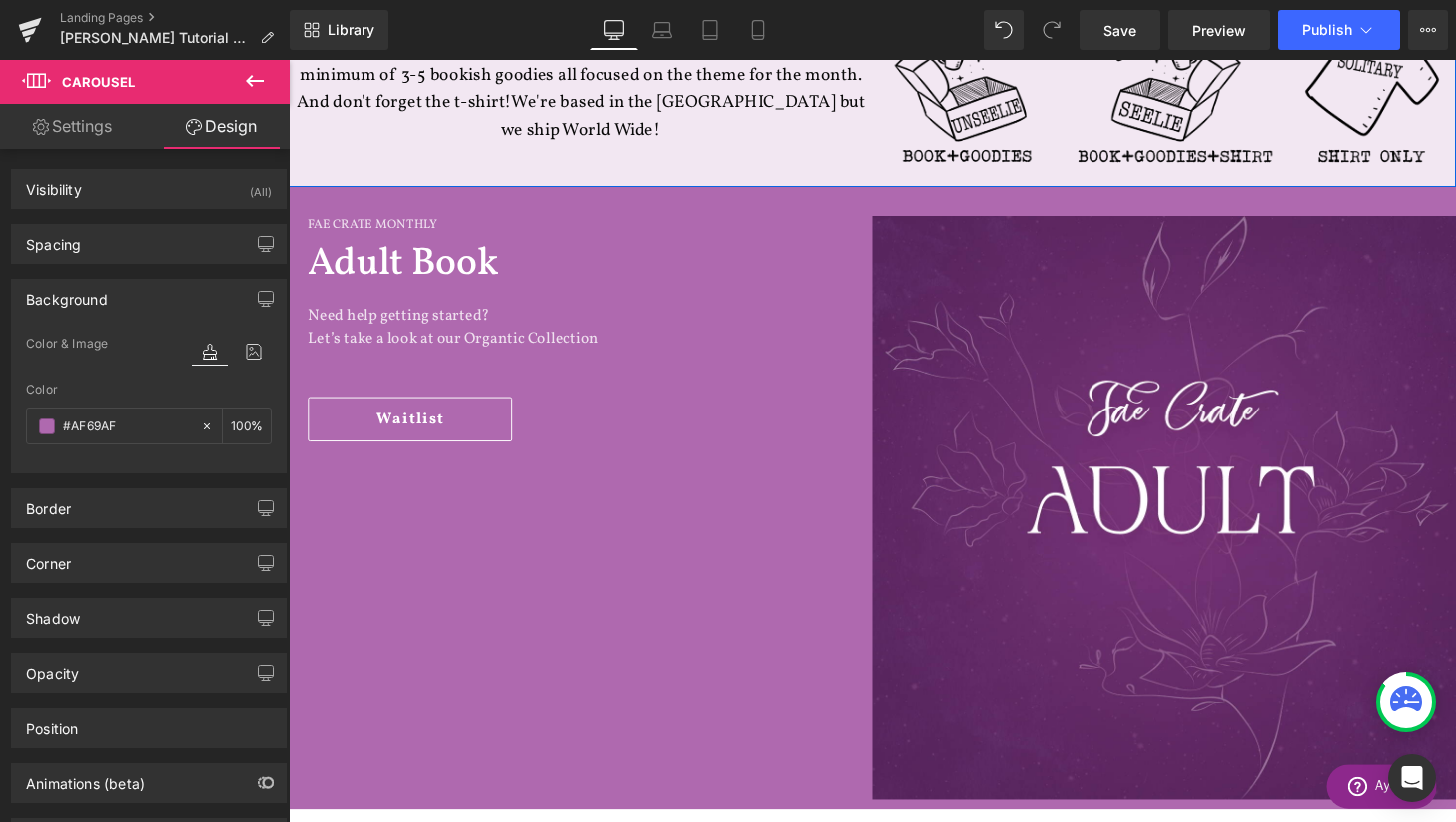 click on "What is Fae Crate? Heading         Fae Crate is a magically tailored book box that features Fantasy & Science Fiction themes. Each box will include a hardback new release, and a minimum of 3-5 bookish goodies all focused on the theme for the month. And don't forget the t-shirt!  We're based in the [GEOGRAPHIC_DATA] but we ship World Wide! Text Block         Image         Row" at bounding box center [893, 47] 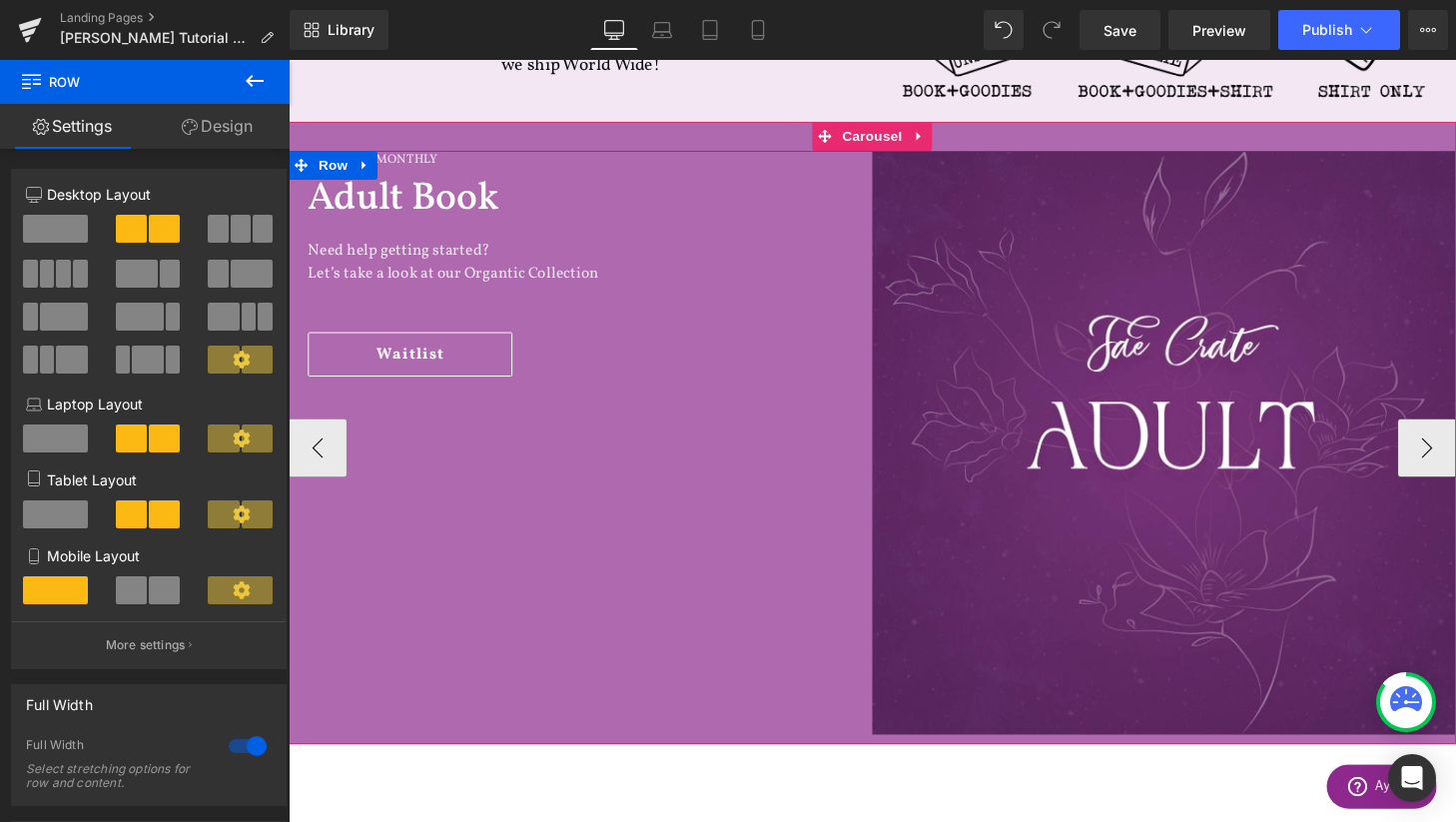 scroll, scrollTop: 941, scrollLeft: 0, axis: vertical 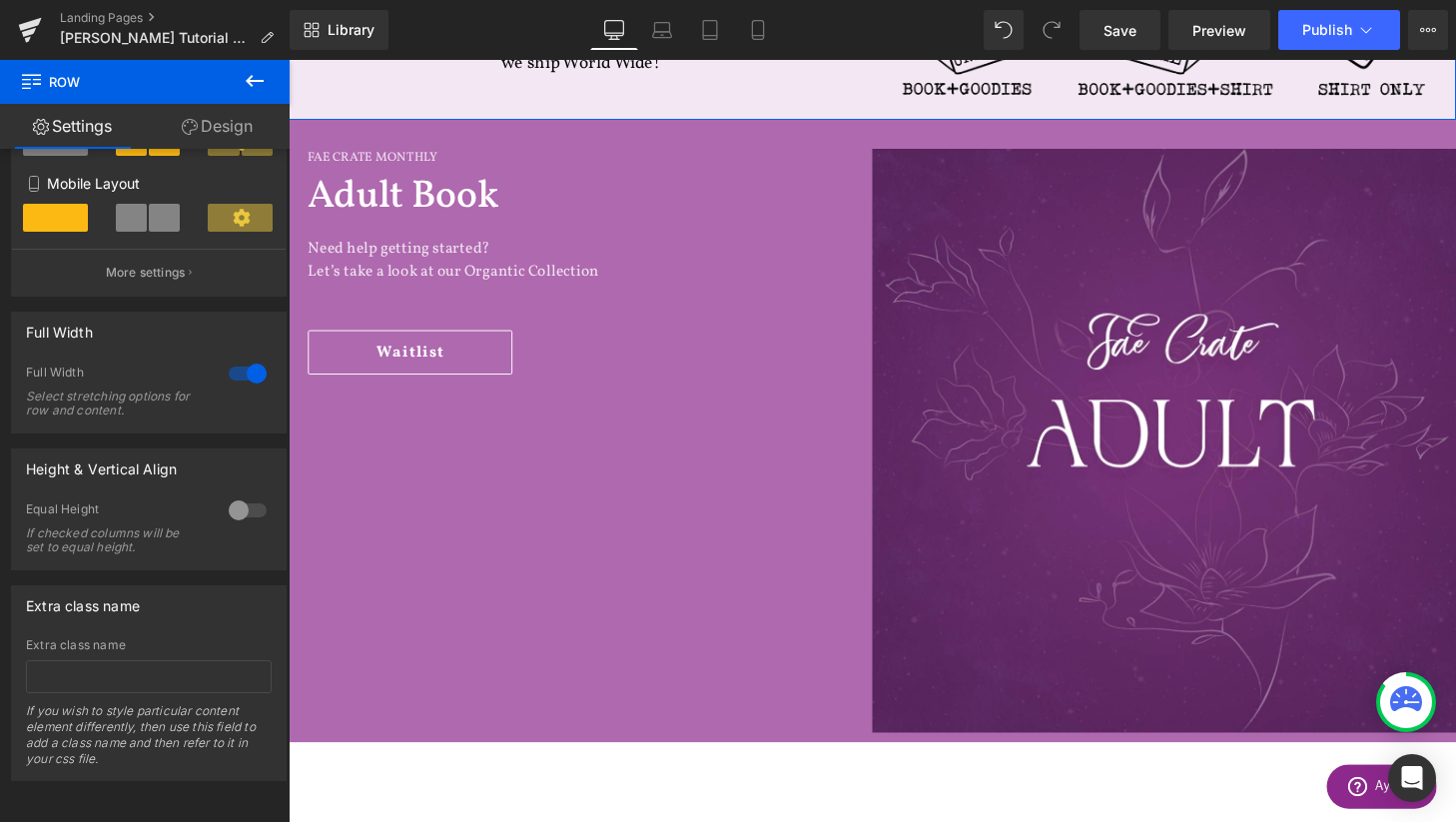 click at bounding box center [248, 374] 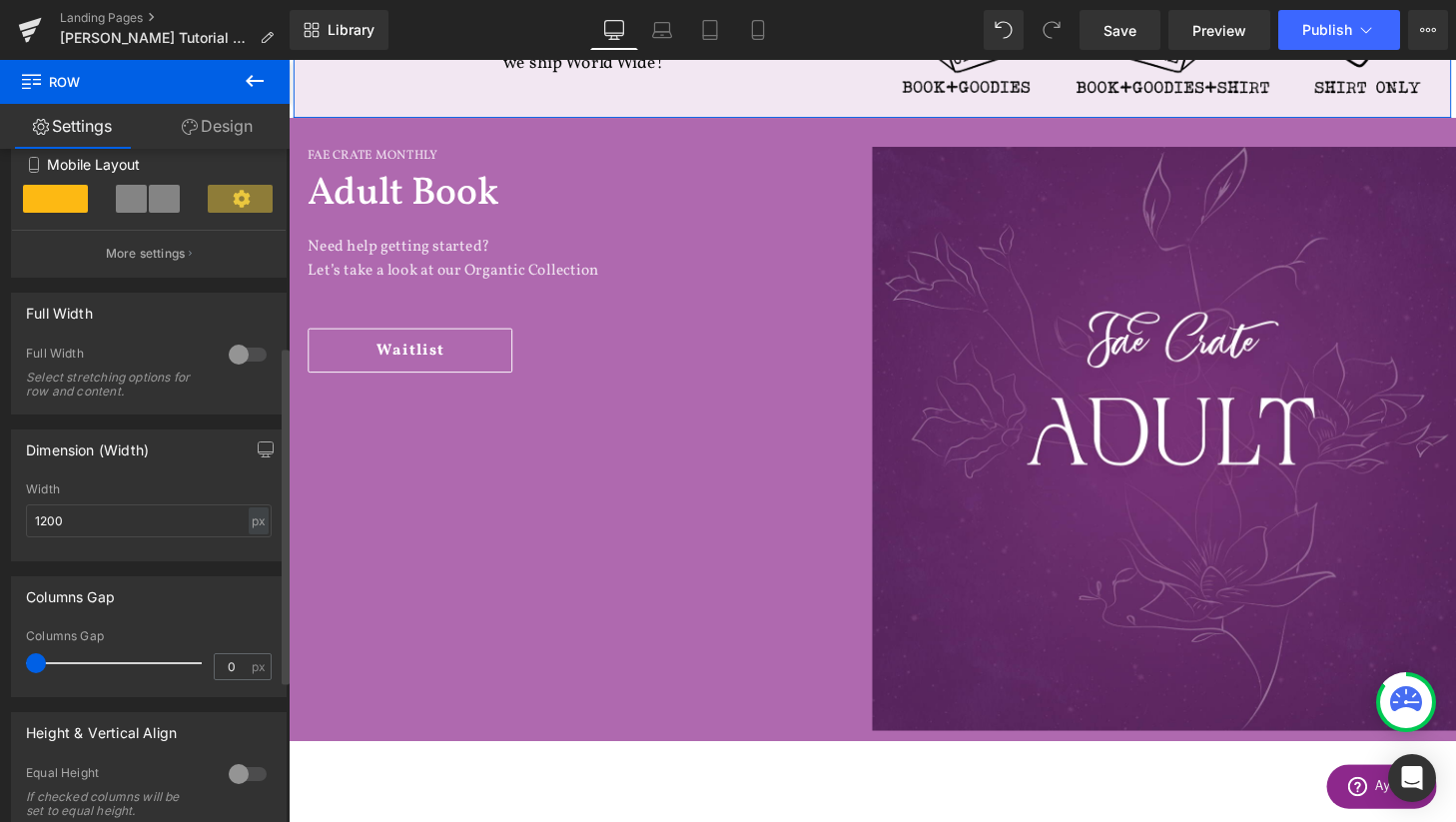 click at bounding box center [248, 355] 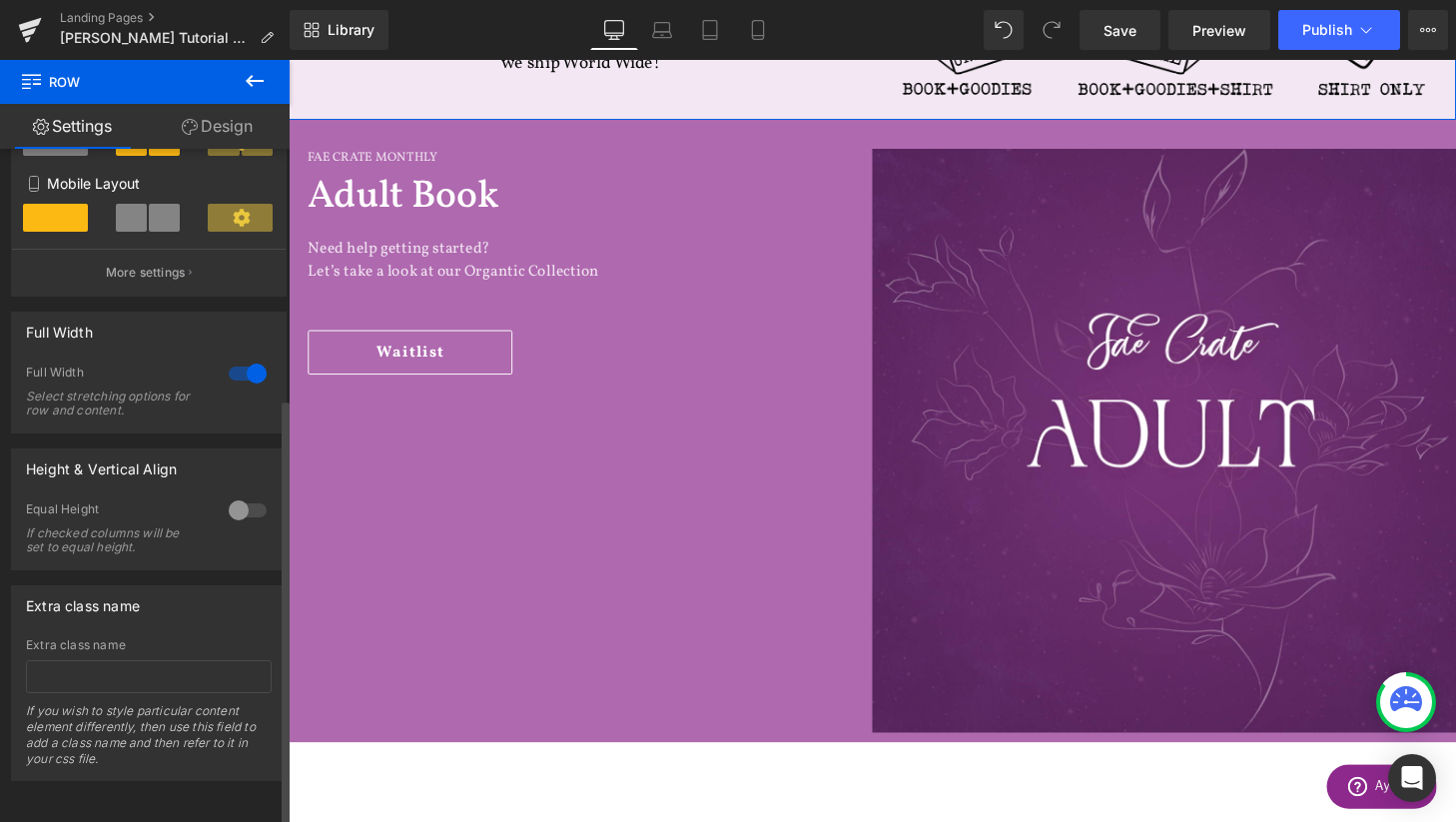 click at bounding box center (248, 374) 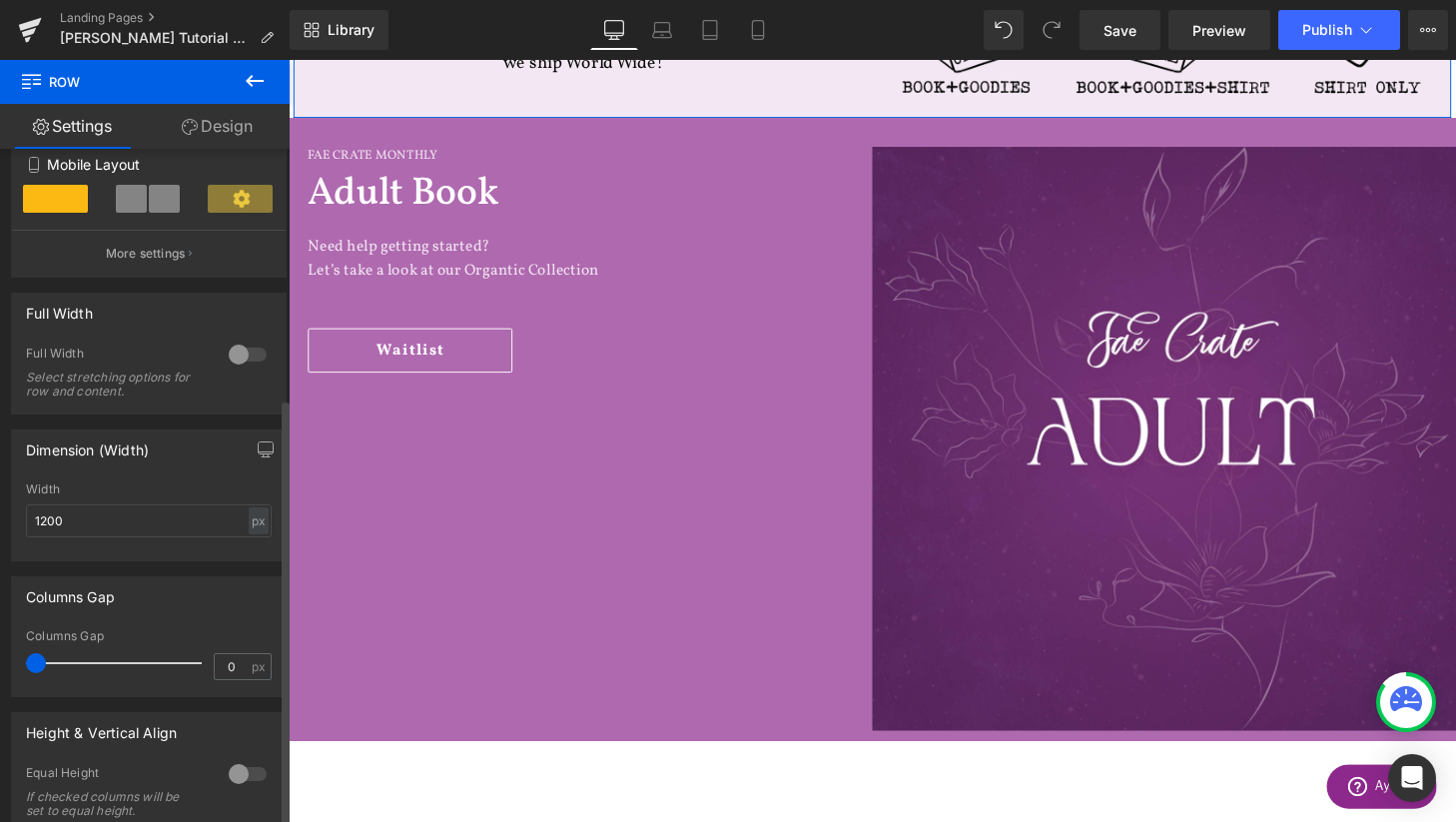 click at bounding box center (248, 355) 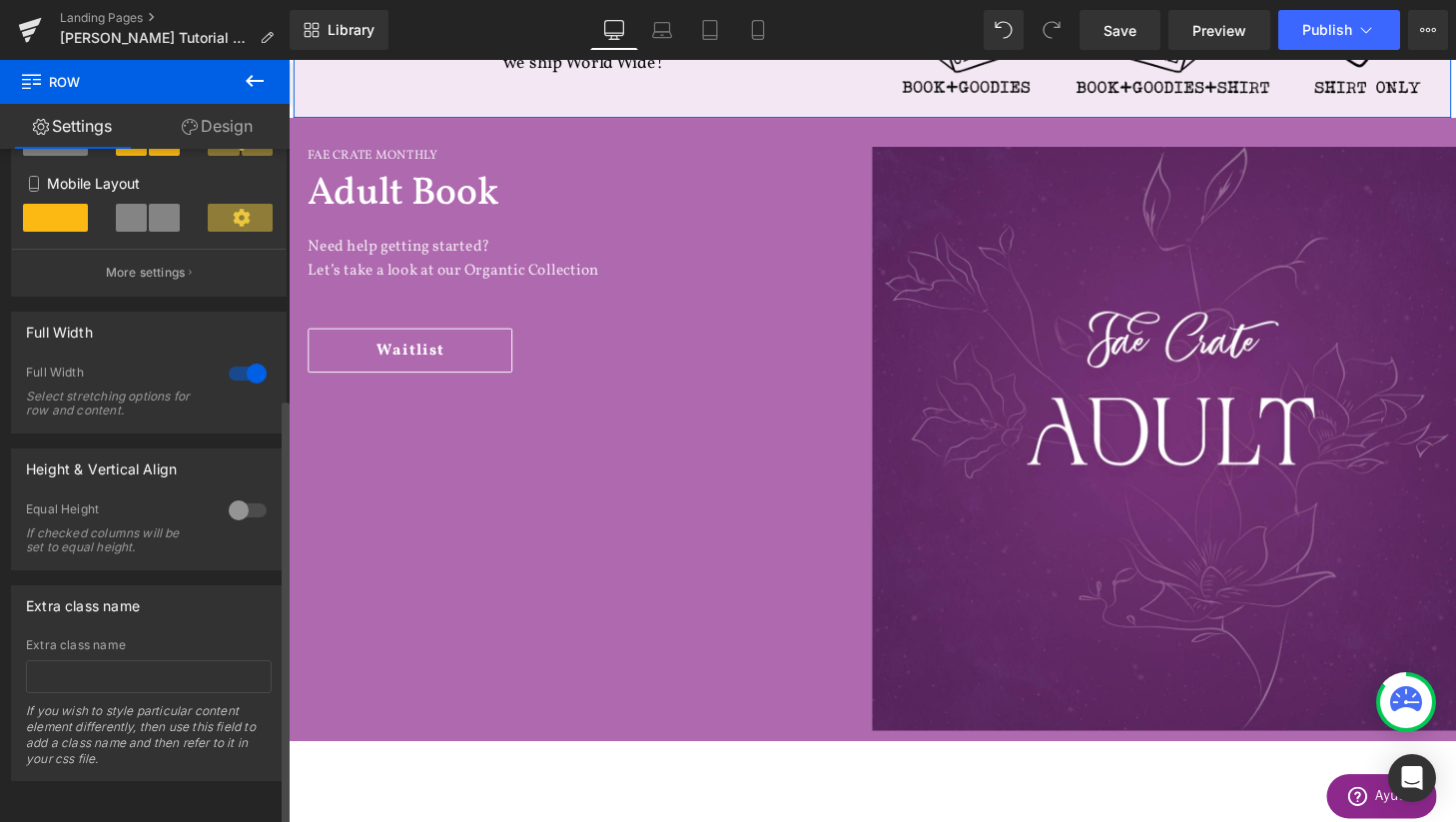 scroll, scrollTop: 10, scrollLeft: 10, axis: both 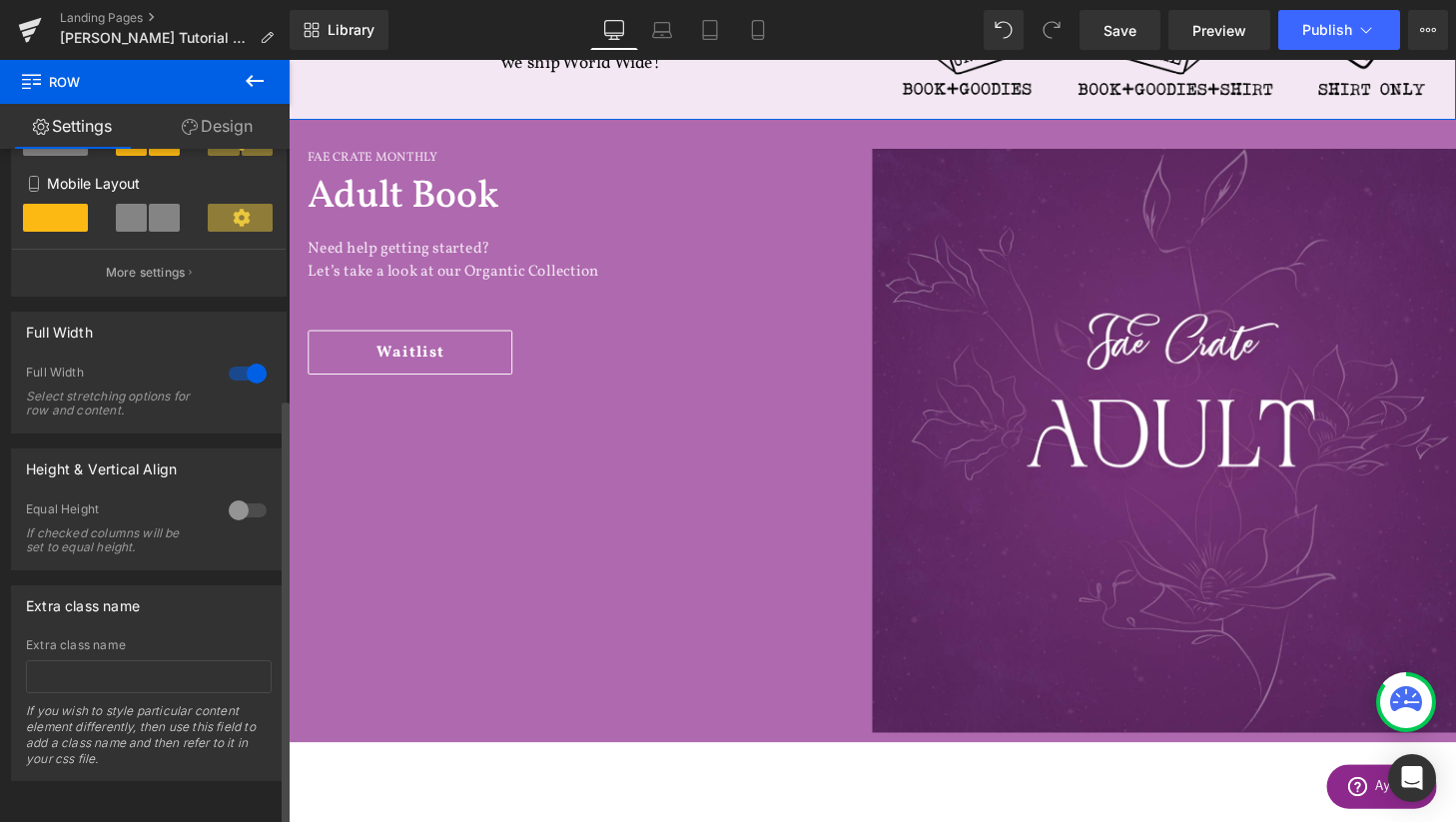 click at bounding box center (248, 510) 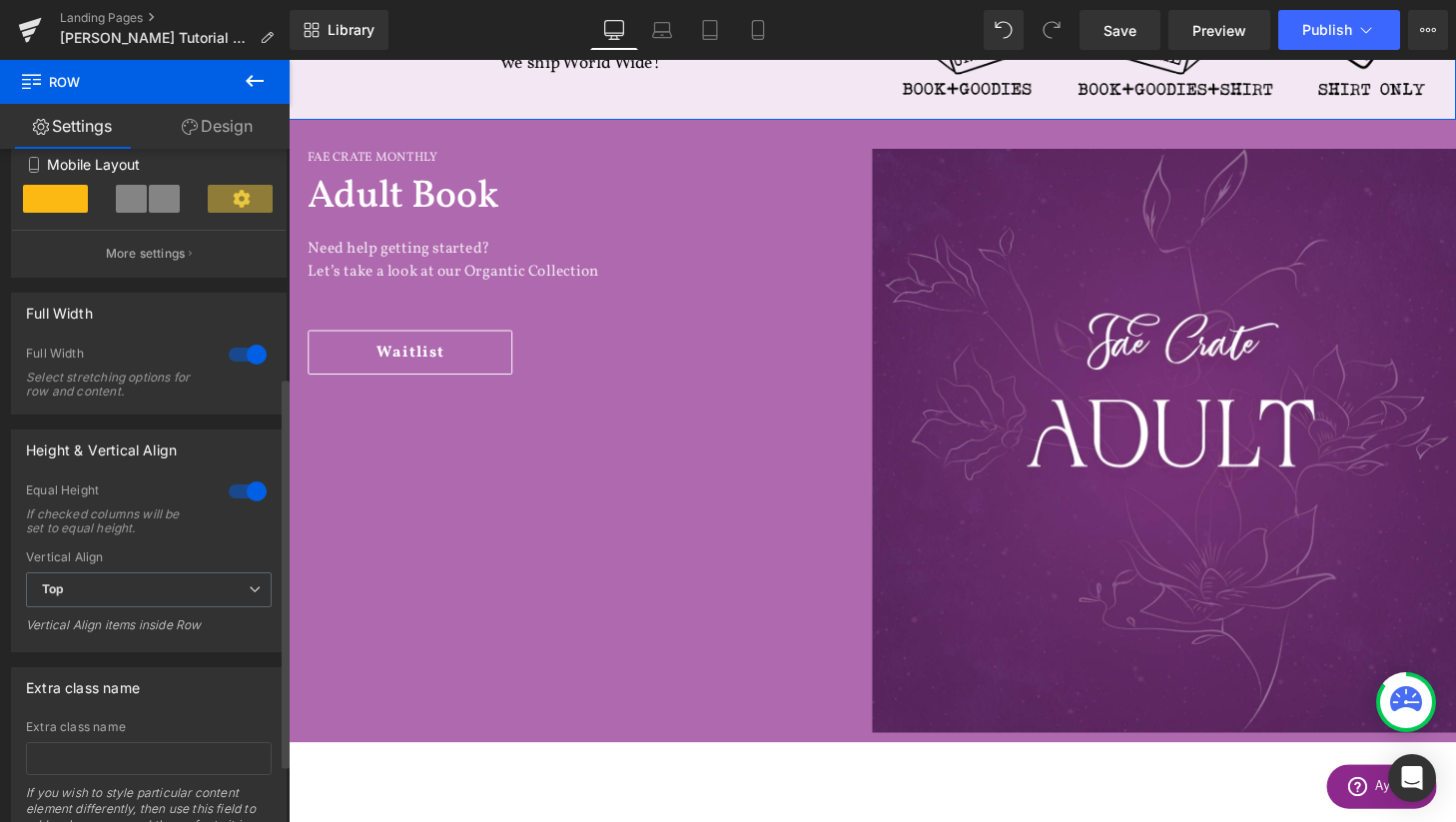 click at bounding box center [248, 491] 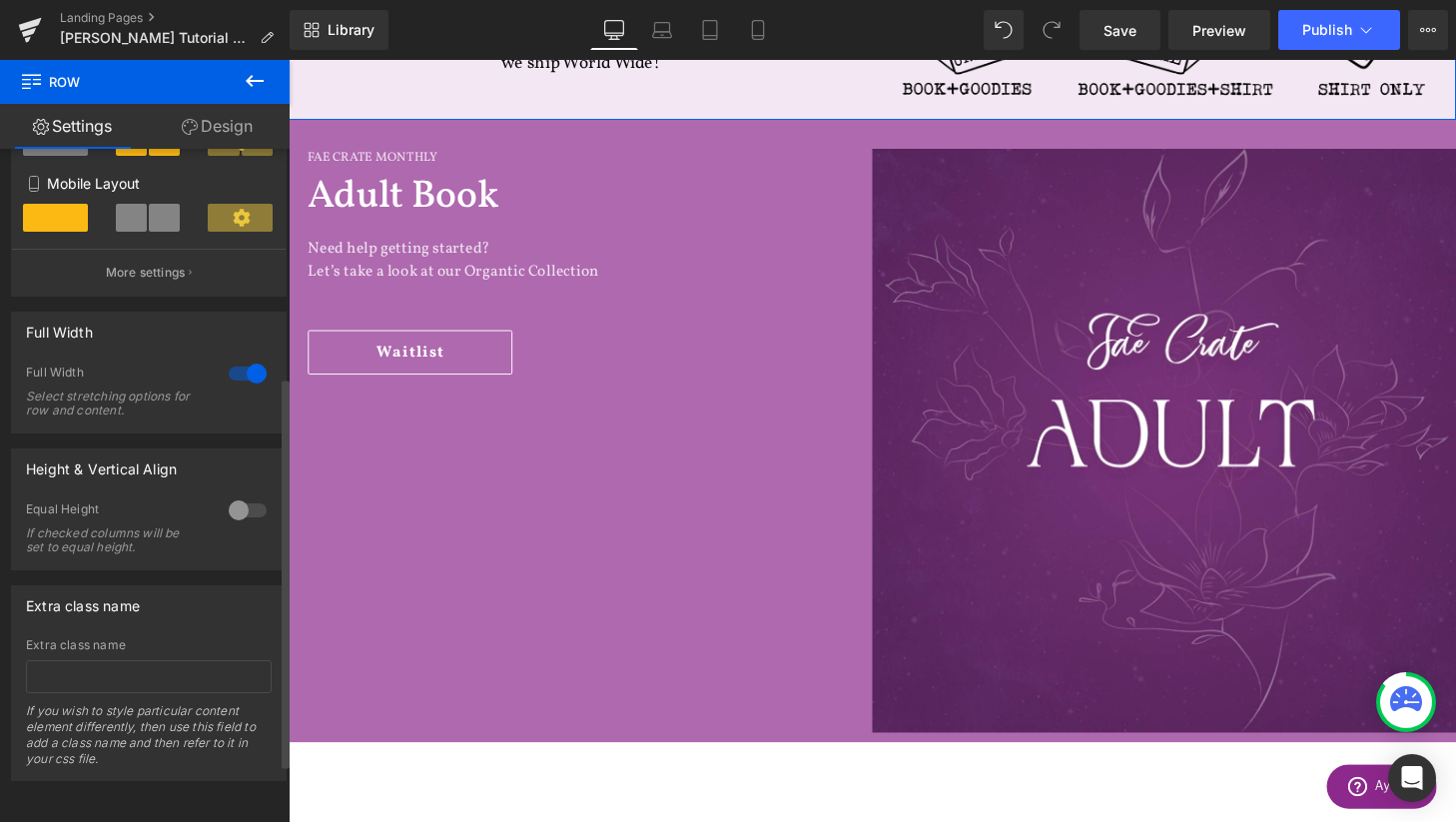 click at bounding box center (248, 510) 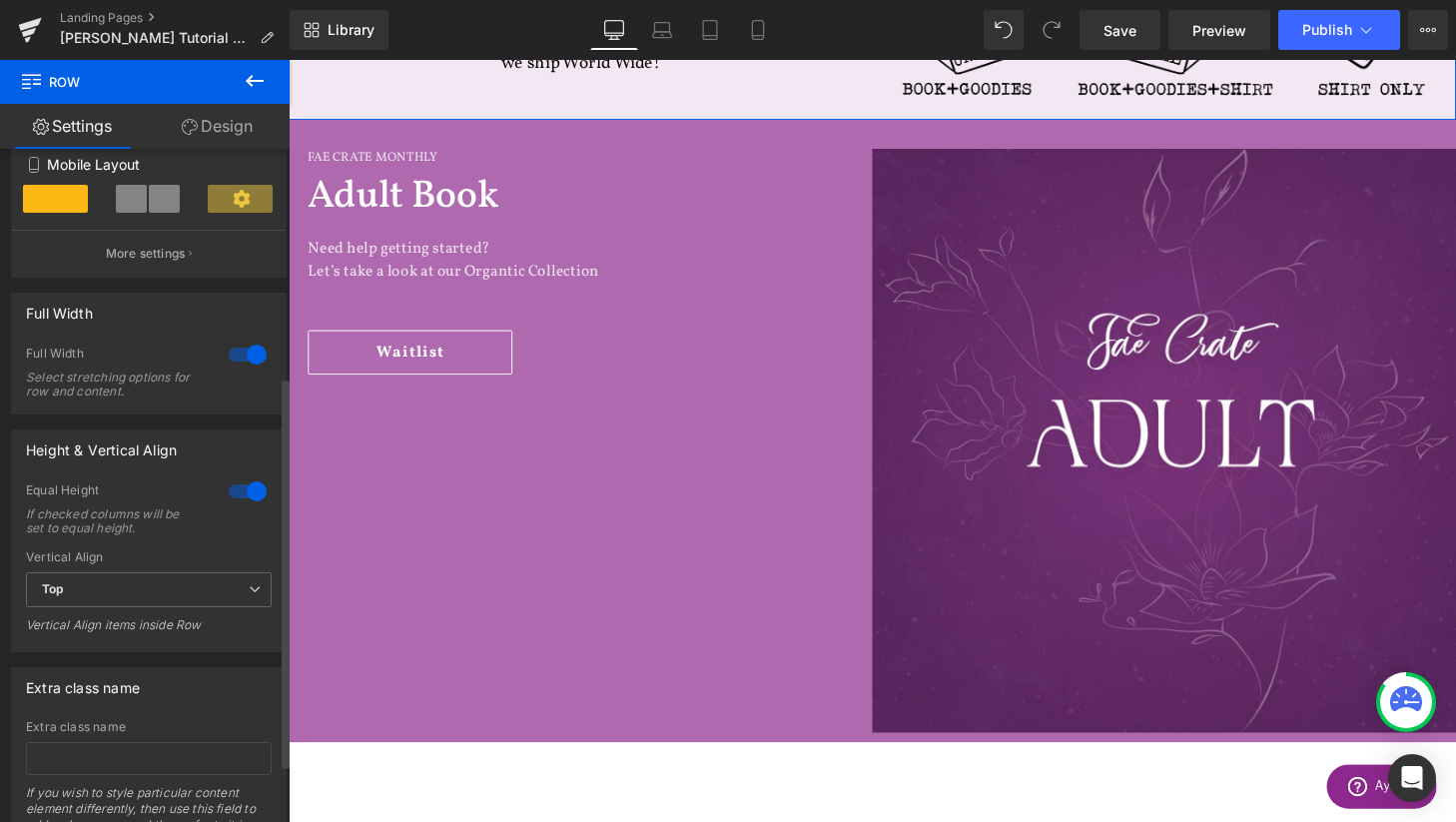 click at bounding box center (248, 491) 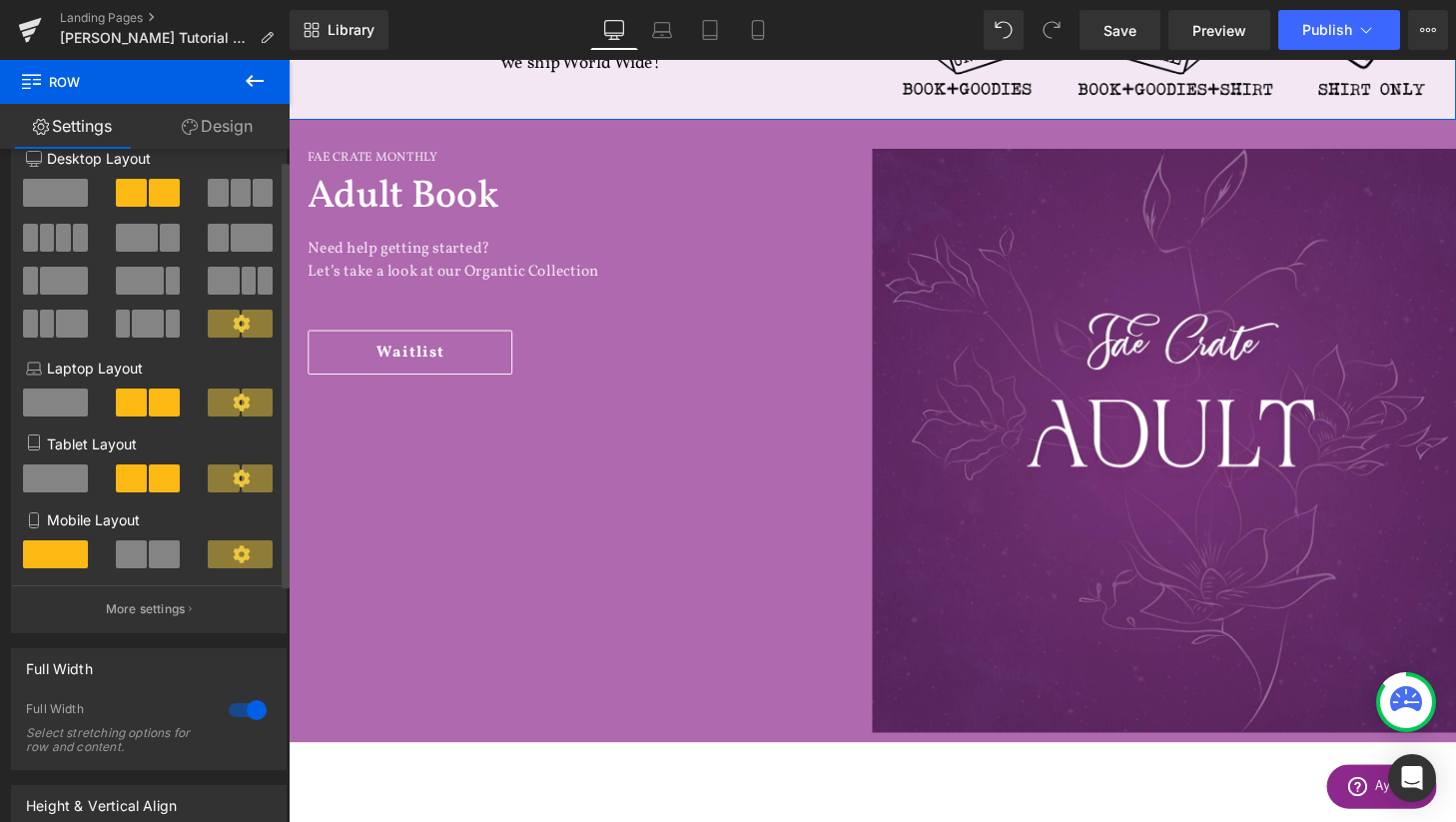 scroll, scrollTop: 0, scrollLeft: 0, axis: both 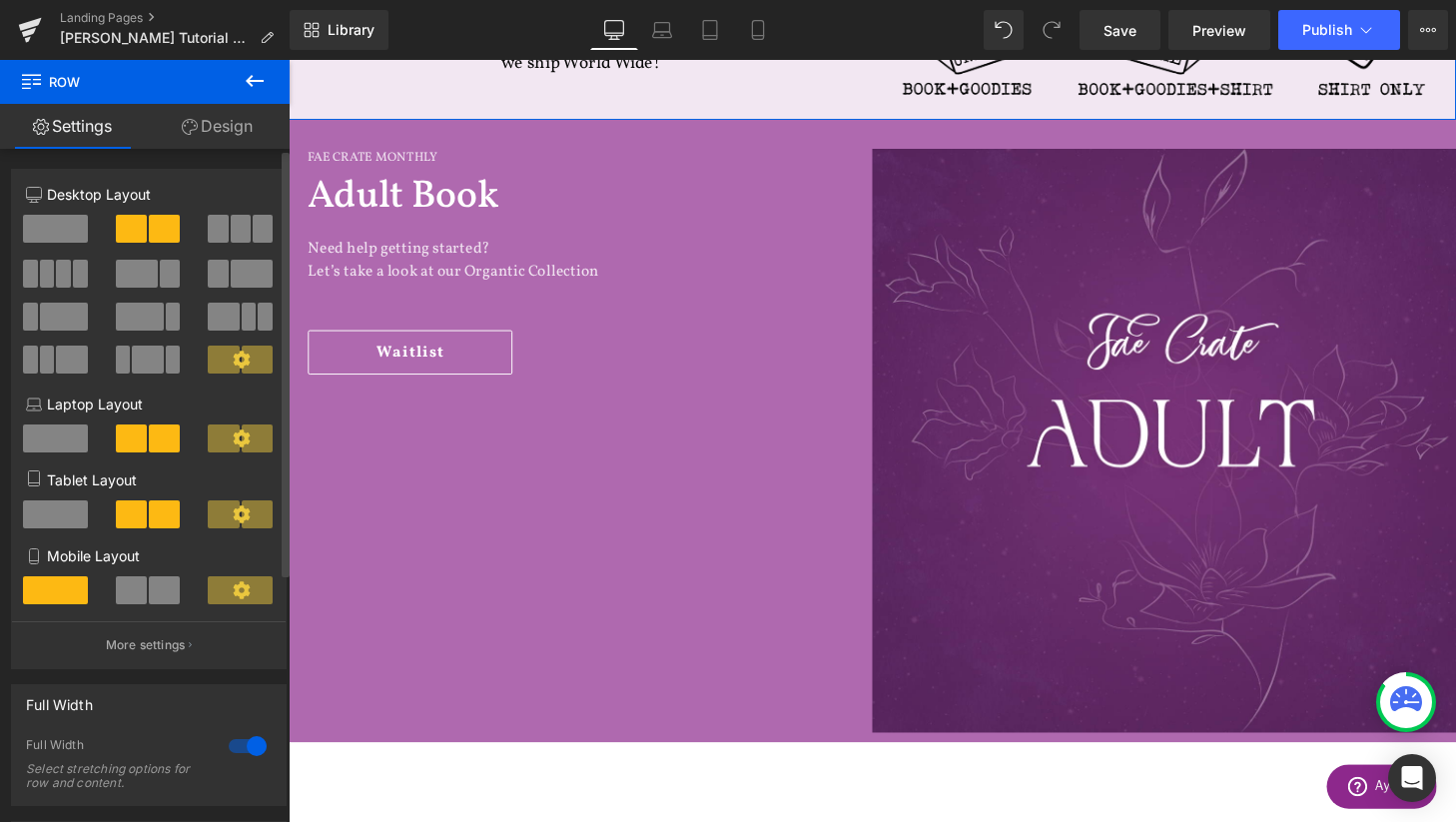click at bounding box center [64, 317] 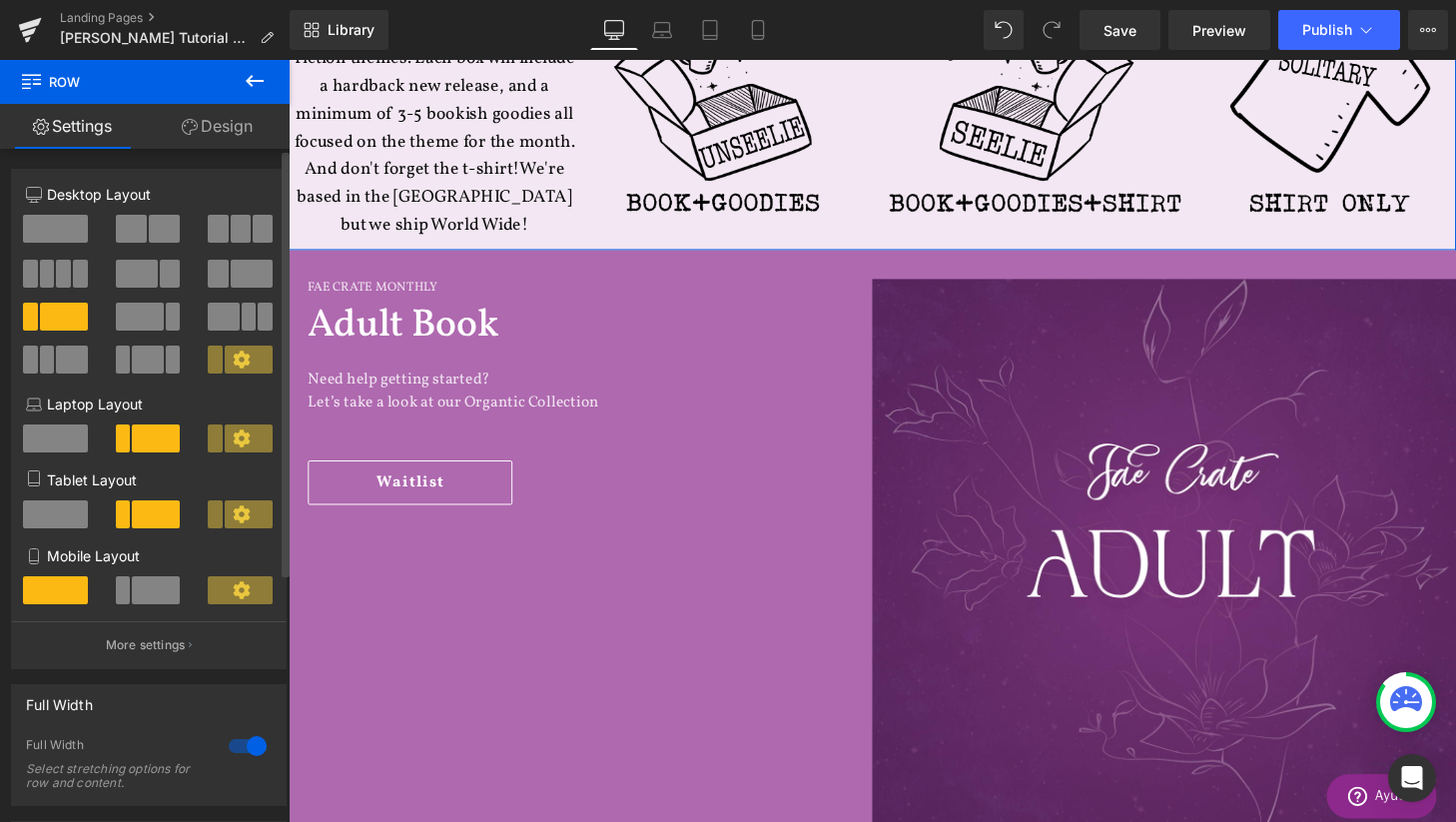 scroll, scrollTop: 10, scrollLeft: 10, axis: both 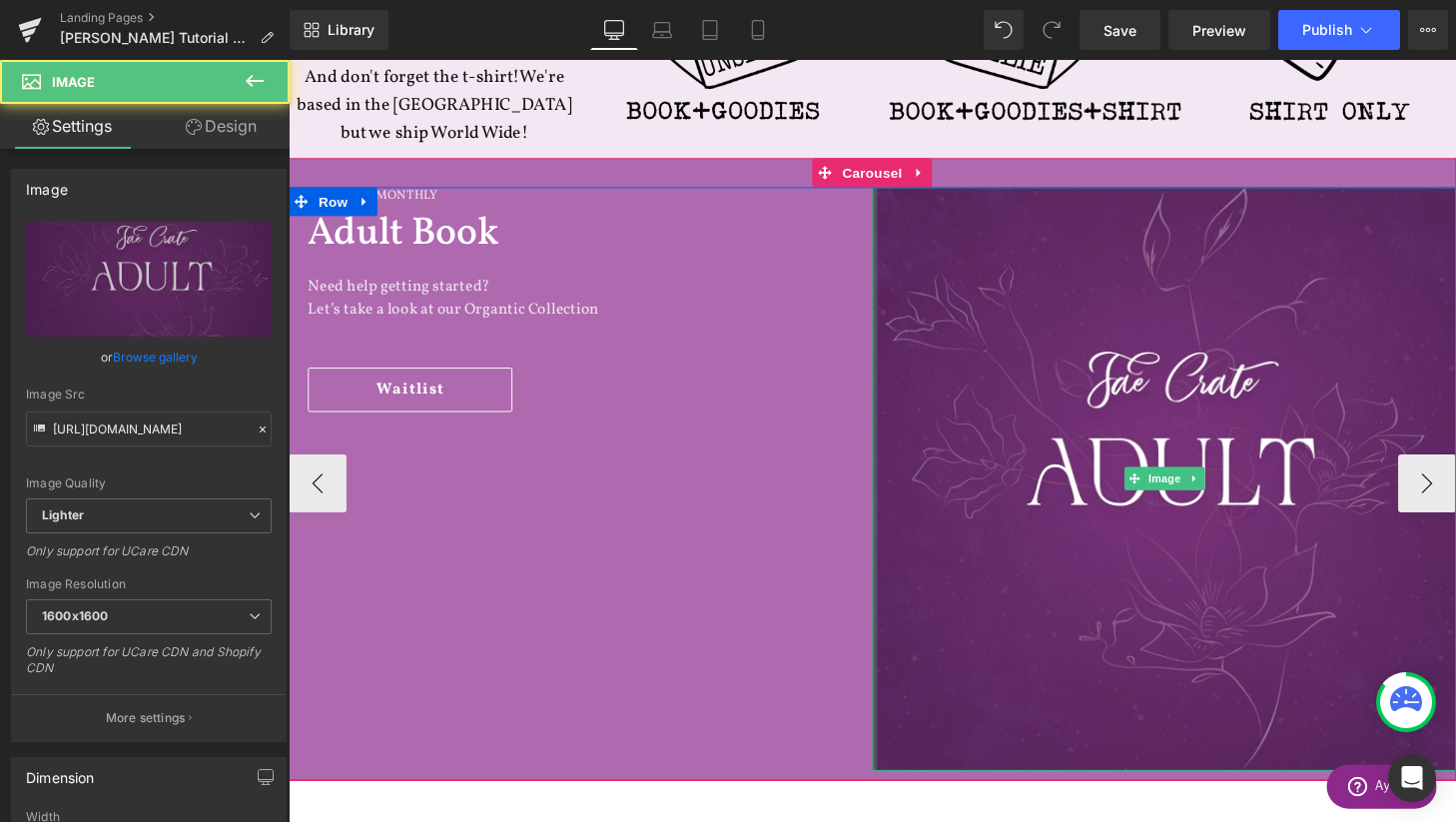 drag, startPoint x: 896, startPoint y: 270, endPoint x: 823, endPoint y: 278, distance: 73.43705 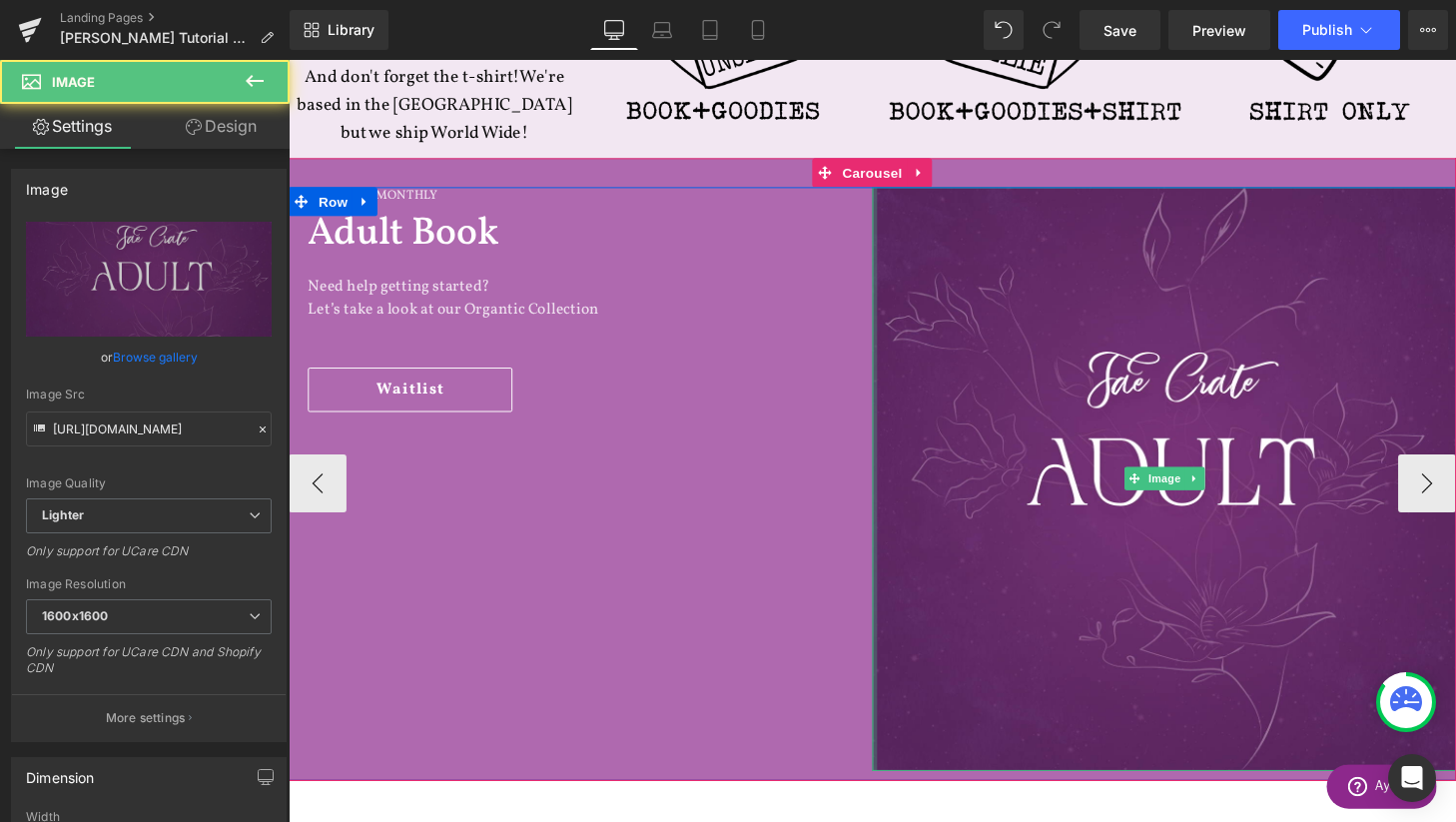 click on "FAE CRATE MONTHLY Heading         Adult Book Heading         Need help getting started? Let’s take a look at our Organtic Collection Text Block         Waitlist Button         Row
Image
Row" at bounding box center [893, 498] 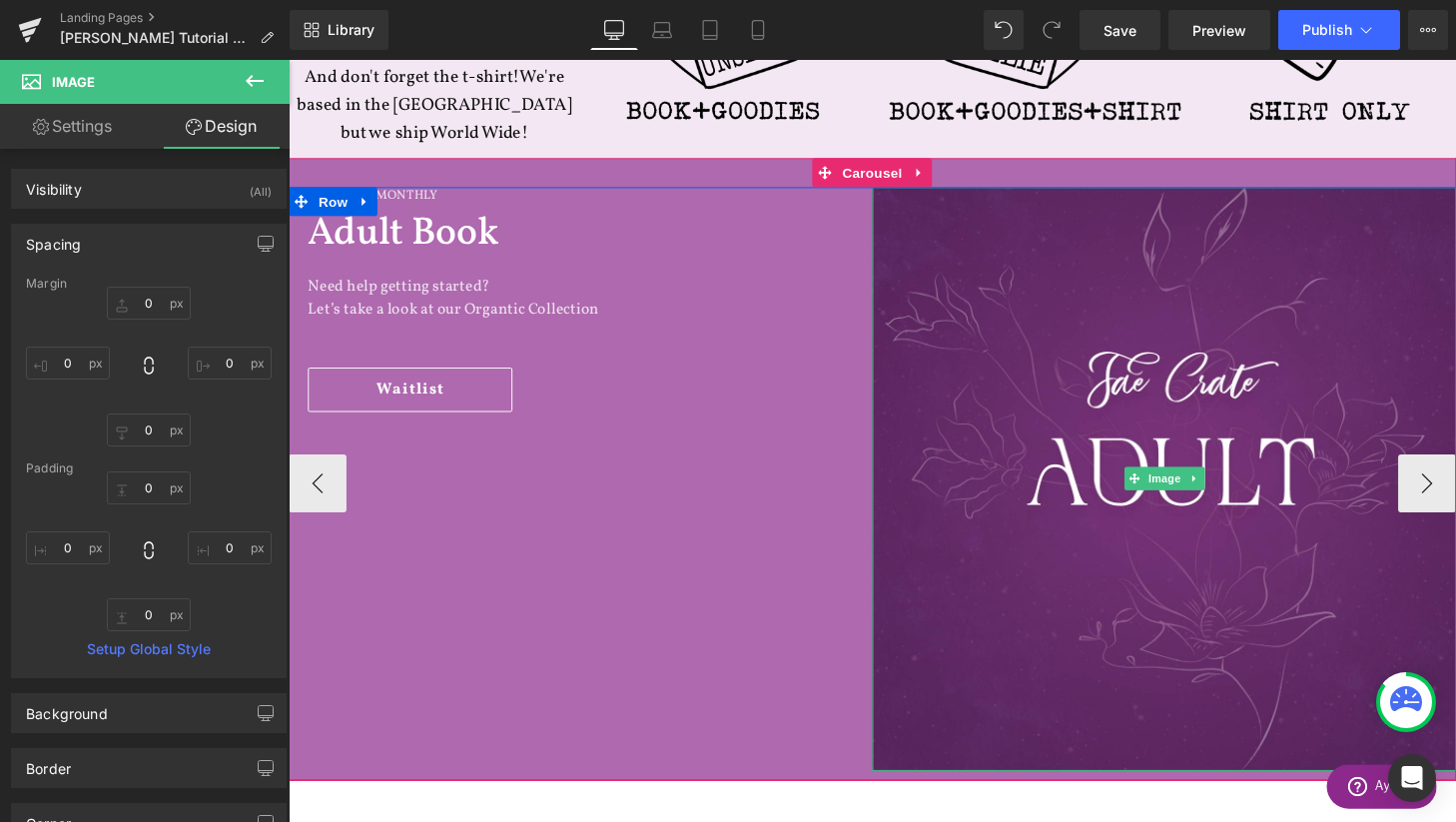 click on "Let’s take a look at our Organtic Collection" at bounding box center [593, 319] 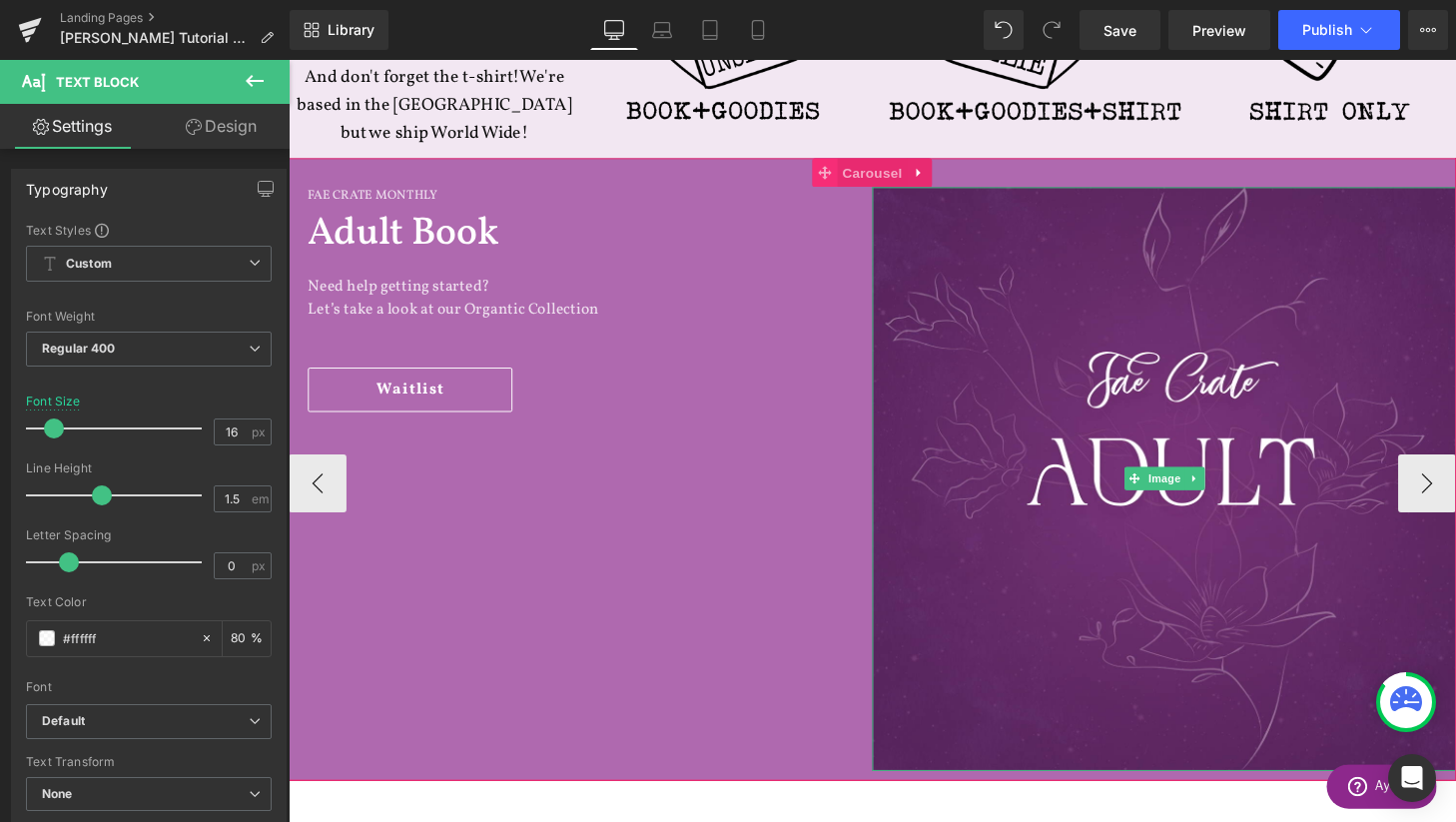click 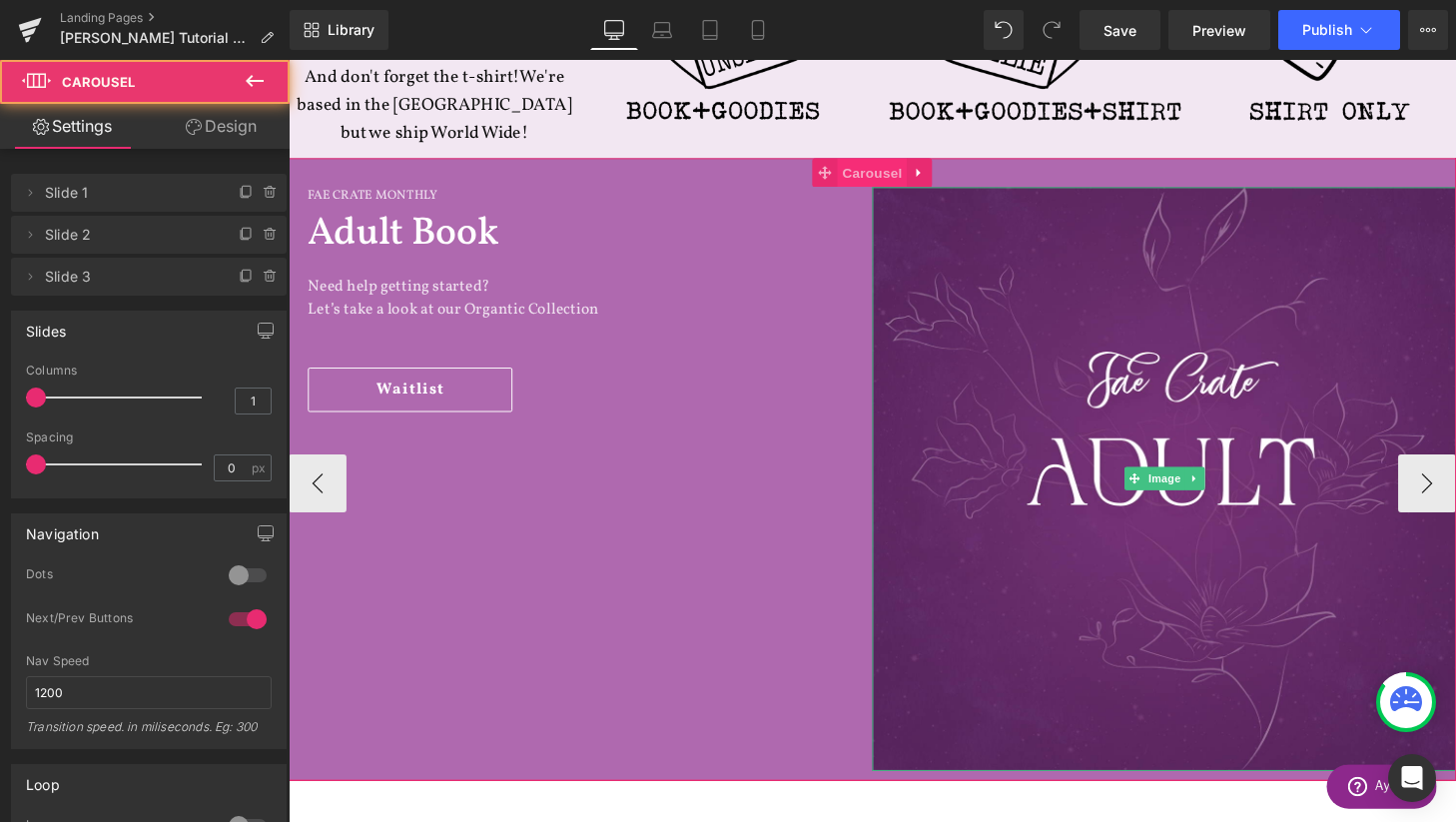 click on "Carousel" at bounding box center (893, 177) 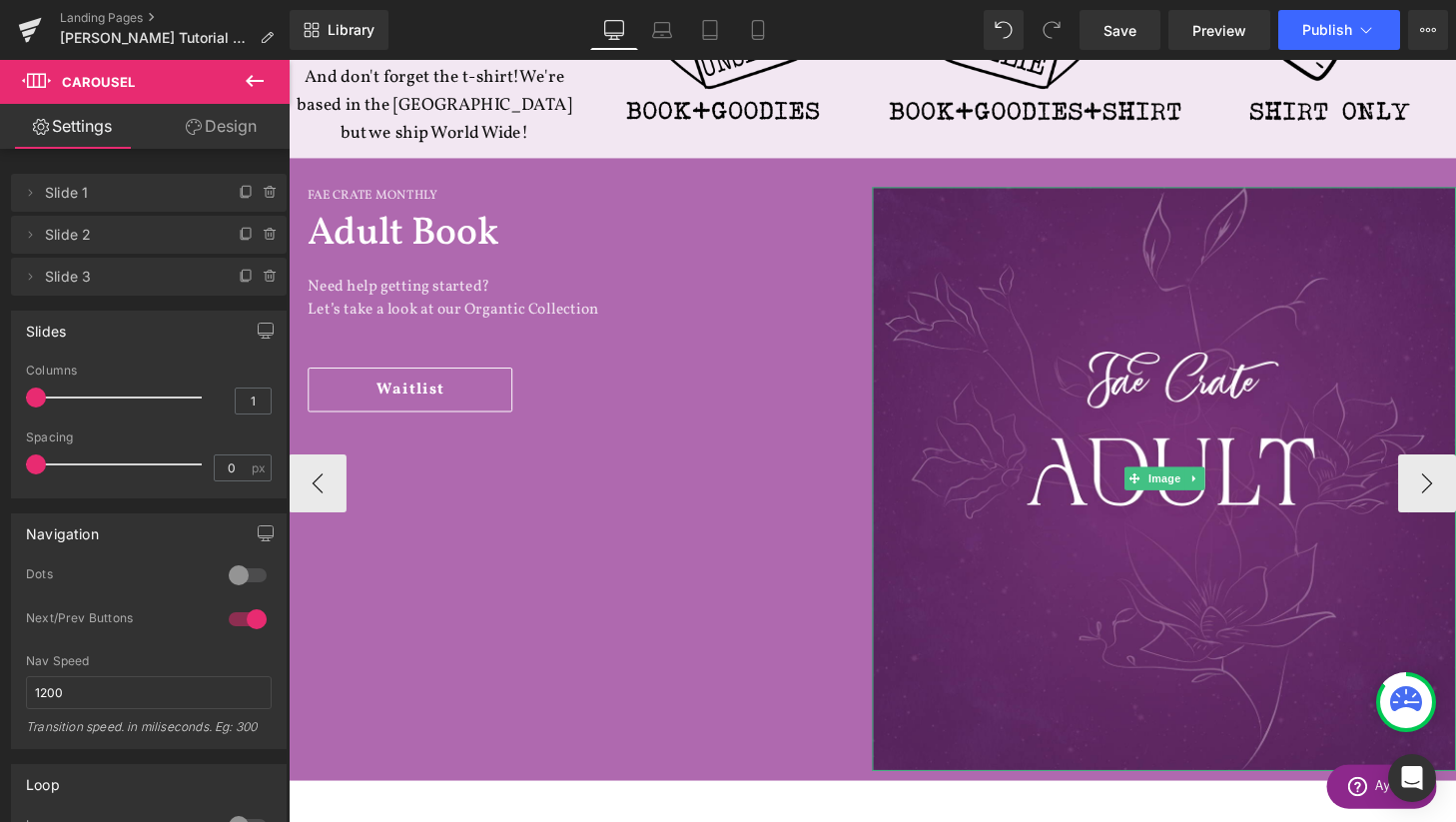 click at bounding box center (289, 60) 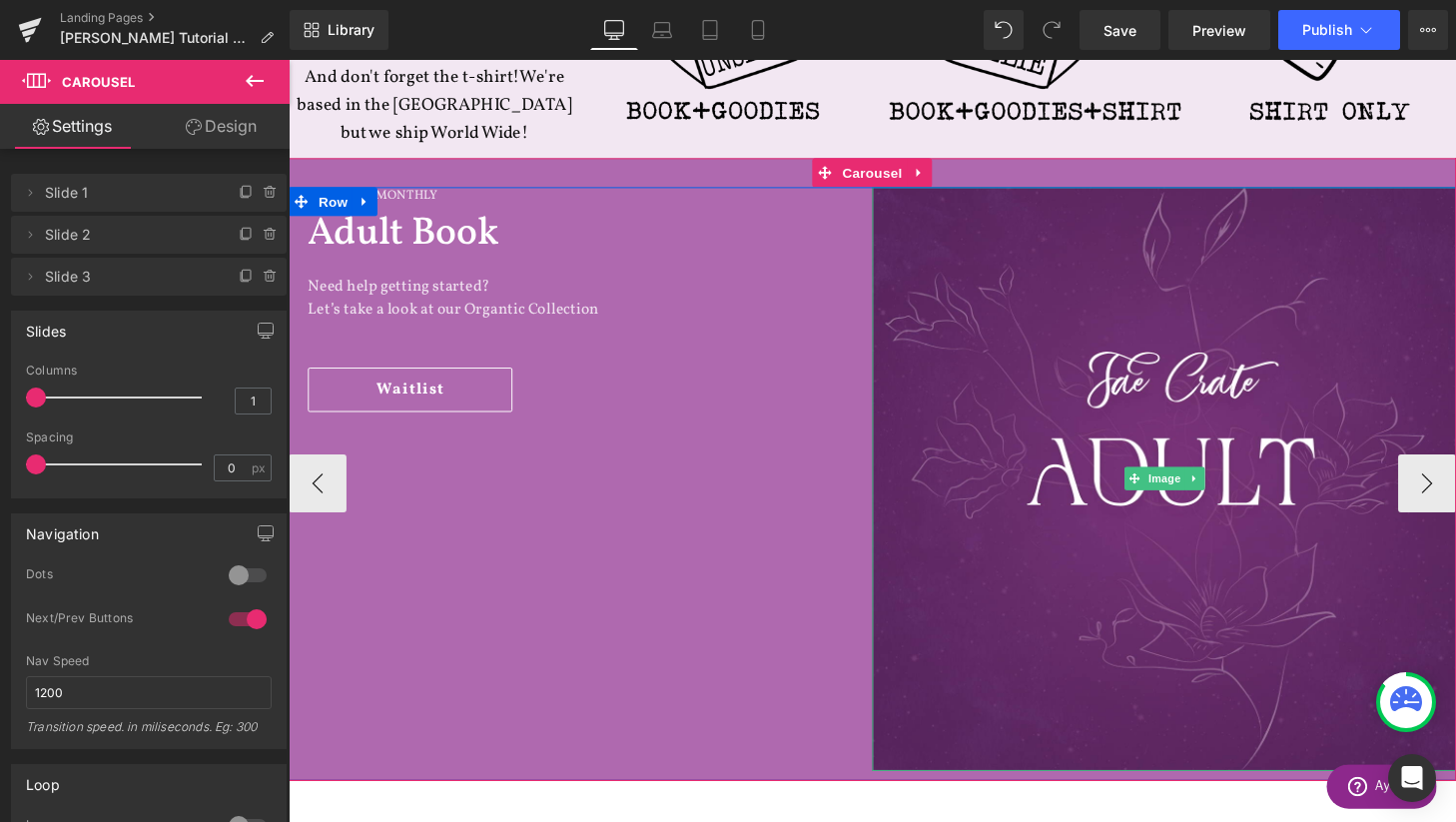 click on "FAE CRATE MONTHLY Heading         Adult Book Heading         Need help getting started? Let’s take a look at our Organtic Collection Text Block         Waitlist Button         Row
Image
Row" at bounding box center (893, 498) 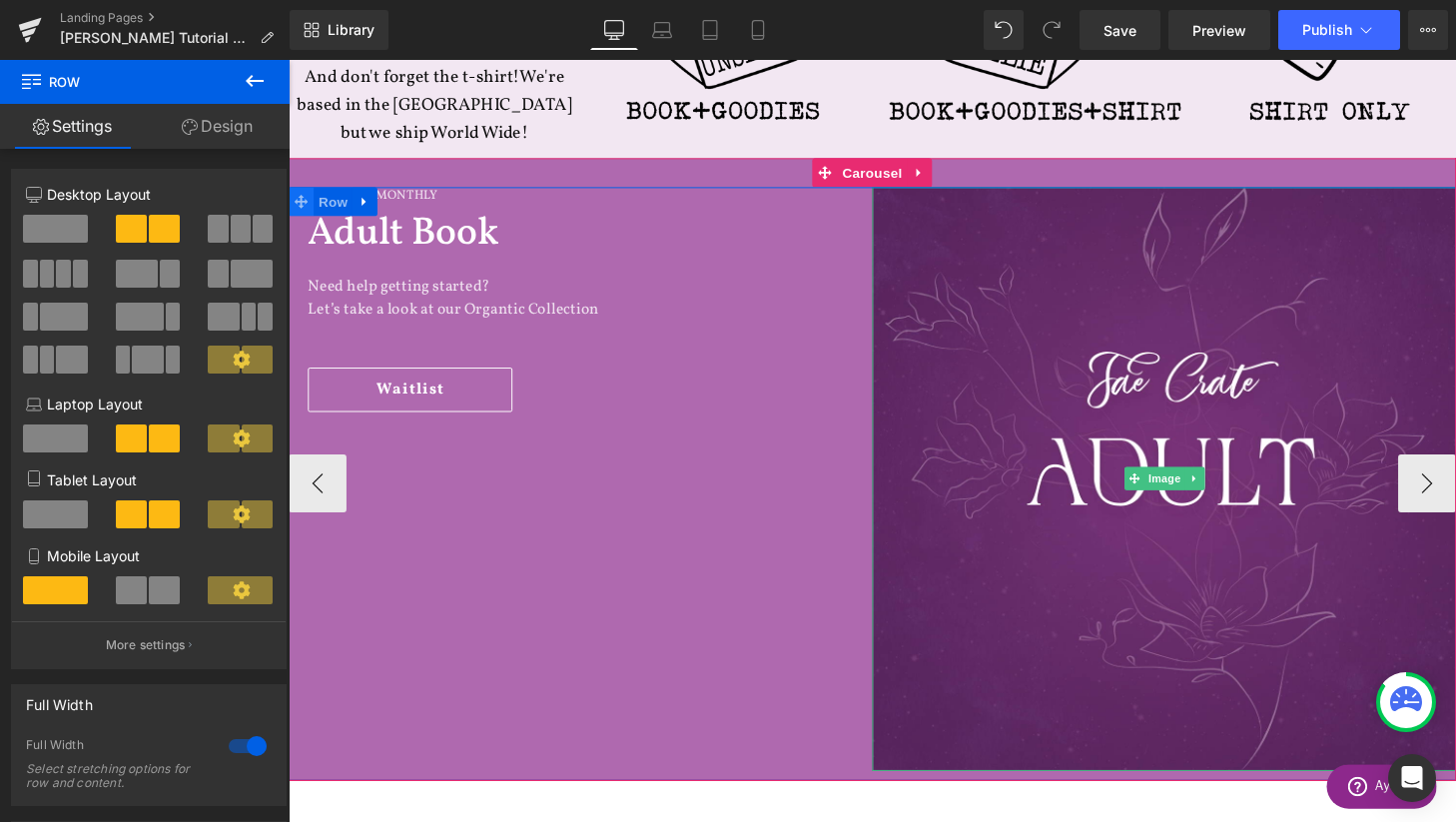 click 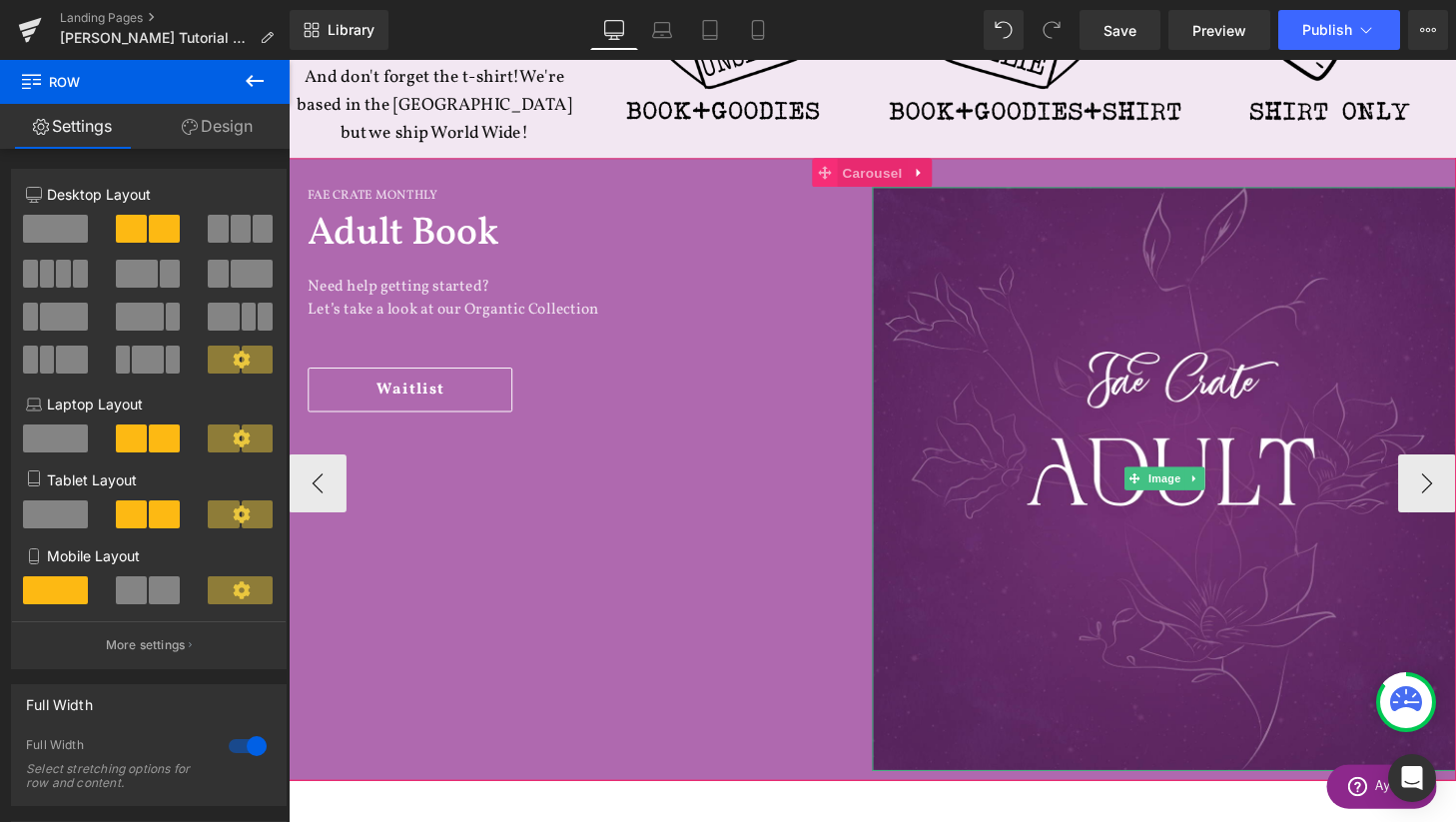 click 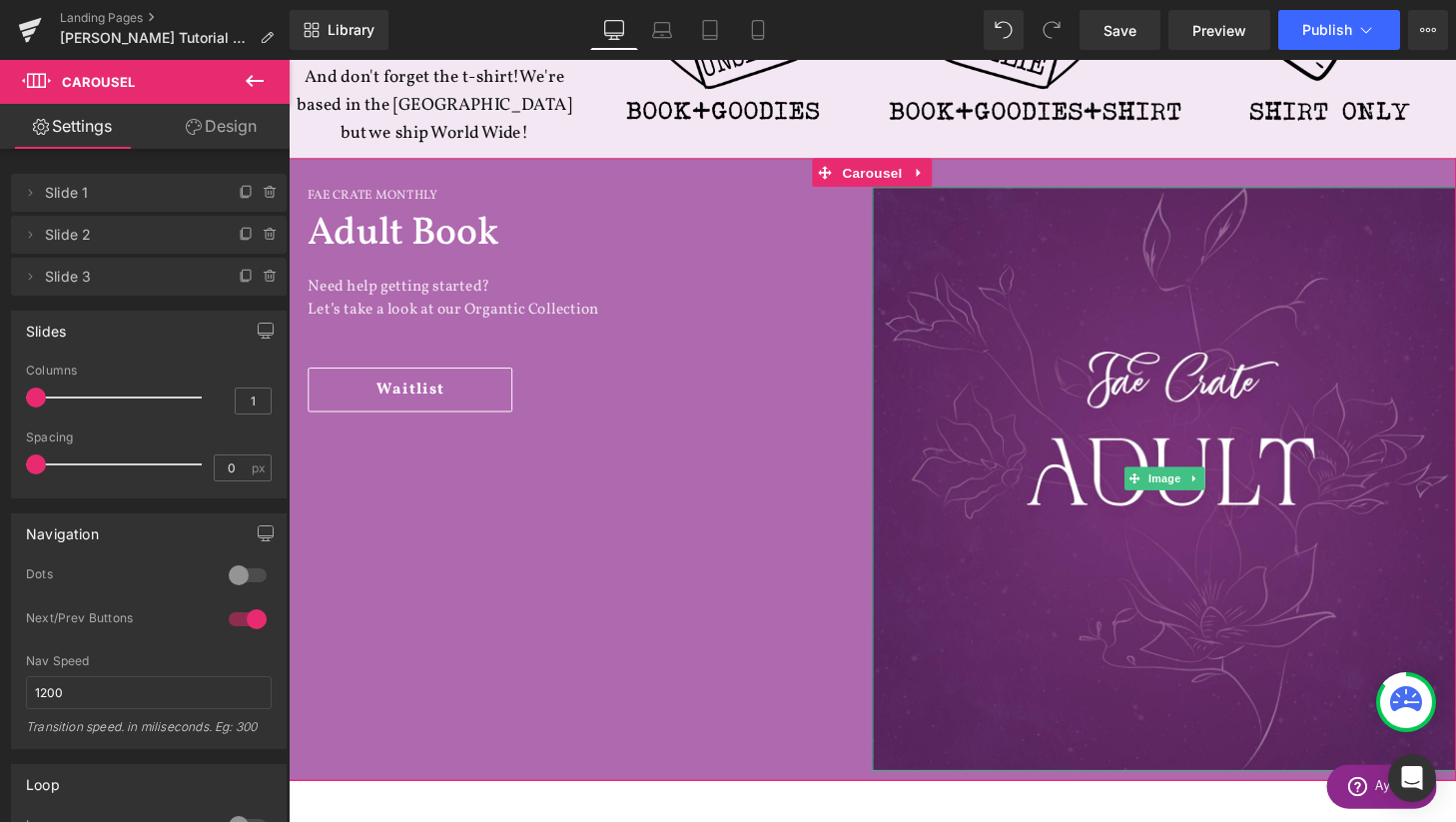 click on "Design" at bounding box center [221, 126] 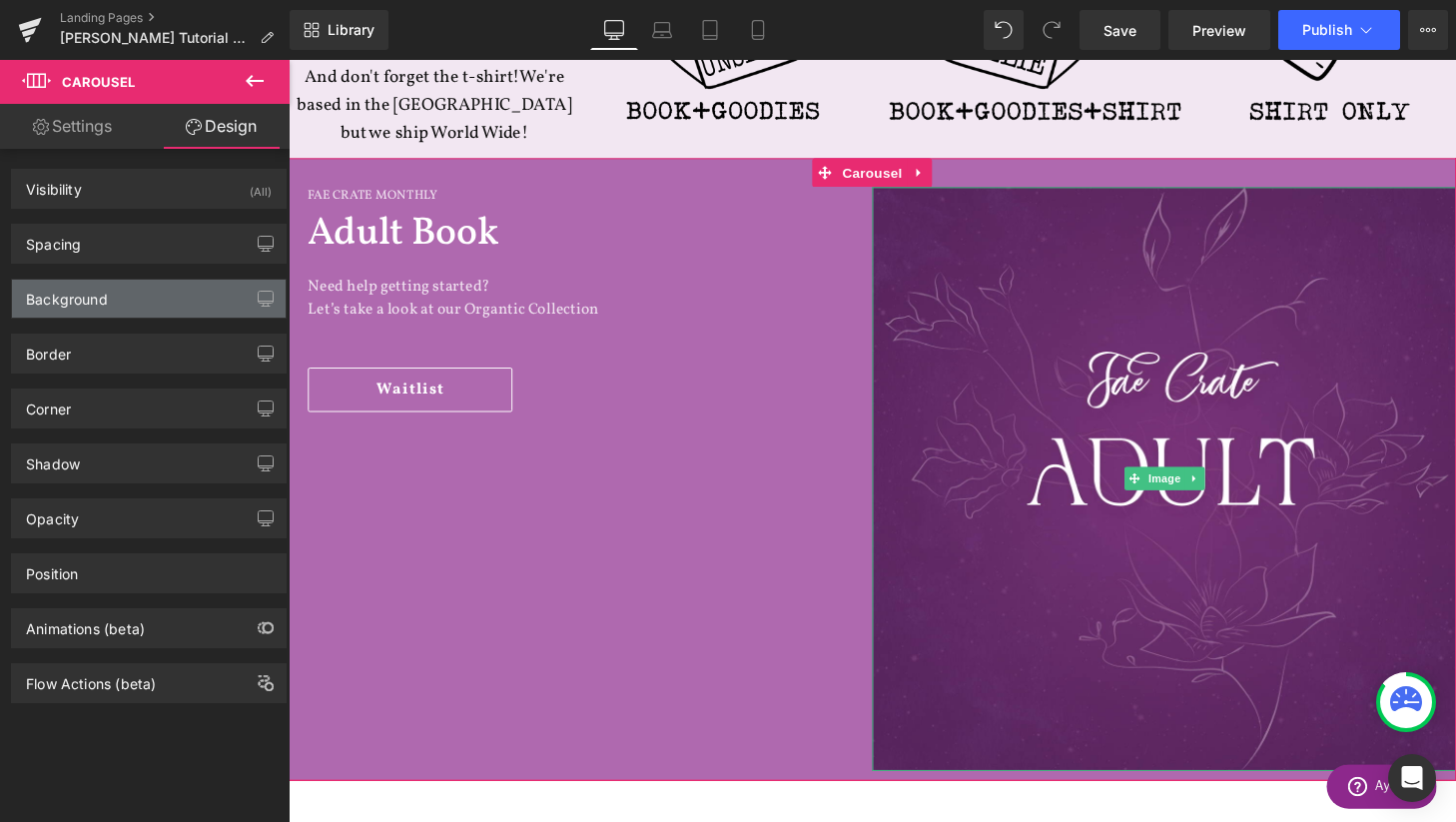click on "Background" at bounding box center (67, 294) 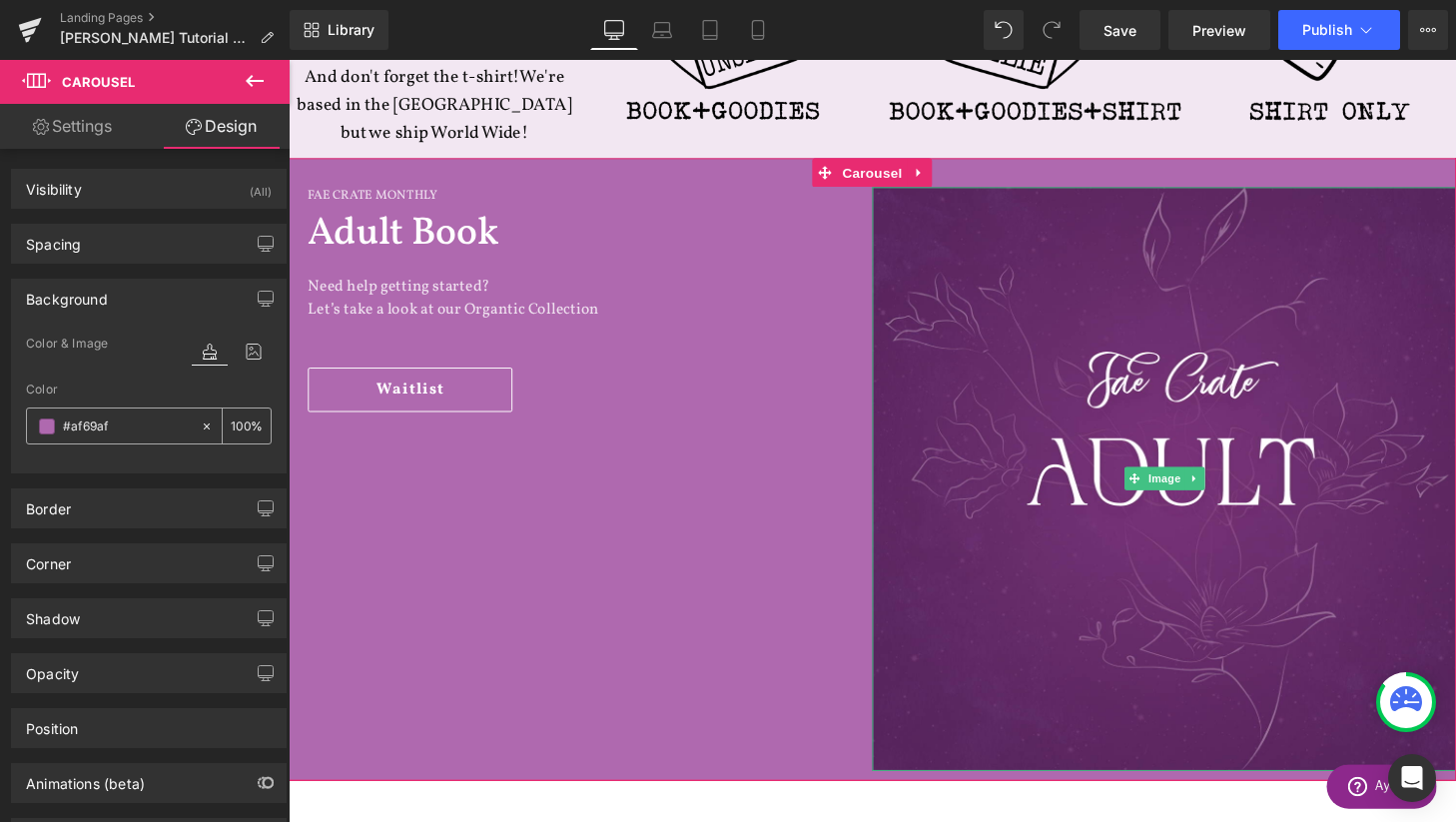drag, startPoint x: 134, startPoint y: 425, endPoint x: 40, endPoint y: 425, distance: 94 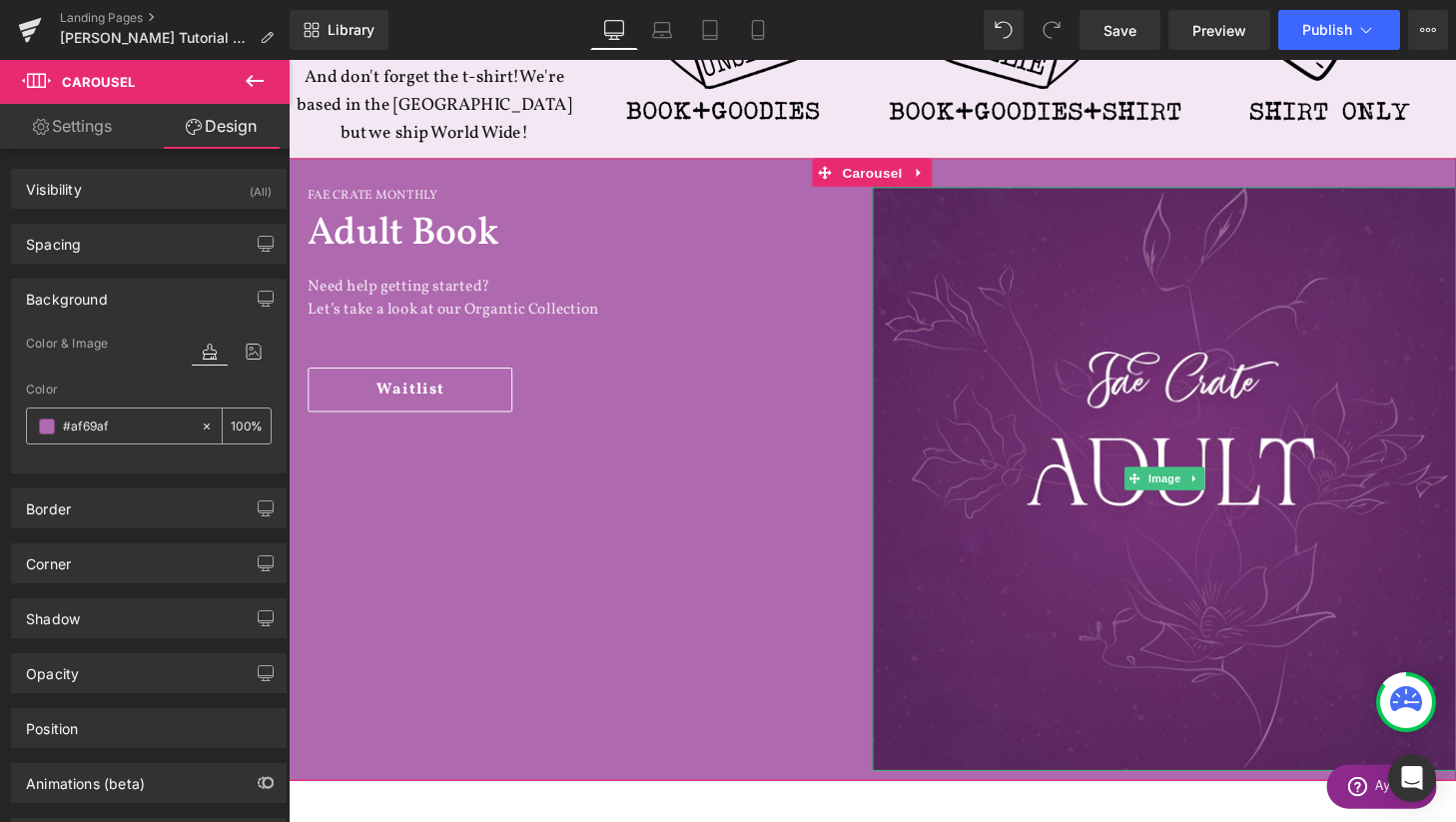 drag, startPoint x: 121, startPoint y: 429, endPoint x: 55, endPoint y: 428, distance: 66.007575 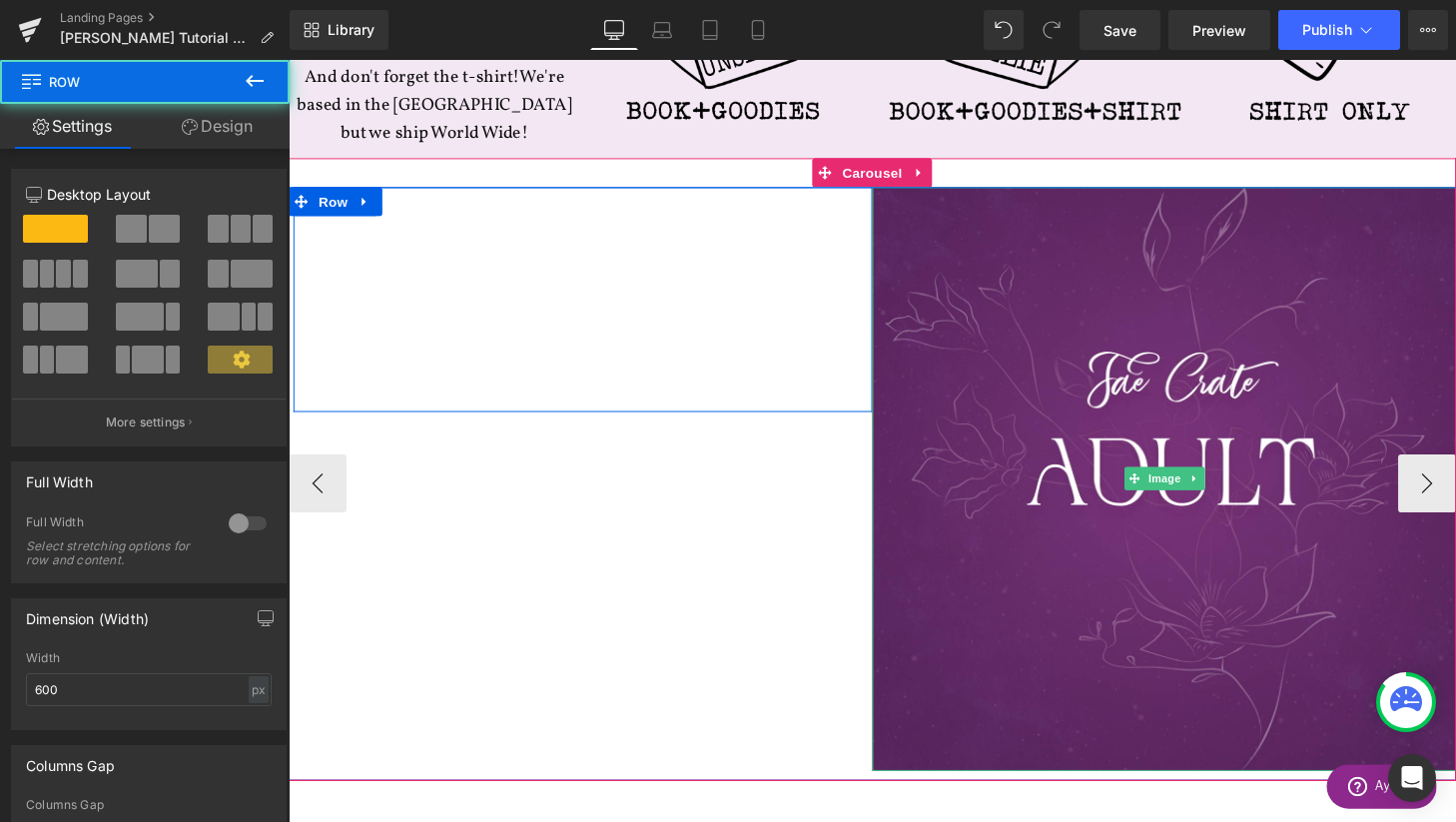 click on "FAE CRATE MONTHLY Heading         Adult Book Heading         Need help getting started? Let’s take a look at our Organtic Collection Text Block         Waitlist Button" at bounding box center (593, 309) 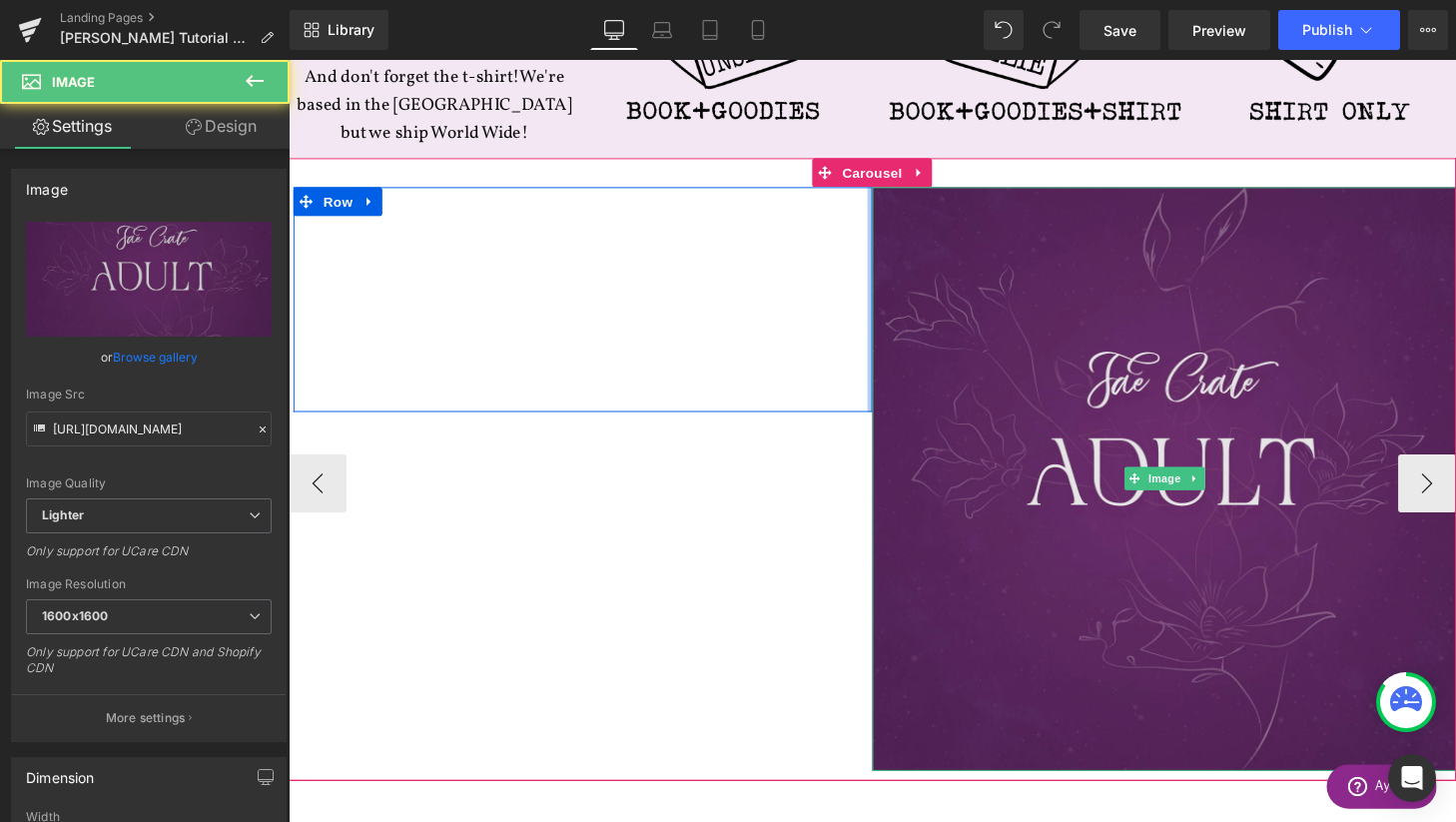 click at bounding box center (1194, 493) 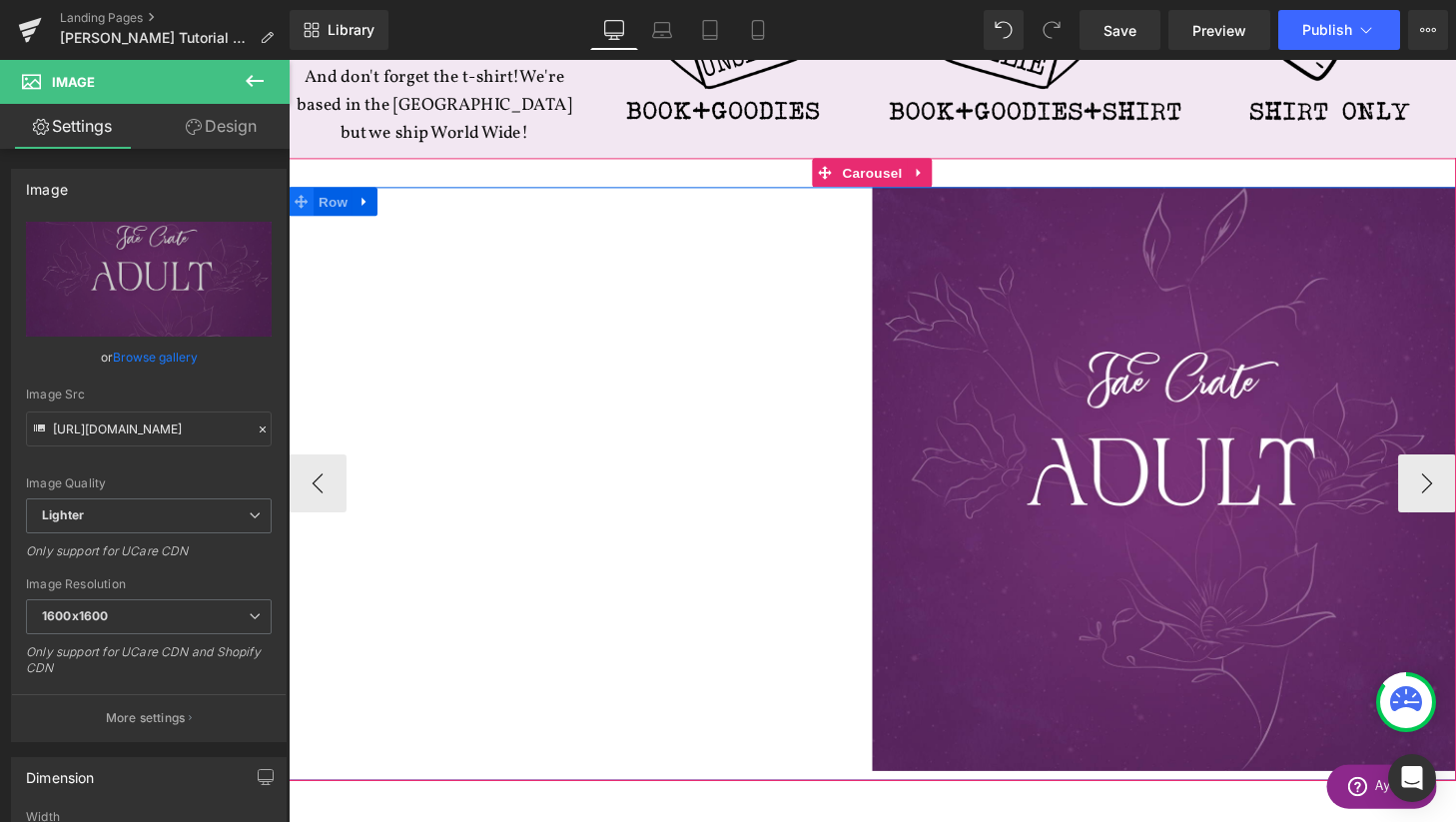 click 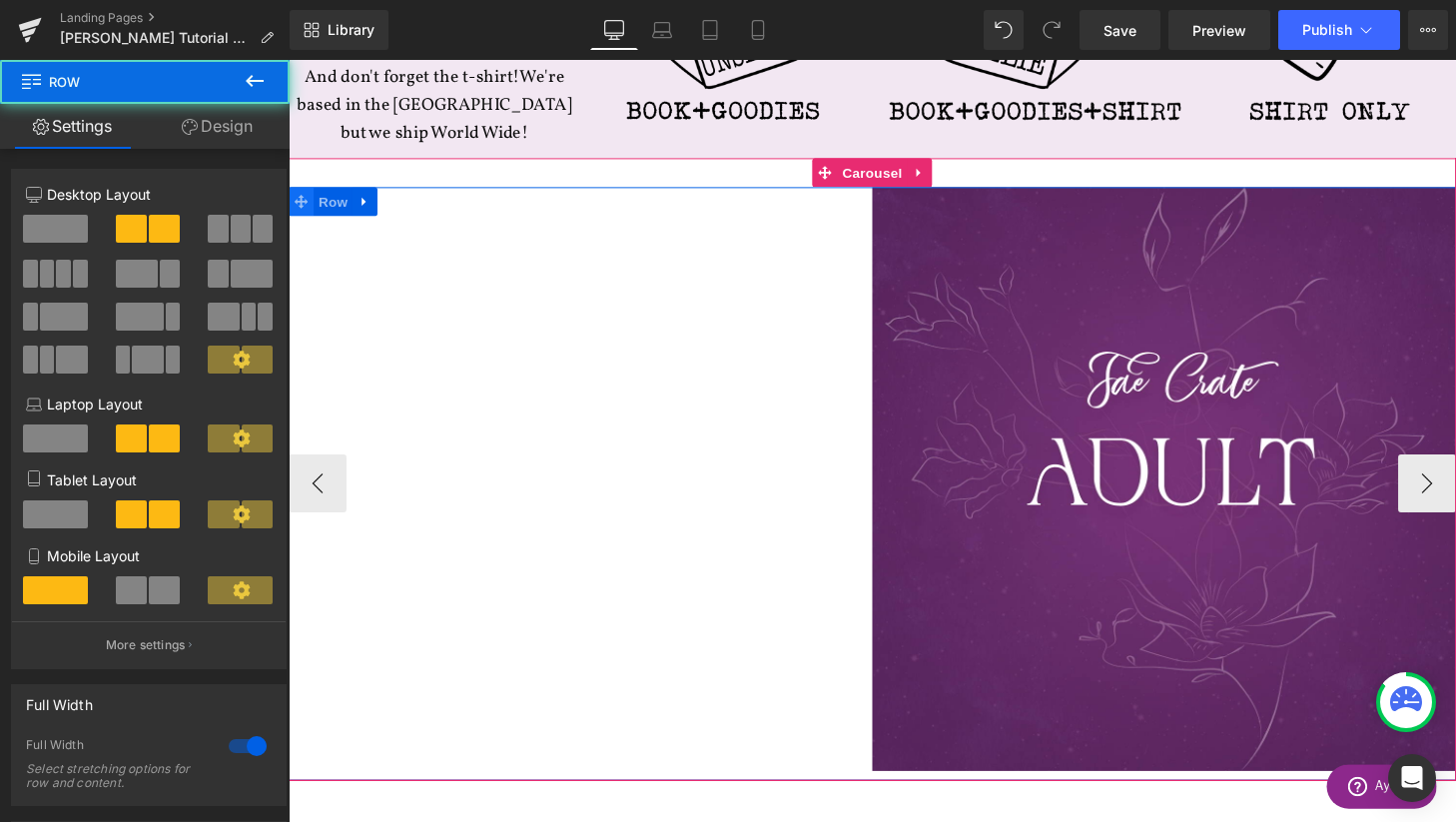 click 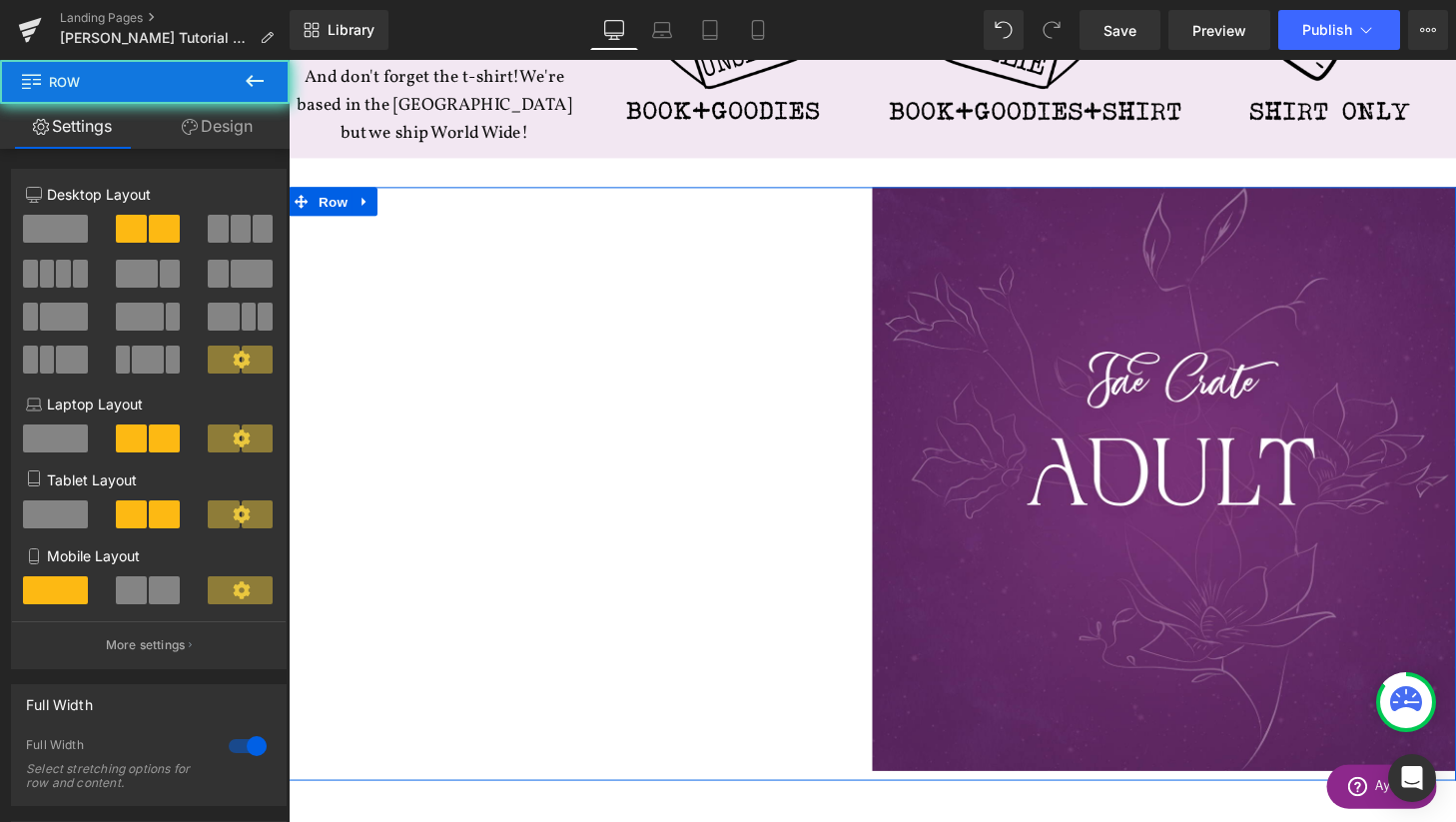 click on "Design" at bounding box center (217, 126) 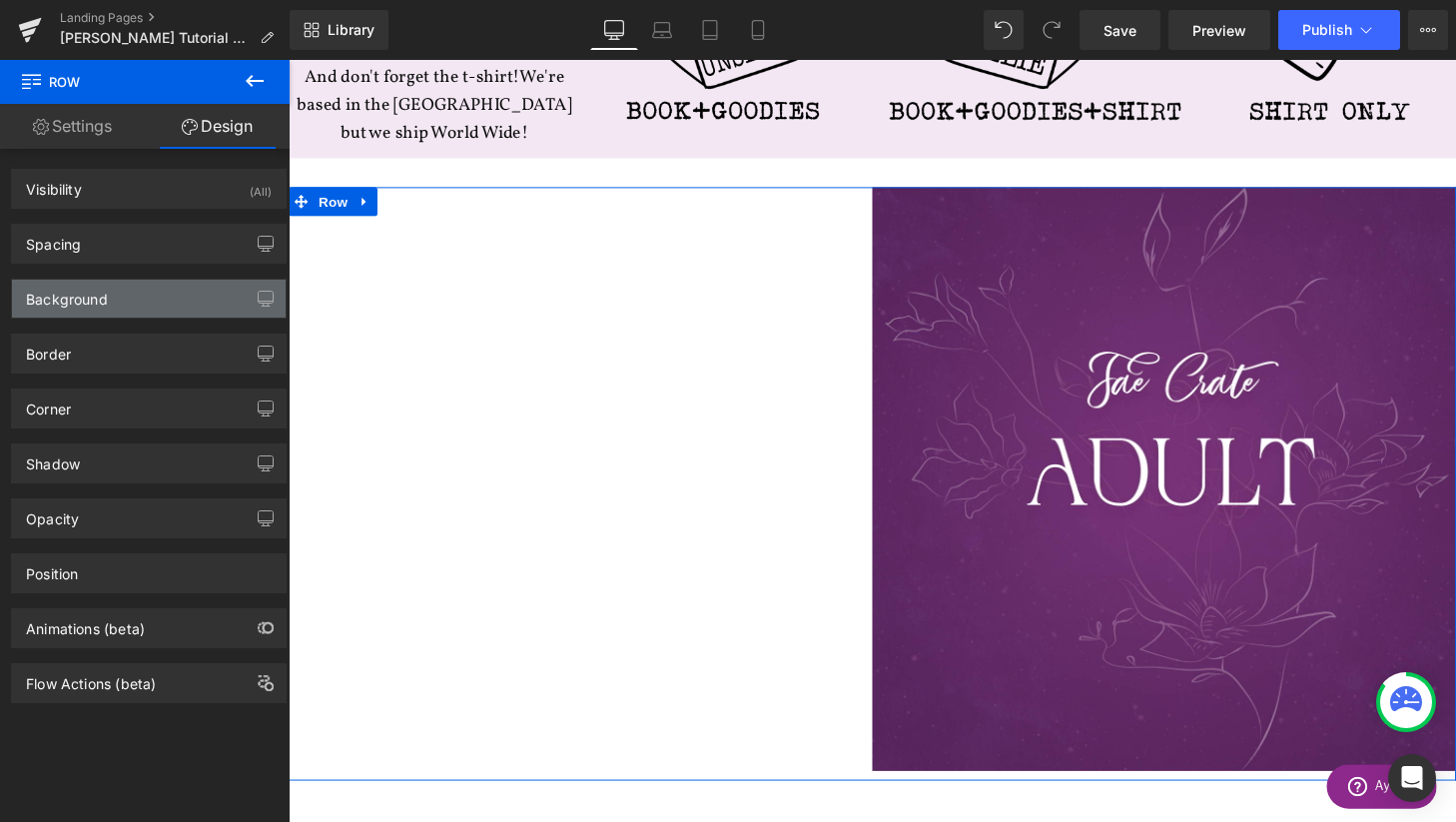 click on "Background" at bounding box center (149, 299) 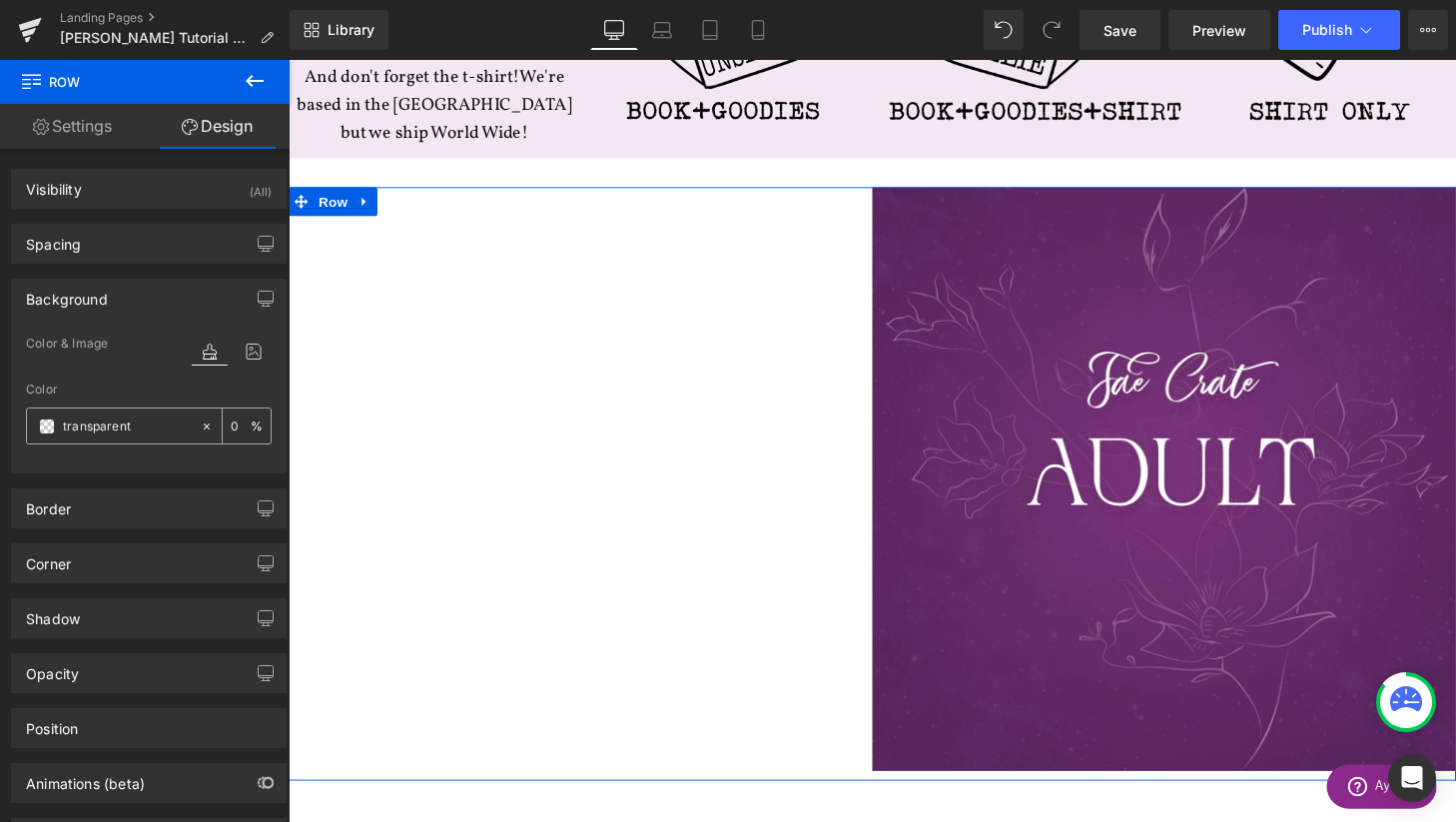 click on "transparent" at bounding box center [127, 426] 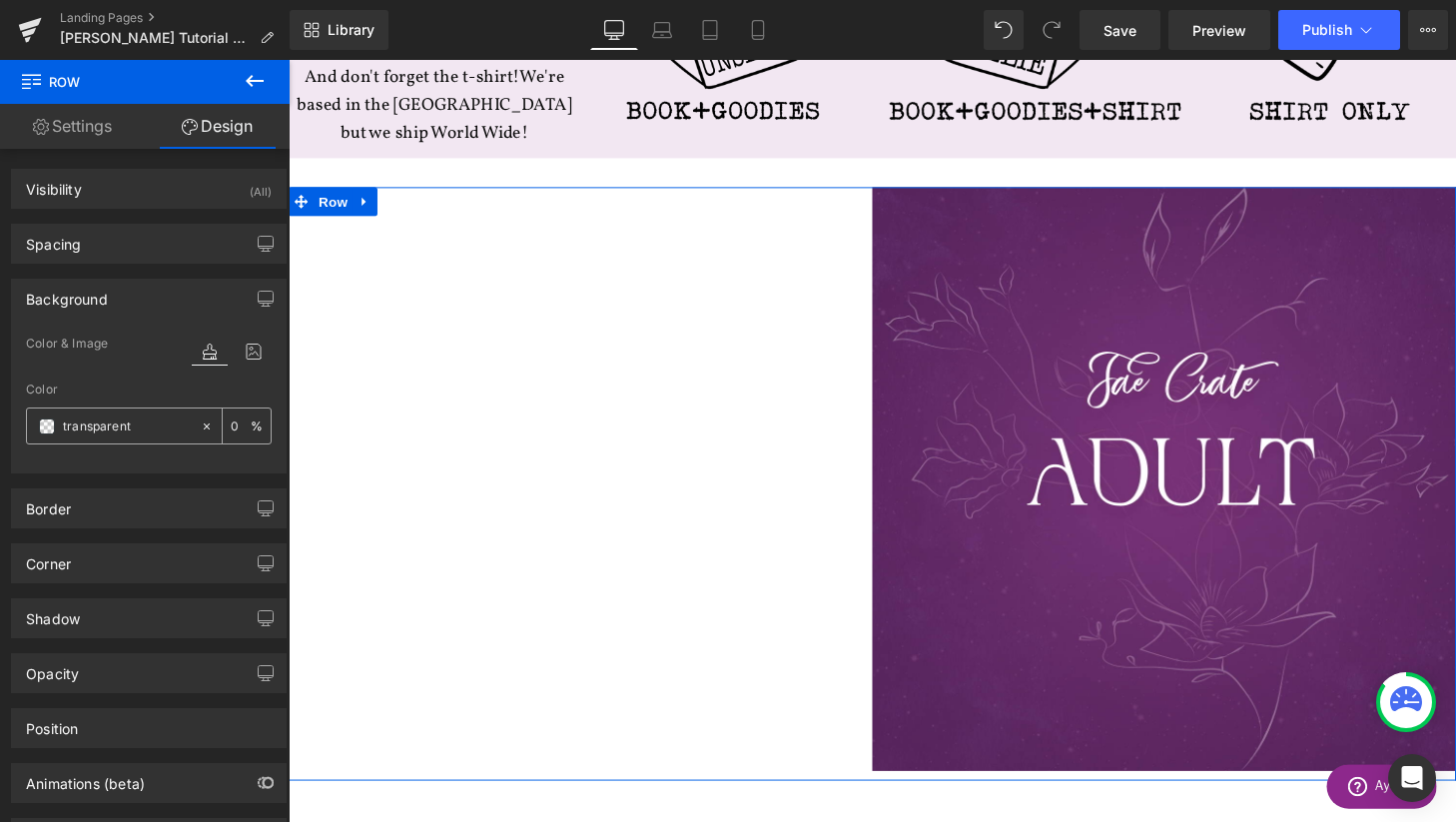 drag, startPoint x: 140, startPoint y: 427, endPoint x: 48, endPoint y: 427, distance: 92 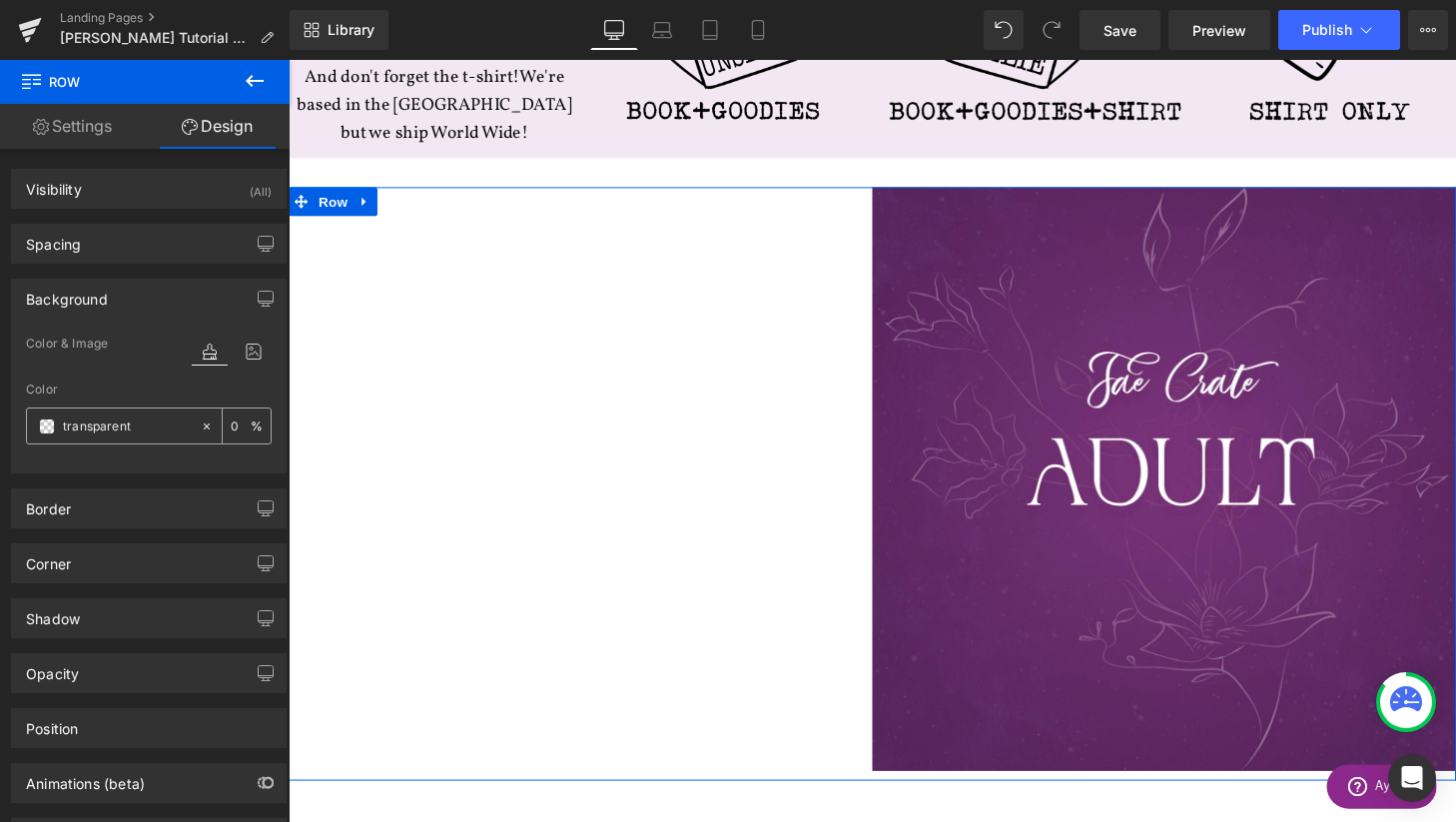 click on "transparent" at bounding box center [113, 425] 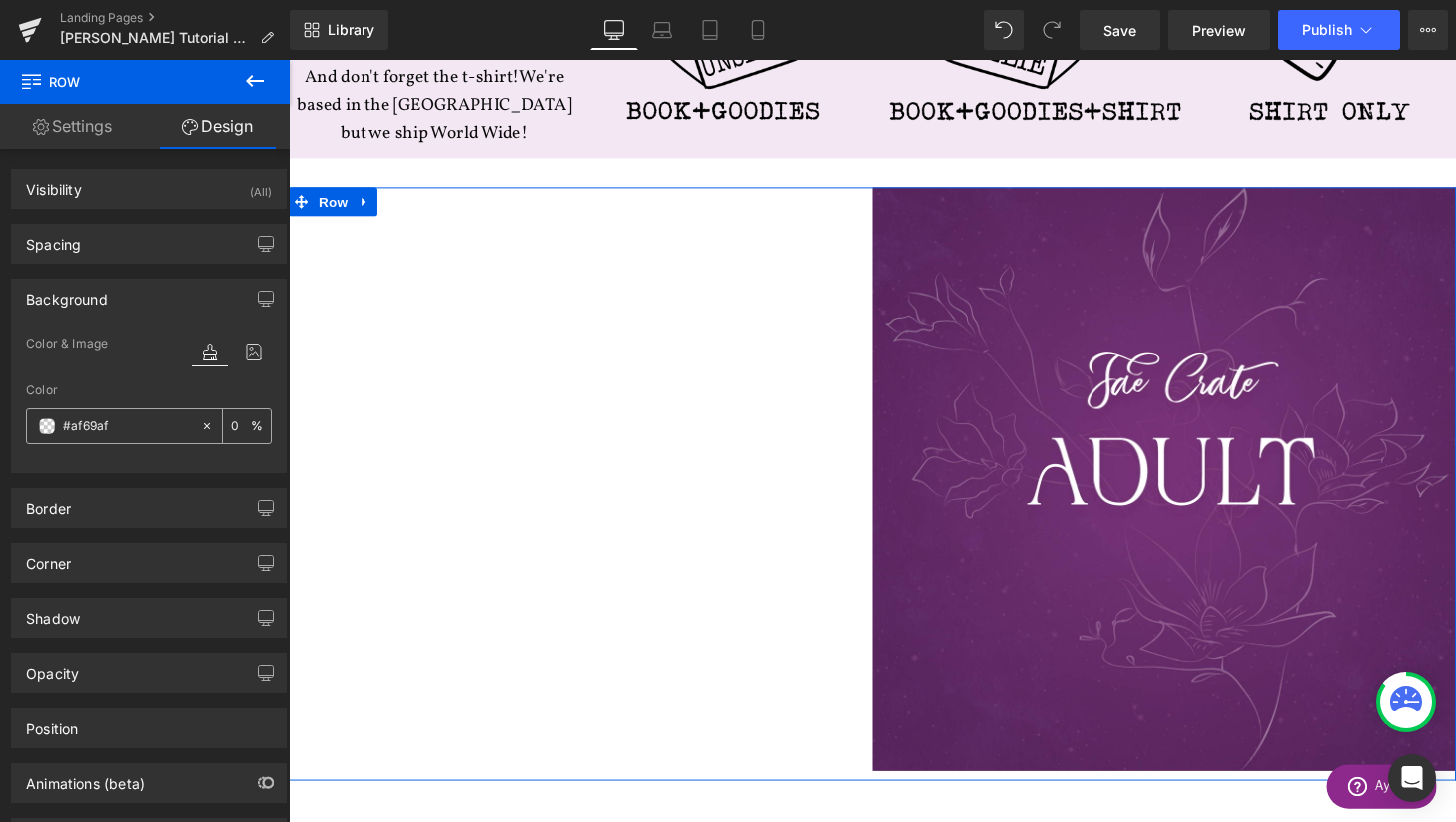 type on "100" 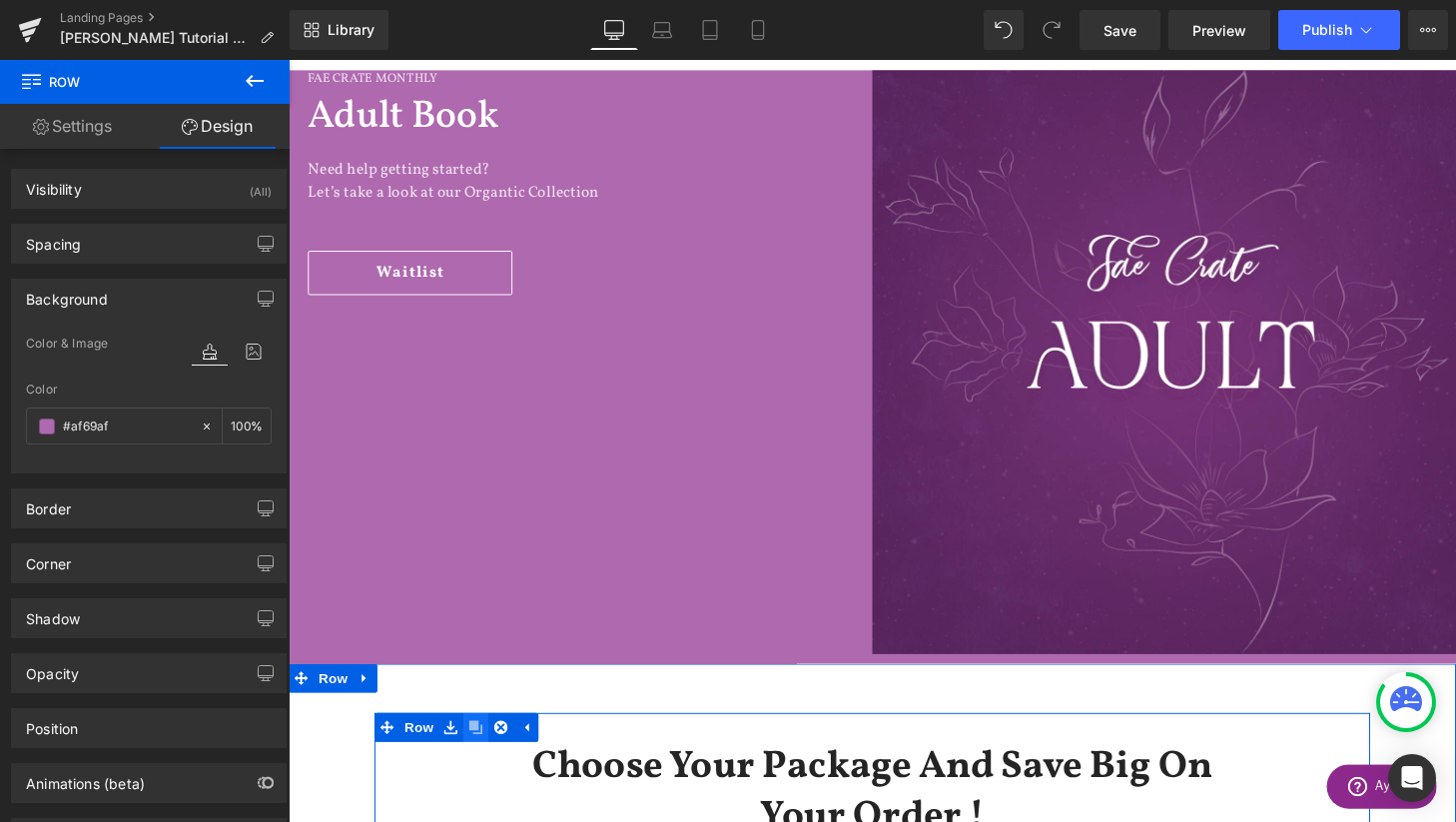 type on "#af69af" 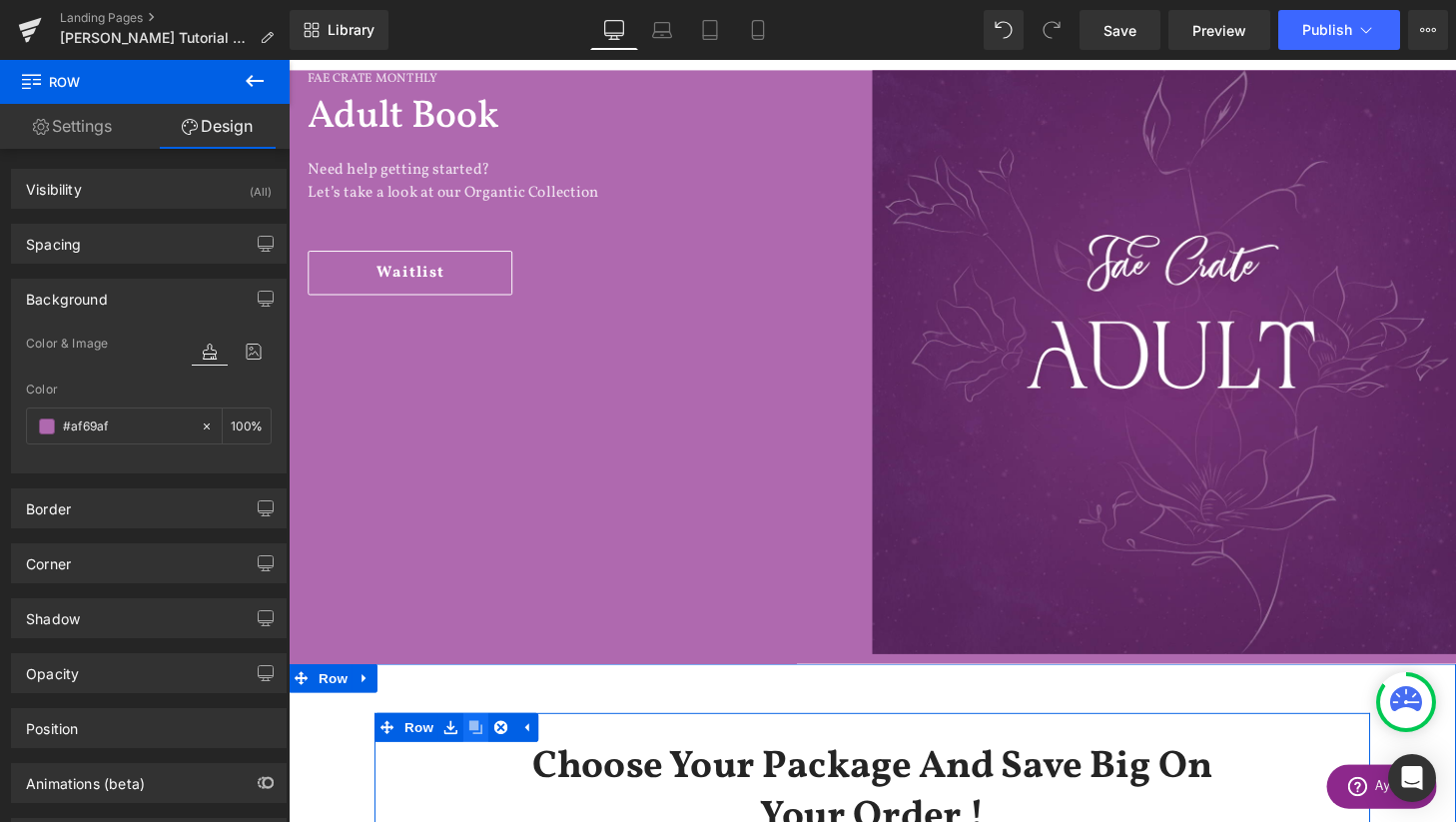 click at bounding box center (482, 751) 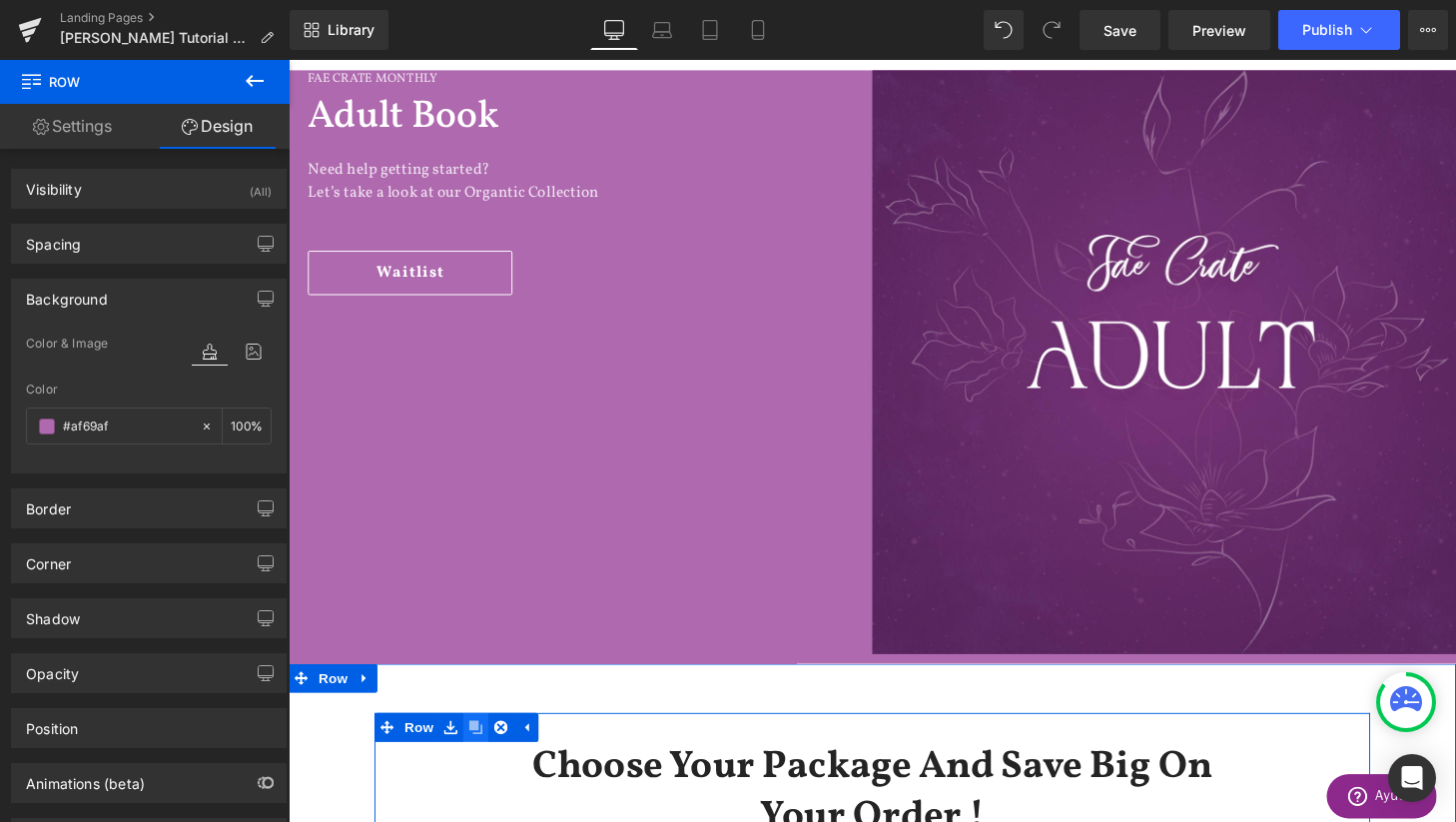 scroll, scrollTop: 1186, scrollLeft: 0, axis: vertical 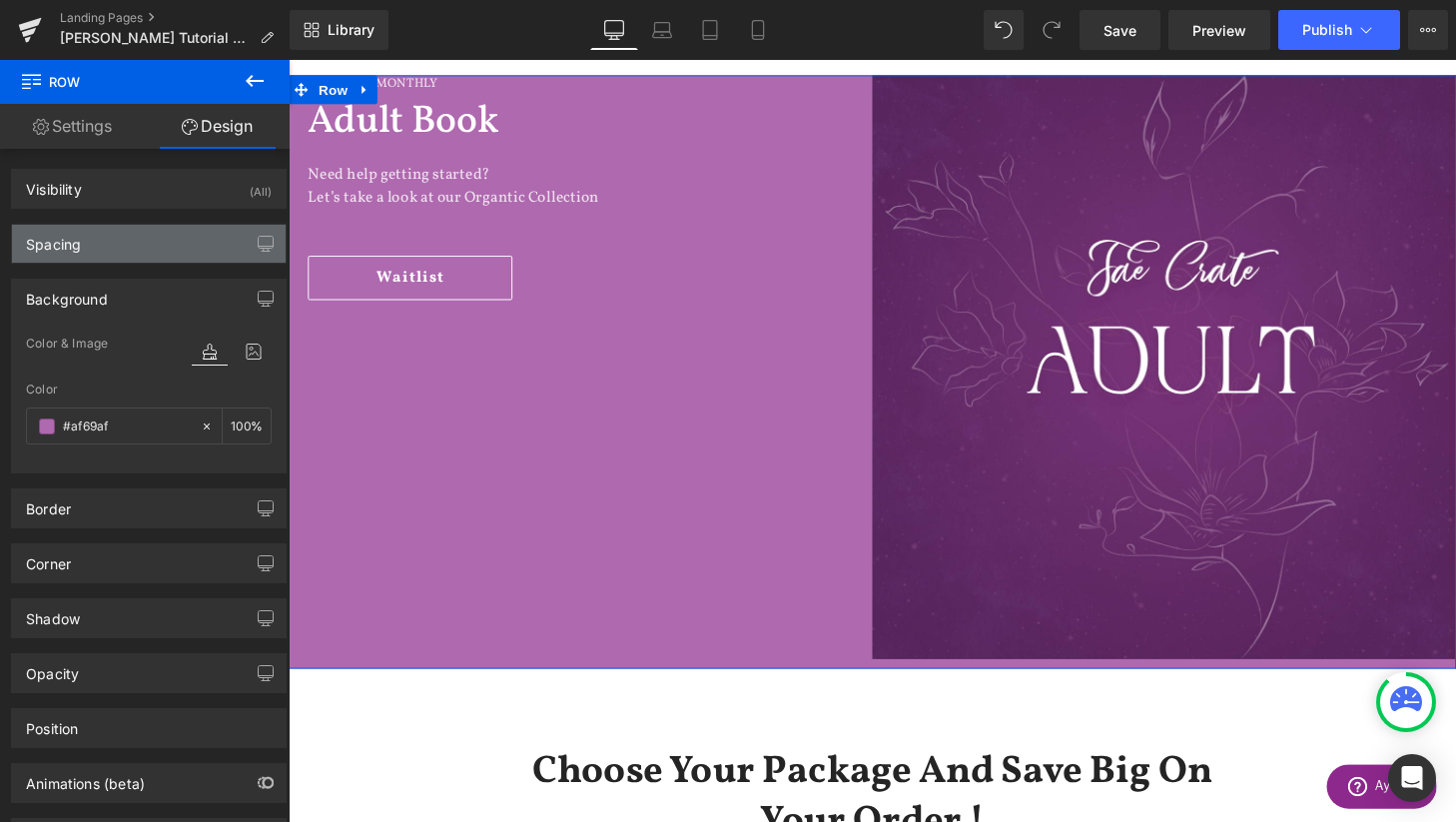 click on "Spacing" at bounding box center (149, 244) 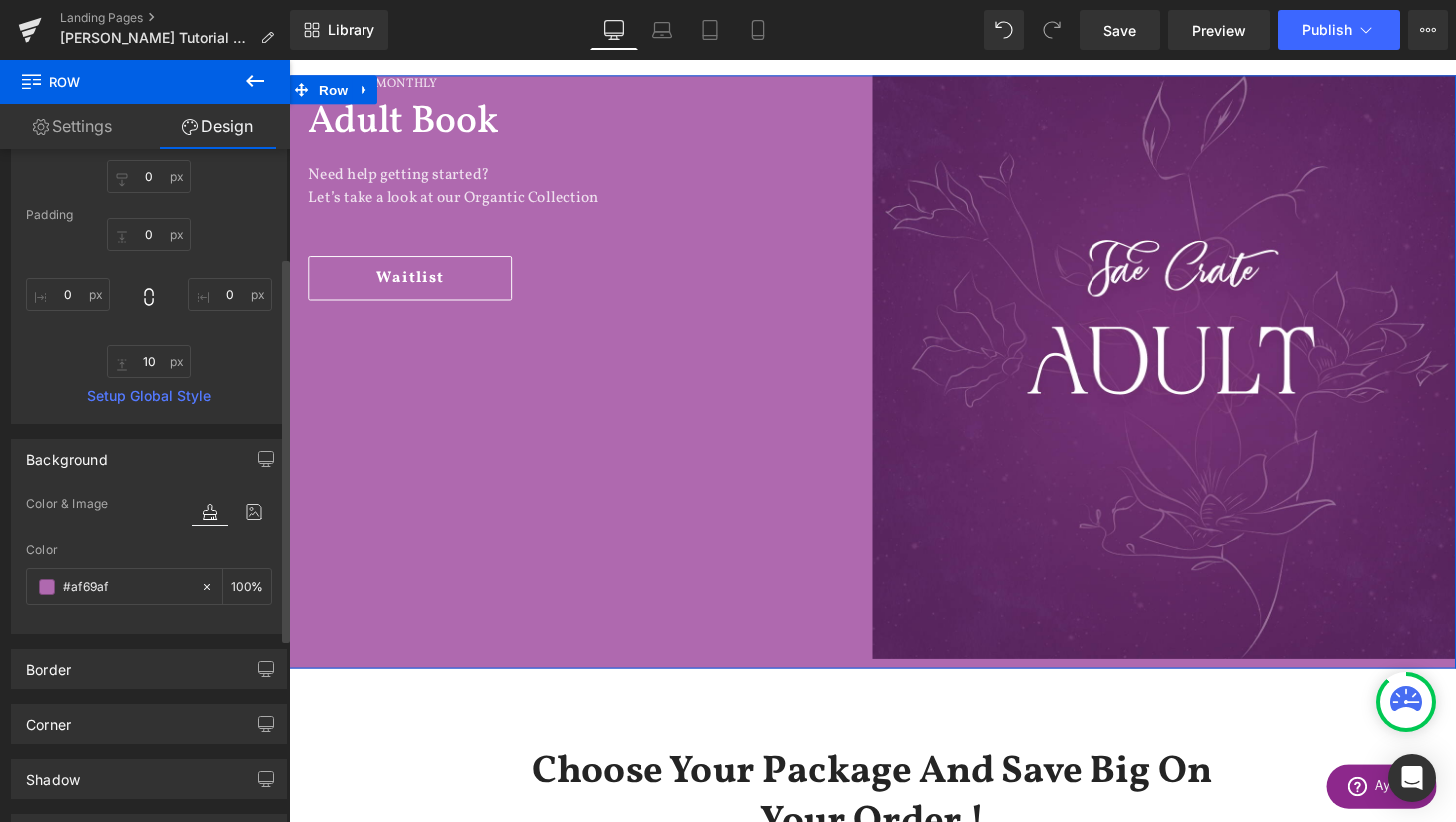 scroll, scrollTop: 169, scrollLeft: 0, axis: vertical 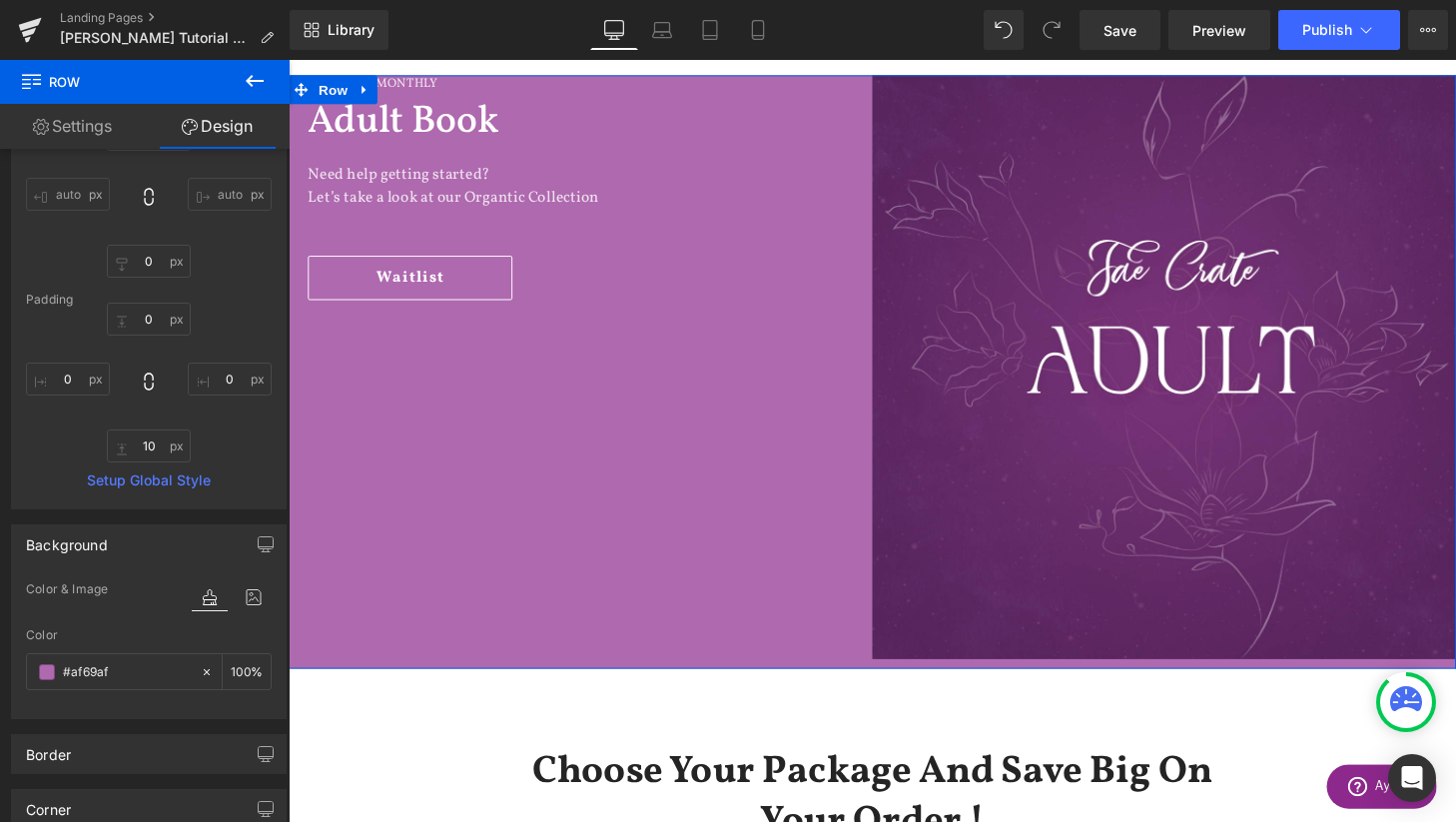 click on "Settings" at bounding box center (72, 126) 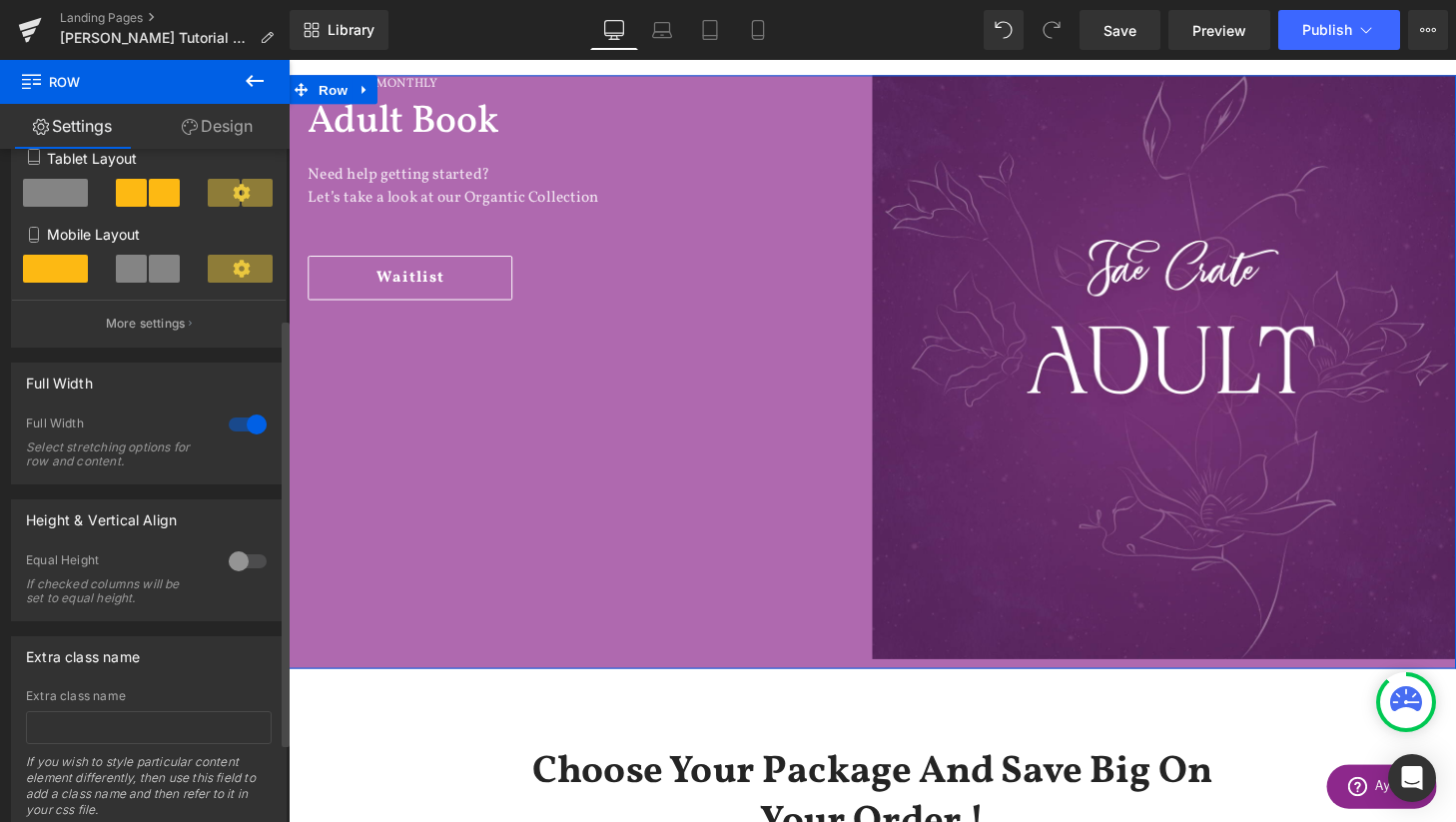 scroll, scrollTop: 392, scrollLeft: 0, axis: vertical 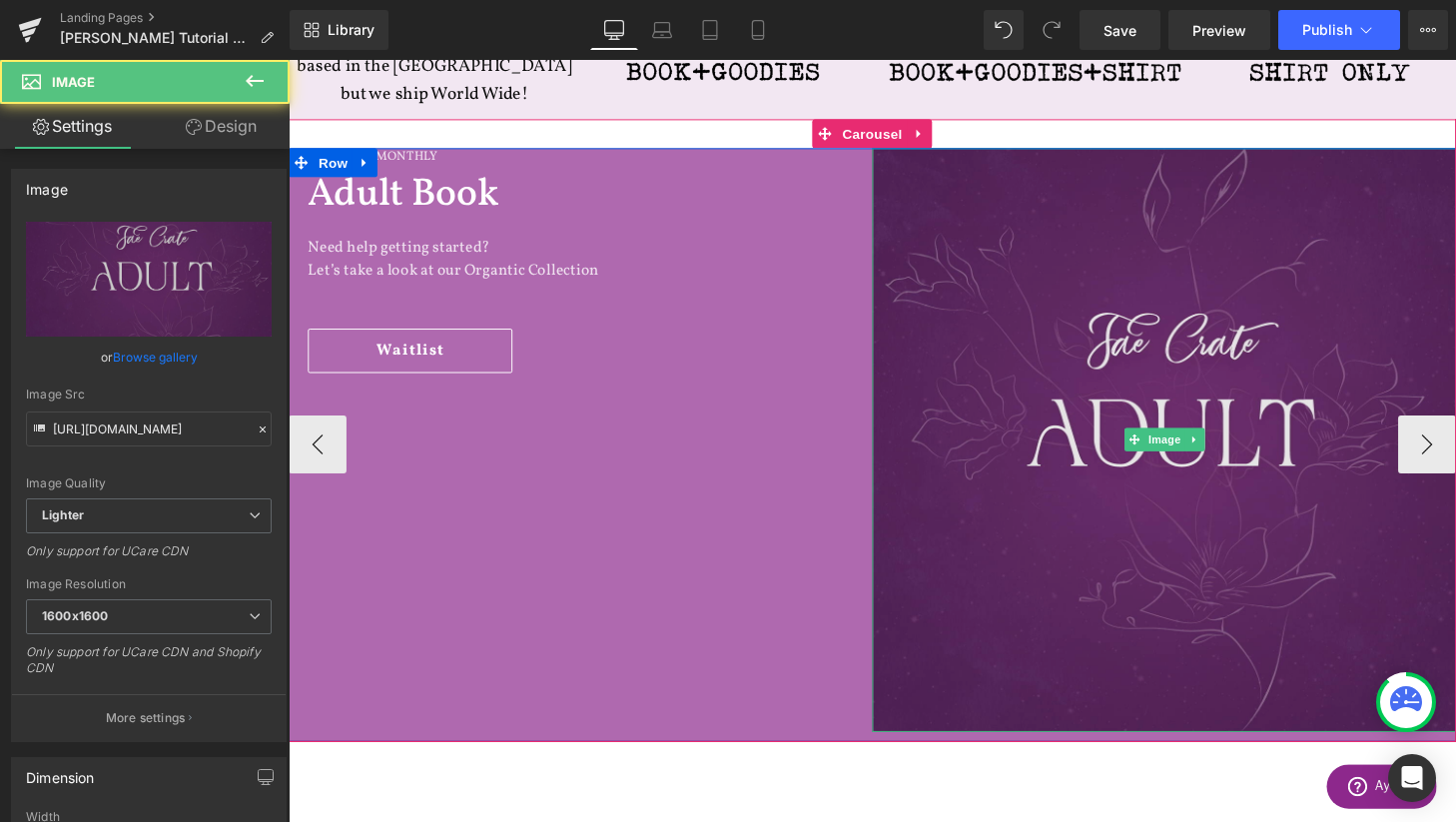 click at bounding box center (1194, 452) 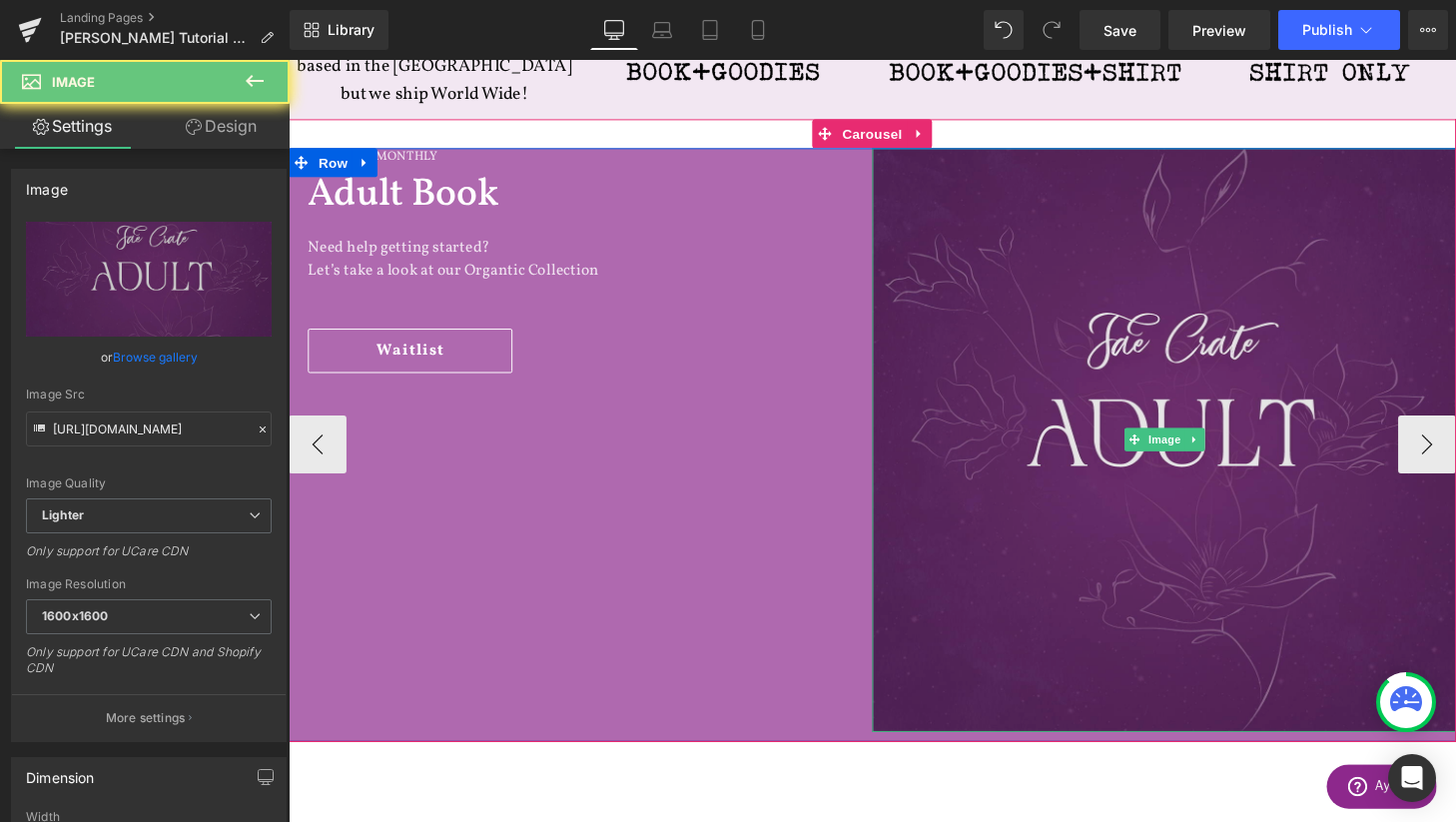 click at bounding box center [1194, 452] 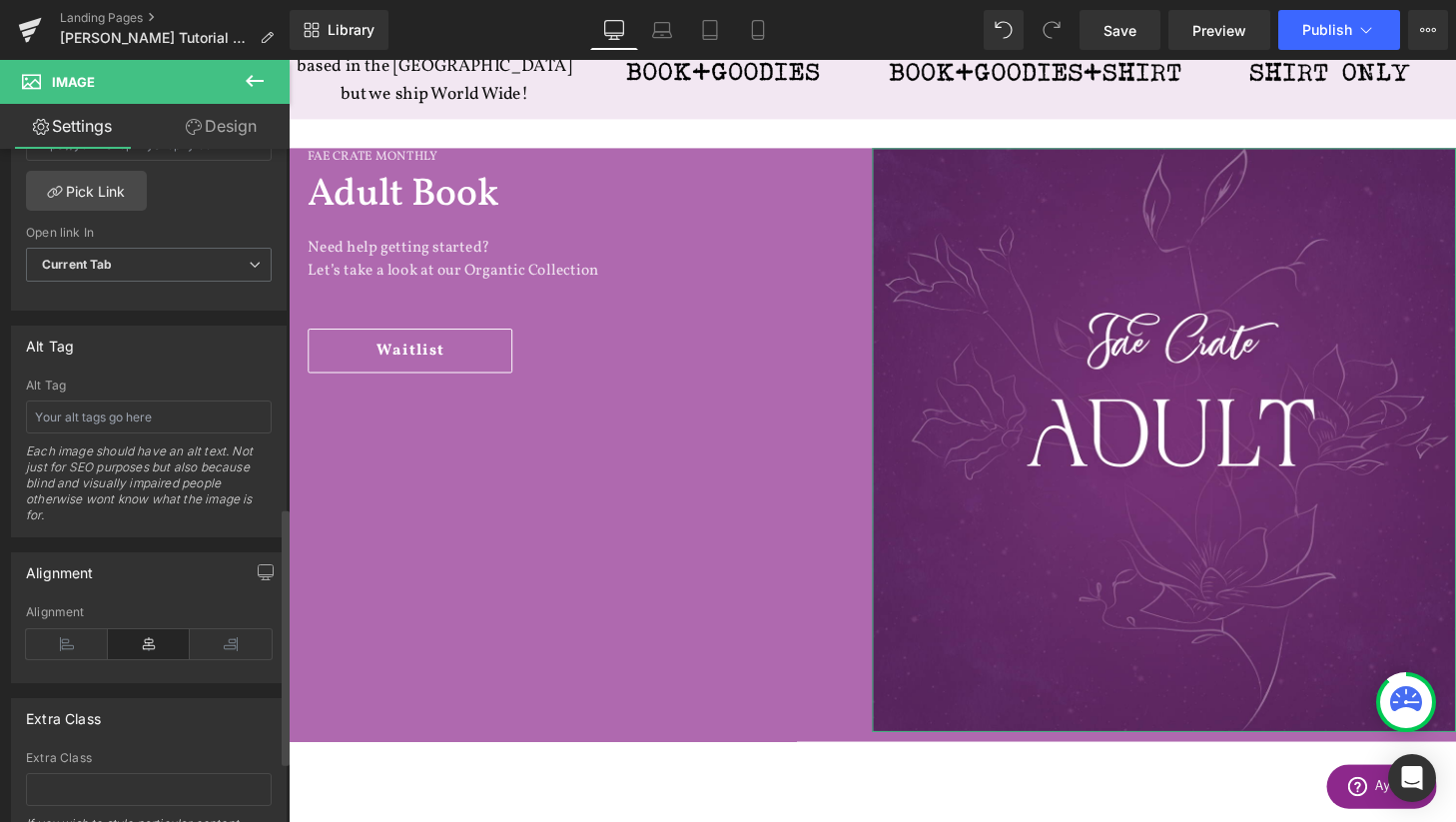 scroll, scrollTop: 1100, scrollLeft: 0, axis: vertical 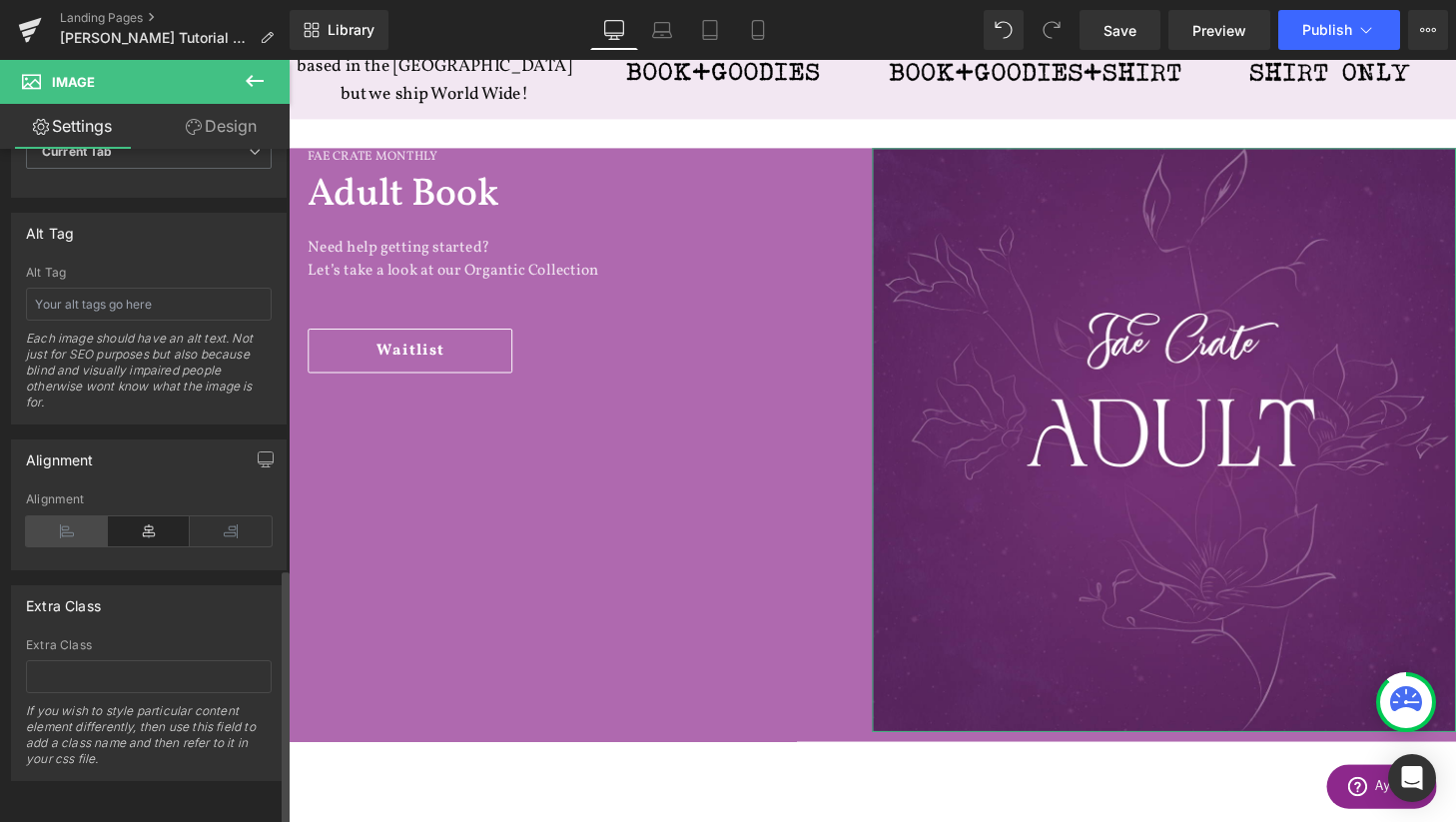 click at bounding box center [67, 531] 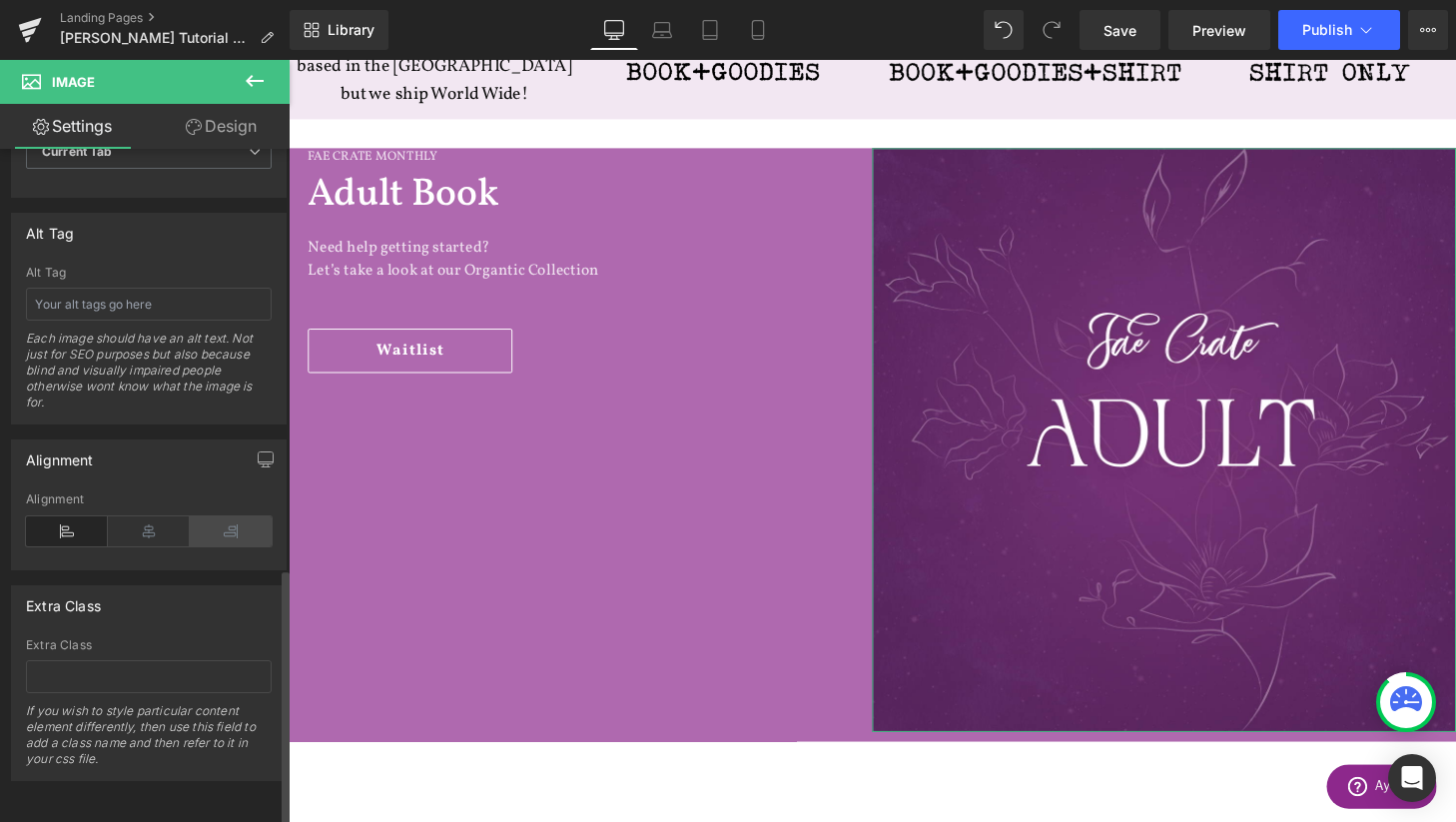 click at bounding box center [231, 531] 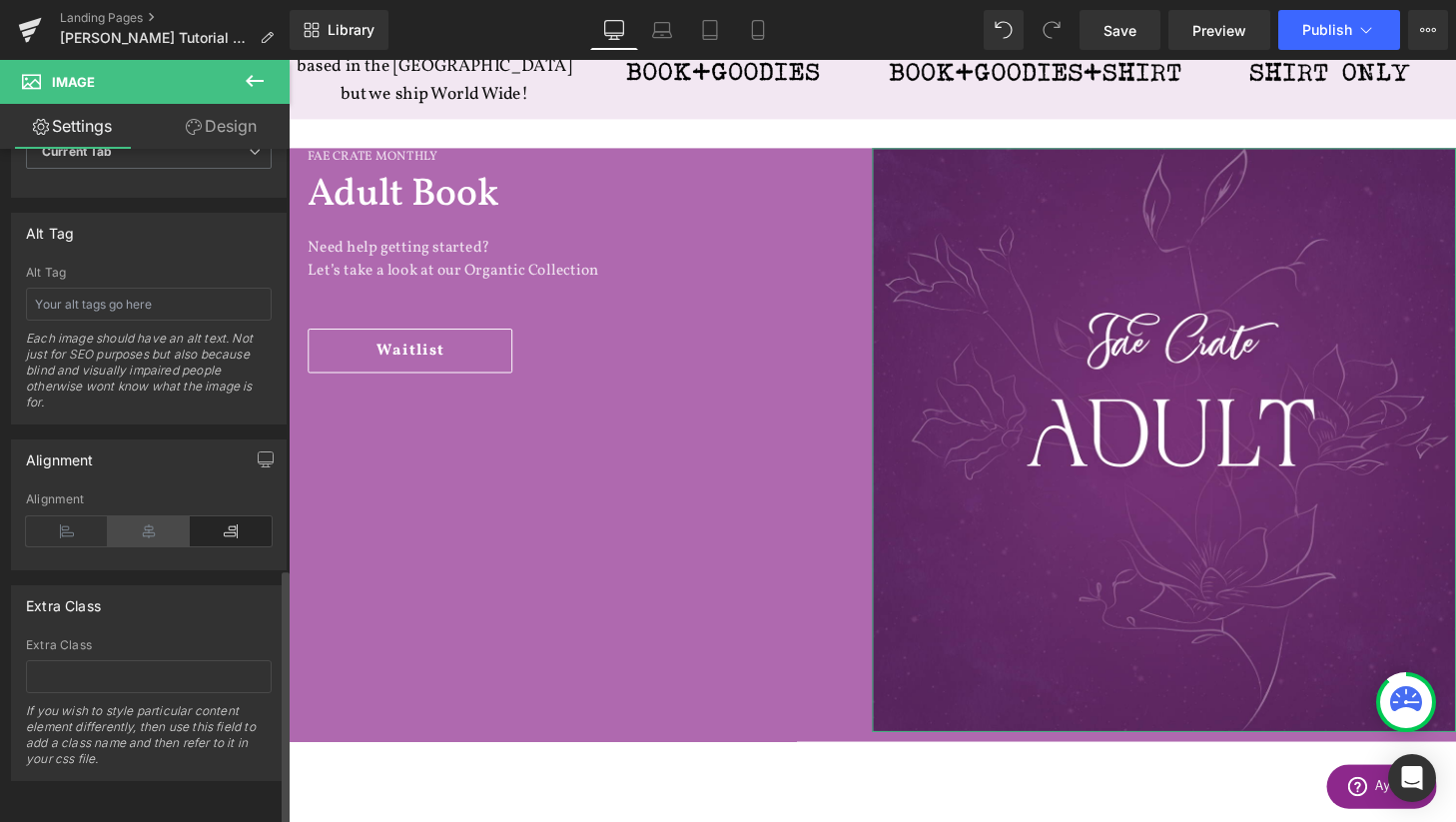 click at bounding box center [149, 531] 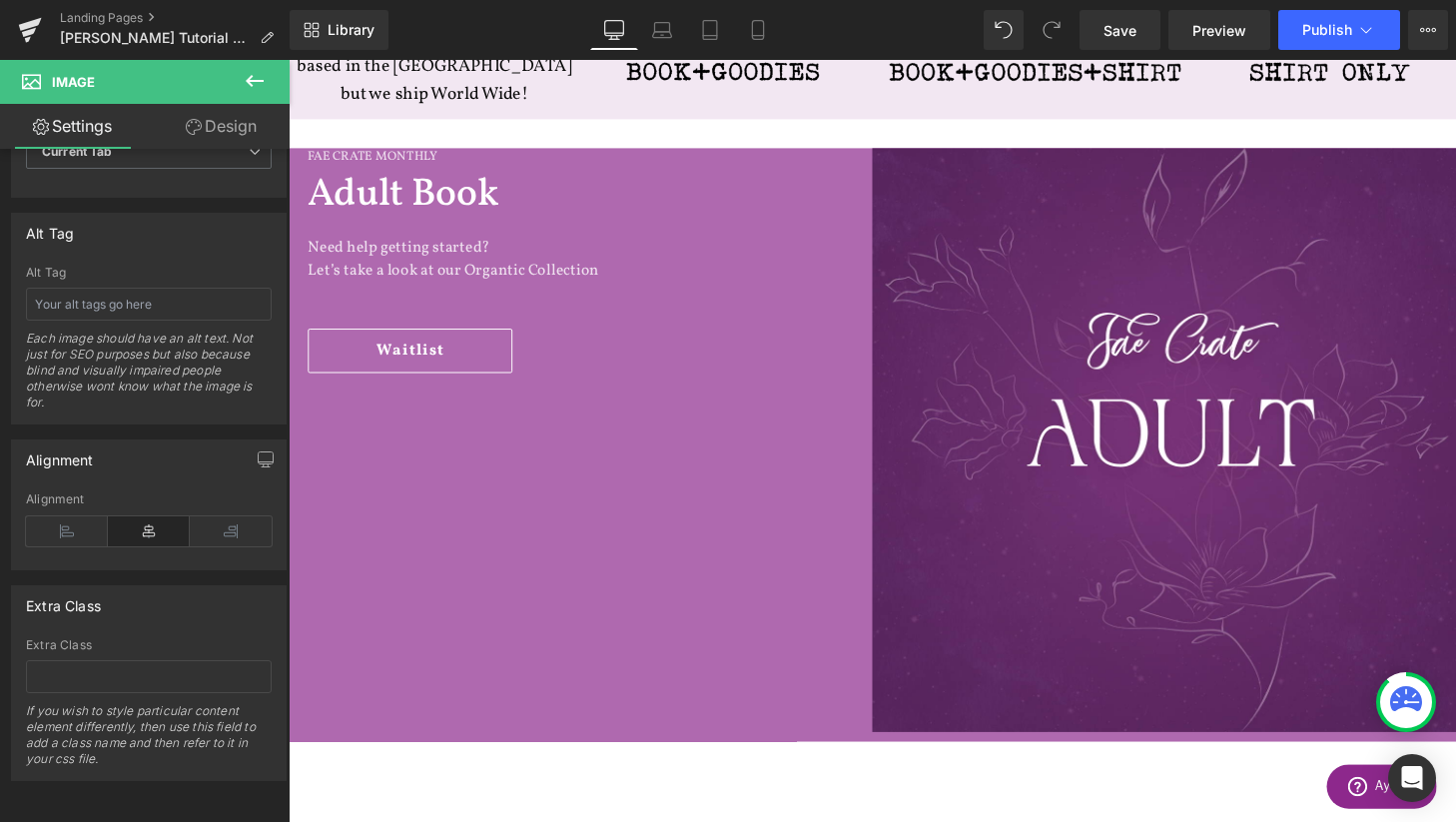 click on "Rendering Content" at bounding box center (728, 743) 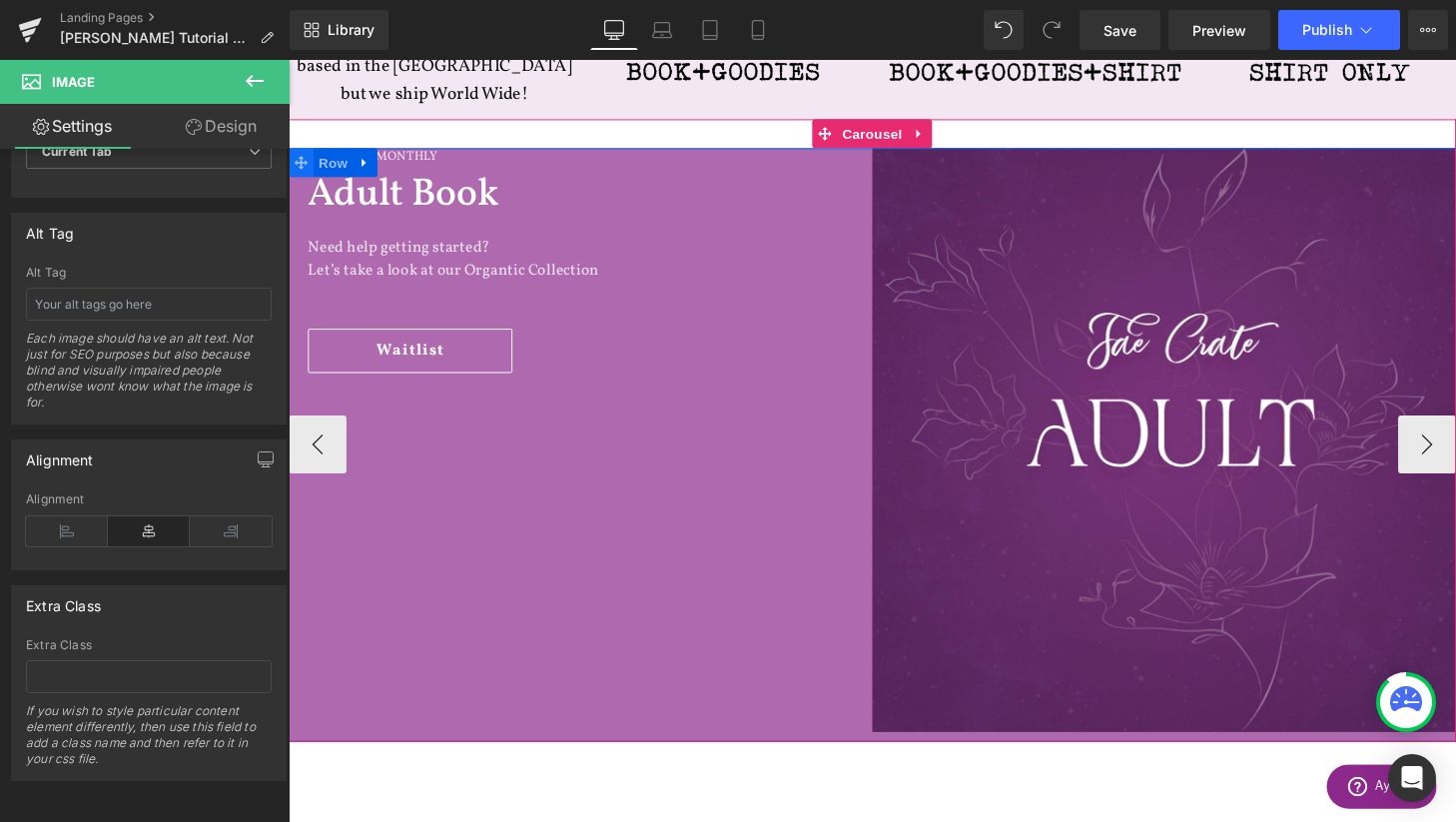 click 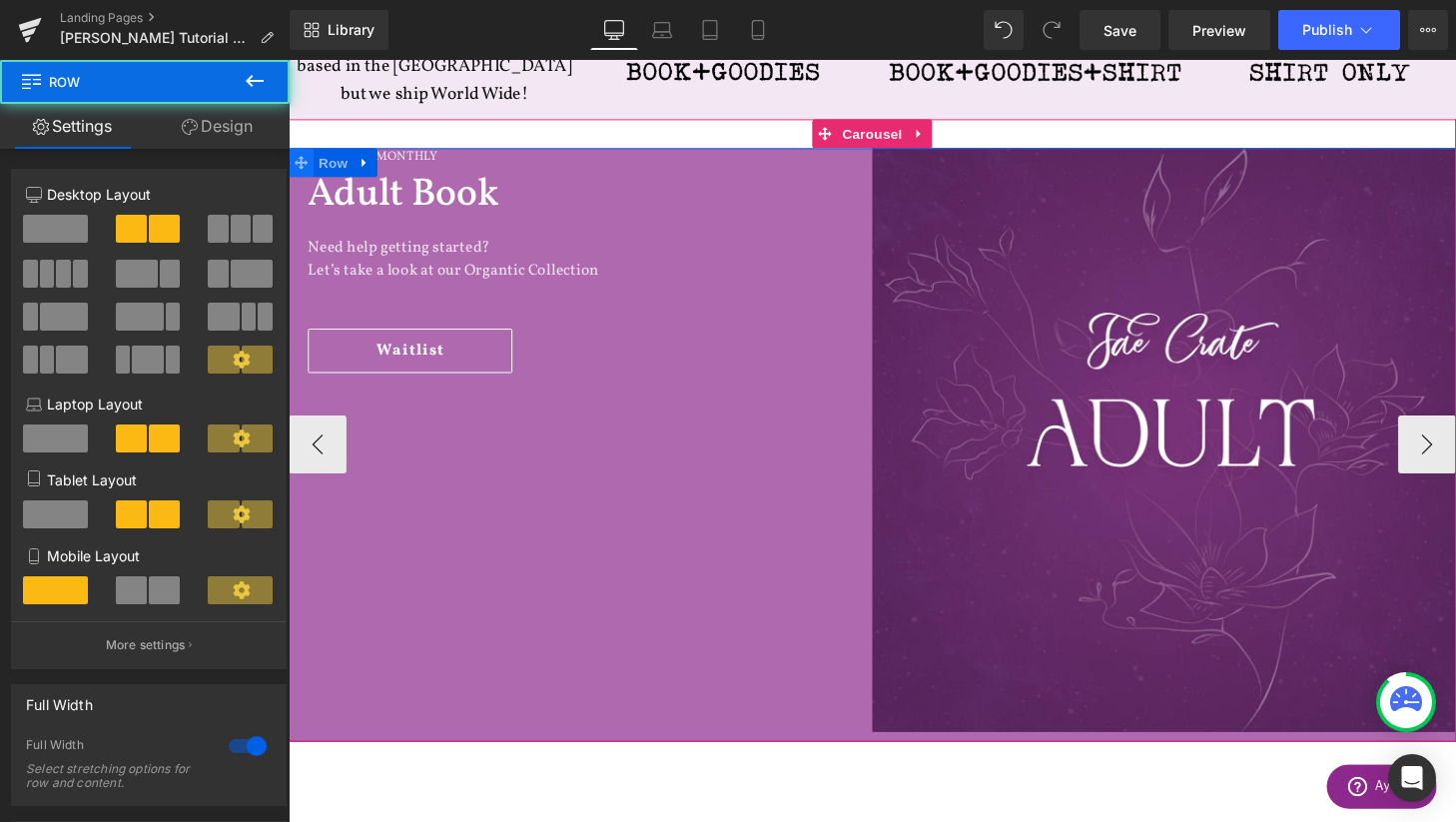 click 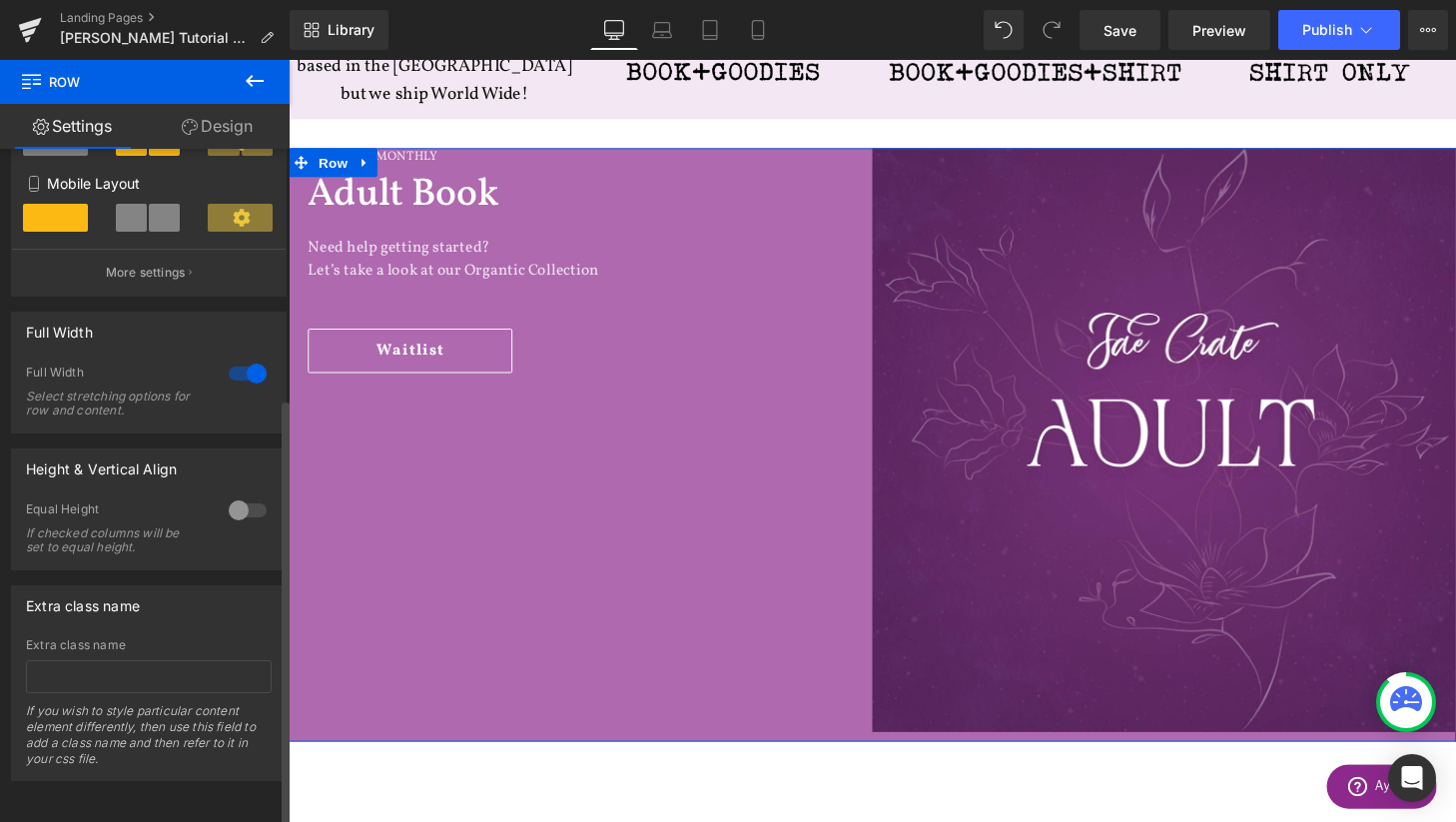 scroll, scrollTop: 0, scrollLeft: 0, axis: both 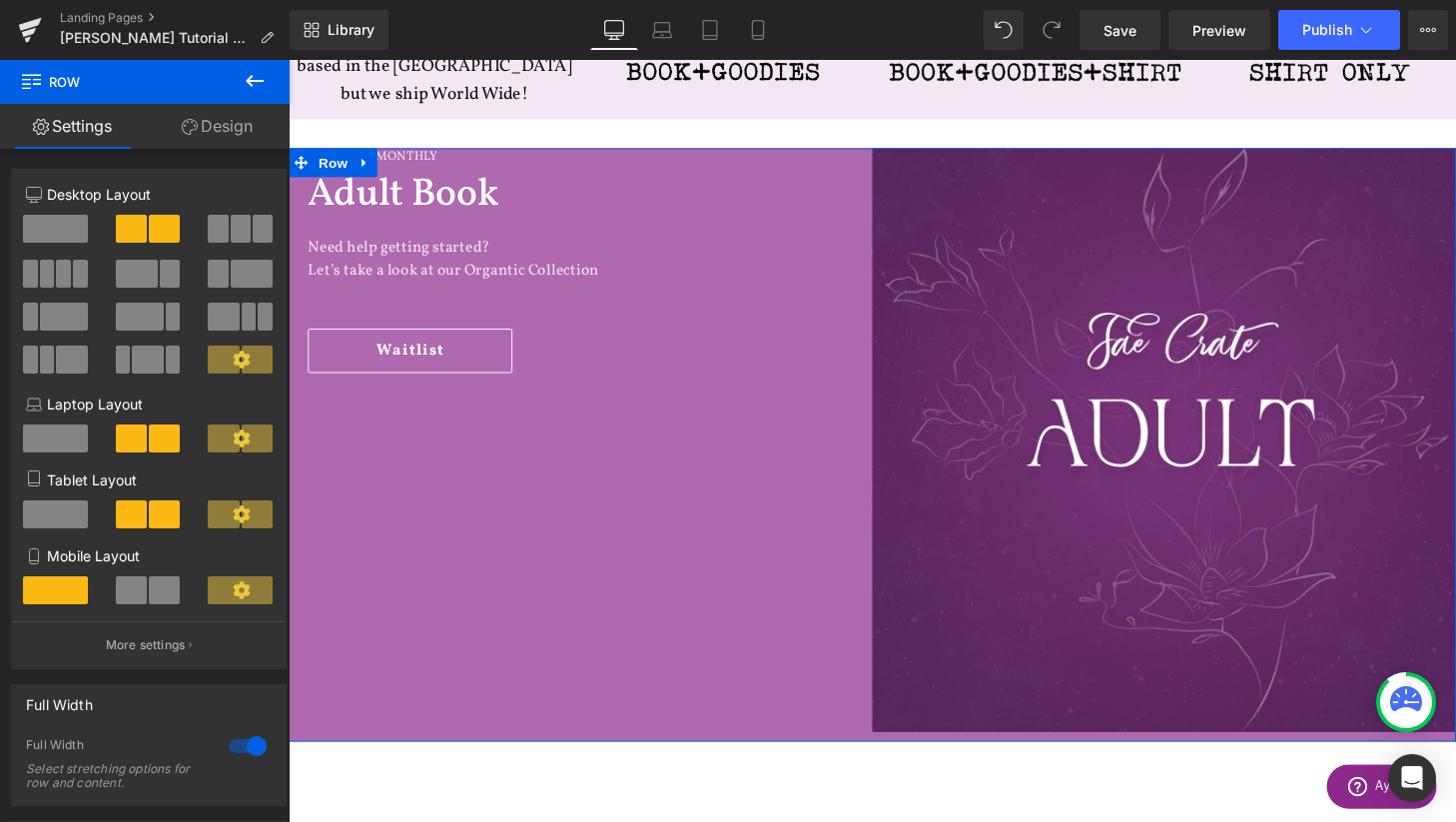 click on "Design" at bounding box center (217, 126) 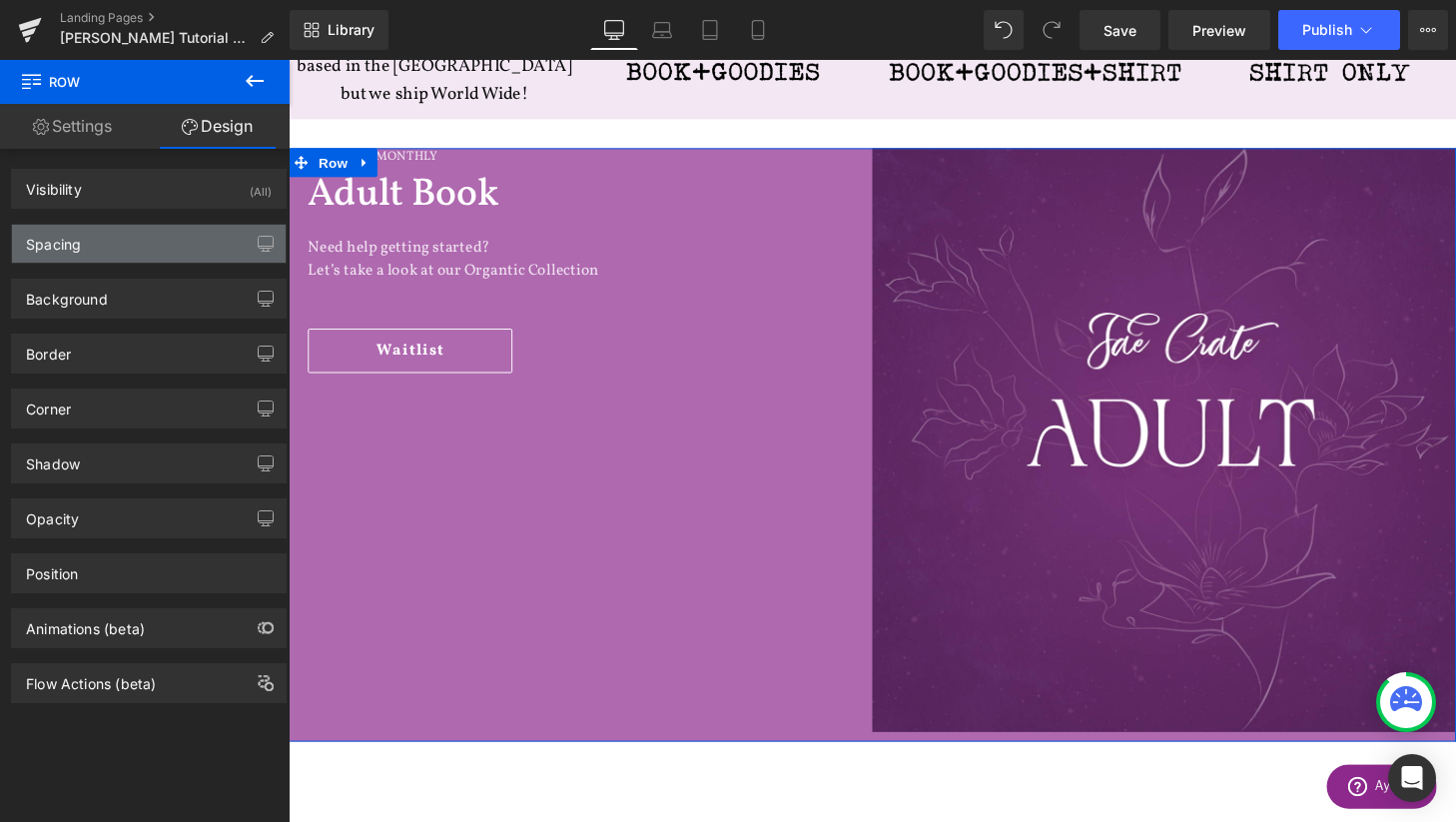 click on "Spacing" at bounding box center (149, 244) 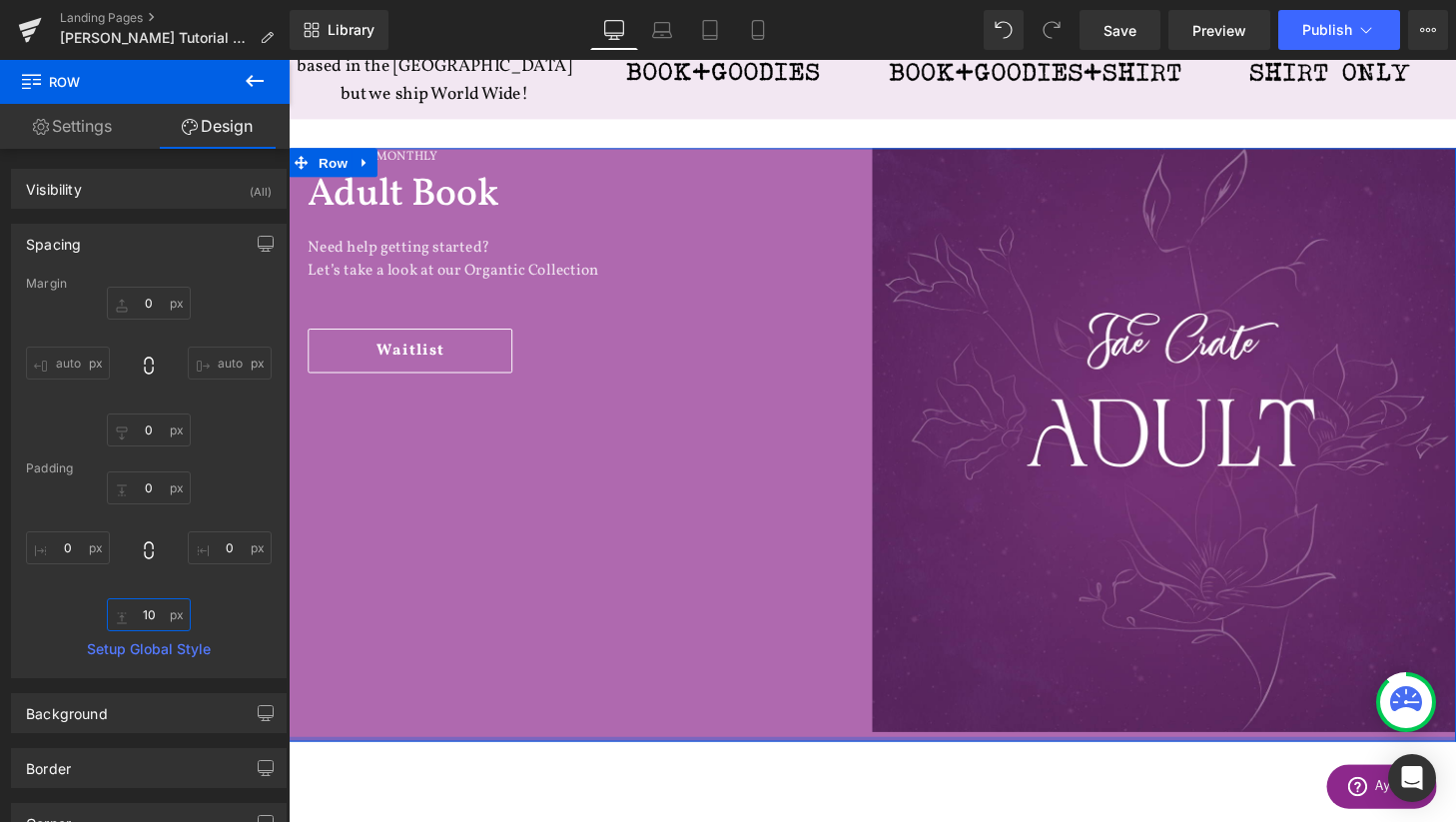 click on "10" at bounding box center (149, 614) 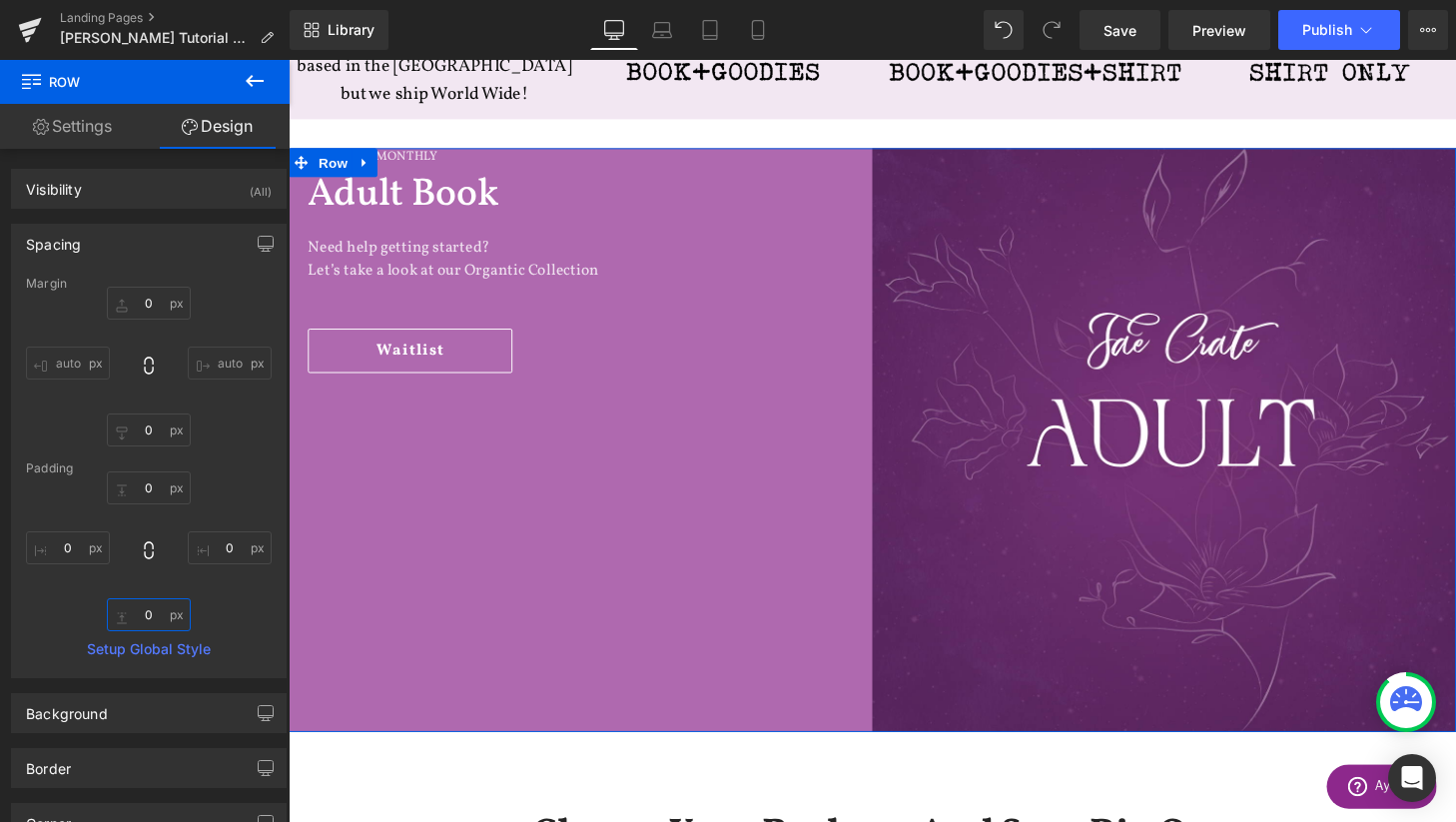 scroll, scrollTop: 4239, scrollLeft: 1208, axis: both 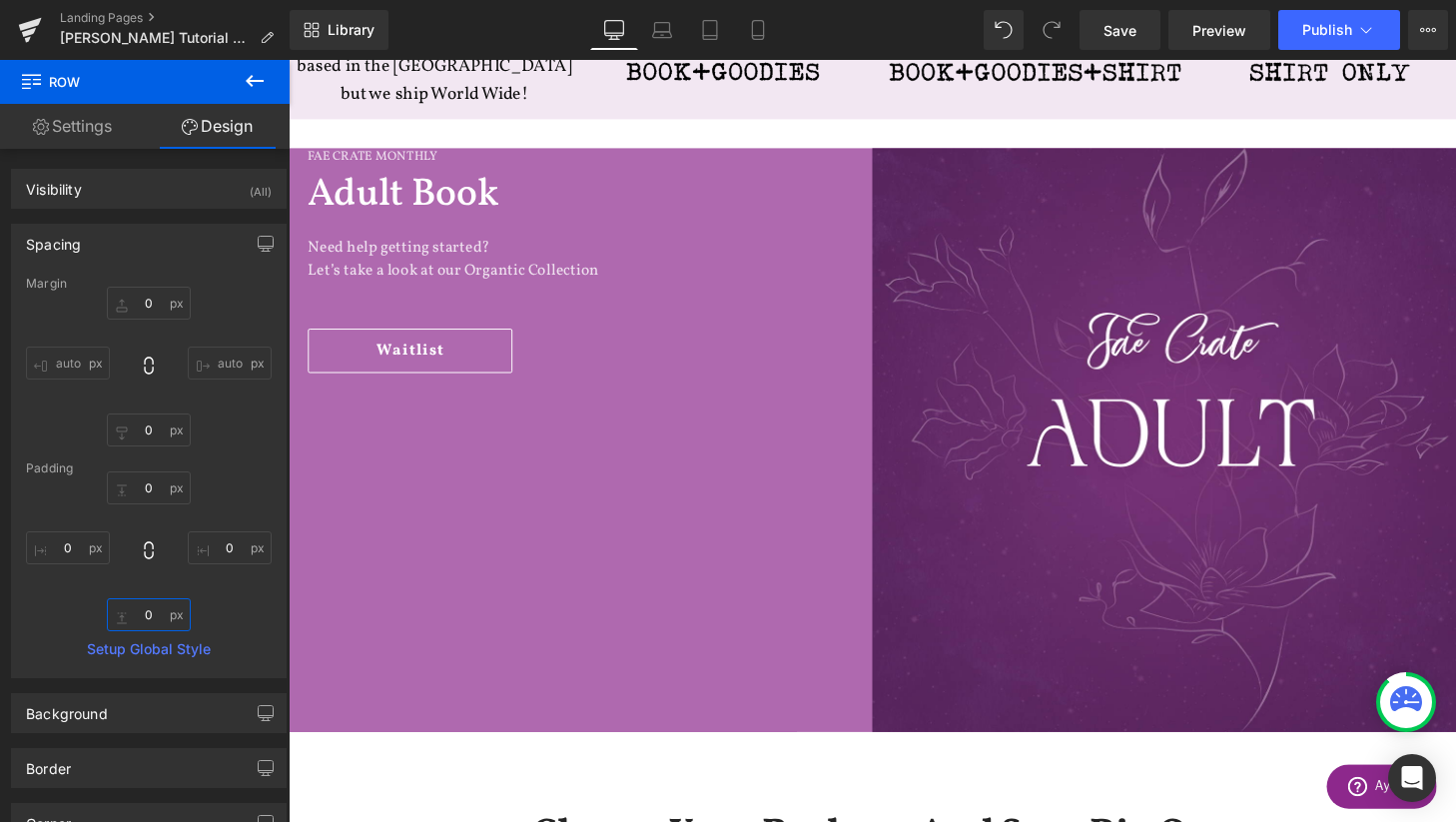 type on "0" 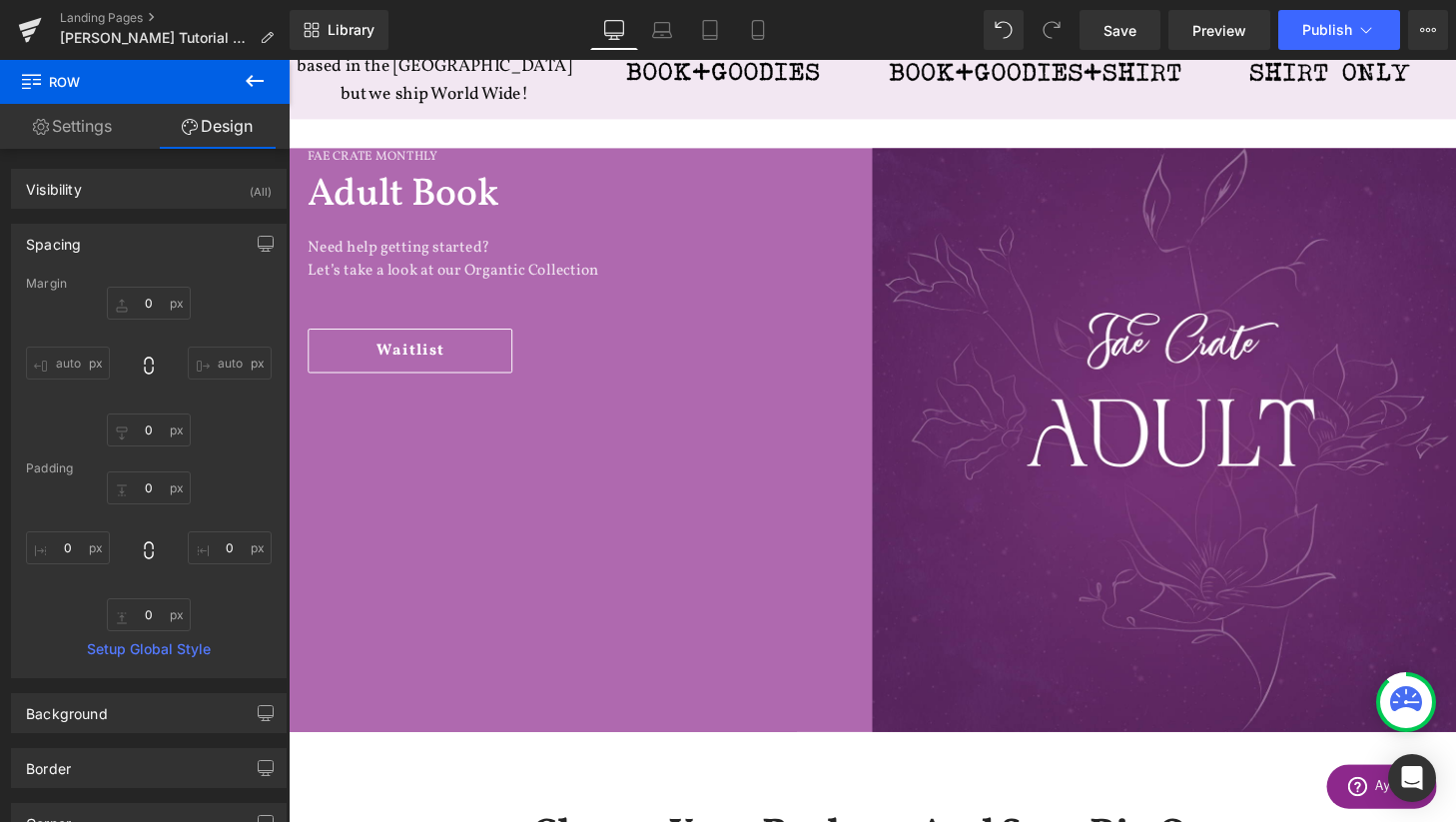 click 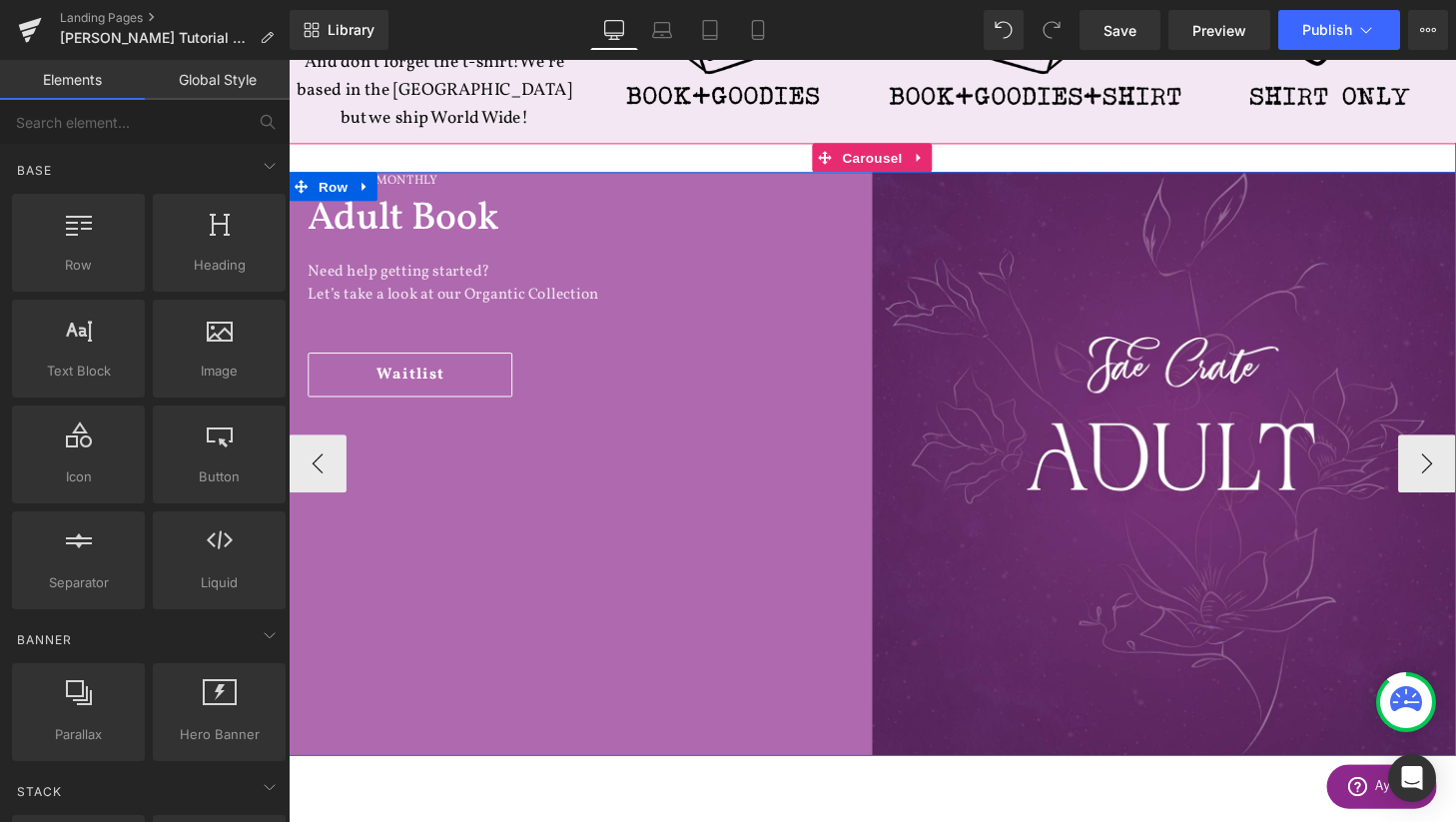 scroll, scrollTop: 1051, scrollLeft: 0, axis: vertical 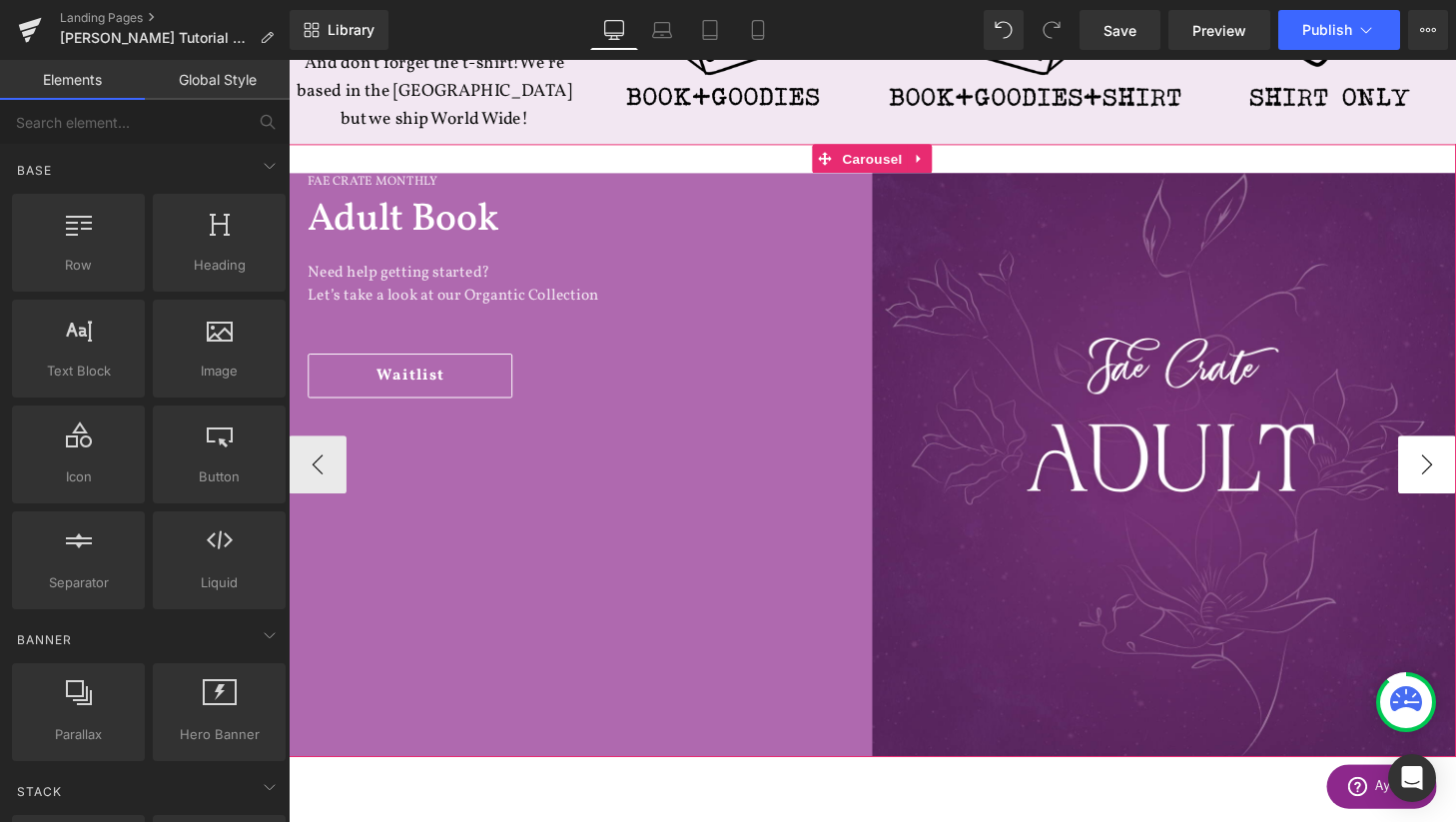 click on "›" at bounding box center (1467, 478) 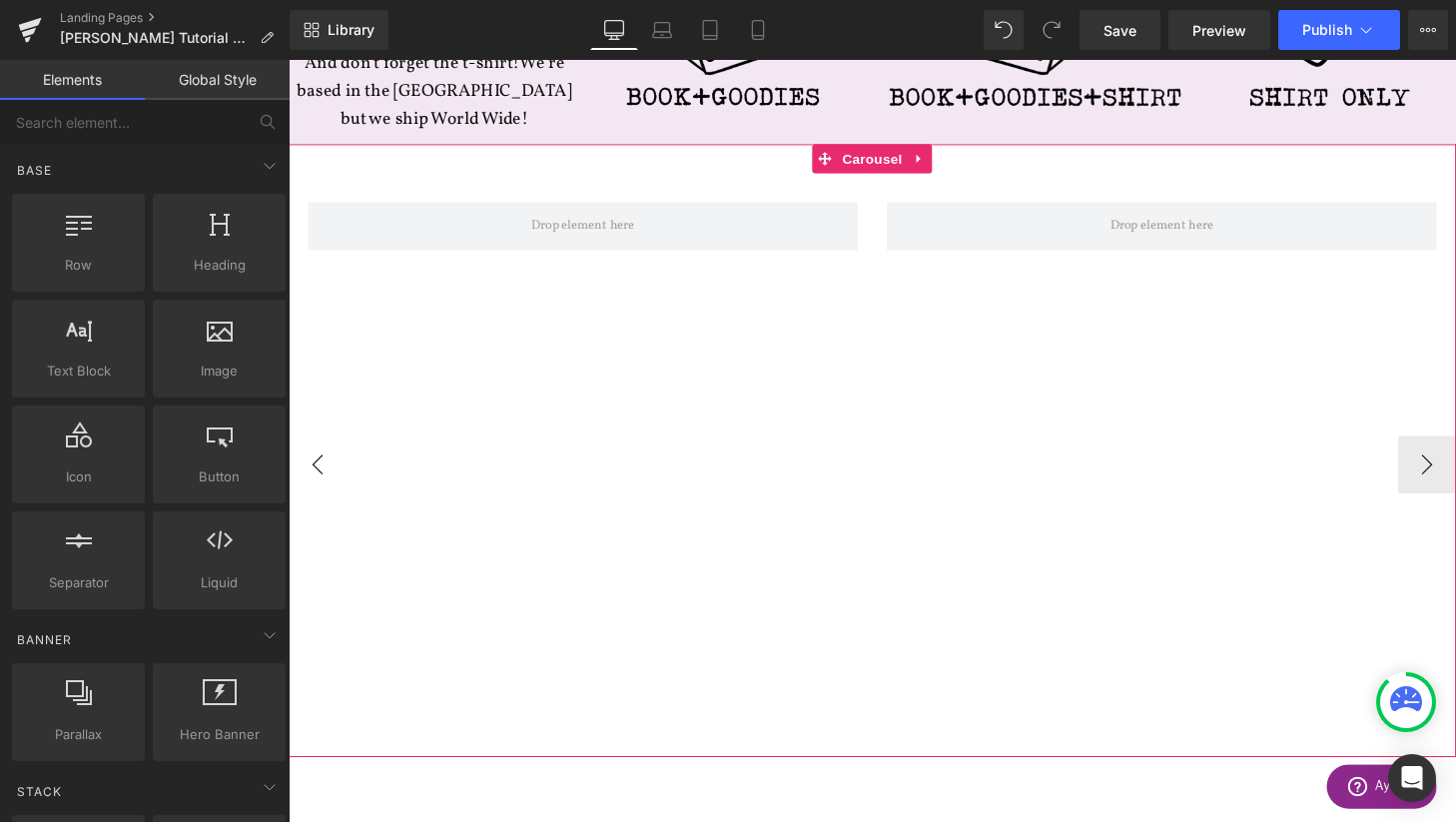 click on "‹" at bounding box center (319, 478) 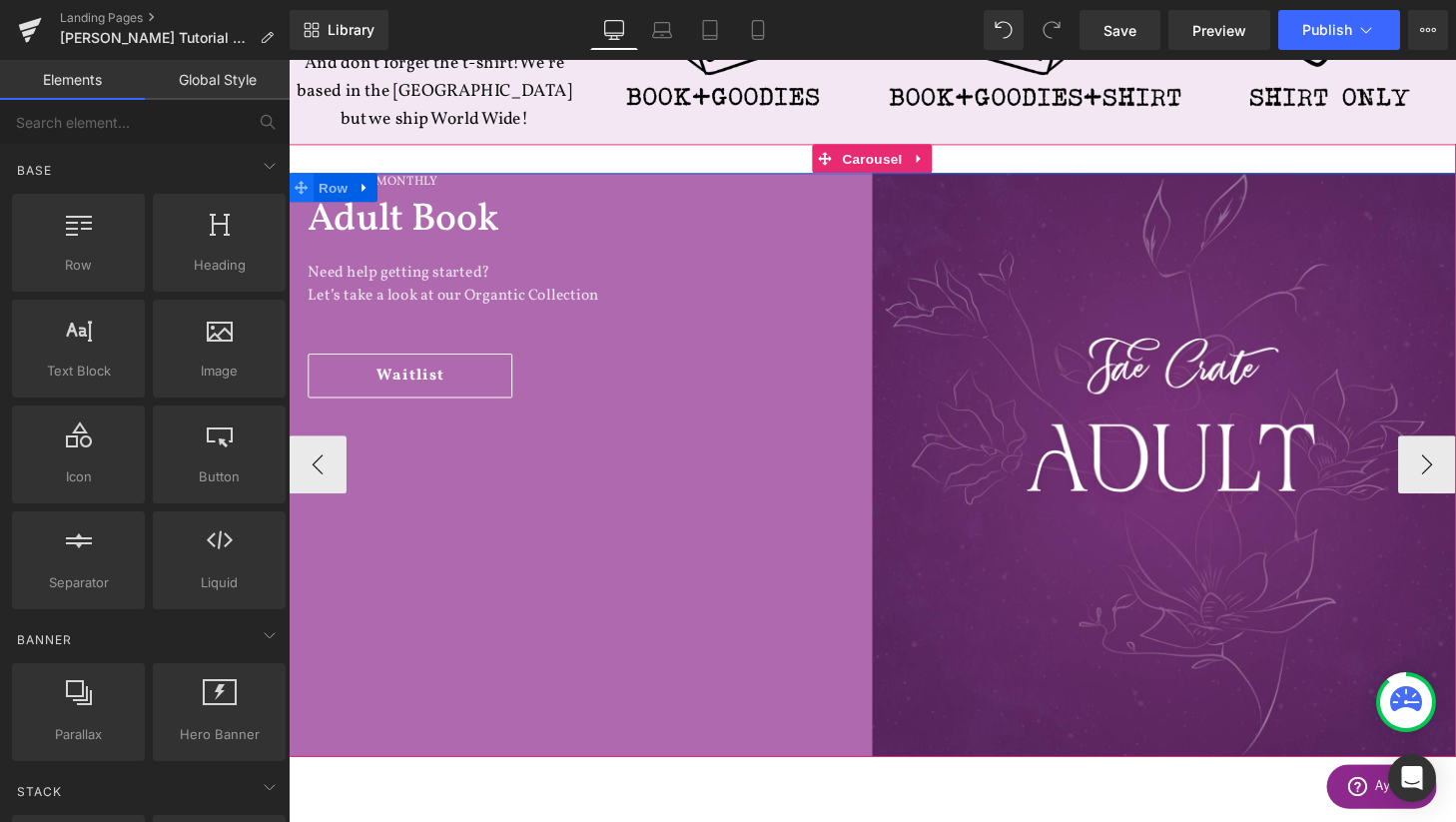 click 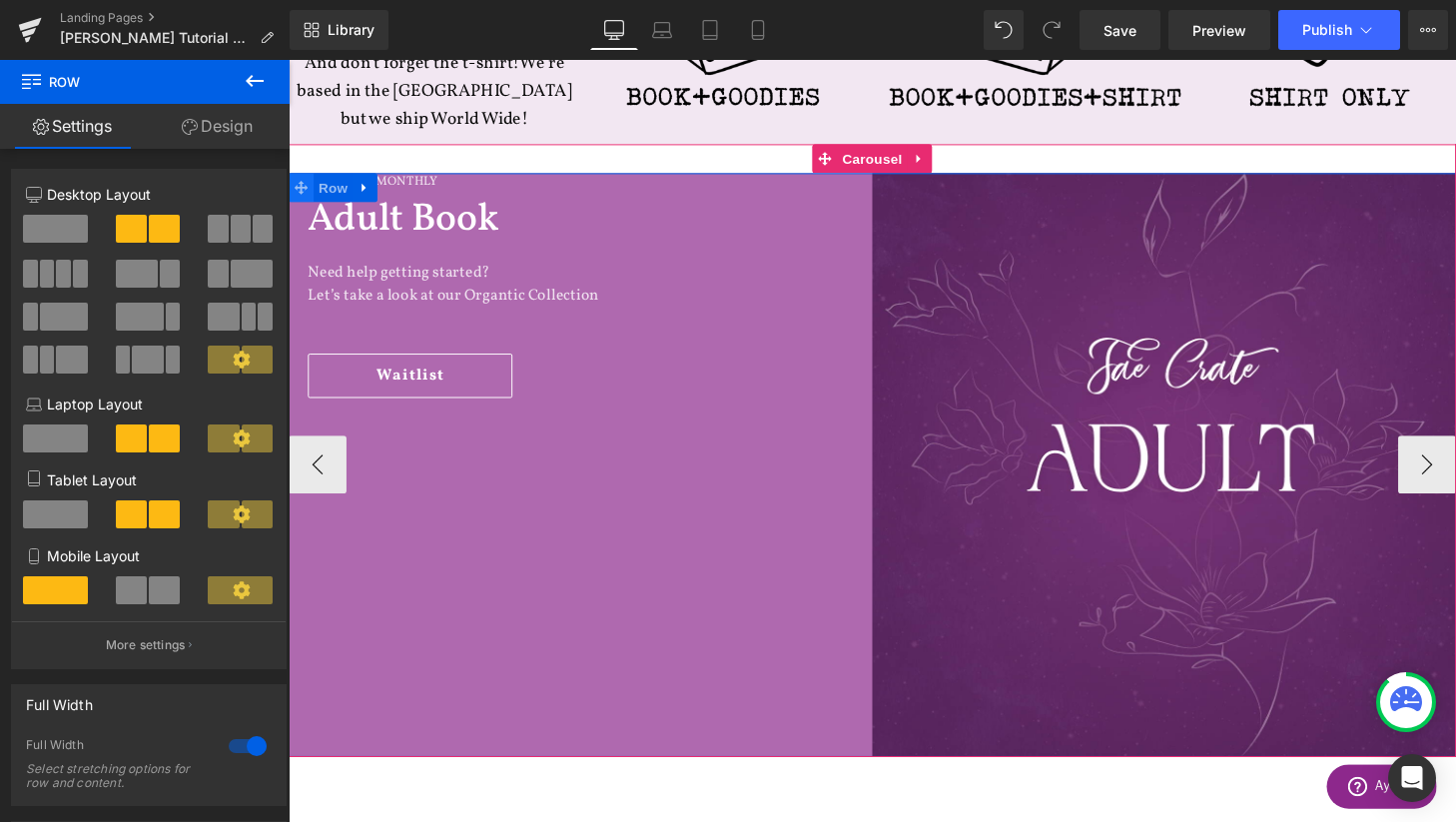 click 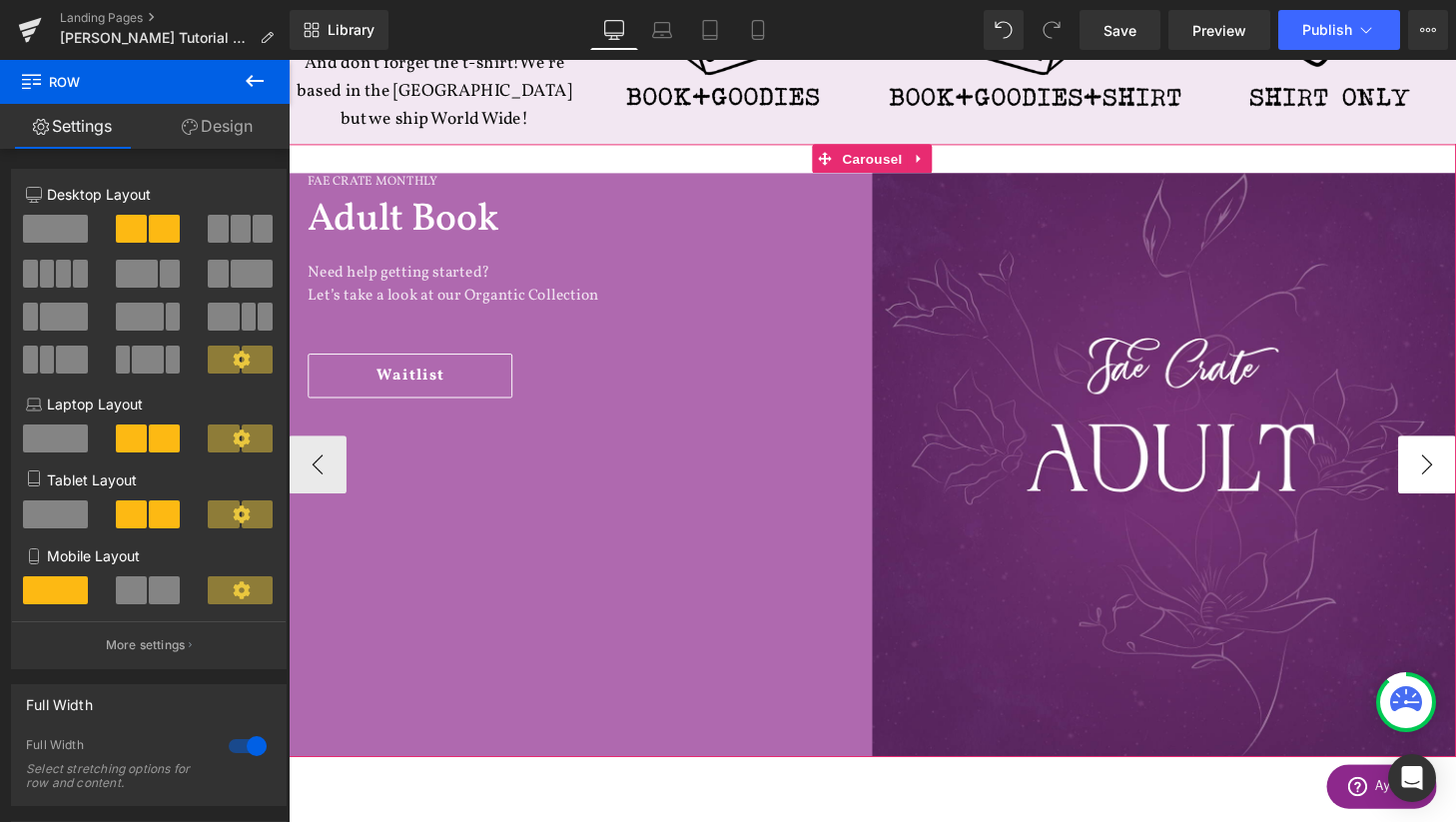 click on "›" at bounding box center [1467, 478] 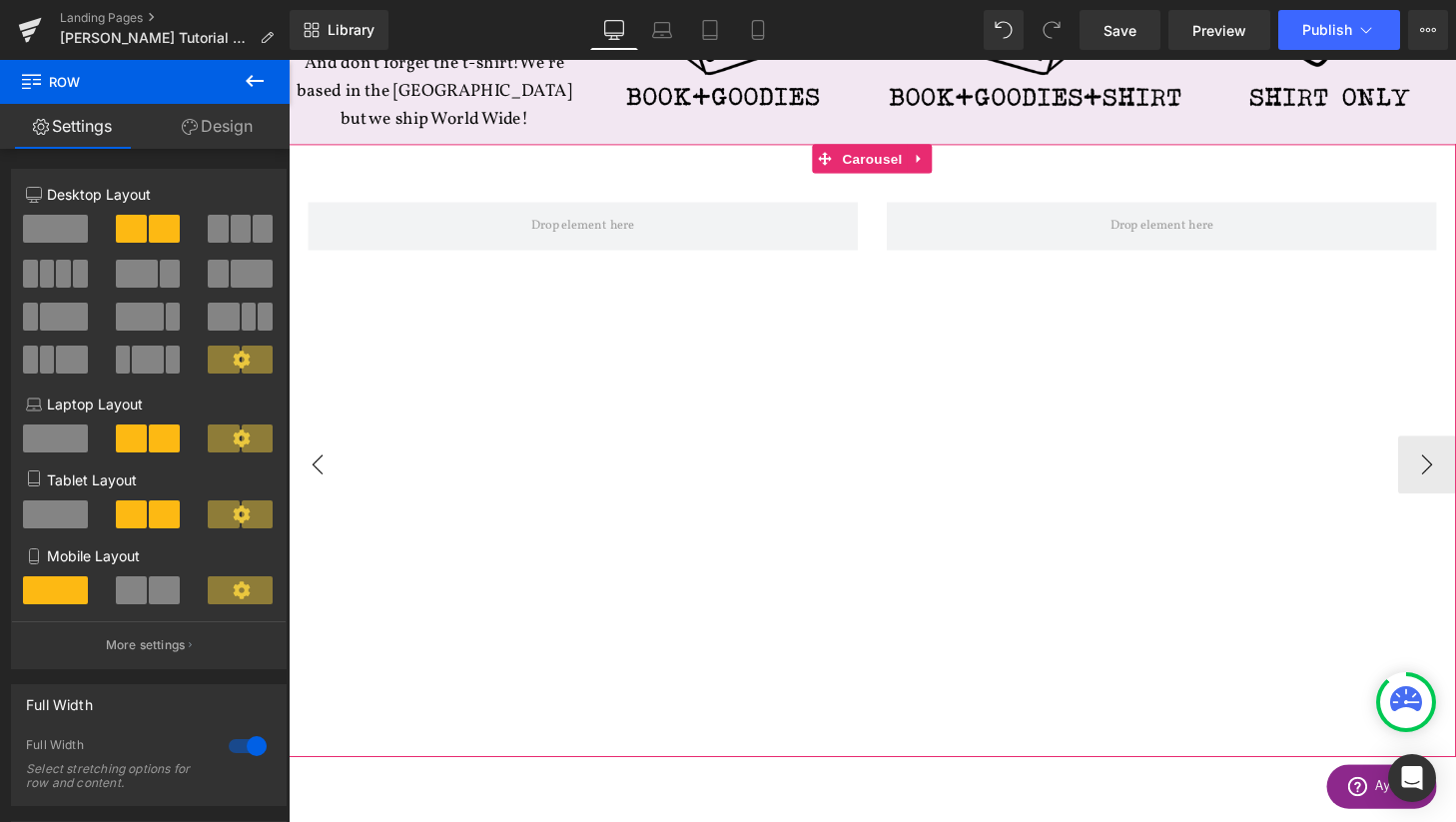 click on "‹" at bounding box center [319, 478] 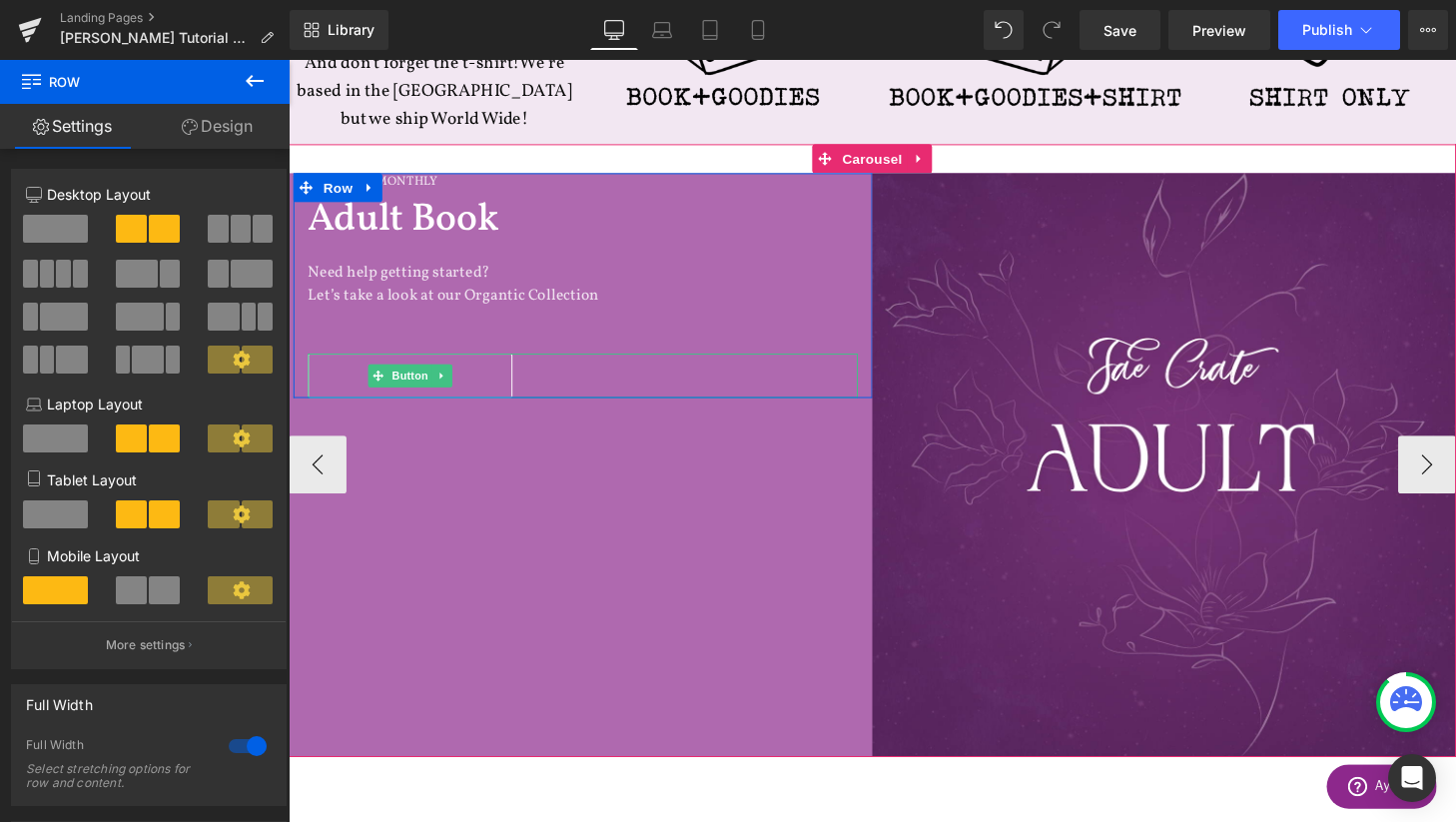 click on "Waitlist" at bounding box center [593, 387] 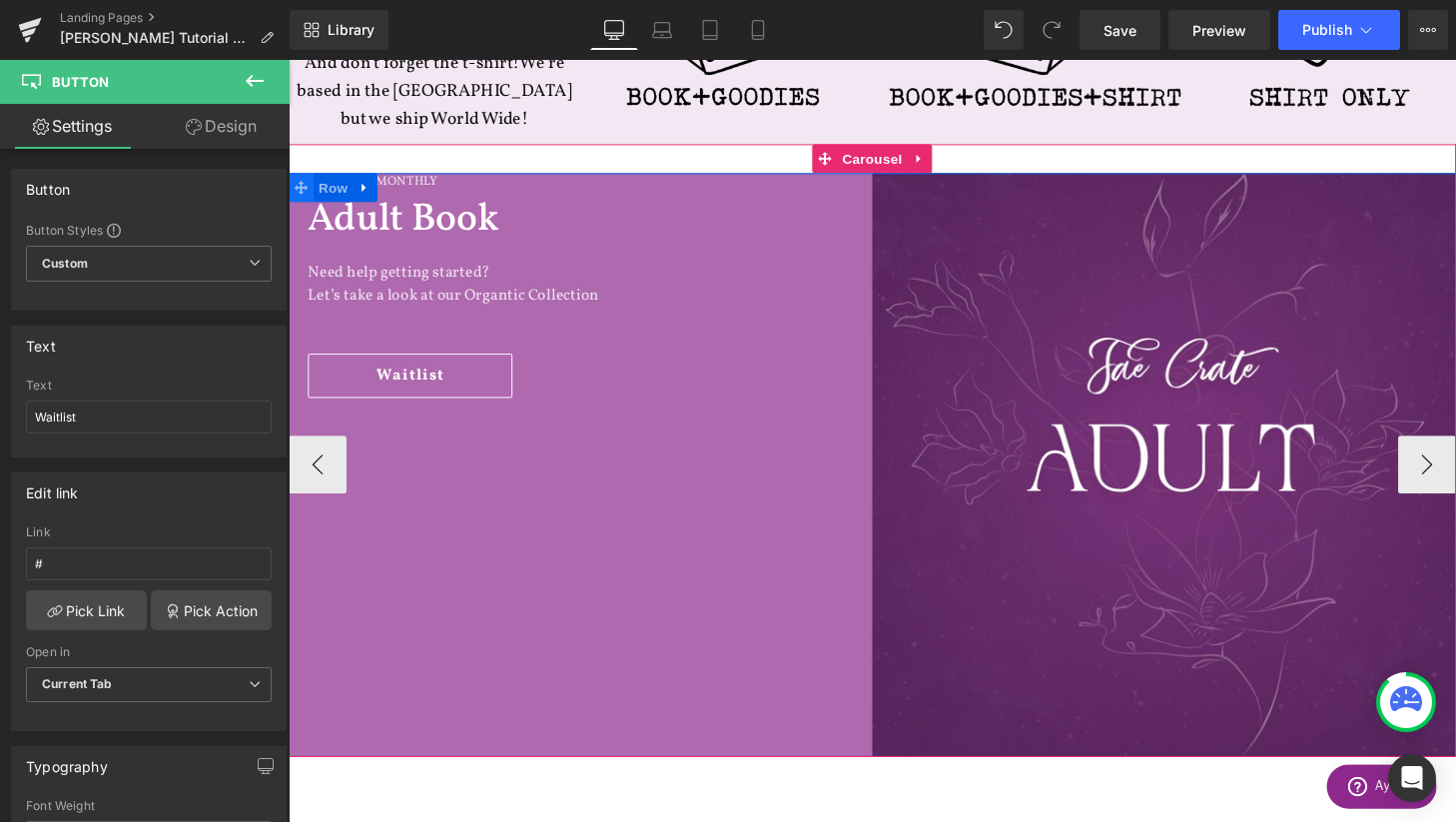 click 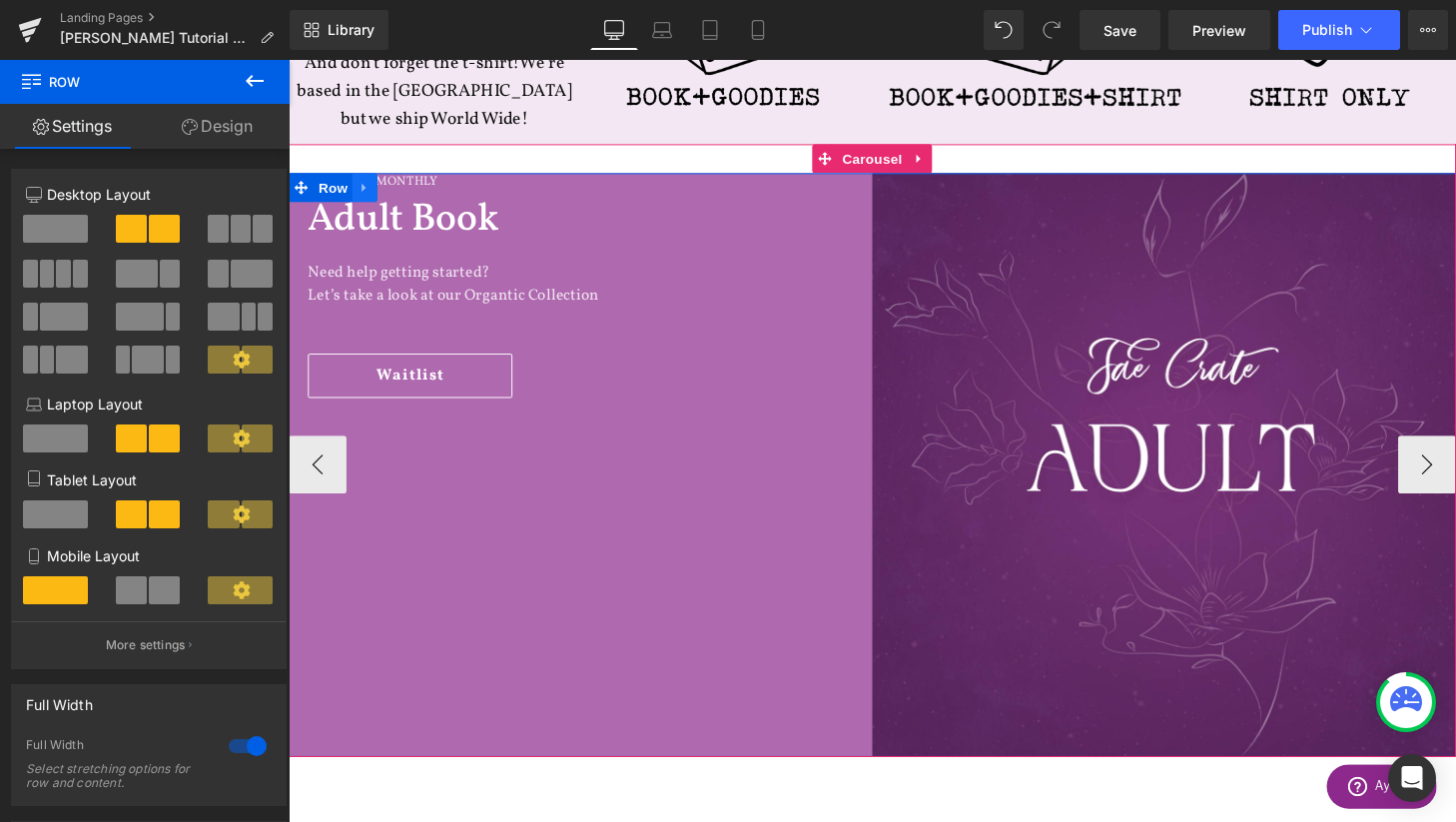 click 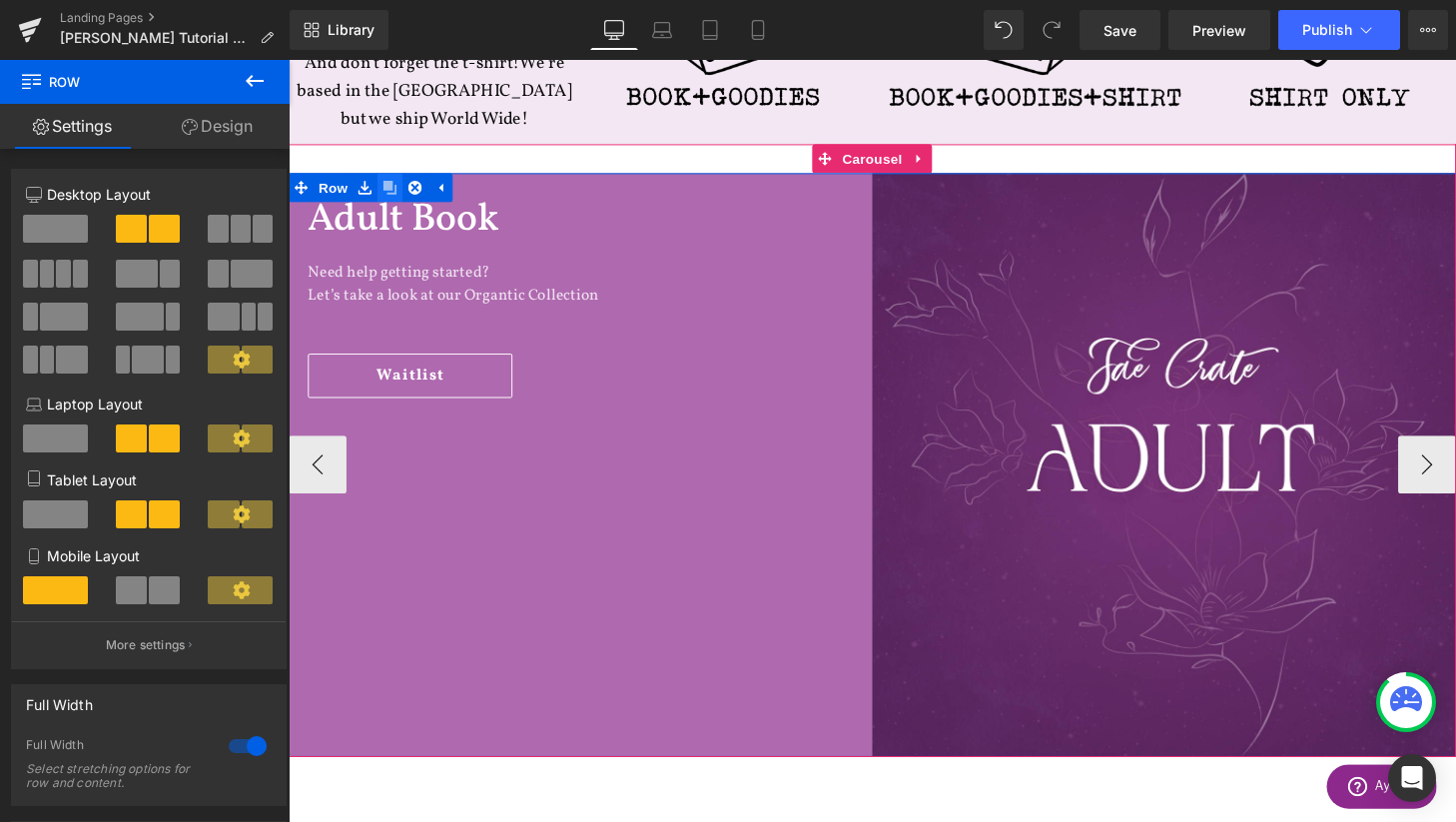 click 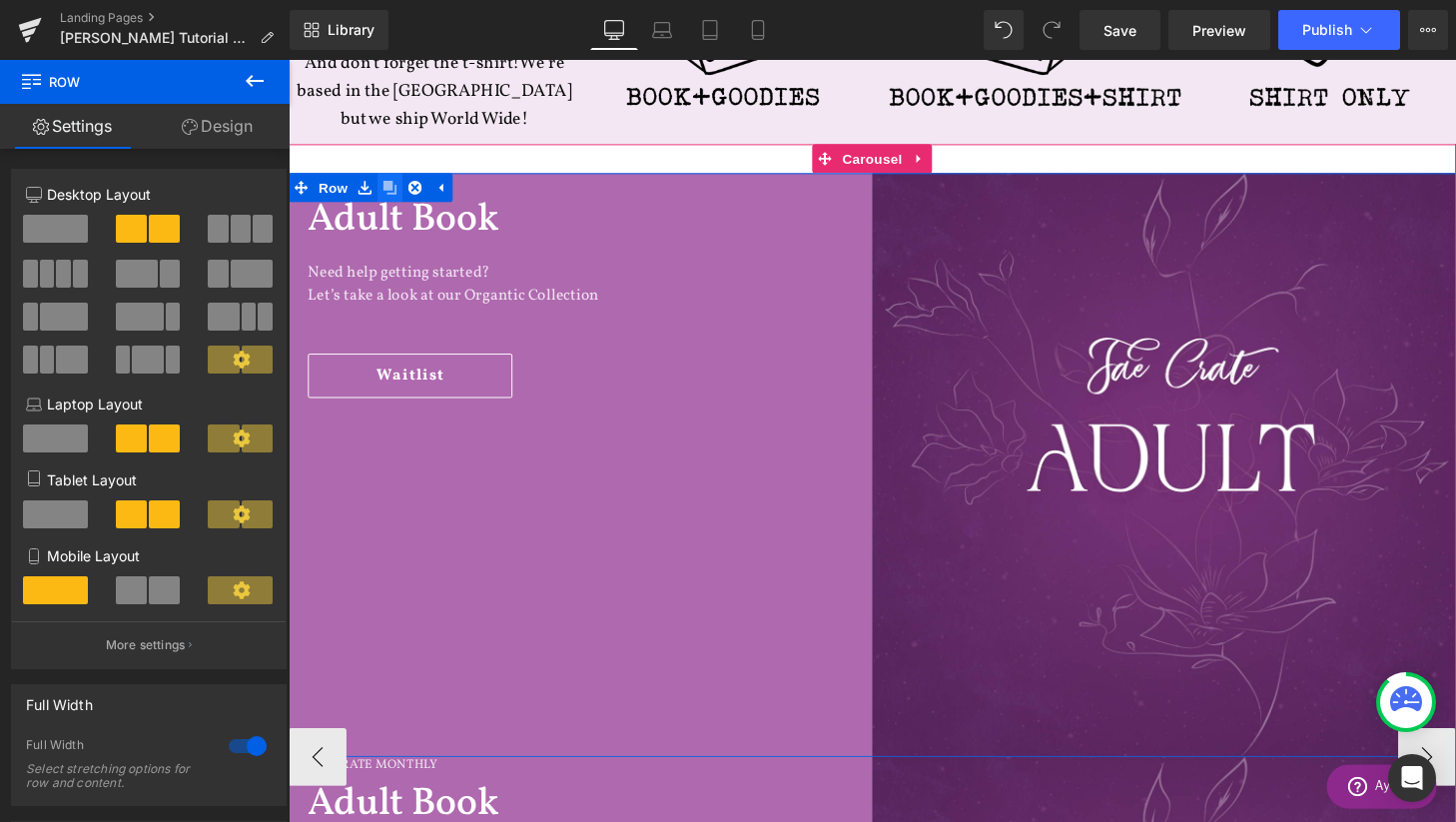 scroll, scrollTop: 1076, scrollLeft: 0, axis: vertical 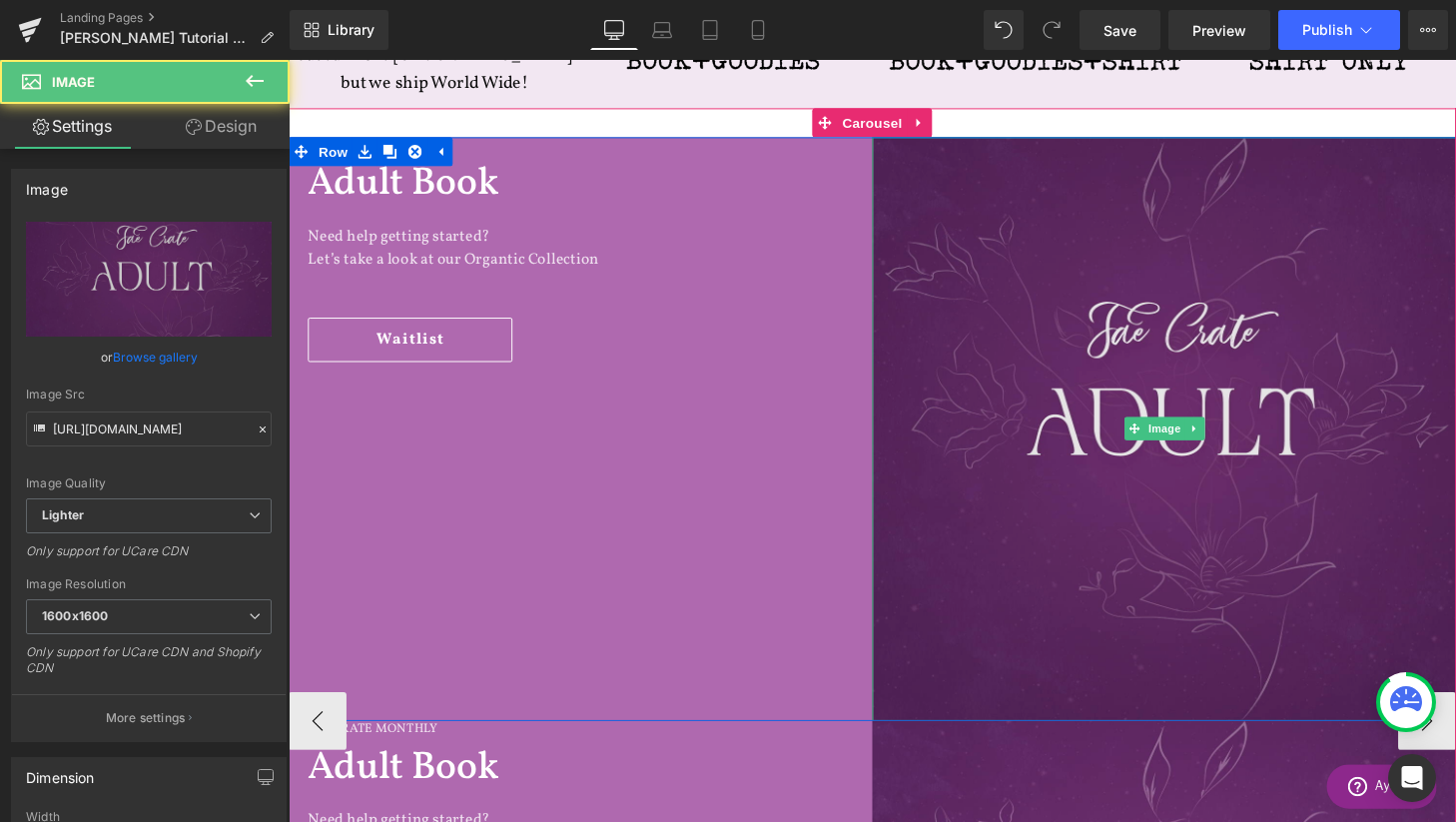 click at bounding box center (1194, 441) 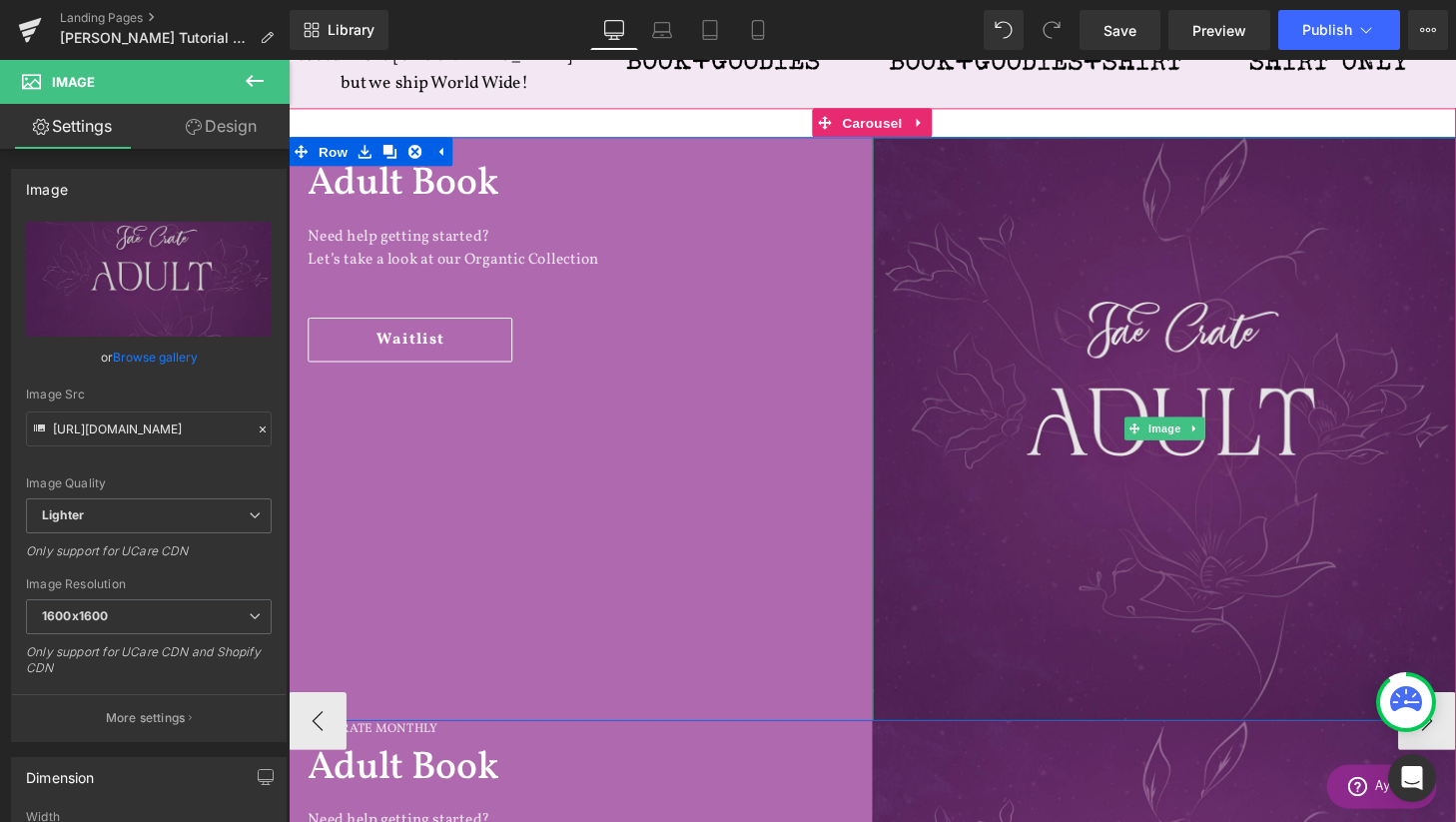 click at bounding box center [1194, 441] 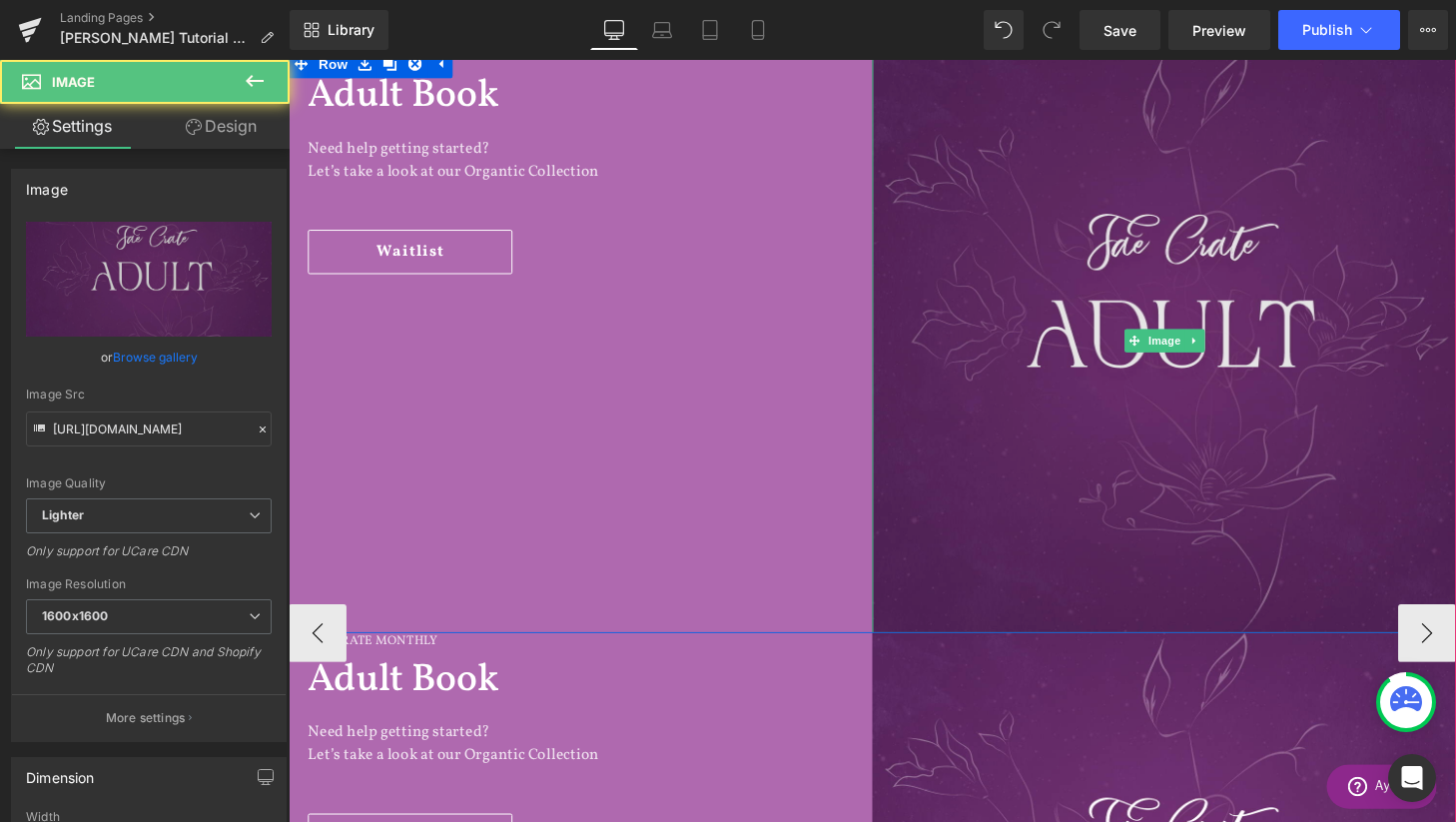 scroll, scrollTop: 1381, scrollLeft: 0, axis: vertical 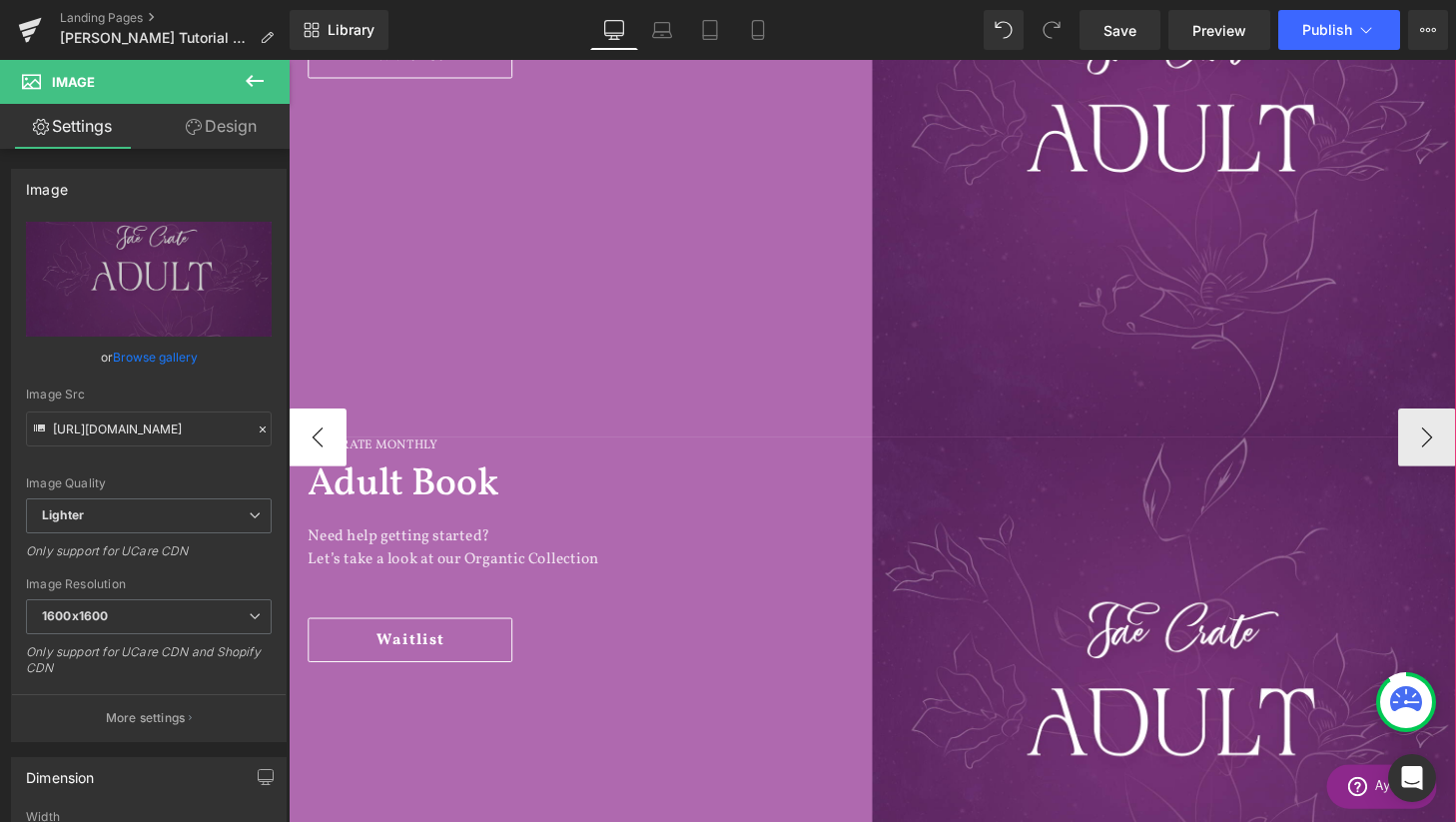click on "‹" at bounding box center (319, 450) 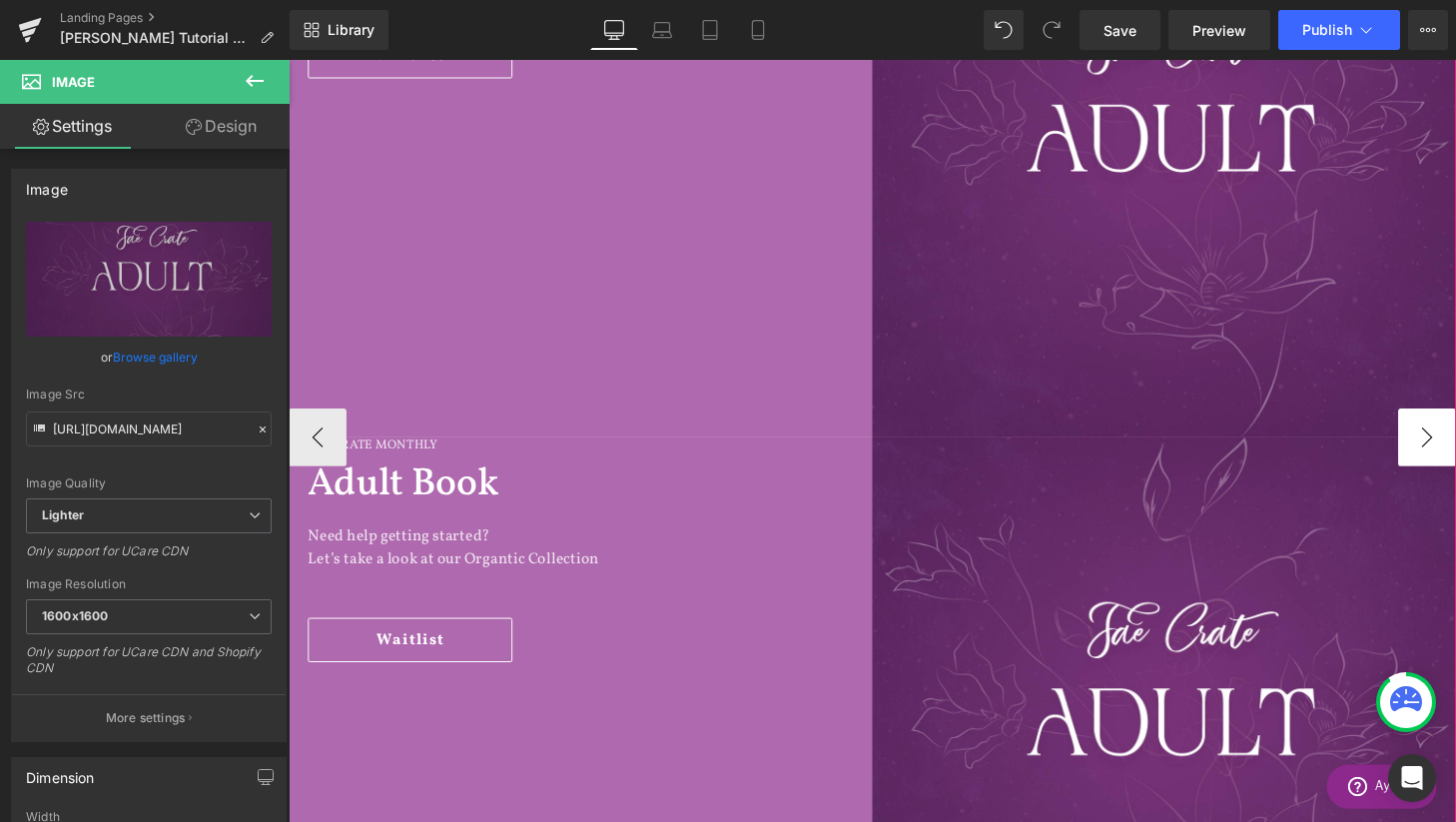 click on "›" at bounding box center (1467, 450) 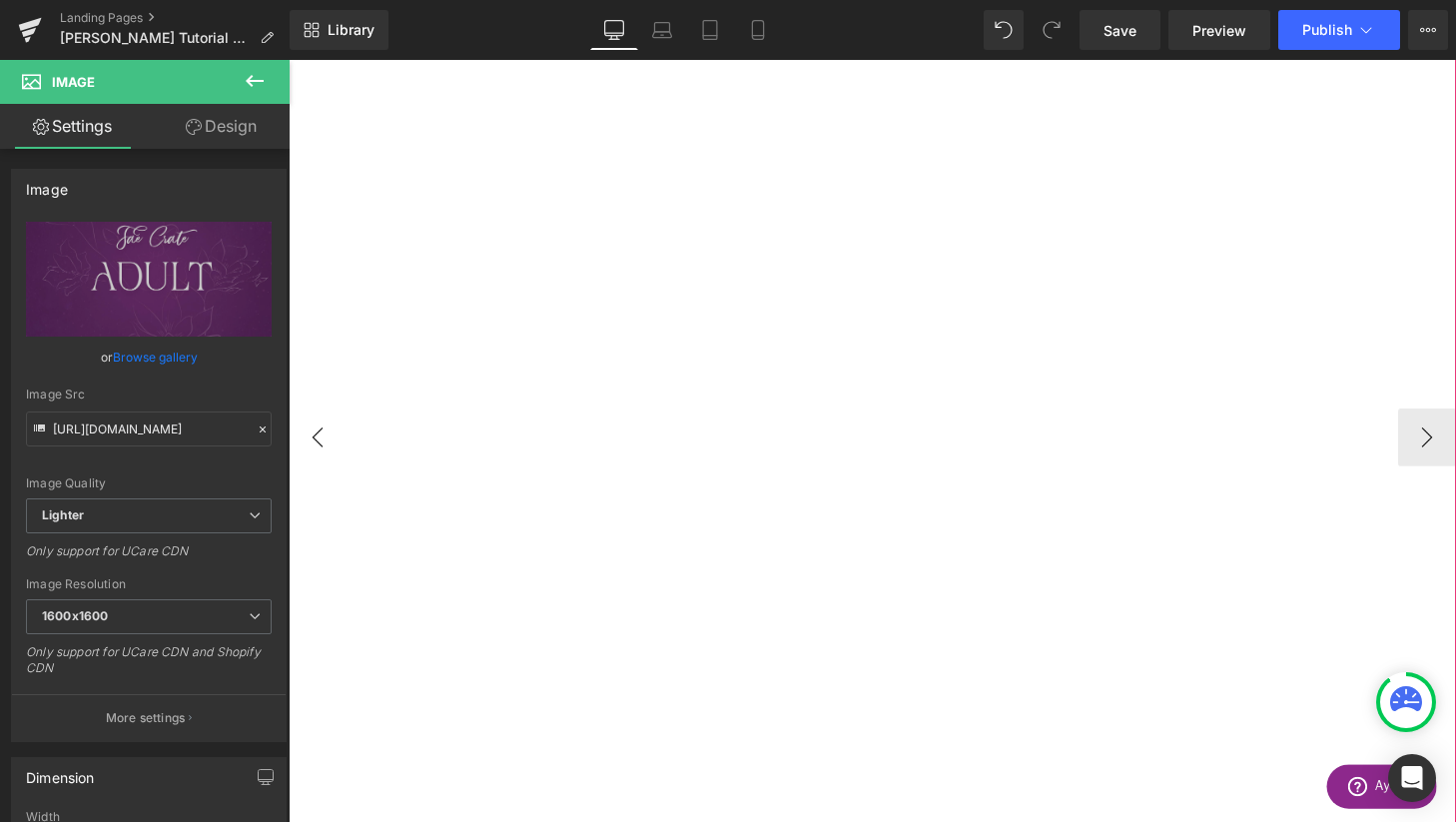 click on "‹" at bounding box center [319, 450] 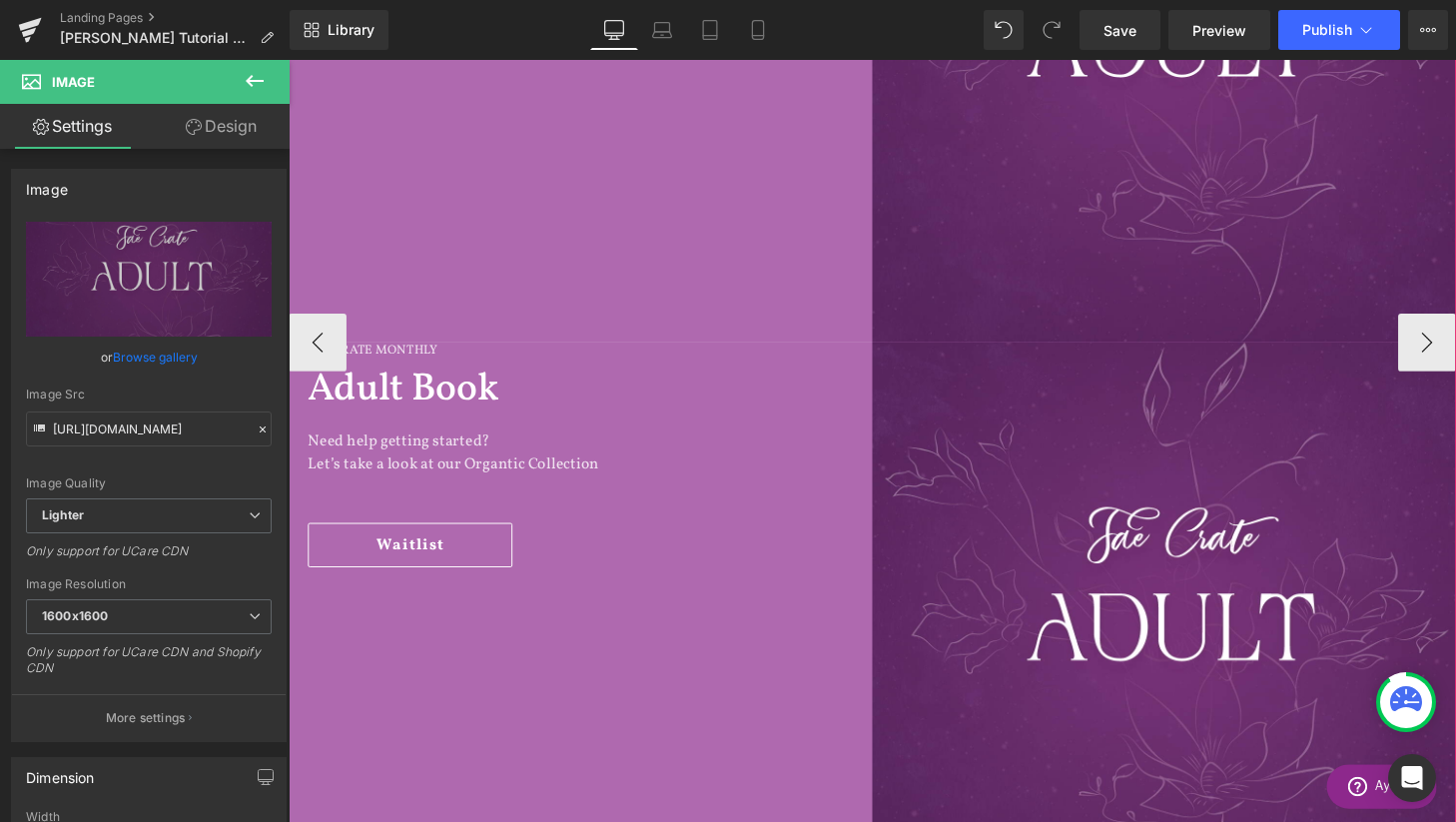 scroll, scrollTop: 1483, scrollLeft: 0, axis: vertical 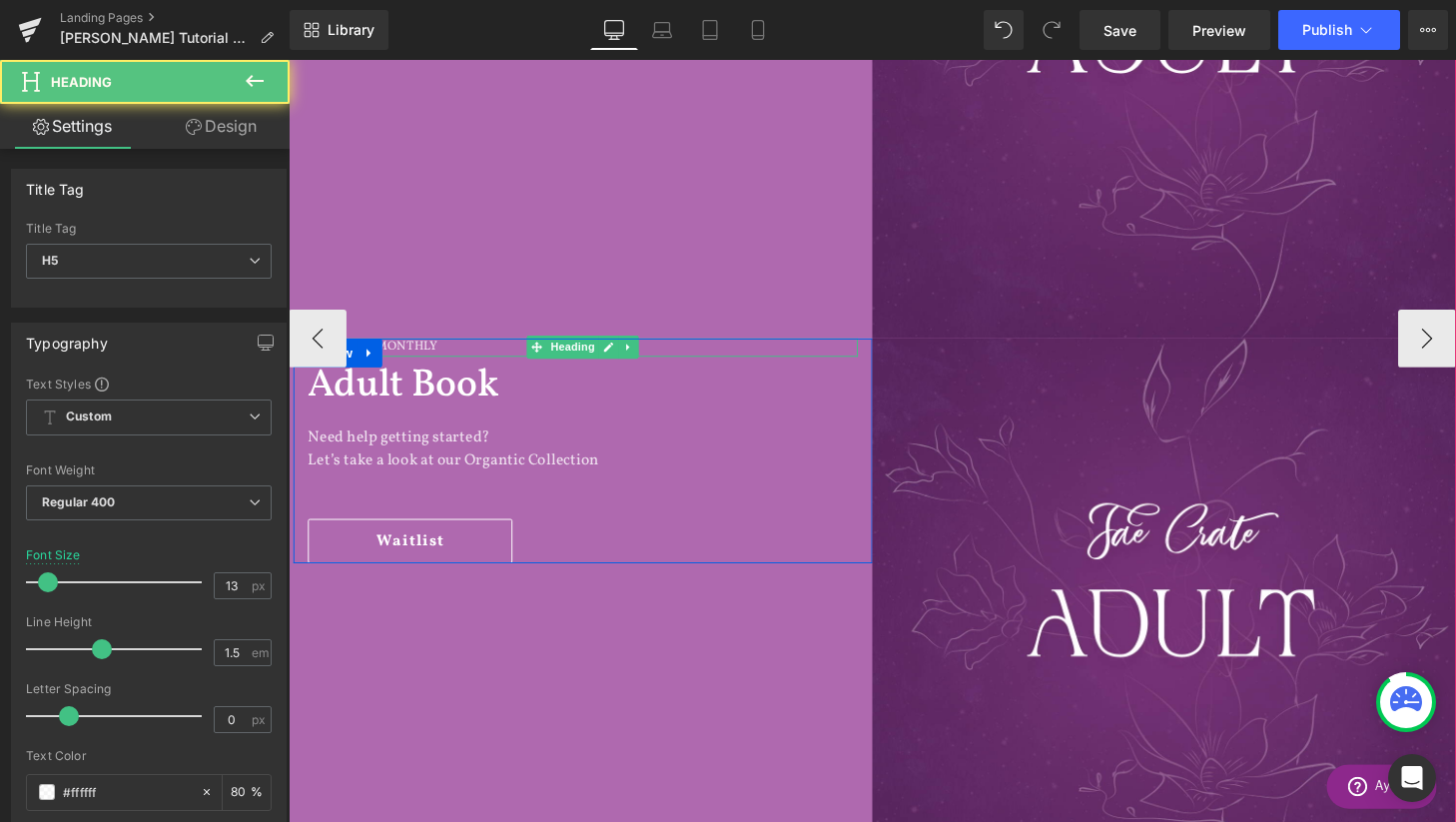 click on "FAE CRATE MONTHLY" at bounding box center [593, 359] 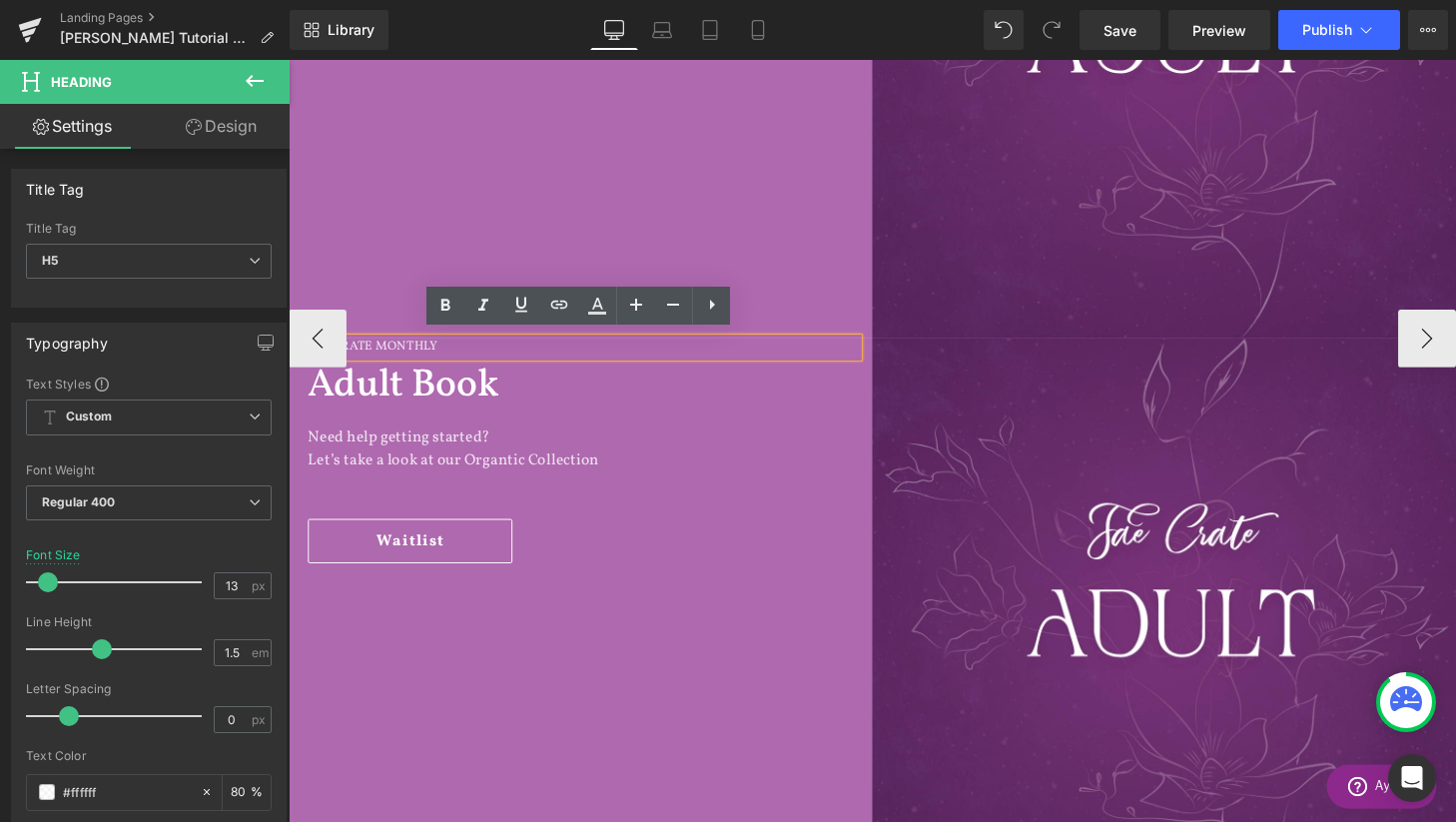 click on "Waitlist" at bounding box center (593, 558) 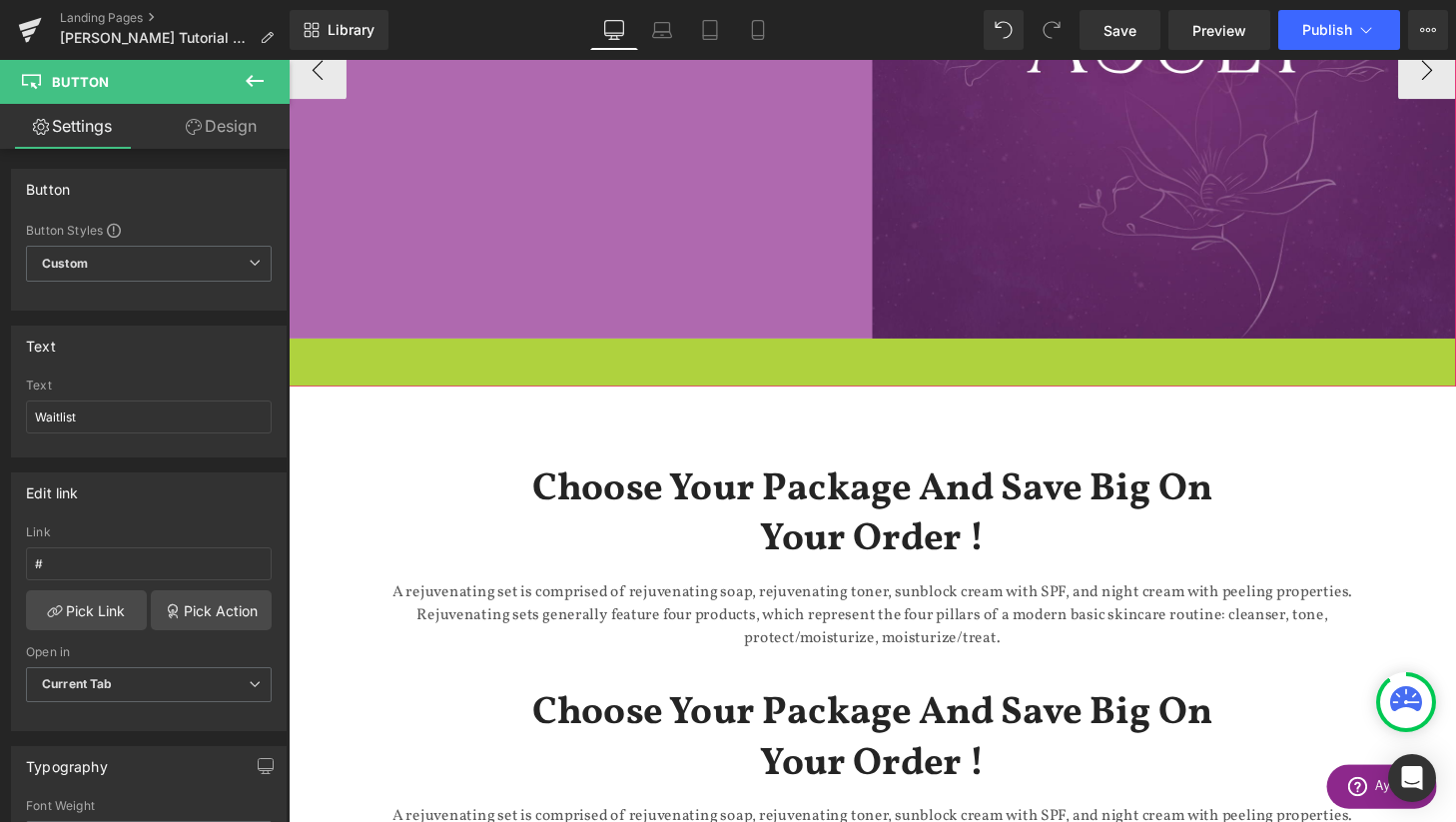 scroll, scrollTop: 4289, scrollLeft: 1208, axis: both 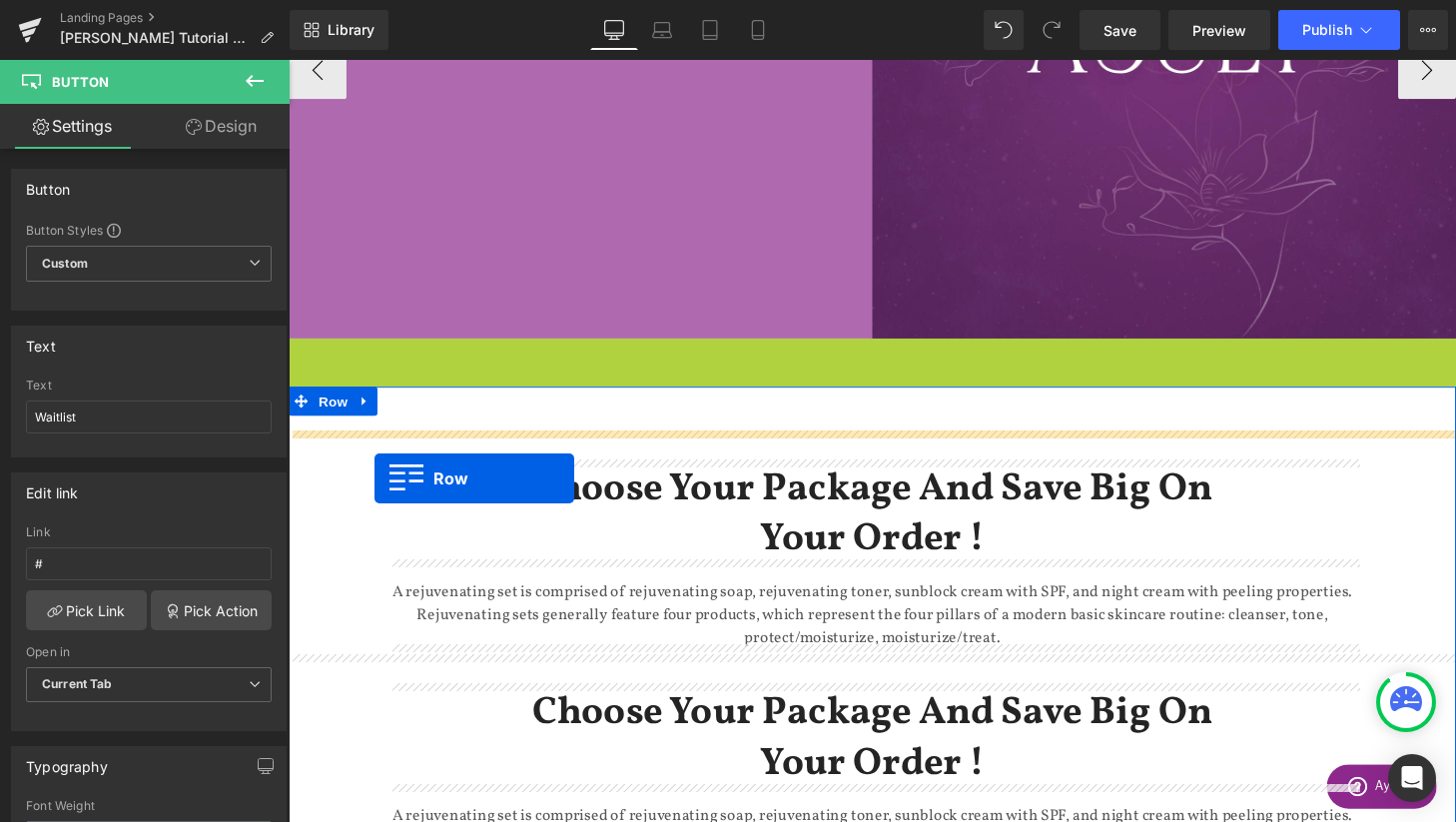 drag, startPoint x: 353, startPoint y: 355, endPoint x: 376, endPoint y: 489, distance: 135.95955 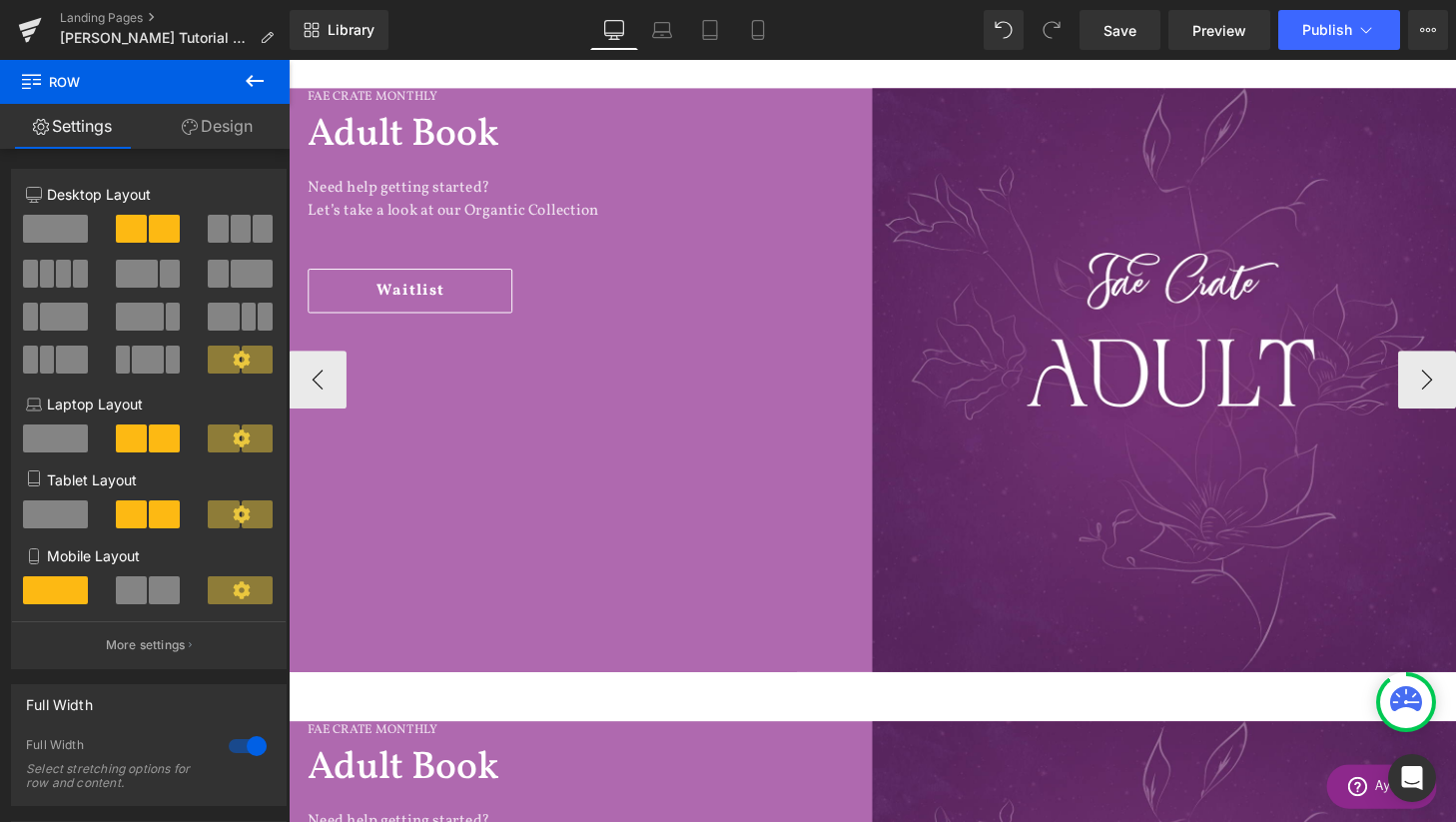scroll, scrollTop: 1131, scrollLeft: 0, axis: vertical 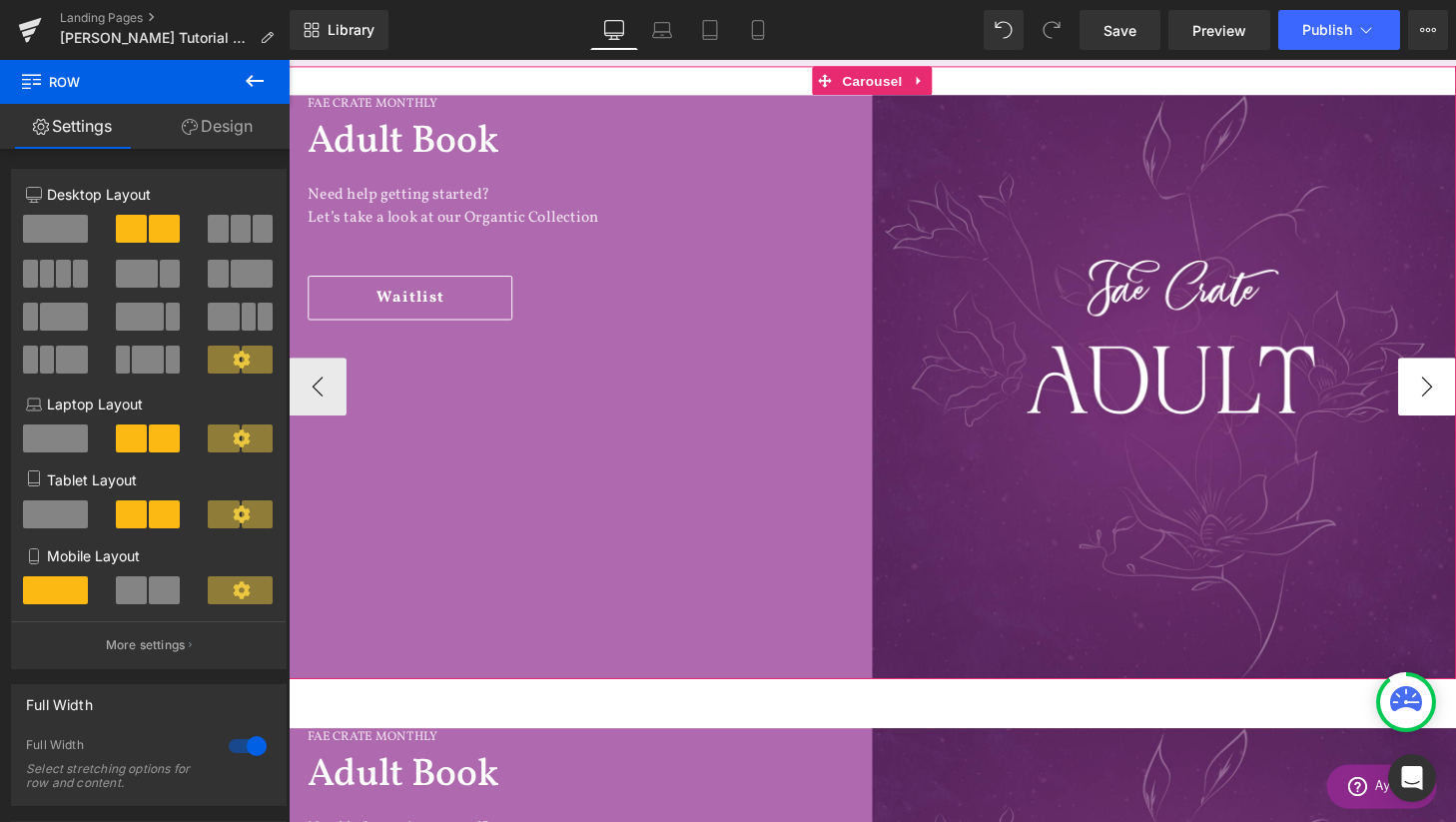 click on "›" at bounding box center (1467, 399) 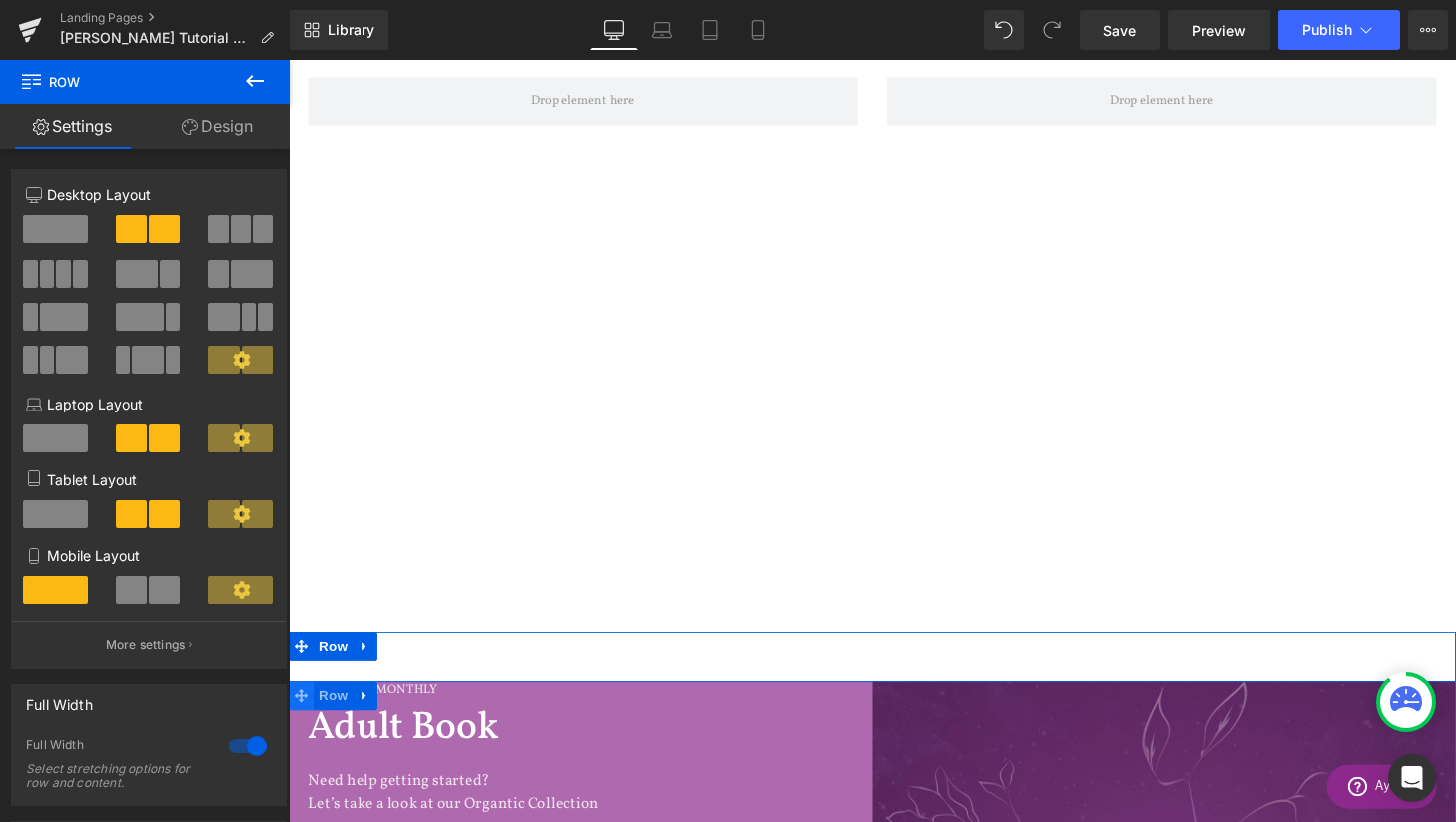 scroll, scrollTop: 1175, scrollLeft: 0, axis: vertical 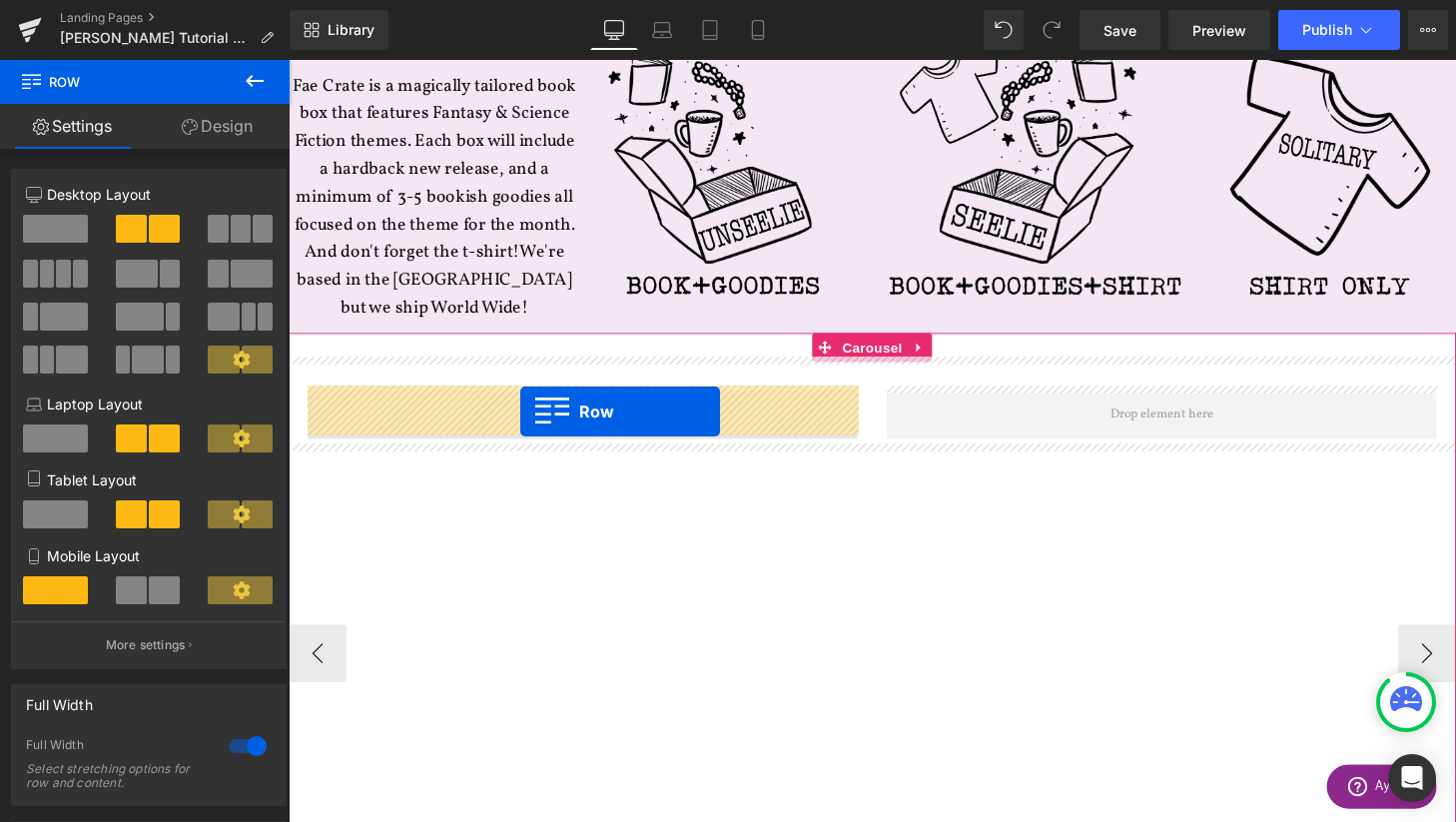 drag, startPoint x: 310, startPoint y: 720, endPoint x: 528, endPoint y: 423, distance: 368.4196 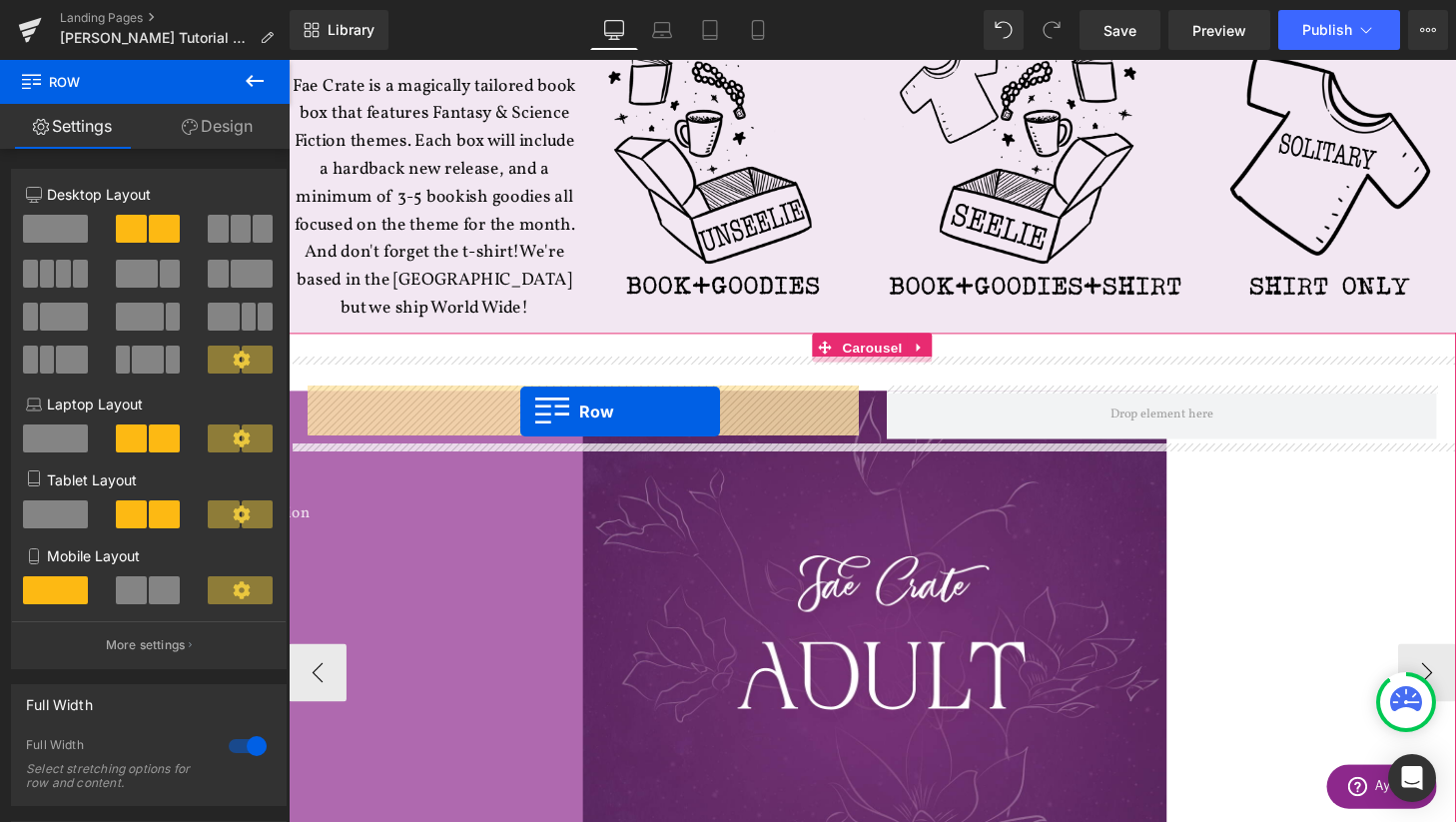 scroll, scrollTop: 4279, scrollLeft: 1208, axis: both 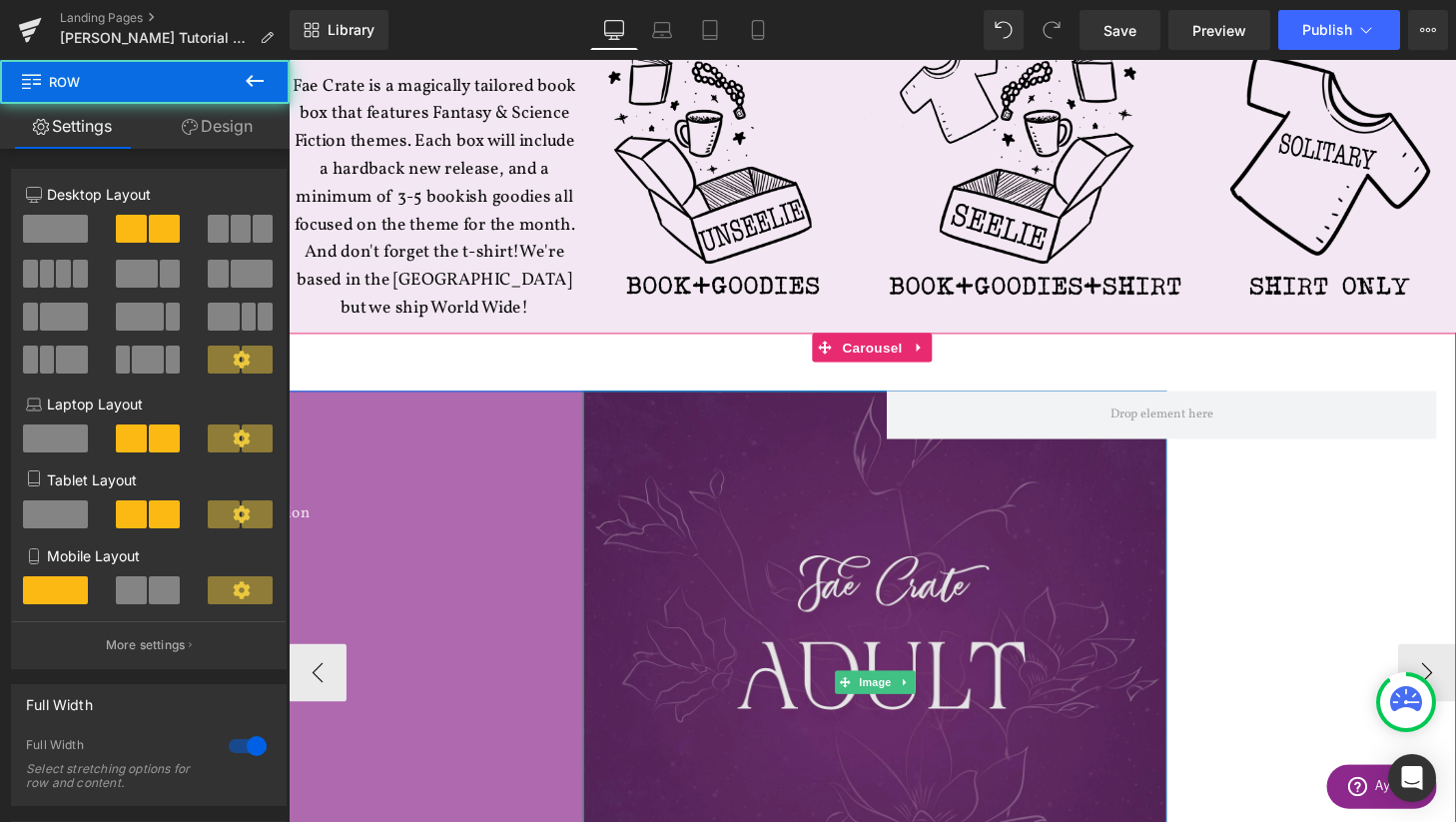 type 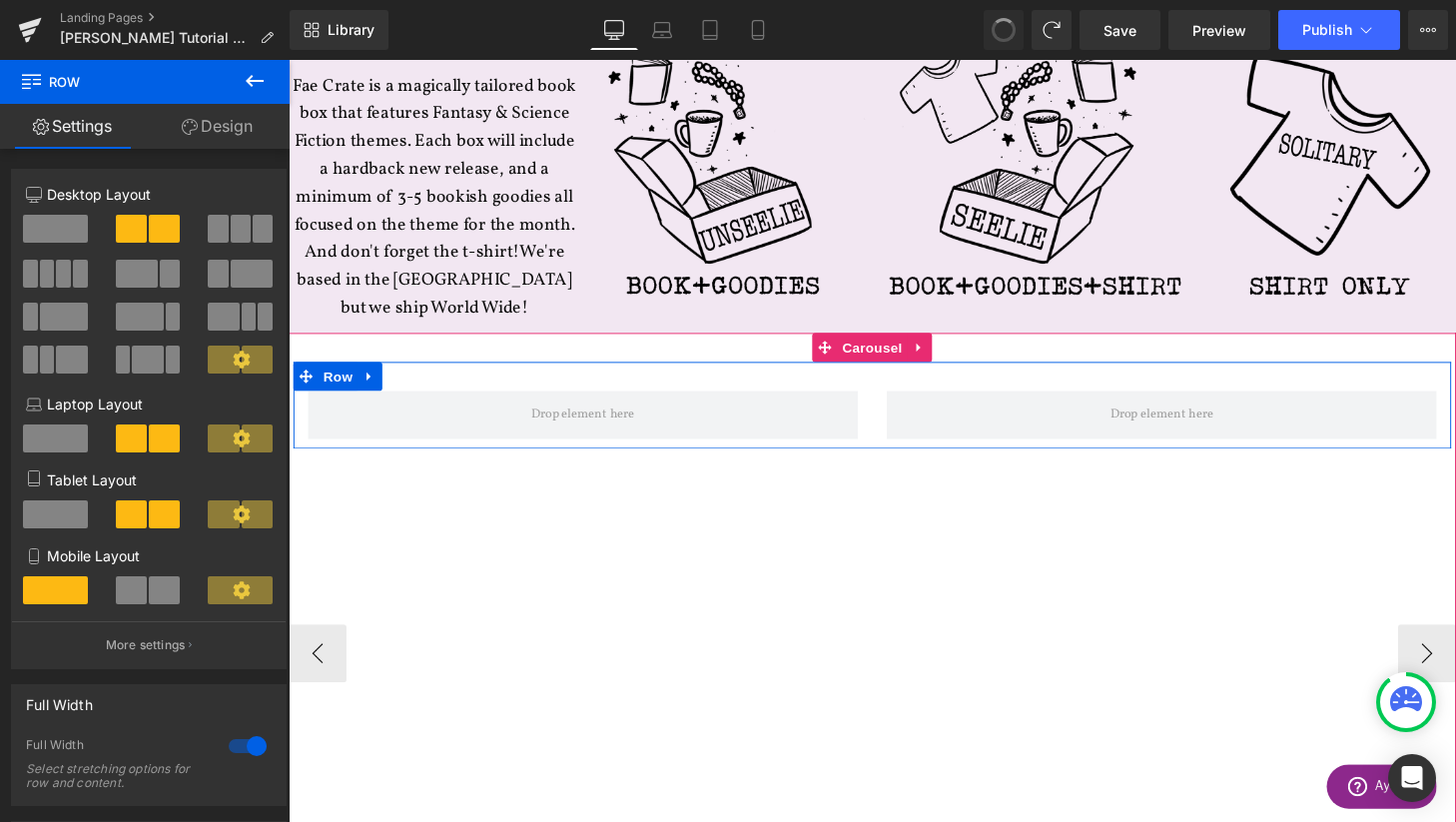 scroll, scrollTop: 10, scrollLeft: 10, axis: both 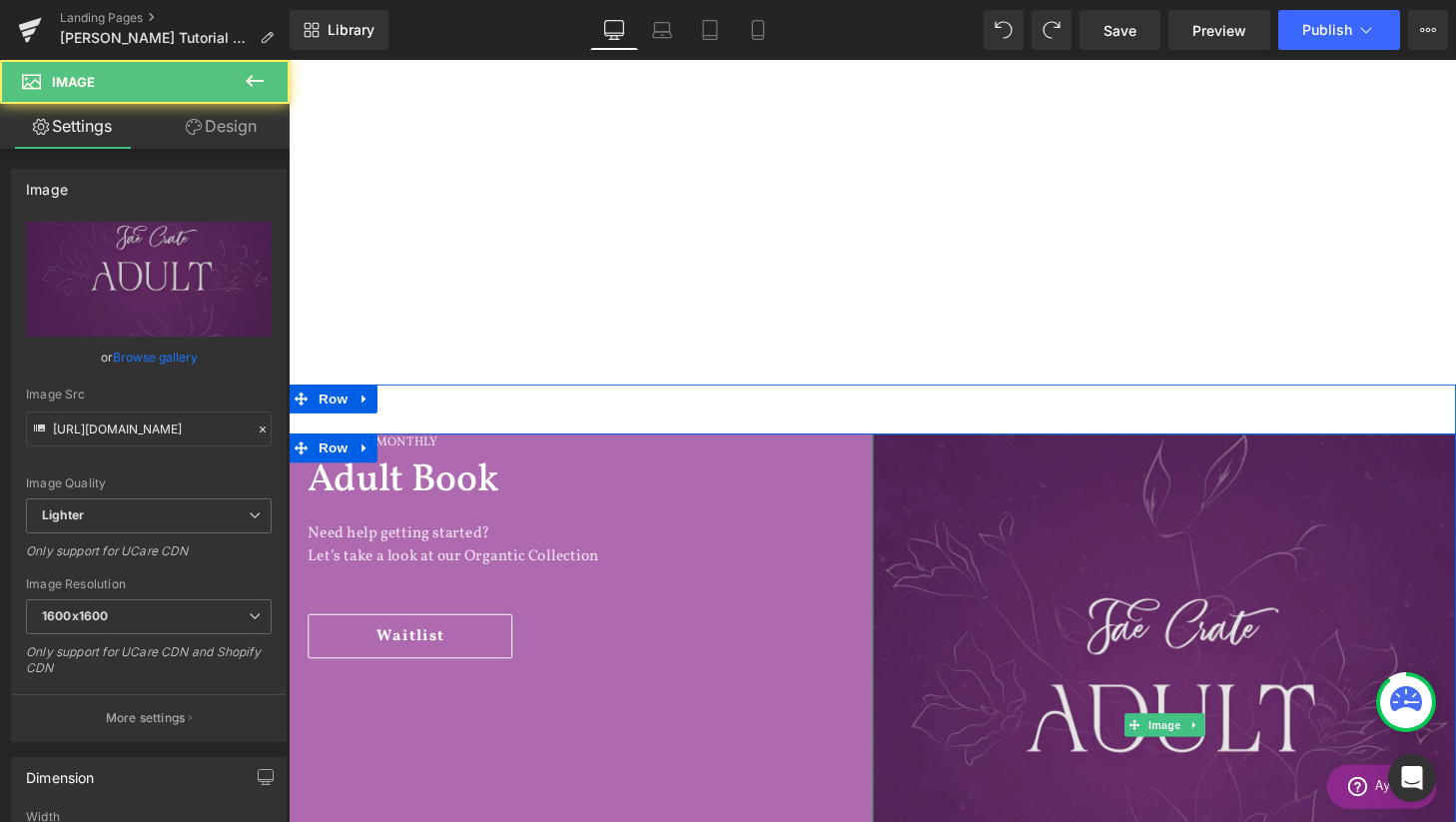click at bounding box center [1194, 748] 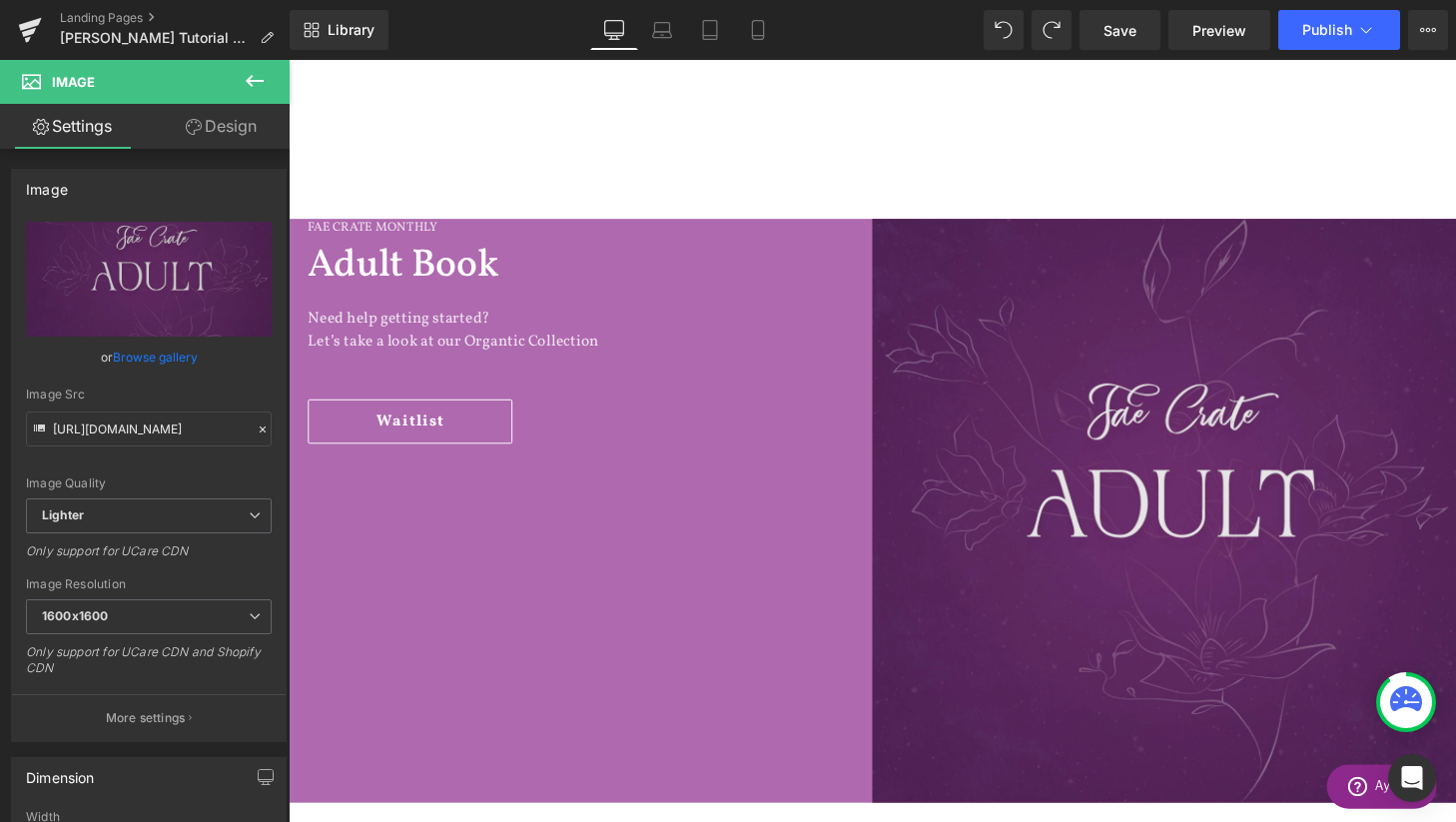 scroll, scrollTop: 1779, scrollLeft: 0, axis: vertical 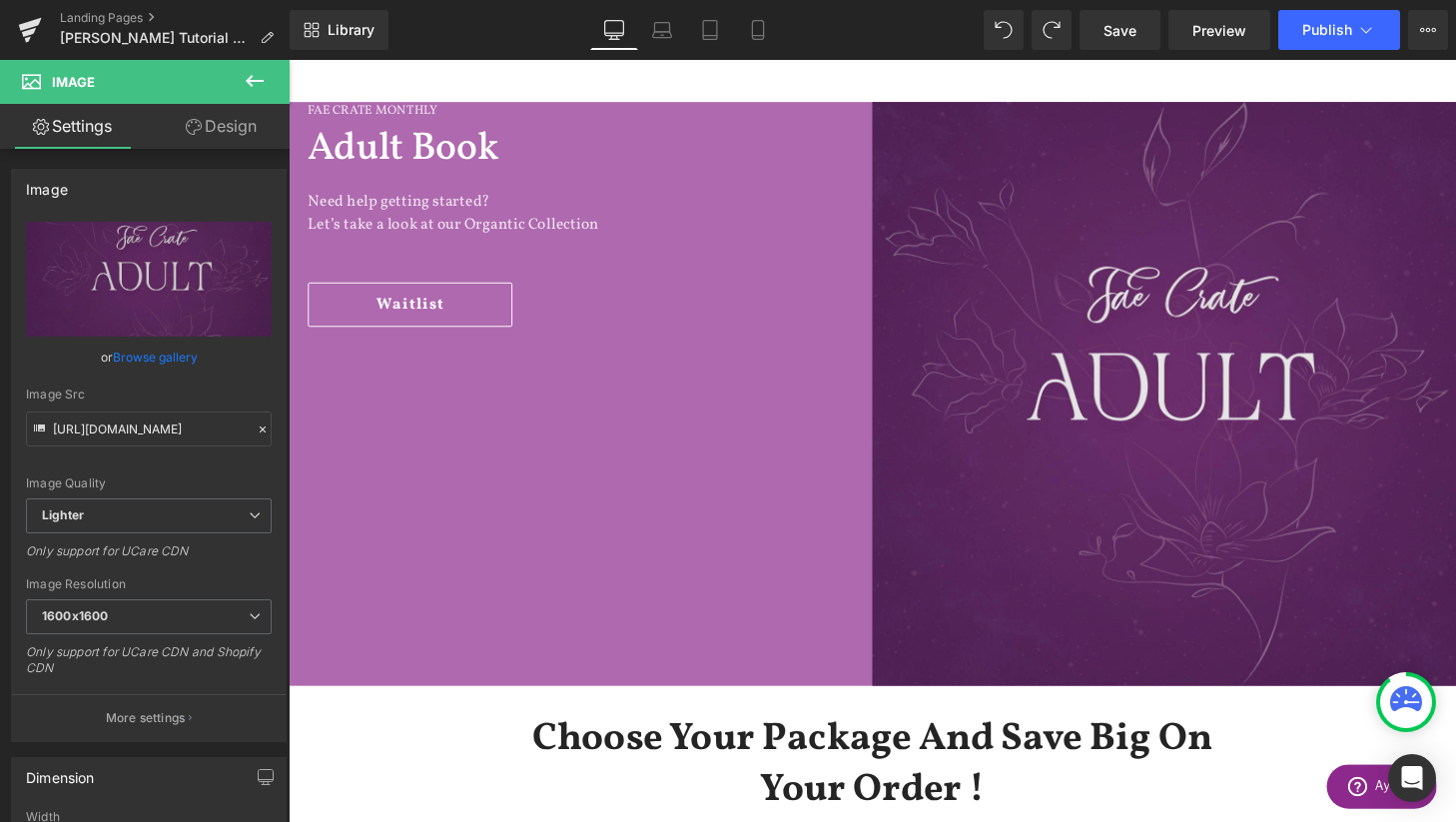click at bounding box center [1194, 406] 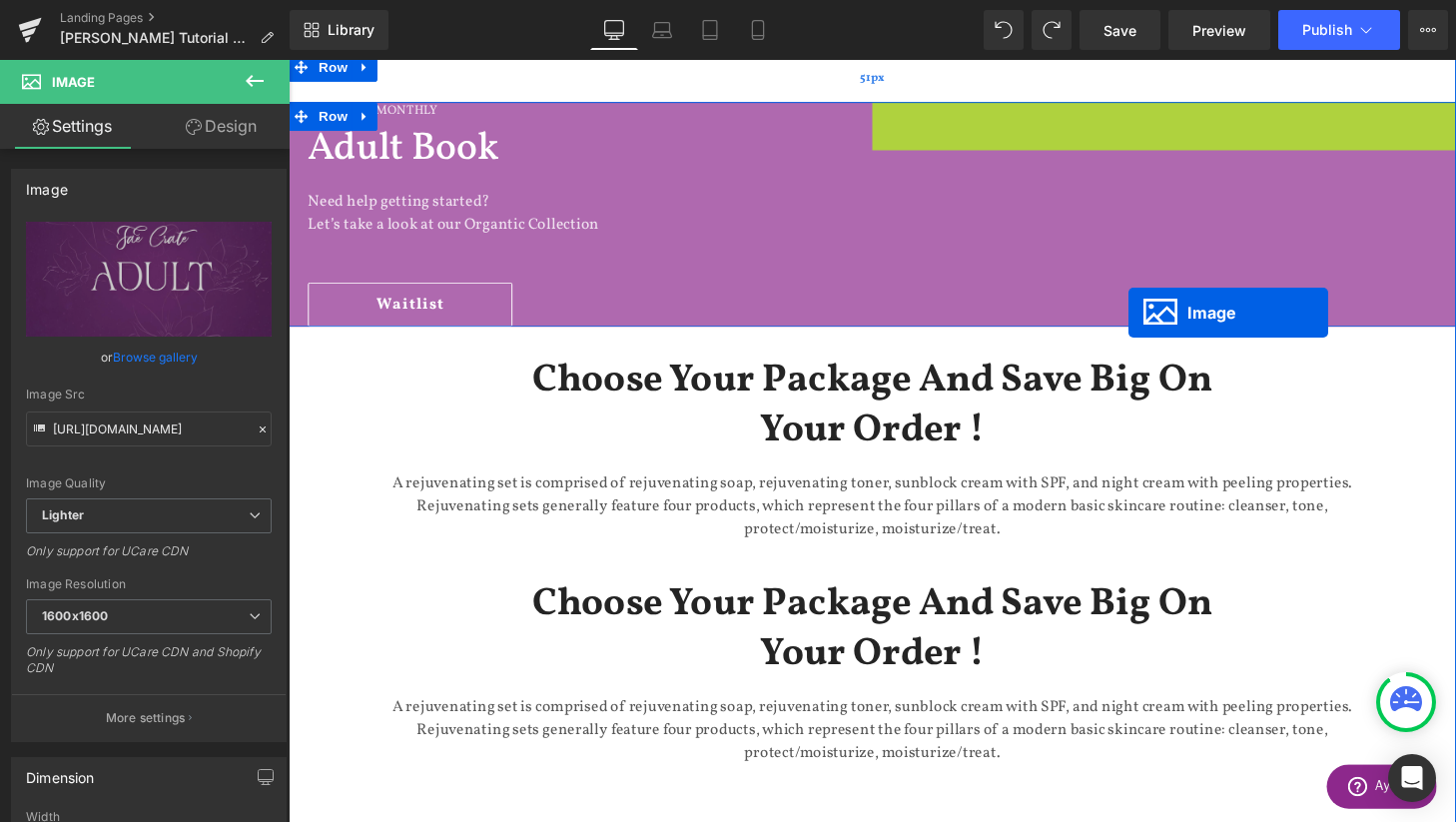scroll, scrollTop: 4473, scrollLeft: 1208, axis: both 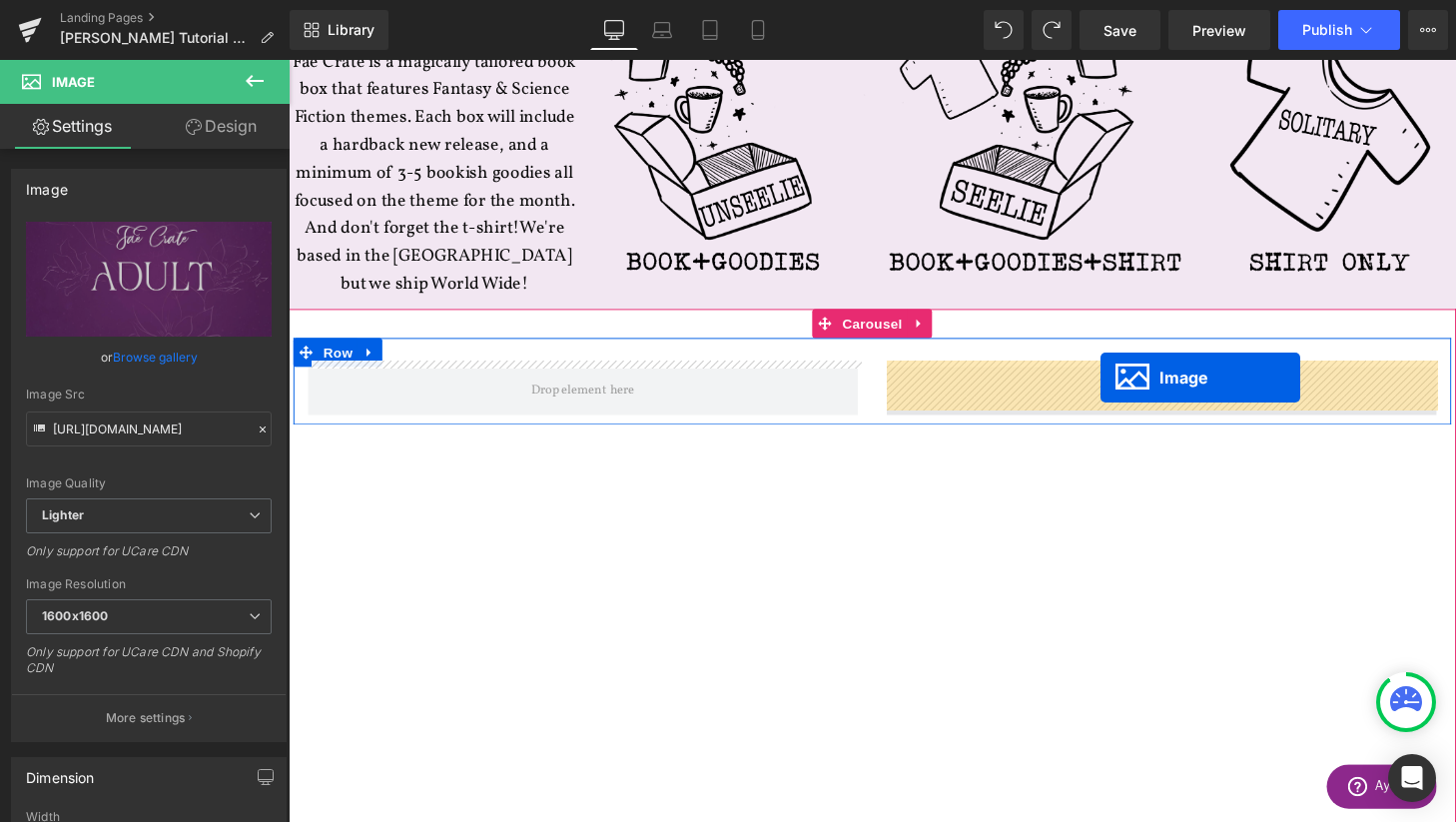 drag, startPoint x: 1163, startPoint y: 399, endPoint x: 1129, endPoint y: 390, distance: 35.17101 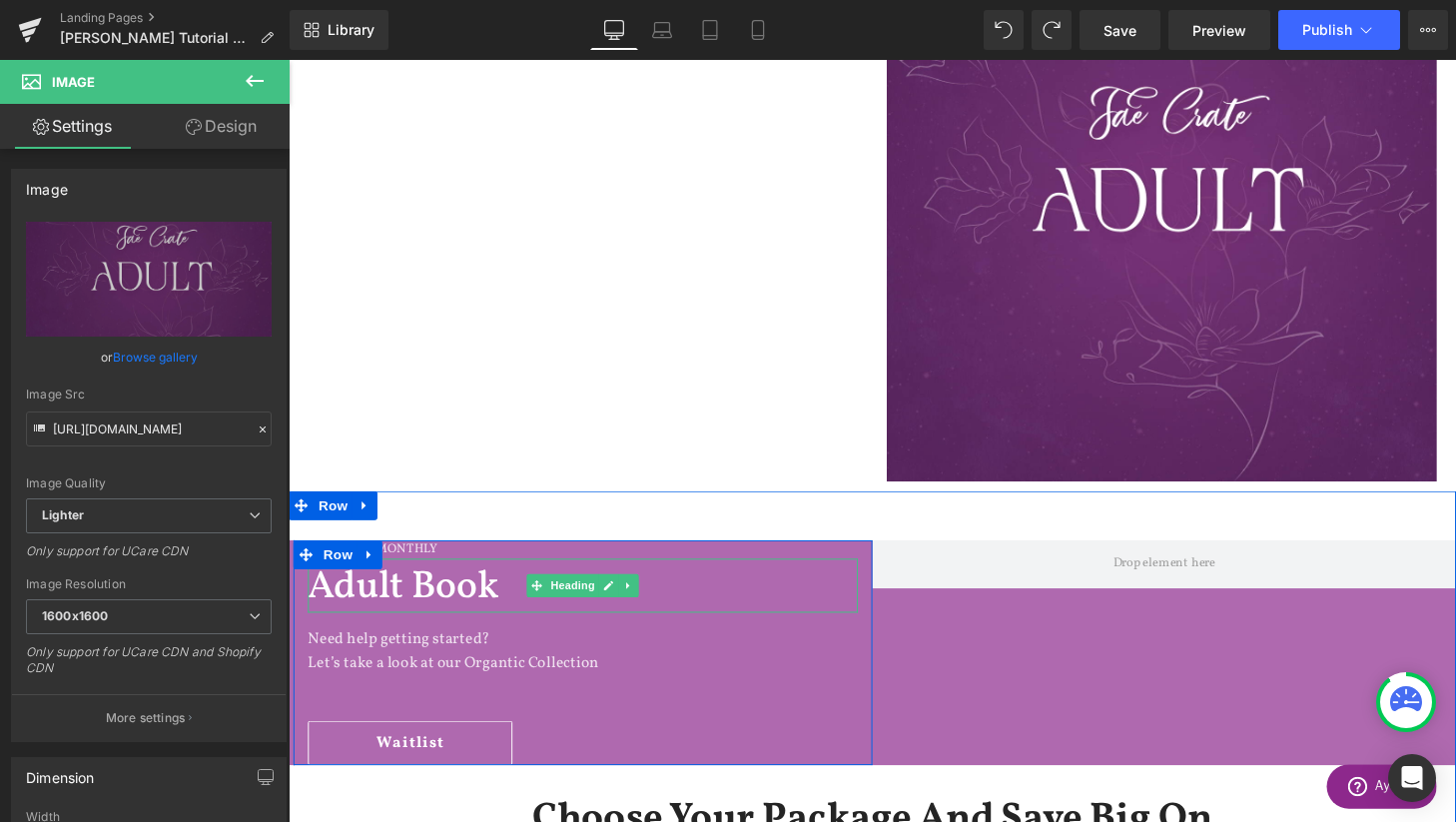 scroll, scrollTop: 1339, scrollLeft: 0, axis: vertical 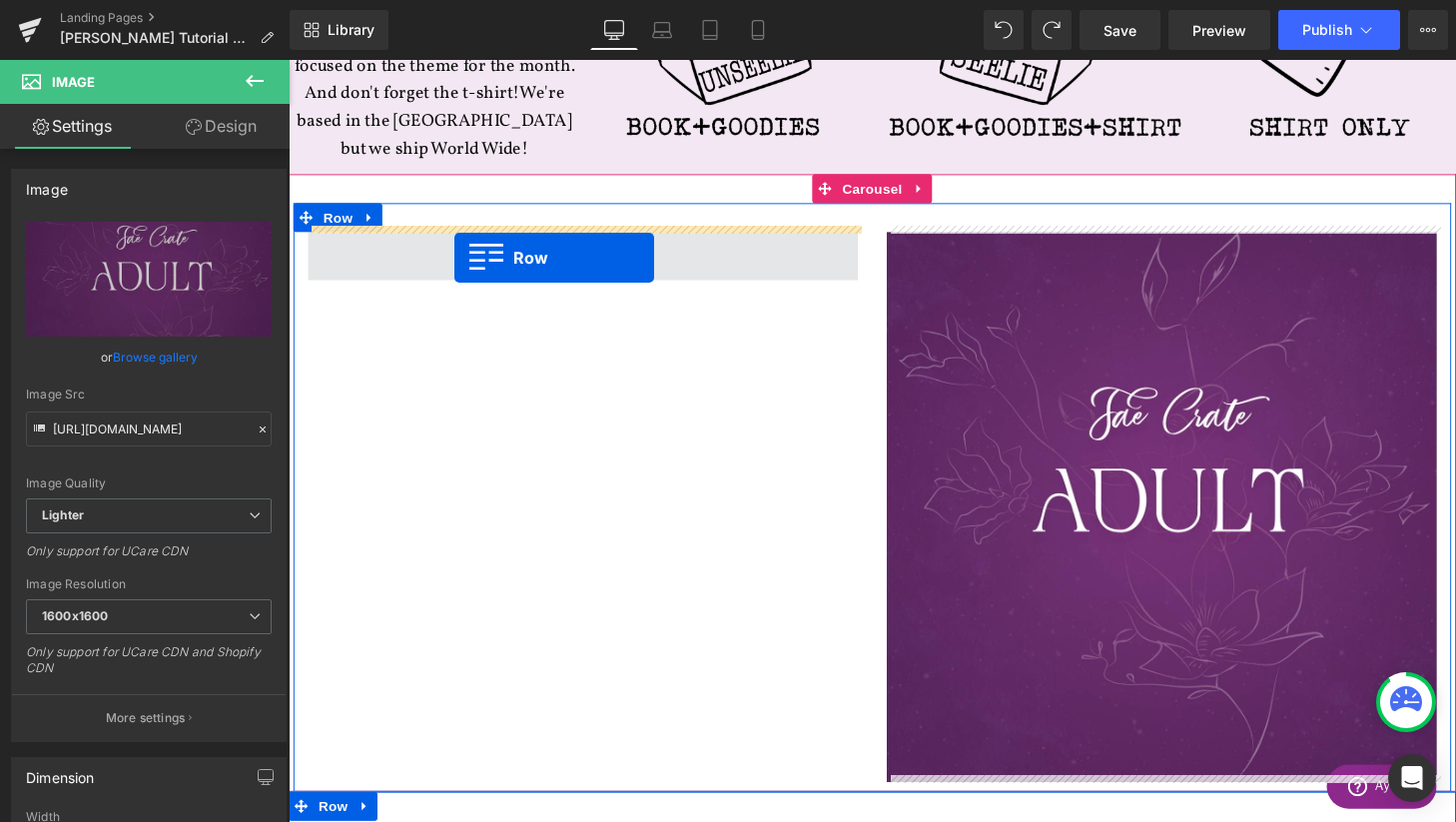 drag, startPoint x: 305, startPoint y: 561, endPoint x: 460, endPoint y: 265, distance: 334.12722 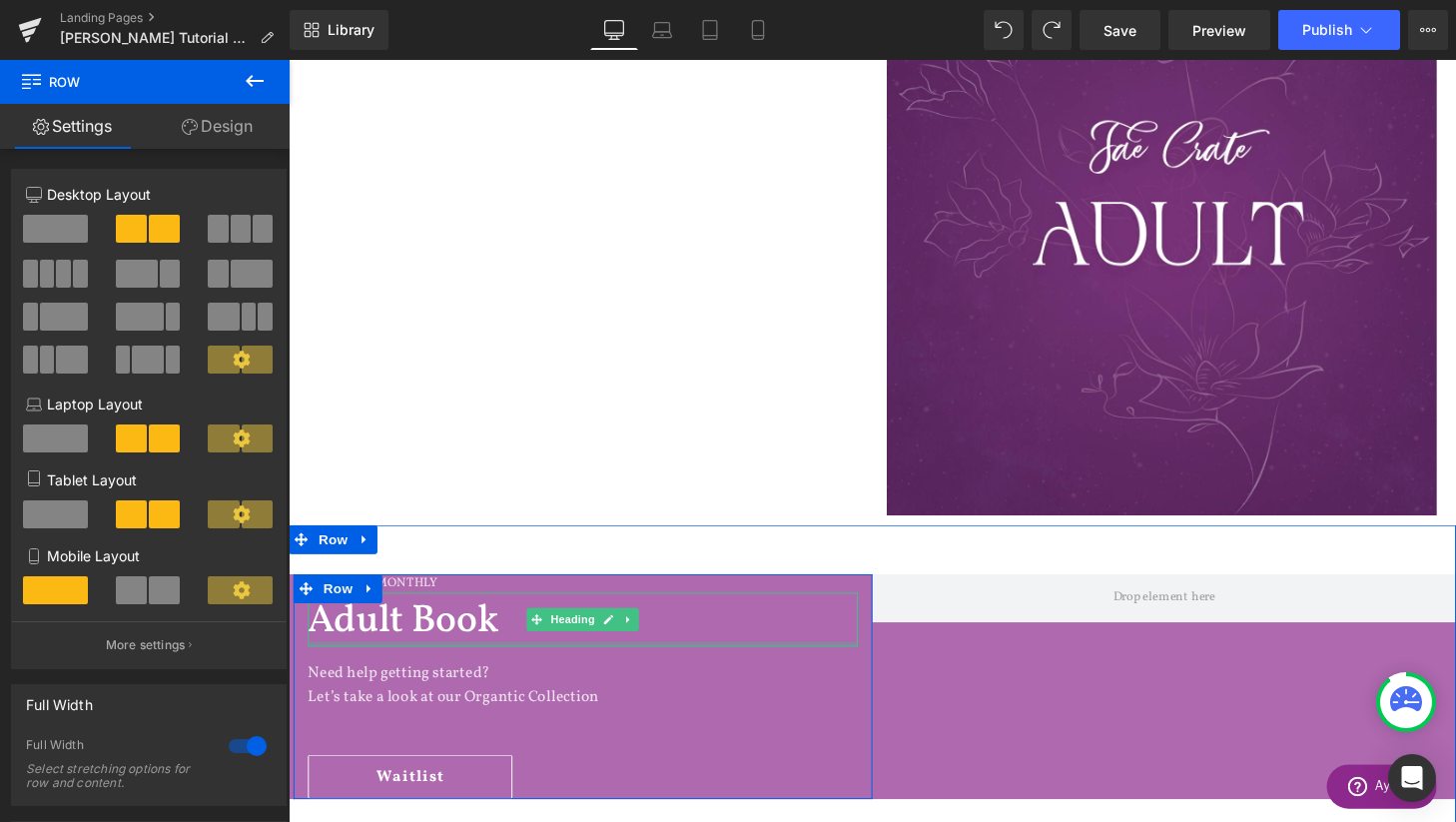 click on "Adult Book Heading" at bounding box center [593, 639] 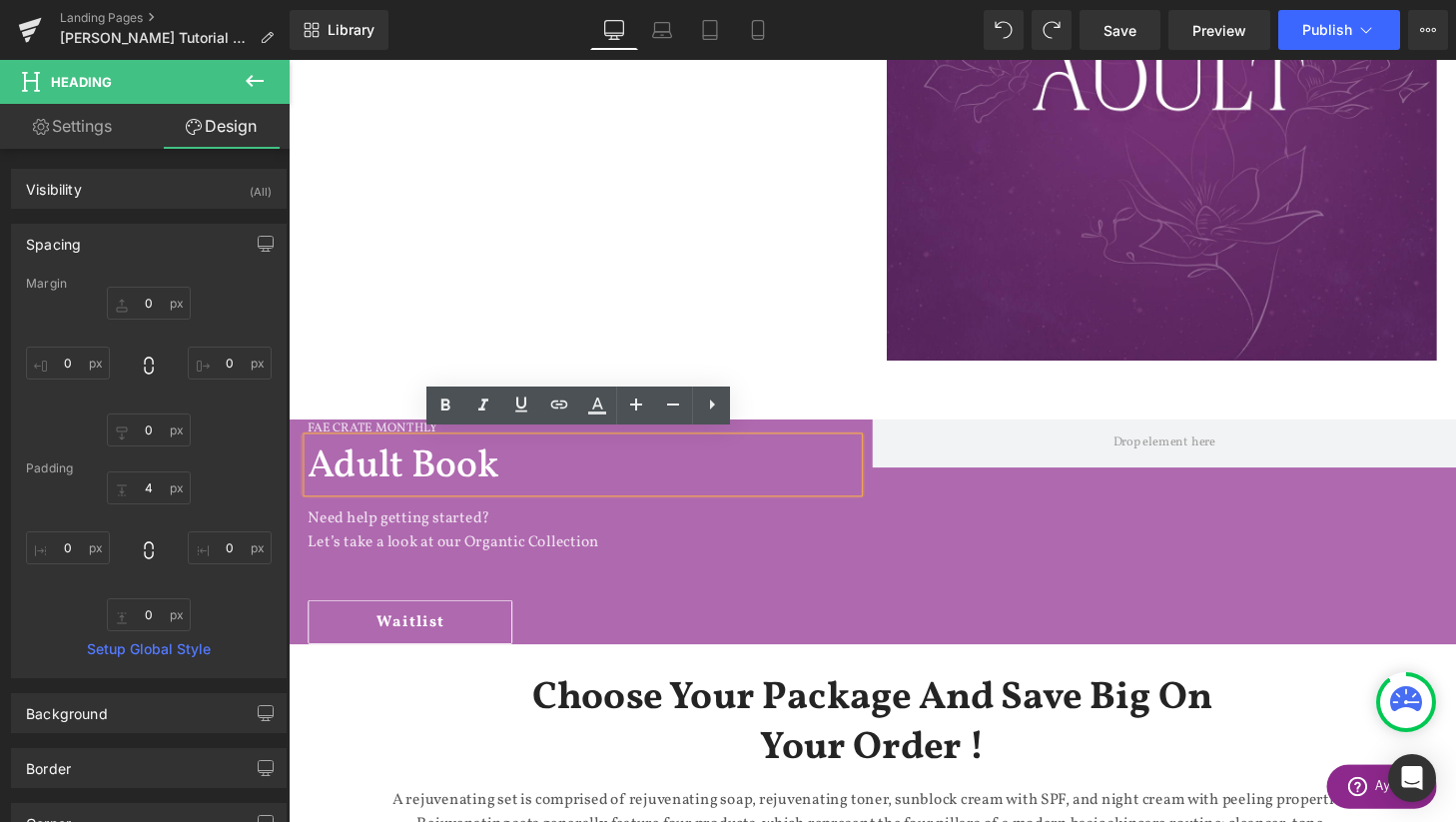 click on "Choose Your Package And Save Big On Your Order !" at bounding box center [893, 747] 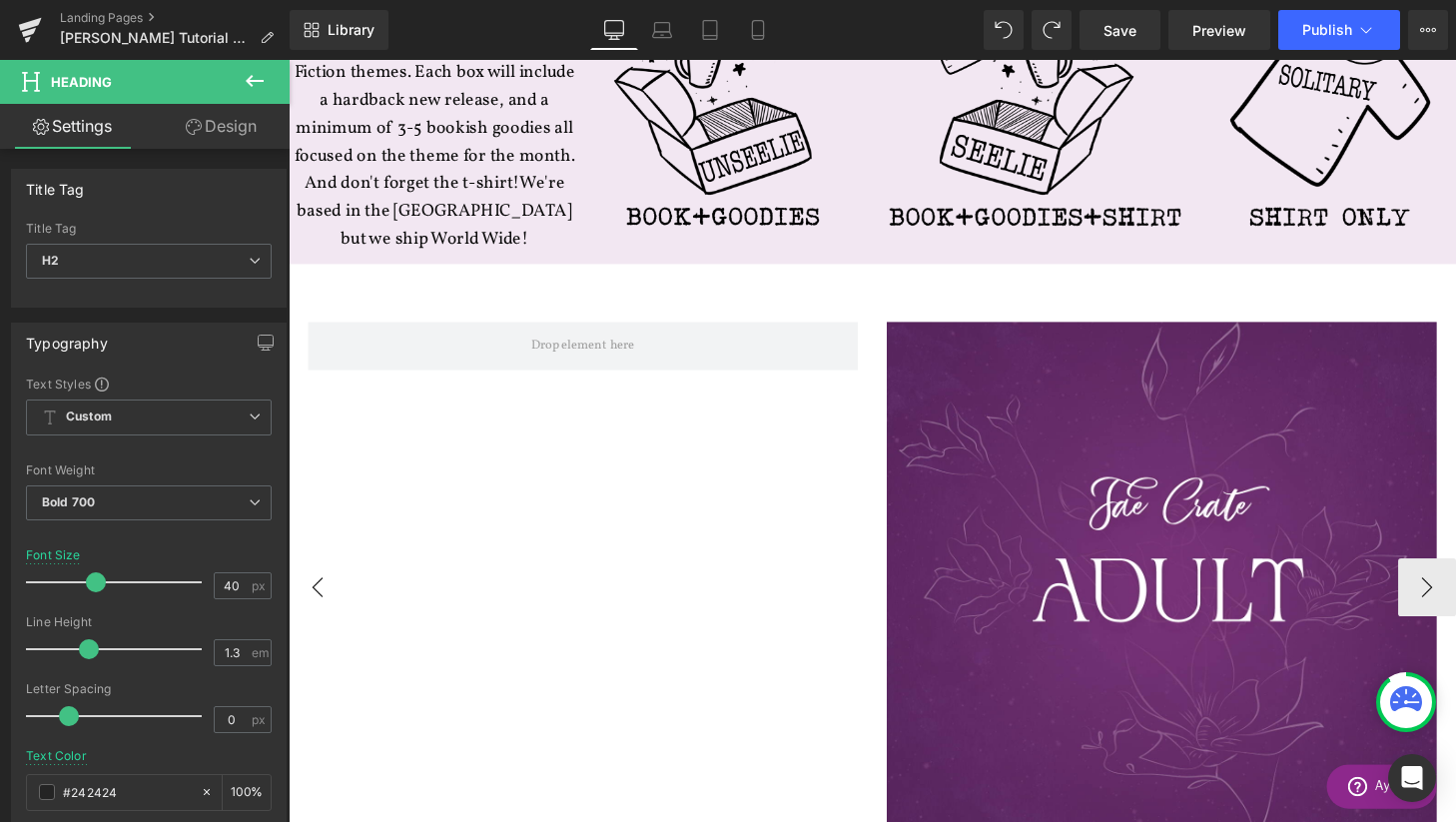 click on "‹" at bounding box center (319, 606) 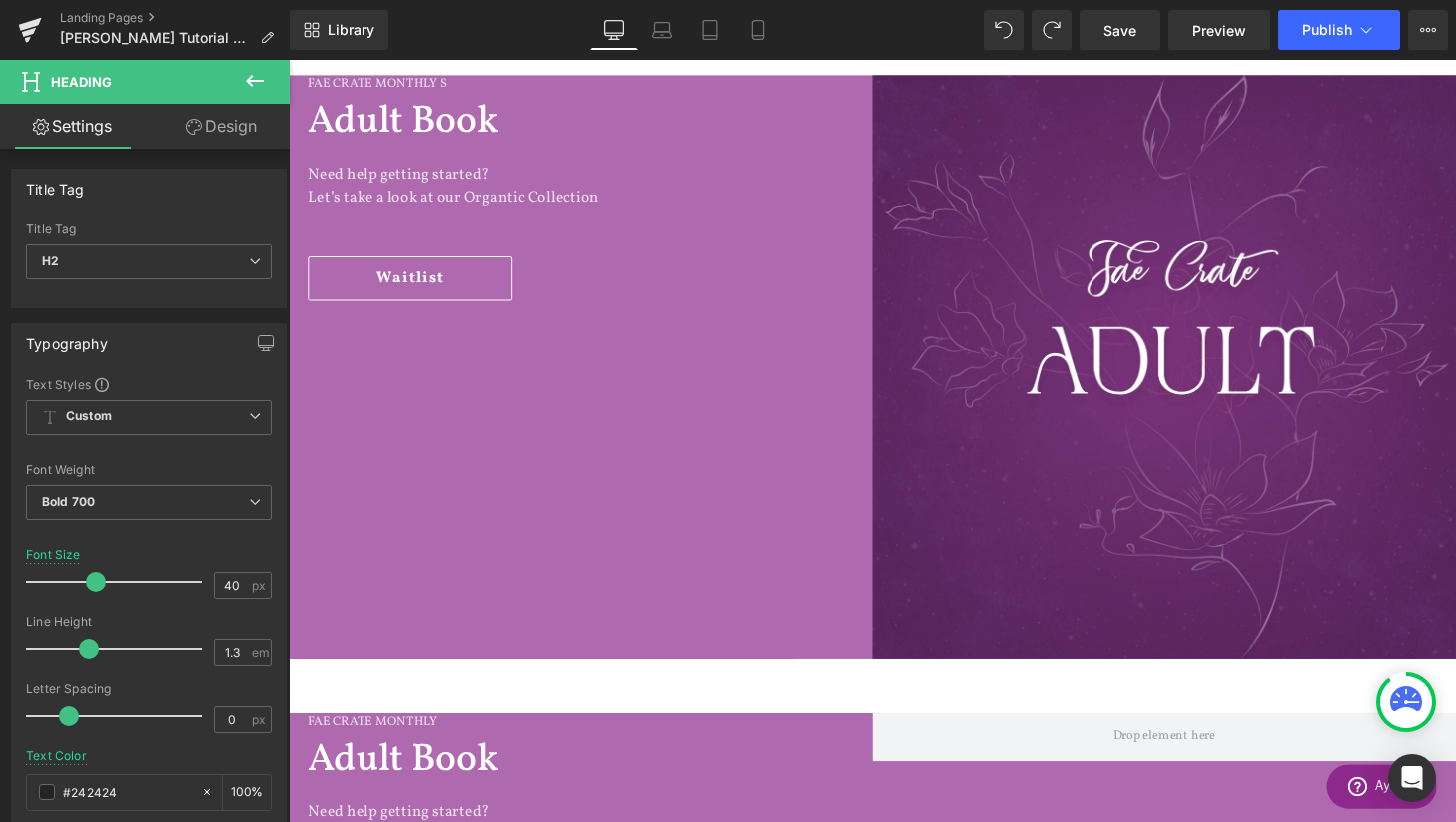 scroll, scrollTop: 1141, scrollLeft: 0, axis: vertical 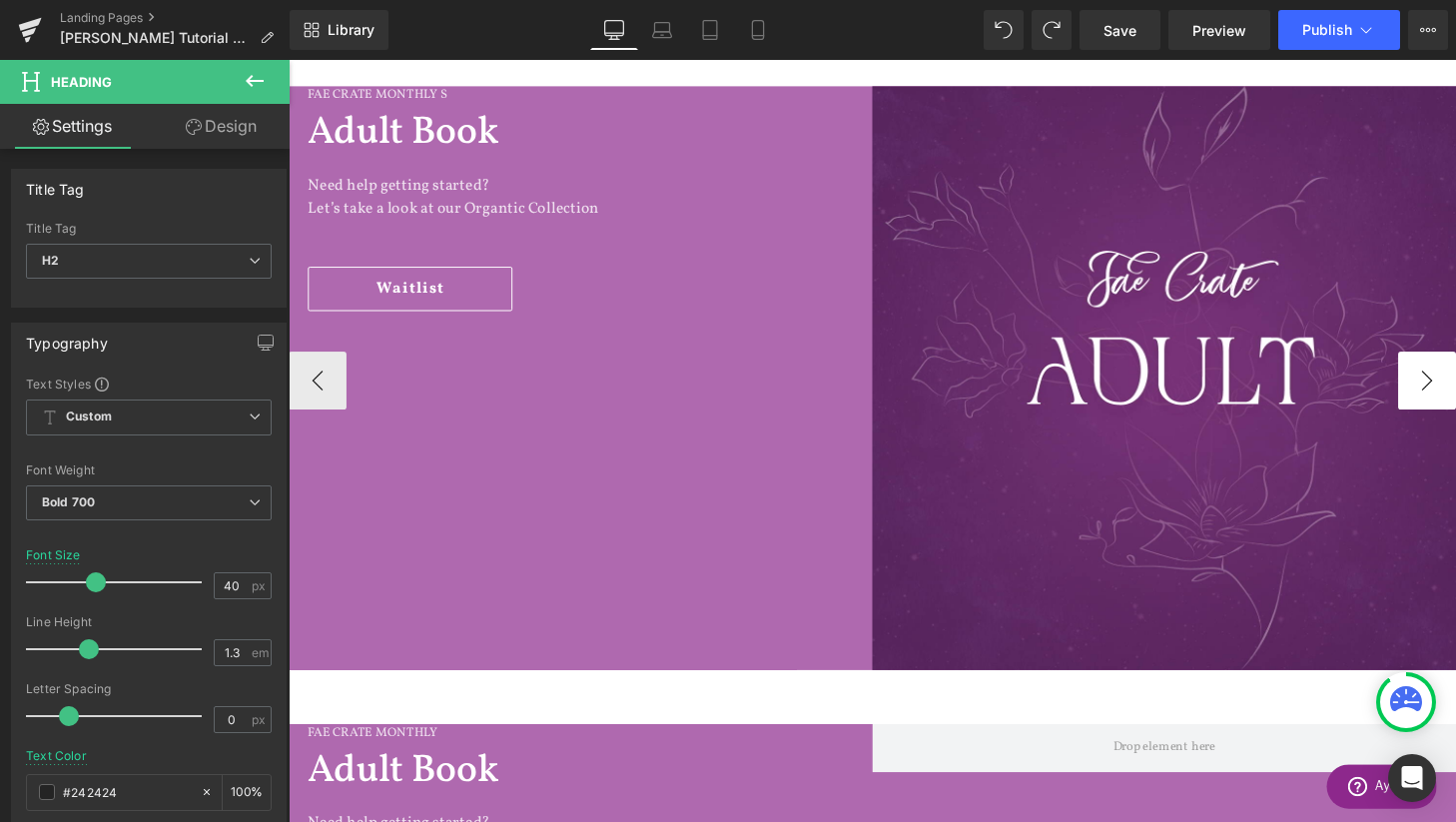 click on "›" at bounding box center (1467, 392) 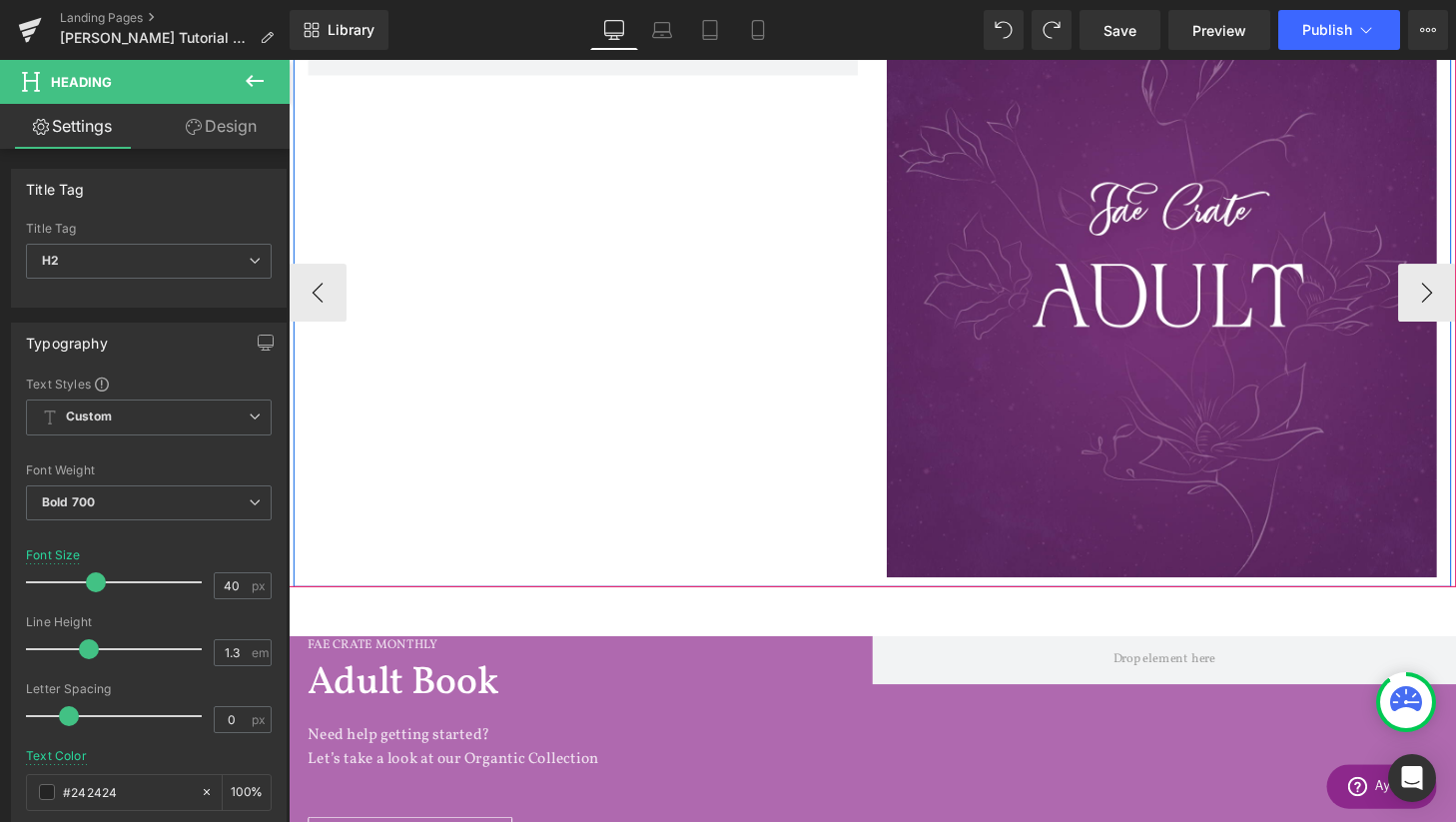 scroll, scrollTop: 1242, scrollLeft: 0, axis: vertical 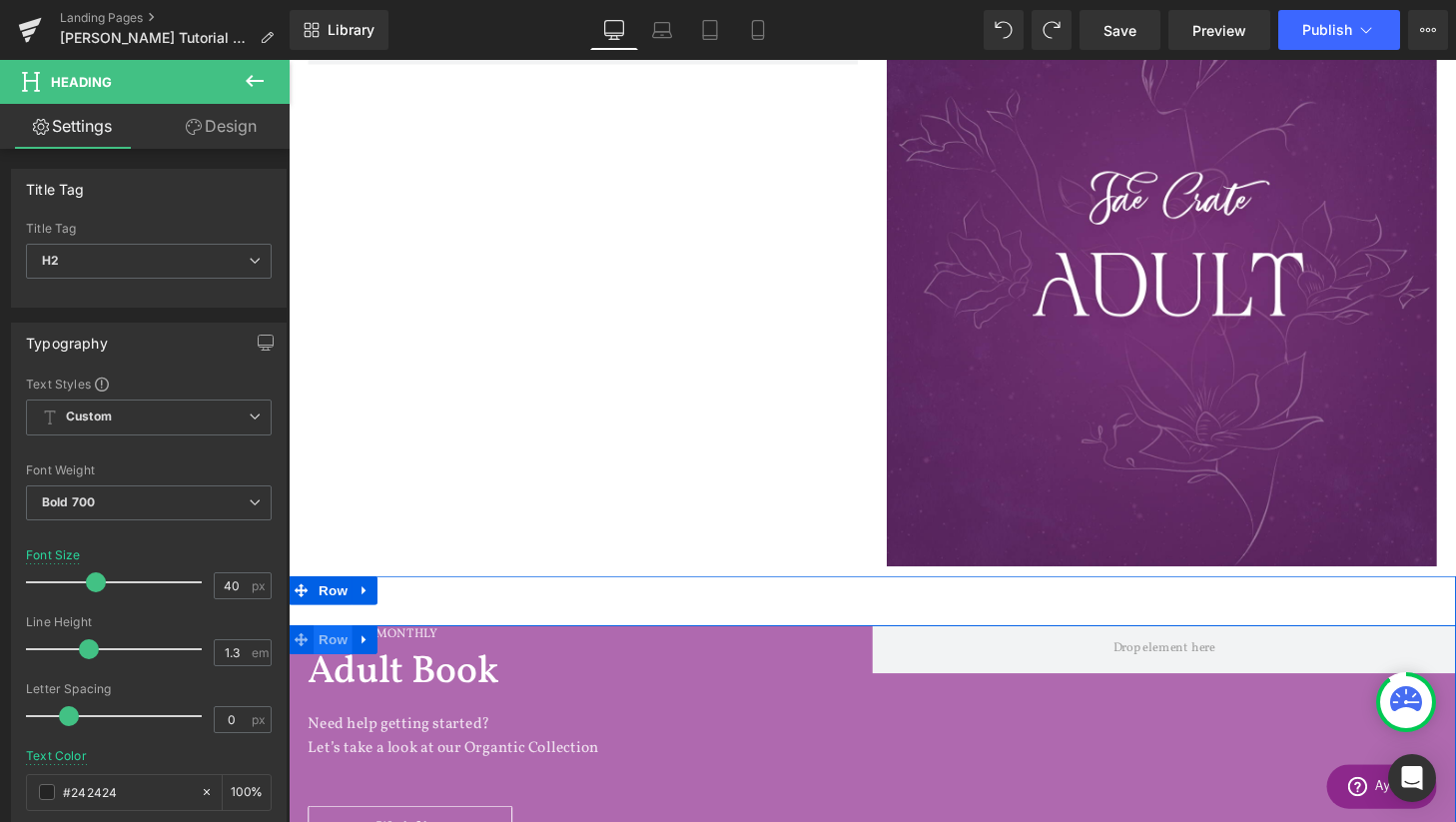 click on "Row" at bounding box center [335, 660] 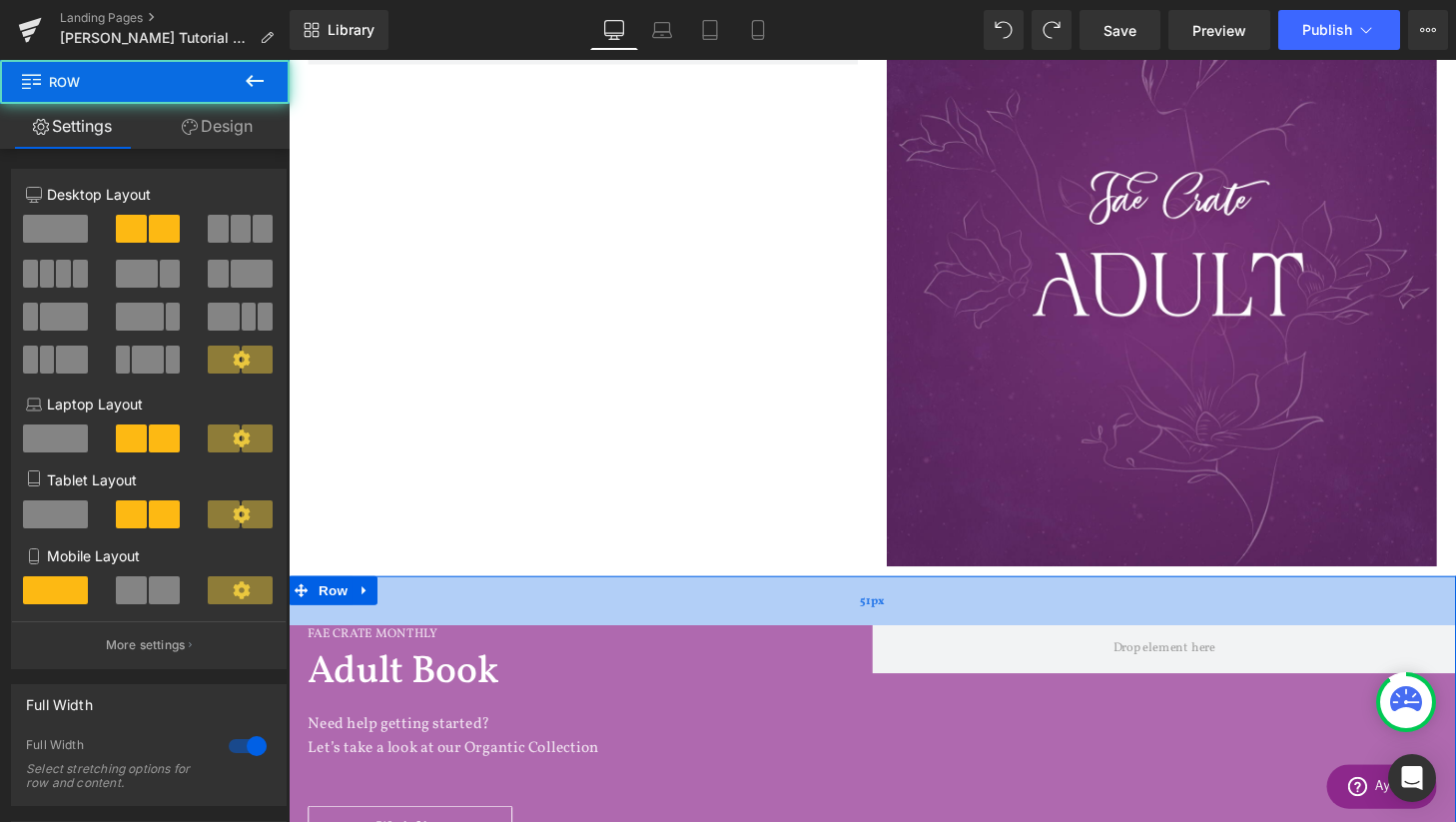 click on "51px" at bounding box center (893, 619) 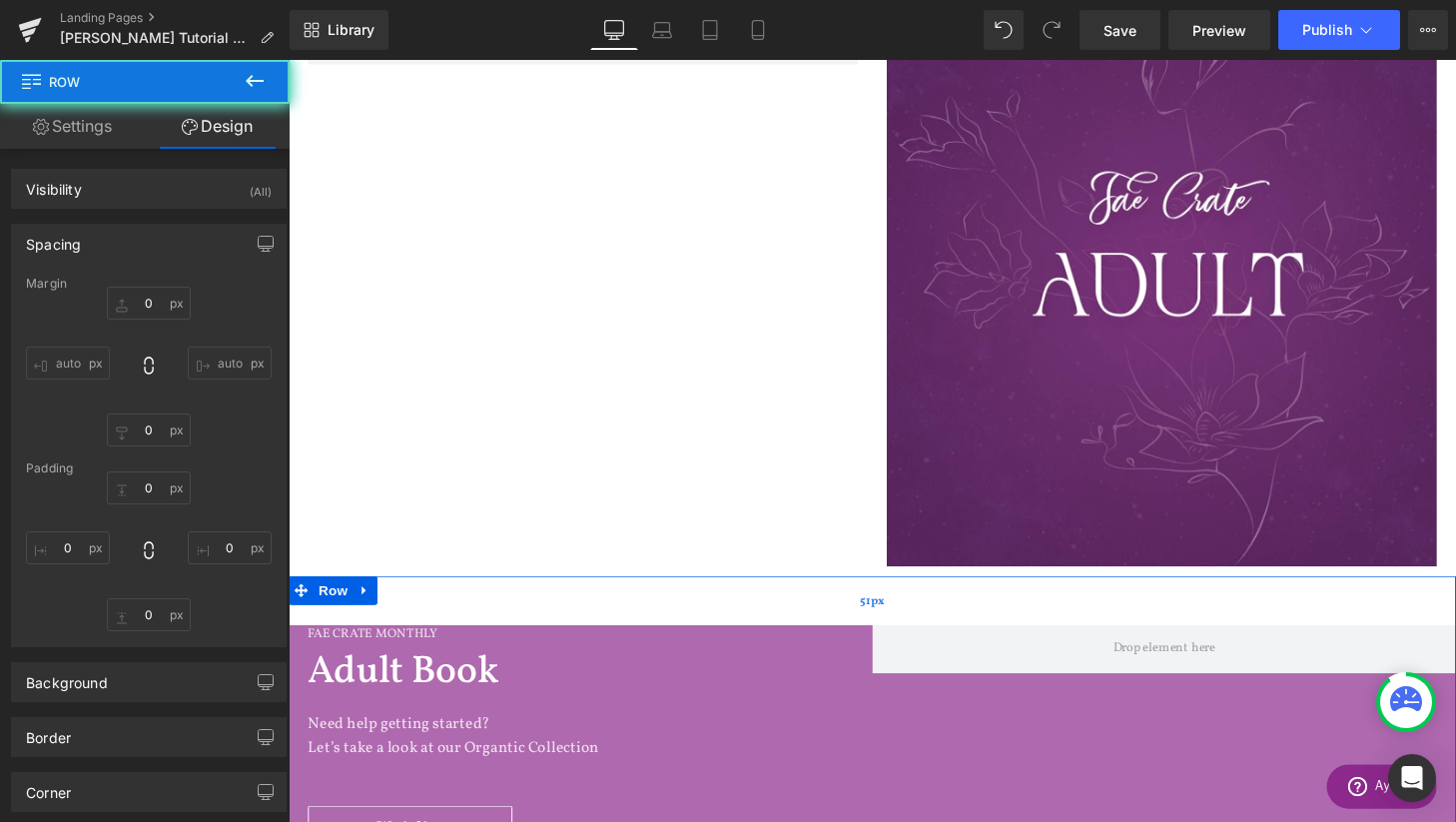type on "0" 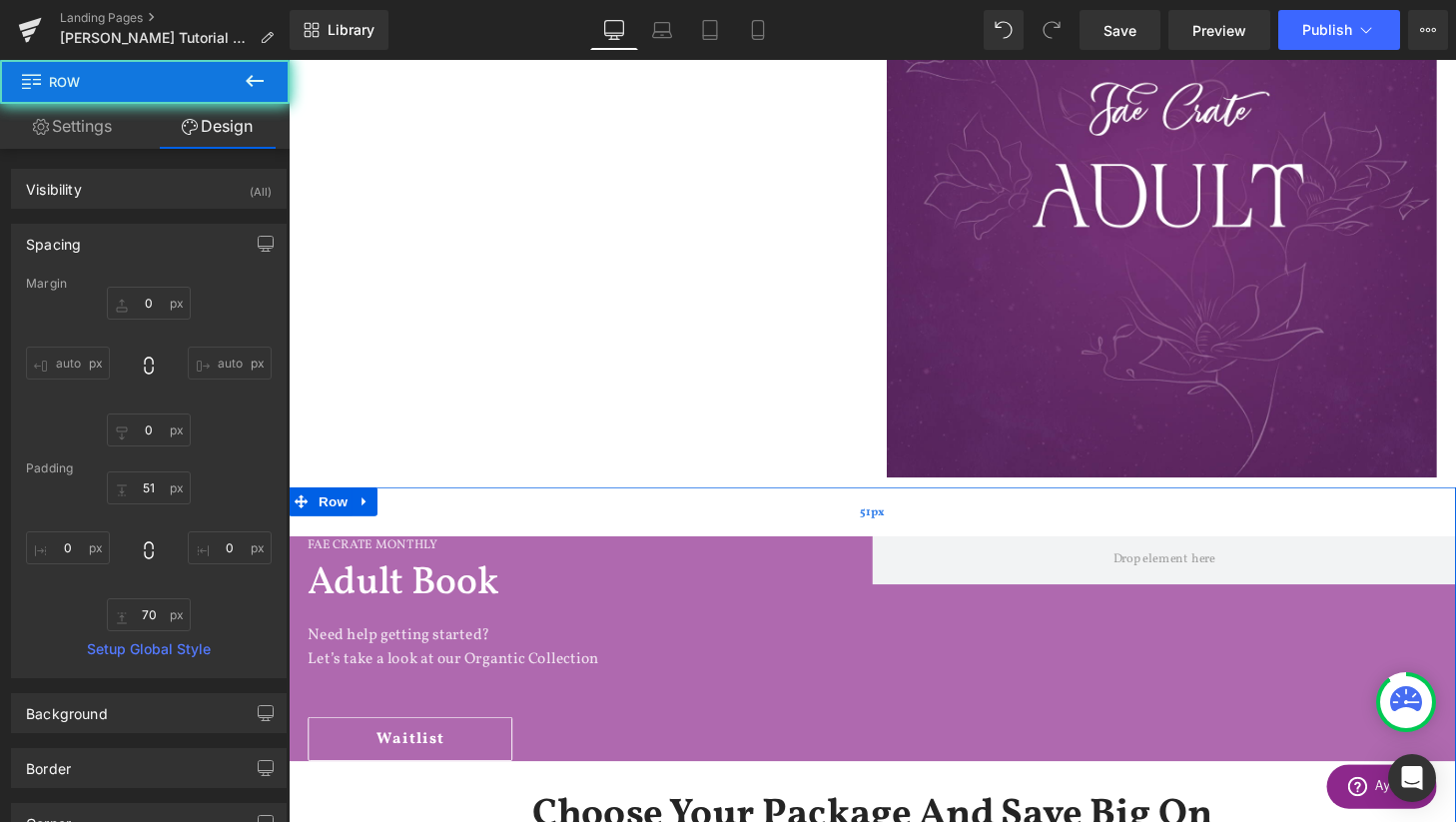 scroll, scrollTop: 1360, scrollLeft: 0, axis: vertical 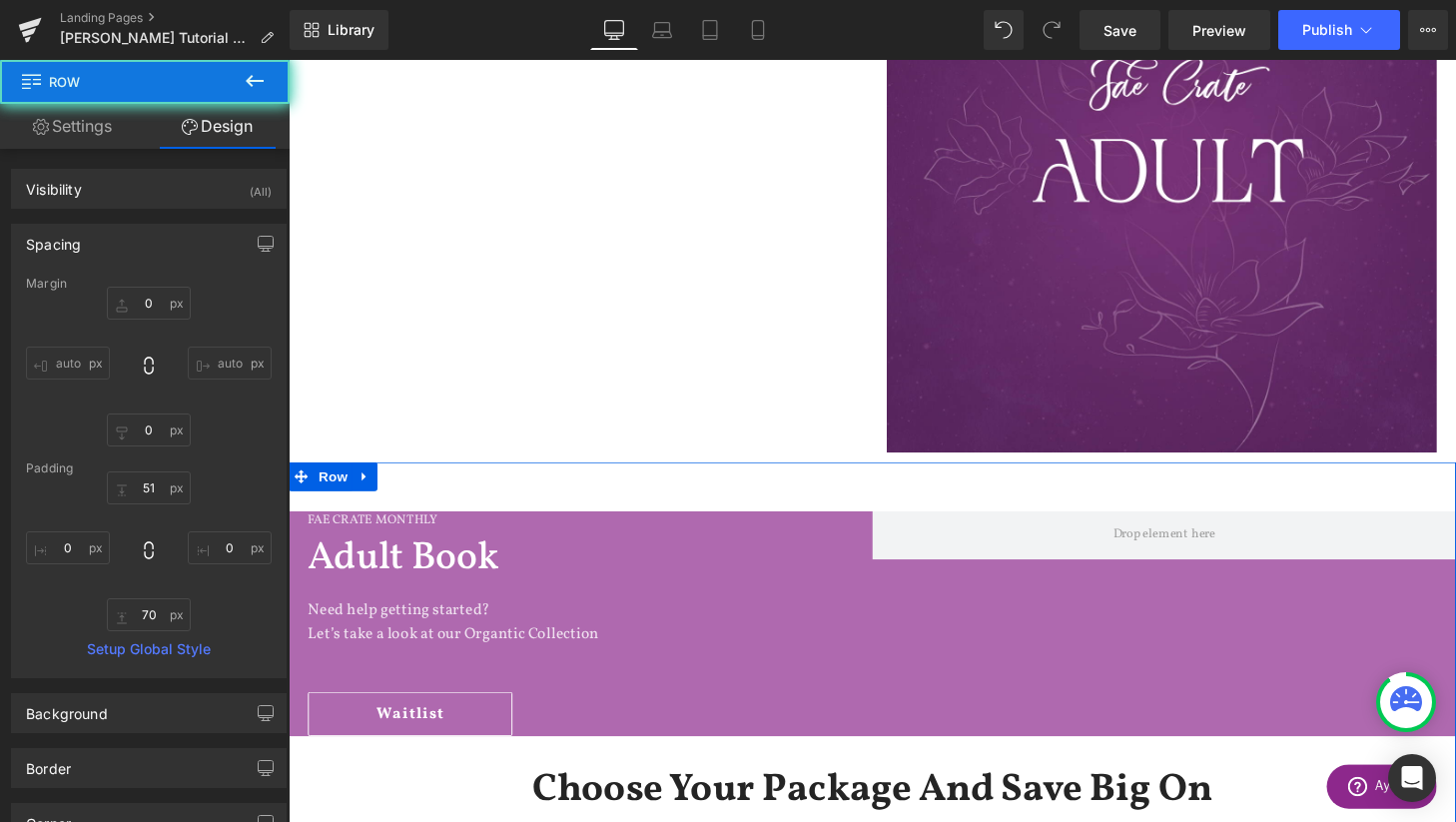 click on "Need help getting started?" at bounding box center [593, 630] 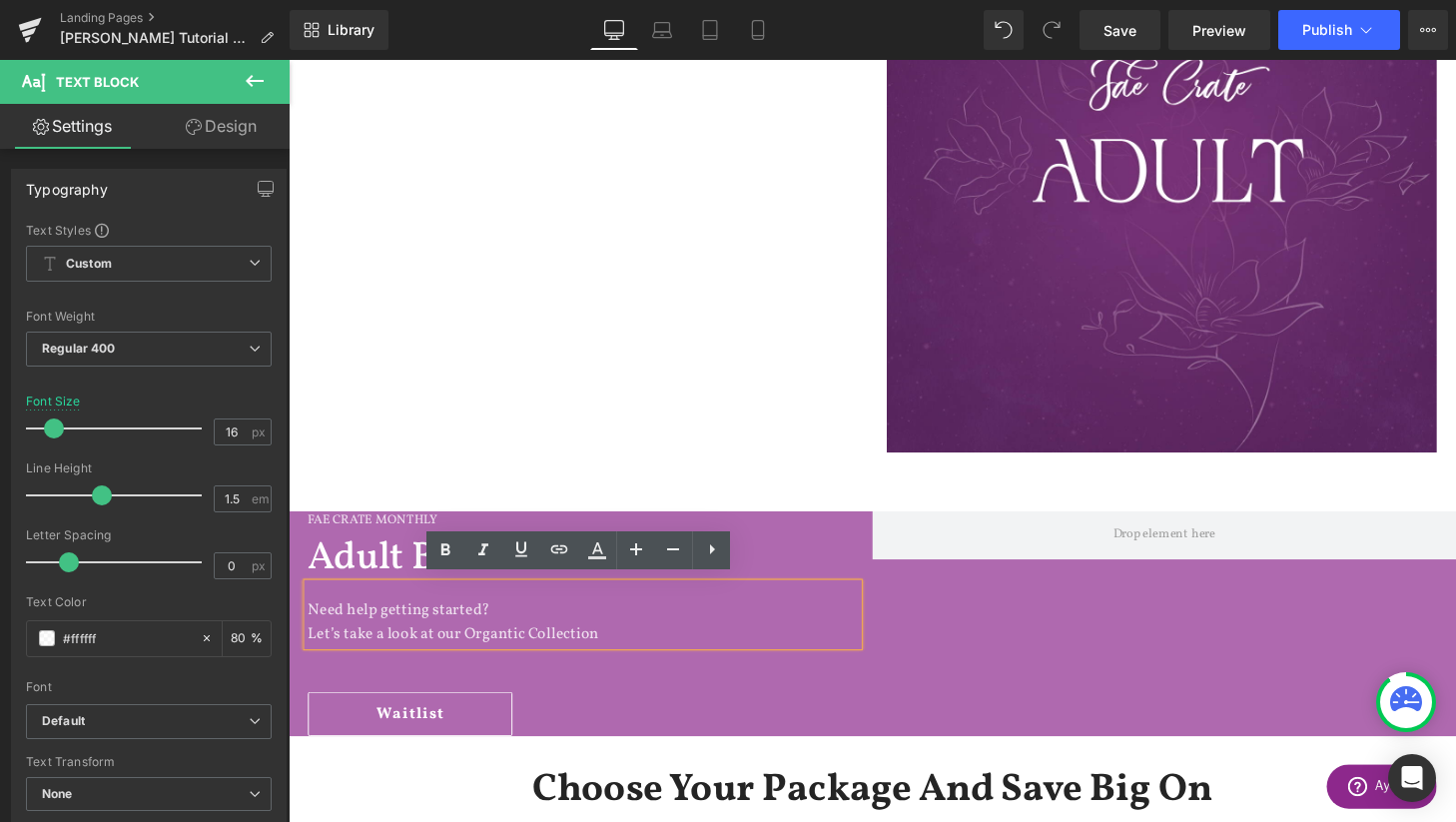 click on "Adult Book Heading" at bounding box center (593, 574) 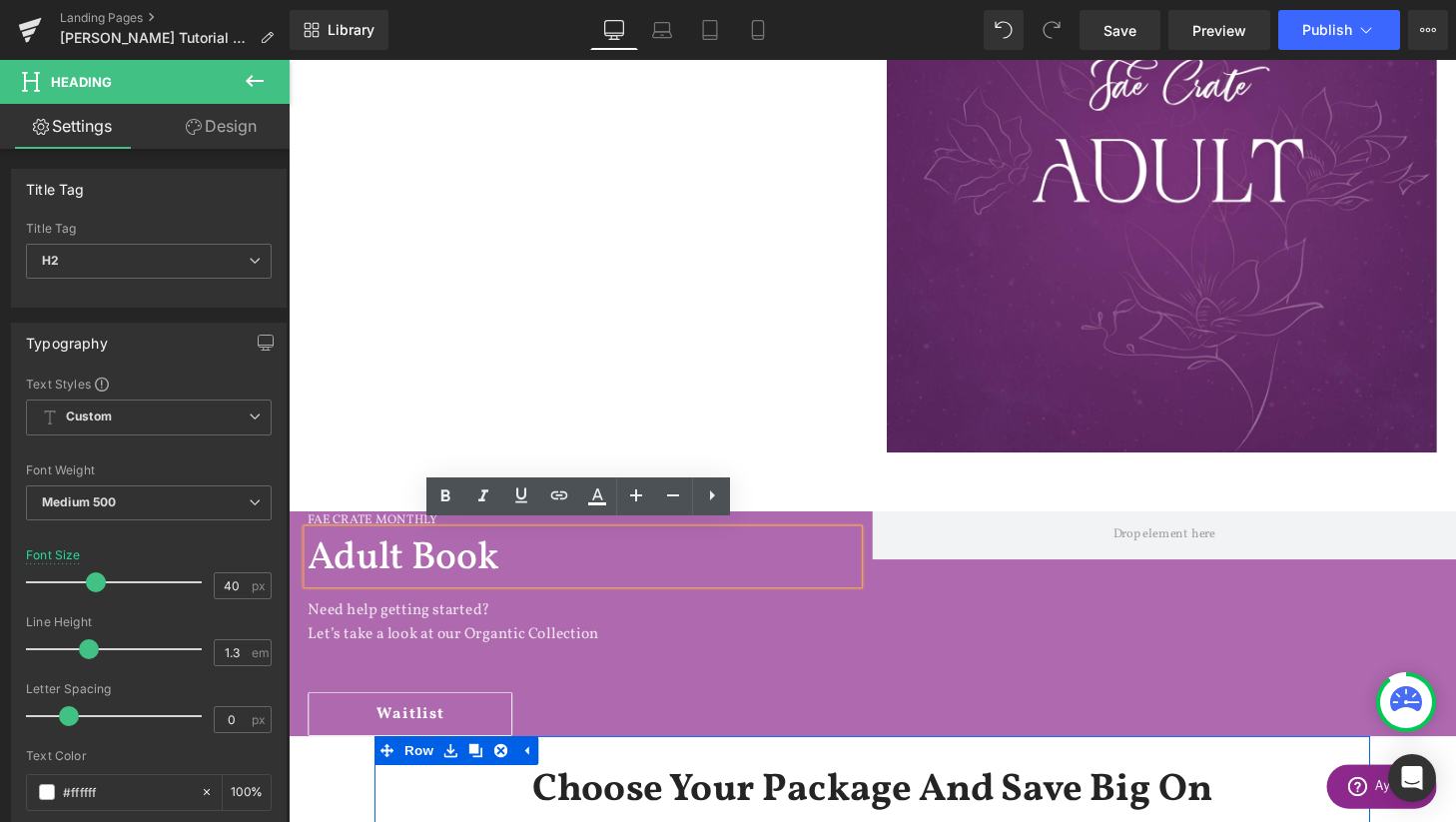 click on "Choose Your Package And Save Big On Your Order ! Heading         A rejuvenating set is comprised of rejuvenating soap, rejuvenating toner, sunblock cream with SPF, and night cream with peeling properties. Rejuvenating sets generally feature four products, which represent the four pillars of a modern basic skincare routine: cleanser, tone, protect/moisturize, moisturize/treat.  Text Block" at bounding box center (893, 886) 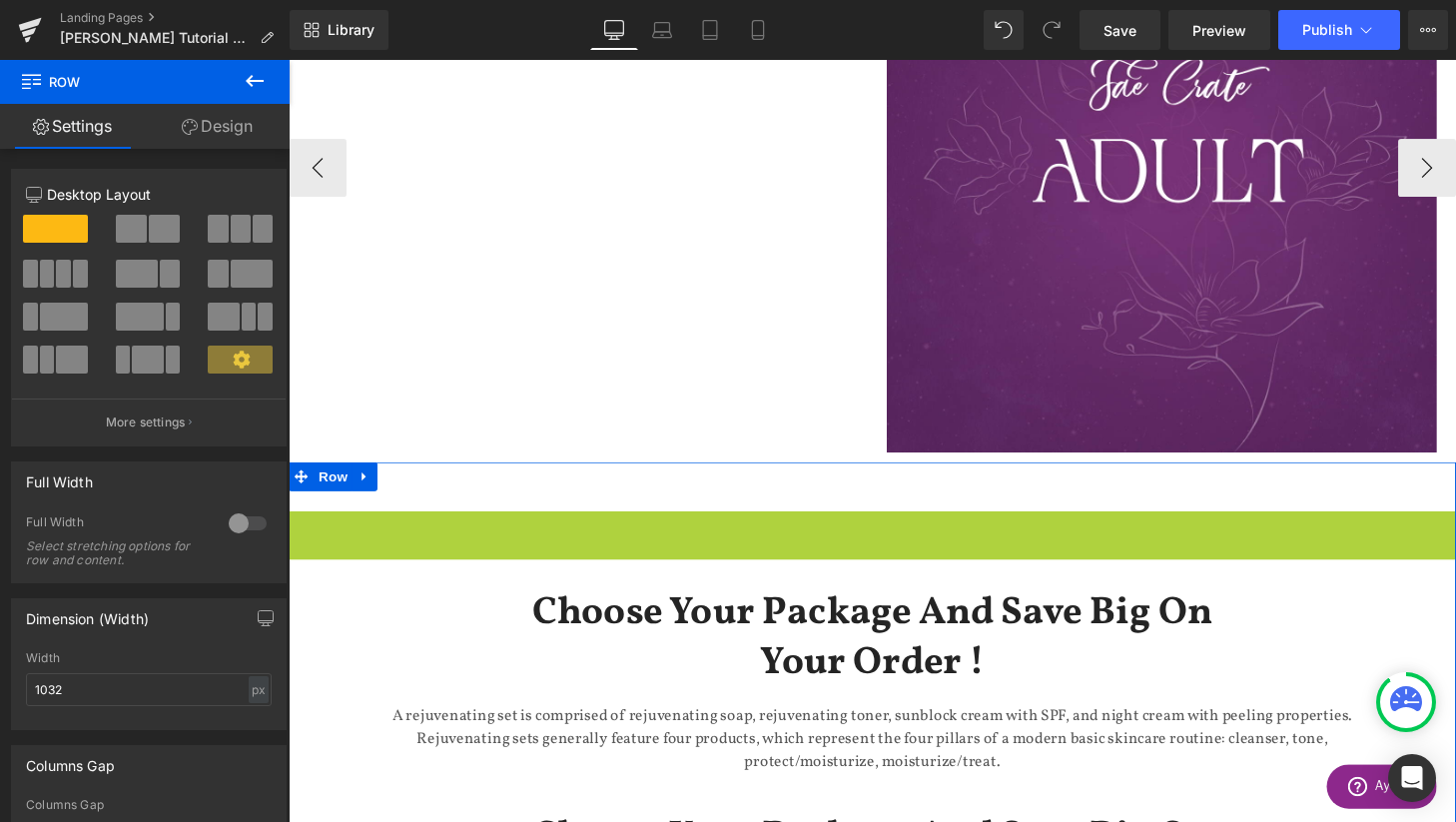 scroll, scrollTop: 4294, scrollLeft: 1208, axis: both 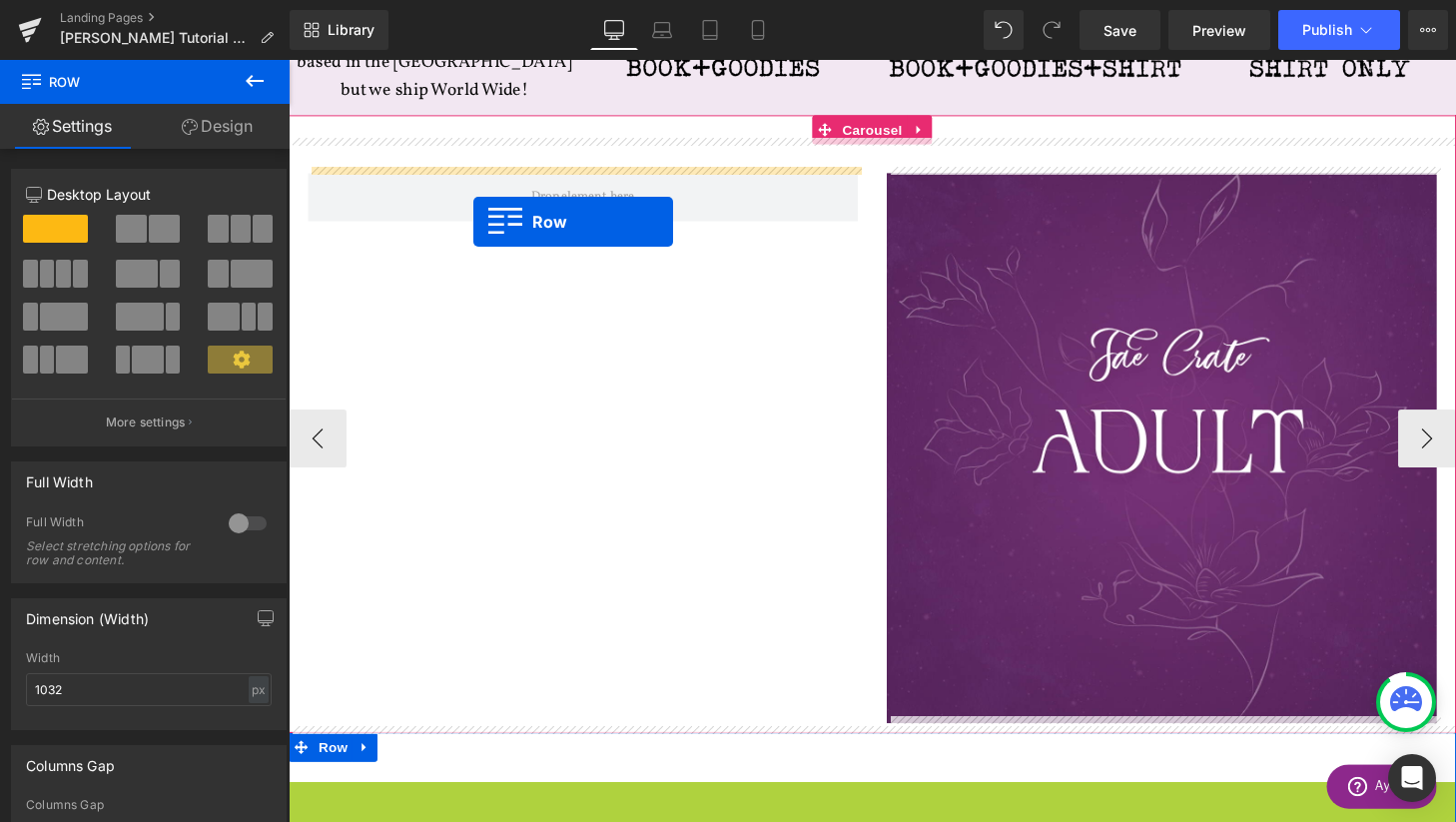 drag, startPoint x: 336, startPoint y: 540, endPoint x: 480, endPoint y: 227, distance: 344.5359 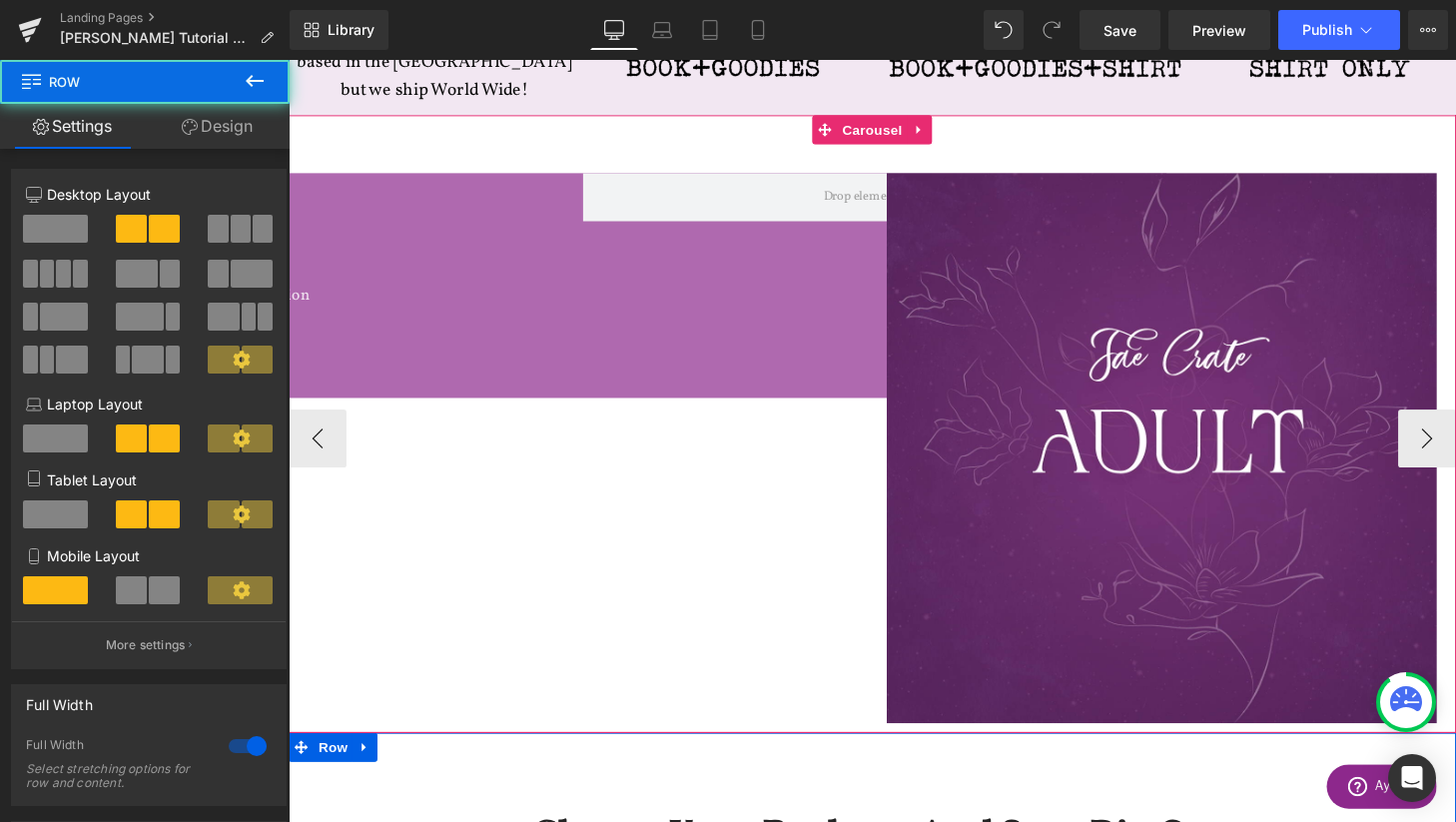 scroll, scrollTop: 4244, scrollLeft: 1208, axis: both 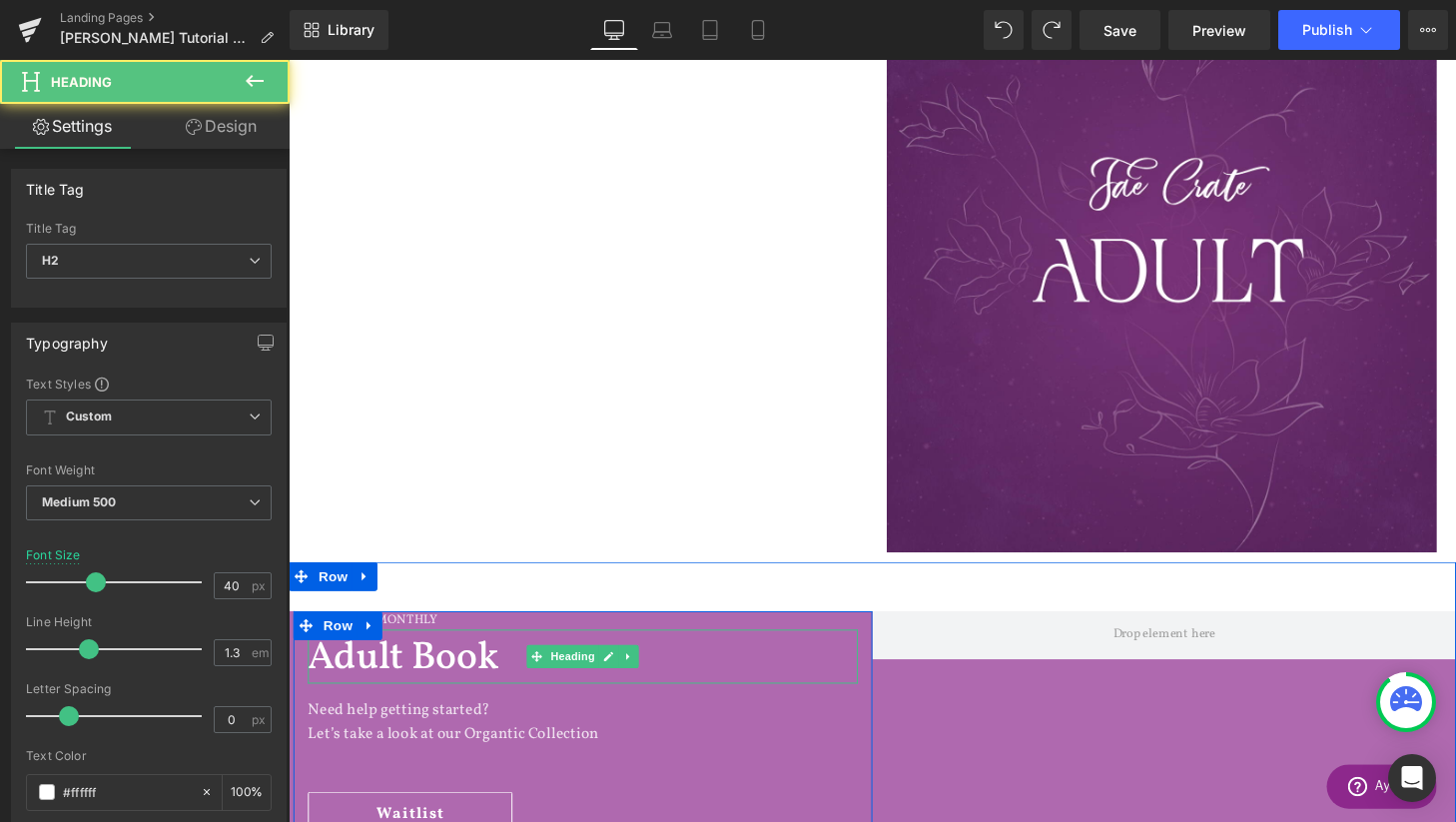 click on "Adult Book" at bounding box center (593, 679) 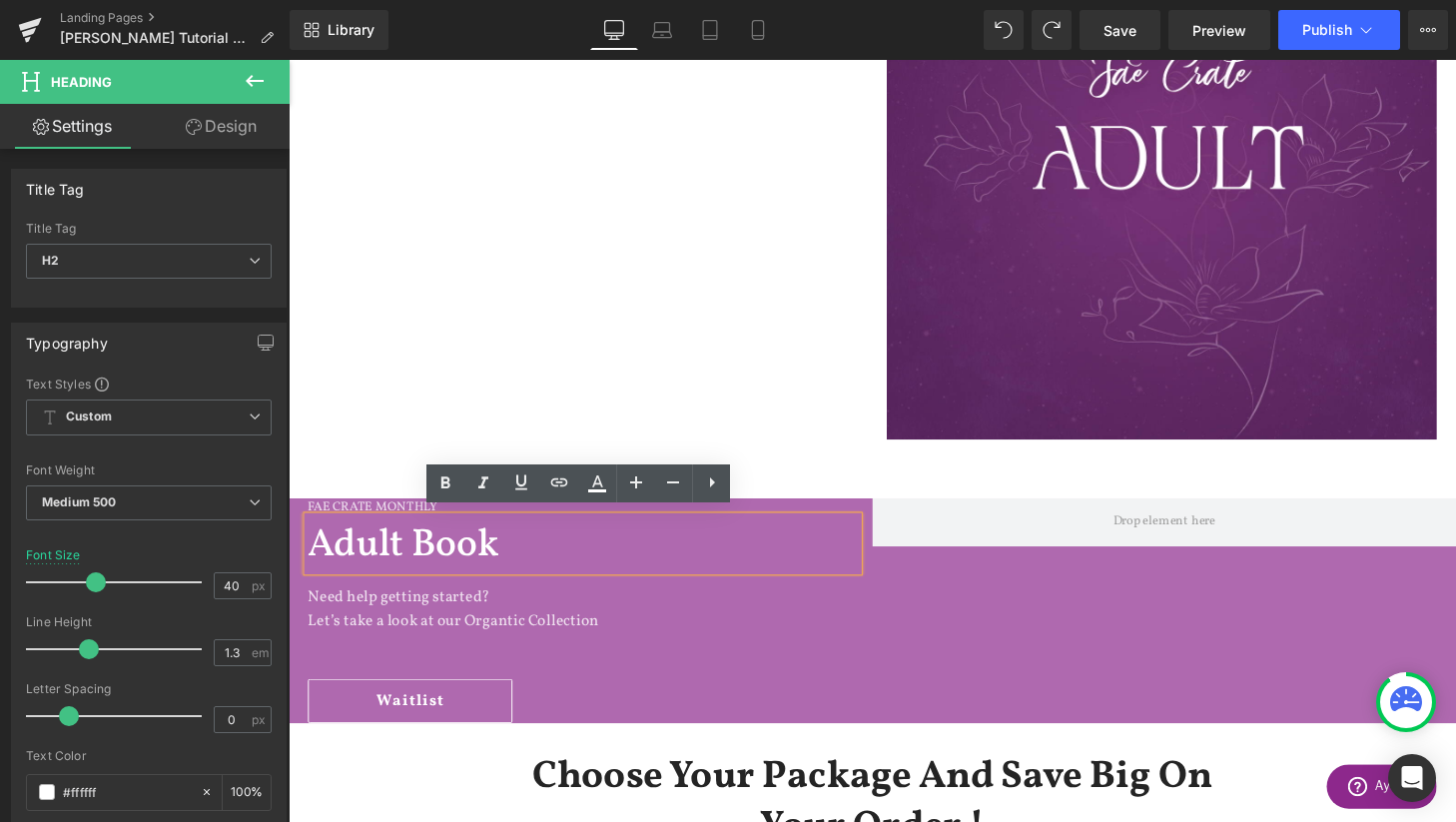 scroll, scrollTop: 1375, scrollLeft: 0, axis: vertical 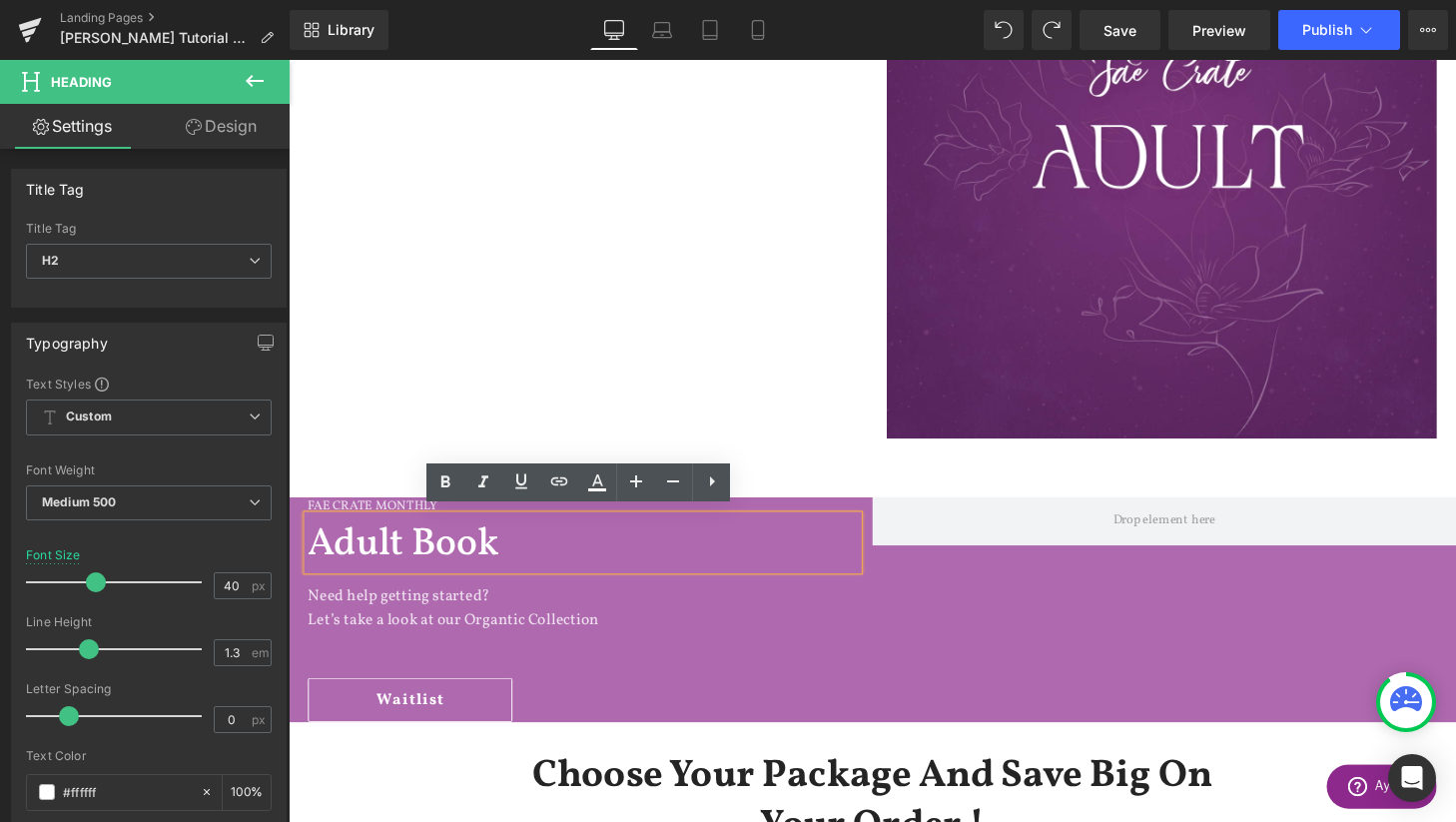 click on "Choose Your Package And Save Big On Your Order !" at bounding box center (893, 827) 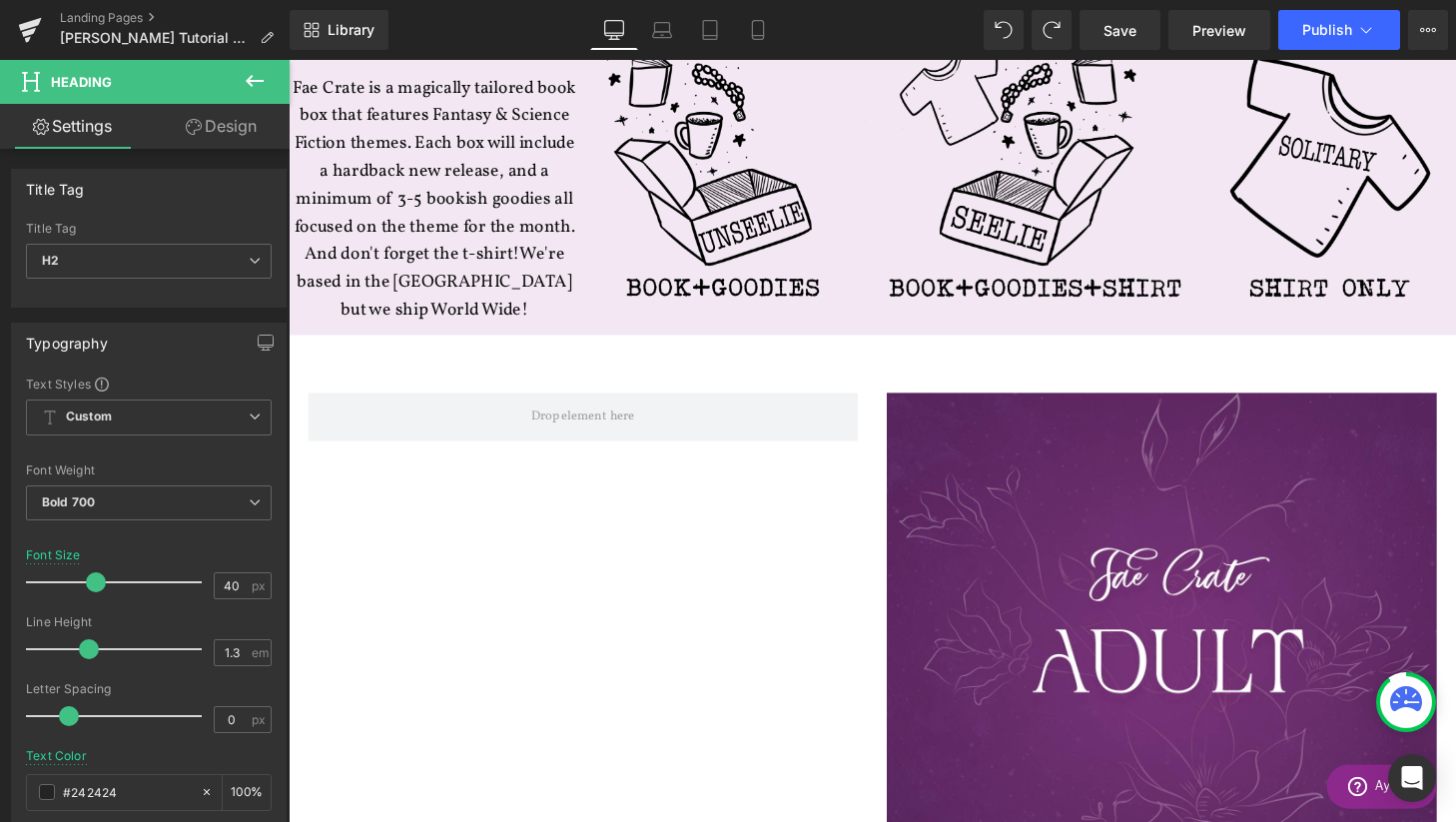 scroll, scrollTop: 768, scrollLeft: 0, axis: vertical 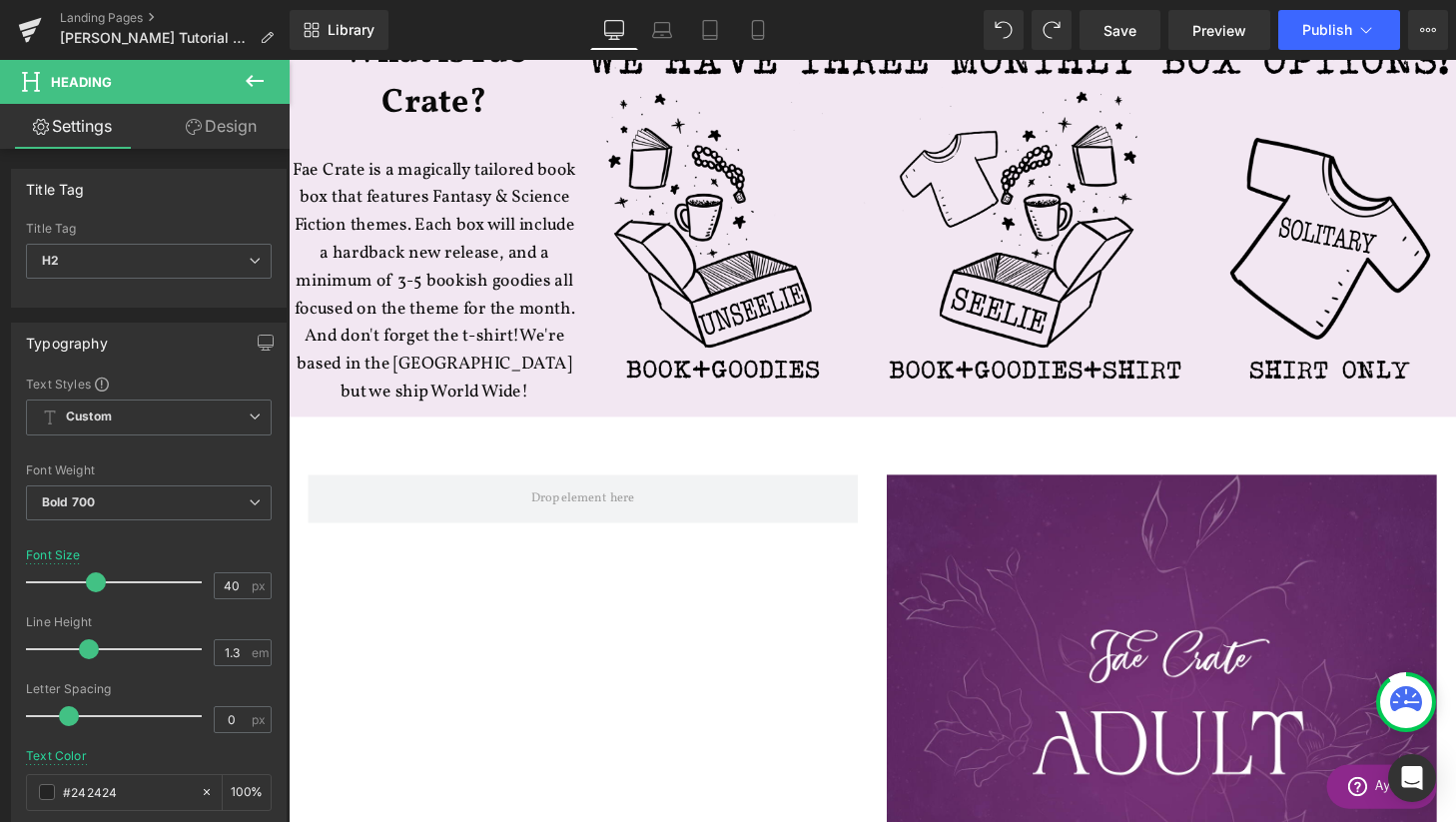 click 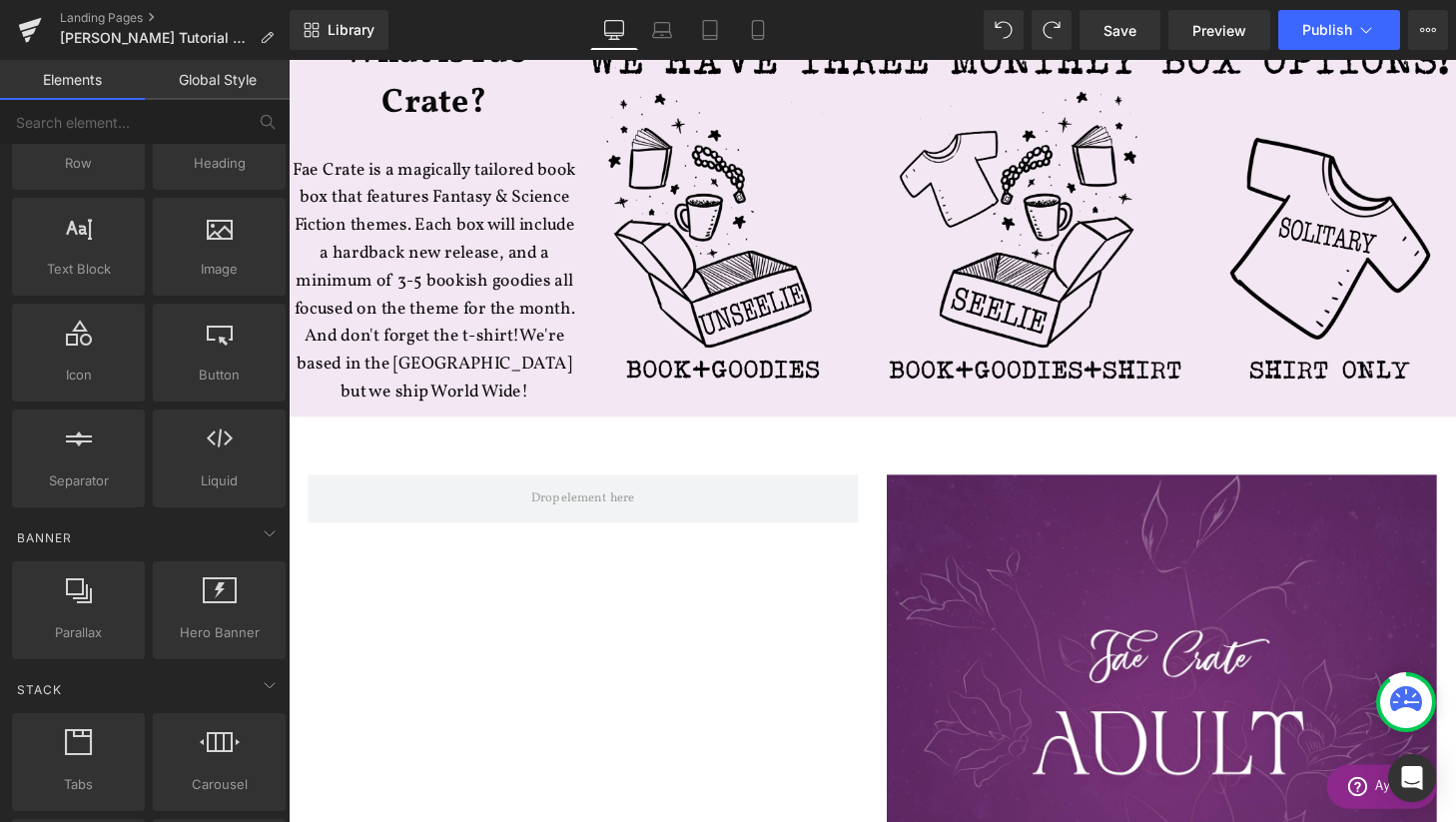 scroll, scrollTop: 0, scrollLeft: 0, axis: both 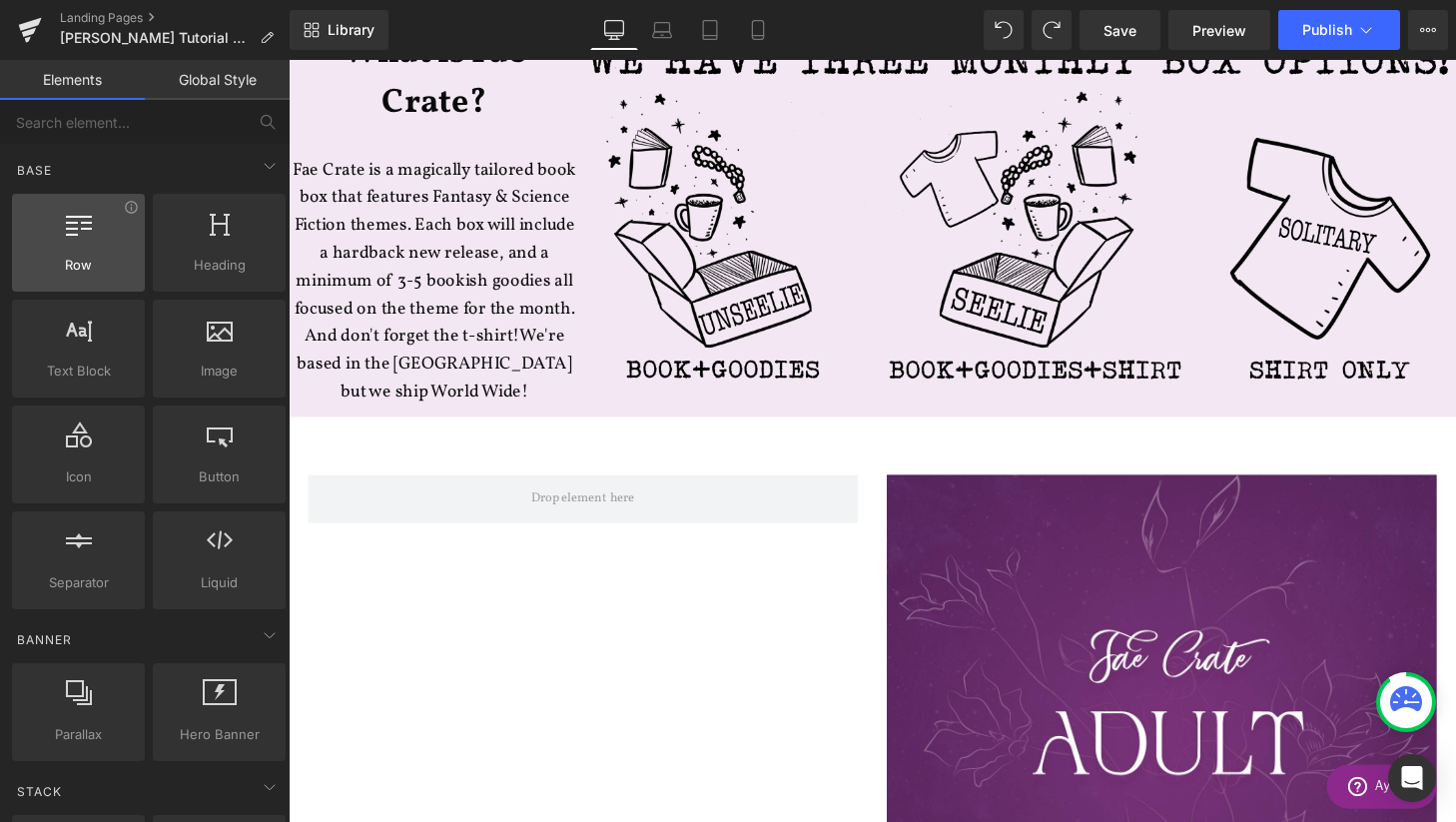 click at bounding box center (78, 232) 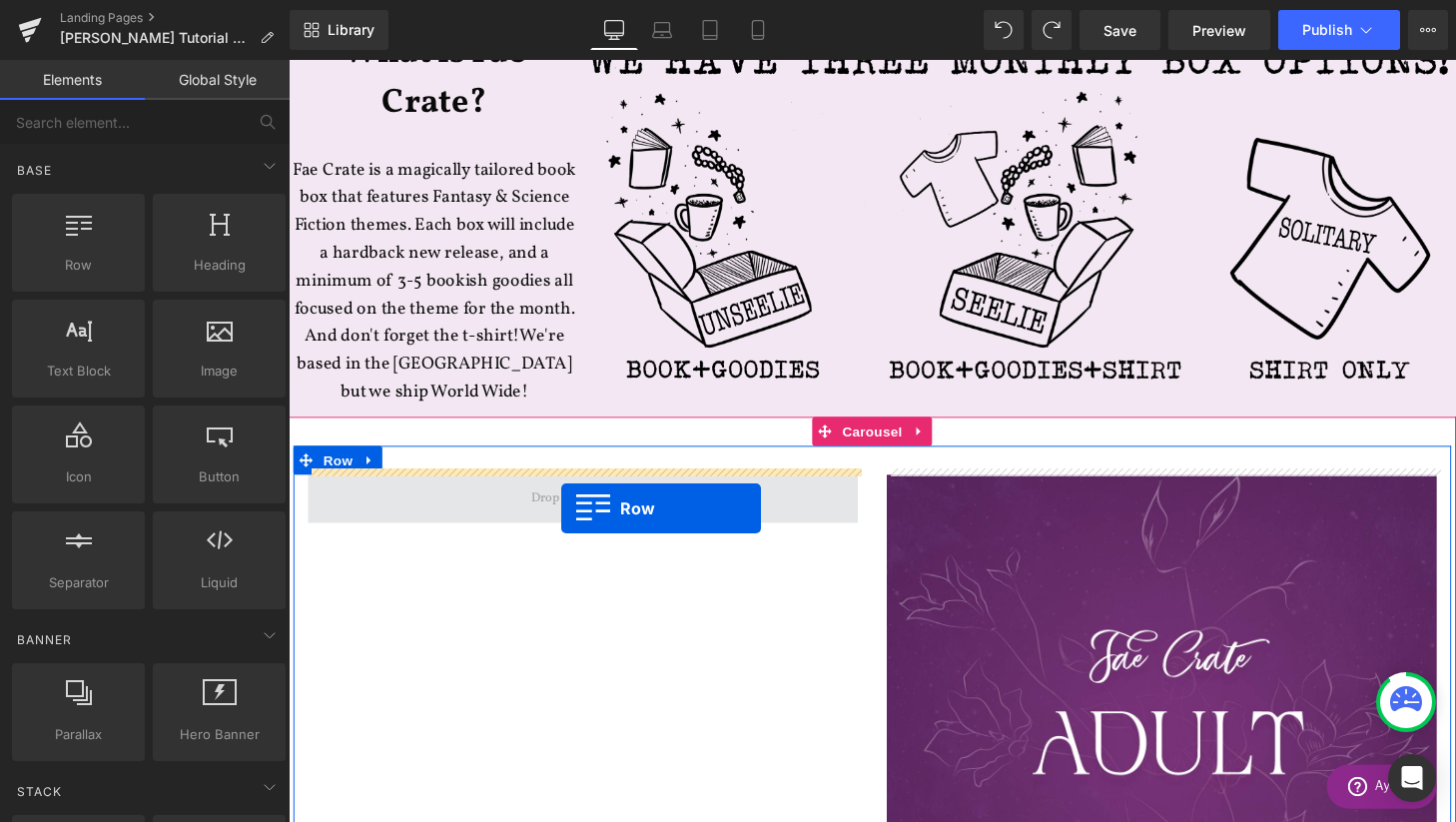 drag, startPoint x: 338, startPoint y: 304, endPoint x: 571, endPoint y: 523, distance: 319.76554 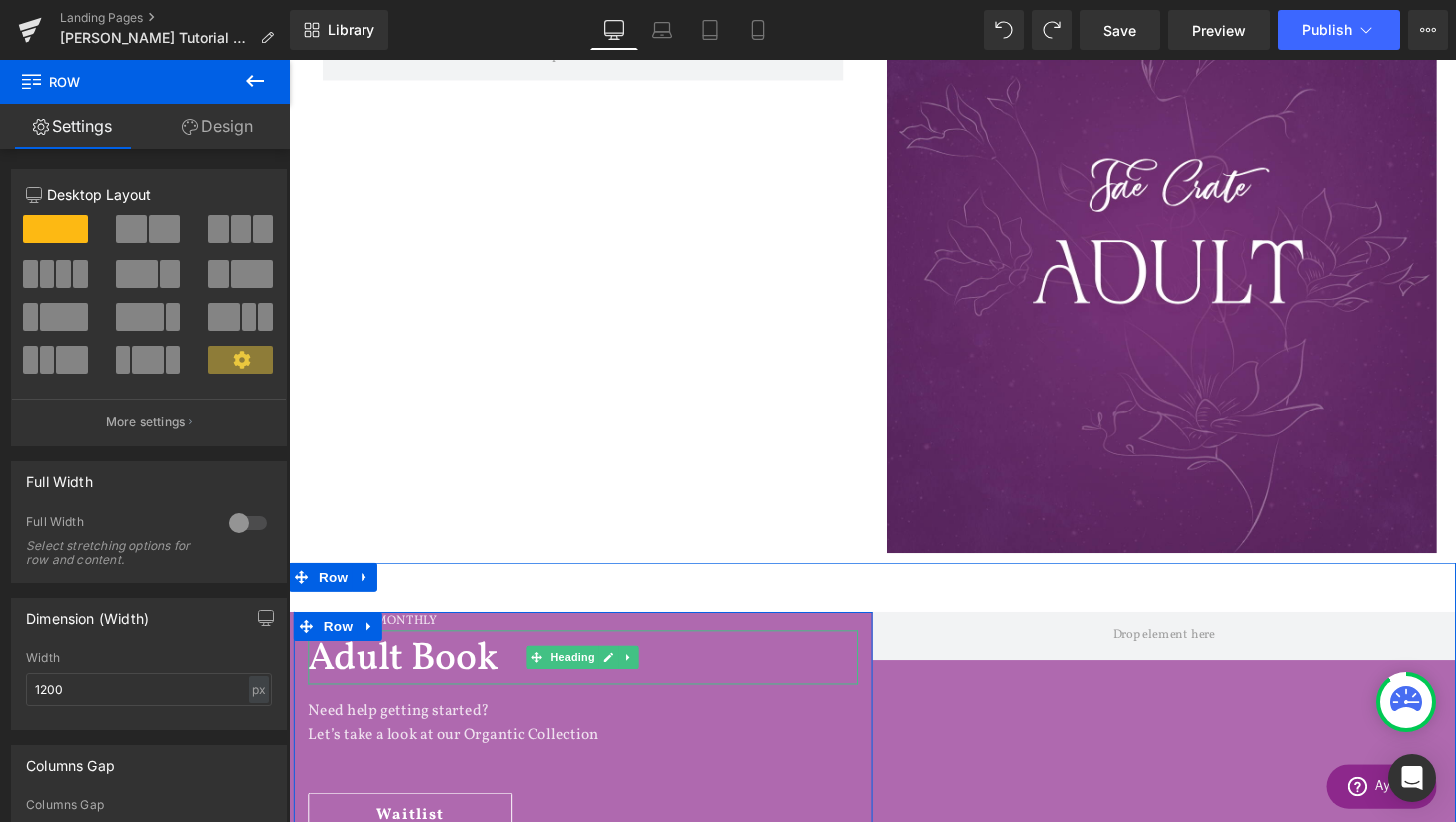 scroll, scrollTop: 1259, scrollLeft: 0, axis: vertical 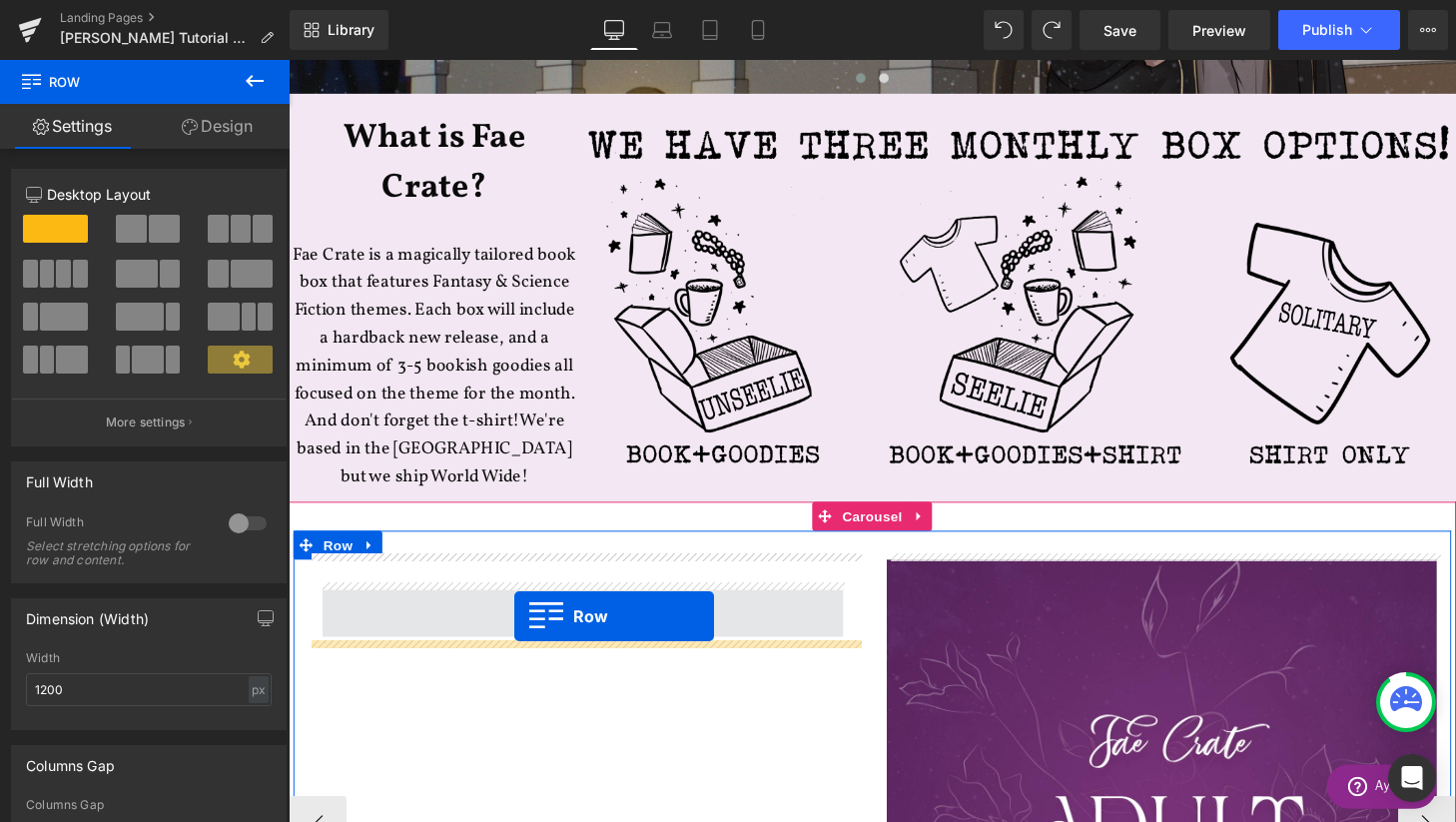 drag, startPoint x: 337, startPoint y: 646, endPoint x: 522, endPoint y: 635, distance: 185.32674 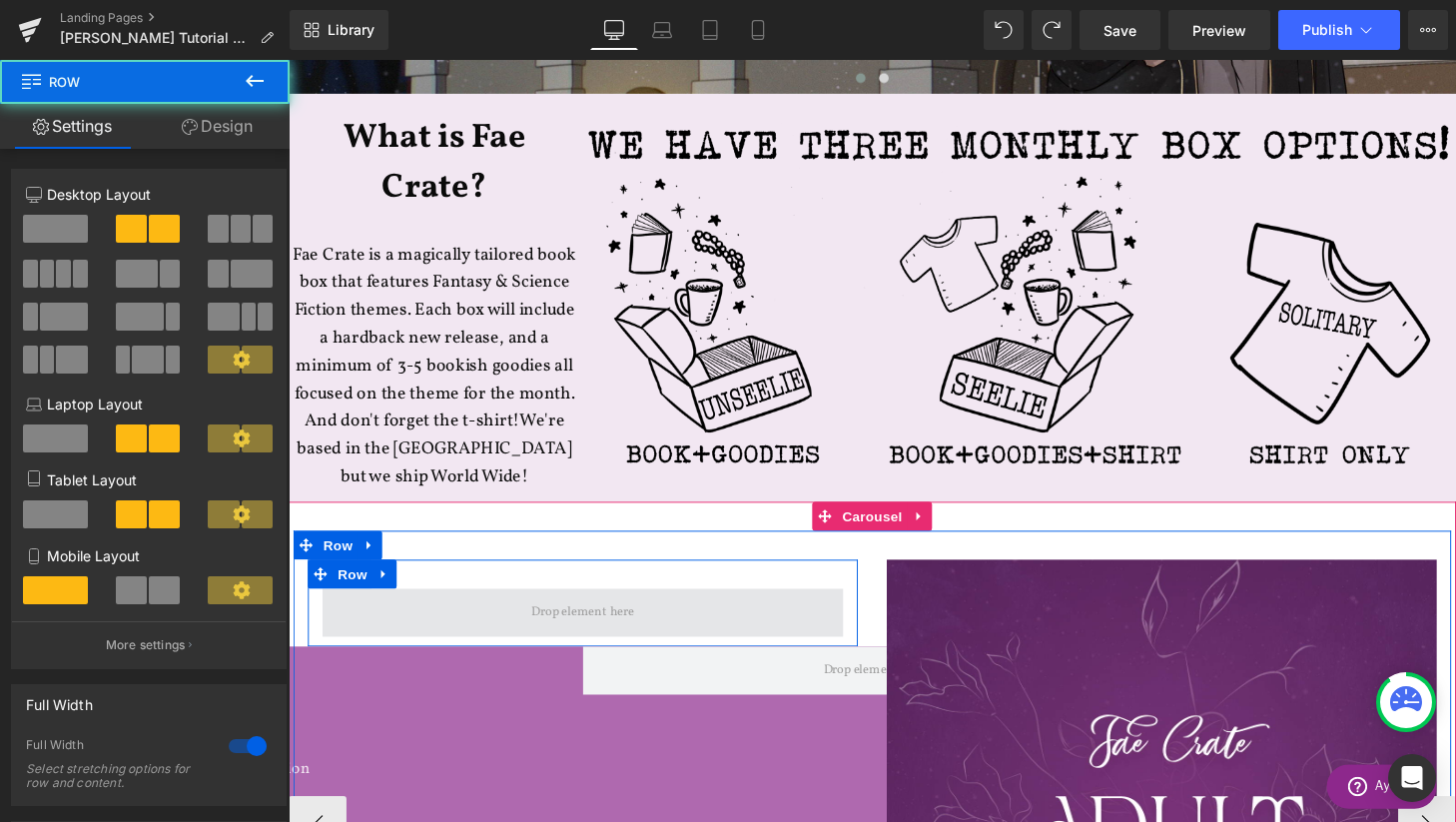 scroll, scrollTop: 1236, scrollLeft: 0, axis: vertical 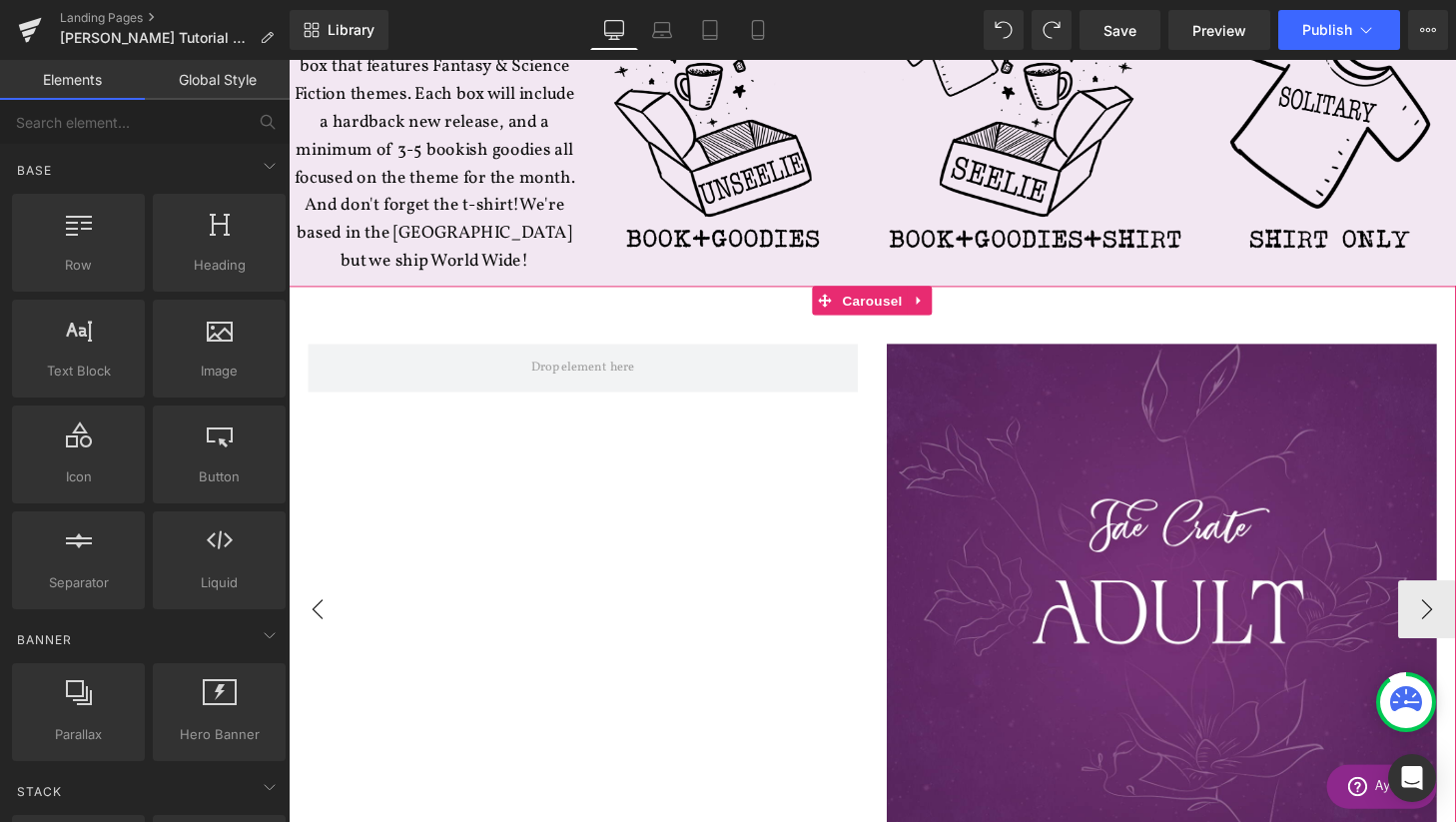 click on "‹" at bounding box center (319, 628) 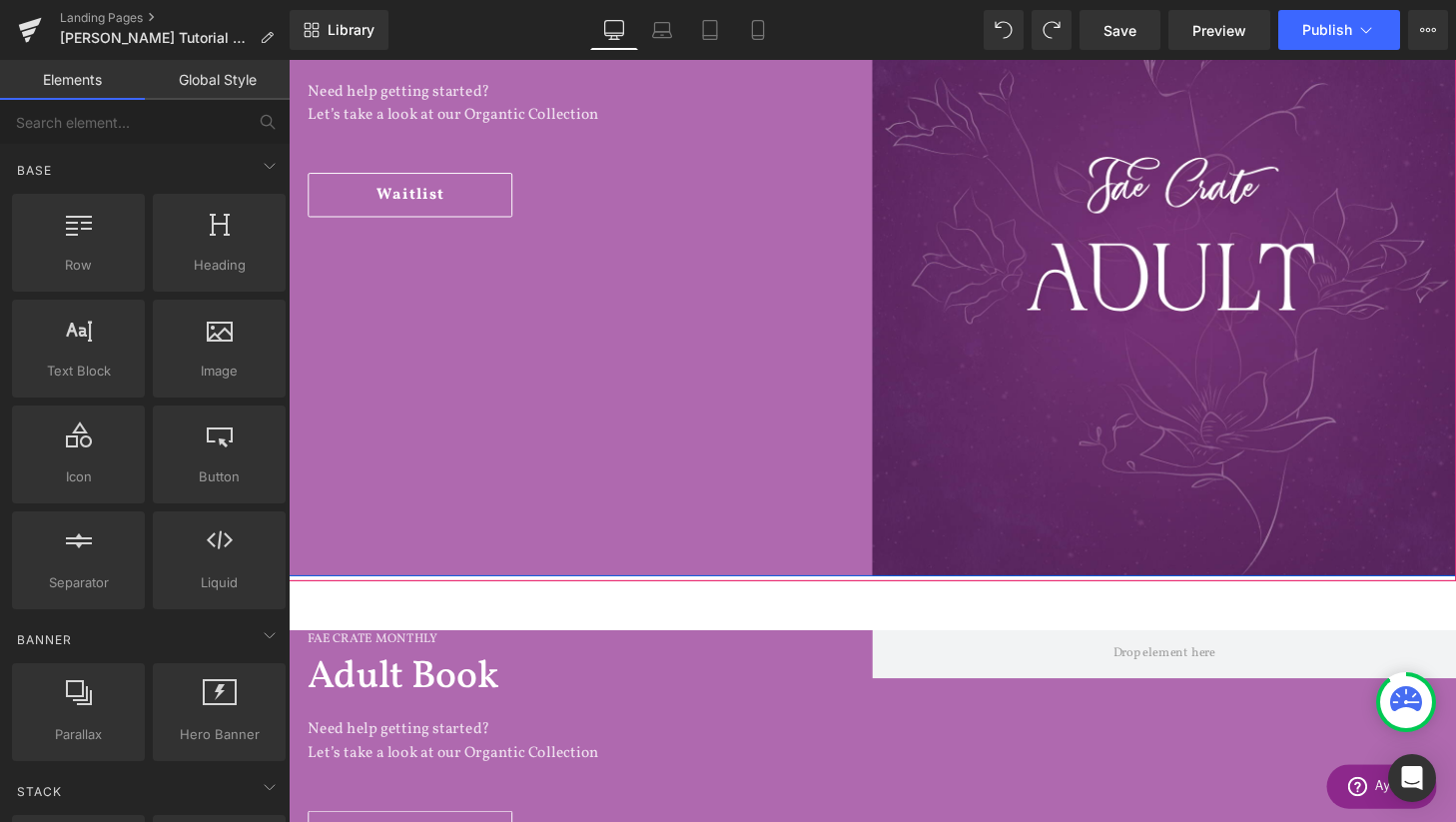 scroll, scrollTop: 1003, scrollLeft: 0, axis: vertical 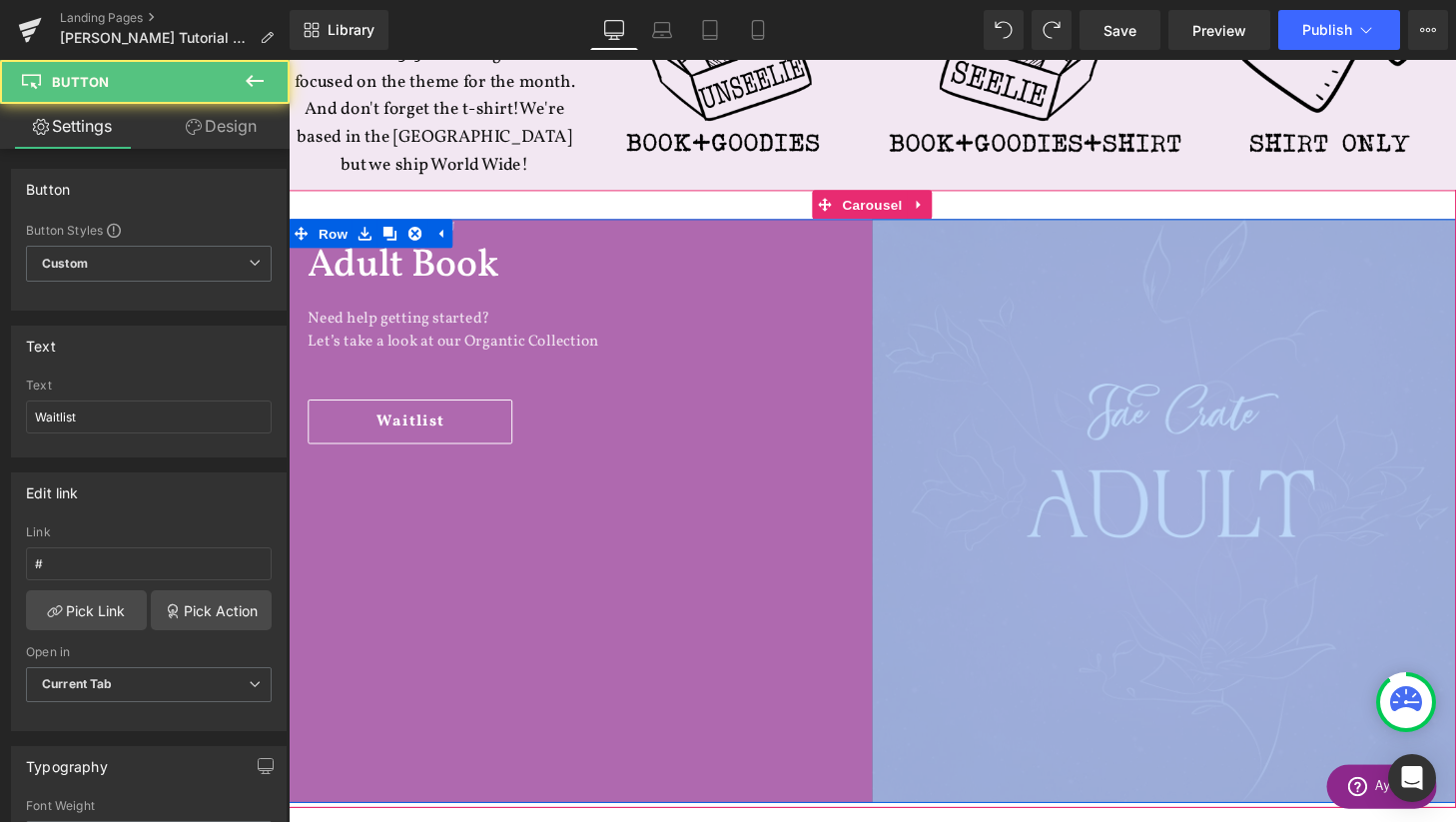 drag, startPoint x: 556, startPoint y: 435, endPoint x: 618, endPoint y: 673, distance: 245.94308 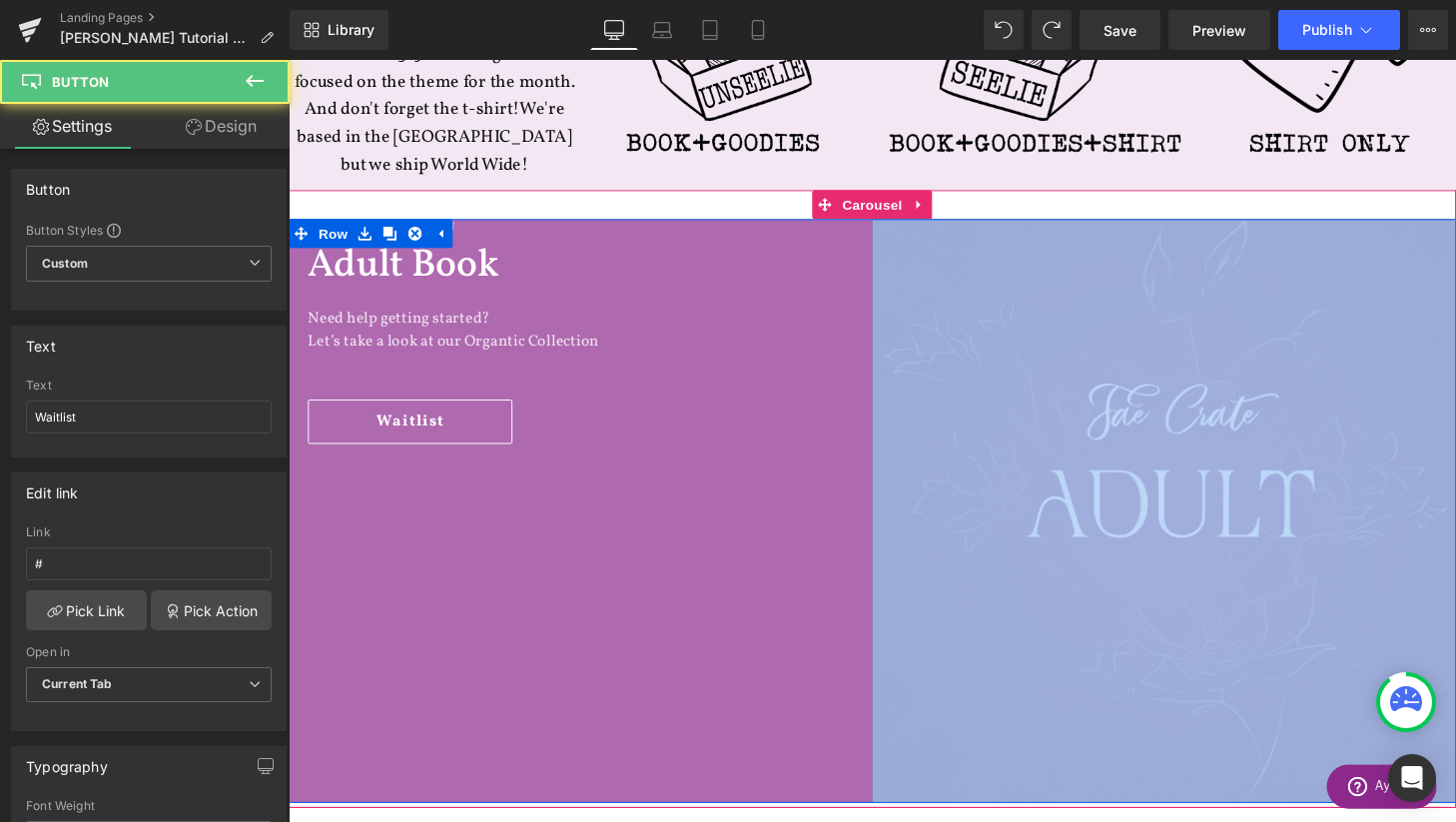 click on "FAE CRATE MONTHLY SU Heading         Adult Book Heading         Need help getting started? Let’s take a look at our Organtic Collection Text Block         Waitlist Button         Row
Image
Row" at bounding box center (893, 526) 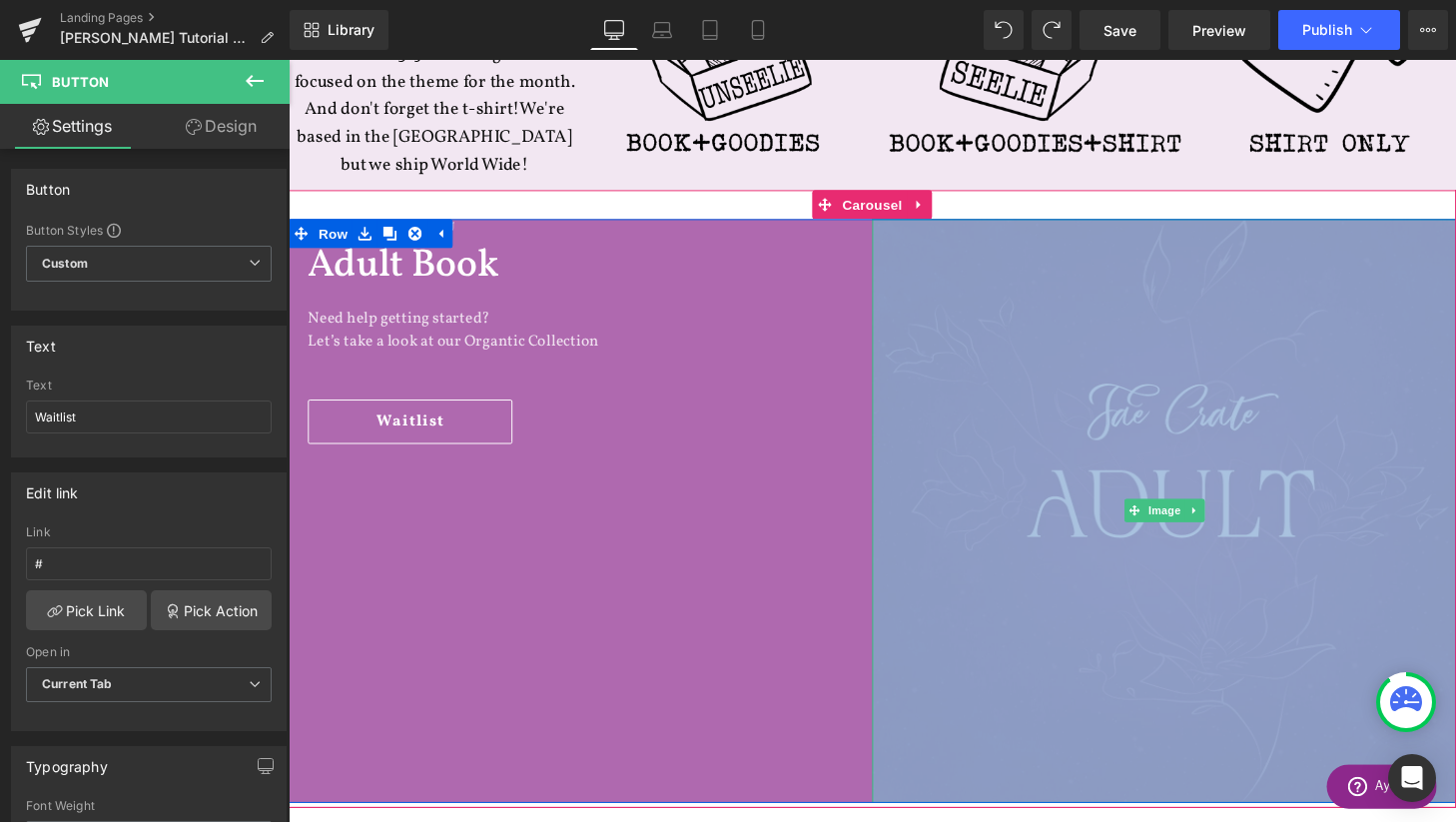 click at bounding box center (1194, 526) 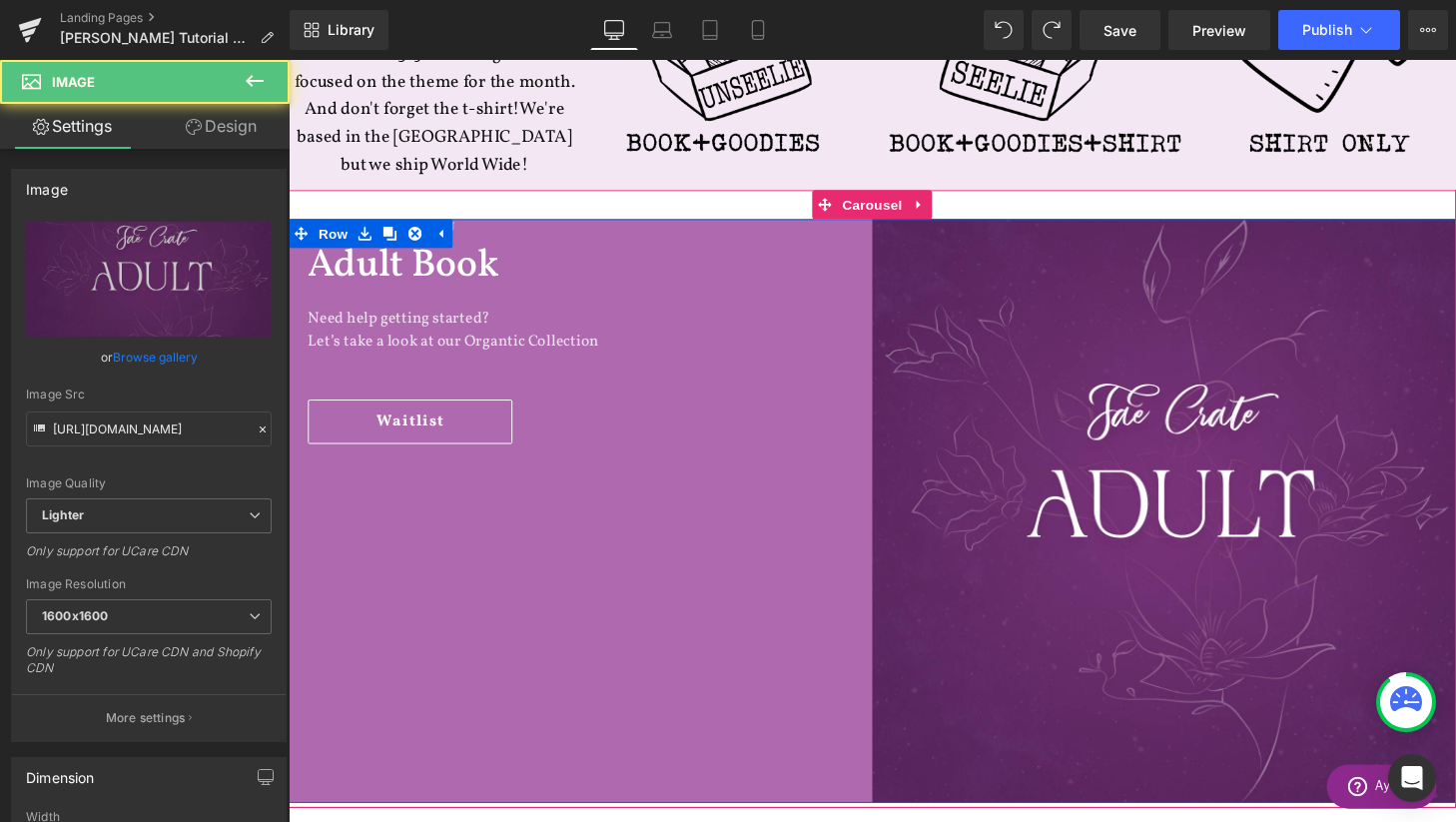 click on "FAE CRATE MONTHLY SU Heading         Adult Book Heading         Need help getting started? Let’s take a look at our Organtic Collection Text Block         Waitlist Button         Row
Image
Row" at bounding box center (893, 526) 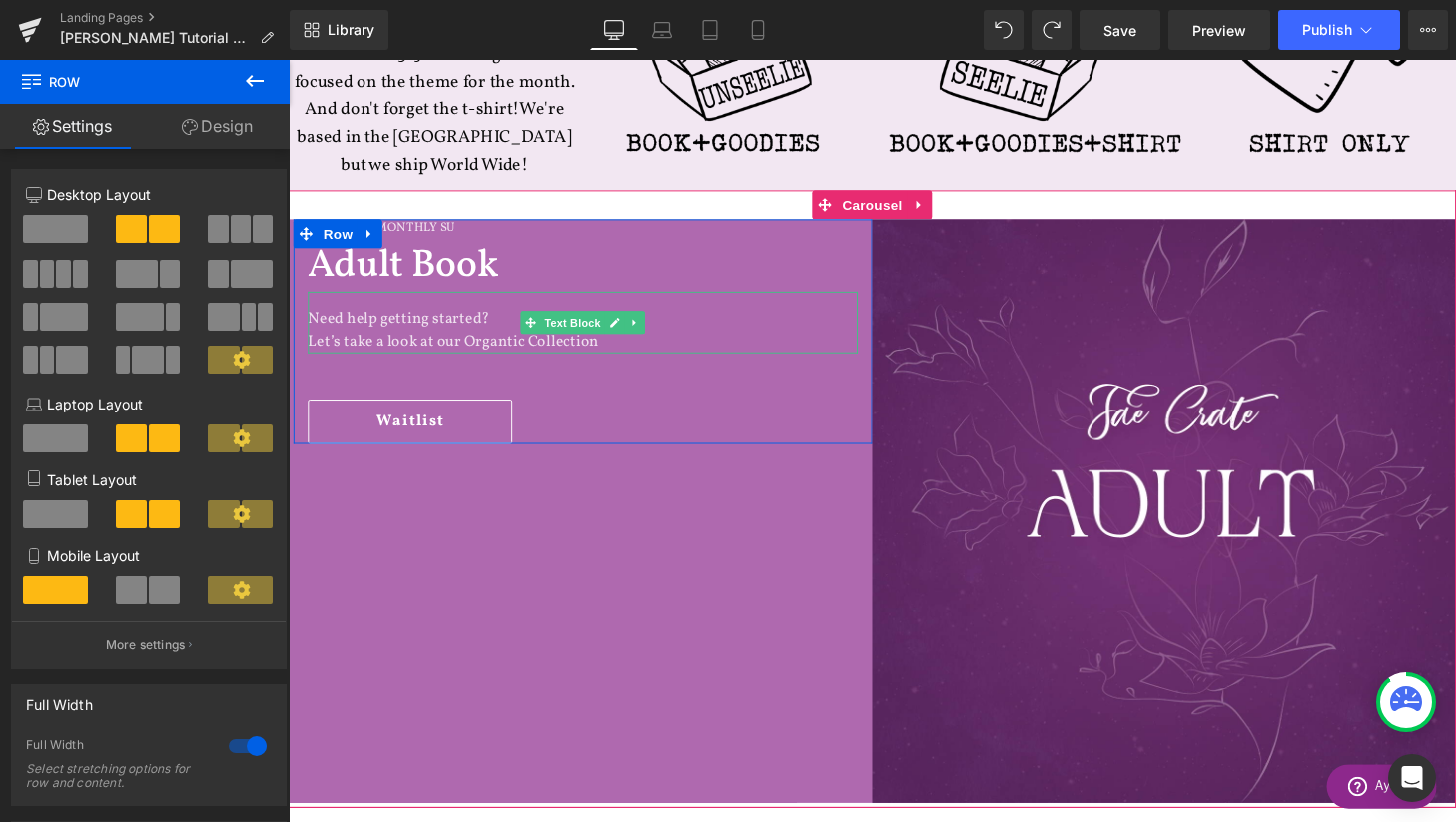 click on "Let’s take a look at our Organtic Collection" at bounding box center (593, 352) 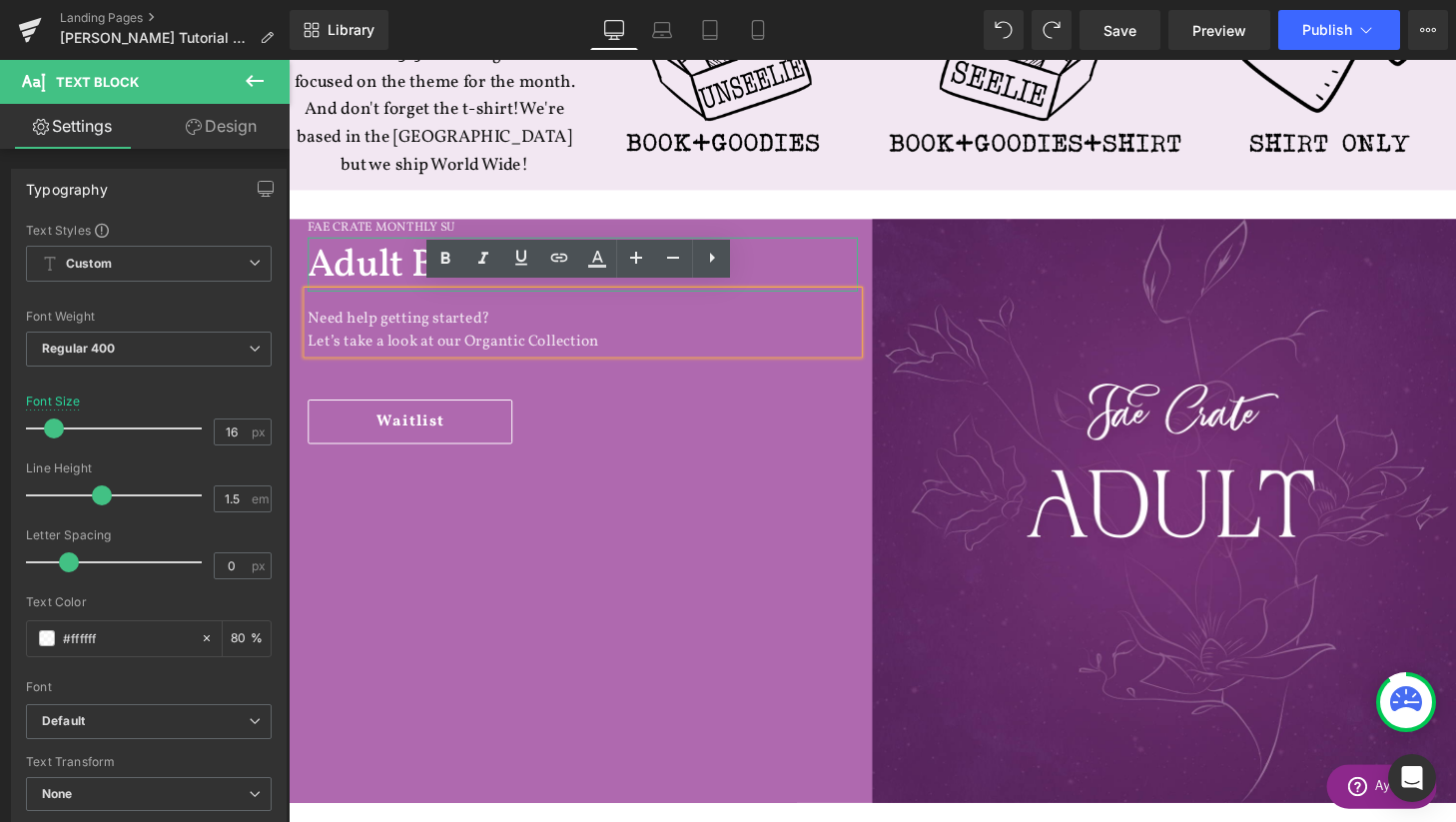 click on "Adult Book" at bounding box center (593, 274) 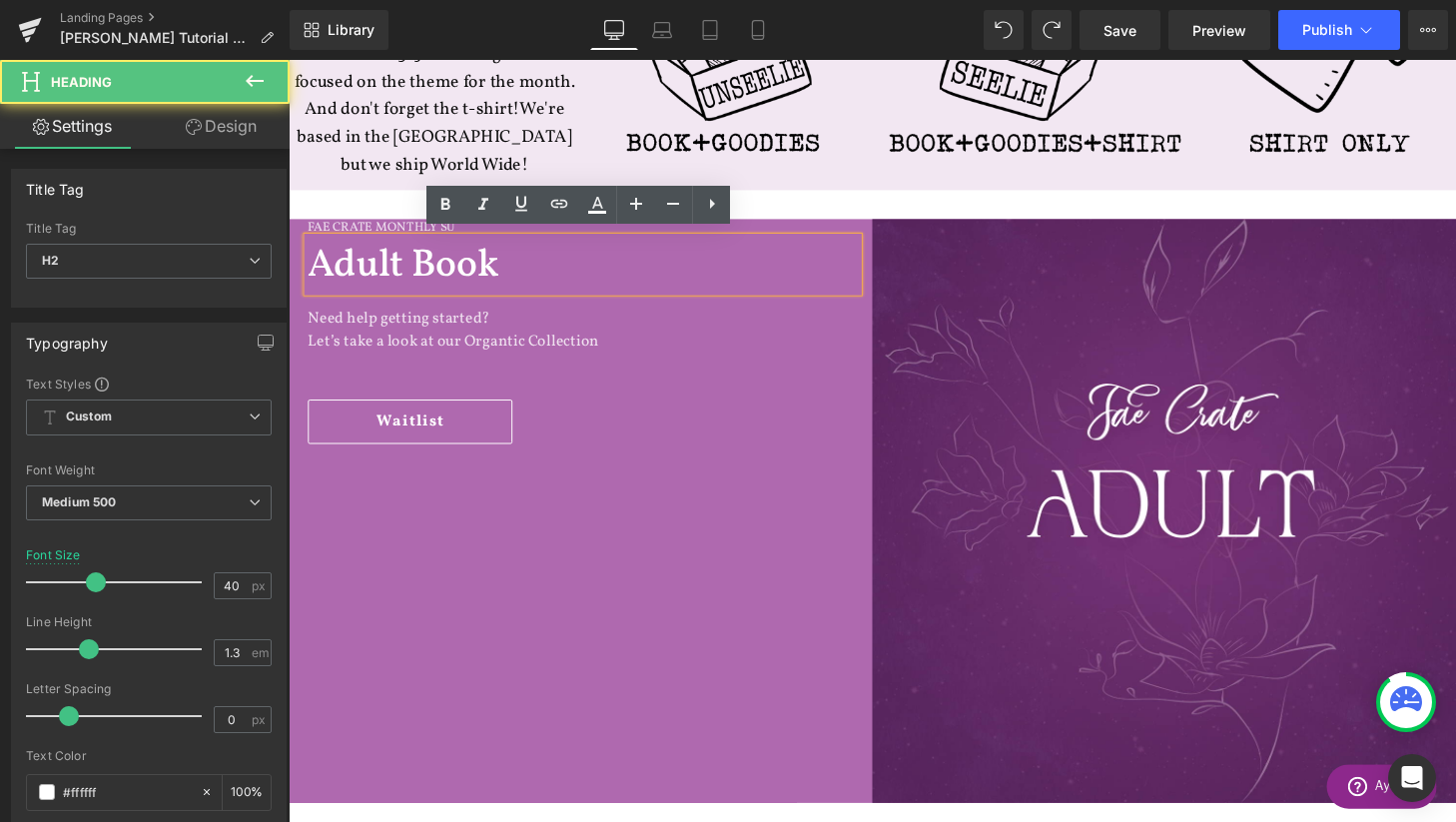 click on "FAE CRATE MONTHLY SU Heading         Adult Book Heading         Need help getting started? Let’s take a look at our Organtic Collection Text Block         Waitlist Button         Row
Image
Row" at bounding box center (893, 526) 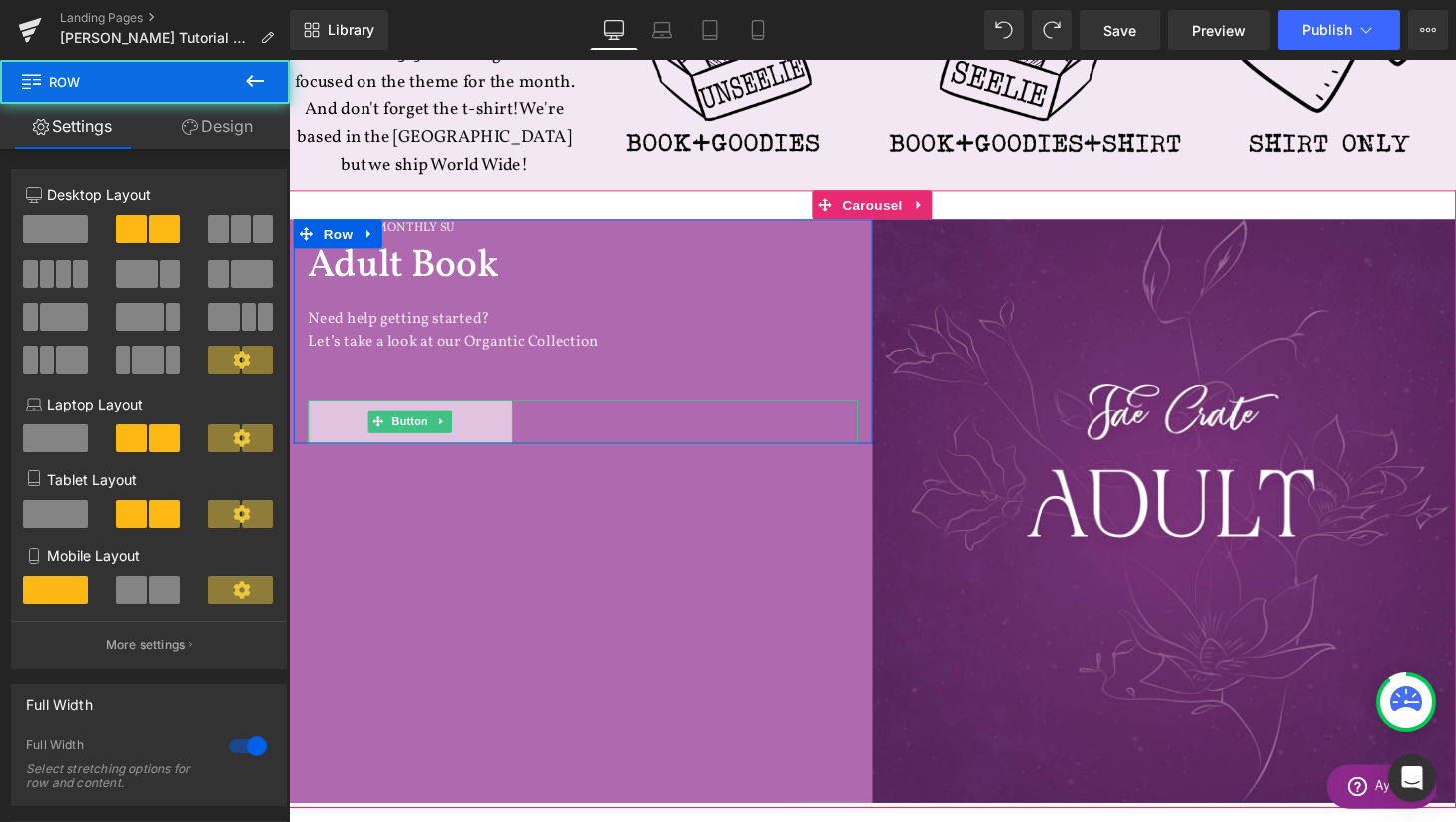 click at bounding box center [447, 434] 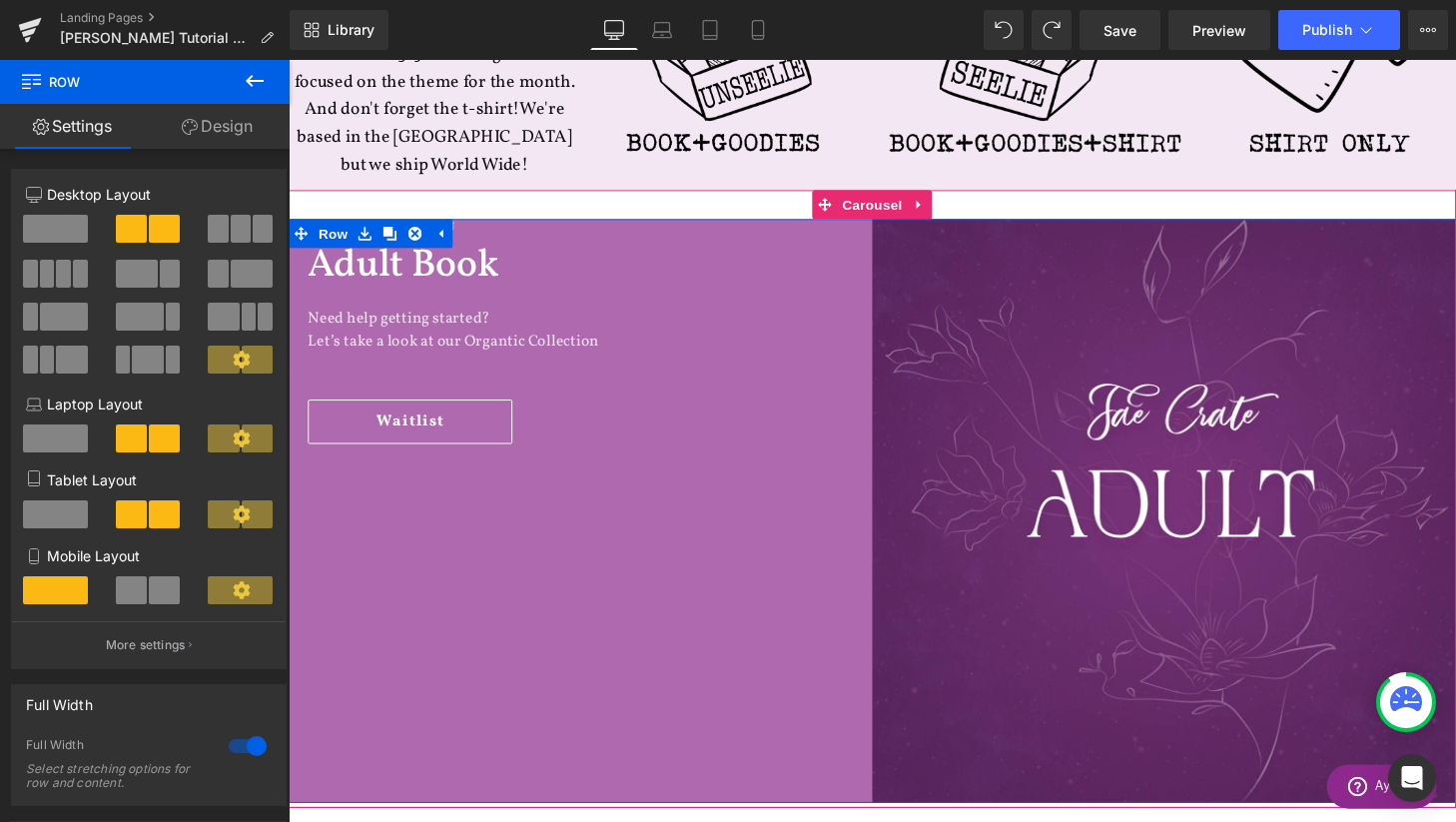 click on "FAE CRATE MONTHLY SU Heading         Adult Book Heading         Need help getting started? Let’s take a look at our Organtic Collection Text Block         Waitlist Button         Row
Image
Row" at bounding box center [893, 526] 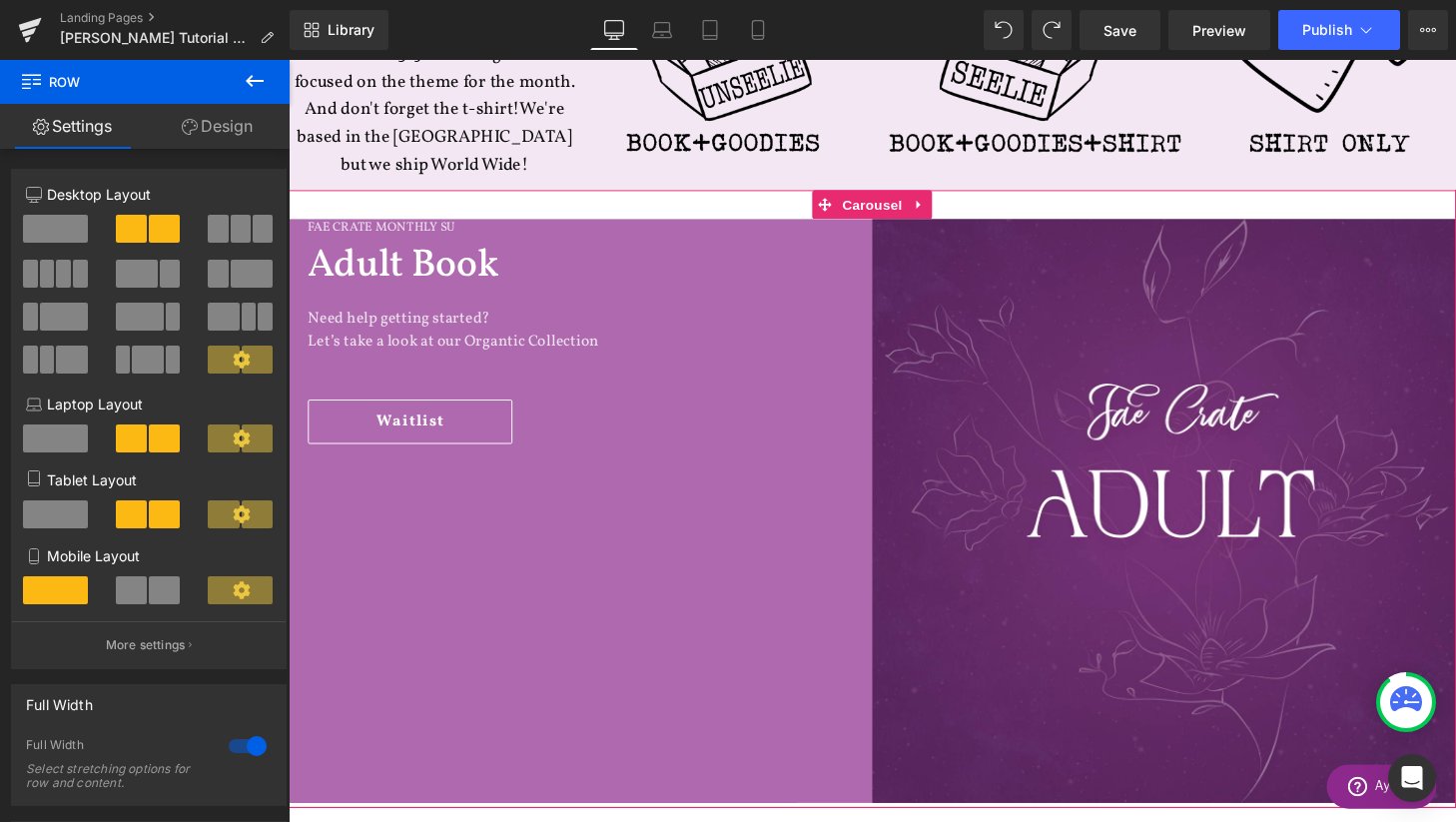 click on "›" at bounding box center [1527, 529] 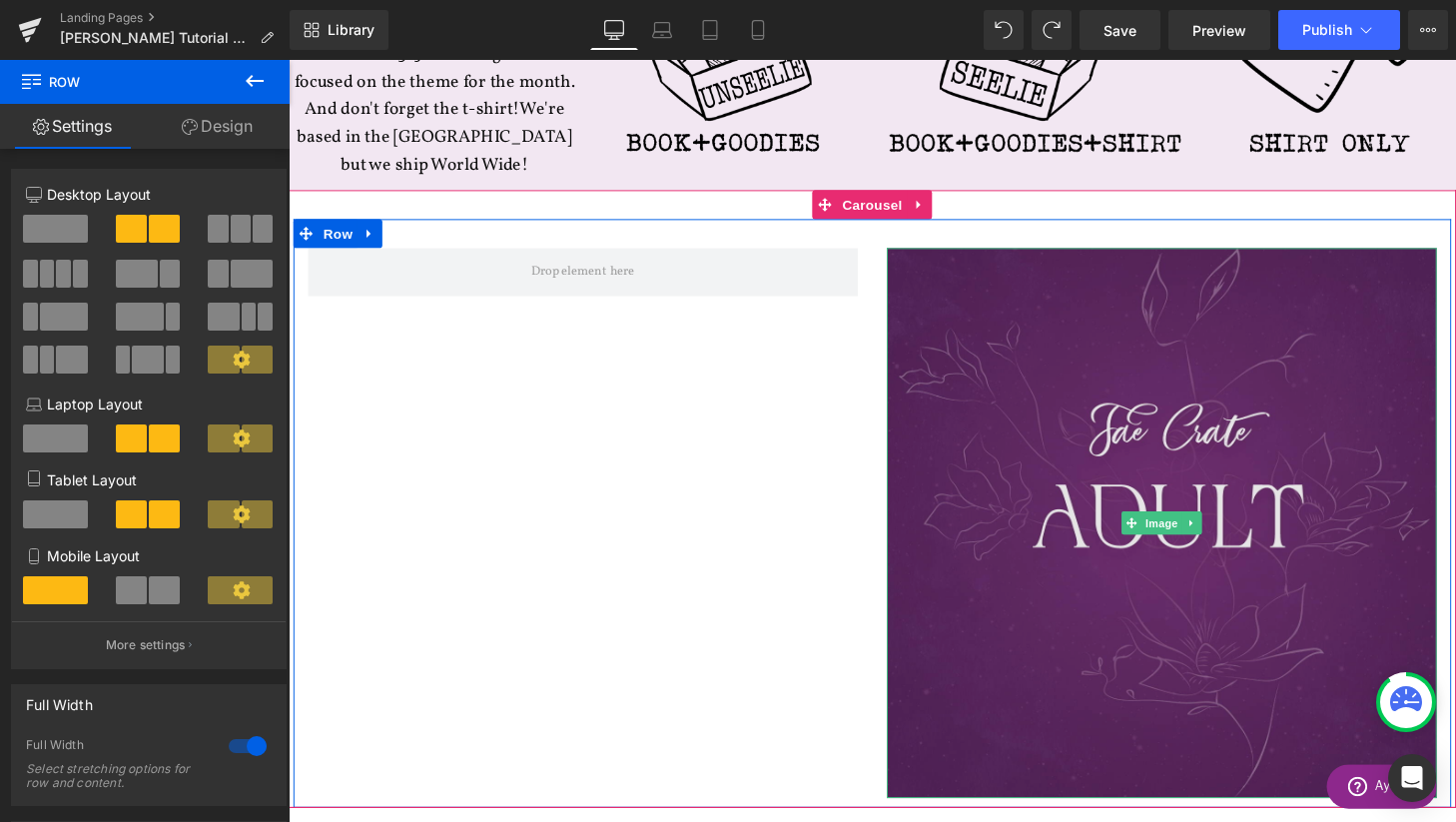 click at bounding box center [1192, 539] 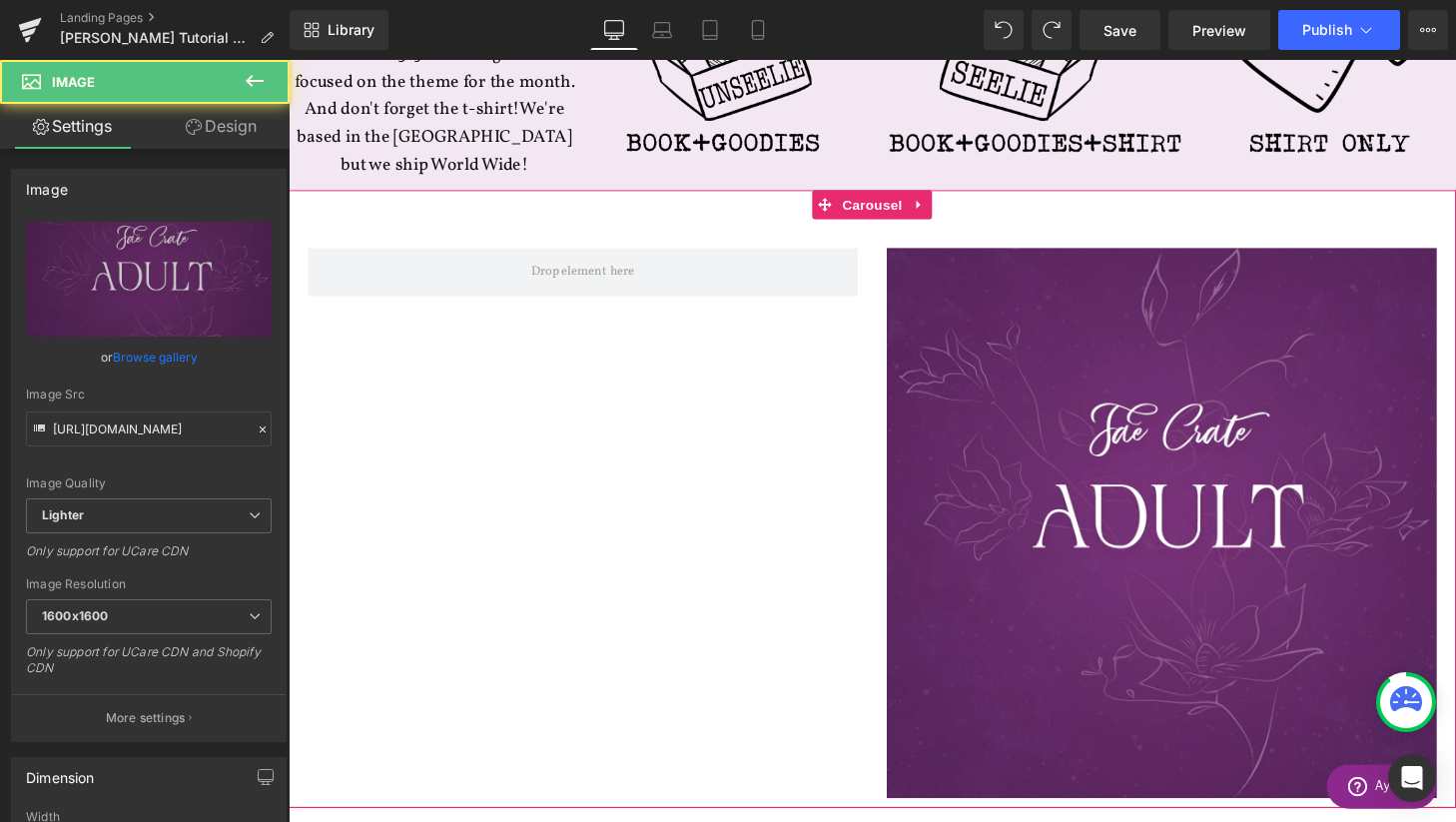 click on "‹" at bounding box center (259, 529) 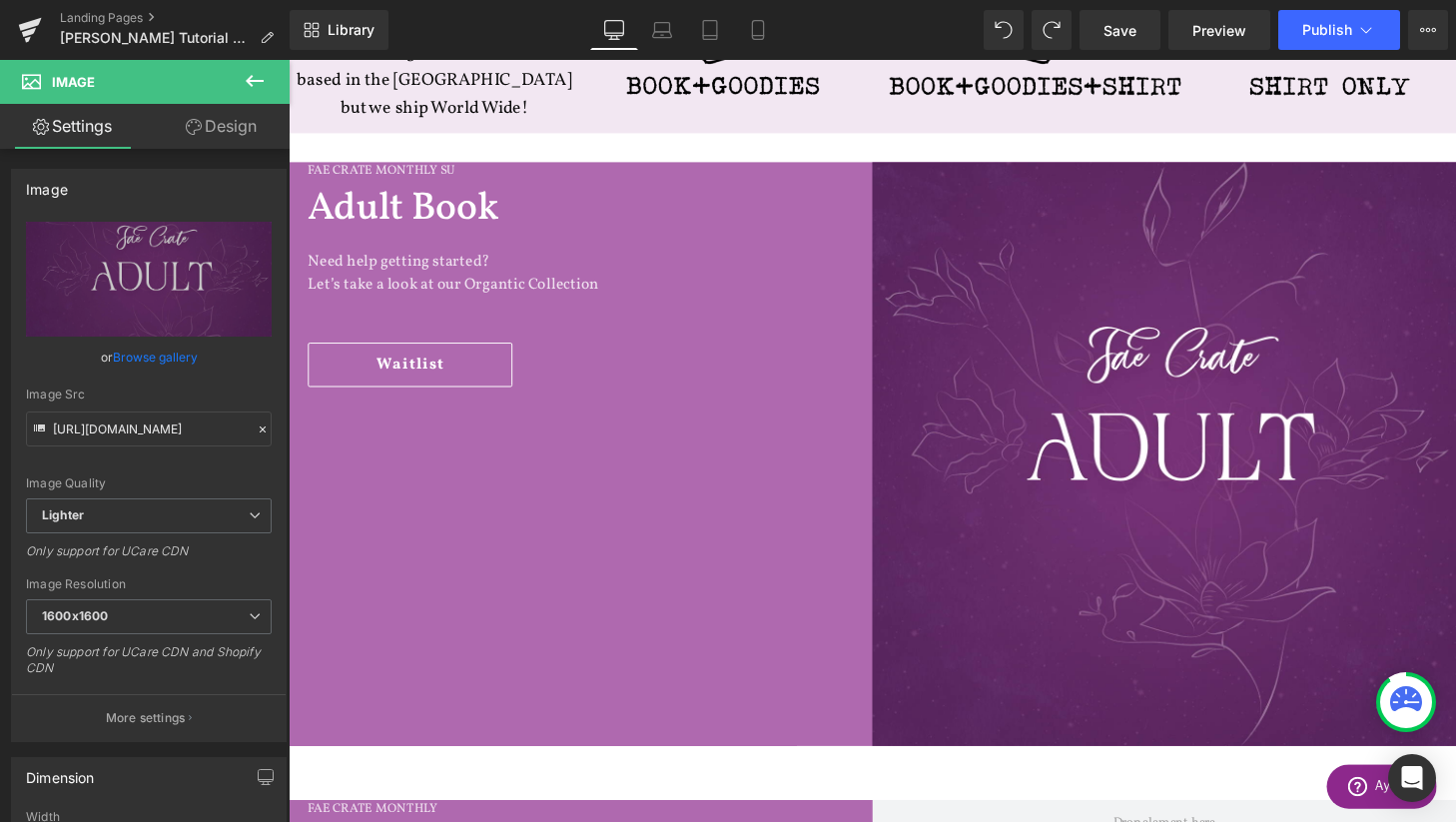 scroll, scrollTop: 1023, scrollLeft: 0, axis: vertical 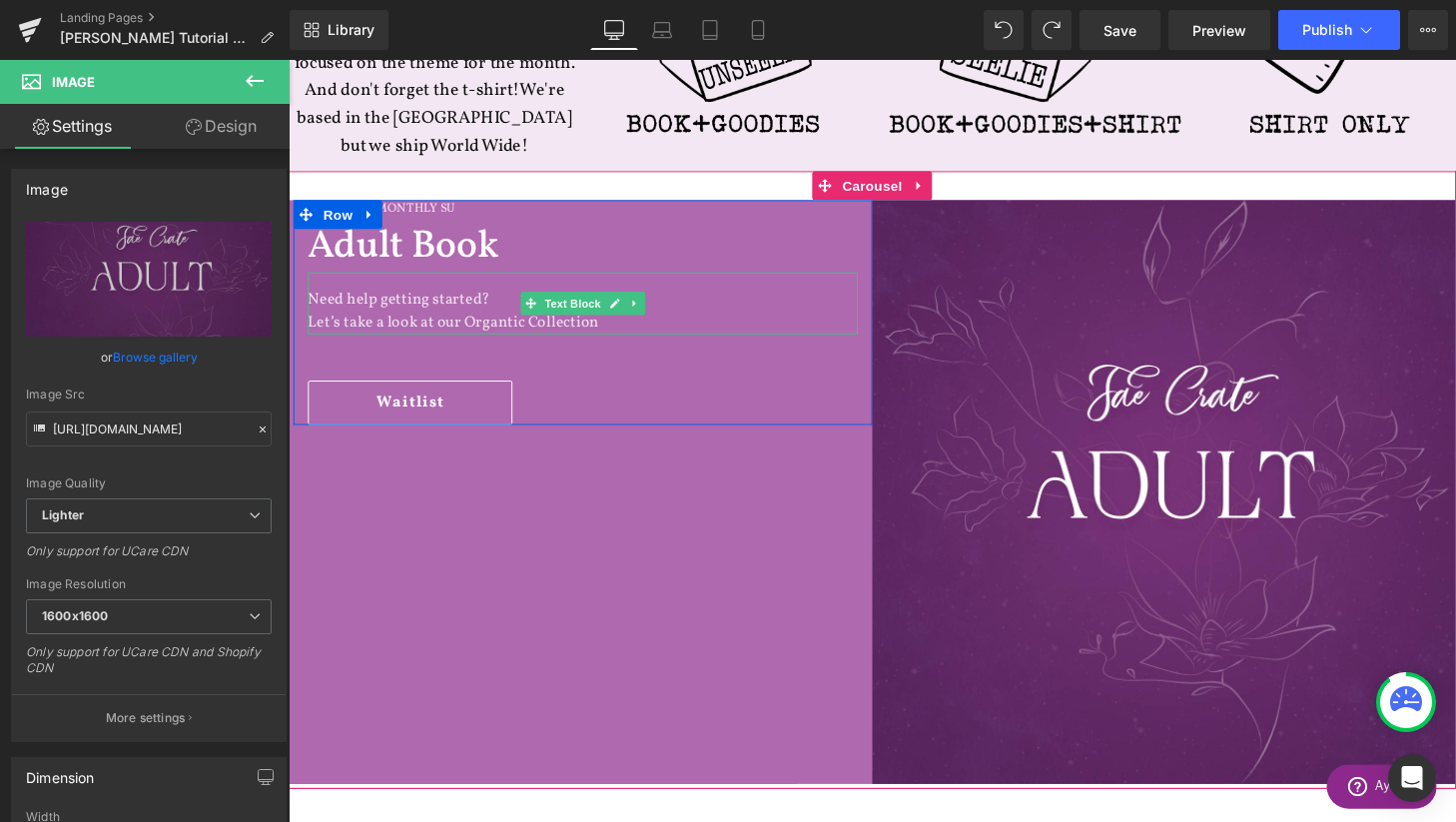 click on "Let’s take a look at our Organtic Collection" at bounding box center [593, 332] 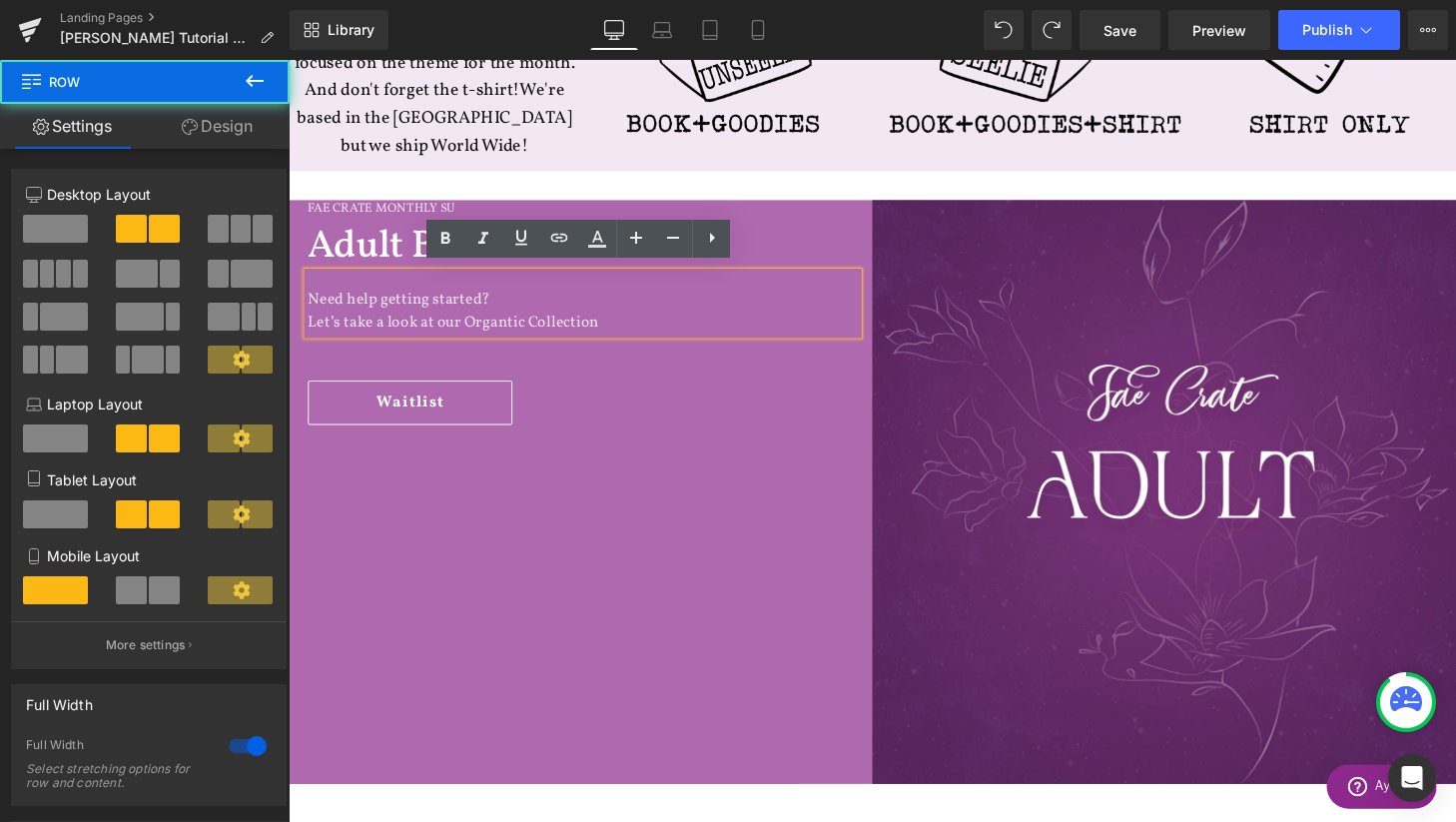 click on "FAE CRATE MONTHLY SU Heading         Adult Book Heading         Need help getting started? Let’s take a look at our Organtic Collection Text Block         Waitlist Button         Row
Image
Row" at bounding box center (893, 506) 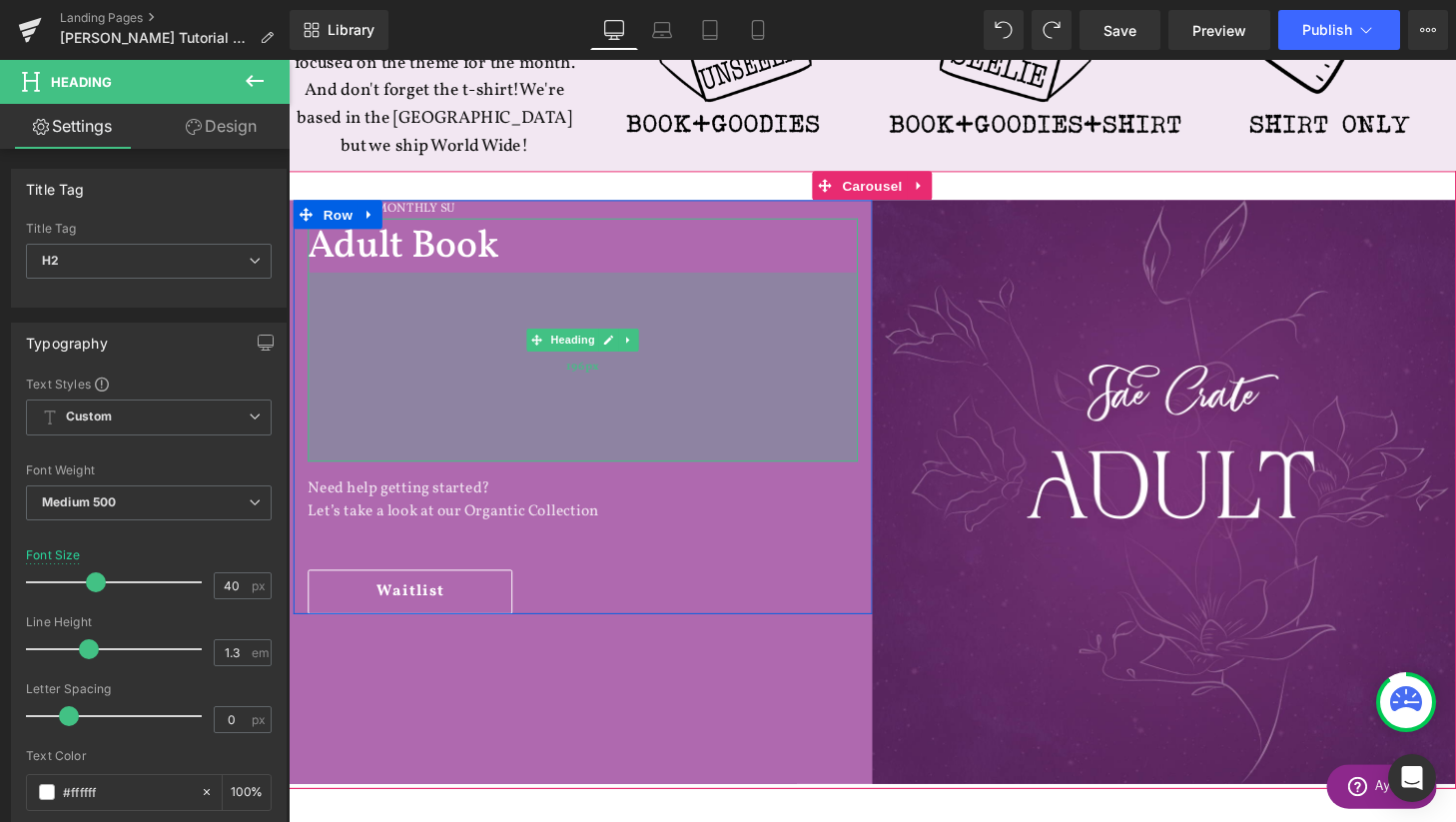 drag, startPoint x: 379, startPoint y: 270, endPoint x: 478, endPoint y: 464, distance: 217.80037 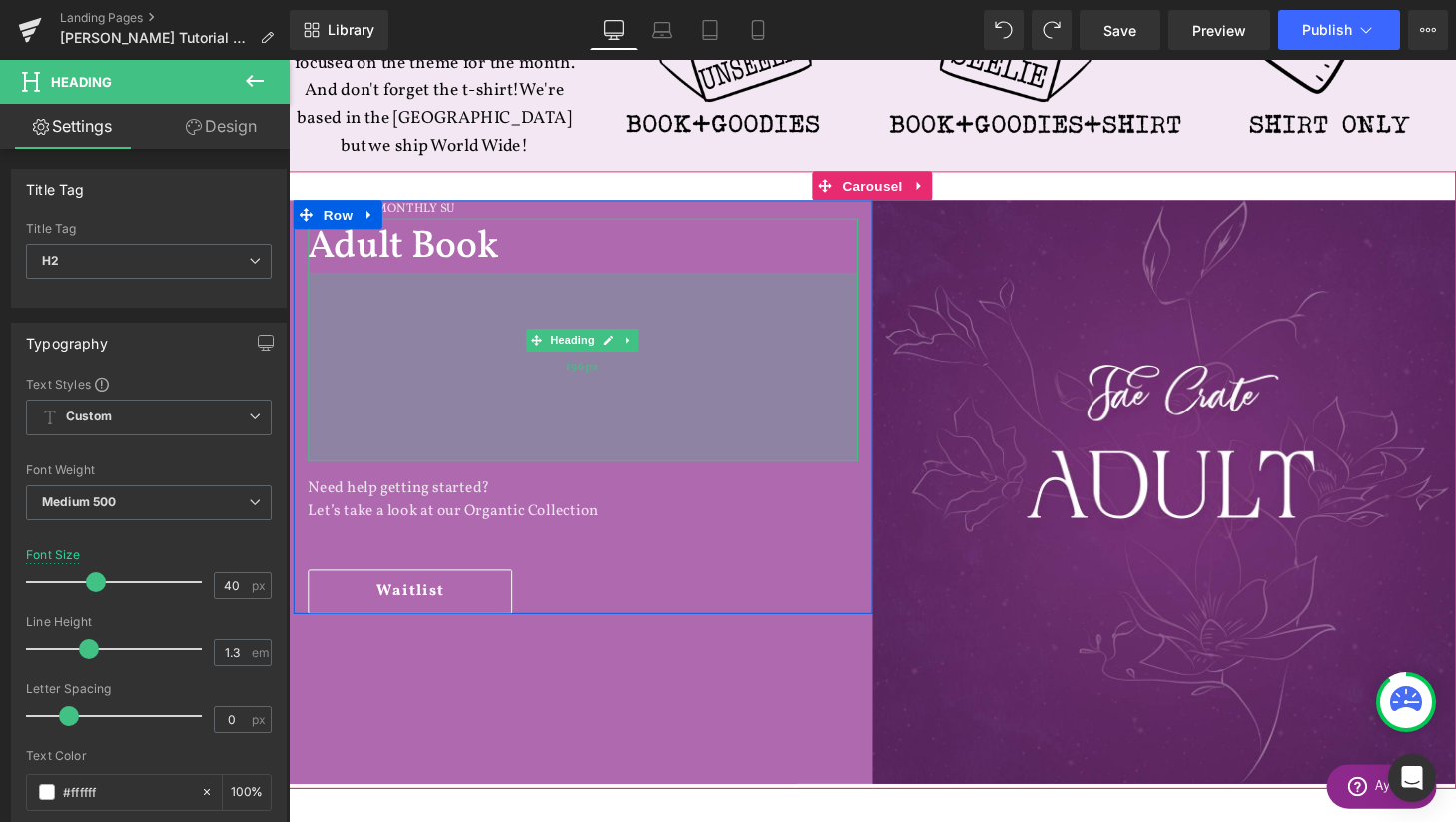 click on "196px" at bounding box center (593, 378) 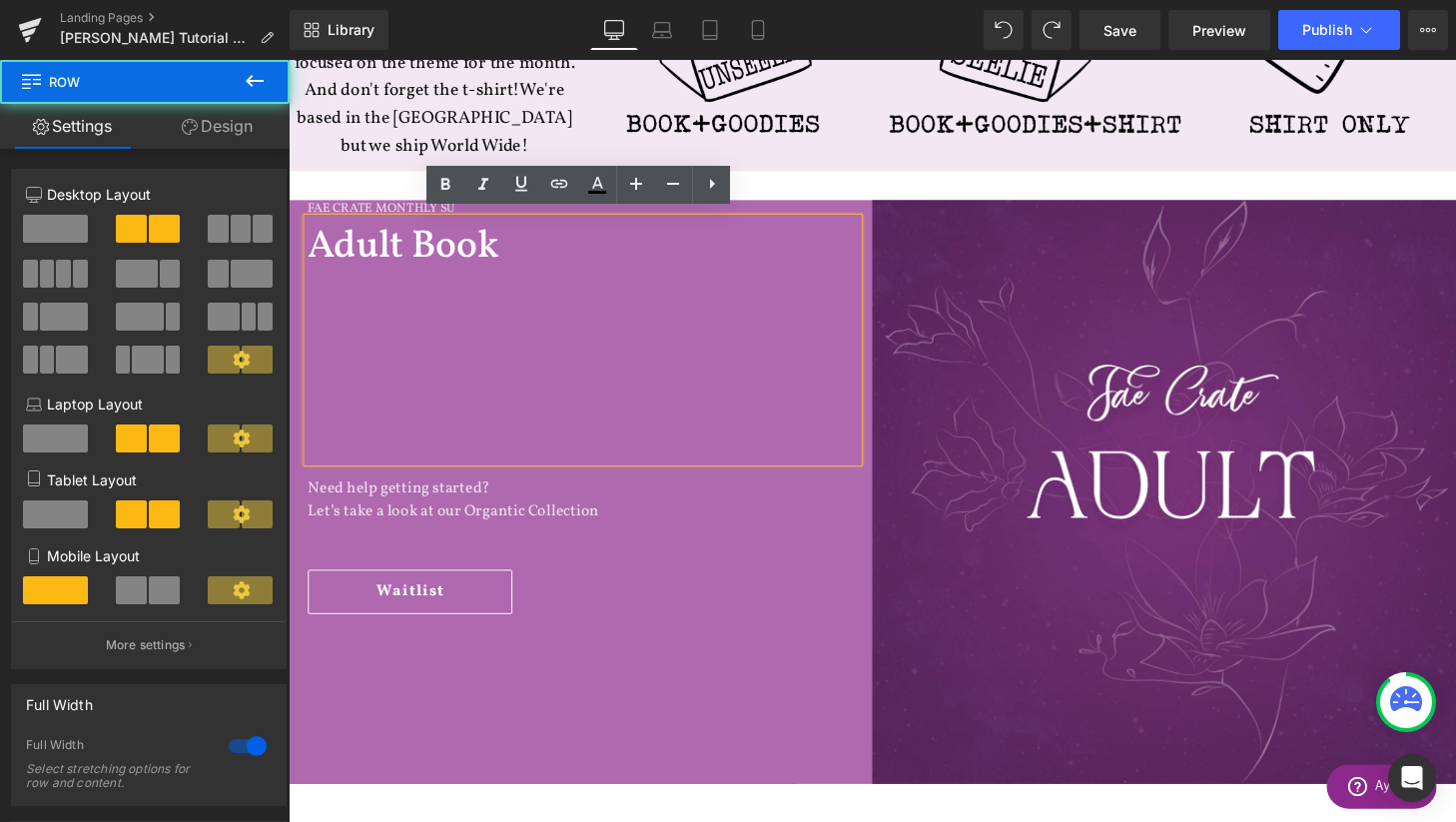 click on "FAE CRATE MONTHLY SU Heading         Adult Book Heading     196px     Need help getting started? Let’s take a look at our Organtic Collection Text Block         Waitlist Button         Row
Image
Row" at bounding box center (893, 506) 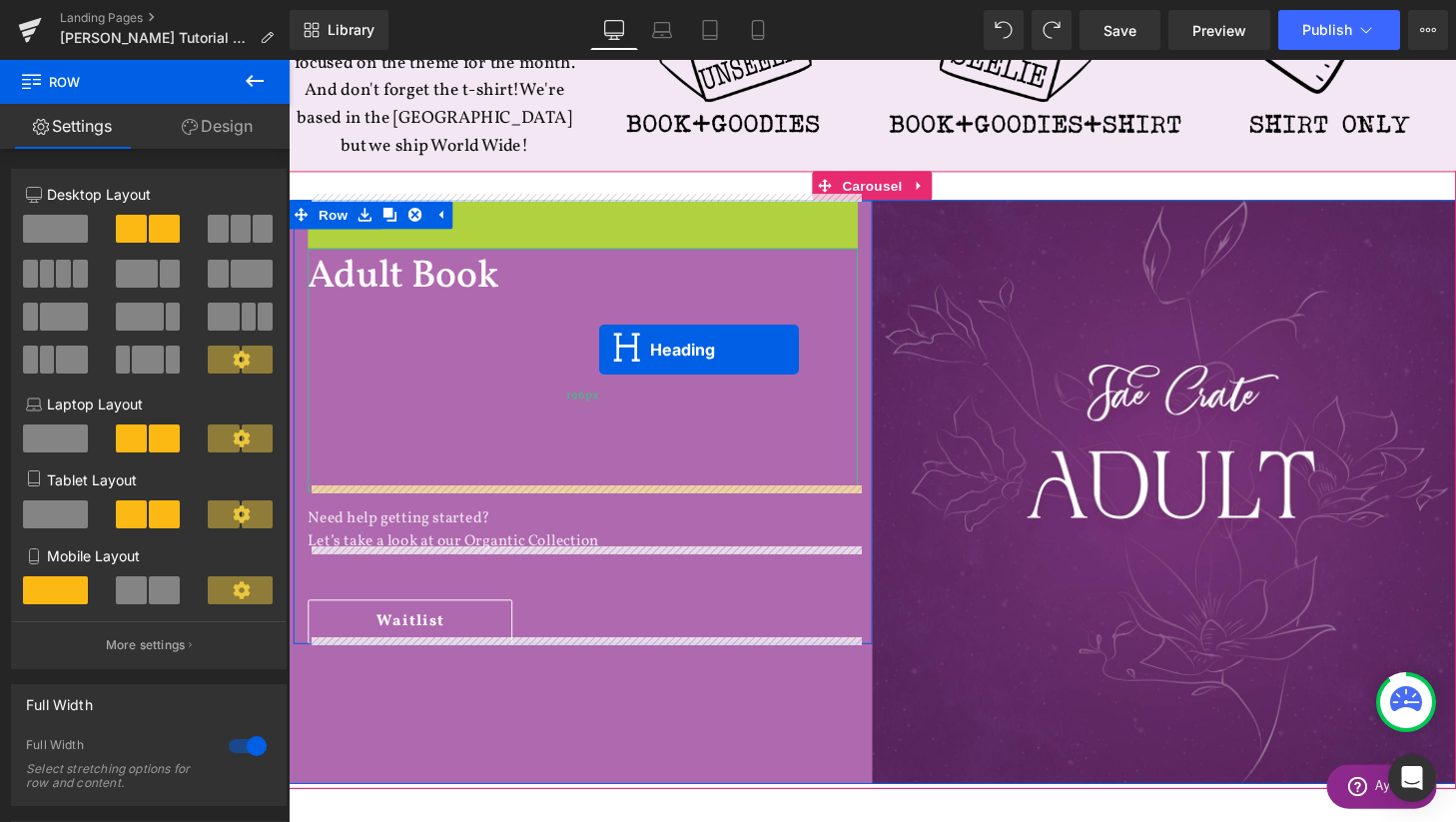drag, startPoint x: 594, startPoint y: 216, endPoint x: 610, endPoint y: 360, distance: 144.88616 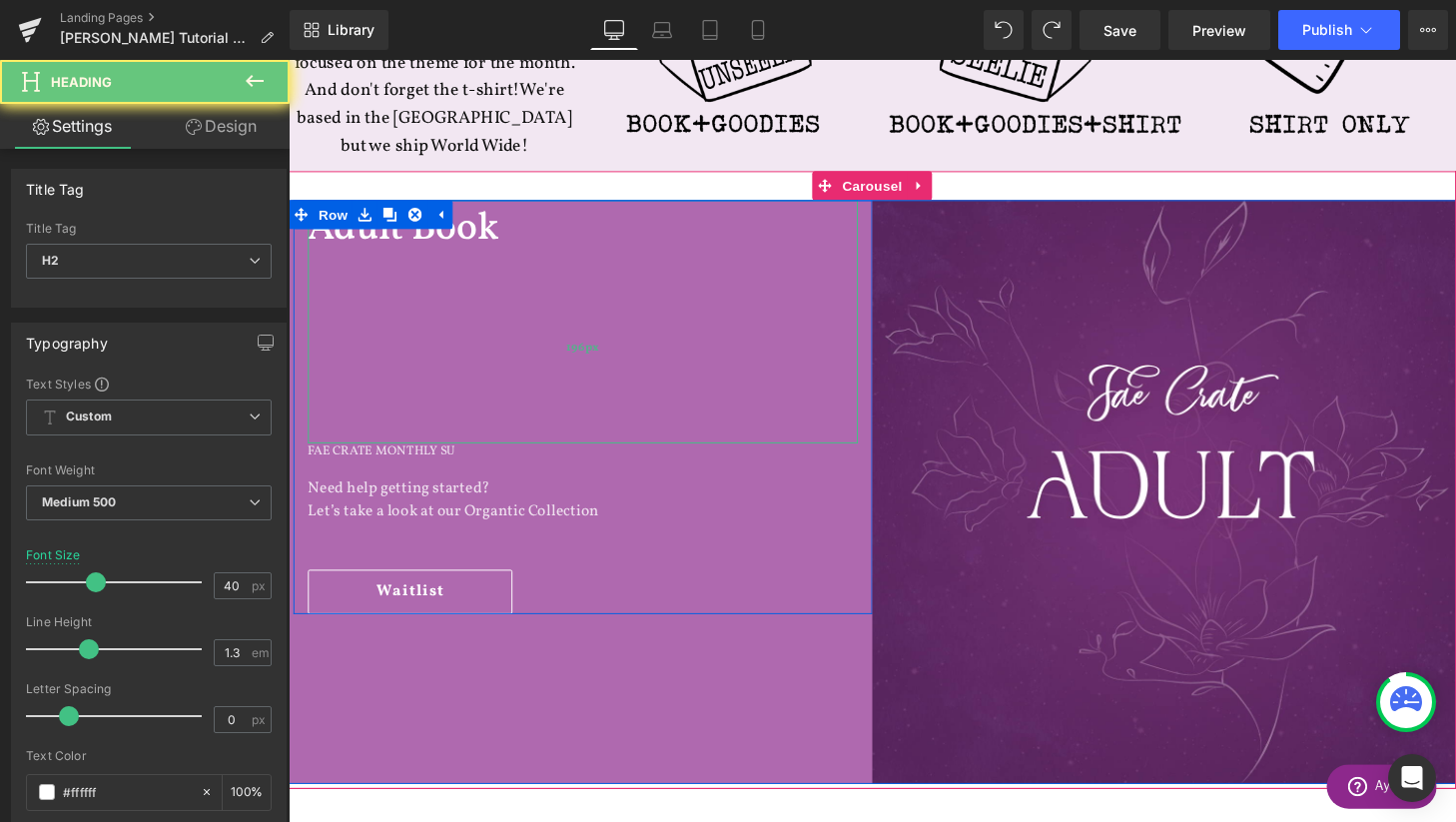 click on "196px" at bounding box center (593, 359) 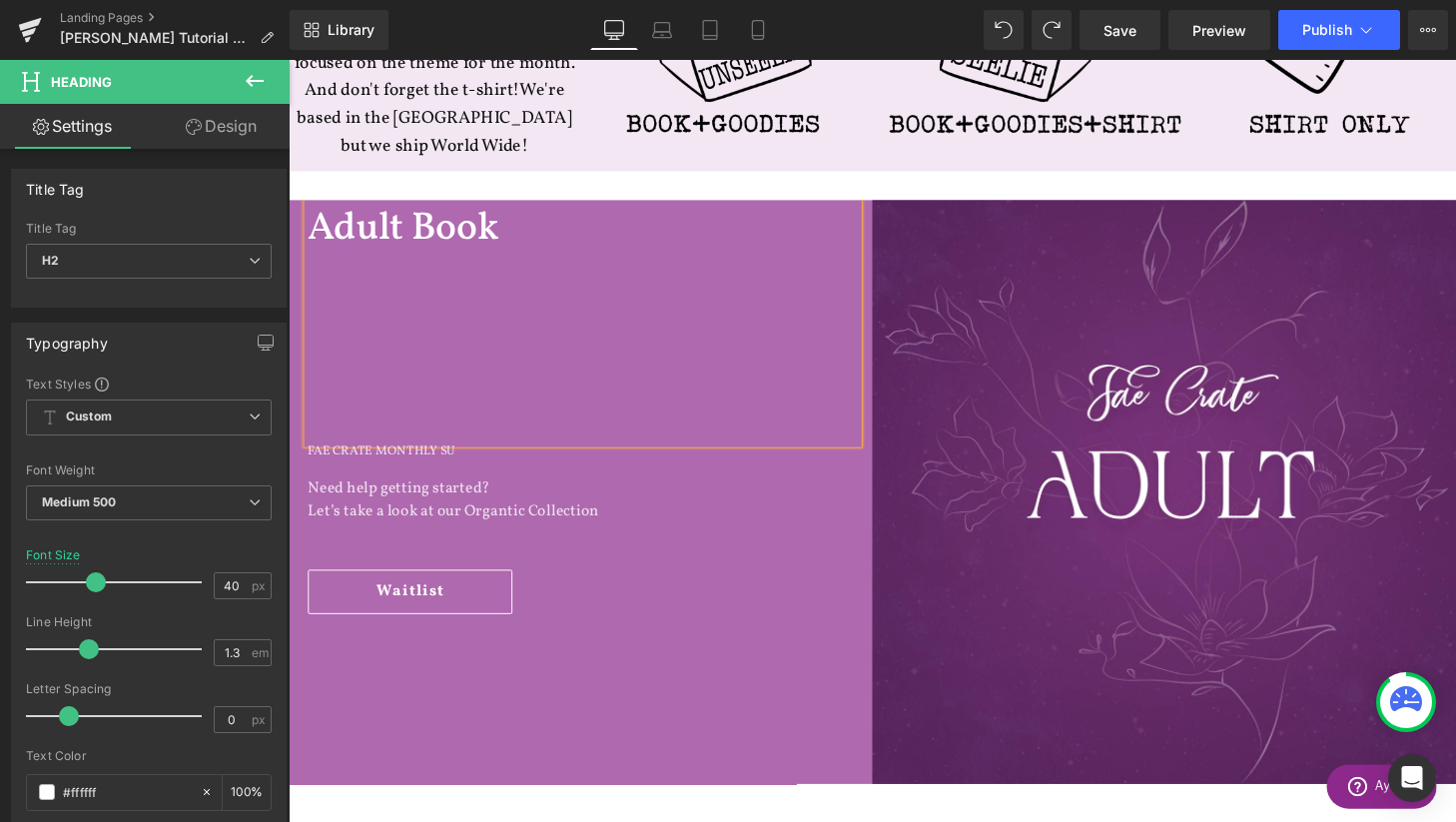 click on "Adult Book Heading     196px     FAE CRATE MONTHLY SU Heading         Need help getting started? Let’s take a look at our Organtic Collection Text Block         Waitlist Button" at bounding box center (593, 419) 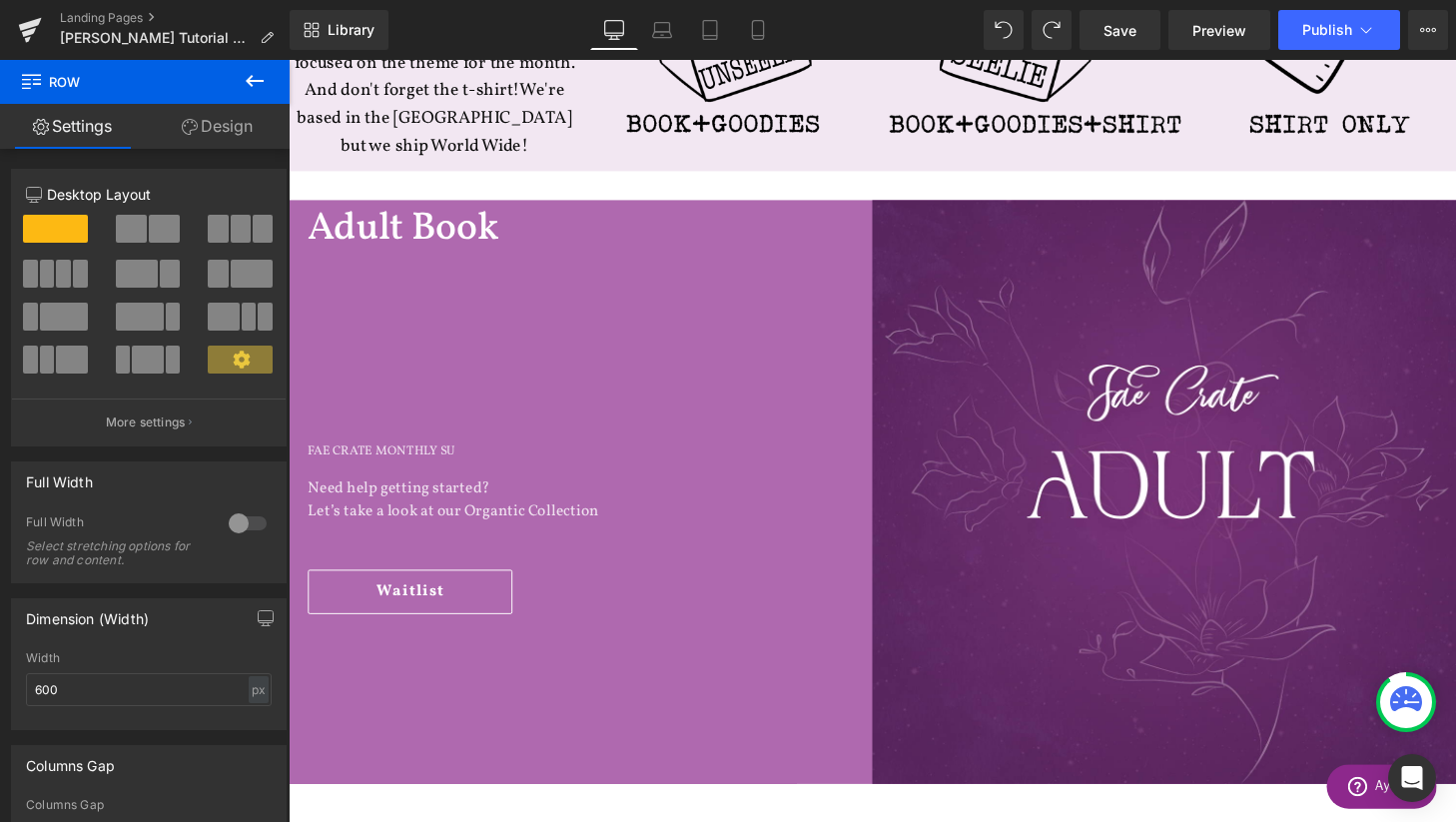 click on "Adult Book Heading     196px     FAE CRATE MONTHLY SU Heading         Need help getting started? Let’s take a look at our Organtic Collection Text Block         Waitlist Button         Row
Image
Row" at bounding box center [893, 506] 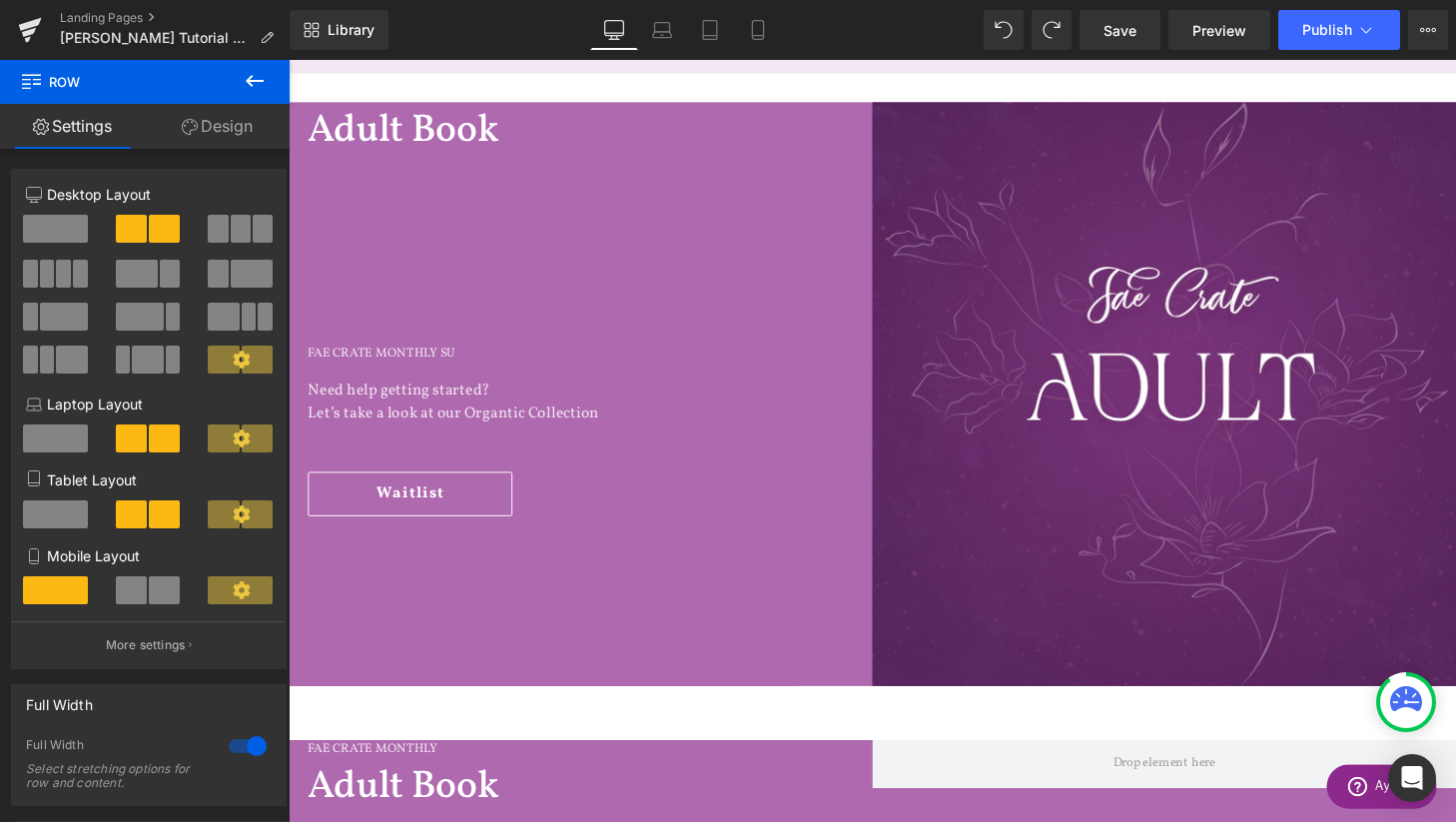 scroll, scrollTop: 1067, scrollLeft: 0, axis: vertical 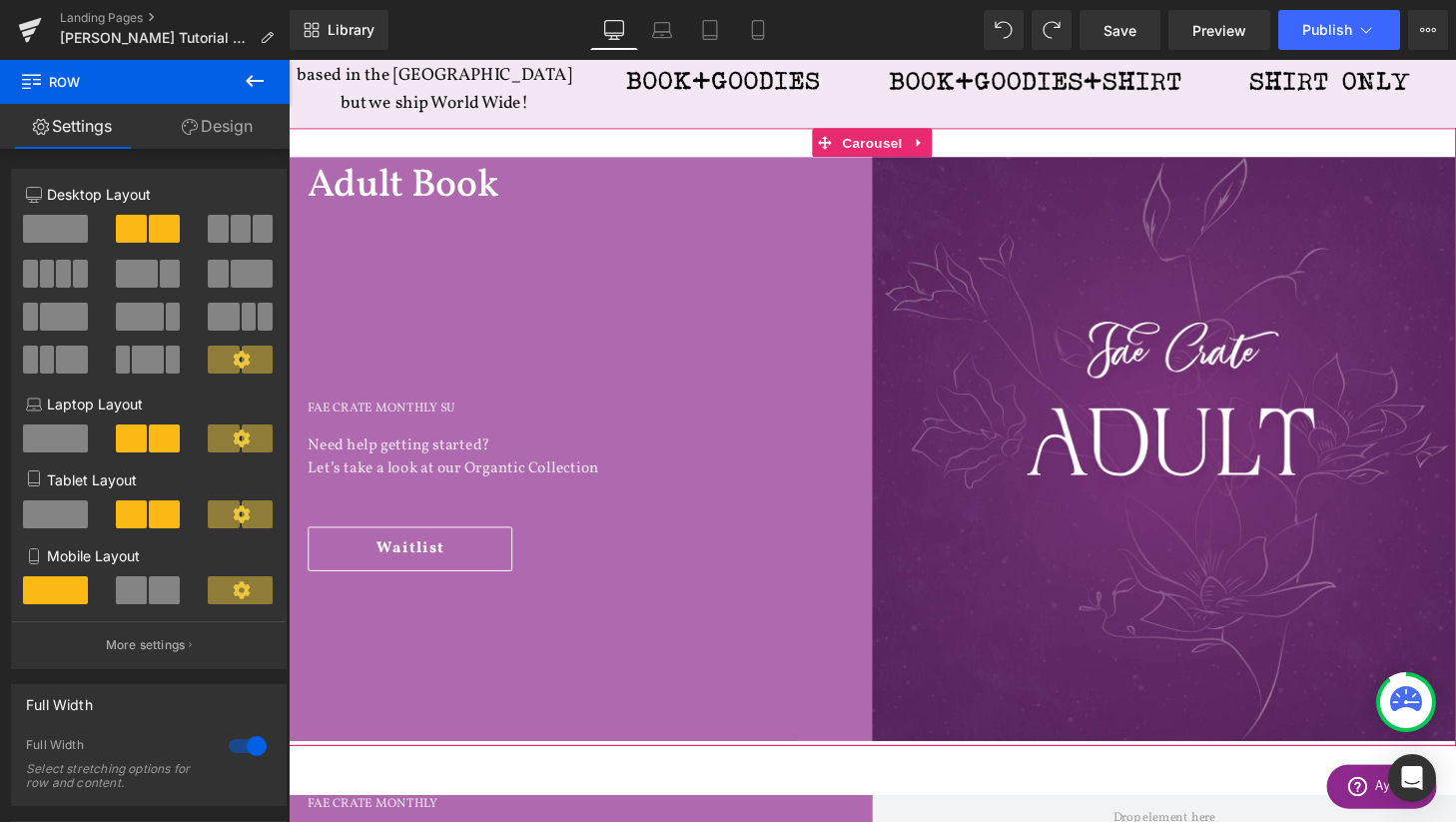 click on "›" at bounding box center [1527, 465] 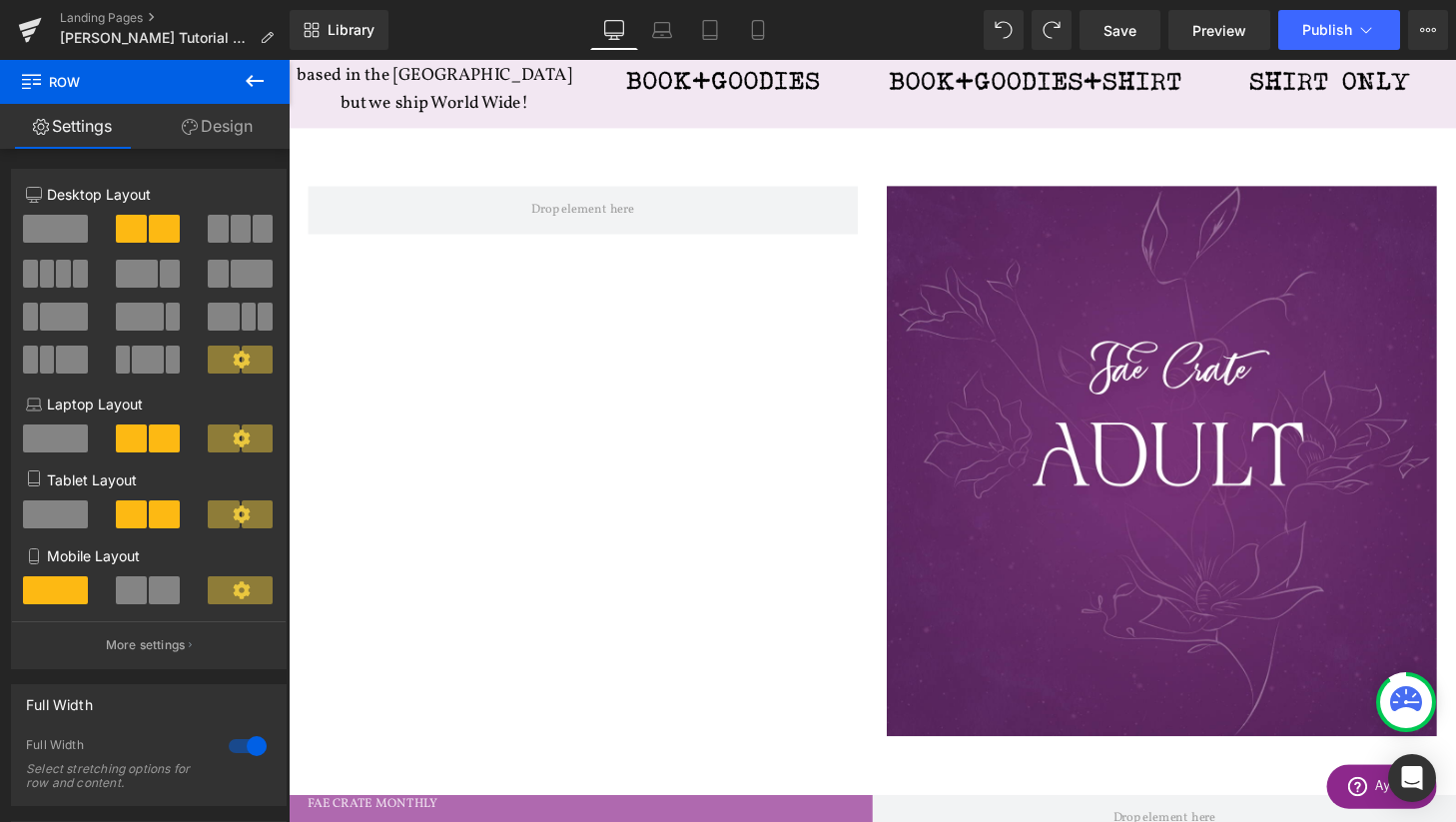 click at bounding box center (255, 82) 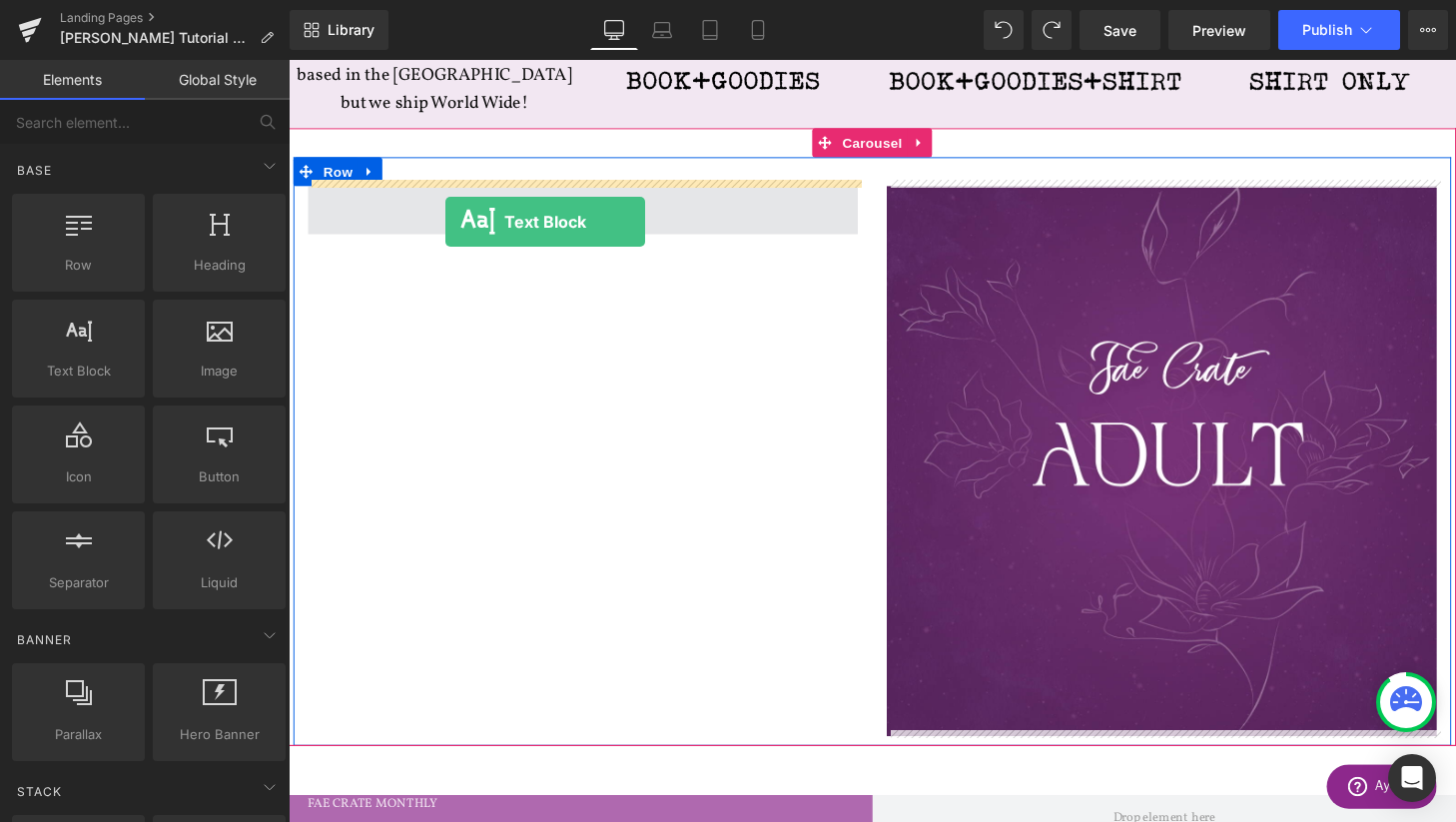 drag, startPoint x: 373, startPoint y: 416, endPoint x: 451, endPoint y: 227, distance: 204.46271 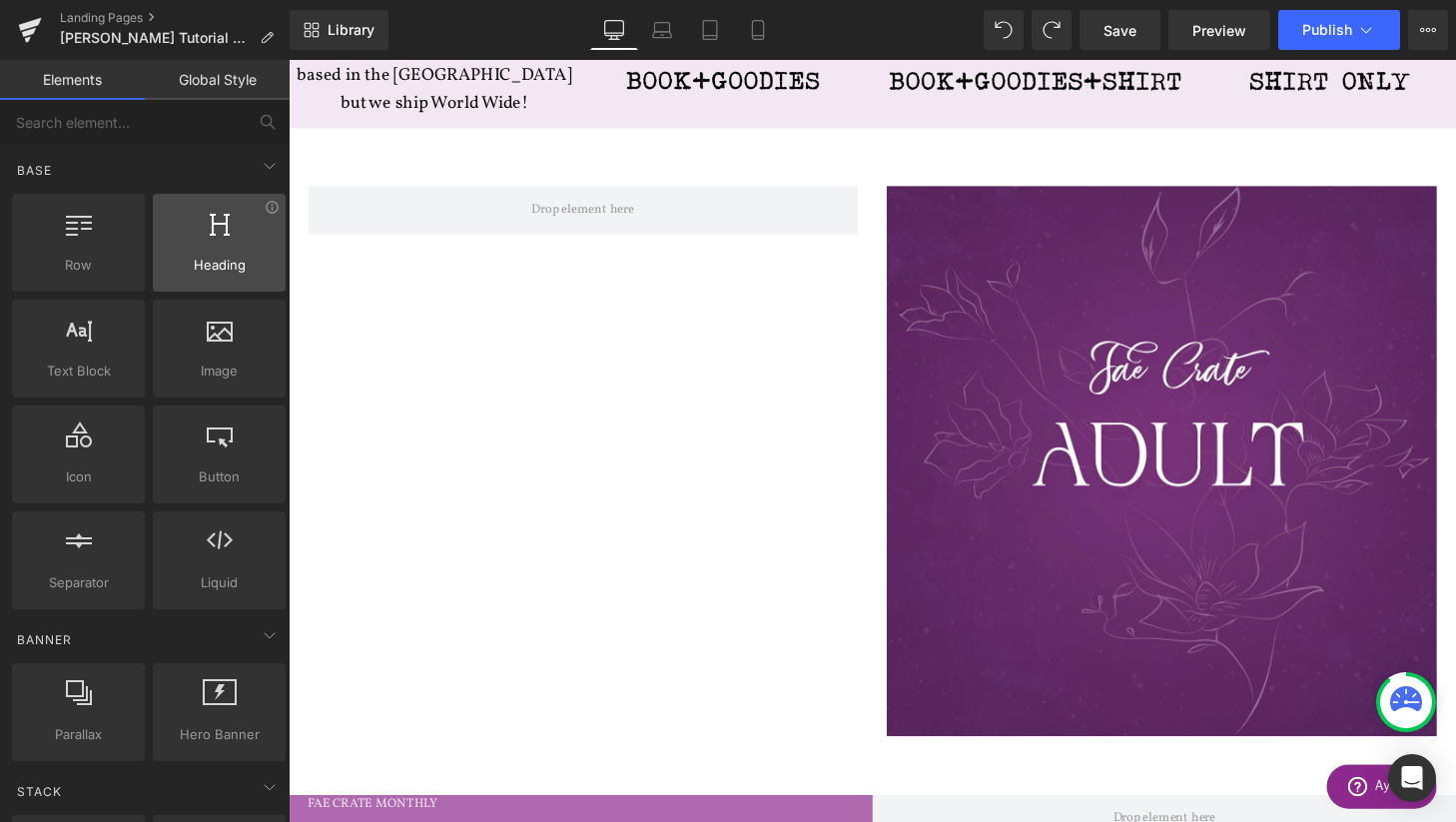 click on "Heading" at bounding box center (219, 265) 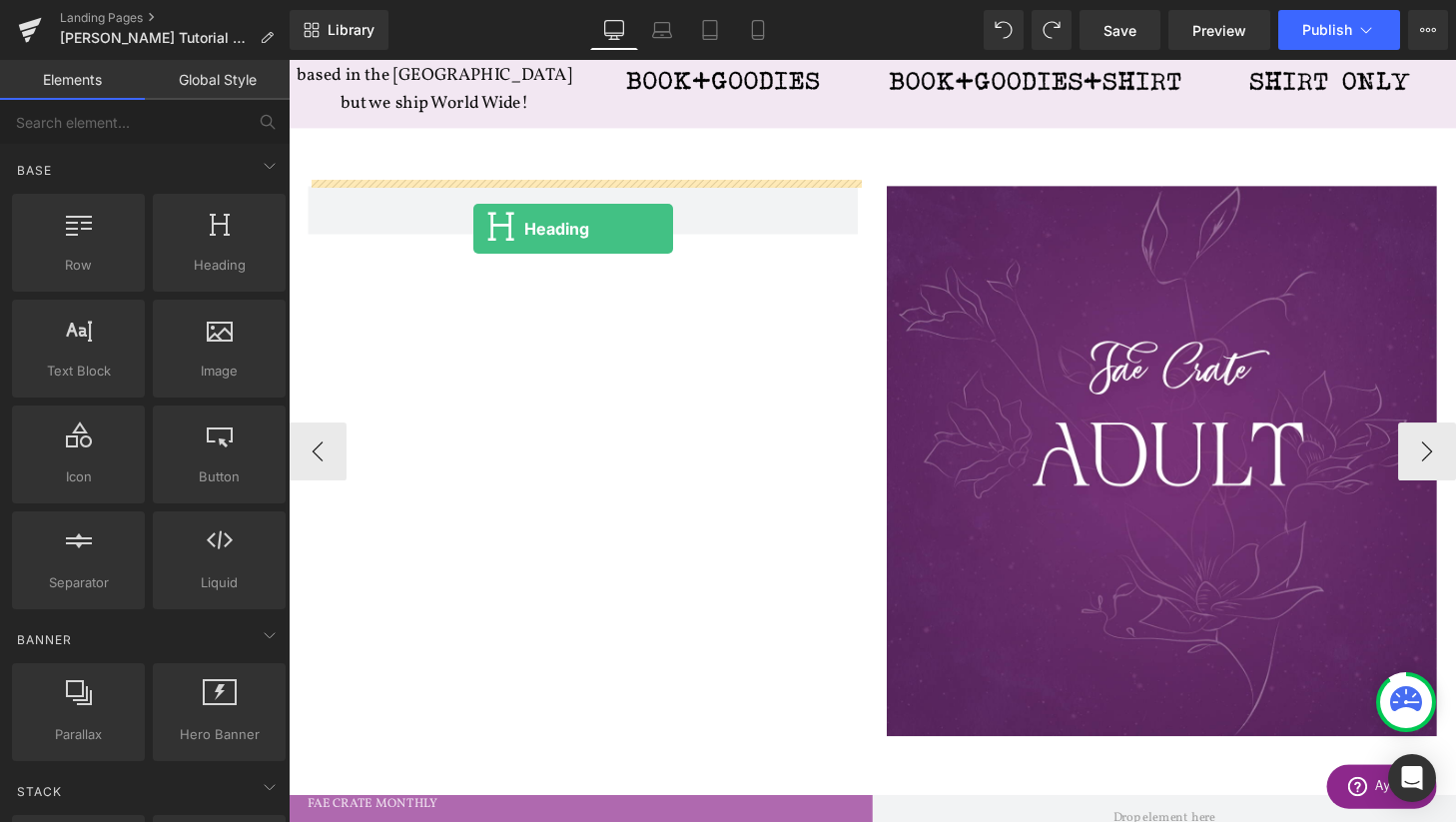 drag, startPoint x: 471, startPoint y: 326, endPoint x: 480, endPoint y: 234, distance: 92.43917 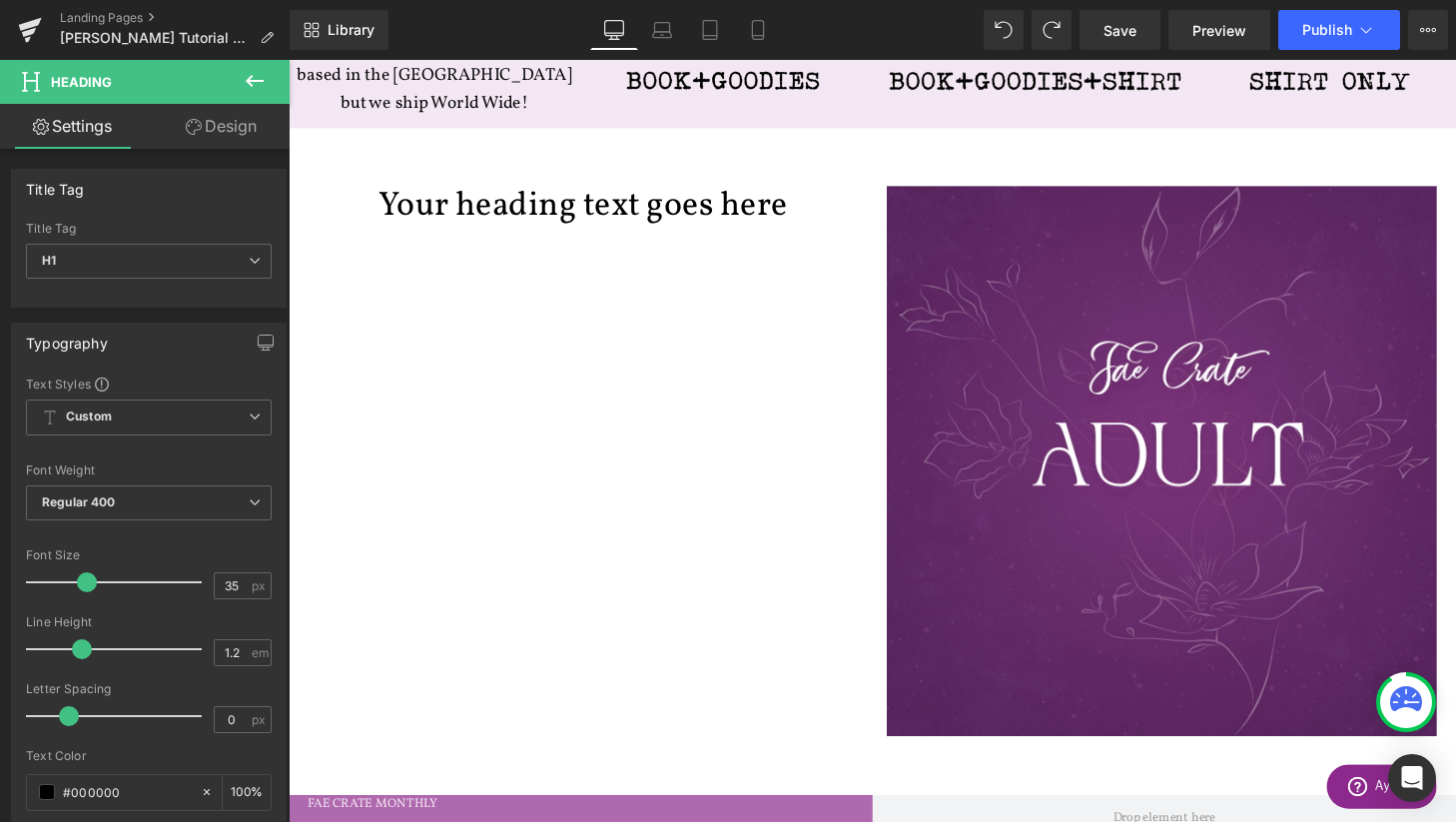 click 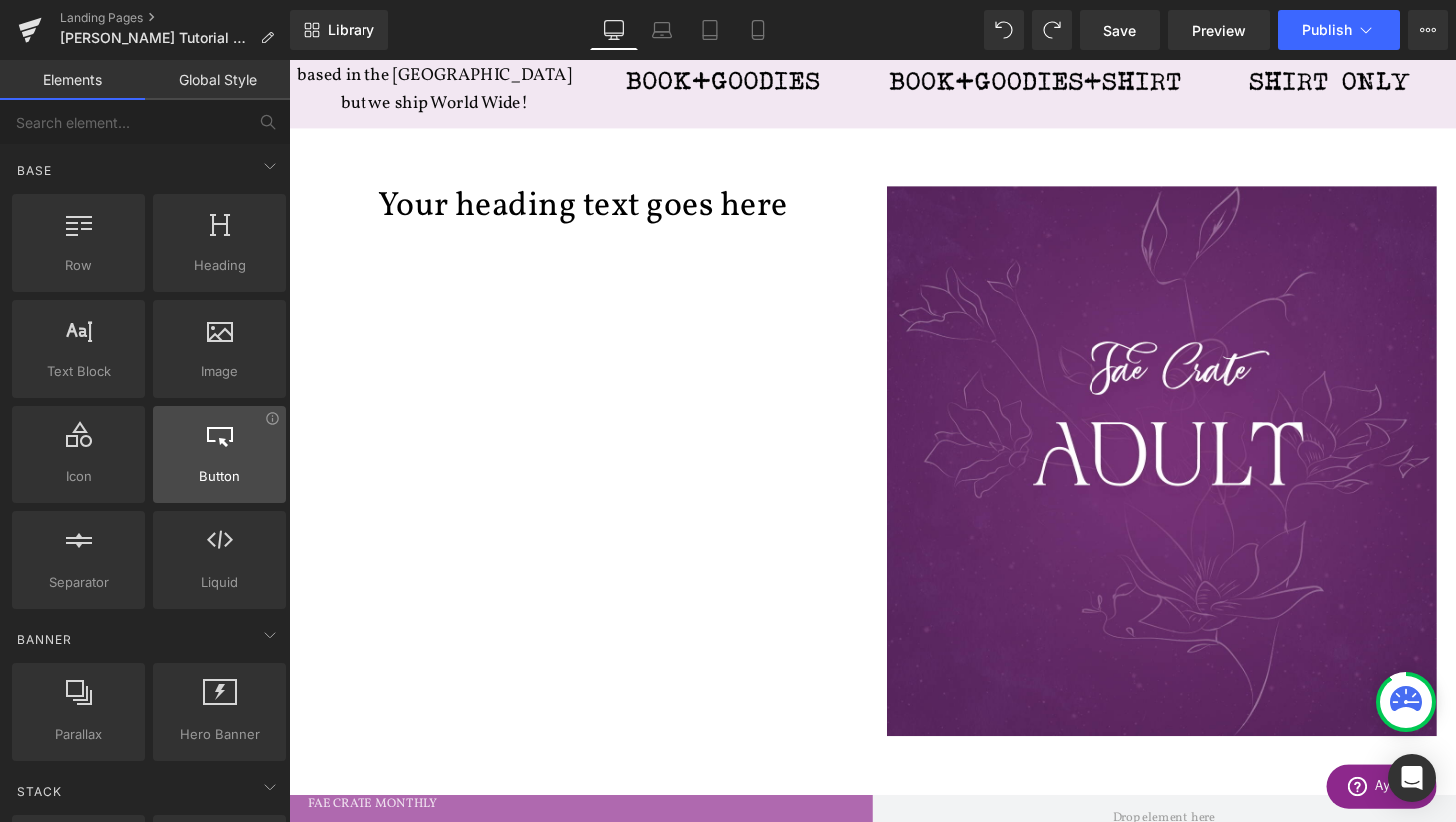 click at bounding box center [219, 443] 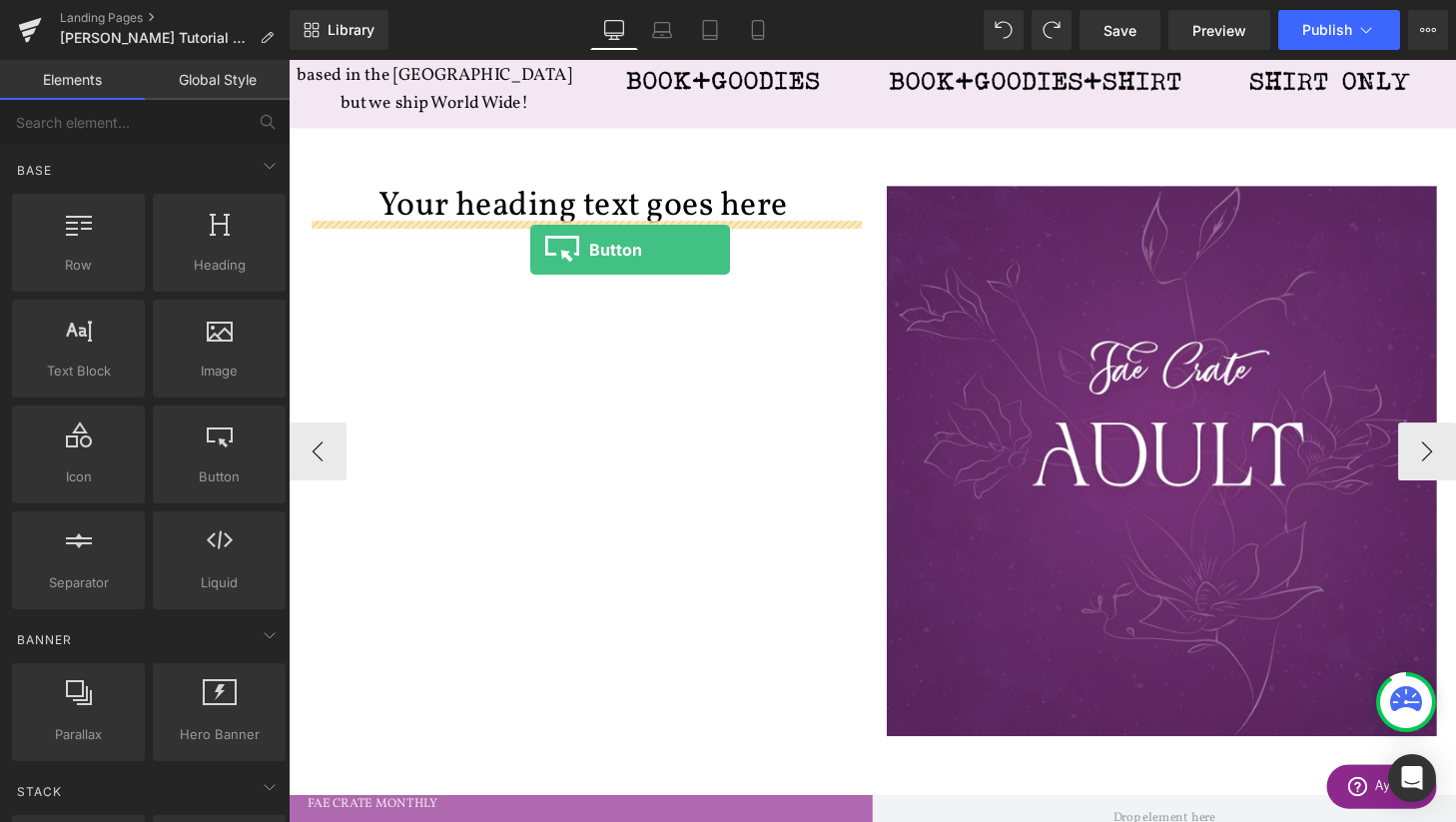 drag, startPoint x: 490, startPoint y: 526, endPoint x: 538, endPoint y: 257, distance: 273.249 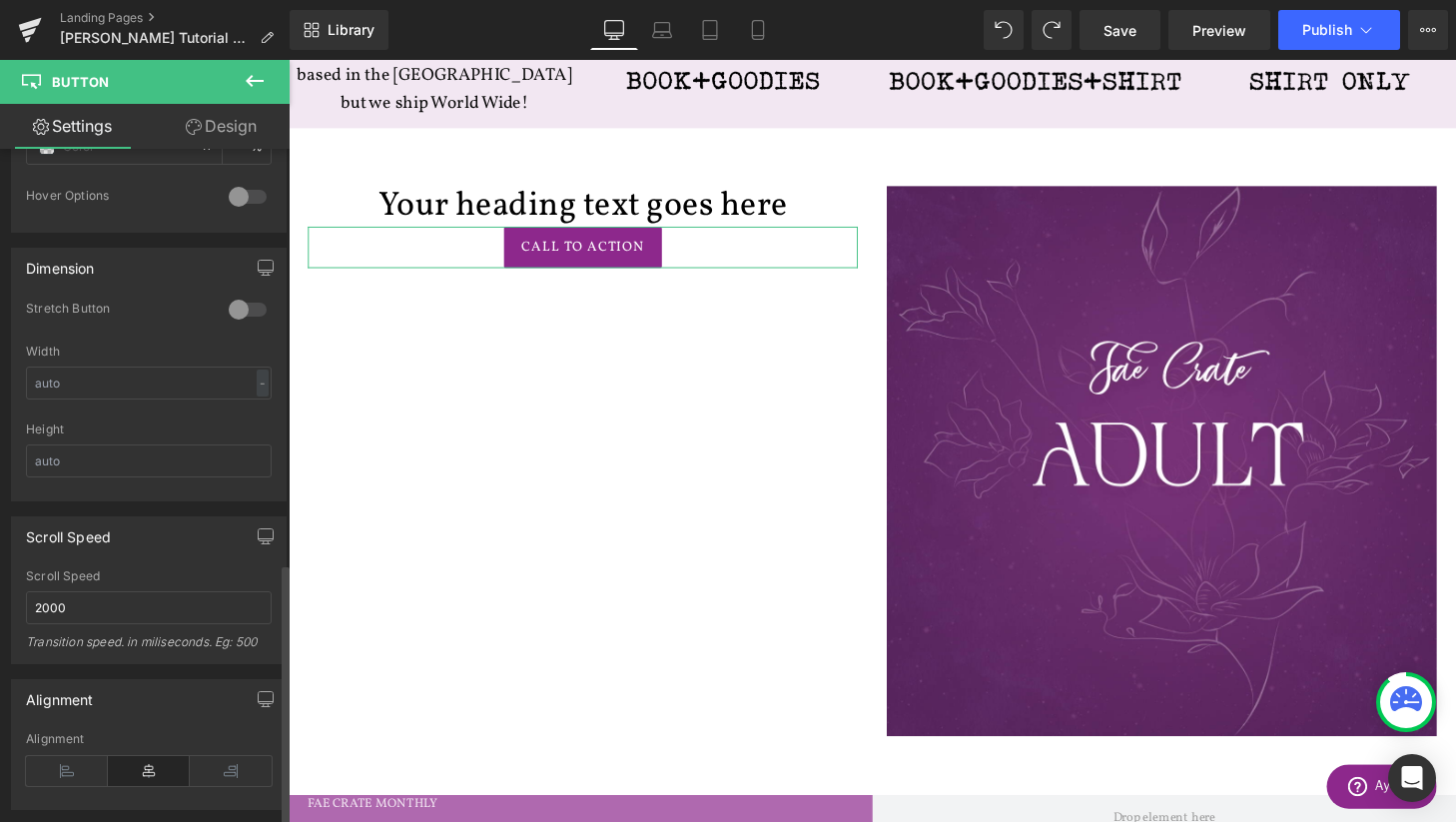 scroll, scrollTop: 1413, scrollLeft: 0, axis: vertical 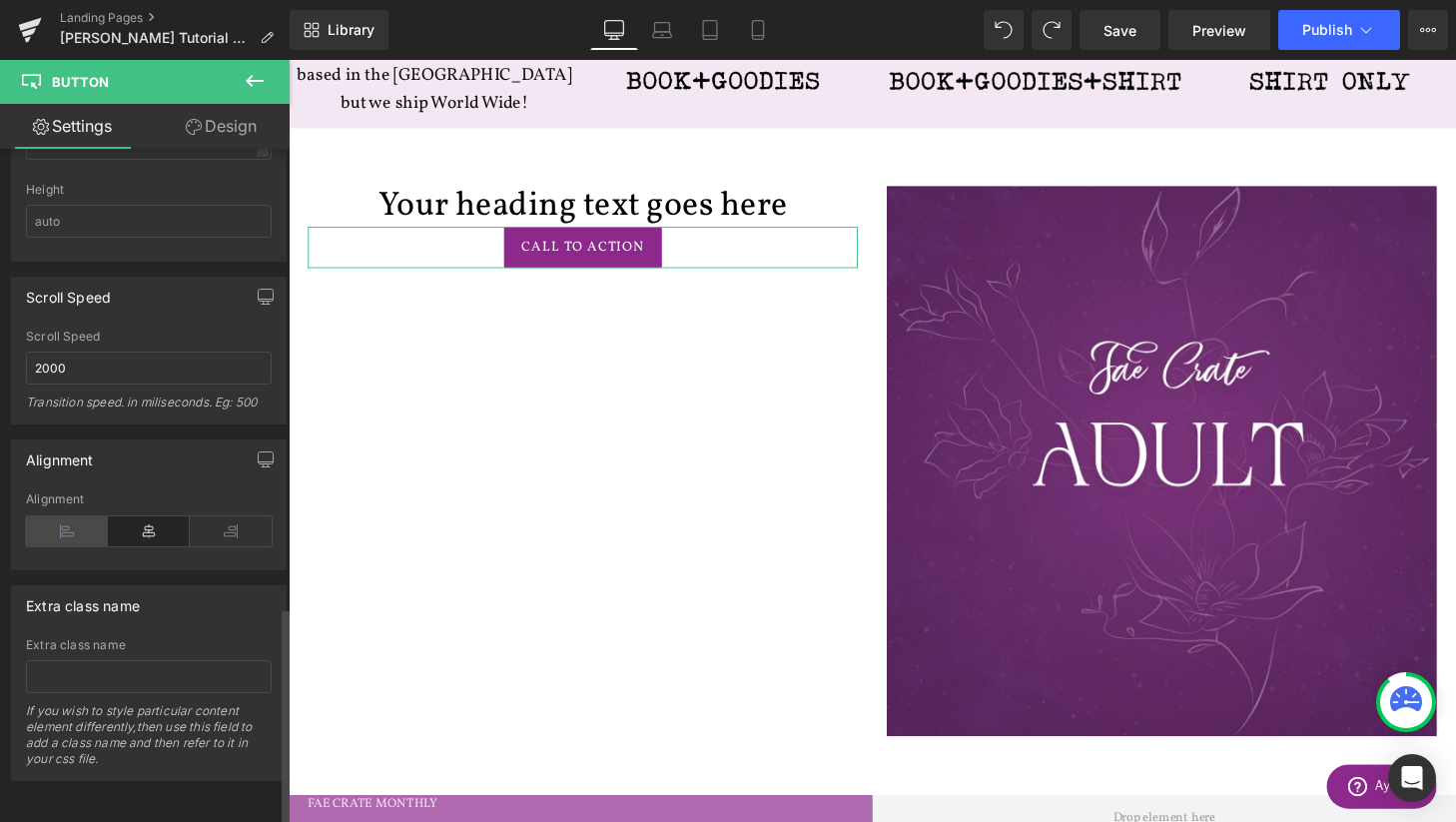 click at bounding box center [67, 531] 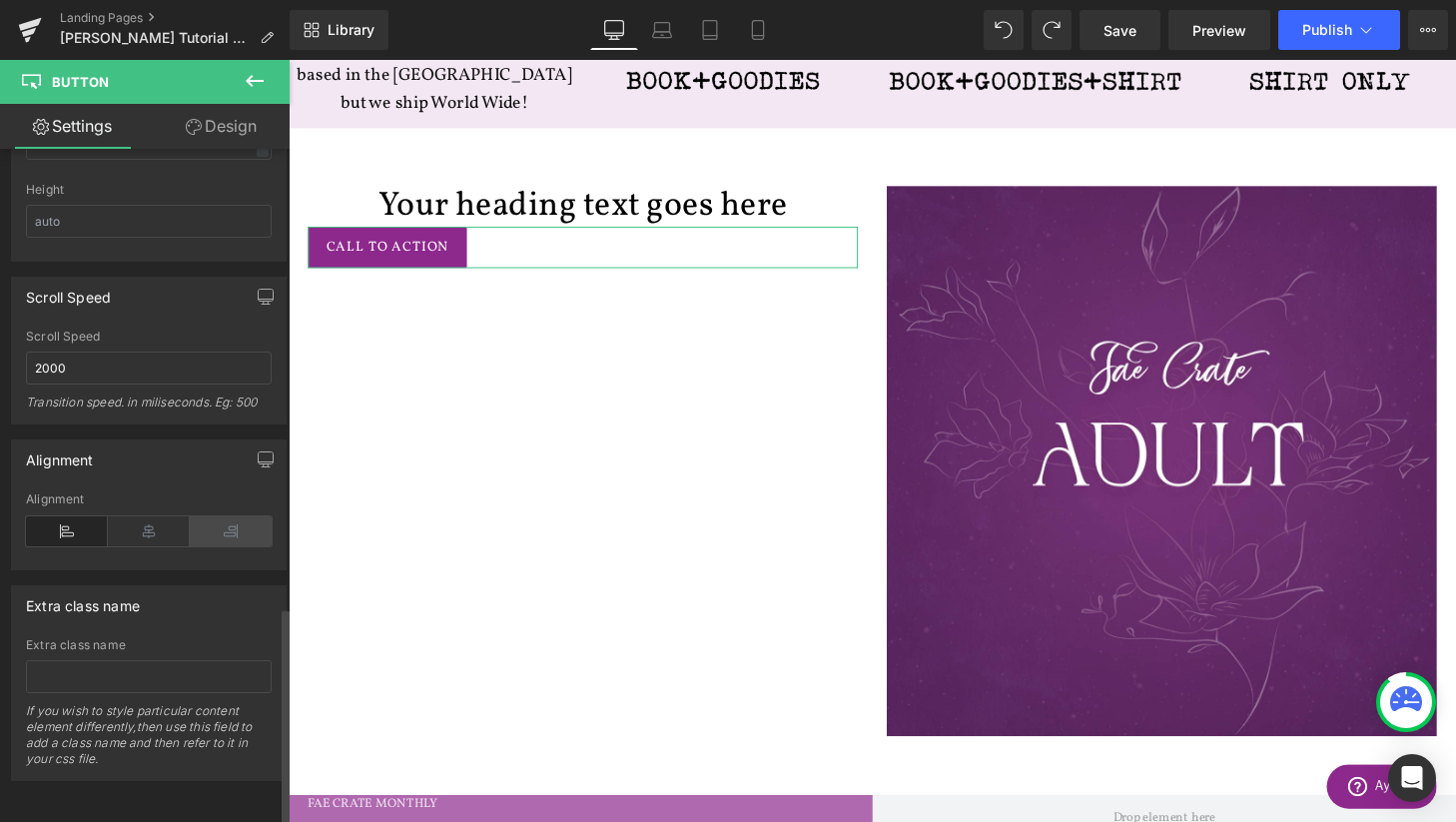 click at bounding box center (231, 531) 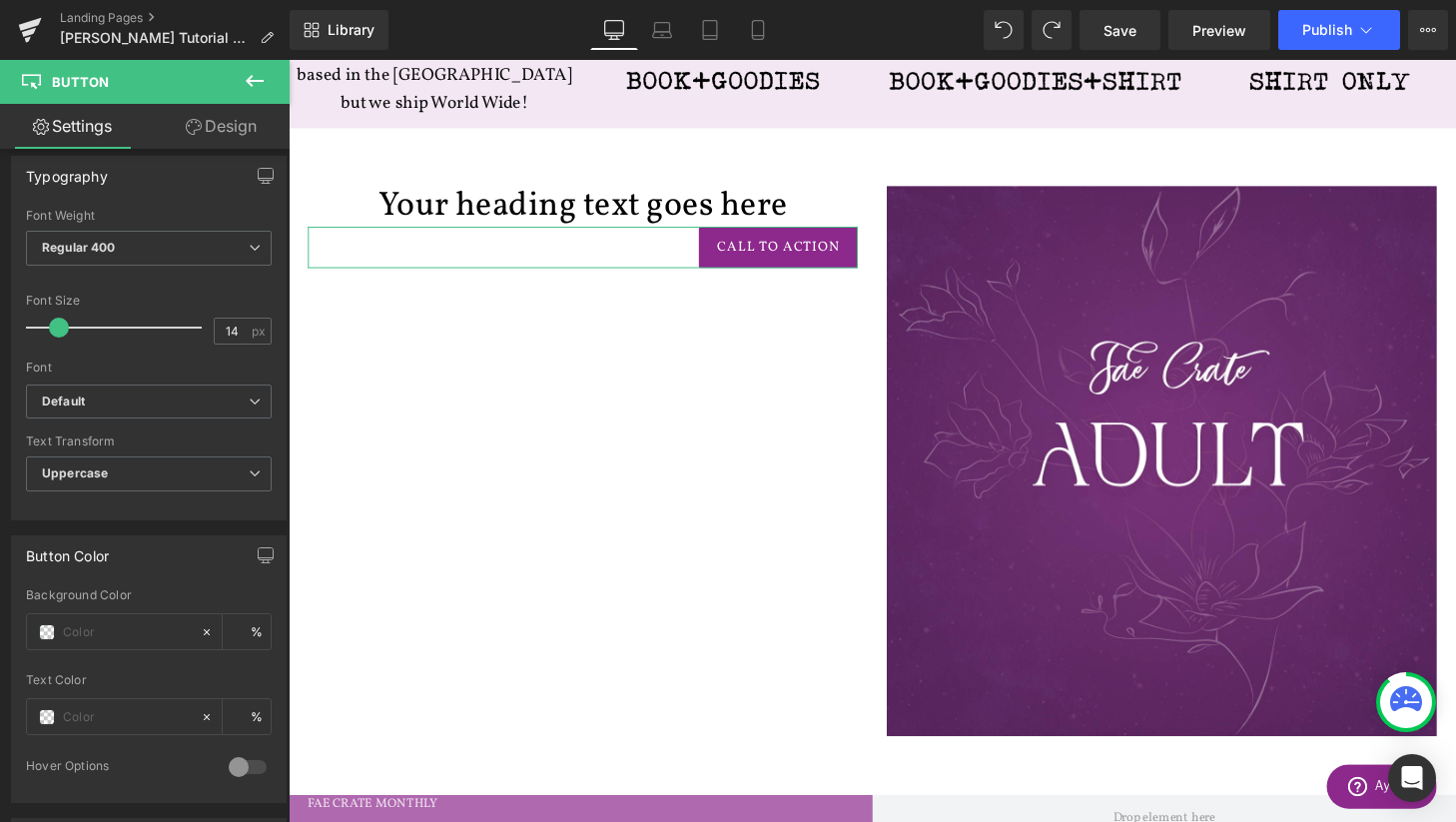 scroll, scrollTop: 559, scrollLeft: 0, axis: vertical 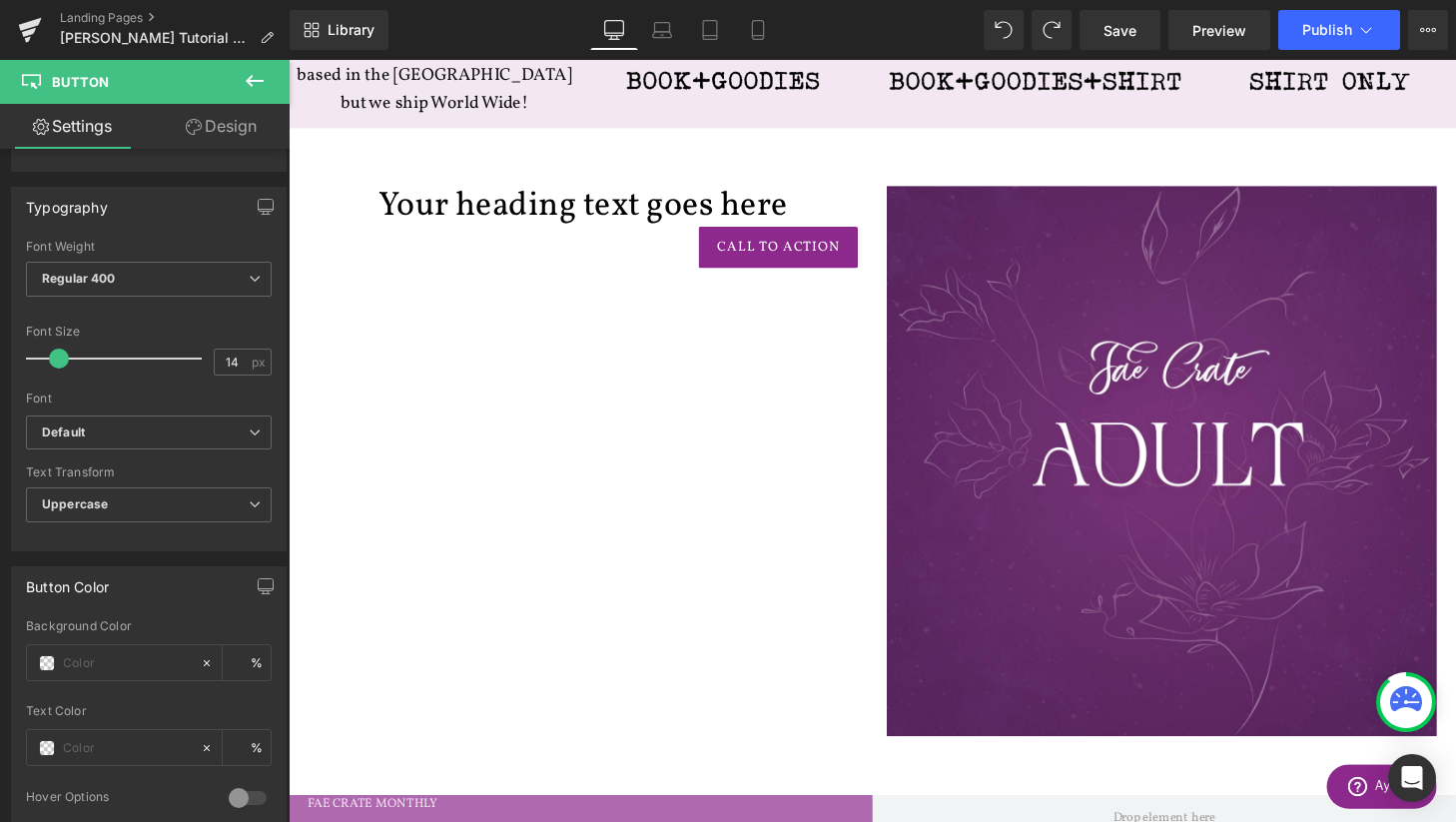 click 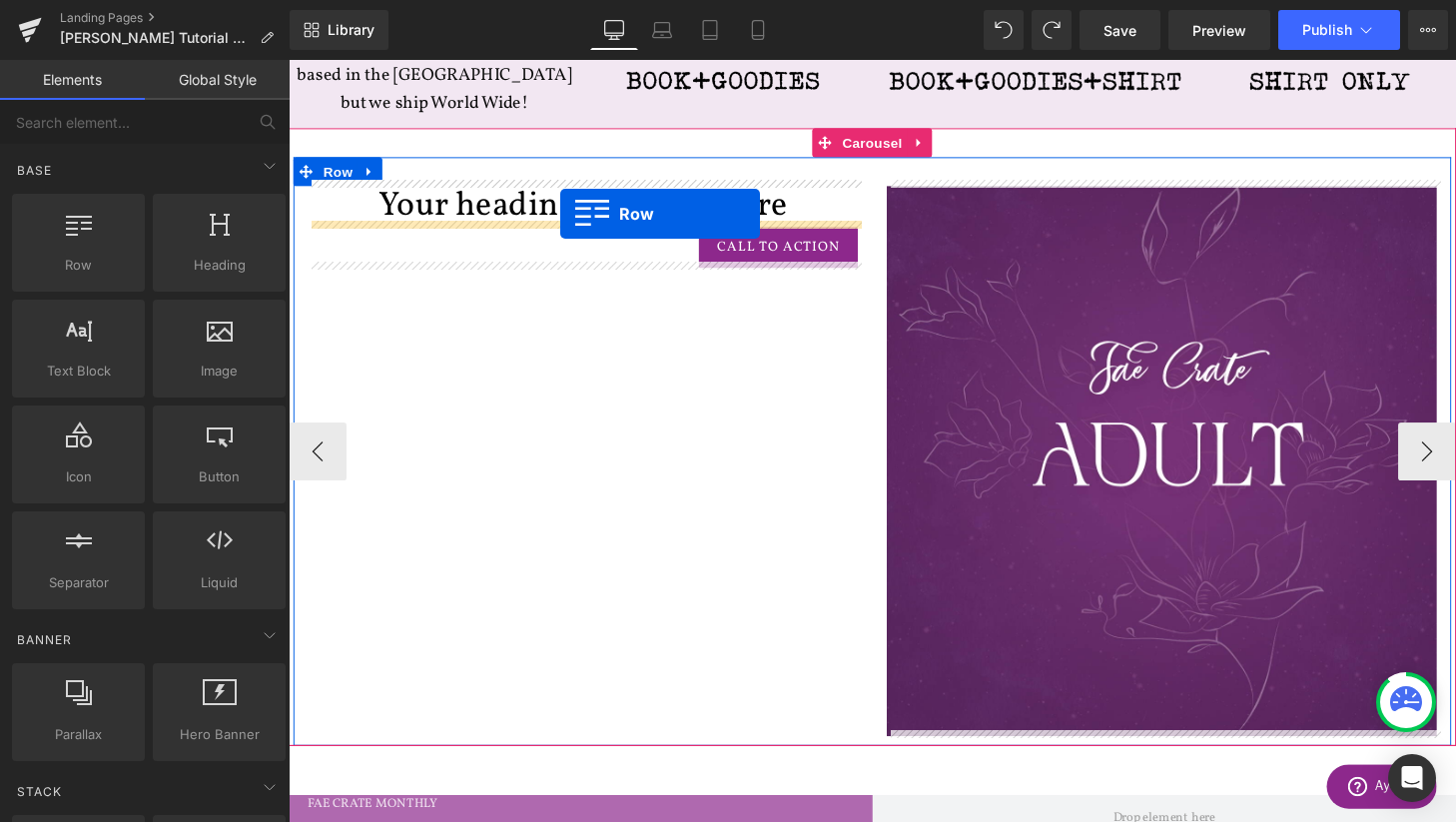 drag, startPoint x: 398, startPoint y: 324, endPoint x: 570, endPoint y: 221, distance: 200.48192 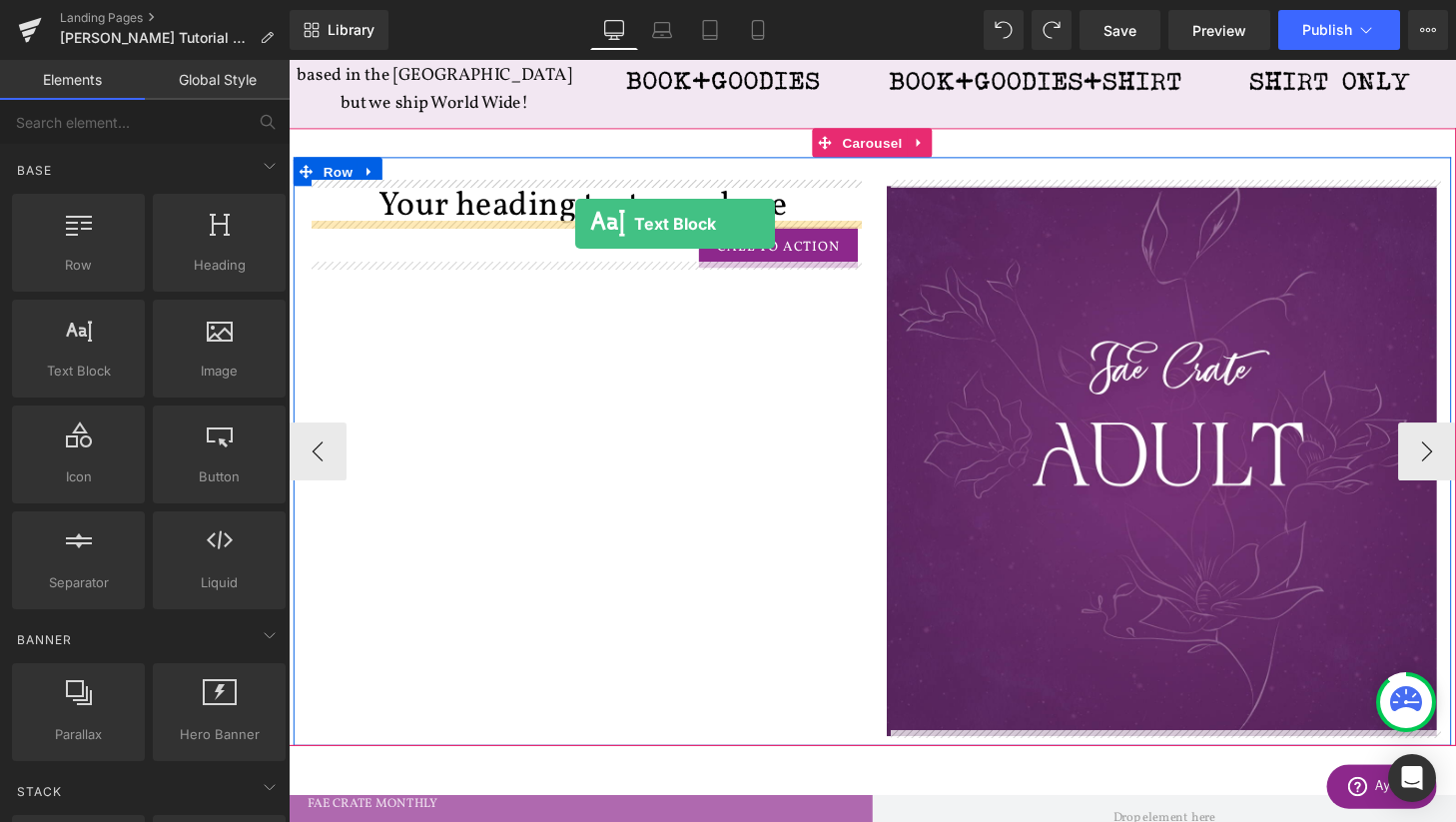 drag, startPoint x: 374, startPoint y: 427, endPoint x: 585, endPoint y: 230, distance: 288.66936 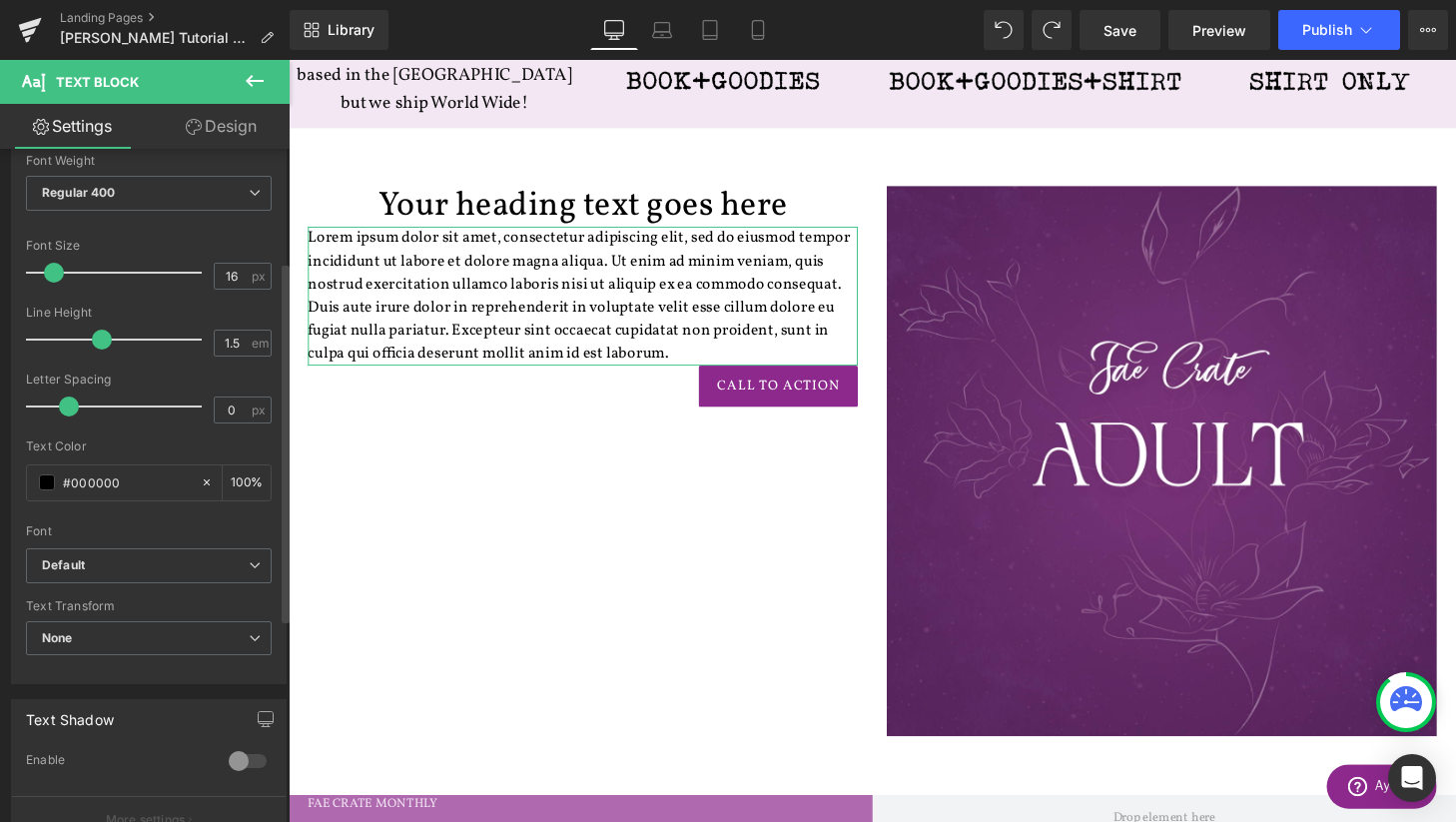 scroll, scrollTop: 48, scrollLeft: 0, axis: vertical 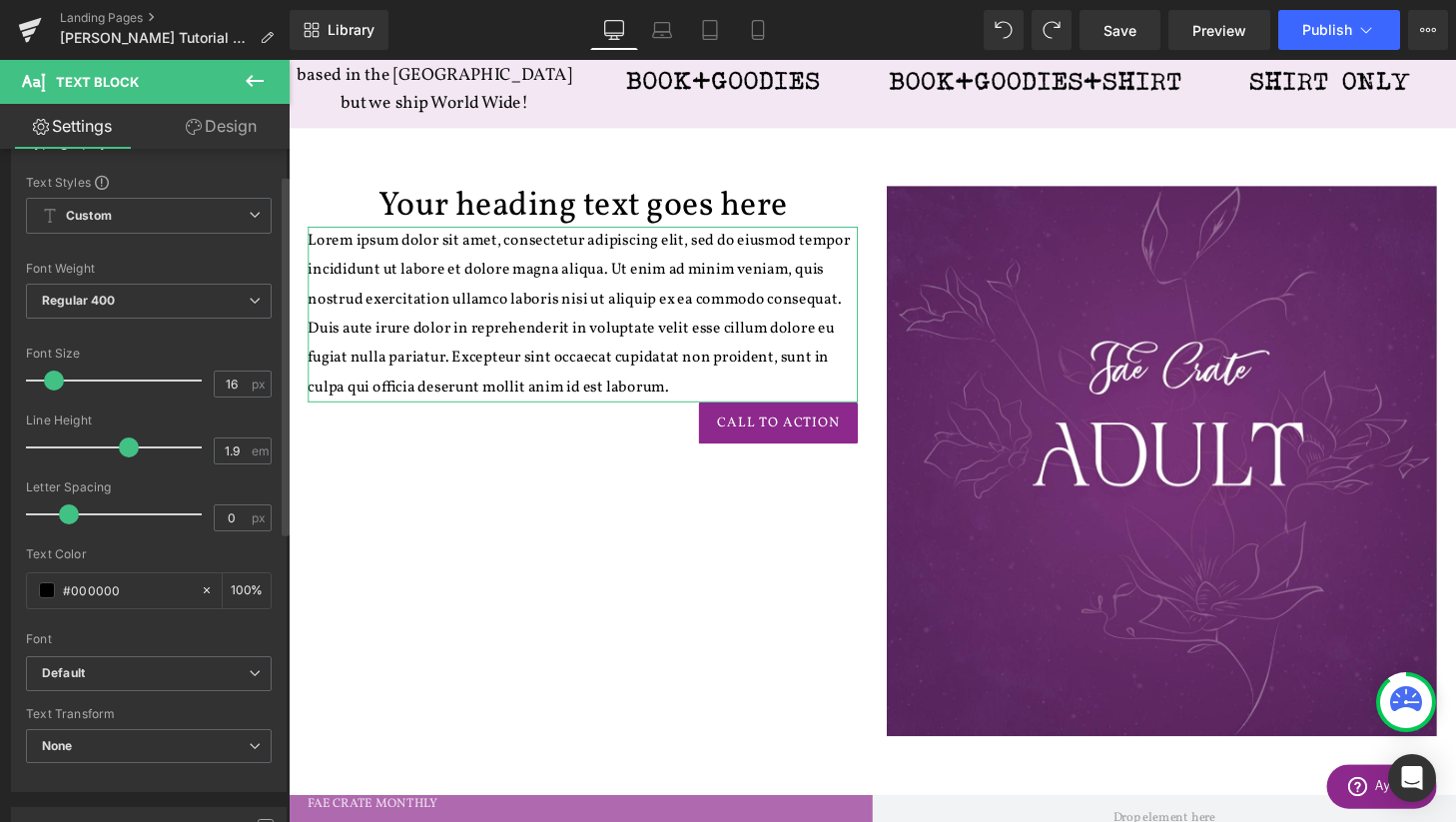 drag, startPoint x: 103, startPoint y: 446, endPoint x: 129, endPoint y: 446, distance: 26 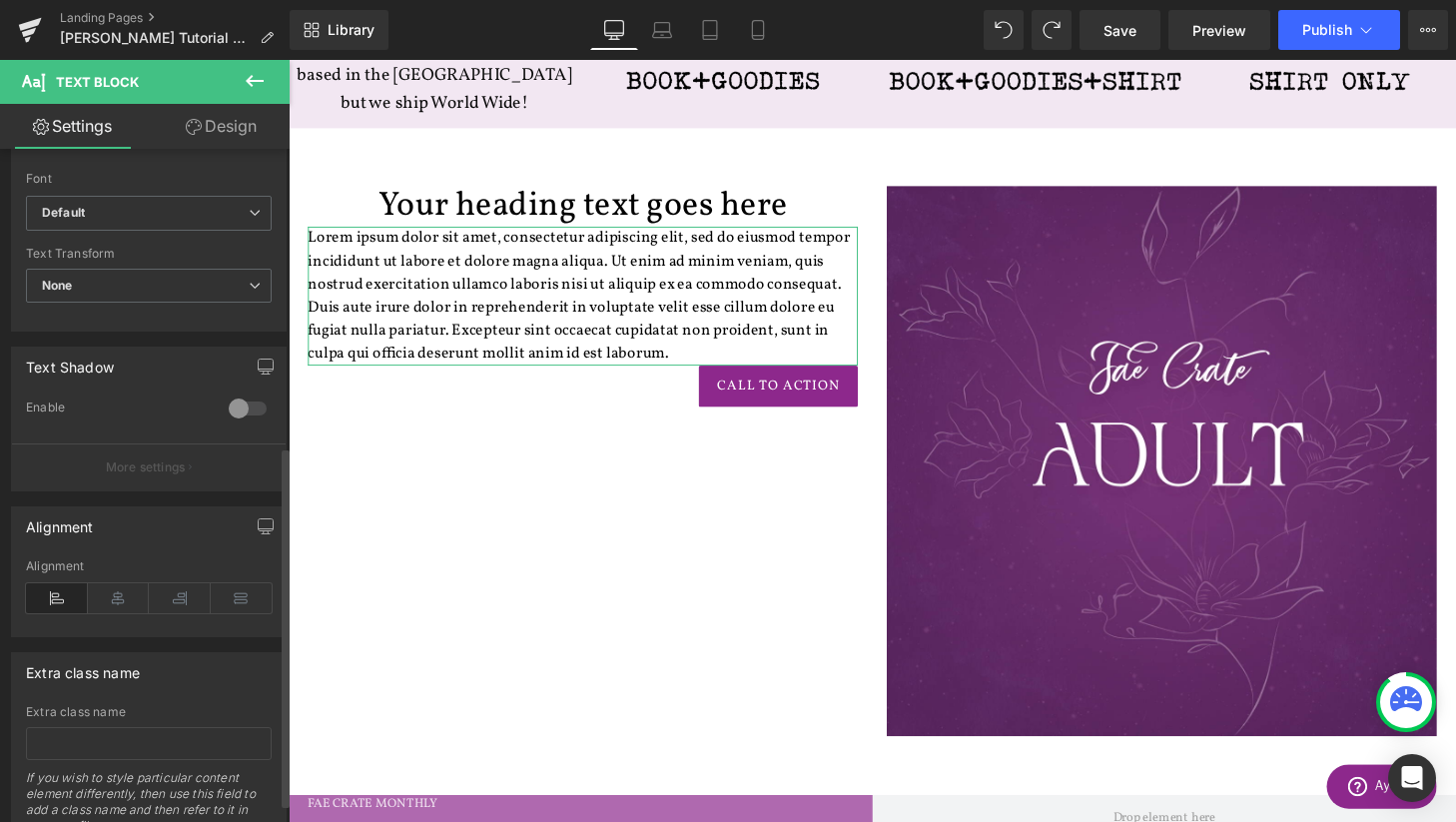 scroll, scrollTop: 591, scrollLeft: 0, axis: vertical 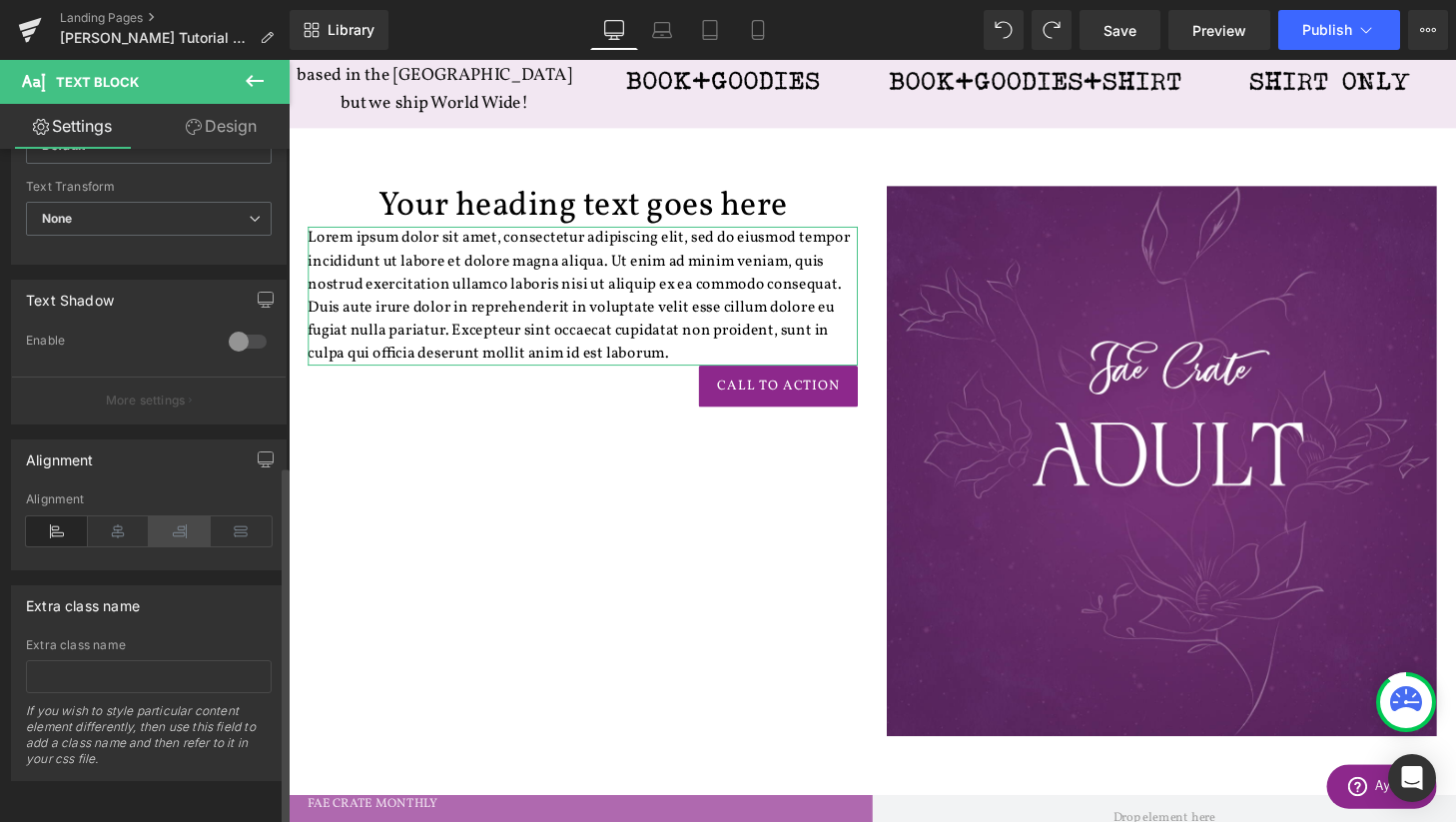 click at bounding box center (180, 531) 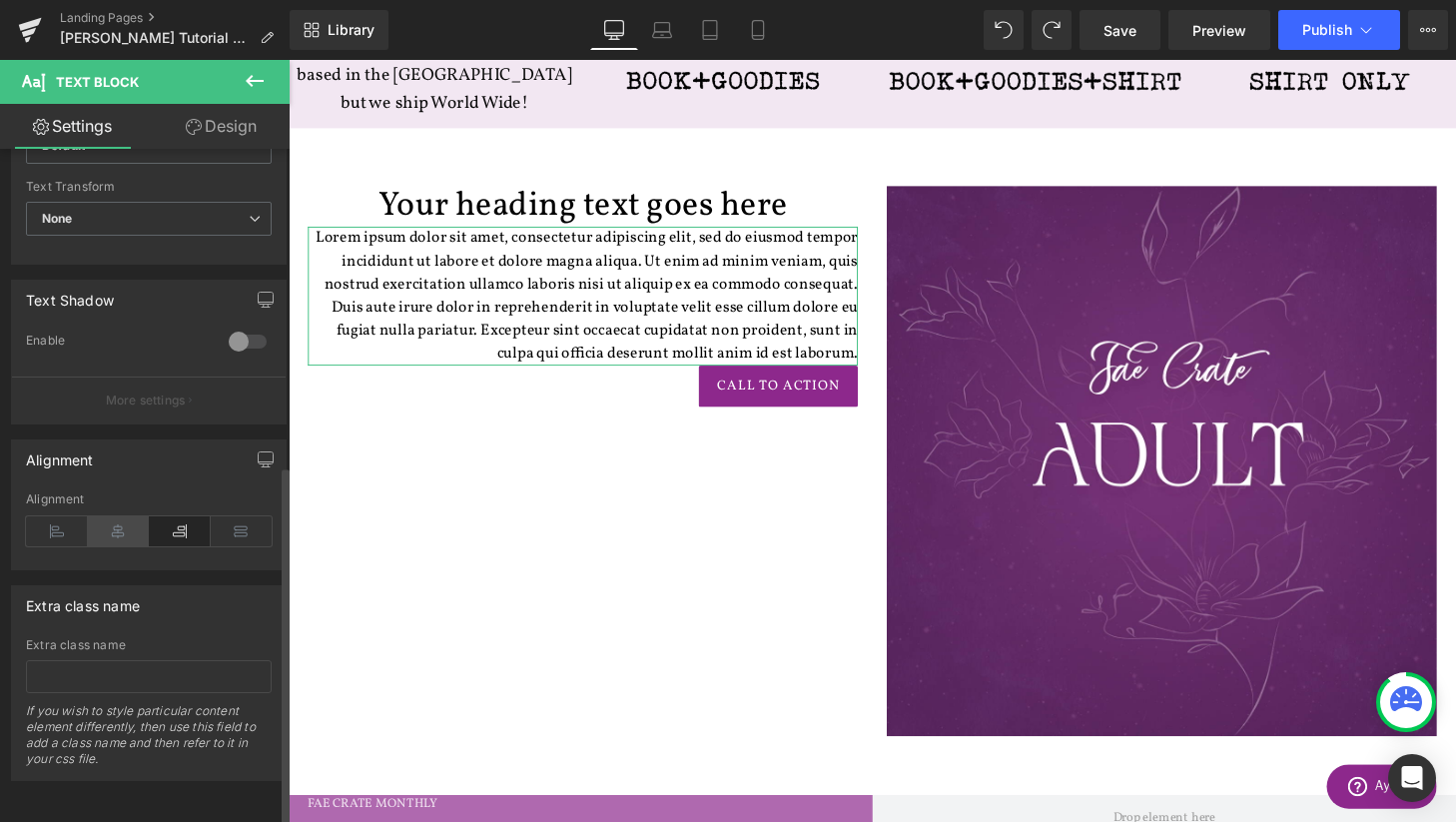 click at bounding box center [119, 531] 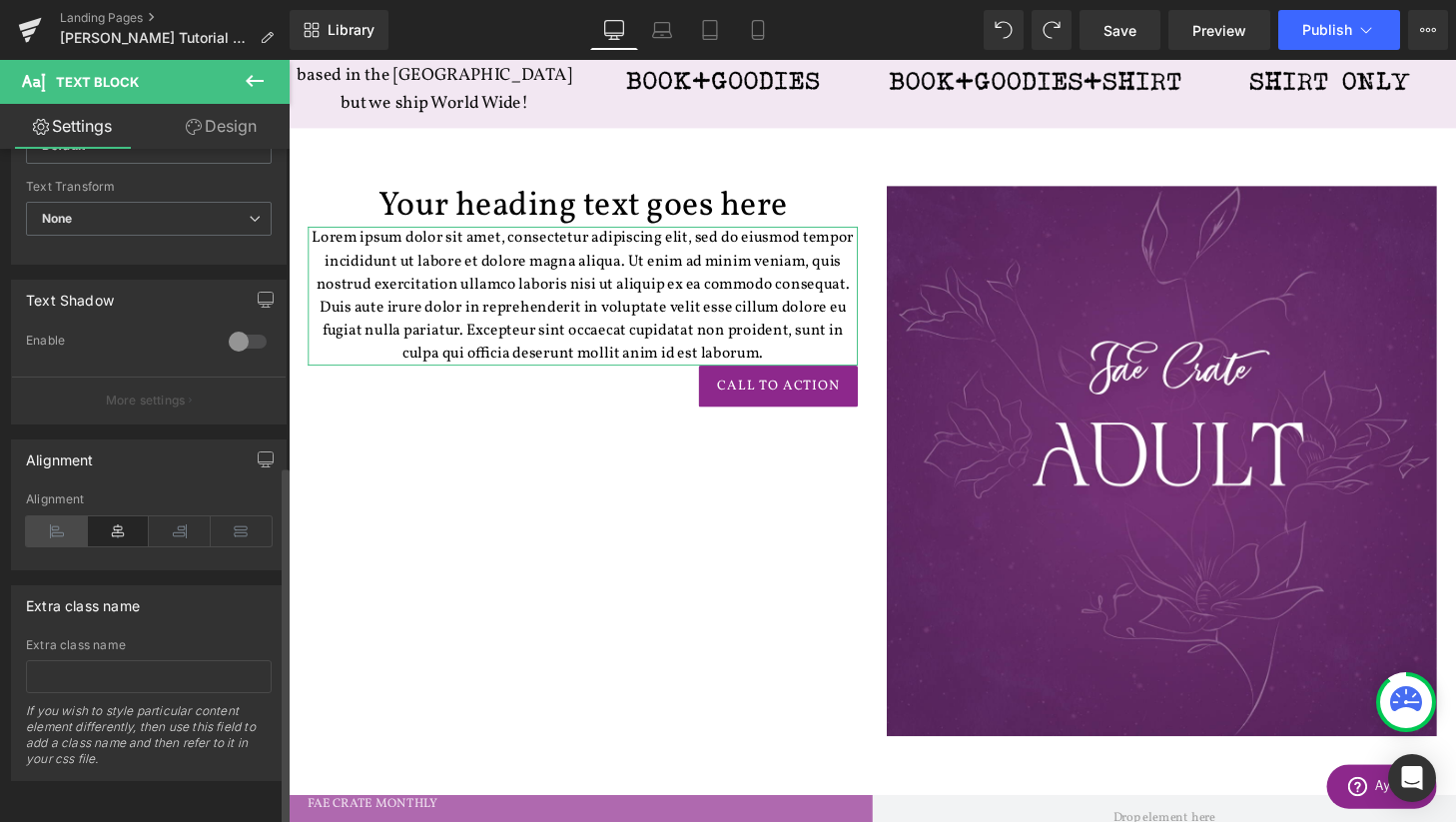 click at bounding box center (57, 531) 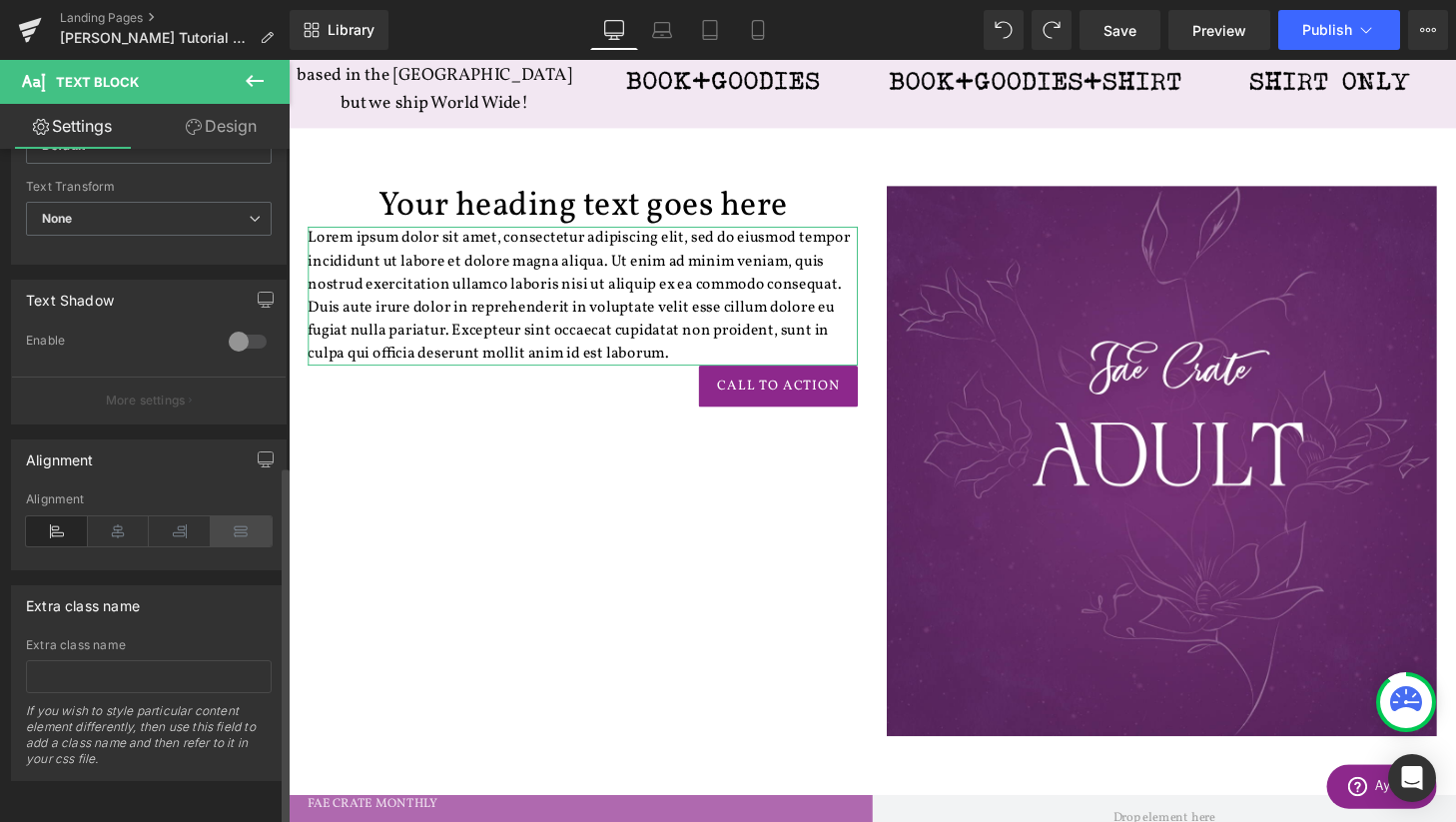 click at bounding box center [242, 531] 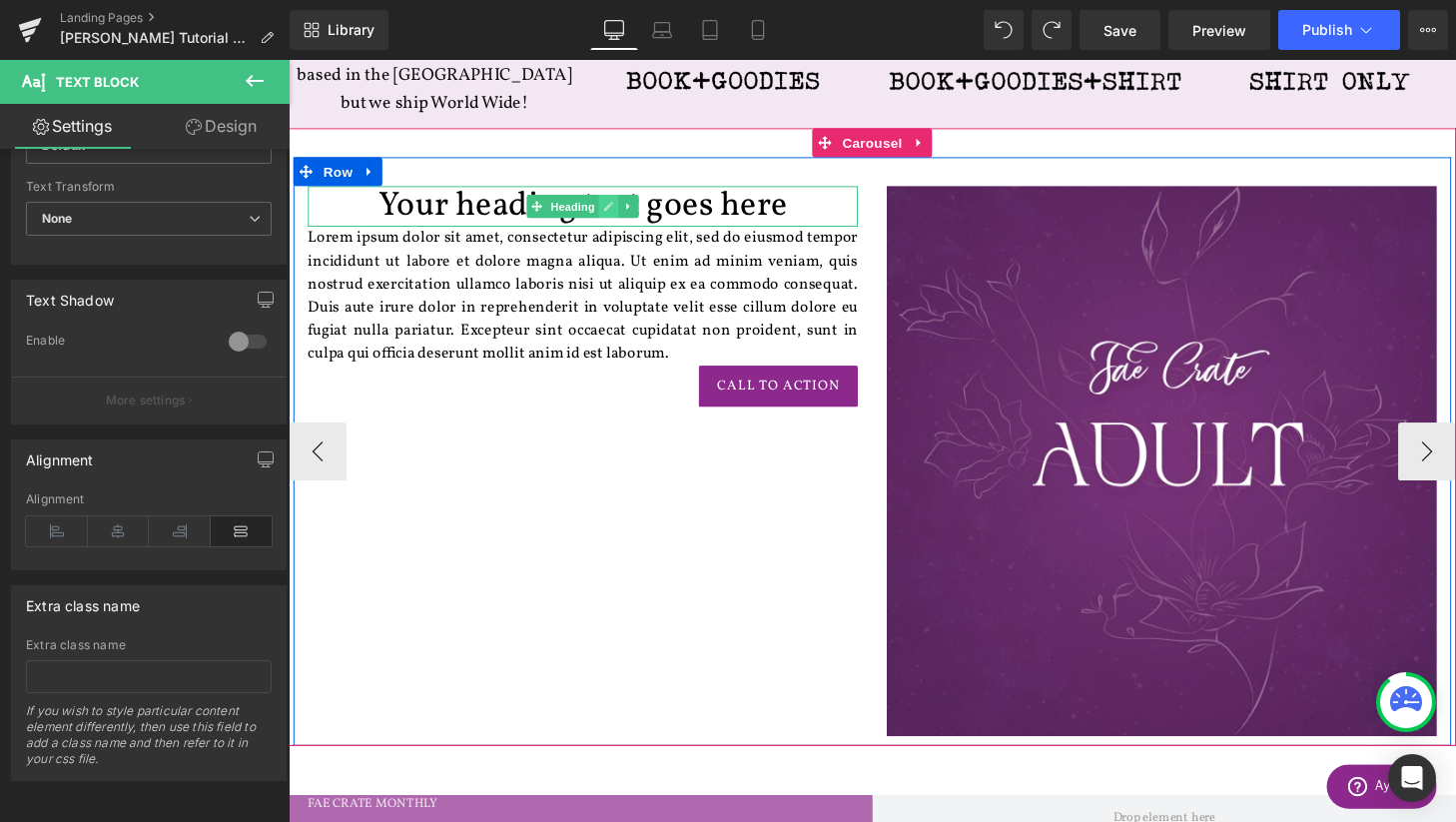 click at bounding box center [620, 212] 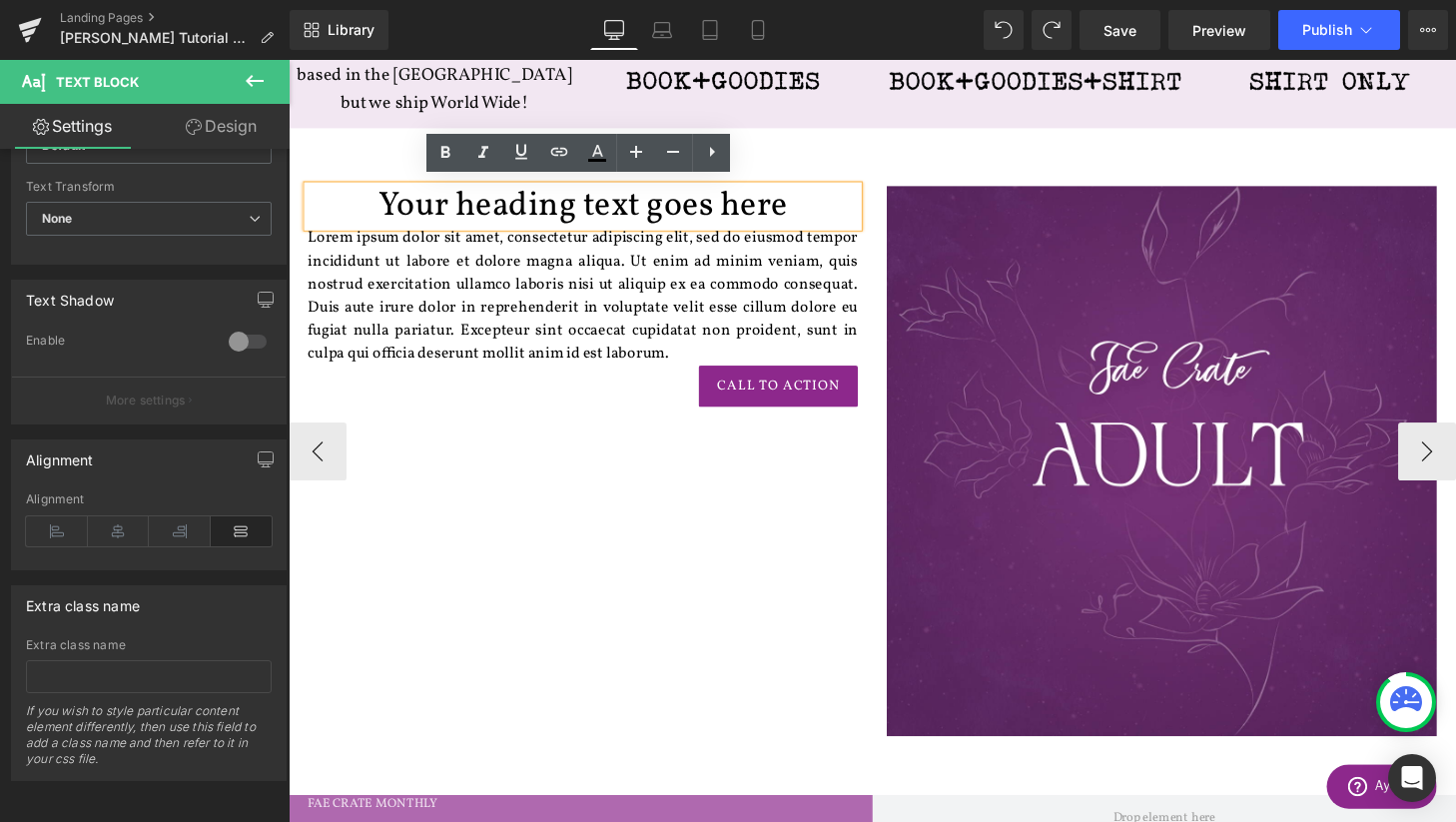 click at bounding box center [289, 60] 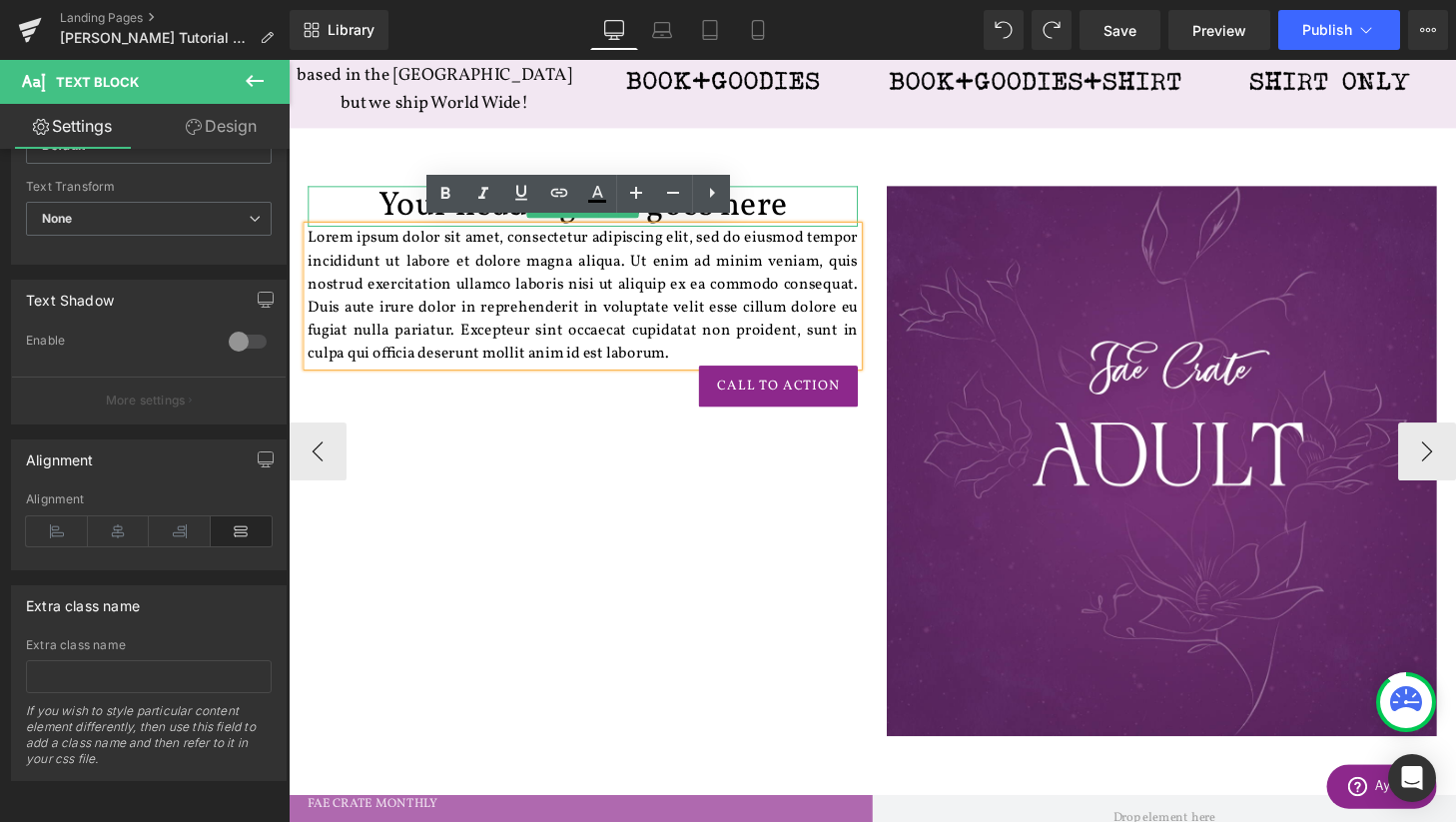 click on "Your heading text goes here" at bounding box center [593, 212] 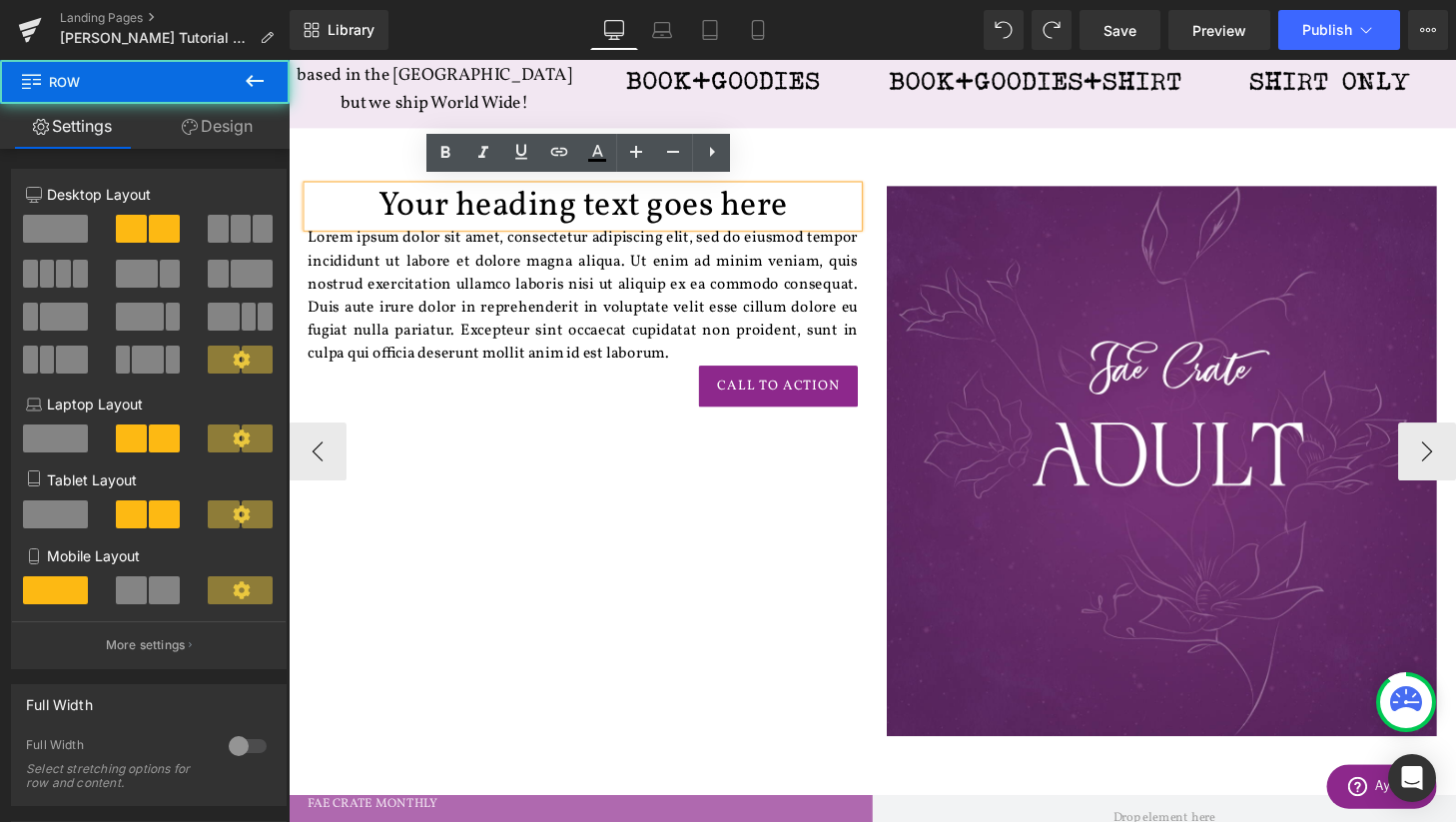 click on "Your heading text goes here
Heading
Lorem ipsum dolor sit amet, consectetur adipiscing elit, sed do eiusmod tempor incididunt ut labore et dolore magna aliqua. Ut enim ad minim veniam, quis nostrud exercitation ullamco laboris nisi ut aliquip ex ea commodo consequat. Duis aute irure dolor in reprehenderit in voluptate velit esse cillum dolore eu fugiat nulla pariatur. Excepteur sint occaecat cupidatat non proident, sunt in culpa qui officia deserunt mollit anim id est laborum.
Text Block
Call To Action
Button         Image
Row" at bounding box center (893, 465) 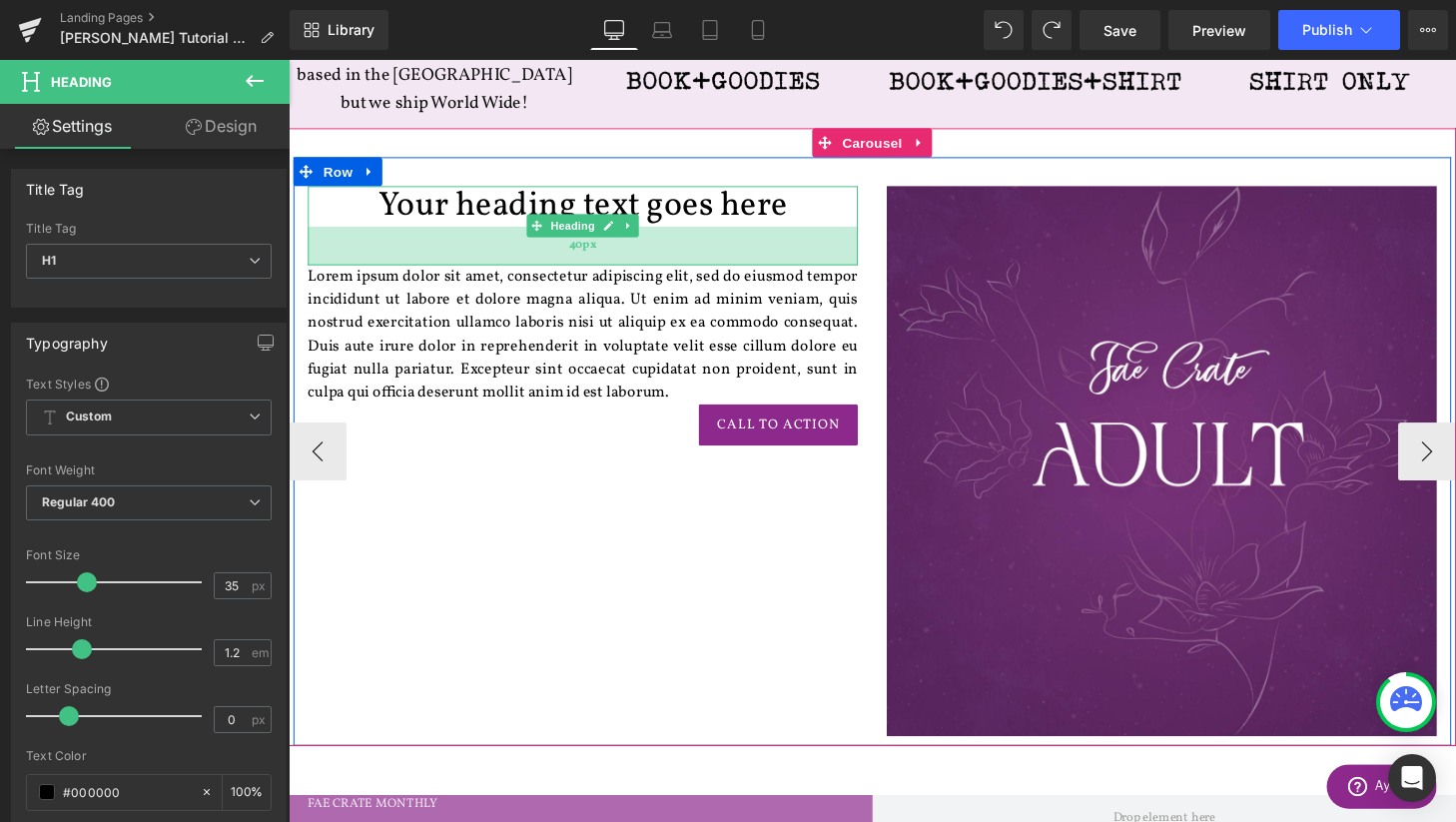 drag, startPoint x: 752, startPoint y: 222, endPoint x: 759, endPoint y: 261, distance: 39.623226 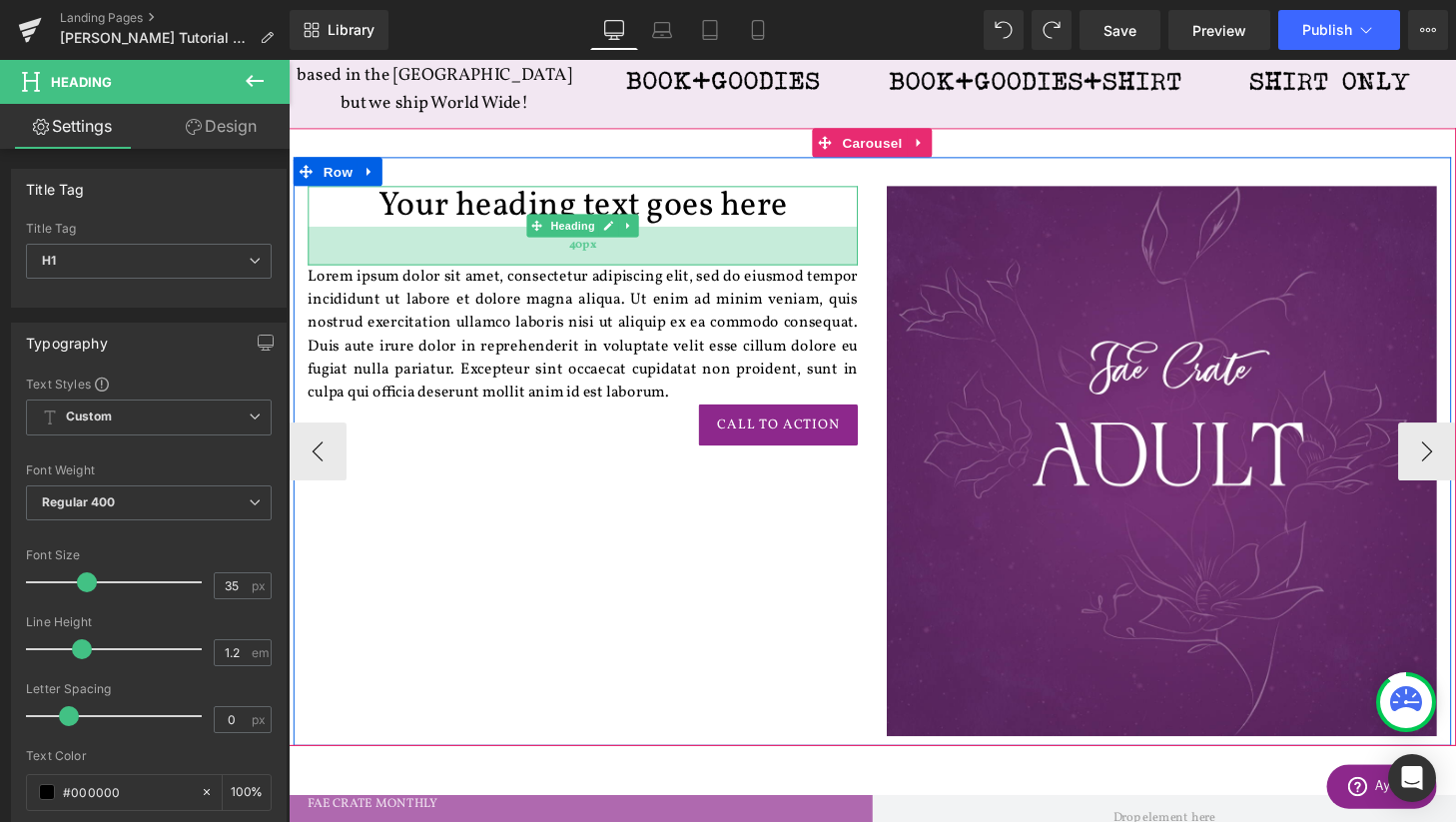 click on "40px" at bounding box center (593, 253) 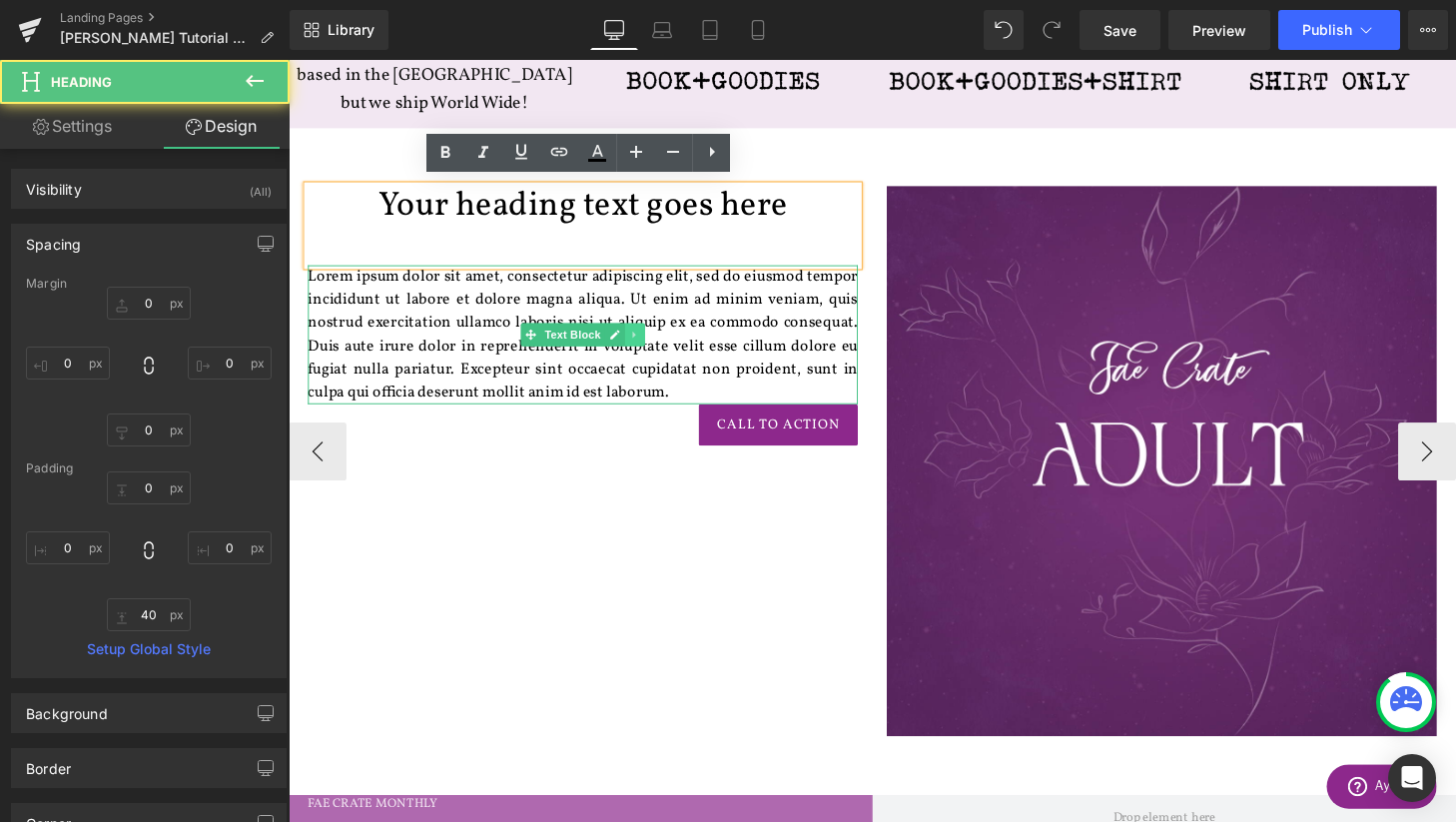 click at bounding box center (647, 345) 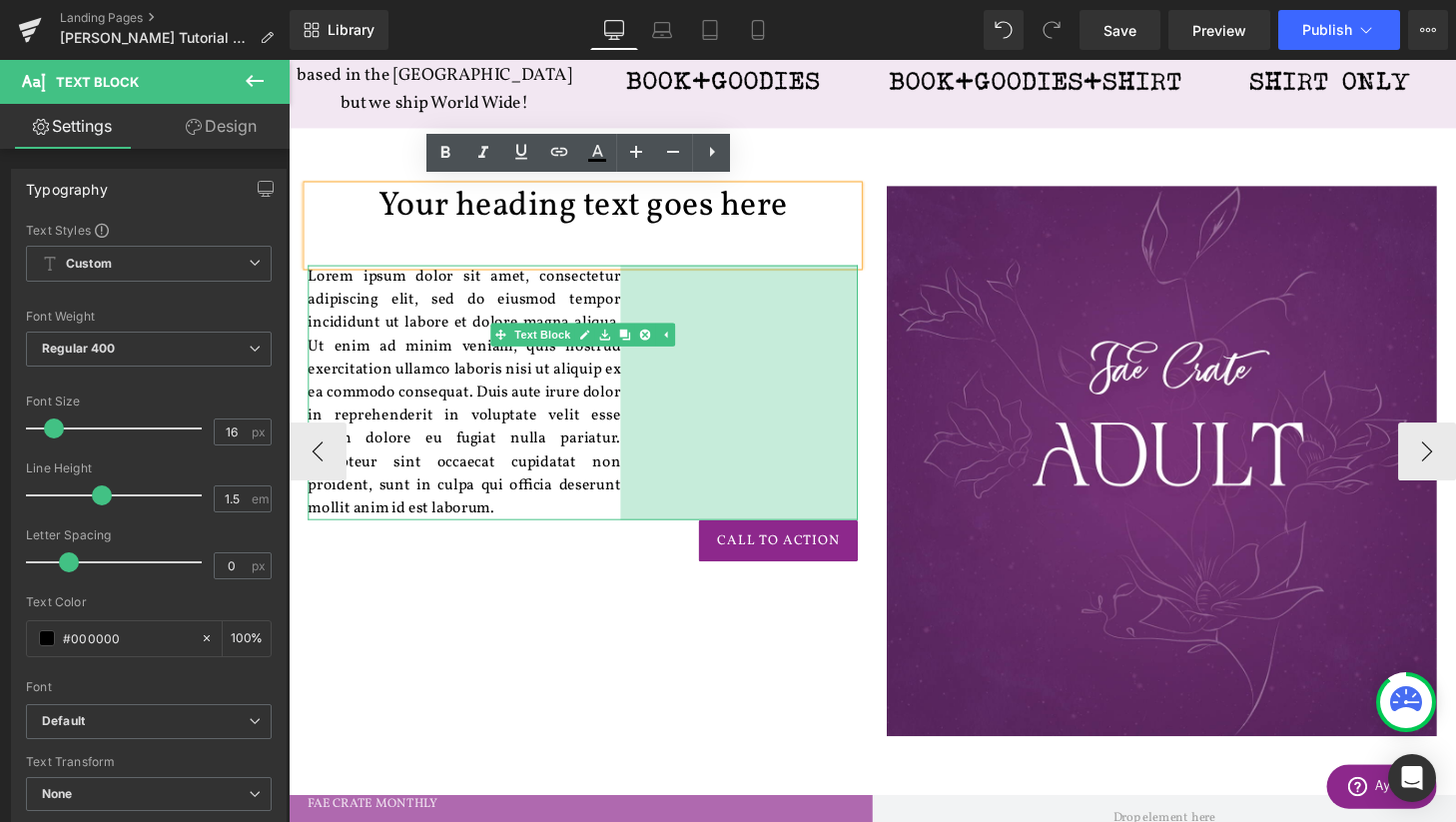 drag, startPoint x: 877, startPoint y: 336, endPoint x: 631, endPoint y: 356, distance: 246.81167 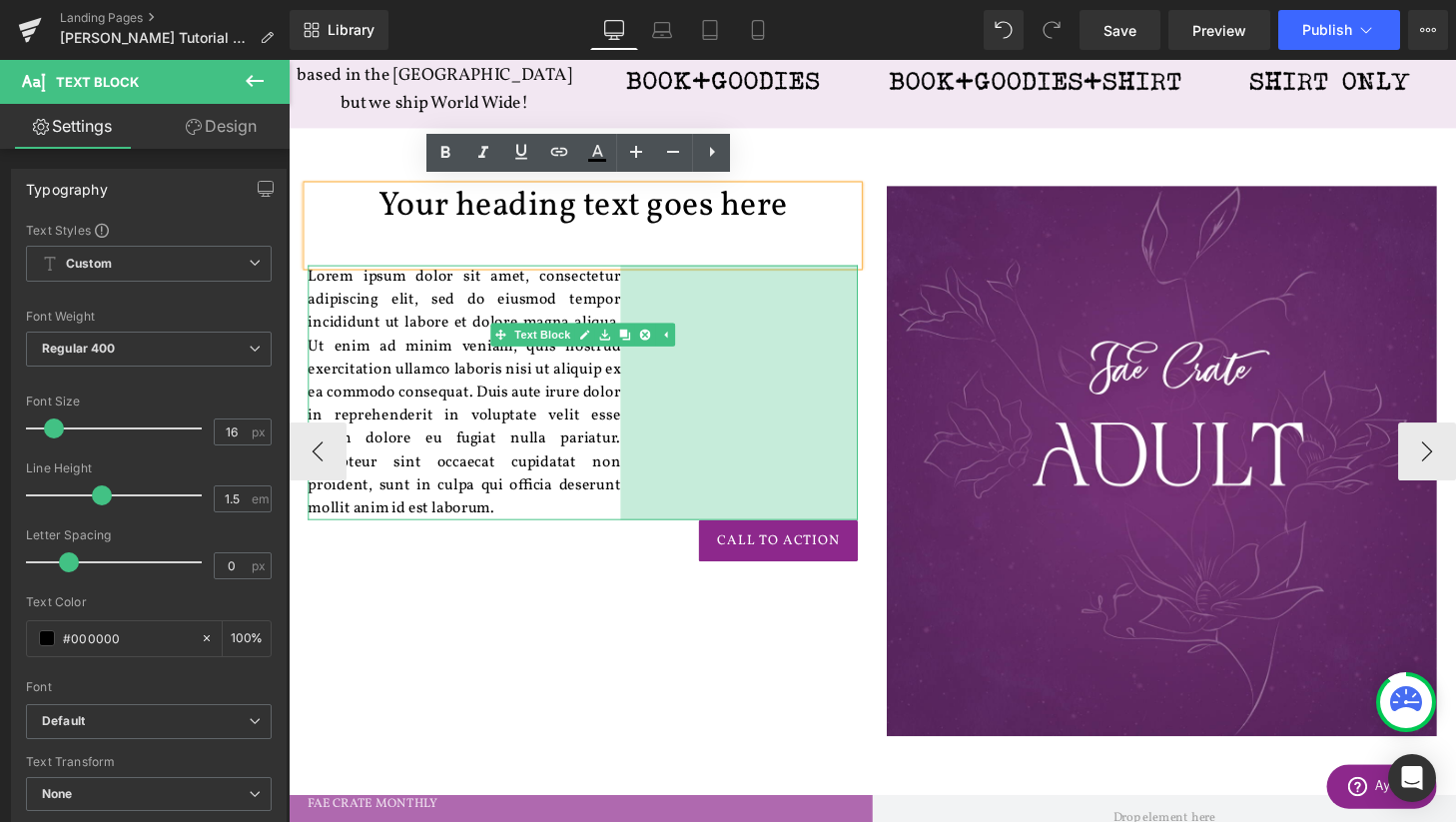 click on "246px" at bounding box center (755, 405) 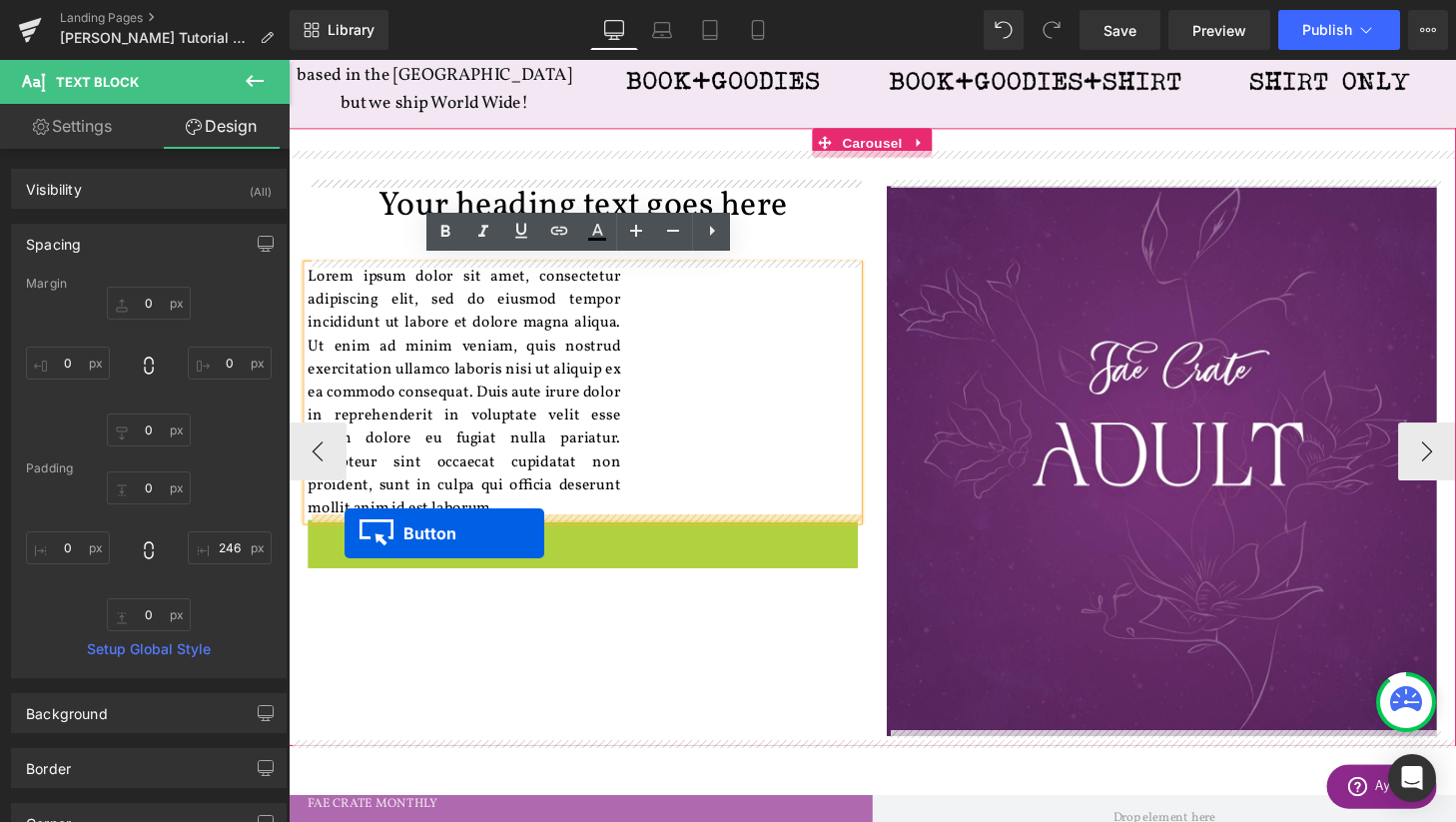 drag, startPoint x: 757, startPoint y: 548, endPoint x: 348, endPoint y: 549, distance: 409.00122 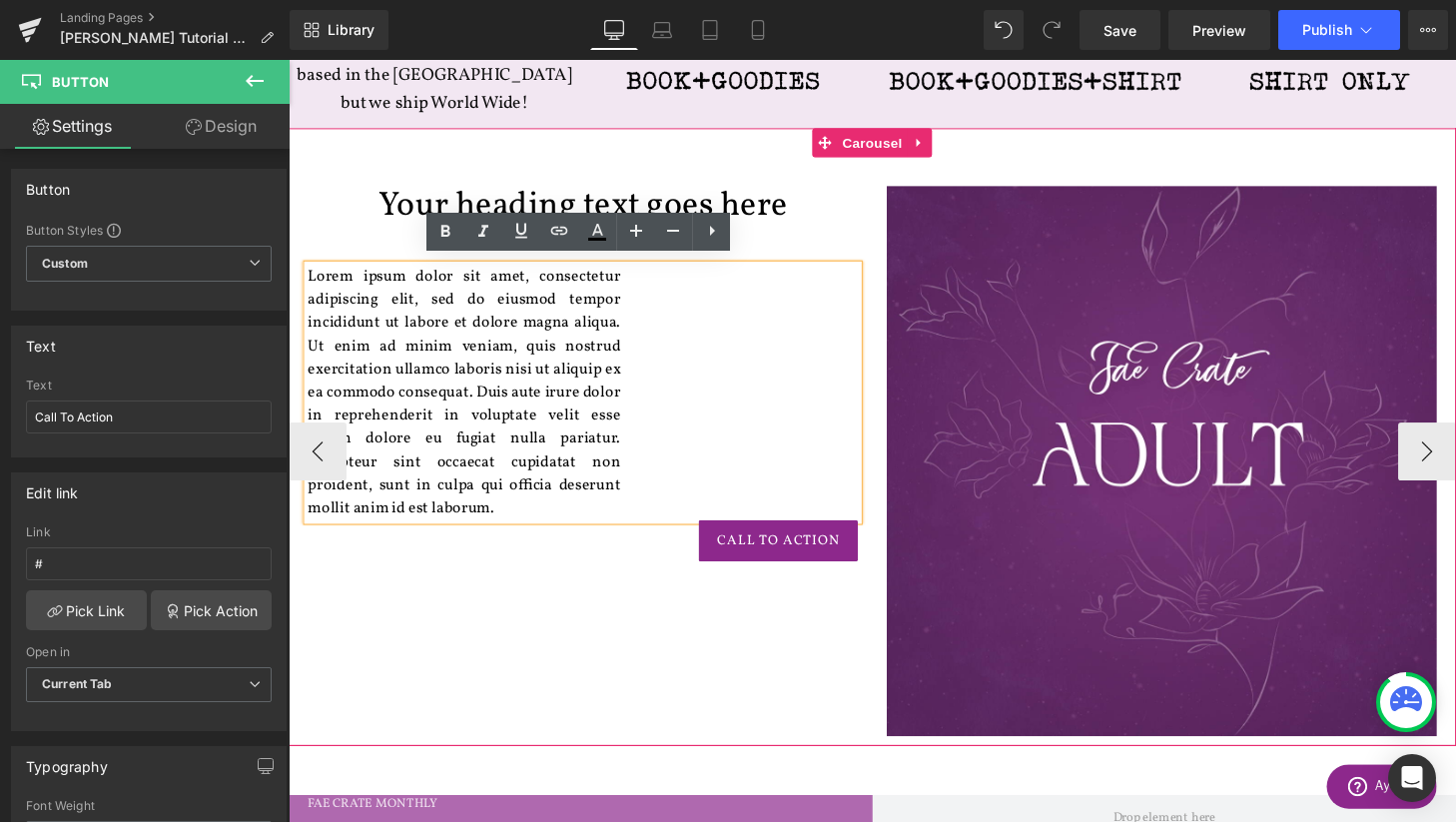 click on "Your heading text goes here
Heading     40px
Lorem ipsum dolor sit amet, consectetur adipiscing elit, sed do eiusmod tempor incididunt ut labore et dolore magna aliqua. Ut enim ad minim veniam, quis nostrud exercitation ullamco laboris nisi ut aliquip ex ea commodo consequat. Duis aute irure dolor in reprehenderit in voluptate velit esse cillum dolore eu fugiat nulla pariatur. Excepteur sint occaecat cupidatat non proident, sunt in culpa qui officia deserunt mollit anim id est laborum.
Text Block         246px
Call To Action
Button         Image
Row" at bounding box center [893, 465] 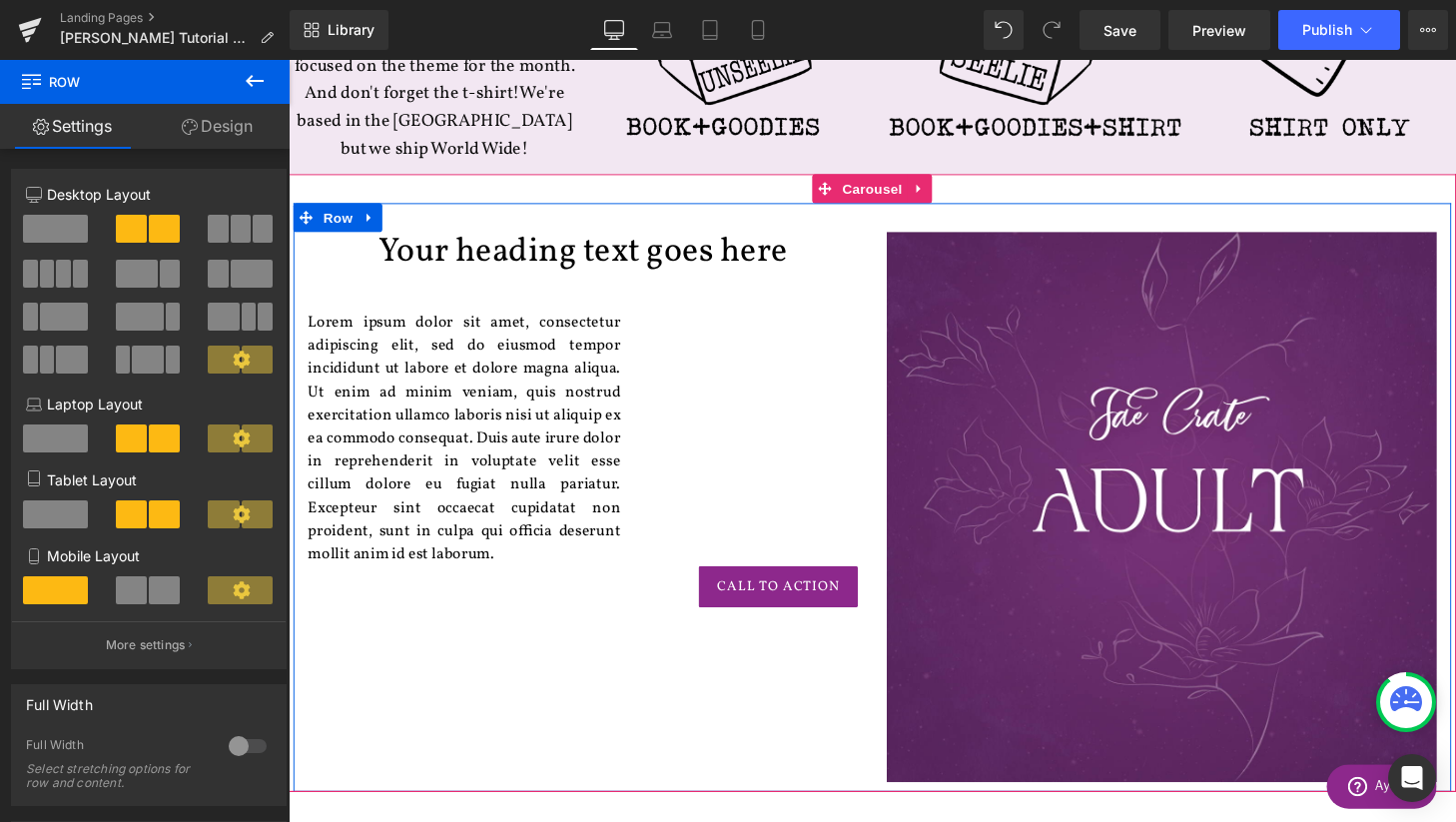 scroll, scrollTop: 1048, scrollLeft: 0, axis: vertical 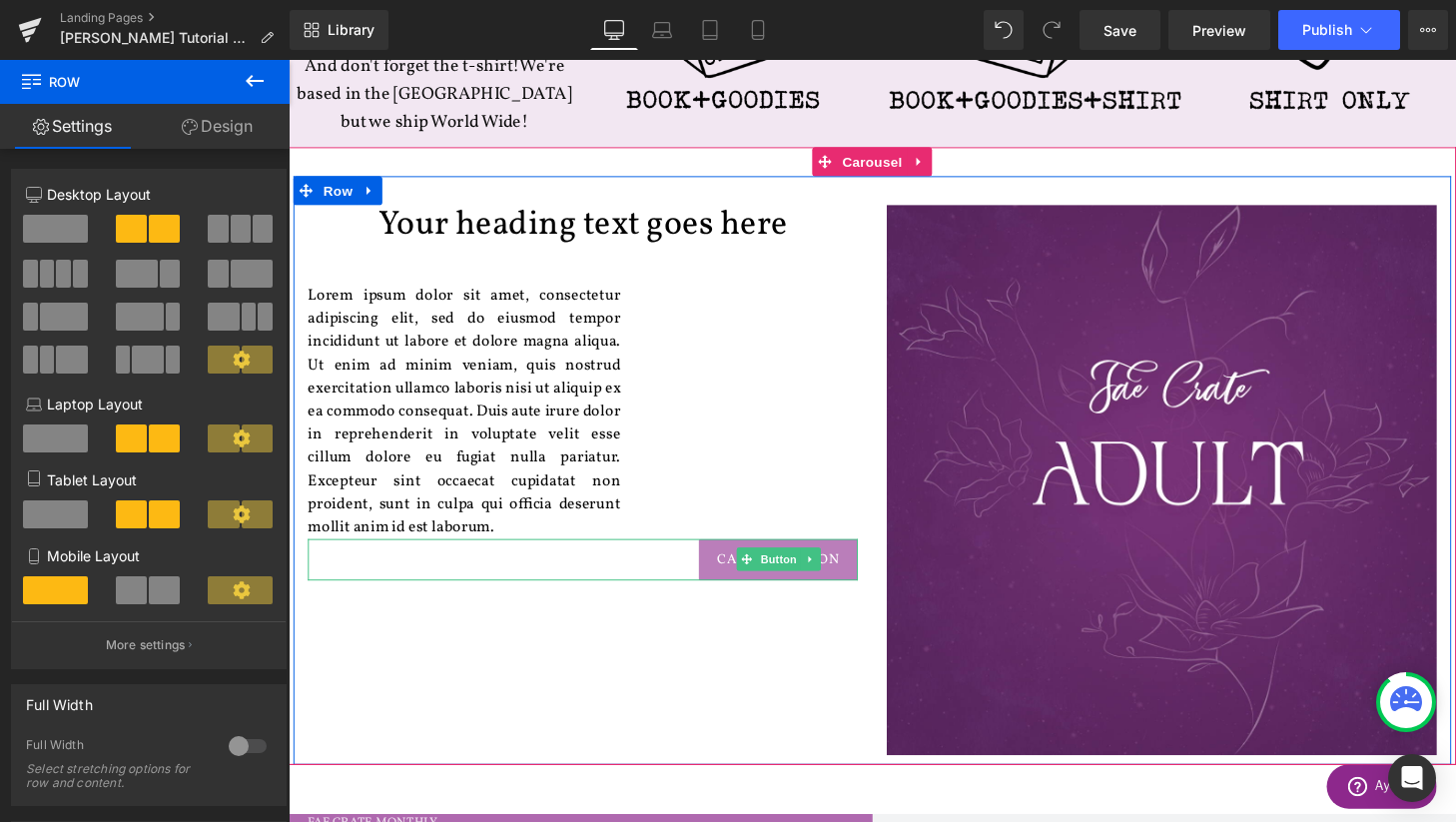 click on "Call To Action" at bounding box center (795, 576) 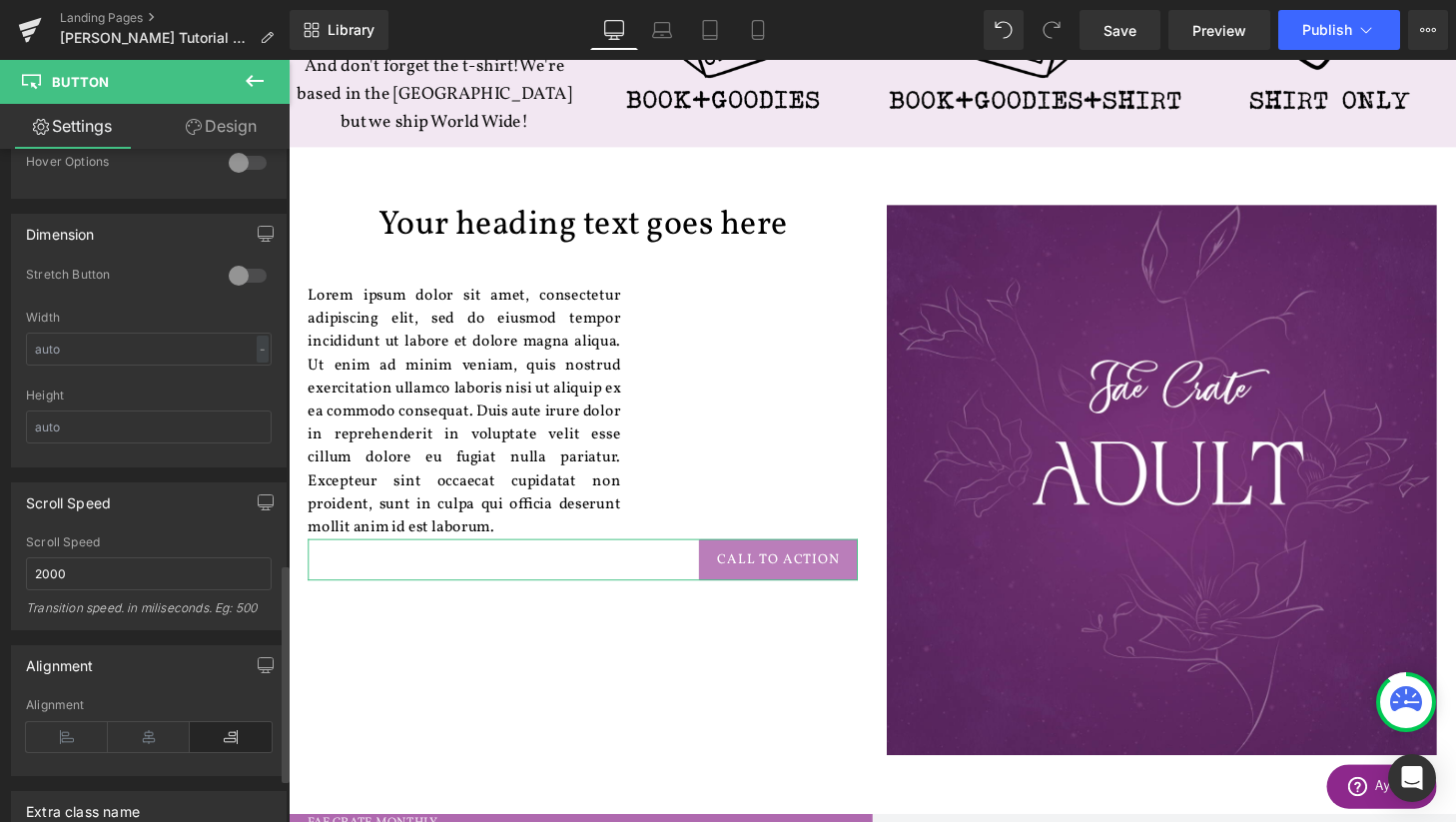 scroll, scrollTop: 1394, scrollLeft: 0, axis: vertical 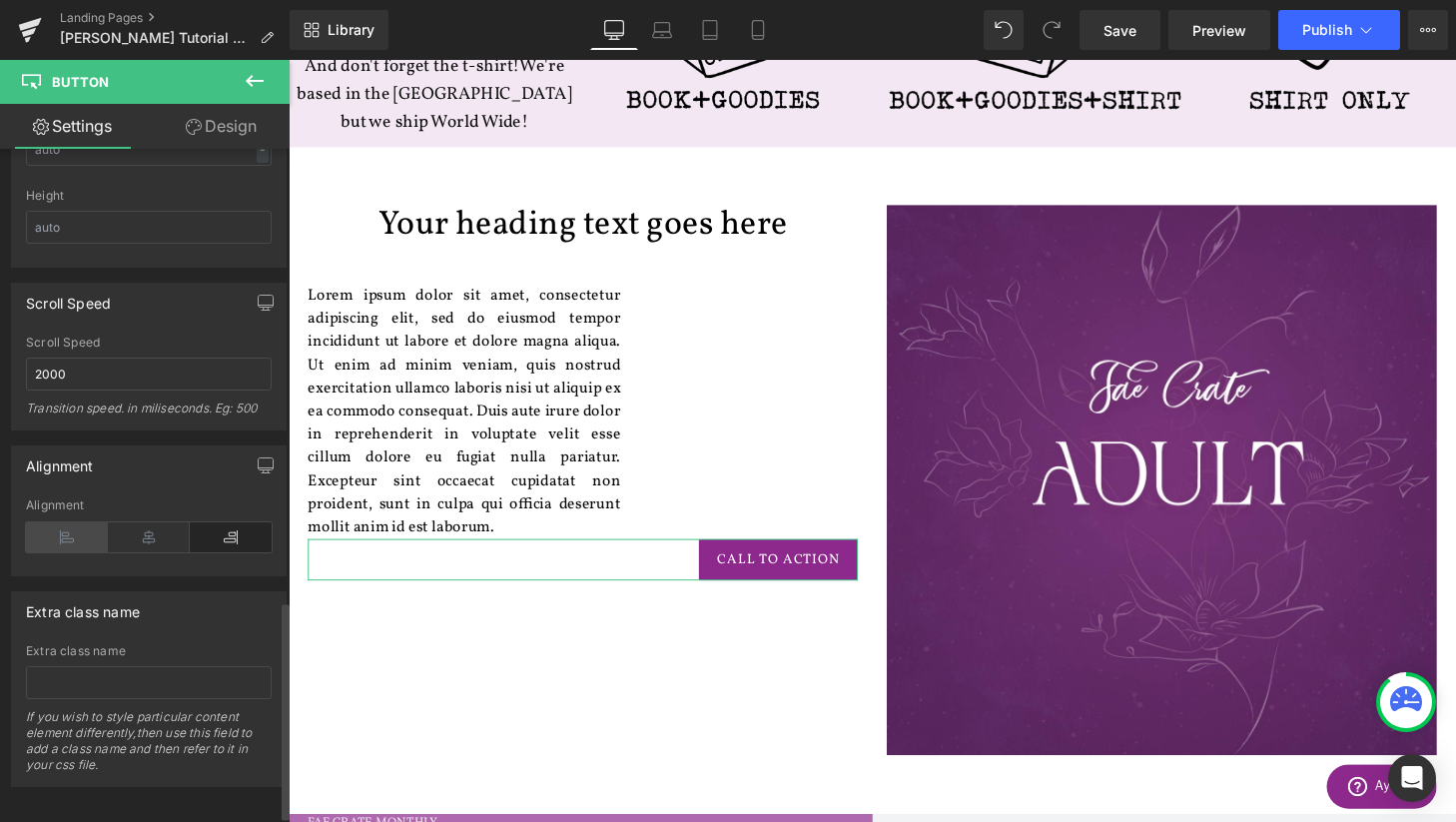 click at bounding box center [67, 537] 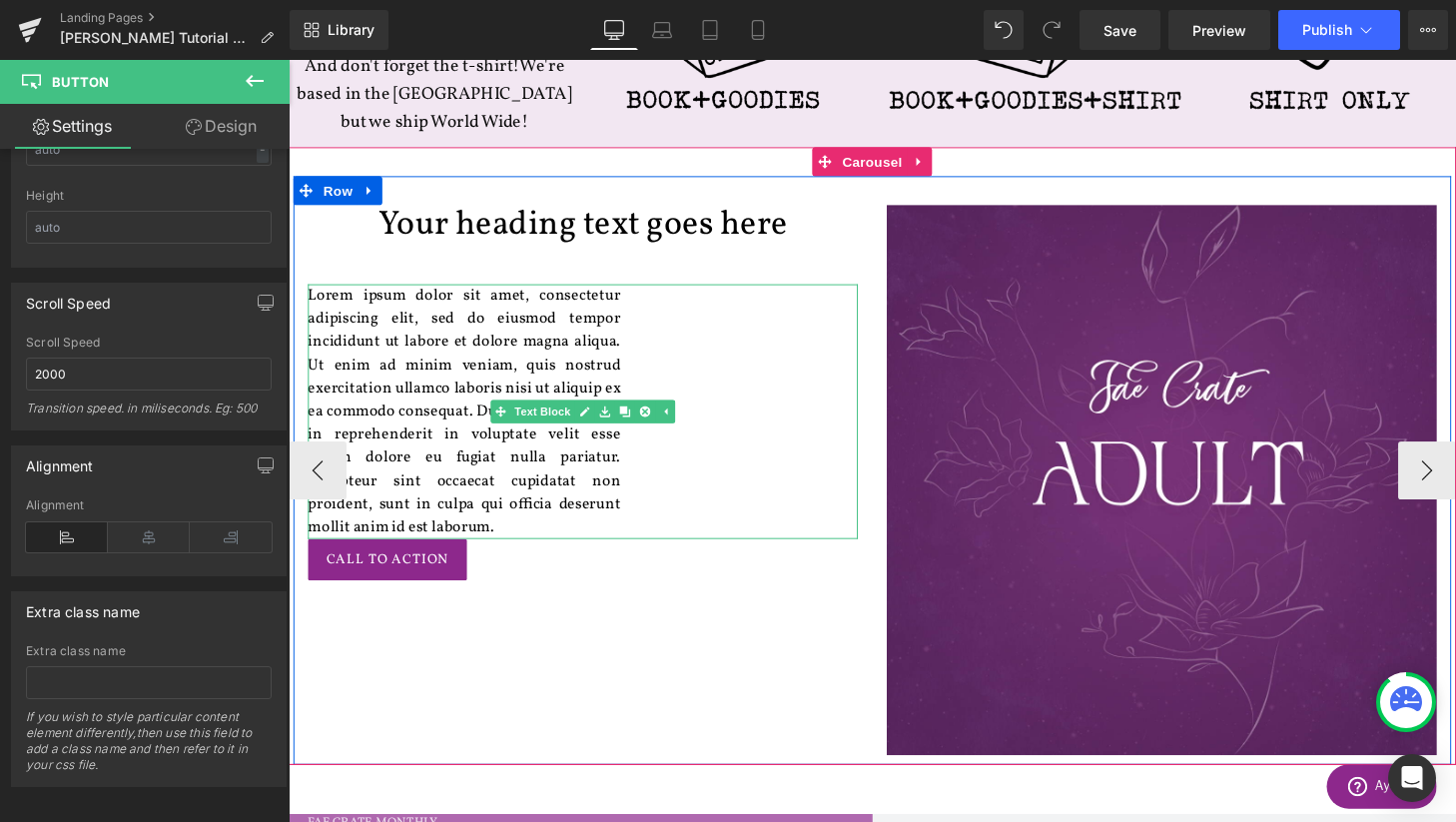 click on "Lorem ipsum dolor sit amet, consectetur adipiscing elit, sed do eiusmod tempor incididunt ut labore et dolore magna aliqua. Ut enim ad minim veniam, quis nostrud exercitation ullamco laboris nisi ut aliquip ex ea commodo consequat. Duis aute irure dolor in reprehenderit in voluptate velit esse cillum dolore eu fugiat nulla pariatur. Excepteur sint occaecat cupidatat non proident, sunt in culpa qui officia deserunt mollit anim id est laborum." at bounding box center [470, 423] 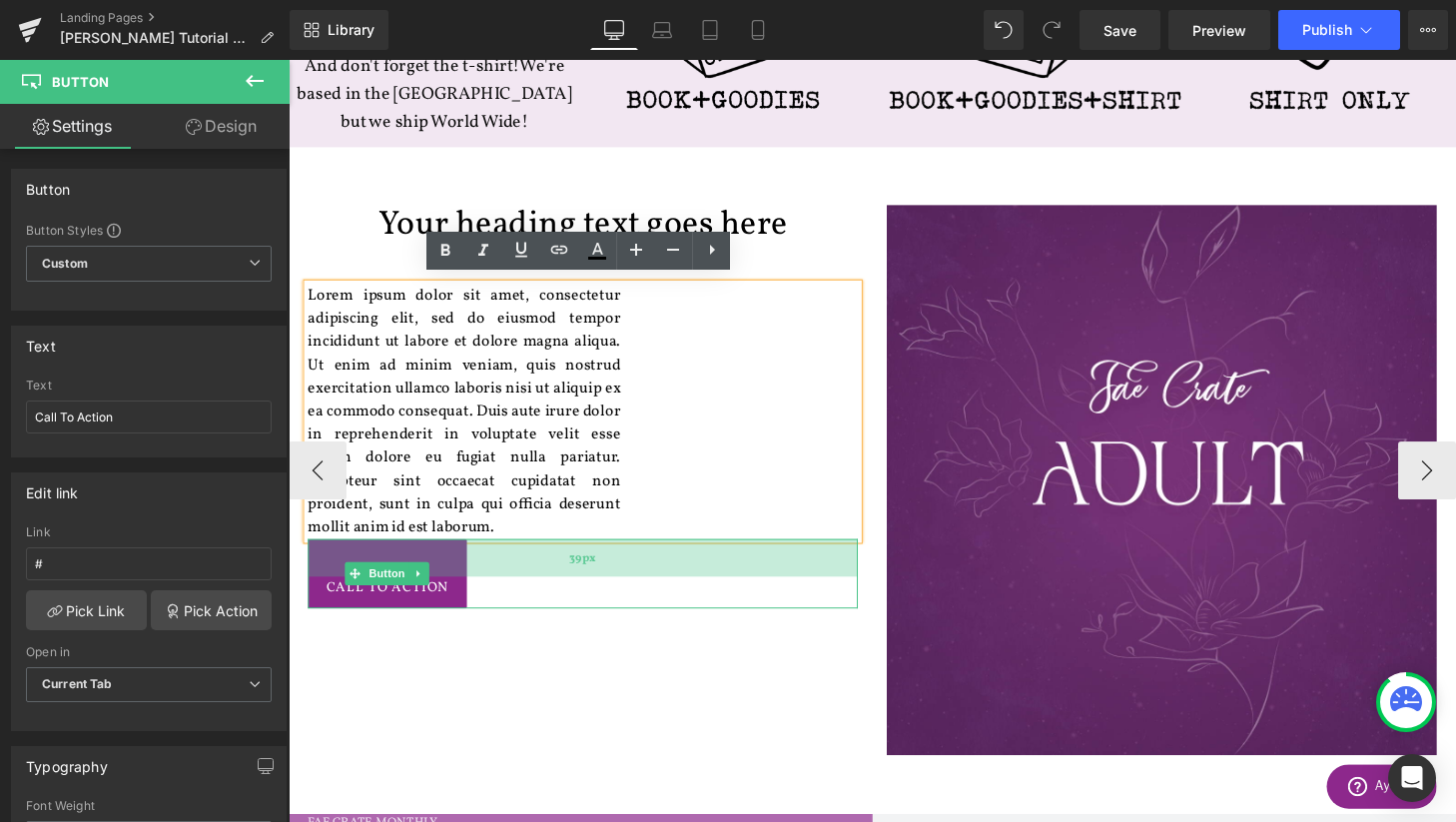 drag, startPoint x: 543, startPoint y: 551, endPoint x: 547, endPoint y: 578, distance: 27.294688 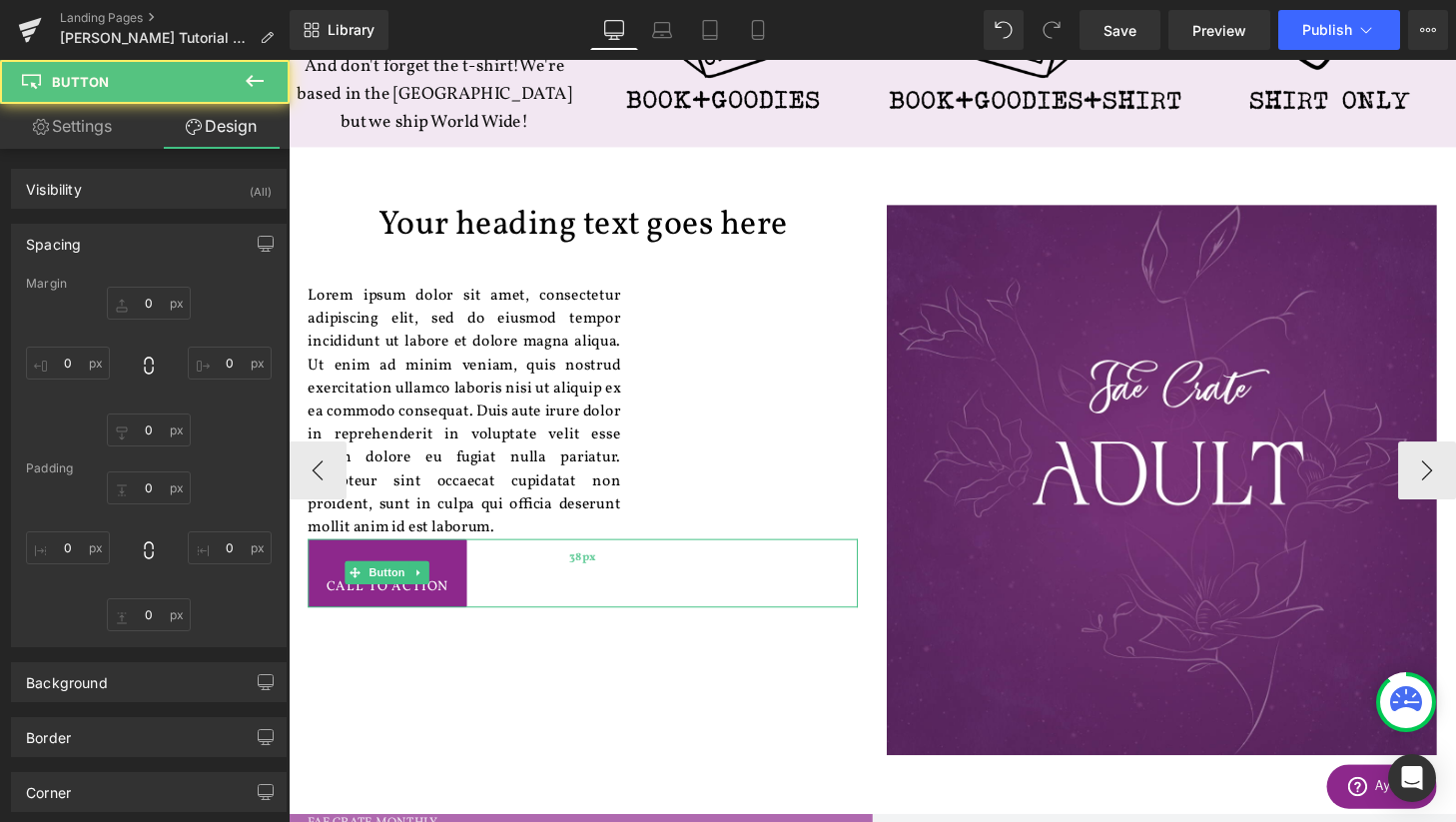 type on "0" 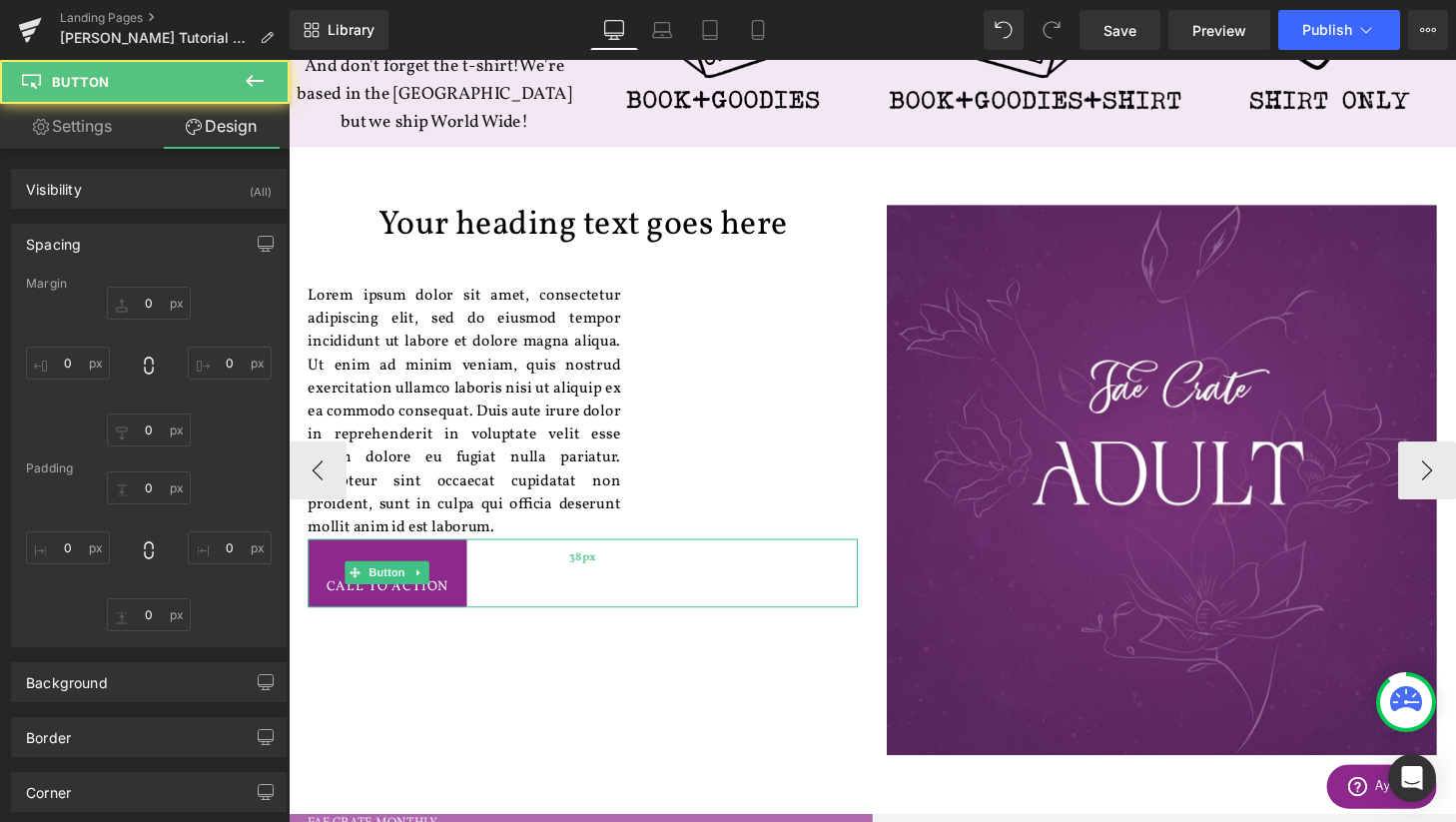 type on "0" 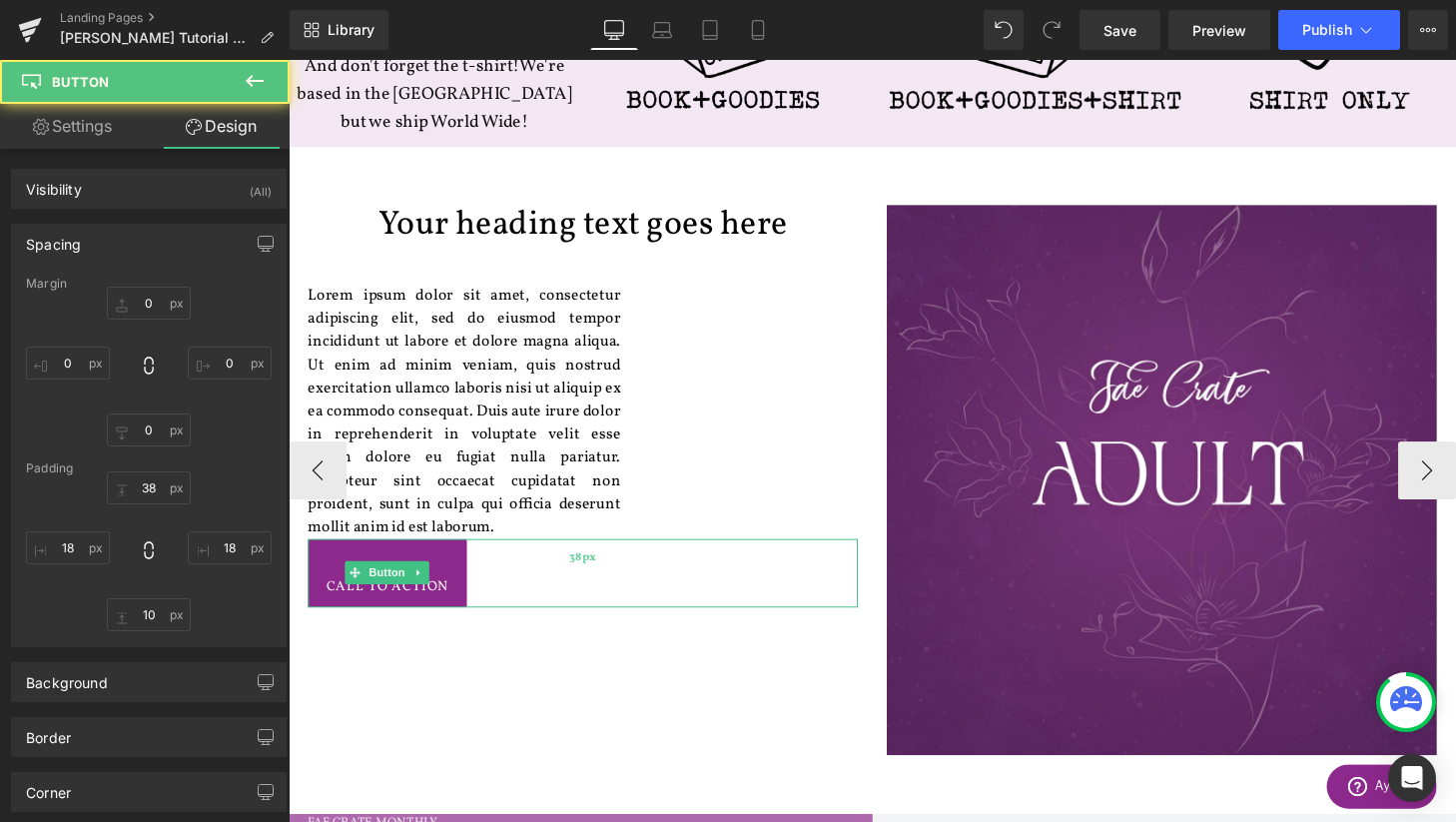 type 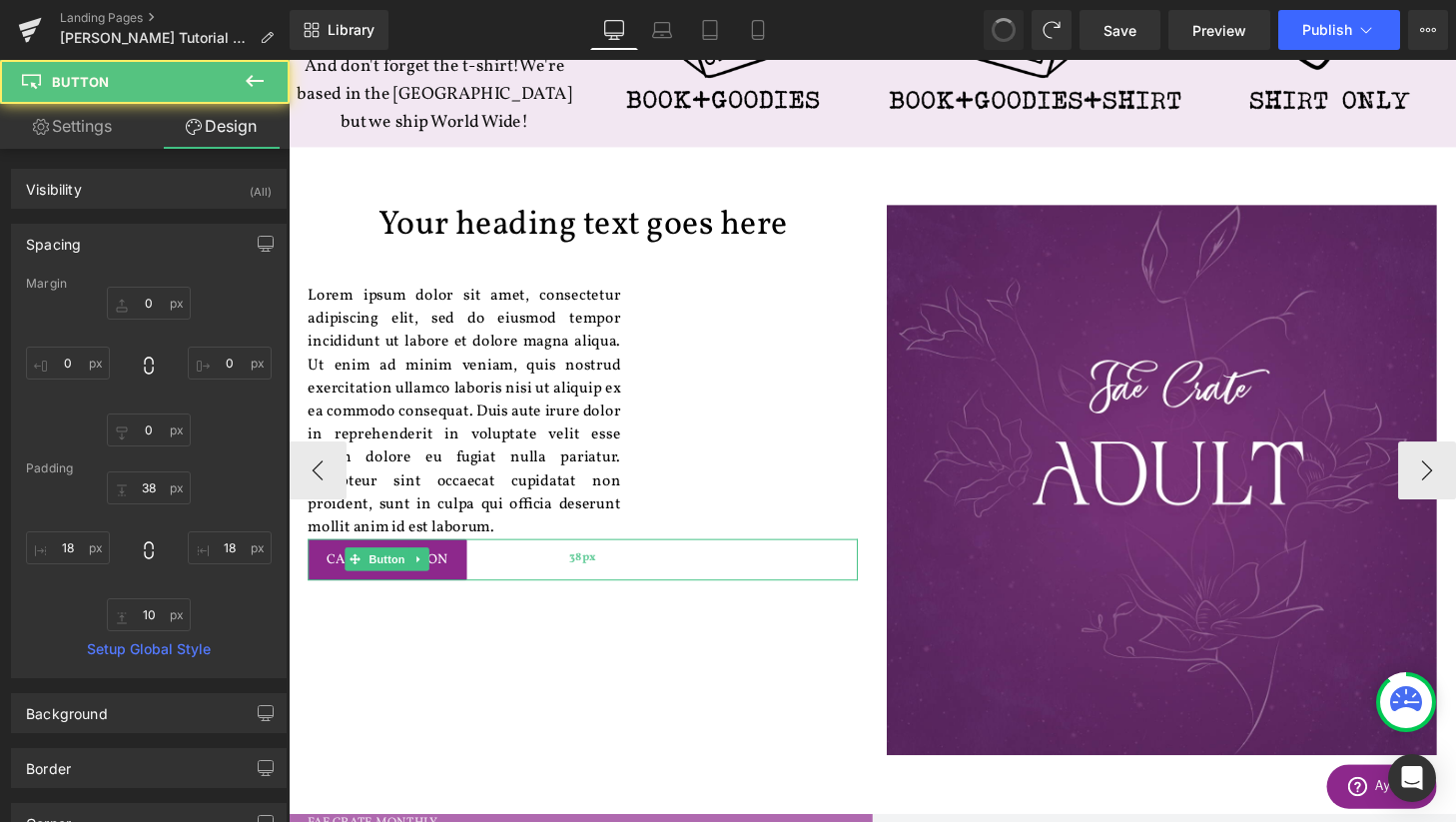 type on "0" 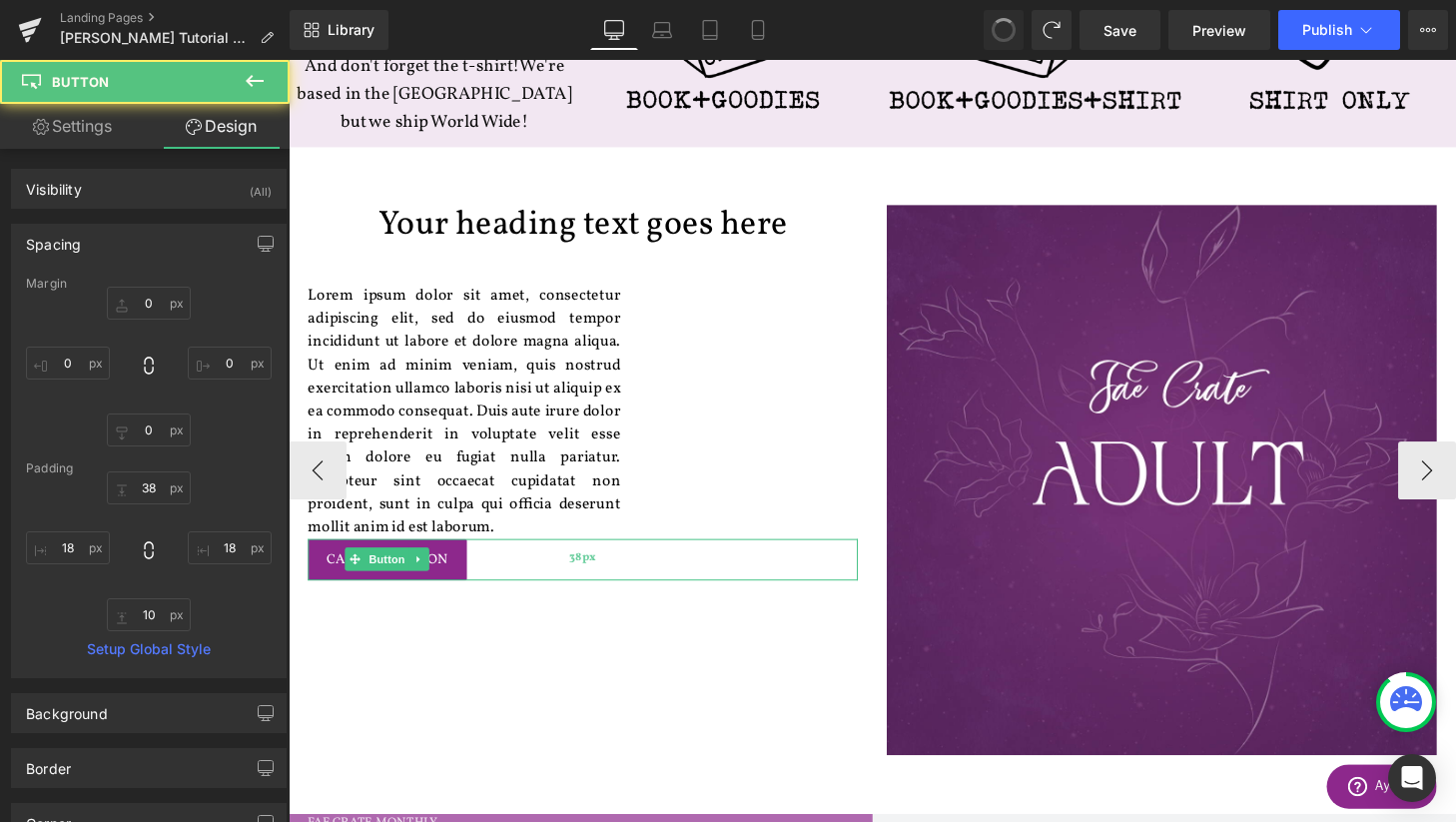 type on "0" 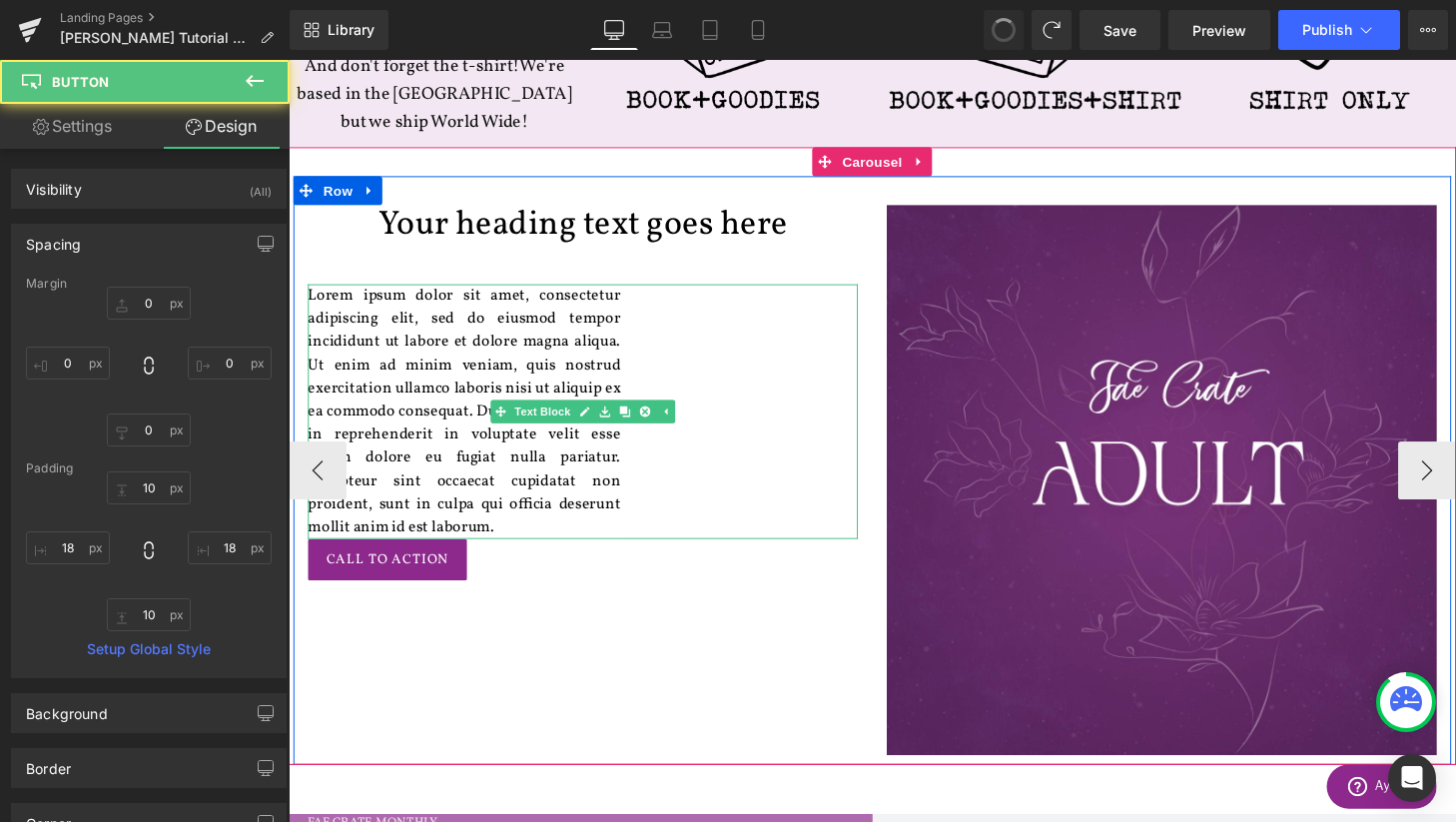 click on "Lorem ipsum dolor sit amet, consectetur adipiscing elit, sed do eiusmod tempor incididunt ut labore et dolore magna aliqua. Ut enim ad minim veniam, quis nostrud exercitation ullamco laboris nisi ut aliquip ex ea commodo consequat. Duis aute irure dolor in reprehenderit in voluptate velit esse cillum dolore eu fugiat nulla pariatur. Excepteur sint occaecat cupidatat non proident, sunt in culpa qui officia deserunt mollit anim id est laborum." at bounding box center [470, 423] 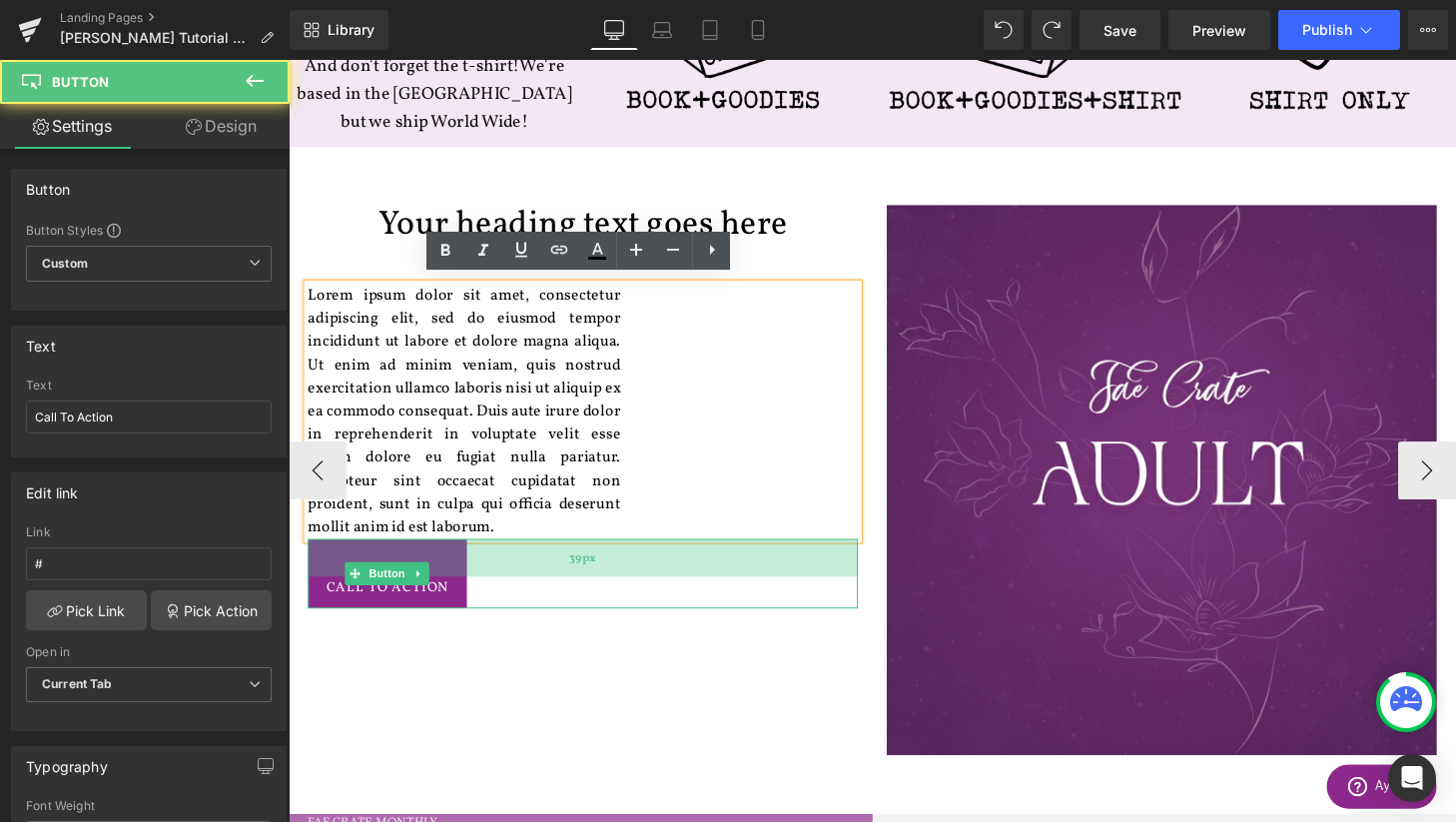 drag, startPoint x: 617, startPoint y: 552, endPoint x: 622, endPoint y: 581, distance: 29.427878 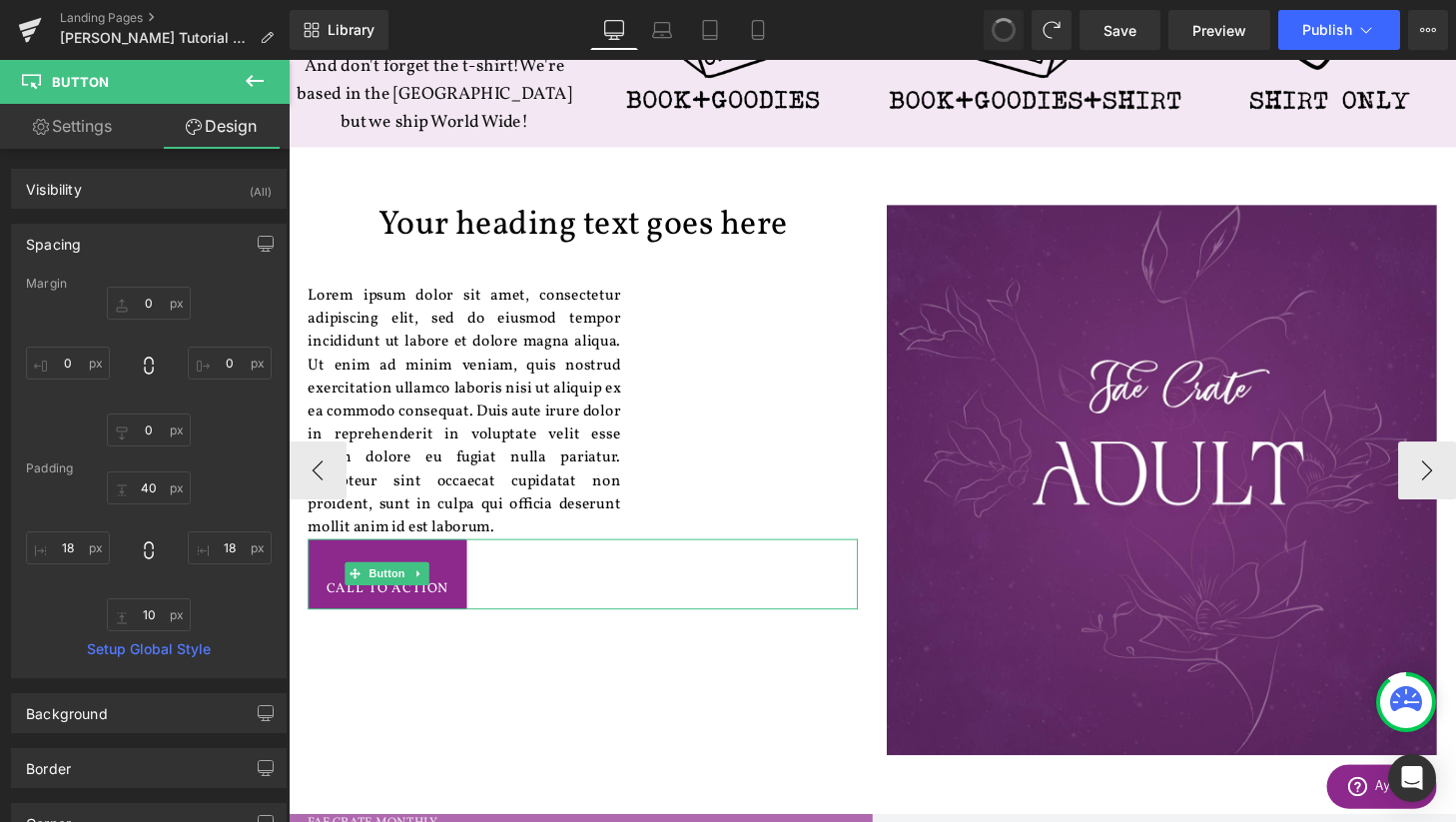 type on "0" 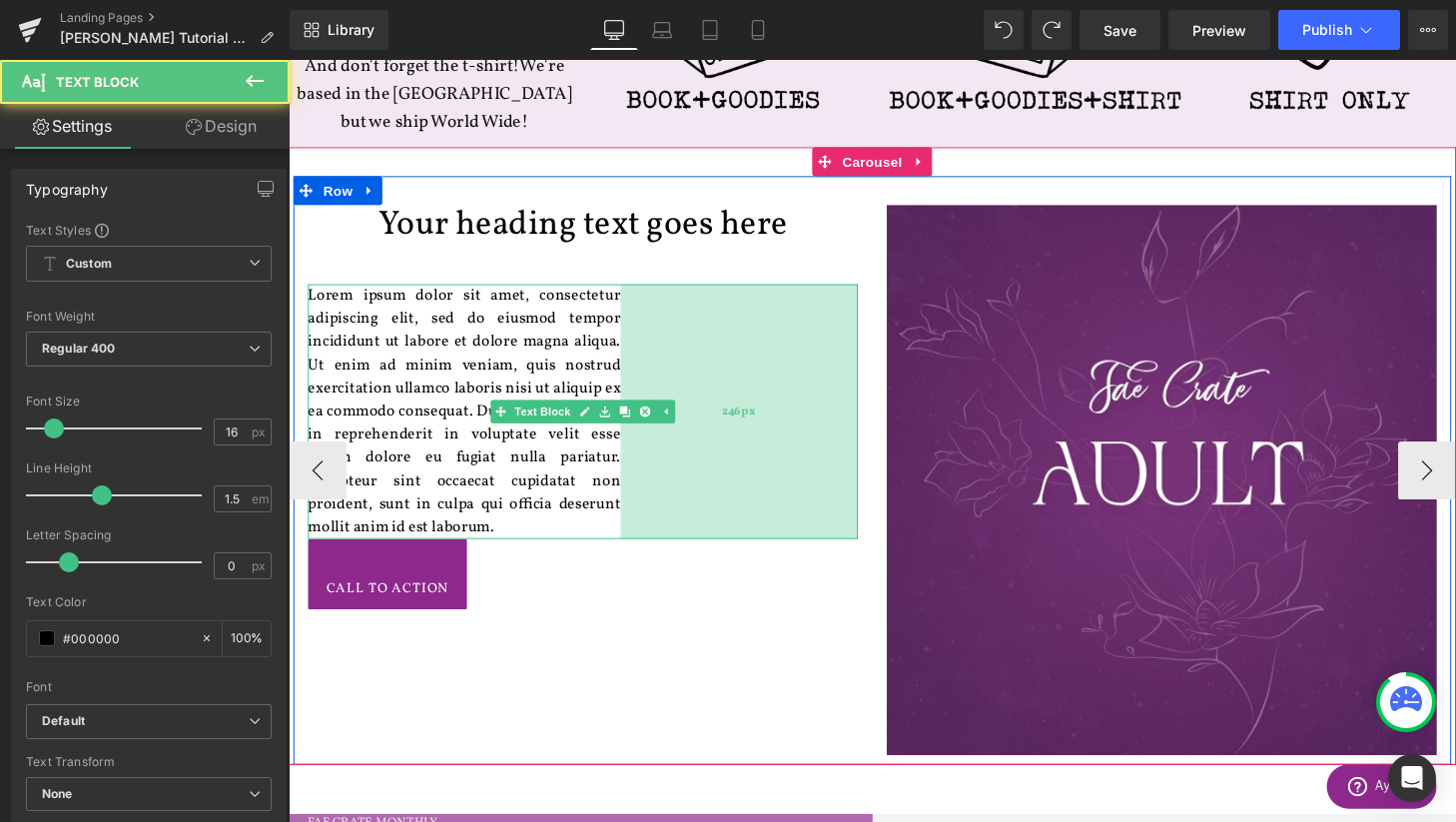 click on "246px" at bounding box center [755, 423] 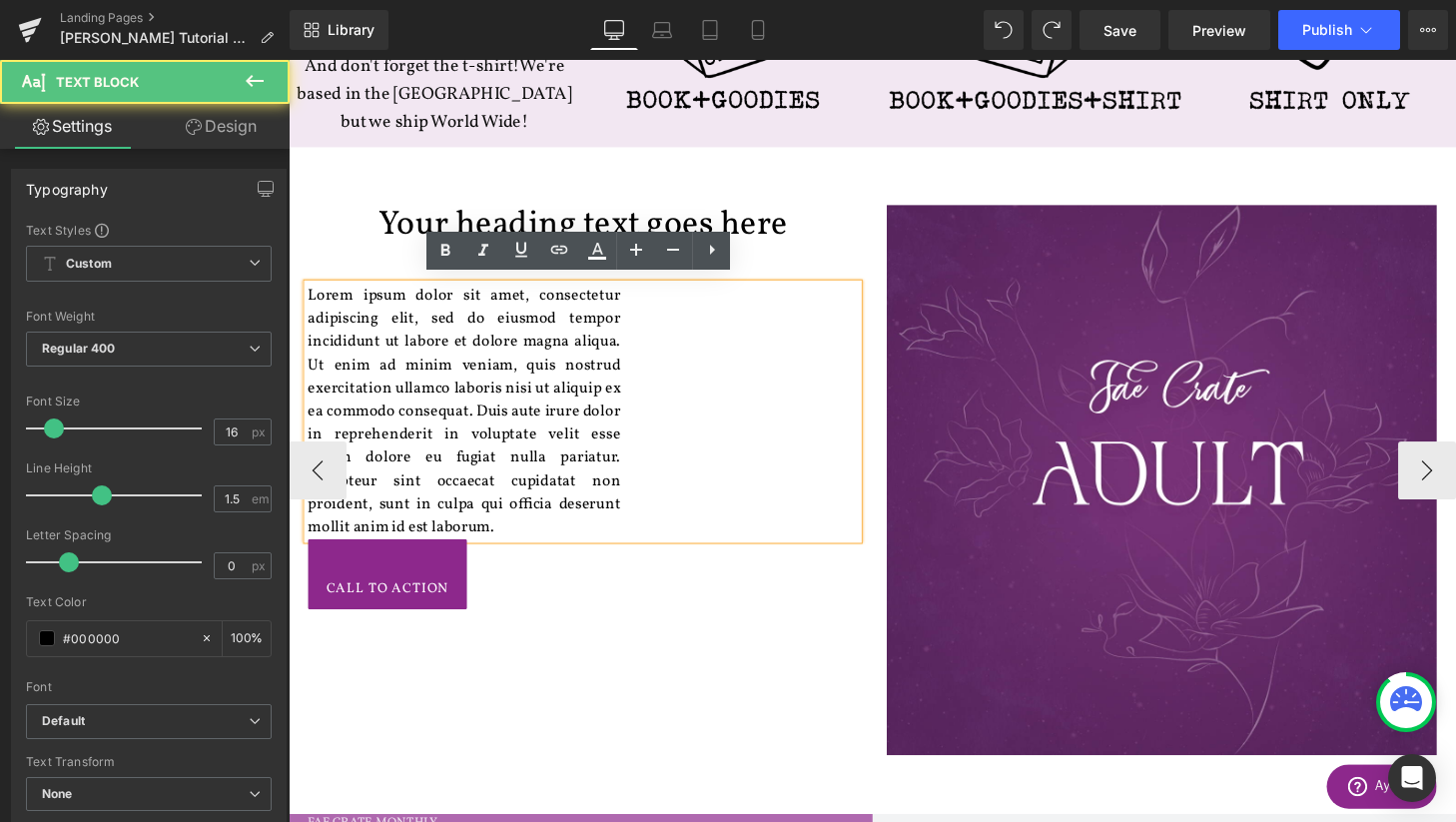 drag, startPoint x: 880, startPoint y: 553, endPoint x: 884, endPoint y: 572, distance: 19.416488 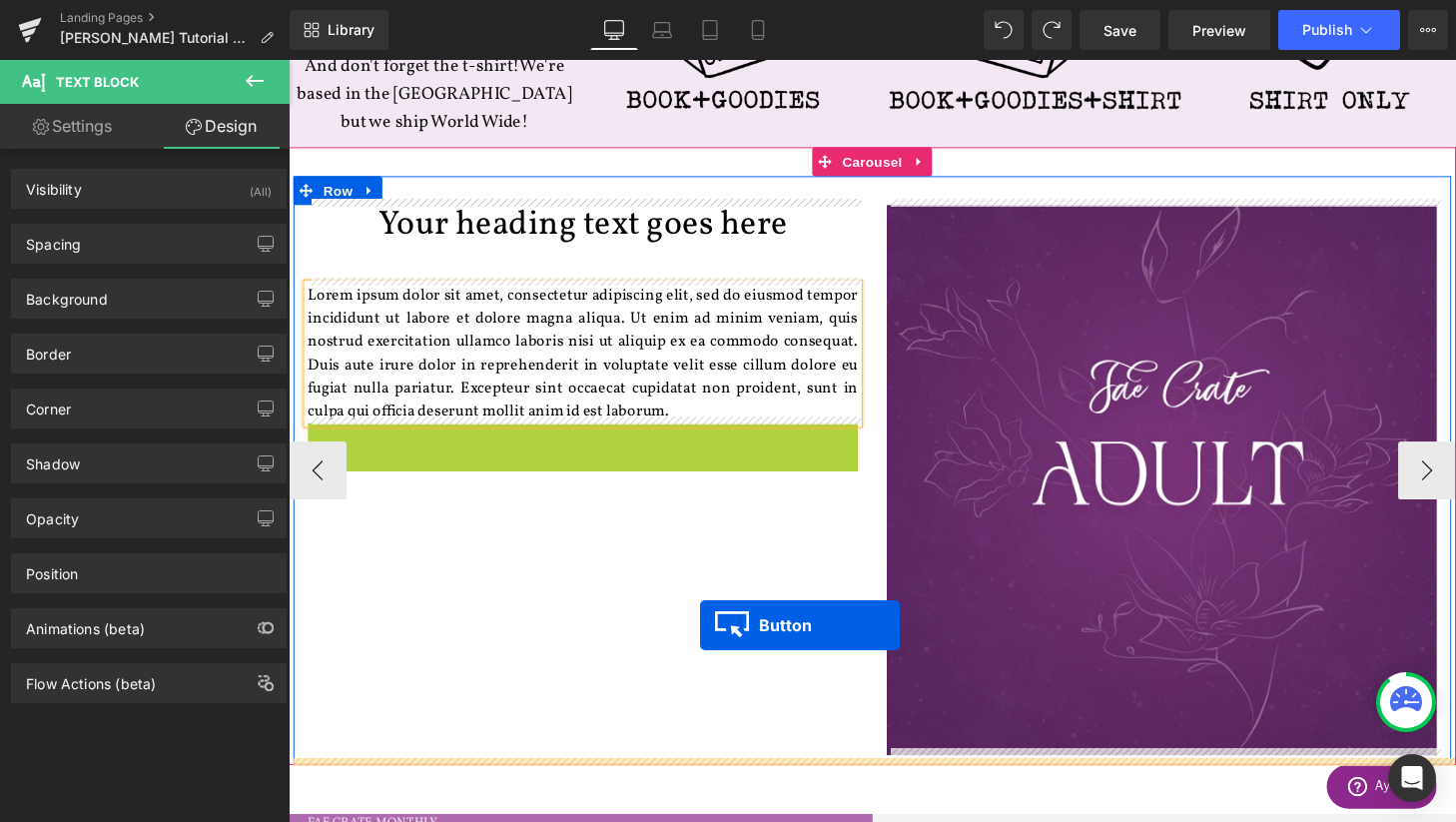 drag, startPoint x: 758, startPoint y: 463, endPoint x: 714, endPoint y: 643, distance: 185.29976 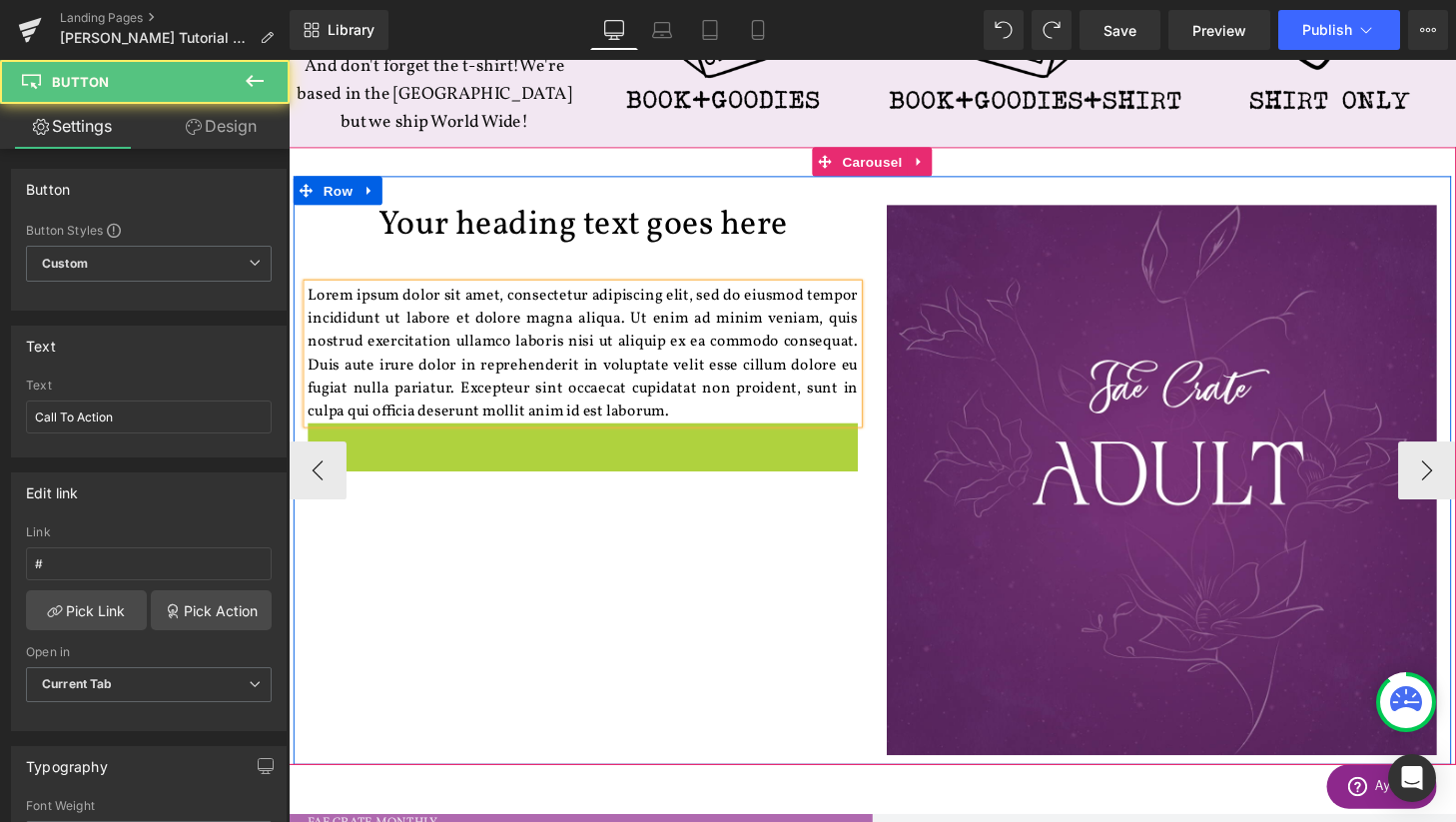 scroll, scrollTop: 9, scrollLeft: 10, axis: both 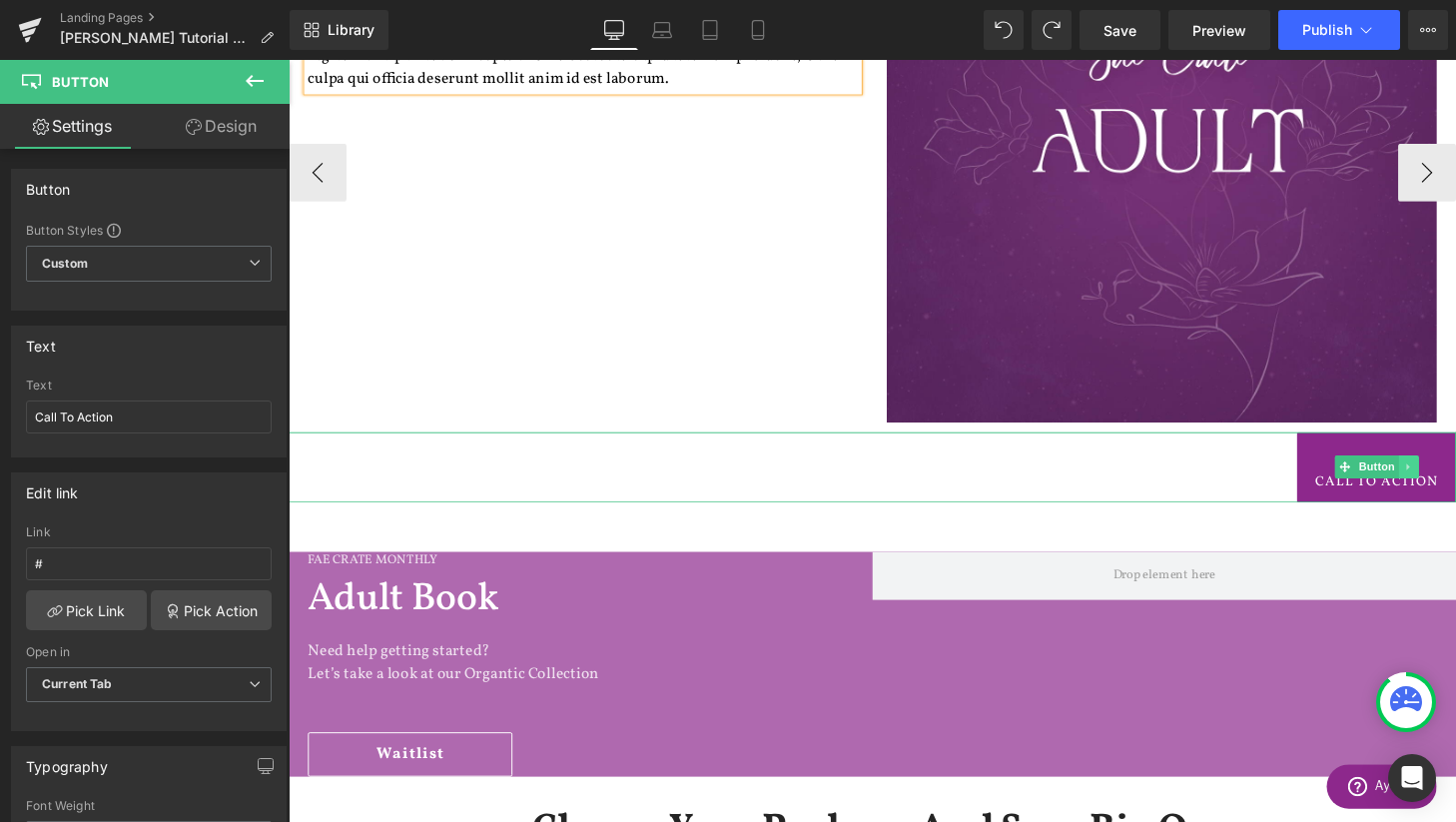 click 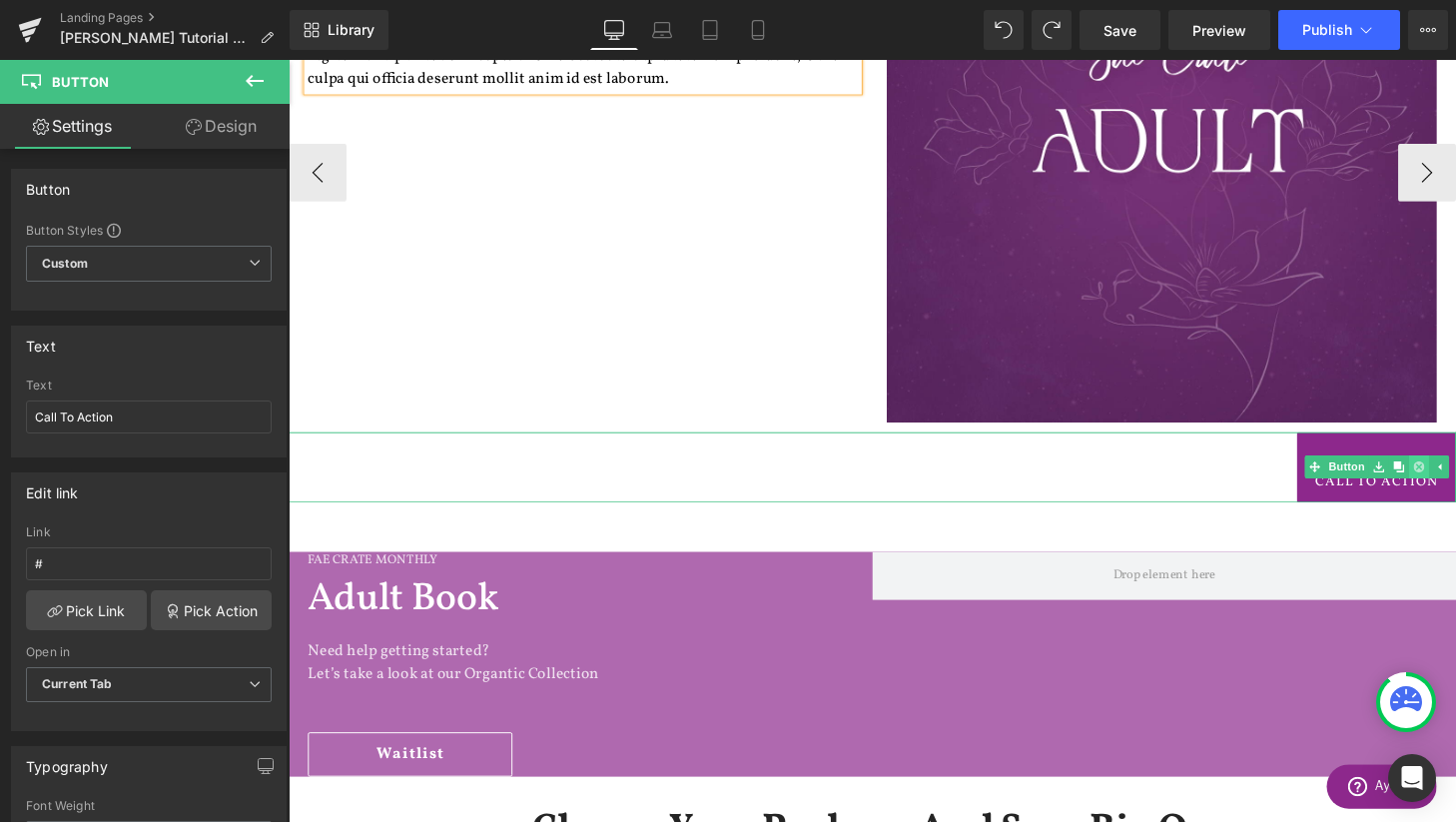click 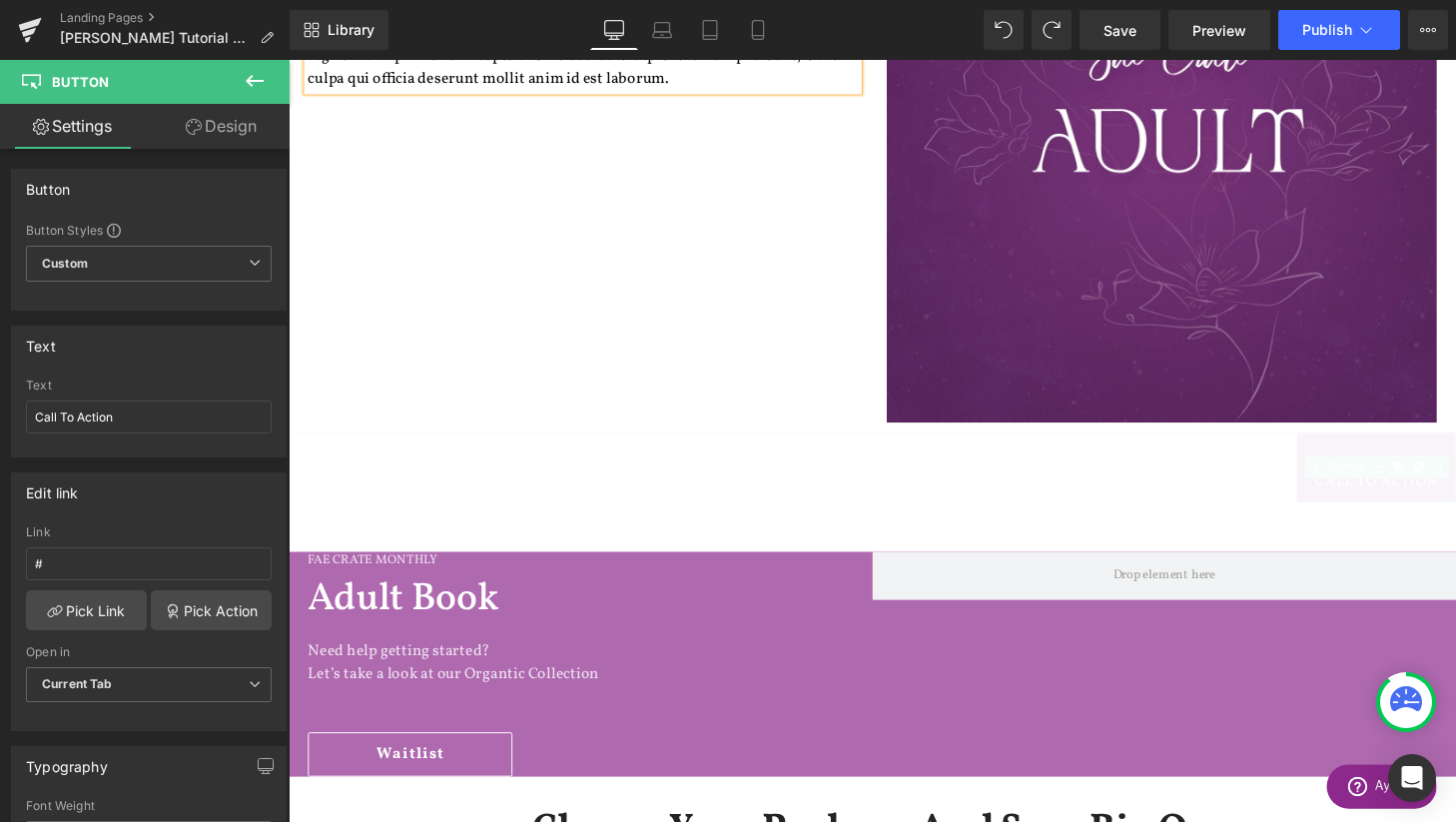 scroll, scrollTop: 4478, scrollLeft: 1208, axis: both 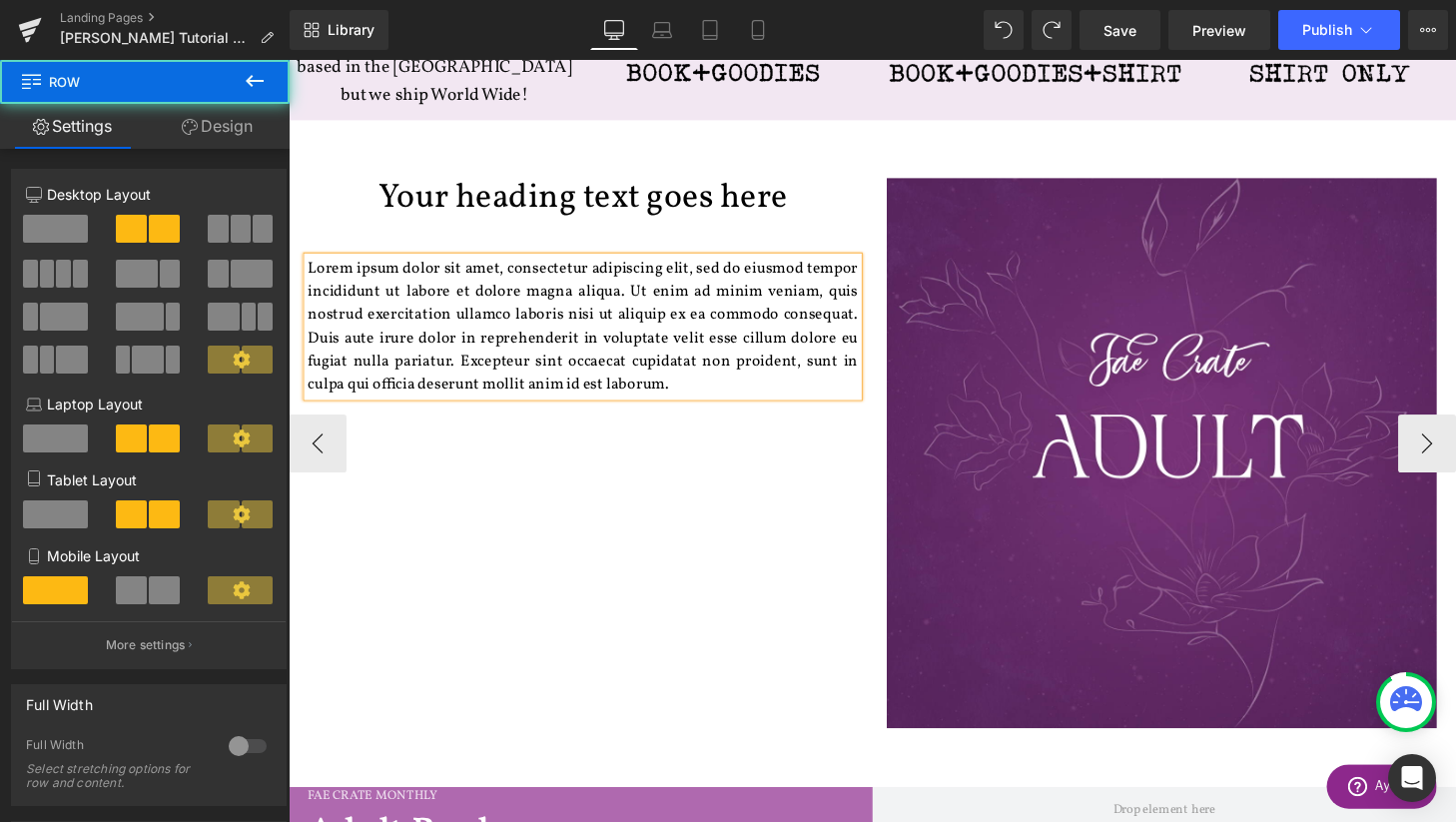drag, startPoint x: 726, startPoint y: 409, endPoint x: 733, endPoint y: 467, distance: 58.420887 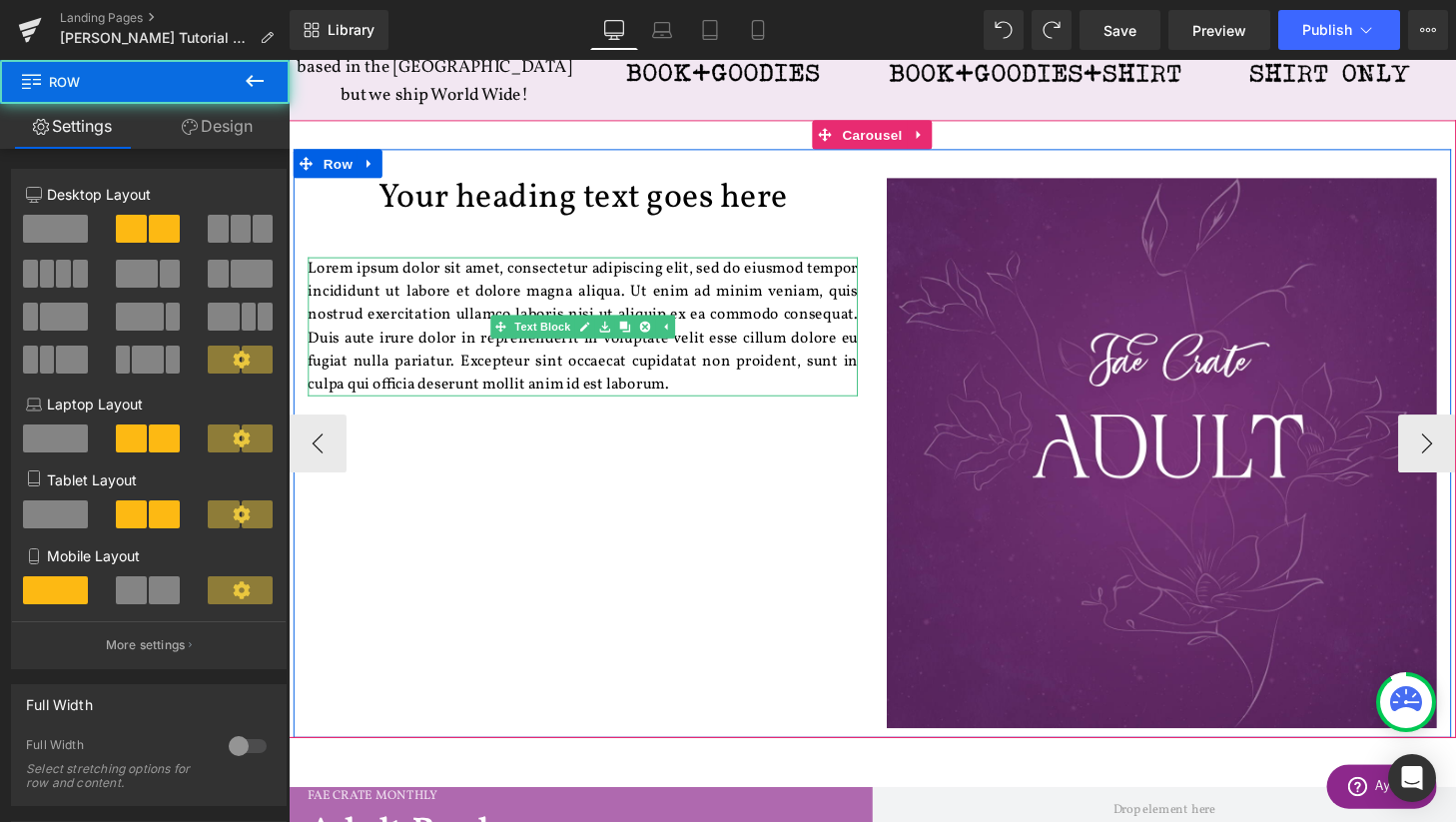 click on "Lorem ipsum dolor sit amet, consectetur adipiscing elit, sed do eiusmod tempor incididunt ut labore et dolore magna aliqua. Ut enim ad minim veniam, quis nostrud exercitation ullamco laboris nisi ut aliquip ex ea commodo consequat. Duis aute irure dolor in reprehenderit in voluptate velit esse cillum dolore eu fugiat nulla pariatur. Excepteur sint occaecat cupidatat non proident, sunt in culpa qui officia deserunt mollit anim id est laborum." at bounding box center [593, 337] 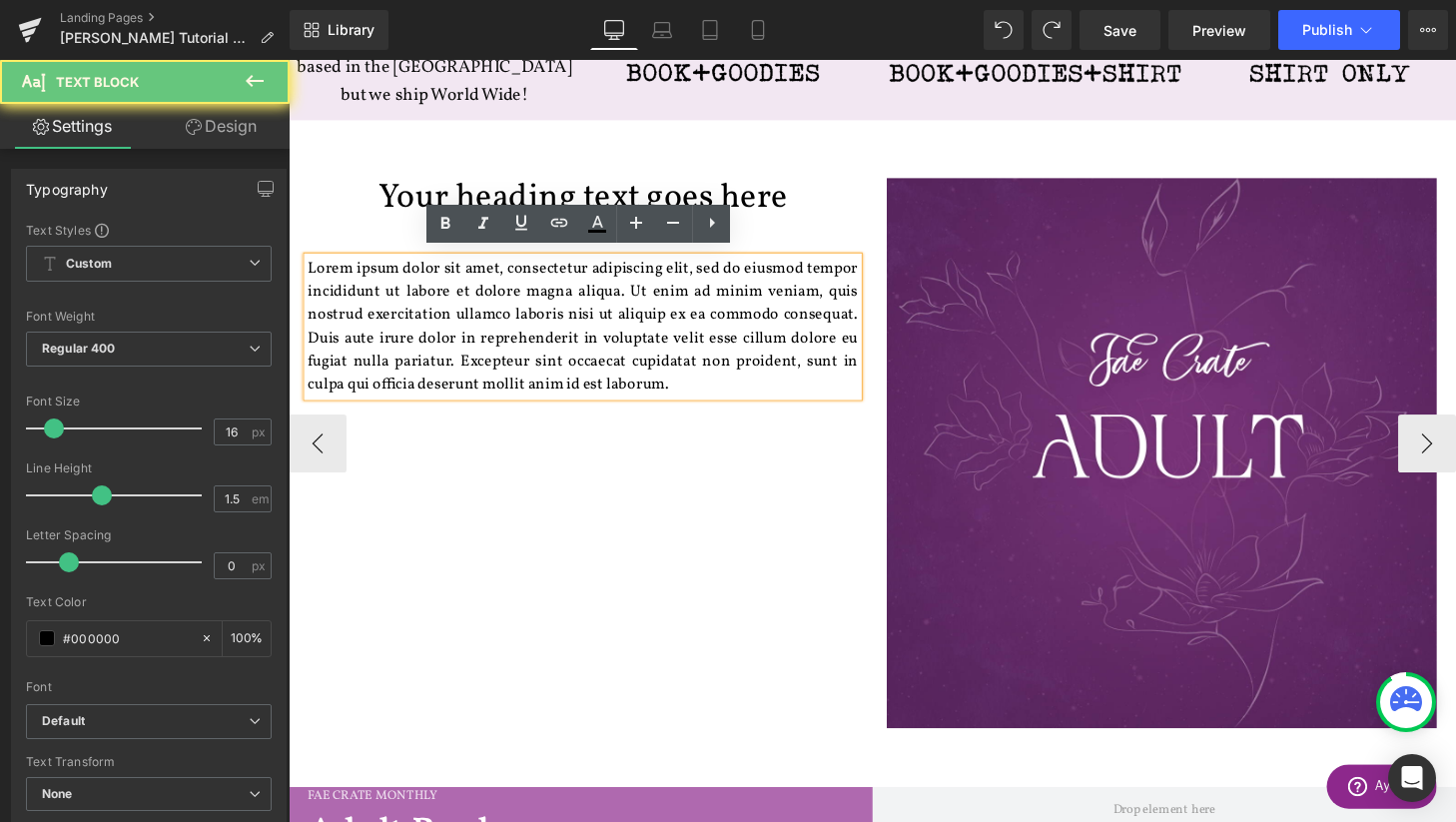 click on "Lorem ipsum dolor sit amet, consectetur adipiscing elit, sed do eiusmod tempor incididunt ut labore et dolore magna aliqua. Ut enim ad minim veniam, quis nostrud exercitation ullamco laboris nisi ut aliquip ex ea commodo consequat. Duis aute irure dolor in reprehenderit in voluptate velit esse cillum dolore eu fugiat nulla pariatur. Excepteur sint occaecat cupidatat non proident, sunt in culpa qui officia deserunt mollit anim id est laborum." at bounding box center [593, 337] 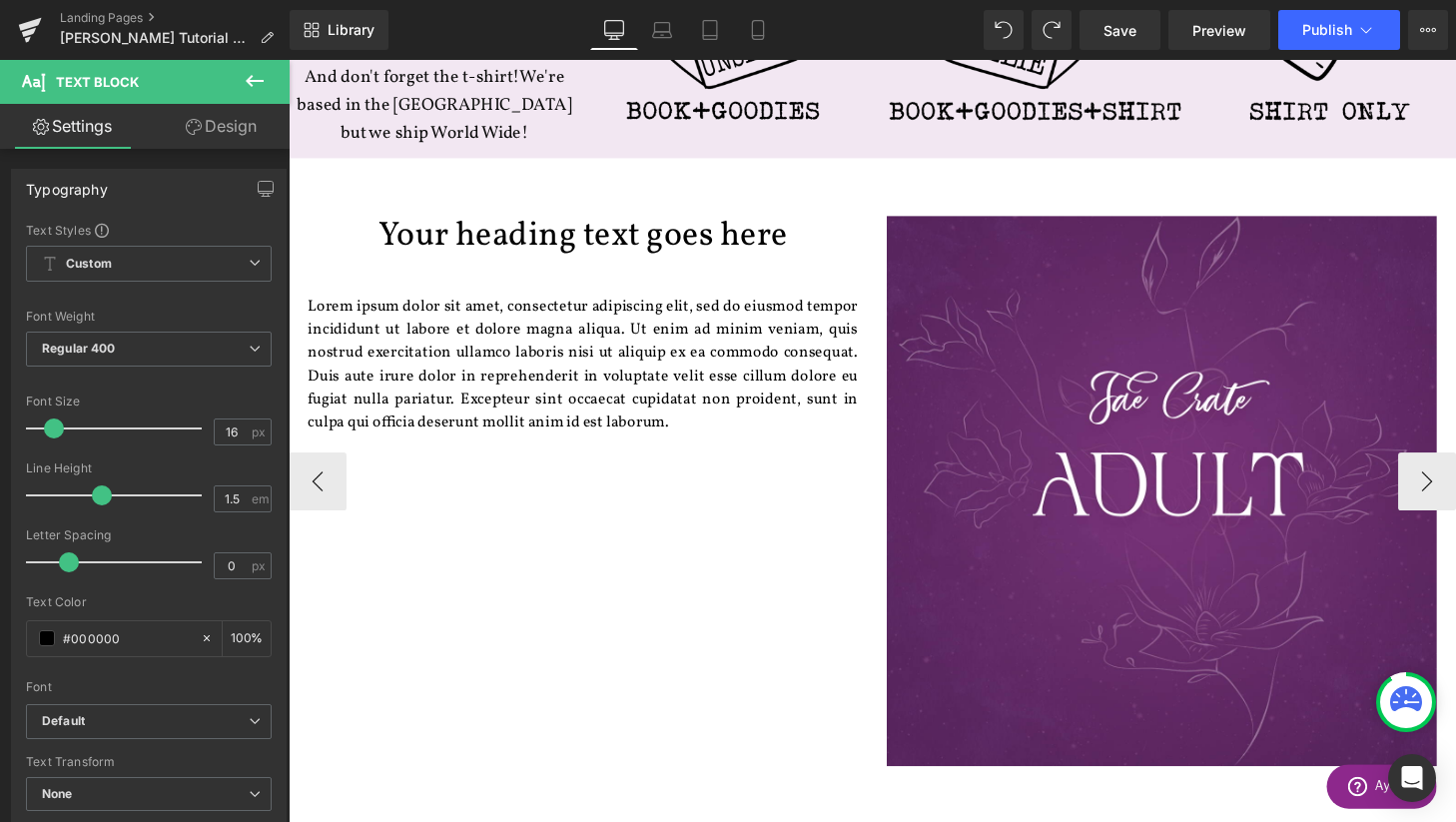 scroll, scrollTop: 996, scrollLeft: 0, axis: vertical 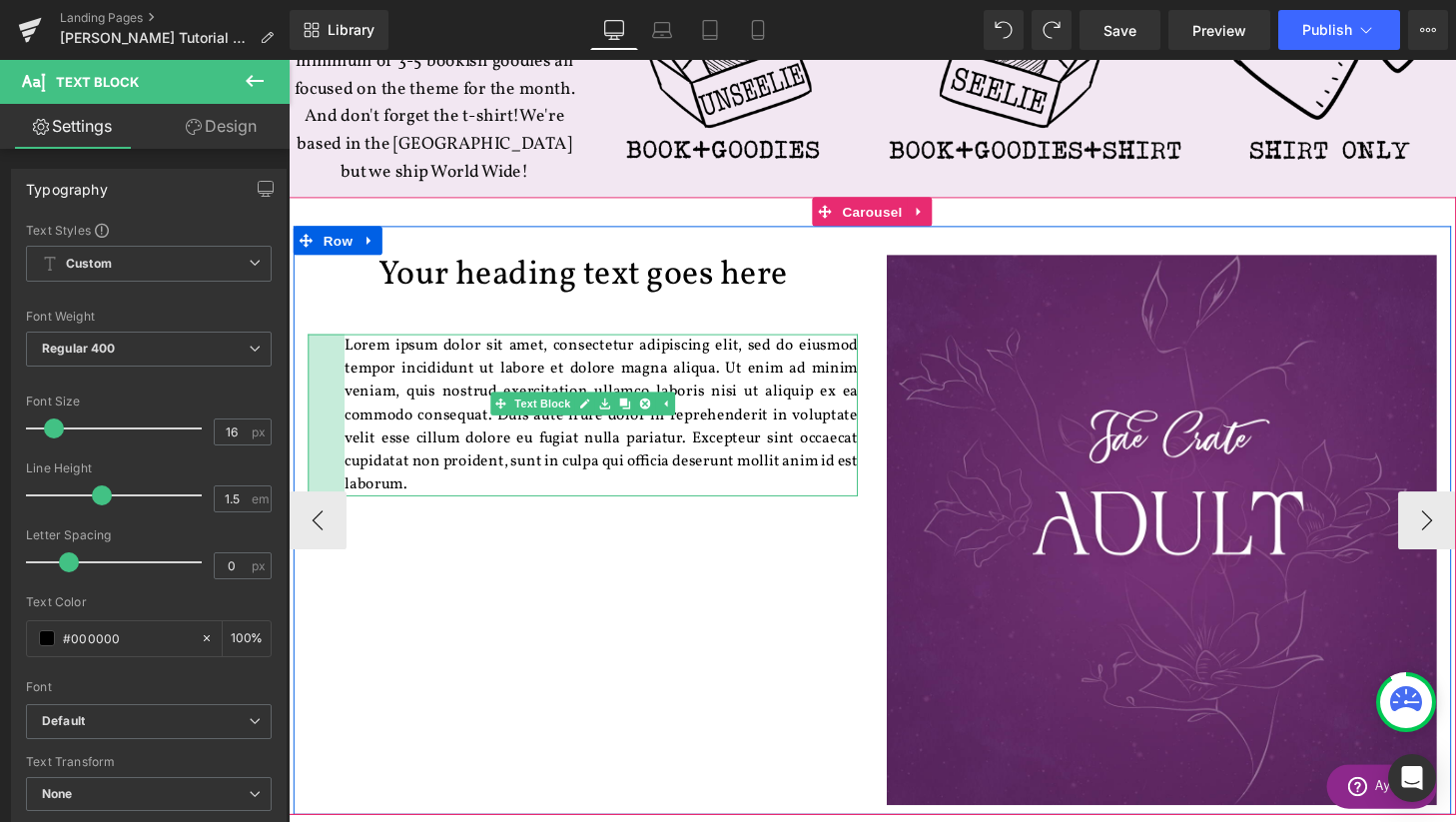 drag, startPoint x: 310, startPoint y: 403, endPoint x: 348, endPoint y: 398, distance: 38.327536 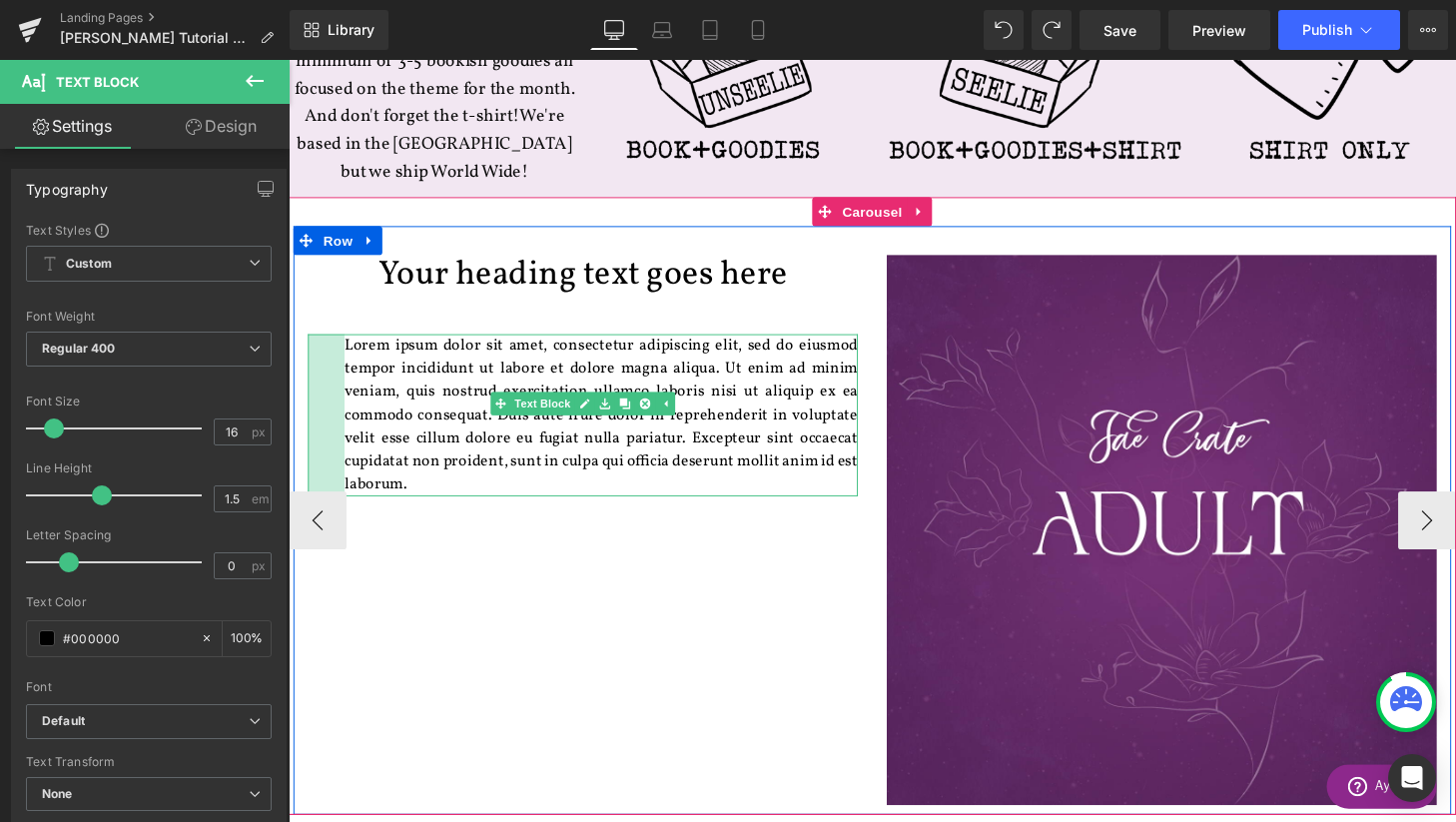 click on "Lorem ipsum dolor sit amet, consectetur adipiscing elit, sed do eiusmod tempor incididunt ut labore et dolore magna aliqua. Ut enim ad minim veniam, quis nostrud exercitation ullamco laboris nisi ut aliquip ex ea commodo consequat. Duis aute irure dolor in reprehenderit in voluptate velit esse cillum dolore eu fugiat nulla pariatur. Excepteur sint occaecat cupidatat non proident, sunt in culpa qui officia deserunt mollit anim id est laborum.
Text Block       38px" at bounding box center (593, 427) 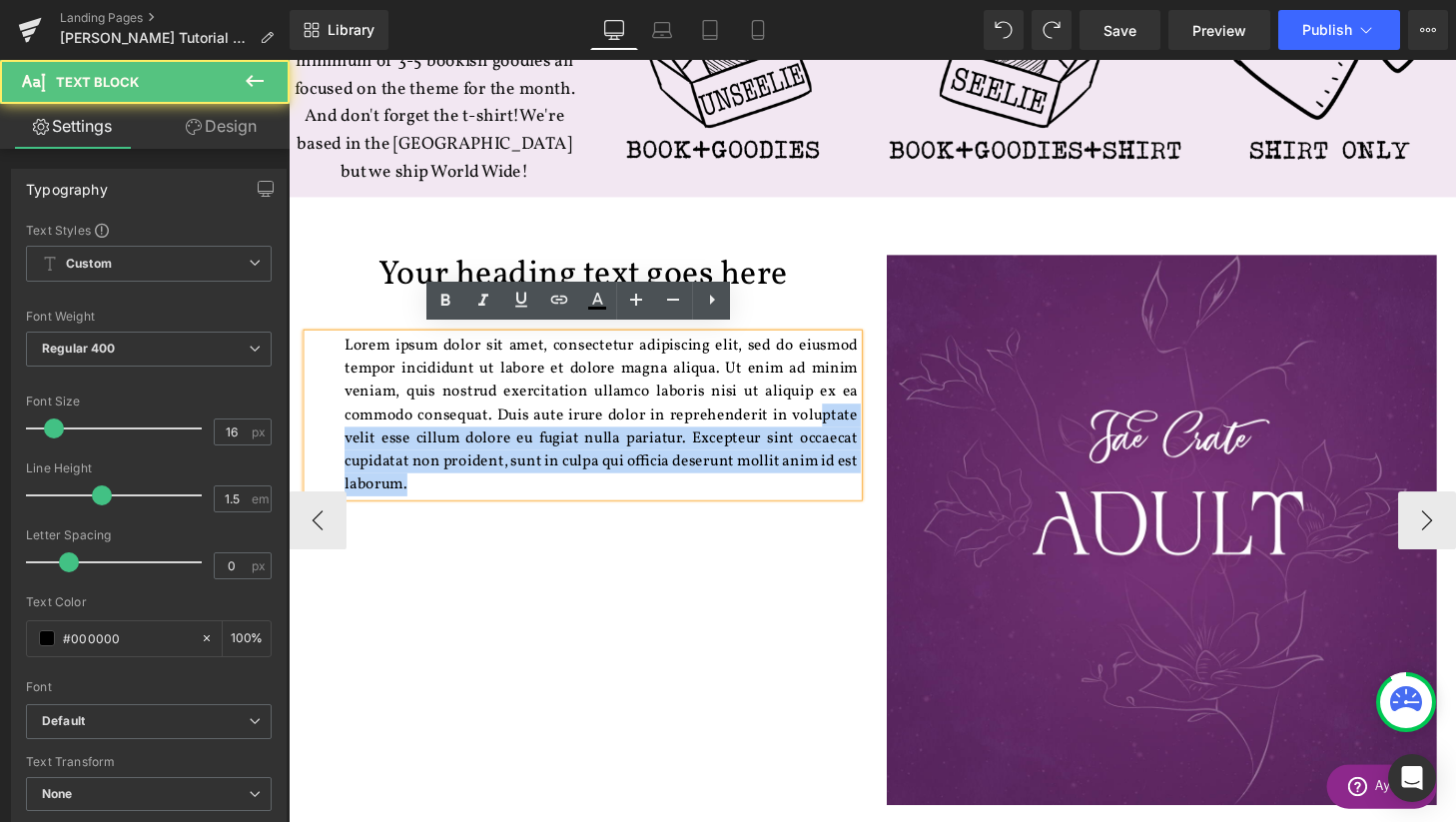 drag, startPoint x: 882, startPoint y: 427, endPoint x: 846, endPoint y: 427, distance: 36 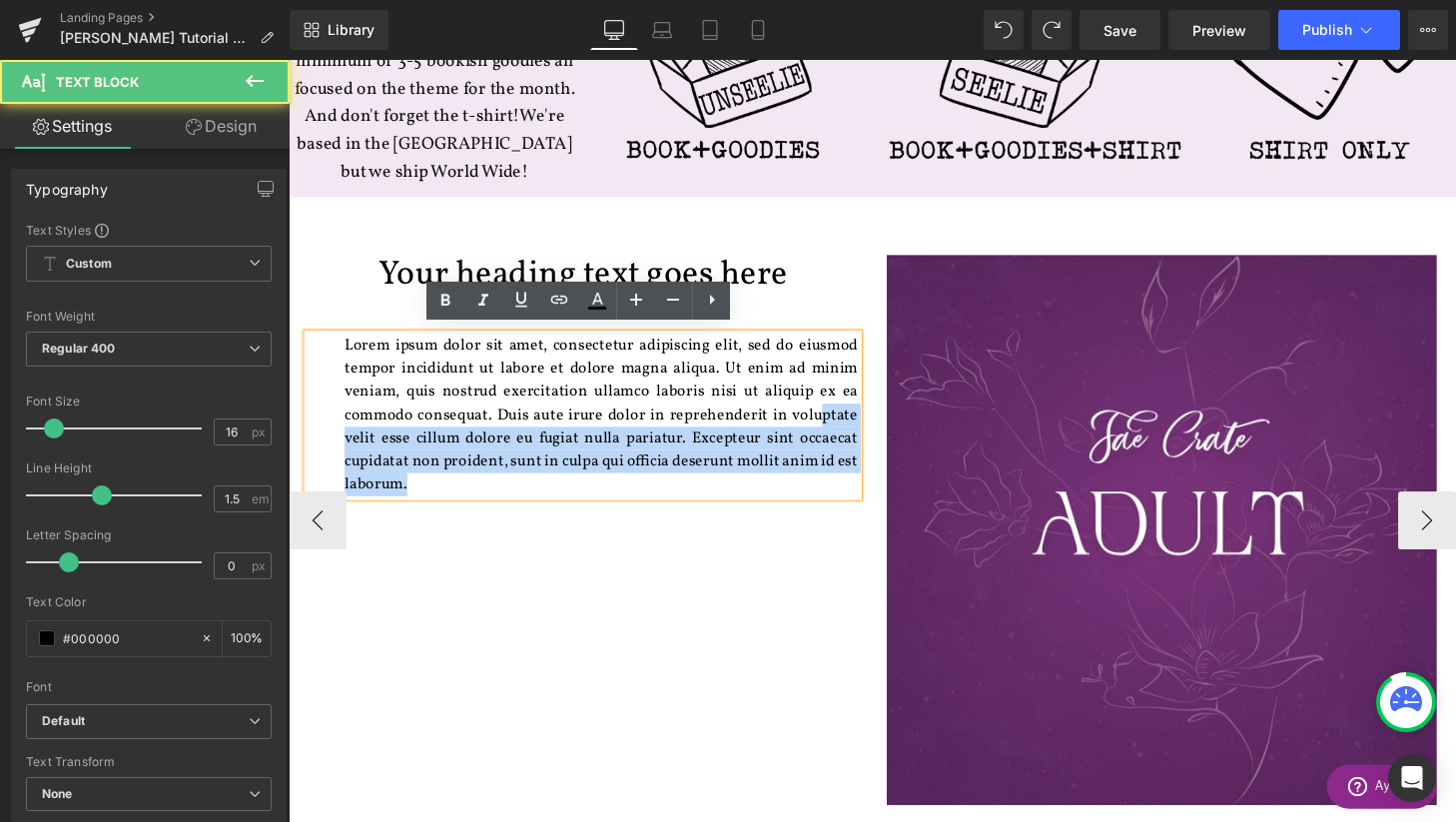click on "Lorem ipsum dolor sit amet, consectetur adipiscing elit, sed do eiusmod tempor incididunt ut labore et dolore magna aliqua. Ut enim ad minim veniam, quis nostrud exercitation ullamco laboris nisi ut aliquip ex ea commodo consequat. Duis aute irure dolor in reprehenderit in voluptate velit esse cillum dolore eu fugiat nulla pariatur. Excepteur sint occaecat cupidatat non proident, sunt in culpa qui officia deserunt mollit anim id est laborum." at bounding box center (593, 427) 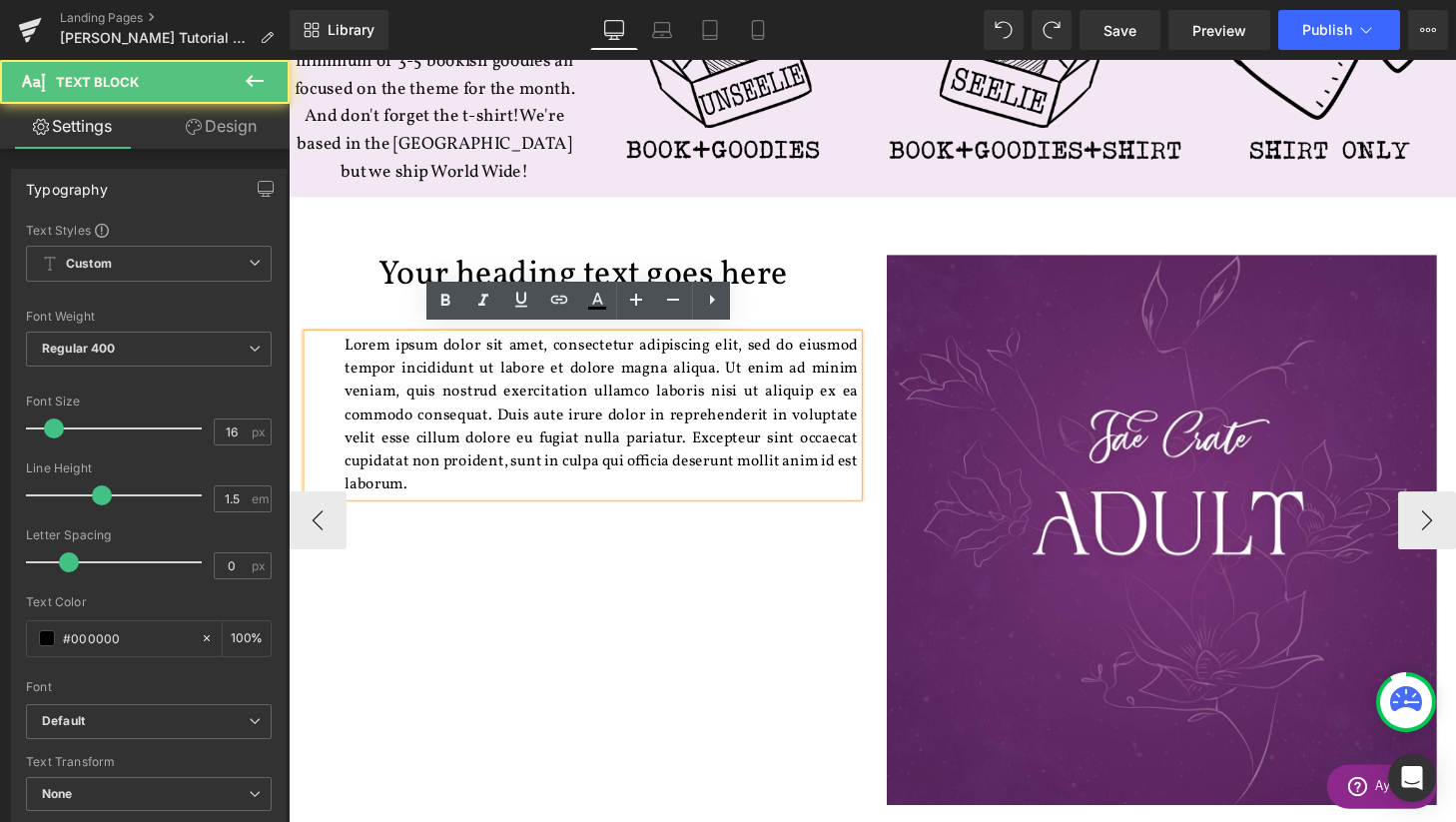 click on "Your heading text goes here
Heading     40px
Lorem ipsum dolor sit amet, consectetur adipiscing elit, sed do eiusmod tempor incididunt ut labore et dolore magna aliqua. Ut enim ad minim veniam, quis nostrud exercitation ullamco laboris nisi ut aliquip ex ea commodo consequat. Duis aute irure dolor in reprehenderit in voluptate velit esse cillum dolore eu fugiat nulla pariatur. Excepteur sint occaecat cupidatat non proident, sunt in culpa qui officia deserunt mollit anim id est laborum.
Text Block       38px   Image
Row" at bounding box center [893, 536] 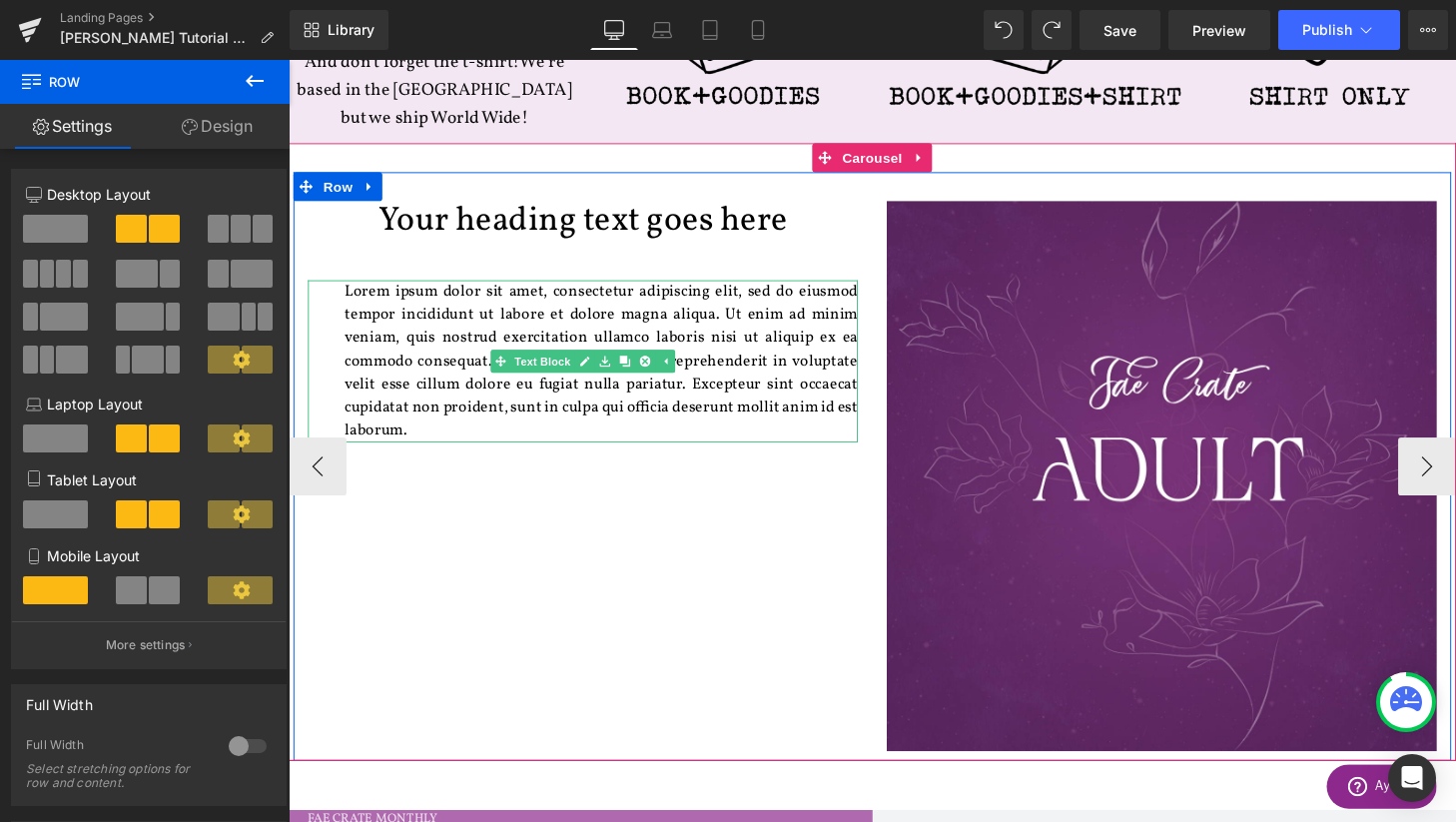 scroll, scrollTop: 1055, scrollLeft: 0, axis: vertical 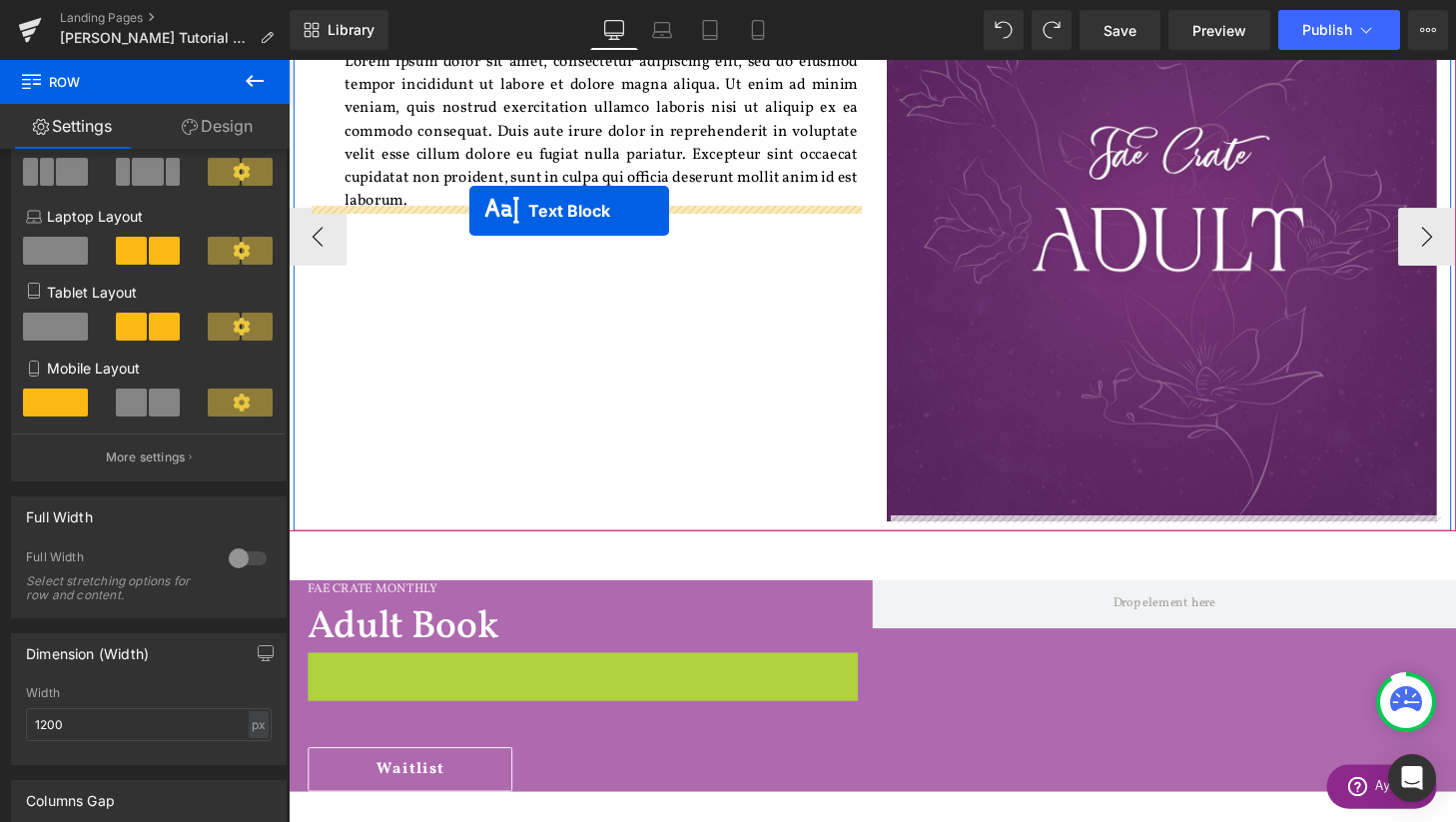 drag, startPoint x: 539, startPoint y: 697, endPoint x: 476, endPoint y: 215, distance: 486.09978 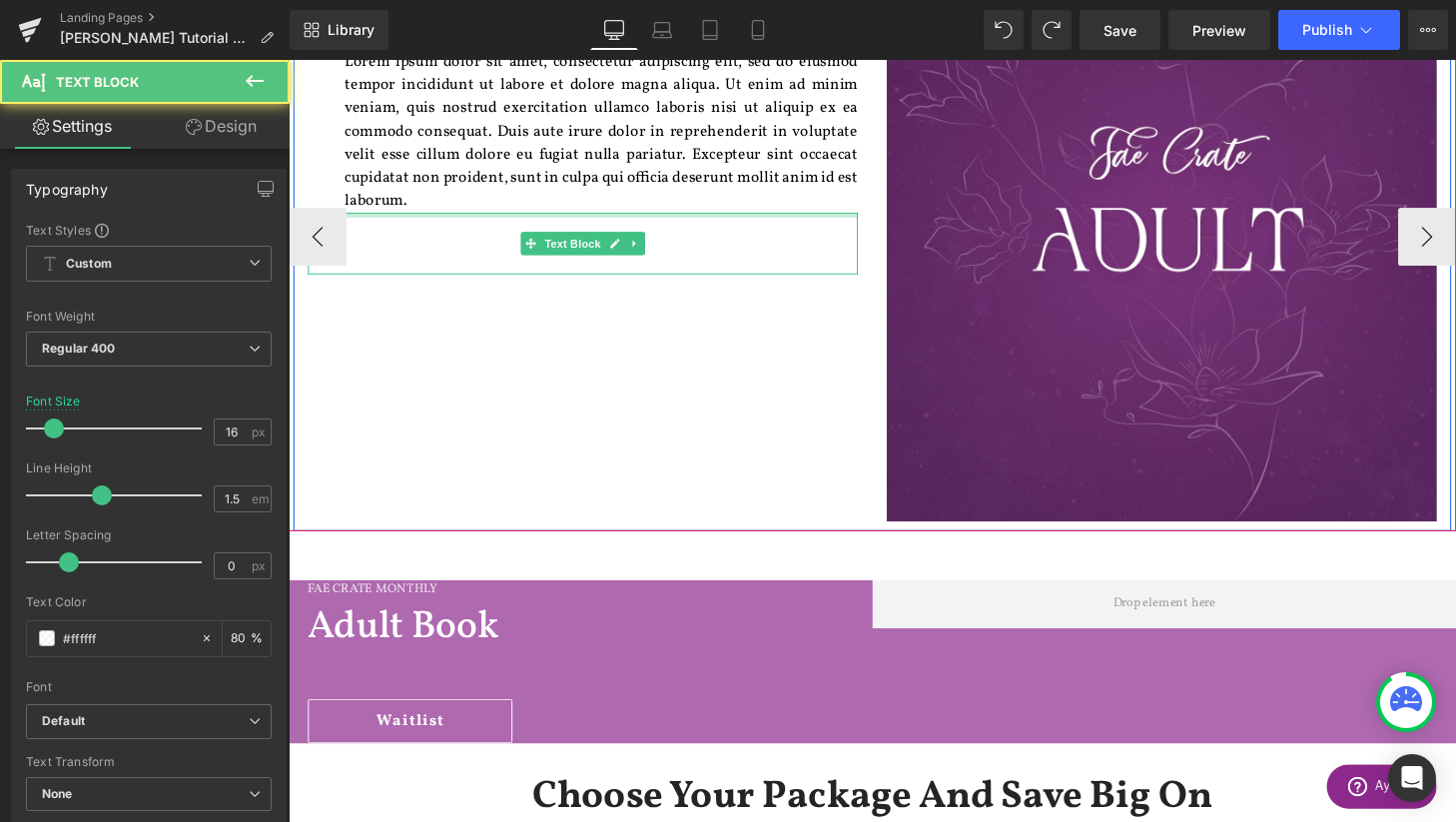 scroll, scrollTop: 4414, scrollLeft: 1208, axis: both 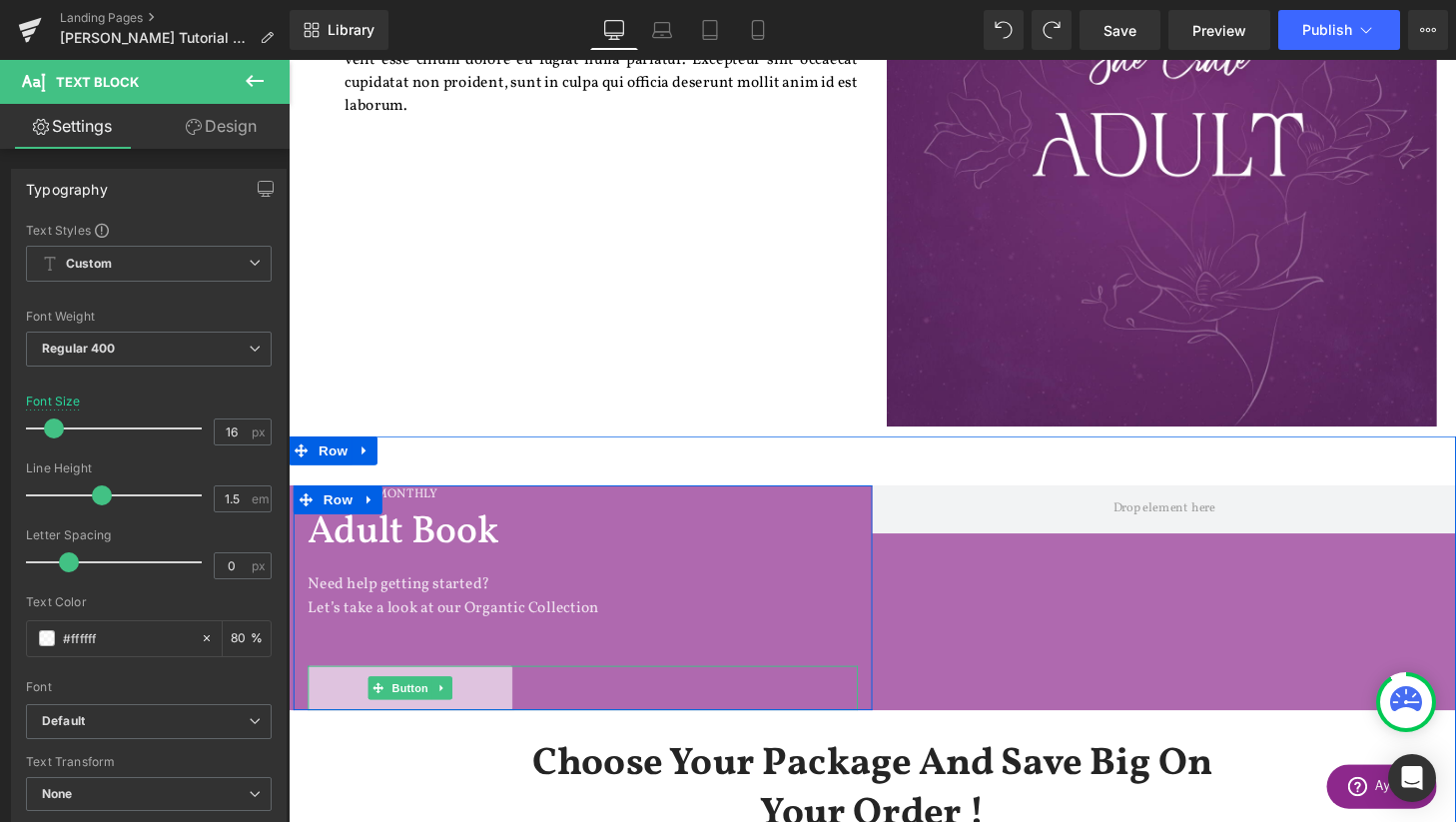 click at bounding box center [447, 710] 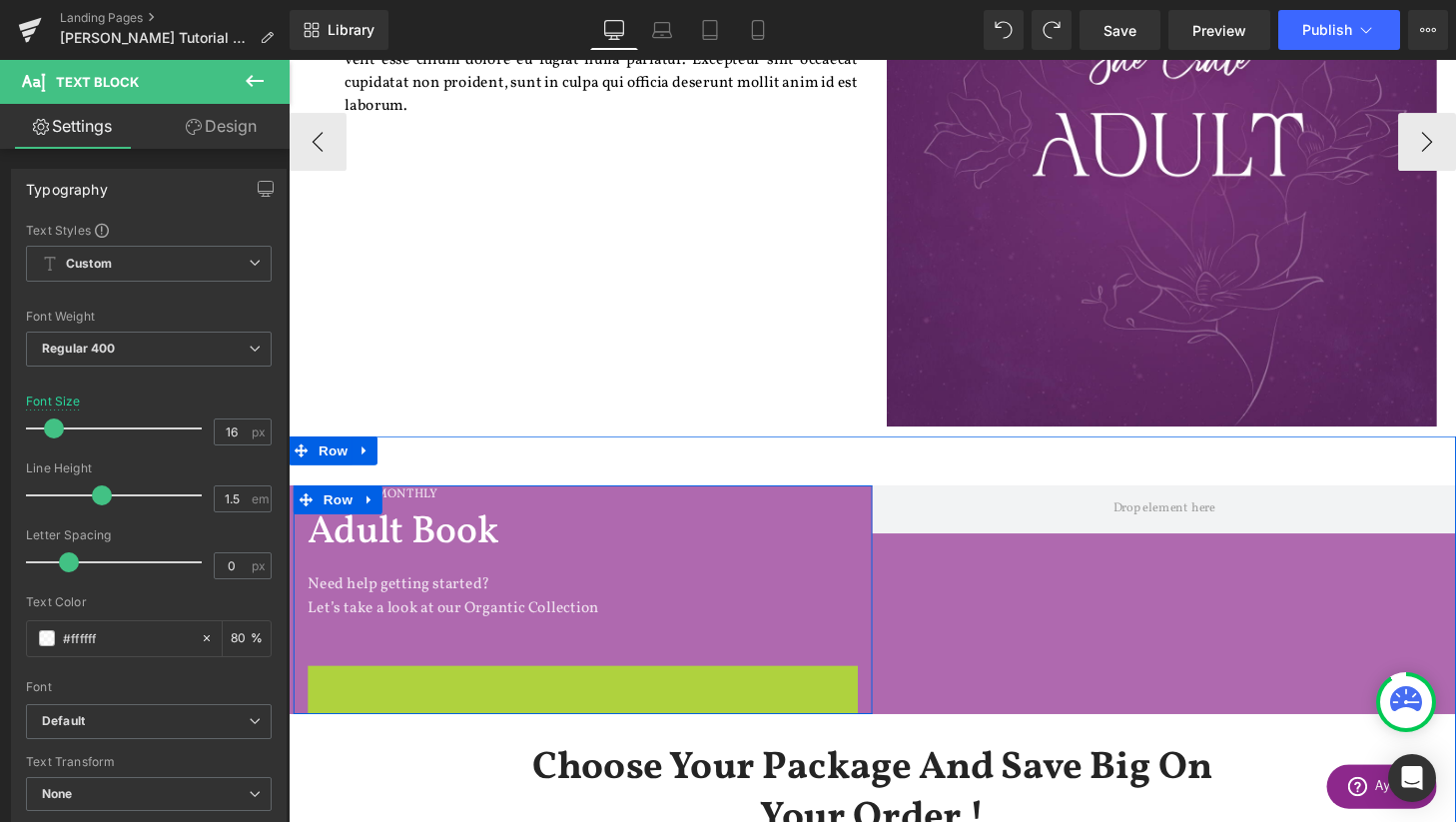scroll, scrollTop: 9, scrollLeft: 10, axis: both 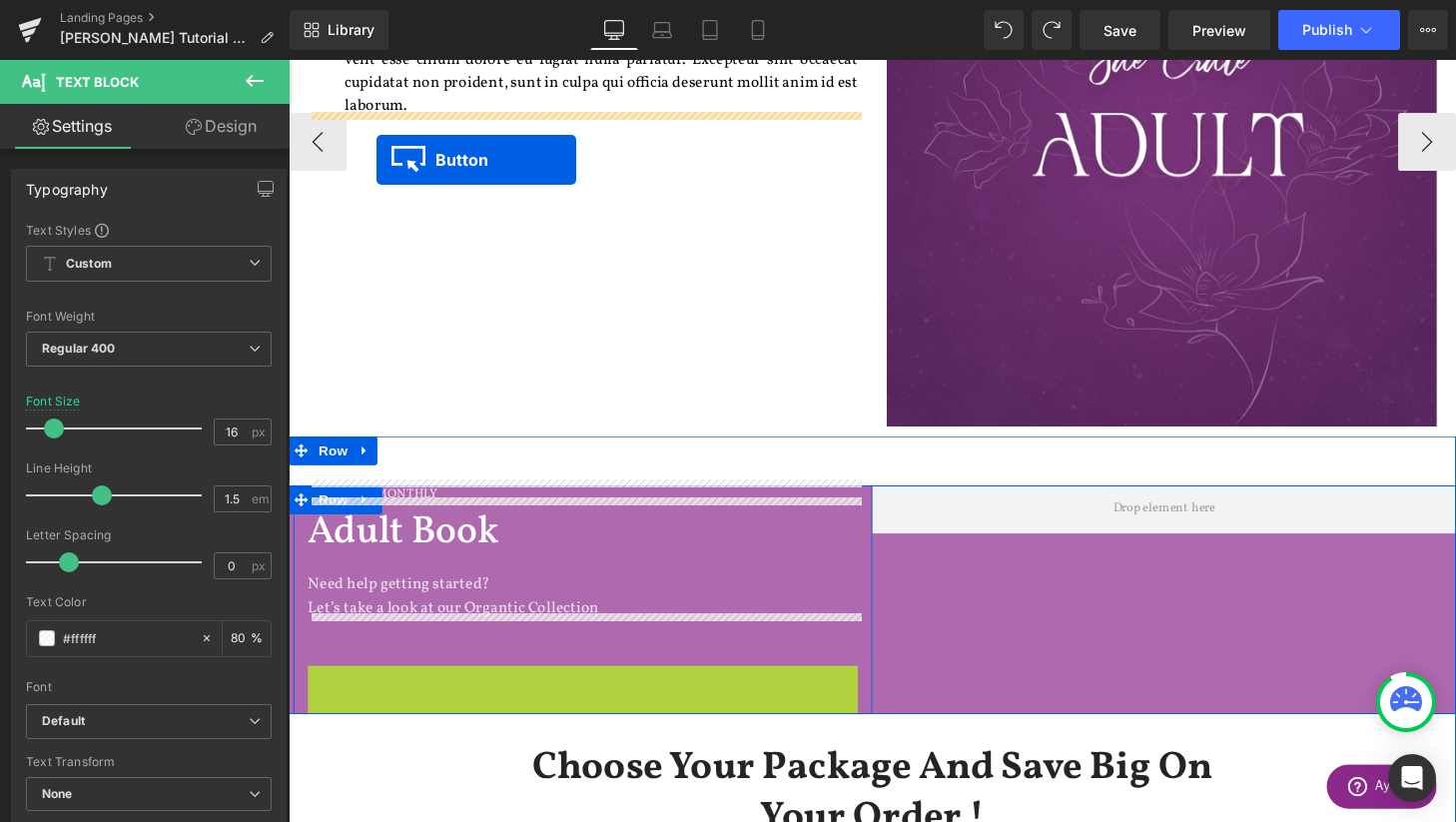 drag, startPoint x: 356, startPoint y: 704, endPoint x: 379, endPoint y: 164, distance: 540.4896 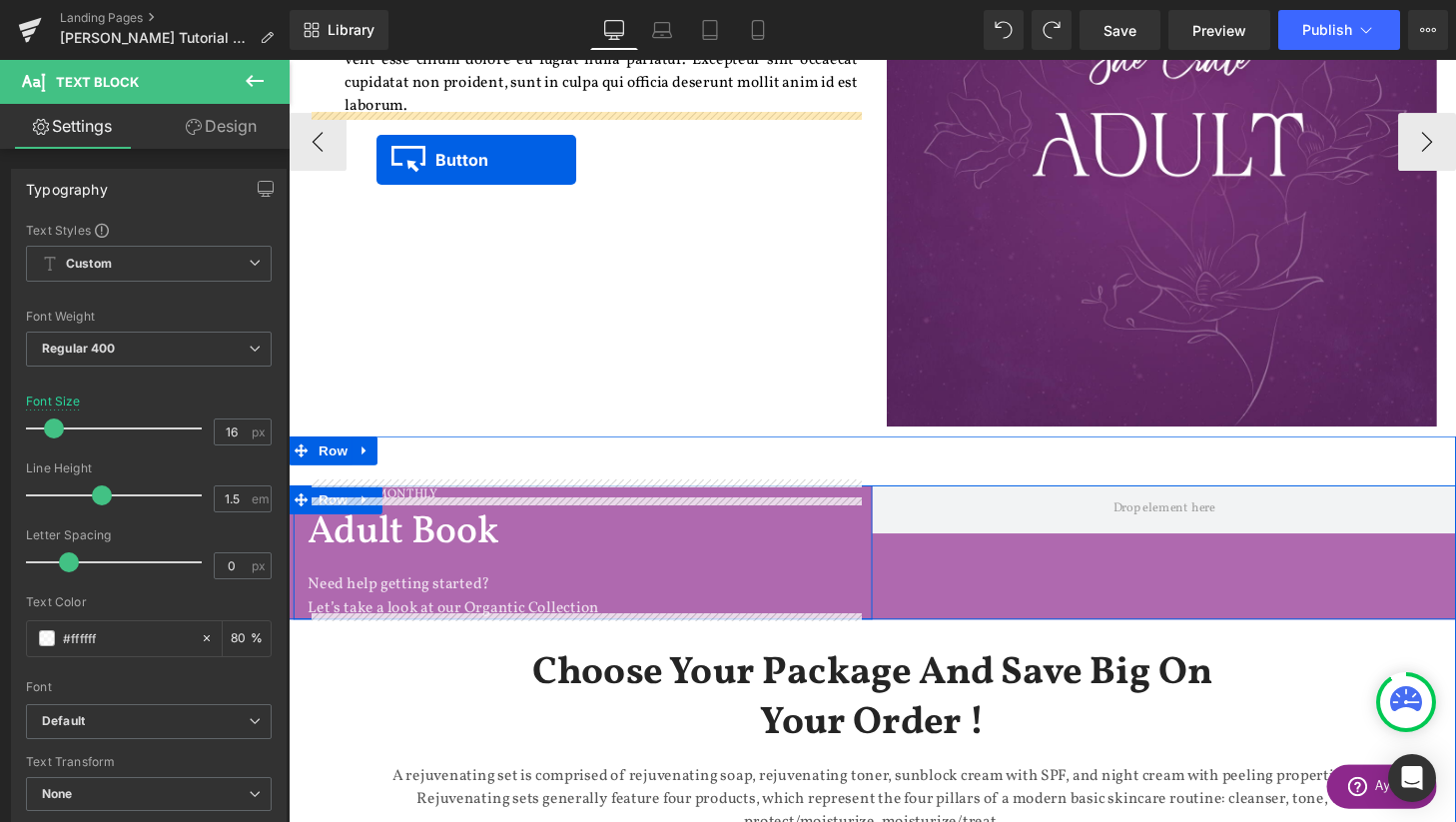 scroll, scrollTop: 4384, scrollLeft: 1208, axis: both 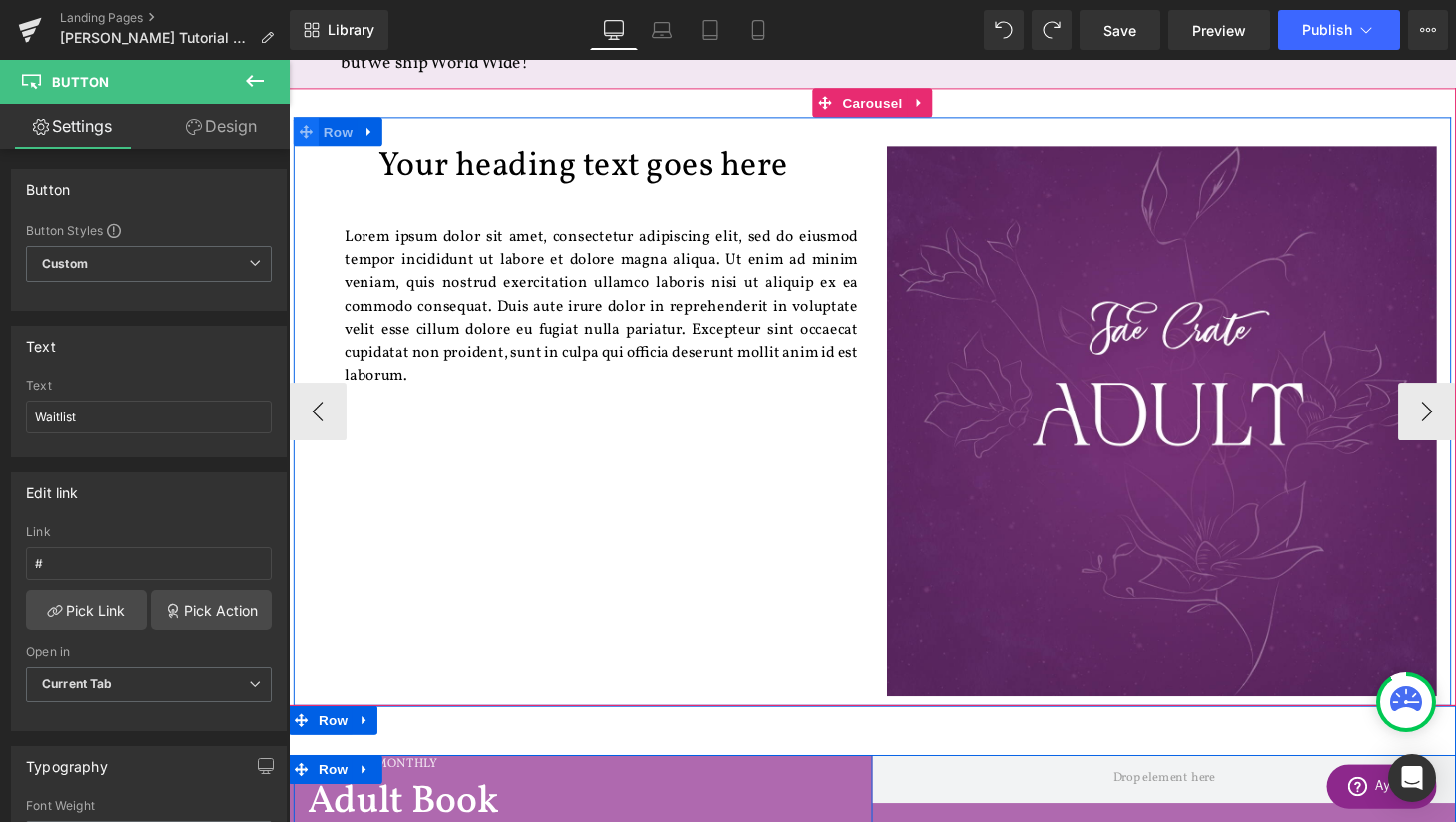 click 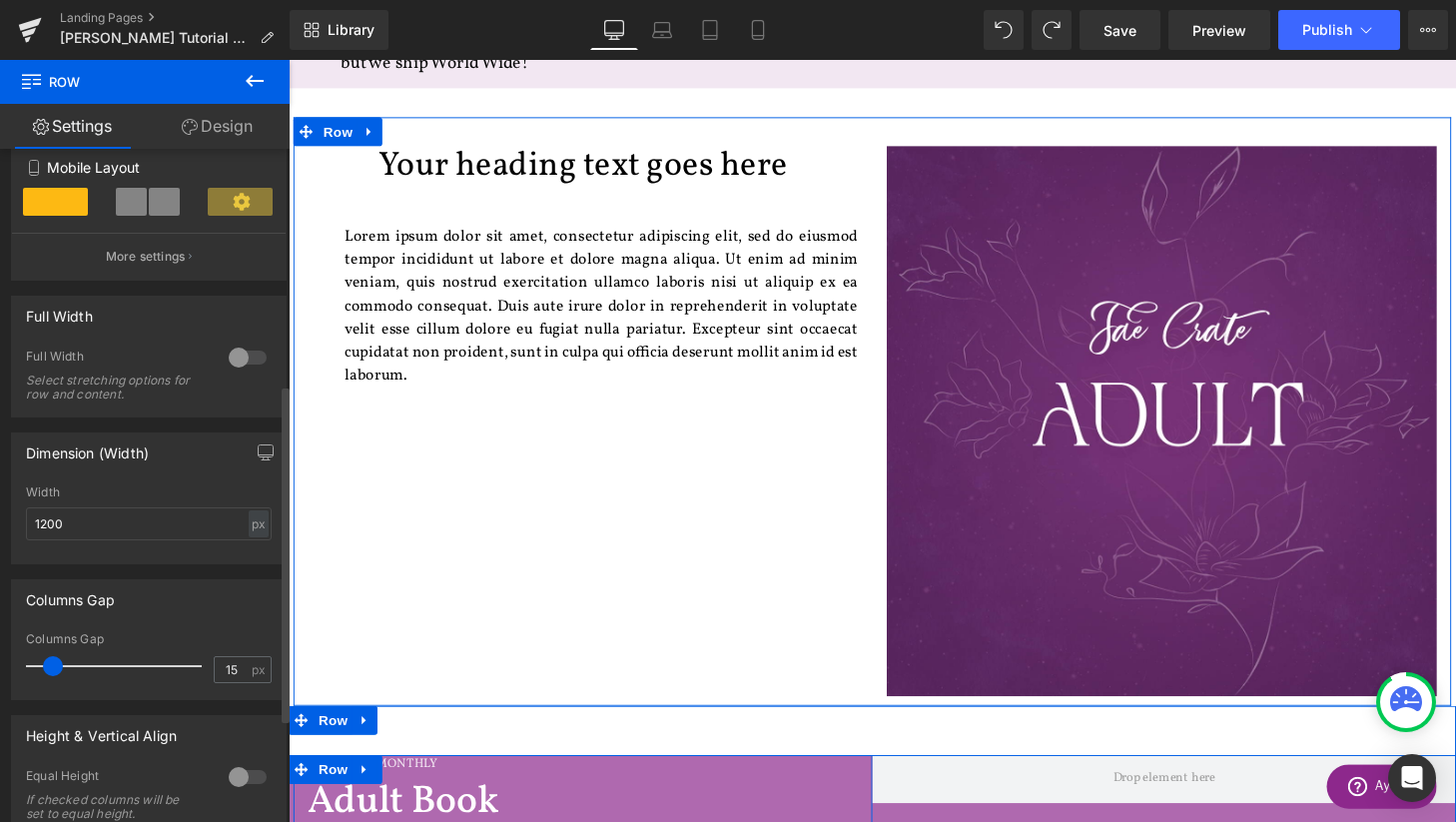 scroll, scrollTop: 289, scrollLeft: 0, axis: vertical 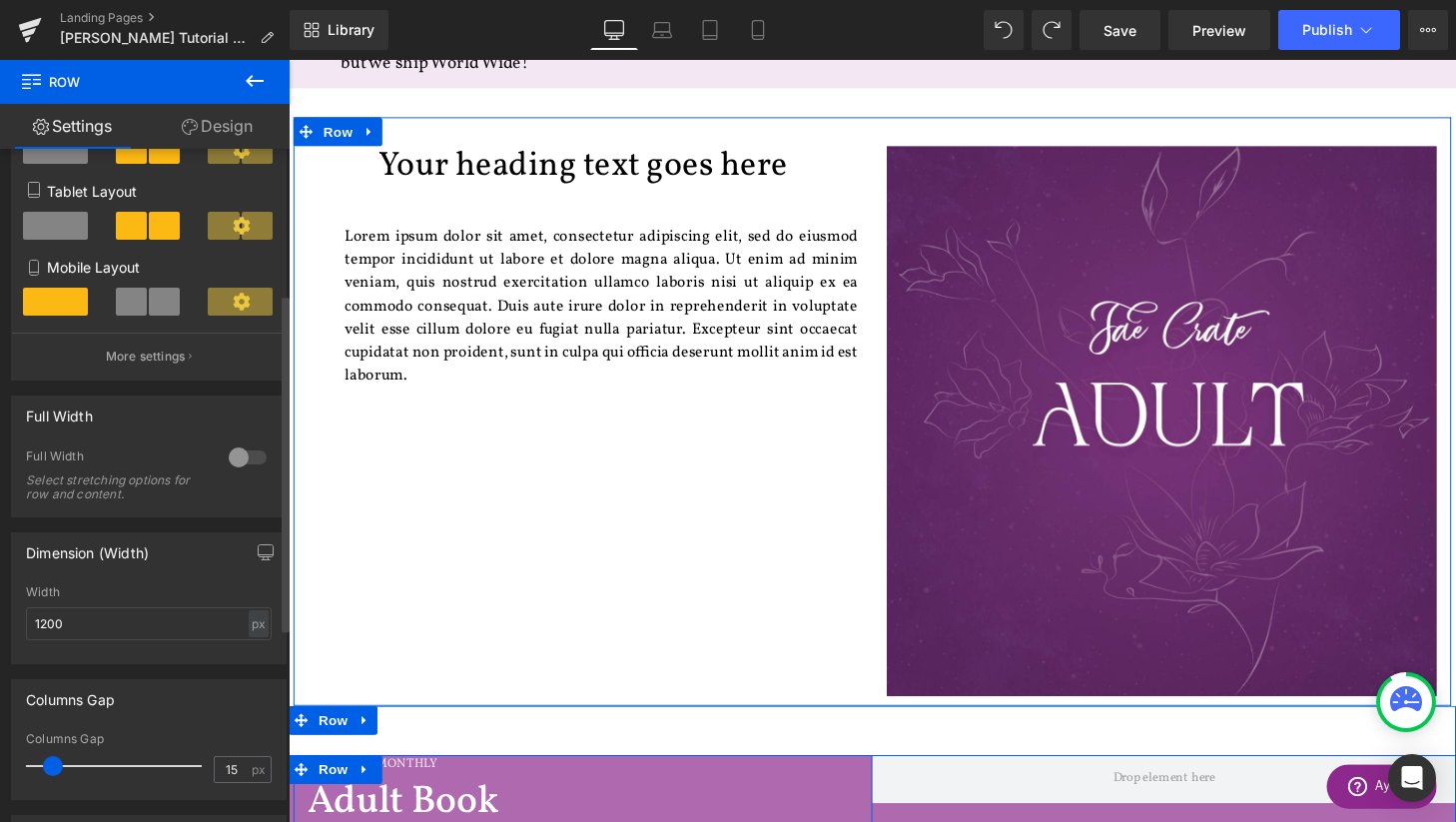 click at bounding box center (248, 457) 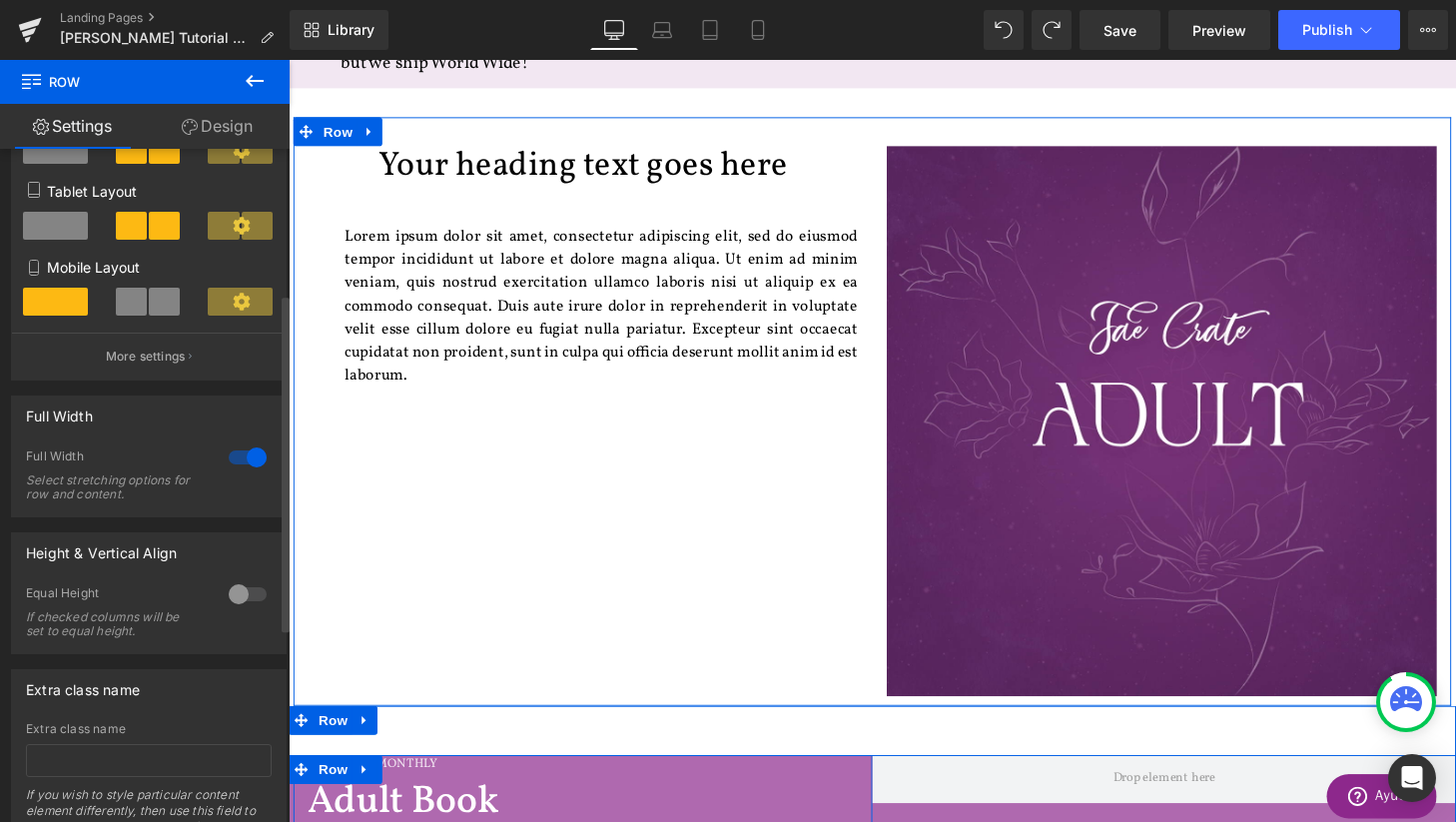scroll, scrollTop: 9, scrollLeft: 10, axis: both 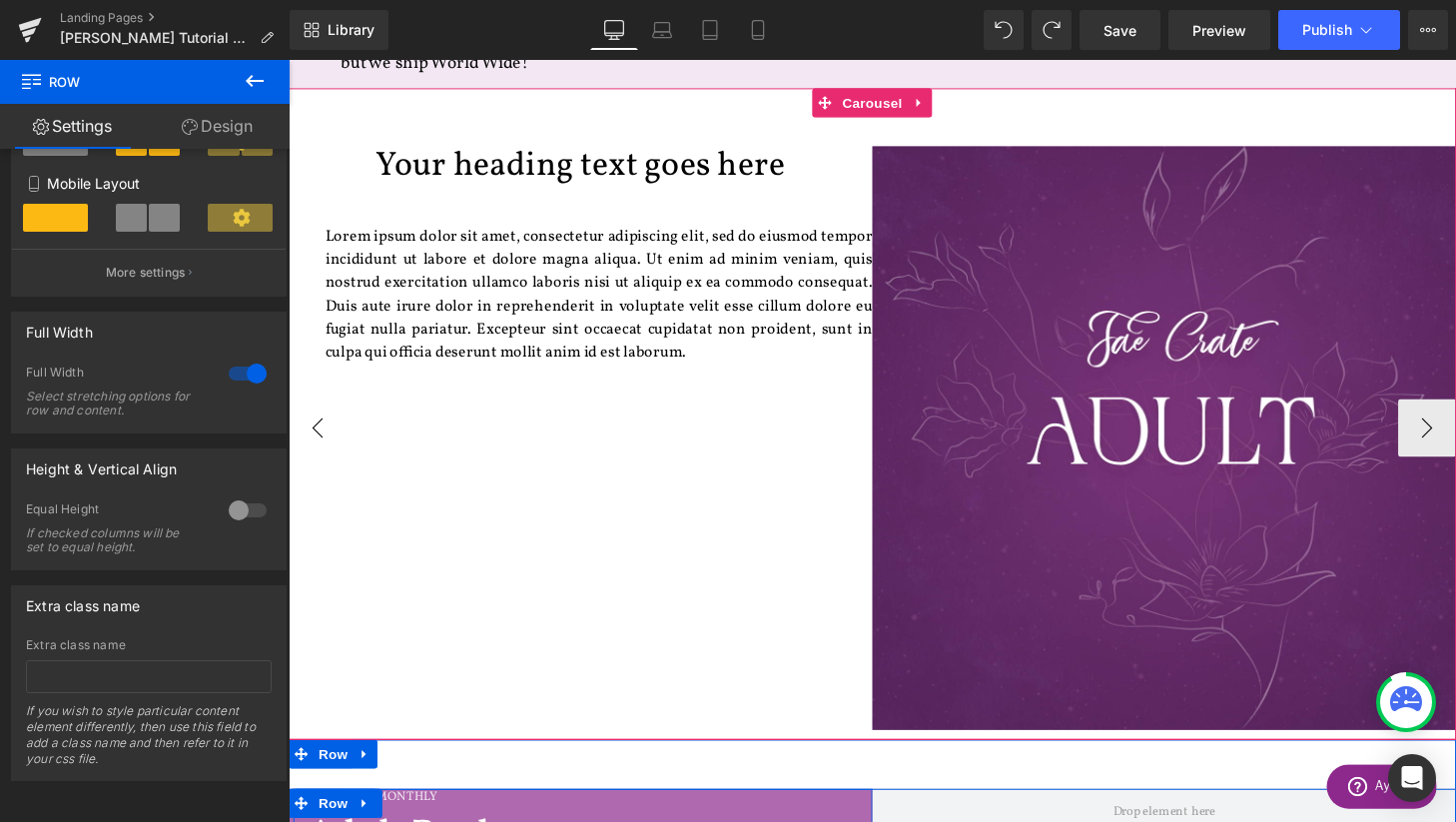 click on "‹" at bounding box center (319, 440) 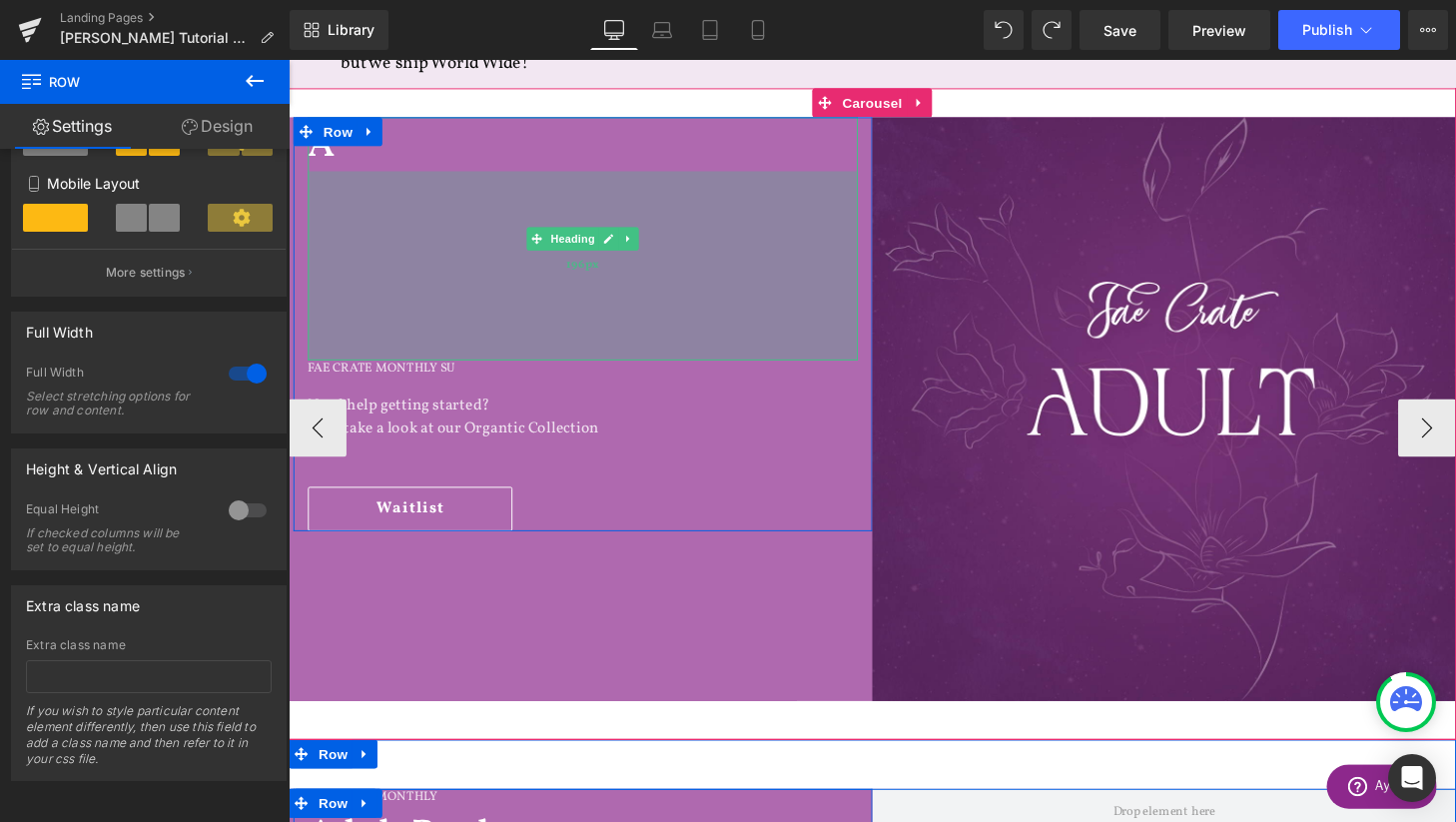 type 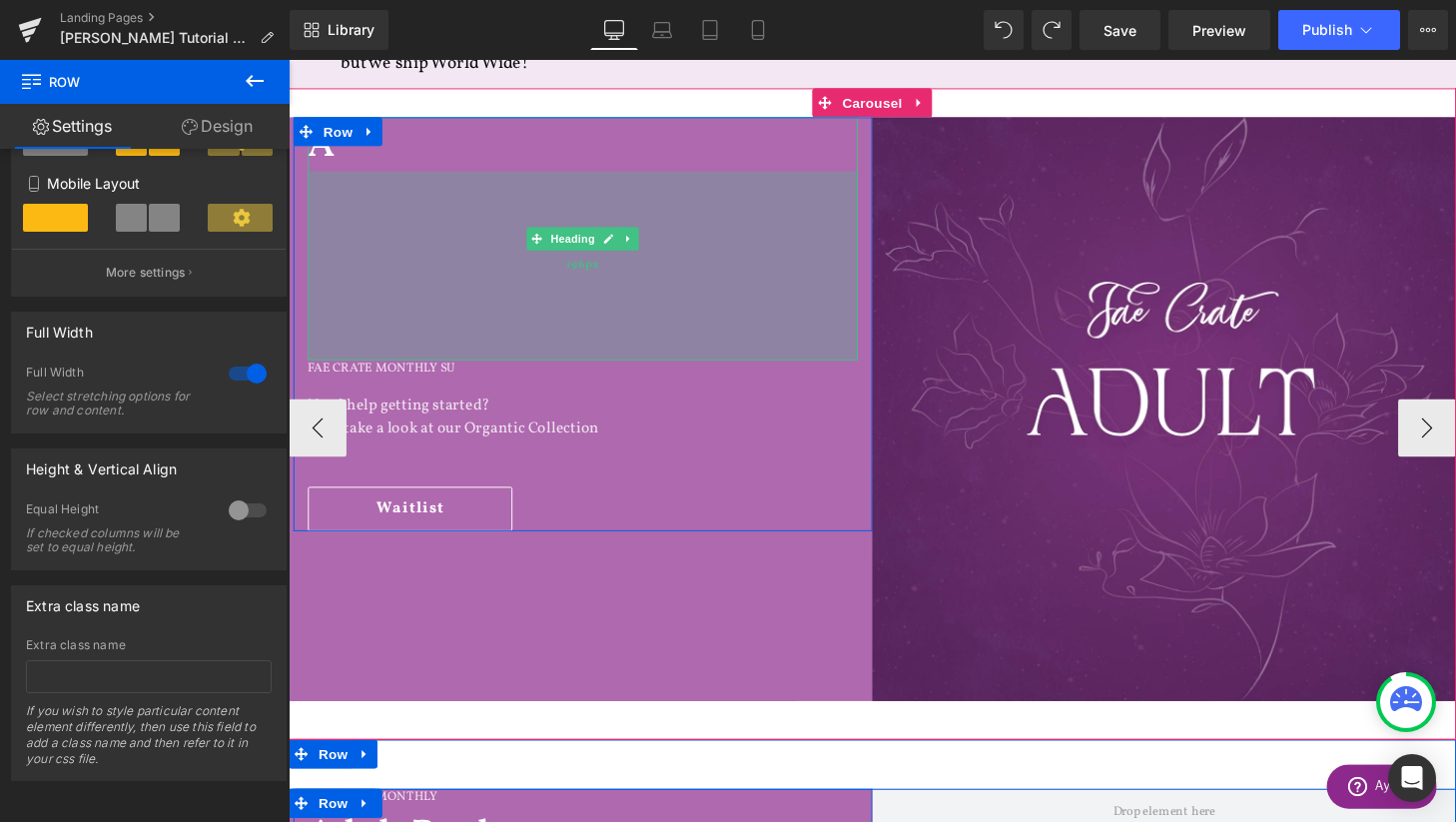 scroll, scrollTop: 4384, scrollLeft: 1208, axis: both 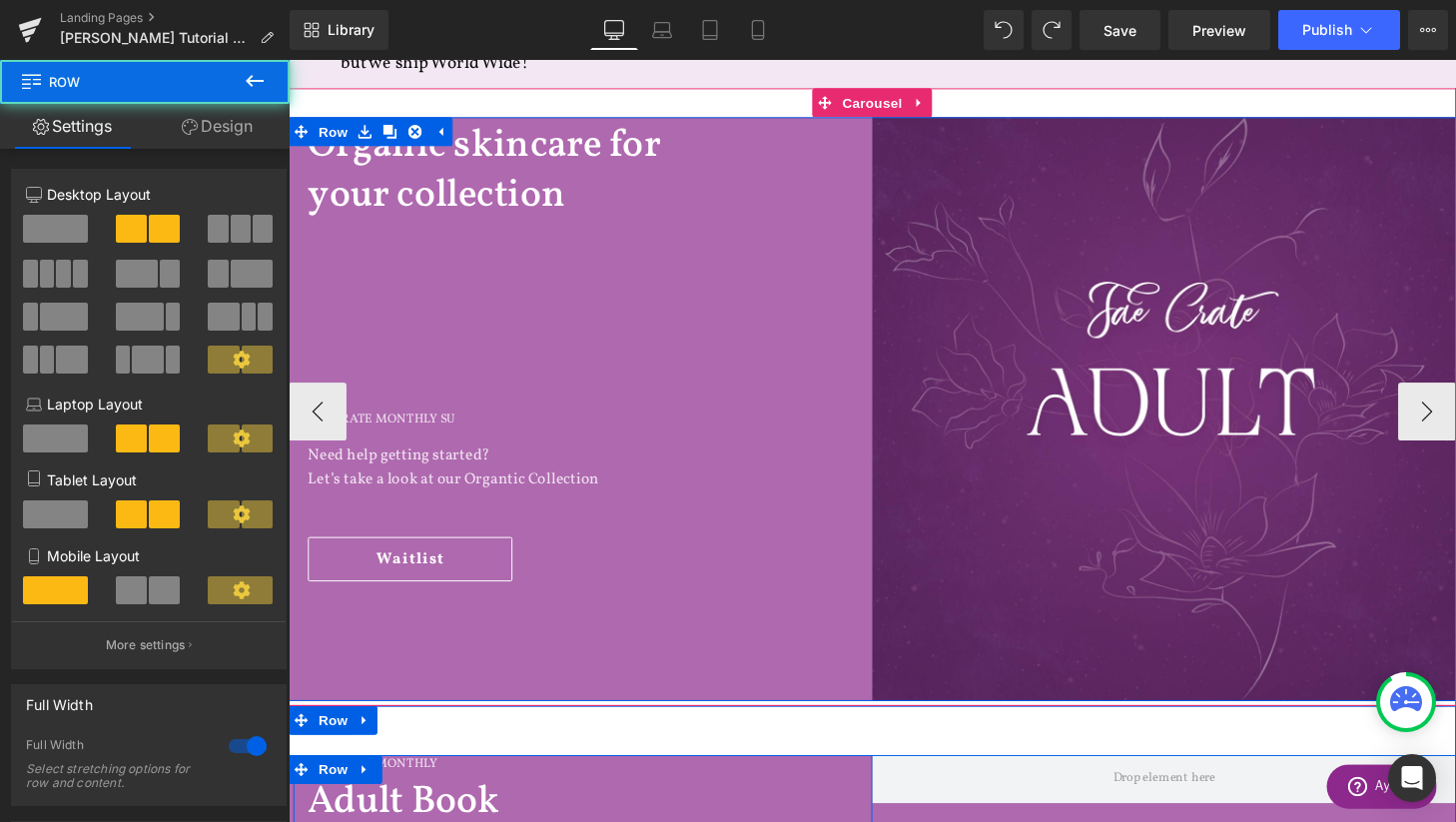 click on "Organic skincare for your collection Heading     196px     FAE CRATE MONTHLY SU Heading         Need help getting started? Let’s take a look at our Organtic Collection Text Block         Waitlist Button         Row
Image
Row" at bounding box center (893, 420) 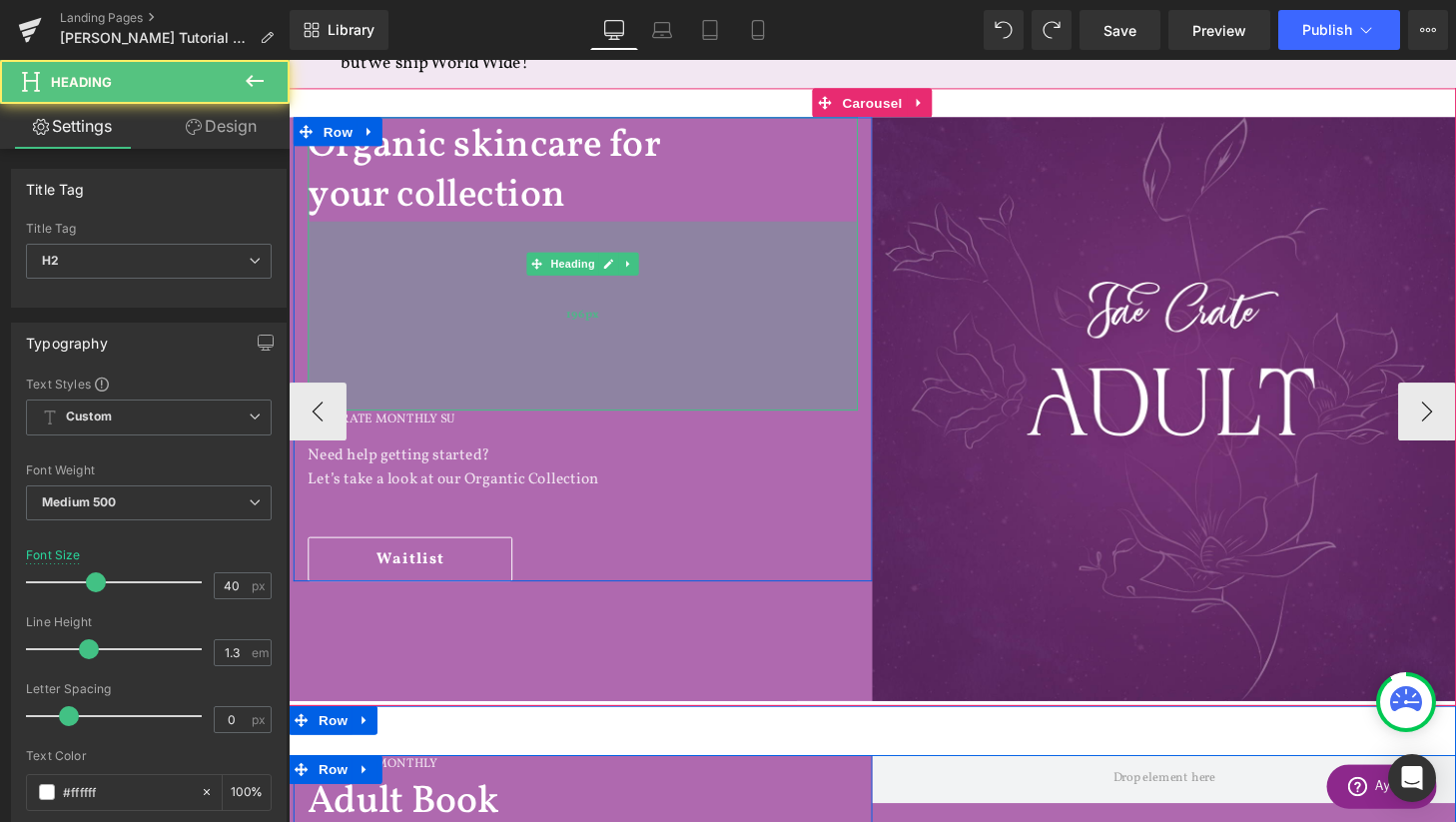 click on "196px" at bounding box center (593, 325) 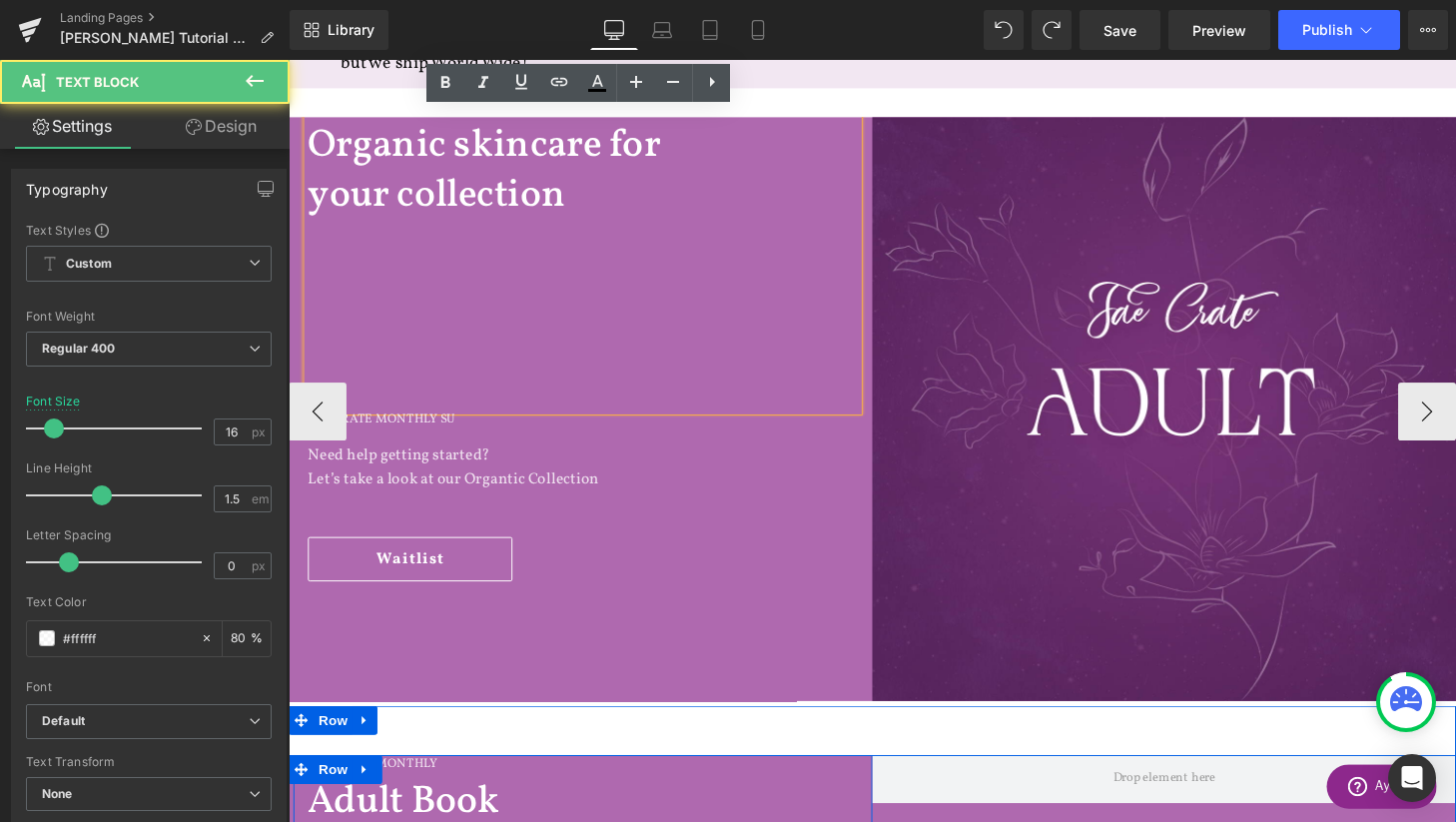 click on "Need help getting started? Let’s take a look at our Organtic Collection Text Block" at bounding box center [593, 473] 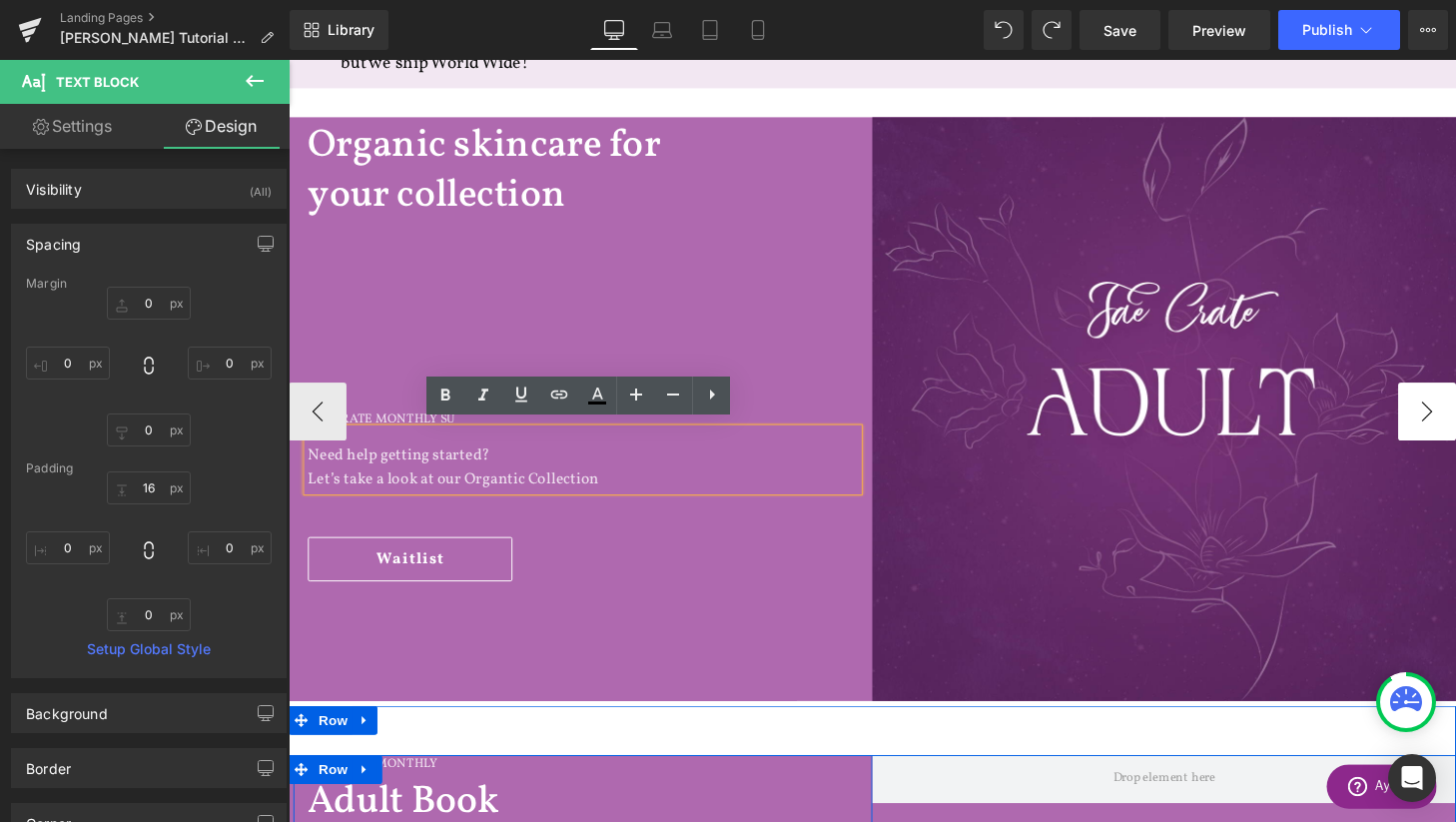 click on "›" at bounding box center [1467, 423] 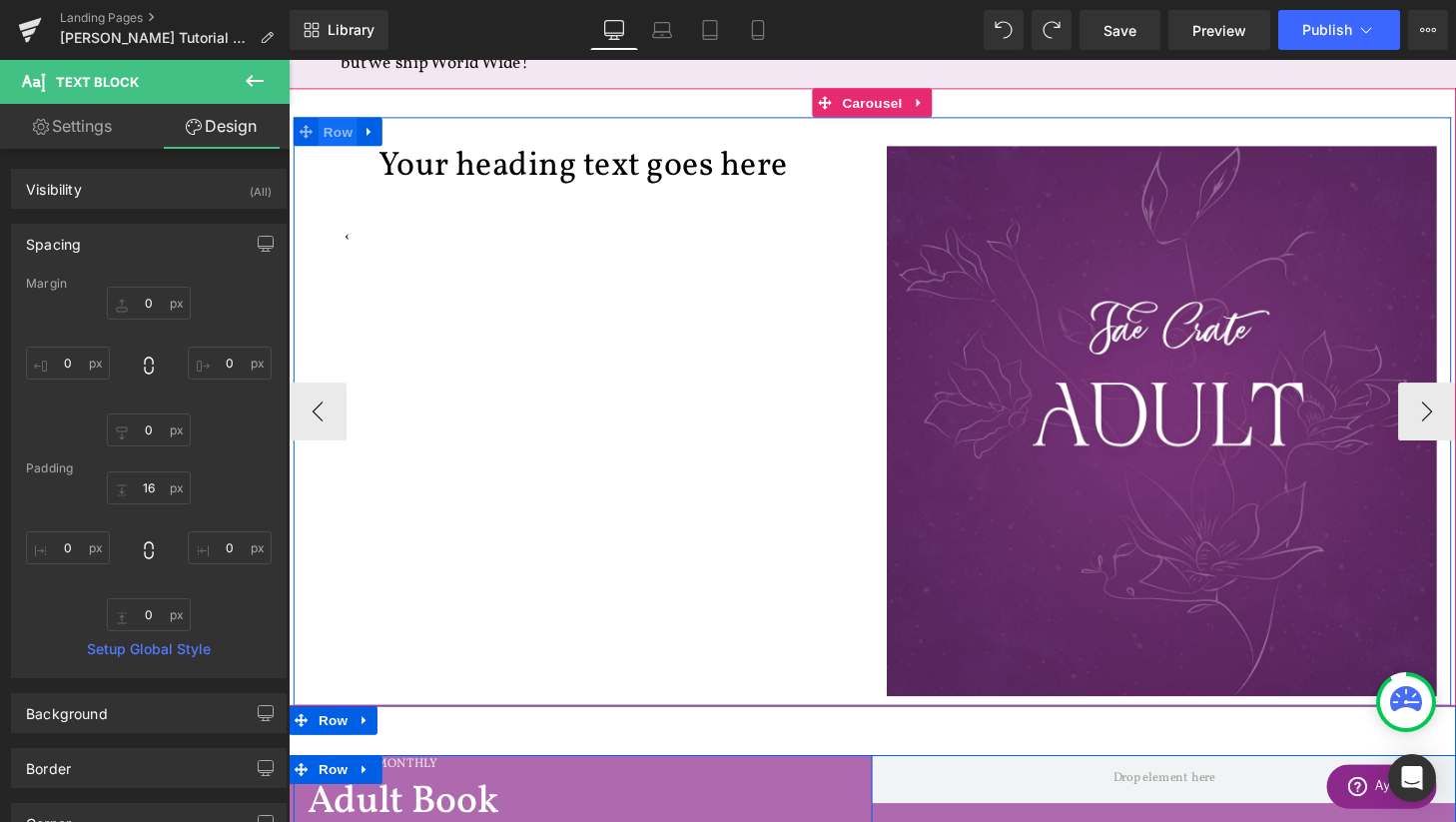 click on "Row" at bounding box center (340, 134) 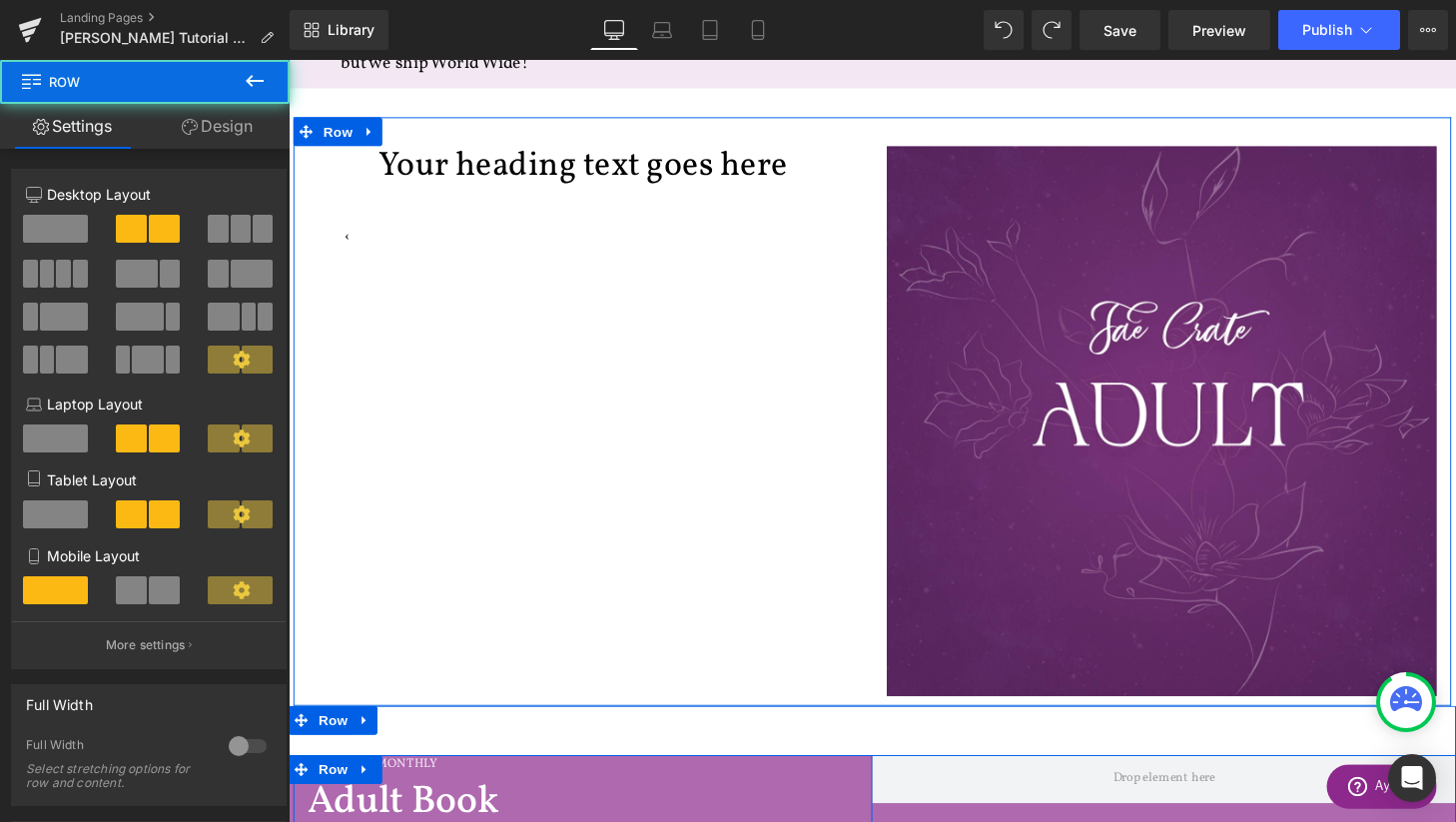 click on "Design" at bounding box center [217, 126] 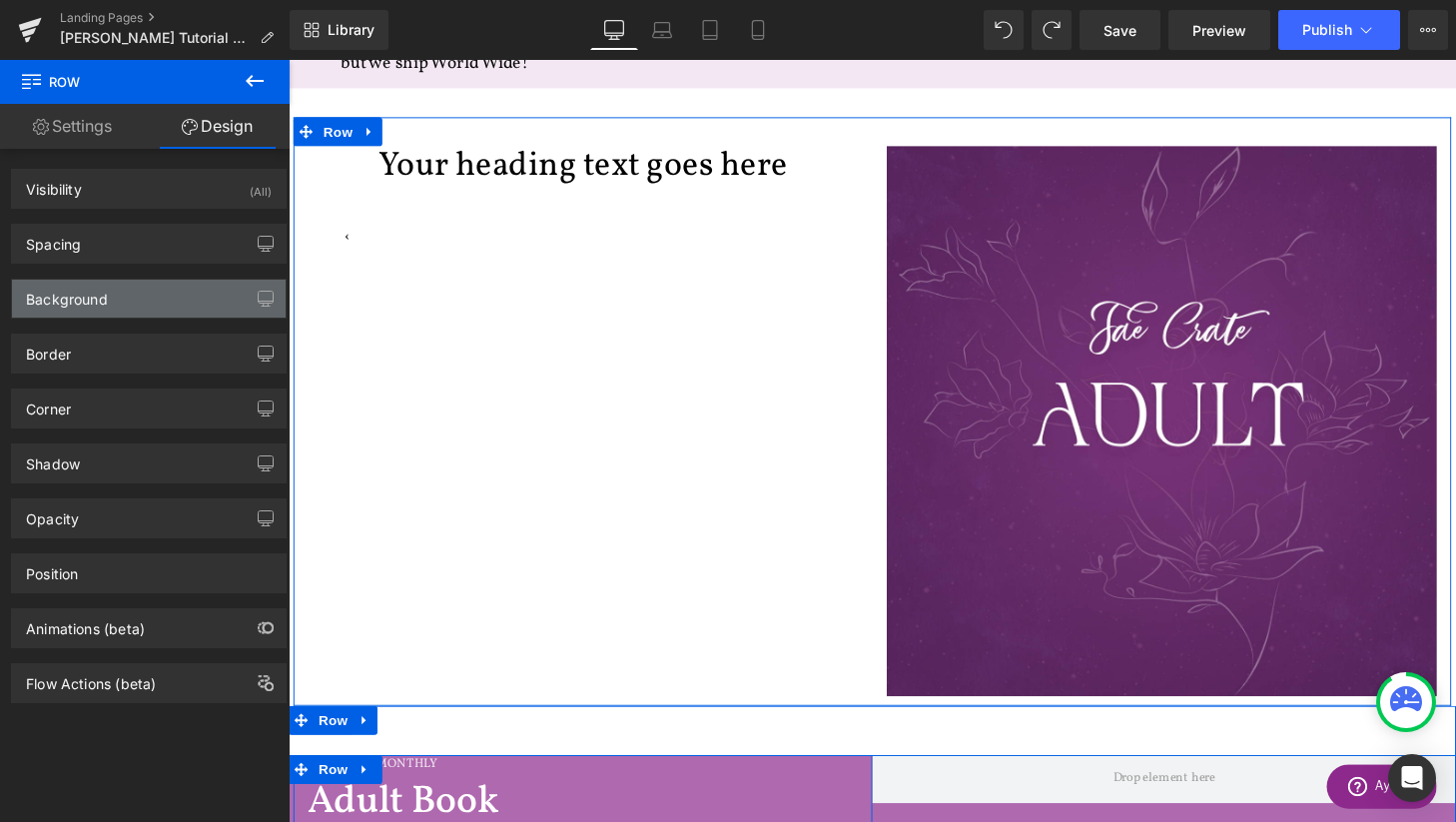 click on "Background" at bounding box center (149, 299) 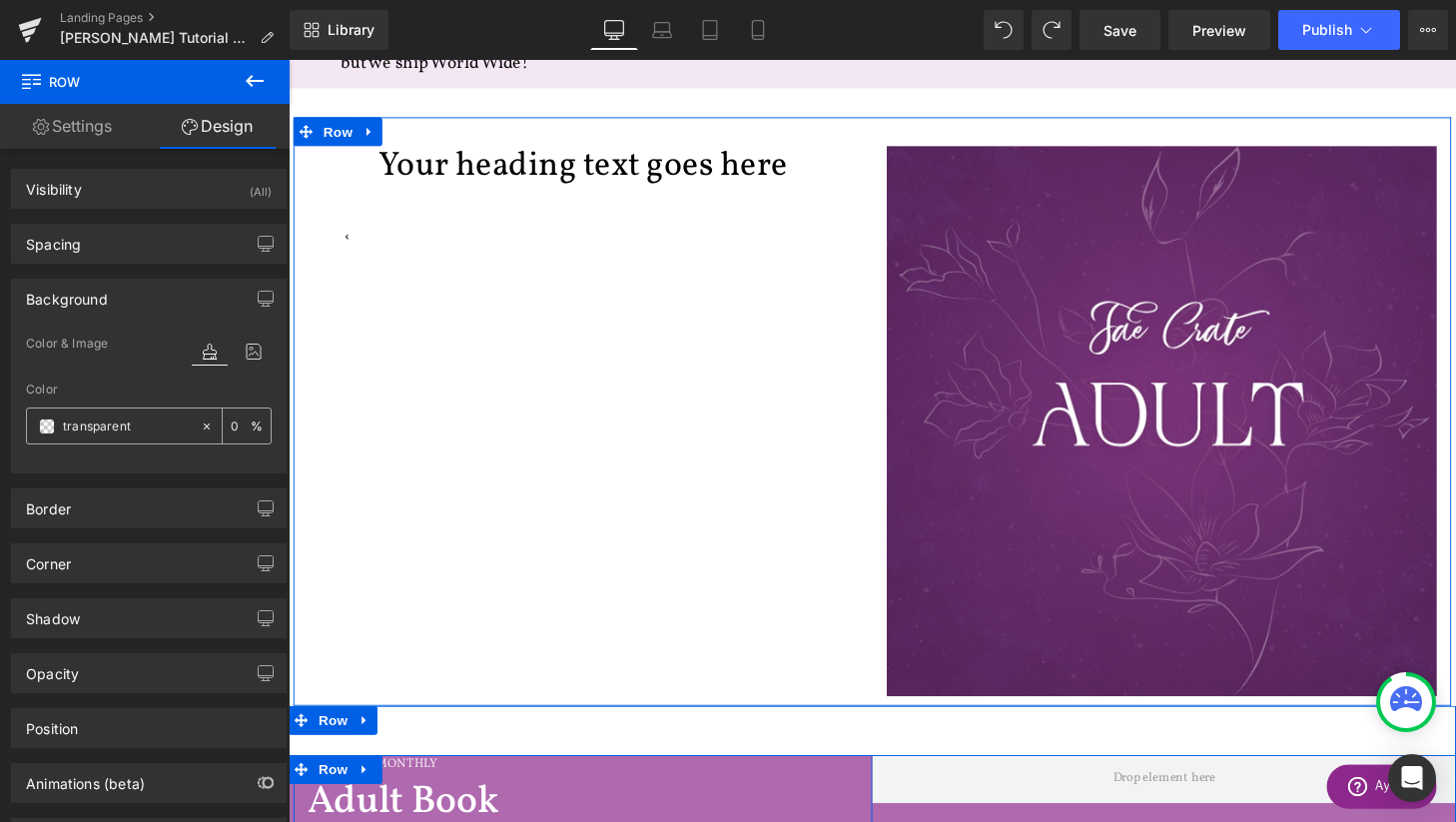 click on "transparent" at bounding box center (127, 426) 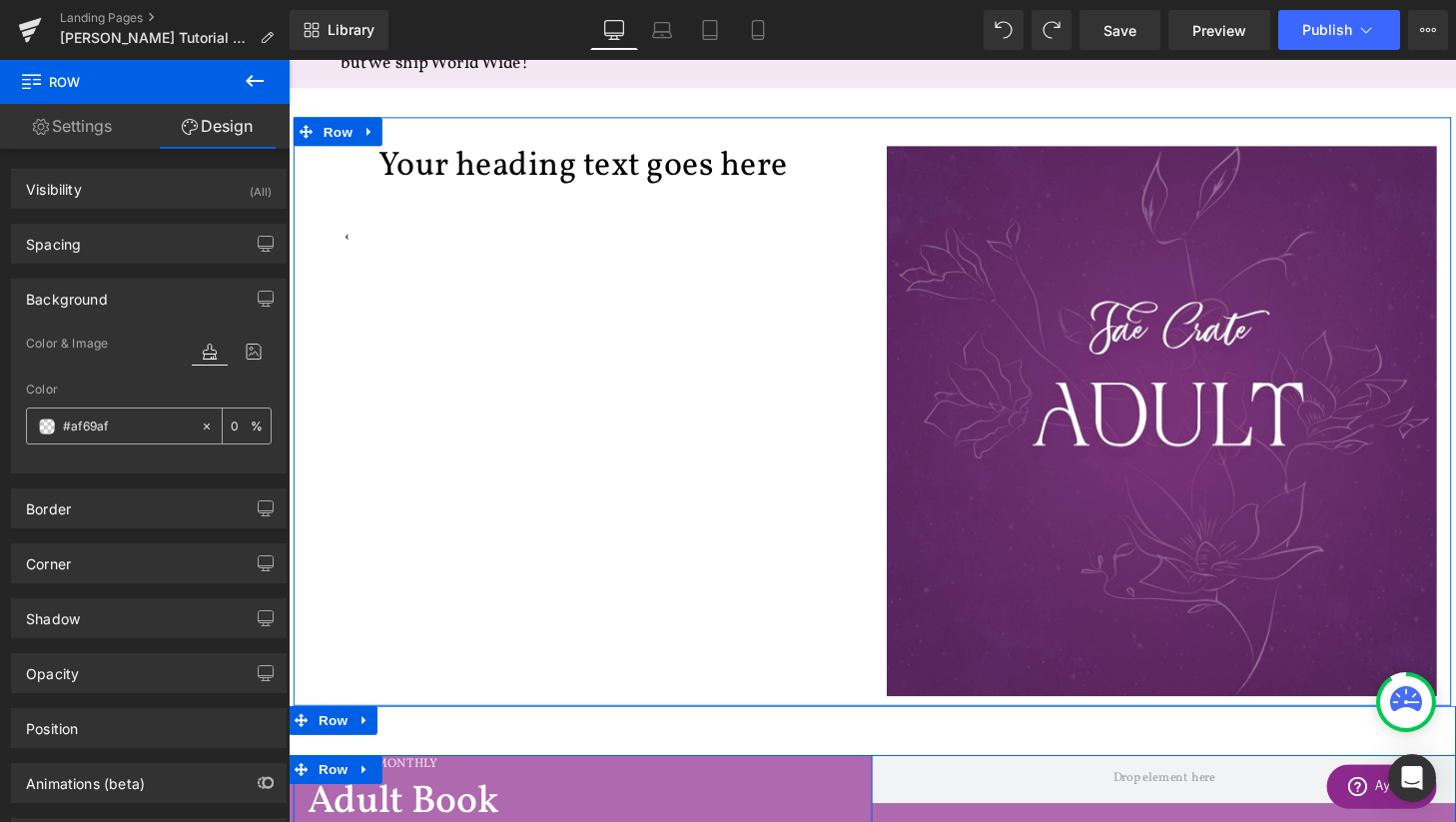 type on "100" 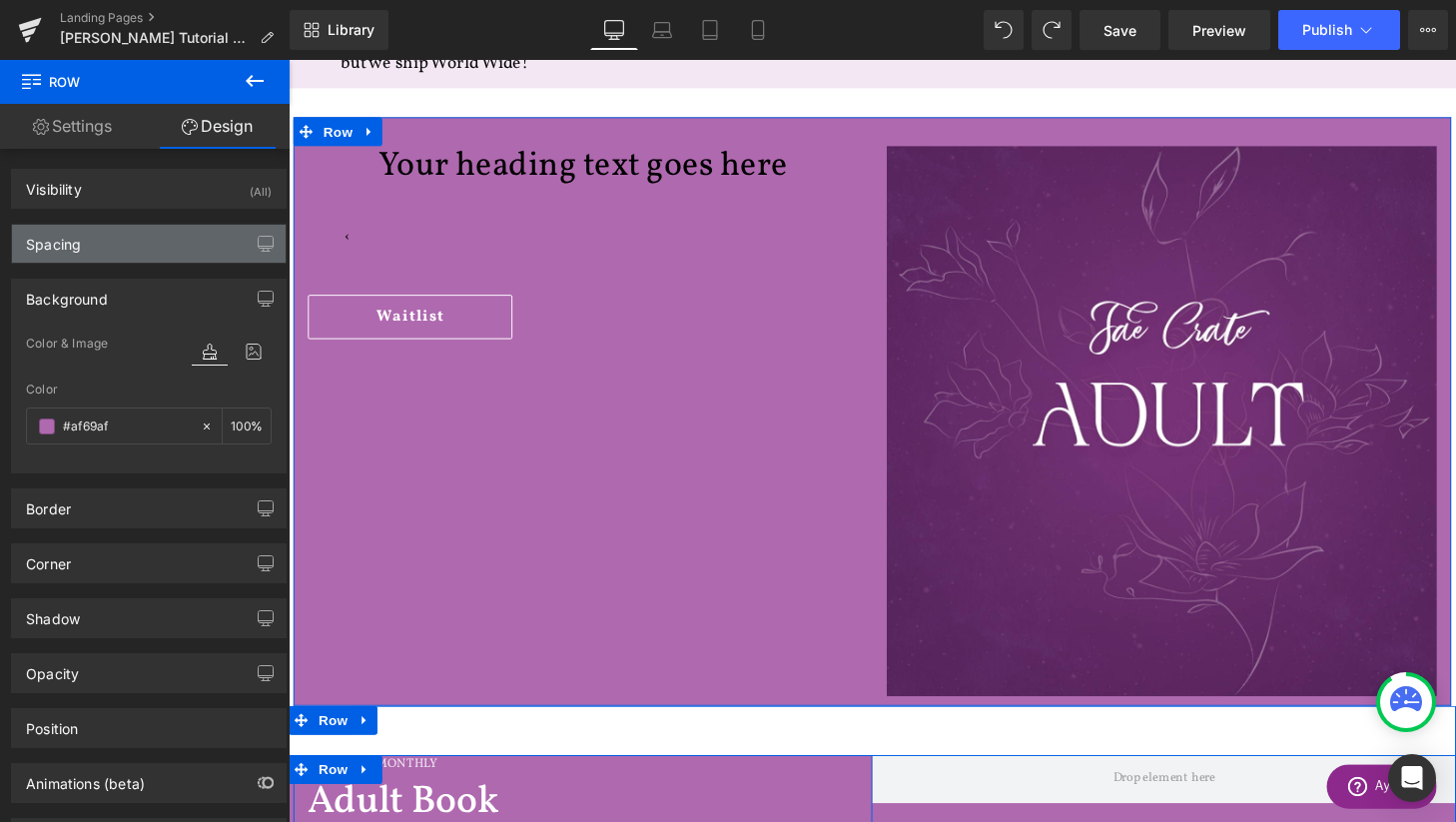 type on "#af69af" 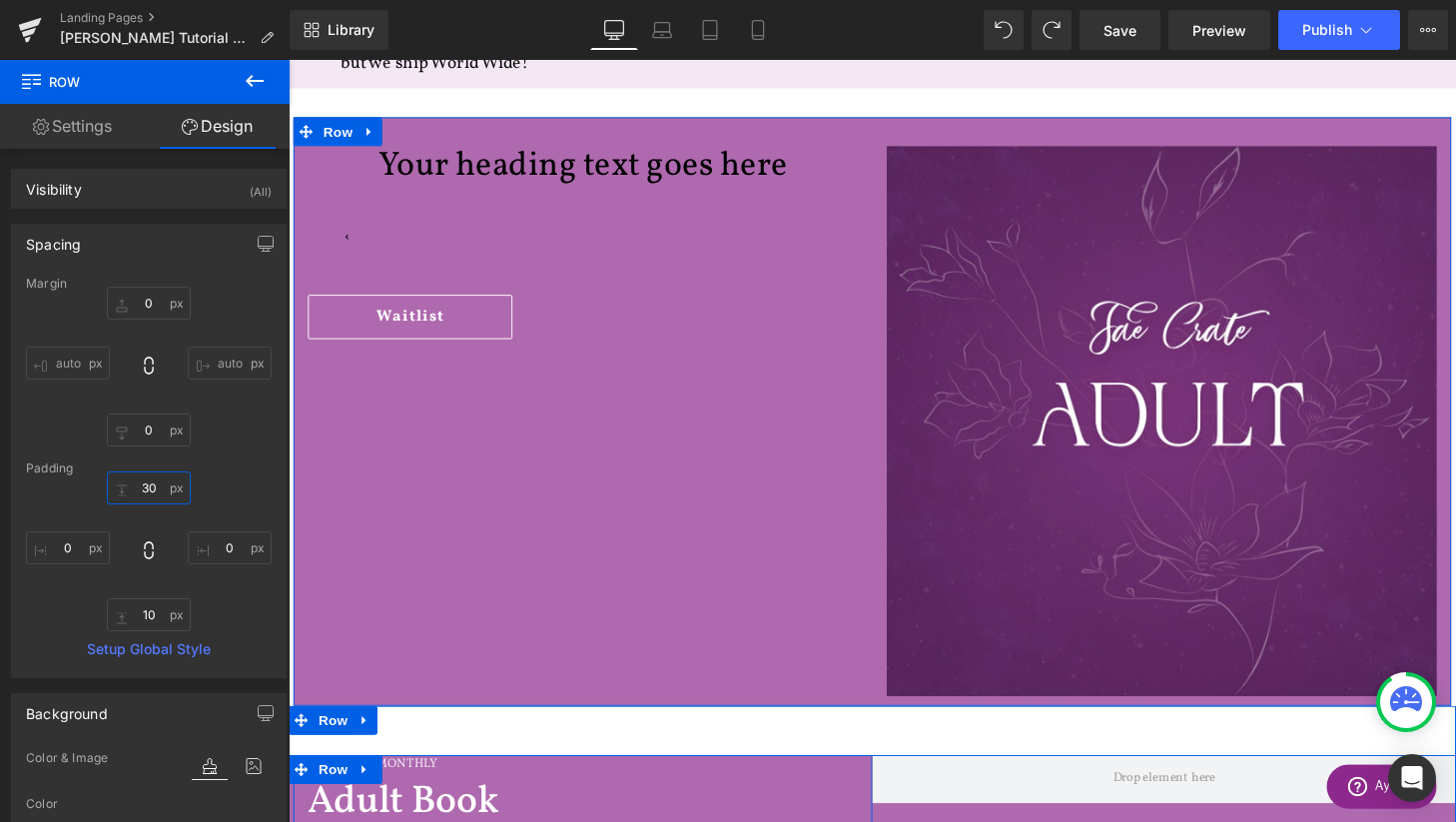 click on "30" at bounding box center (149, 487) 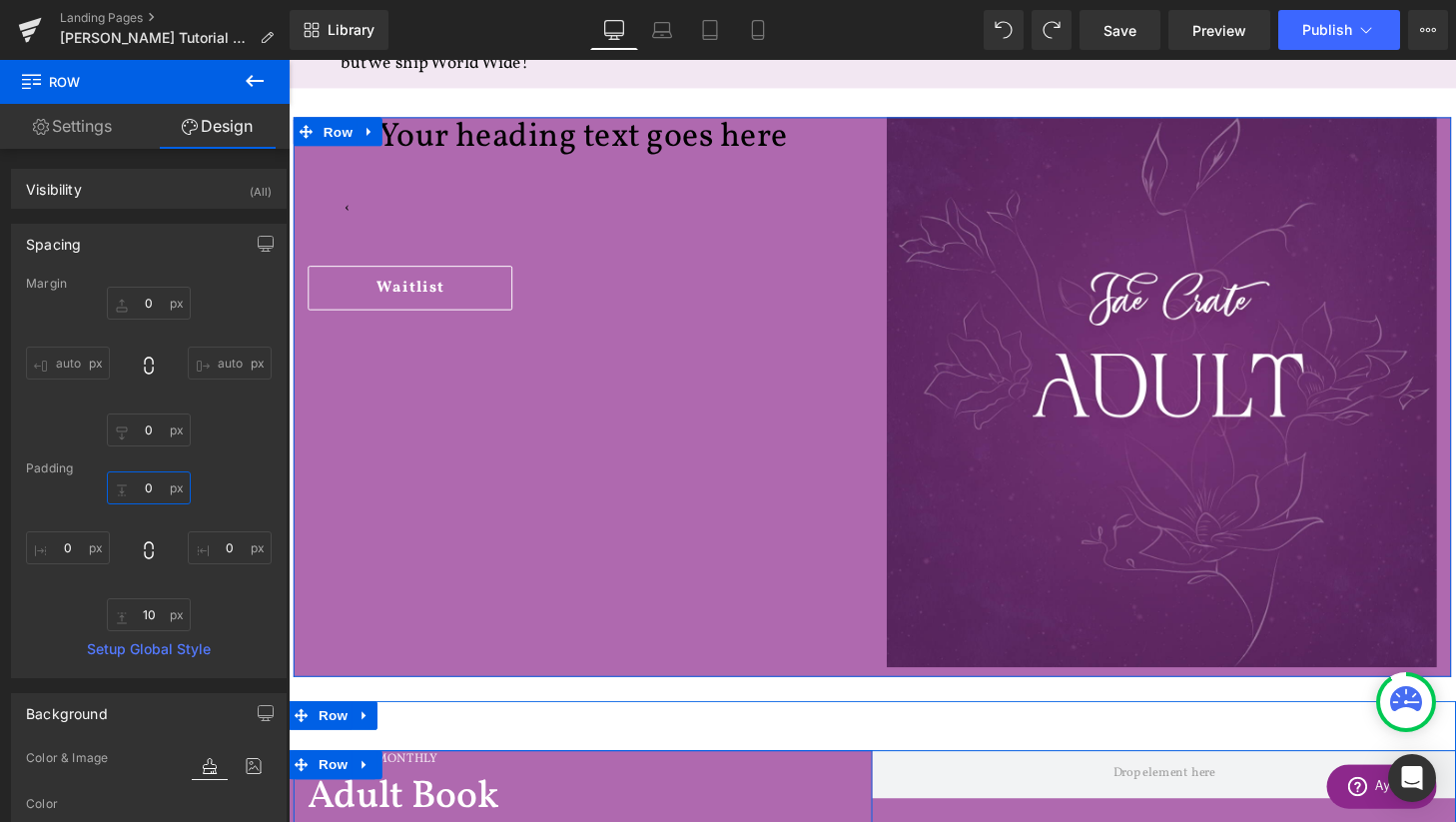 scroll, scrollTop: 4379, scrollLeft: 1208, axis: both 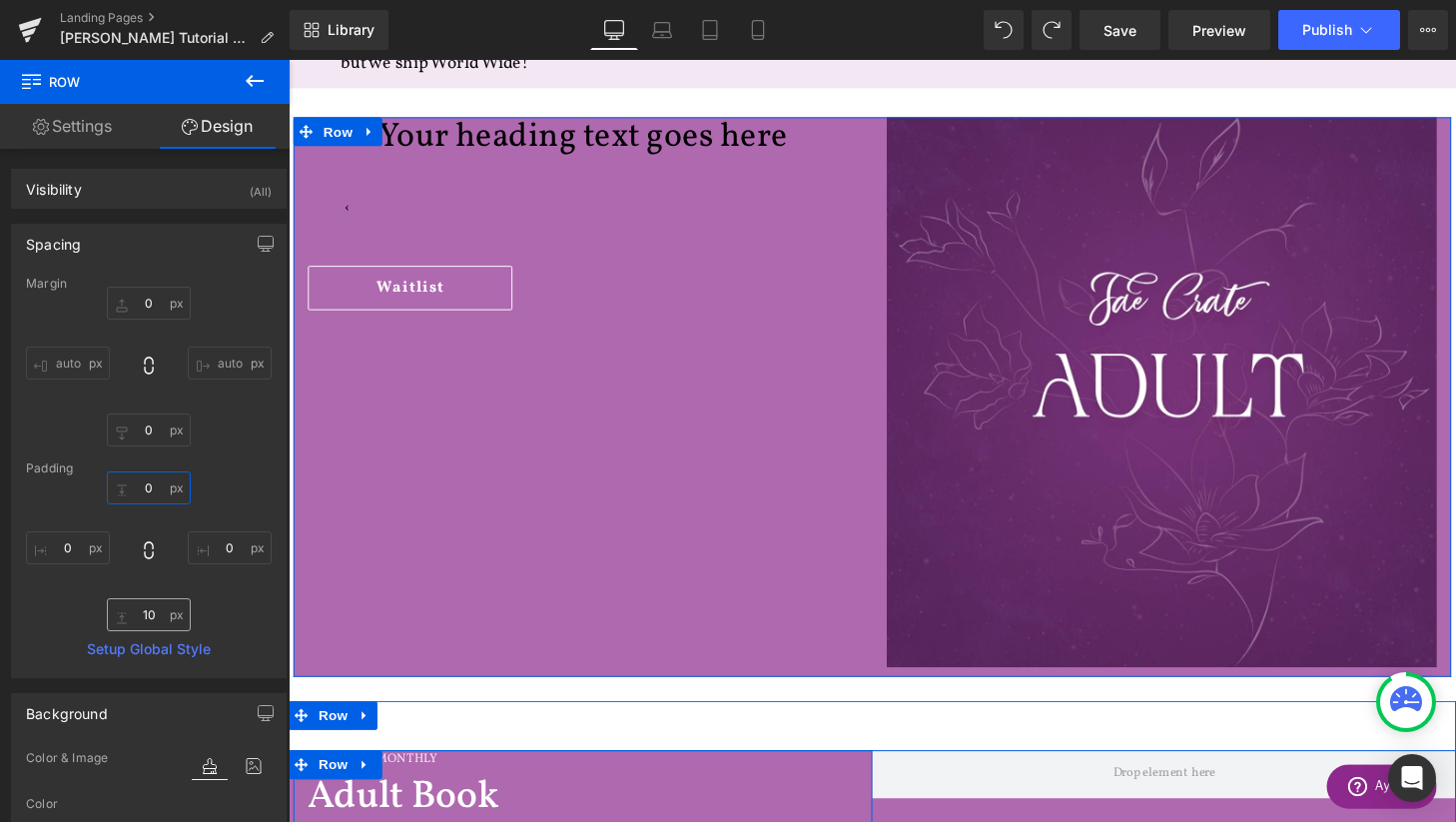 type on "0" 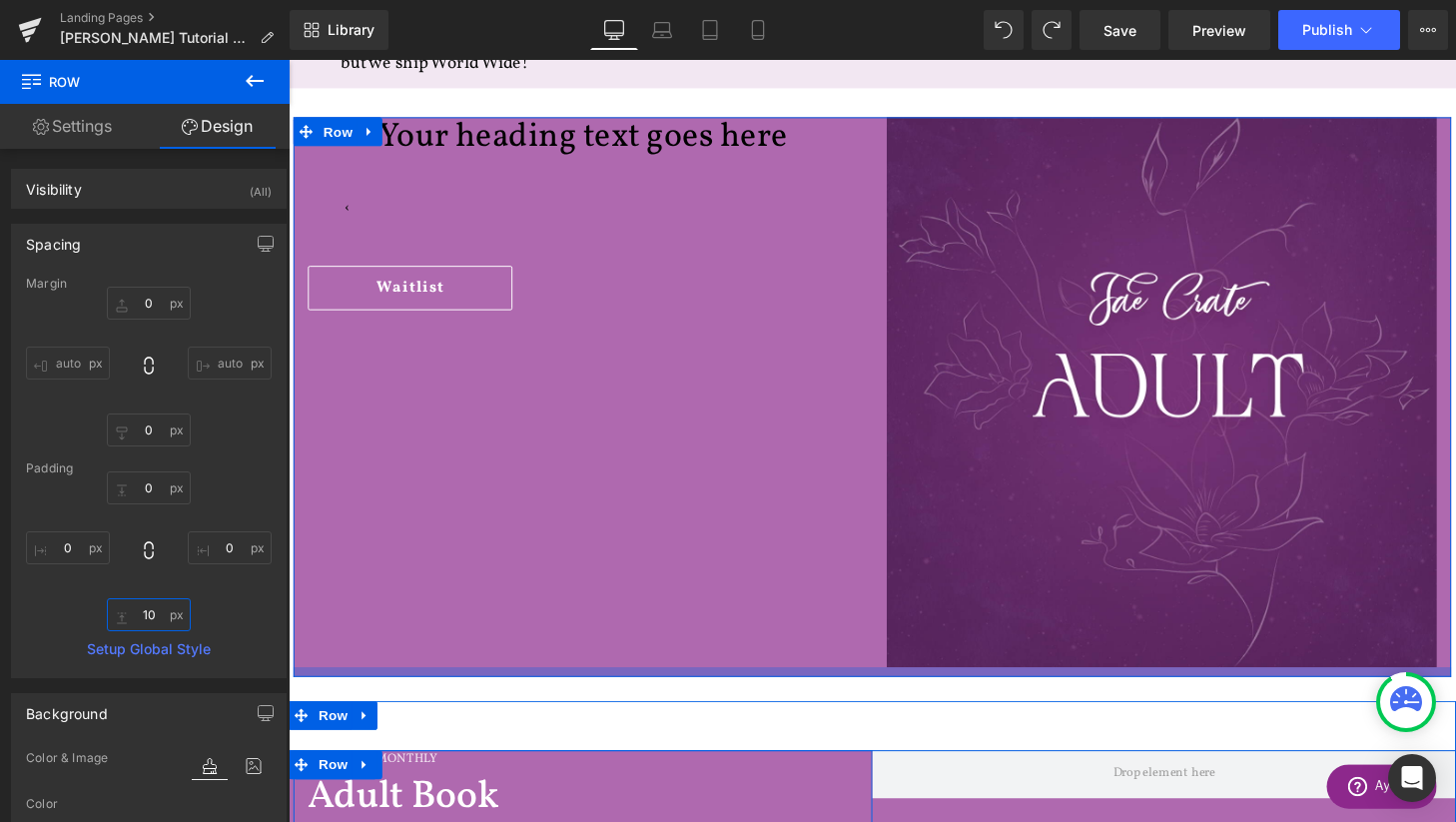 click on "10" at bounding box center [149, 614] 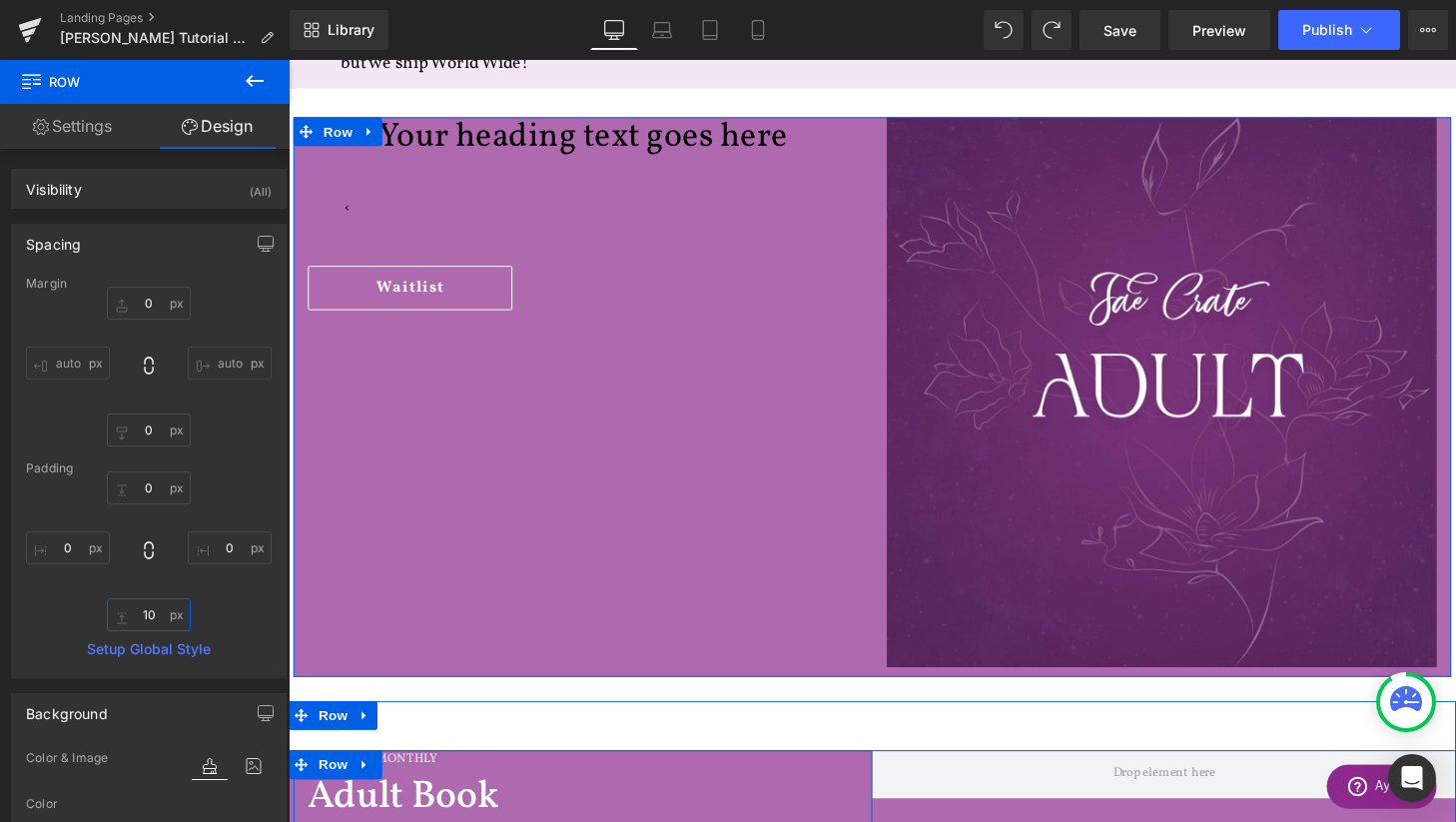 type on "0" 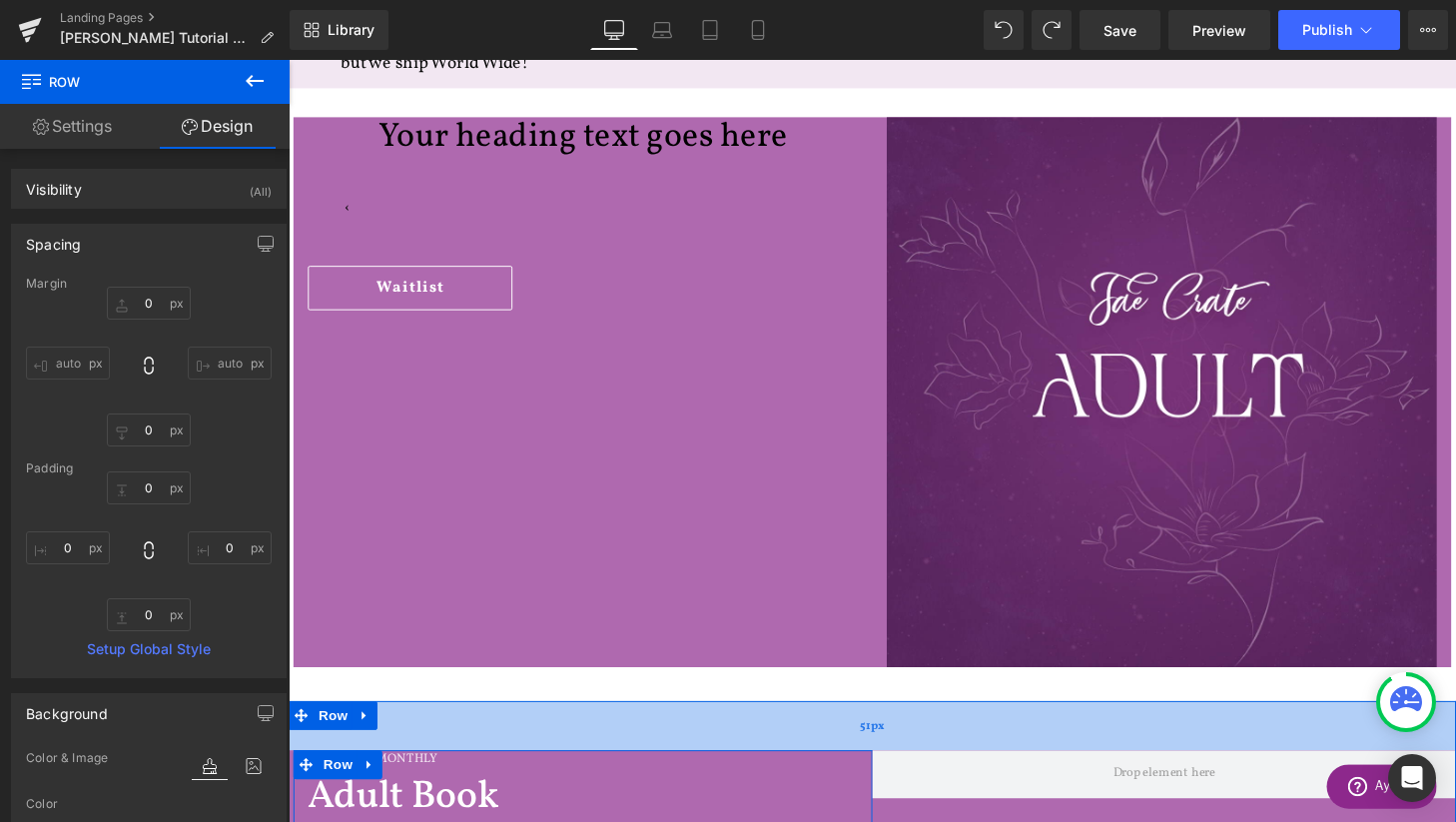 click on "51px" at bounding box center (893, 748) 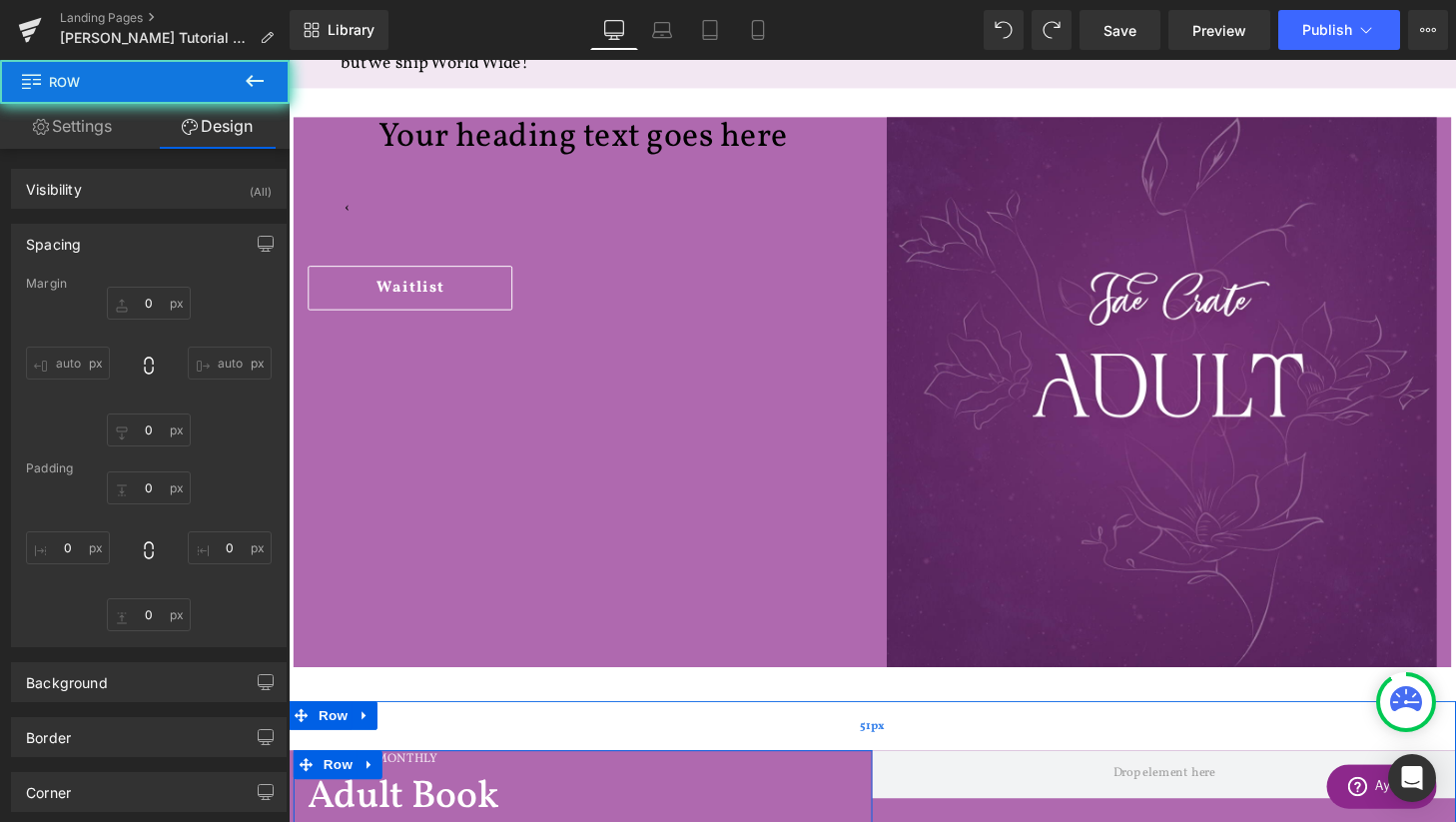 type on "0" 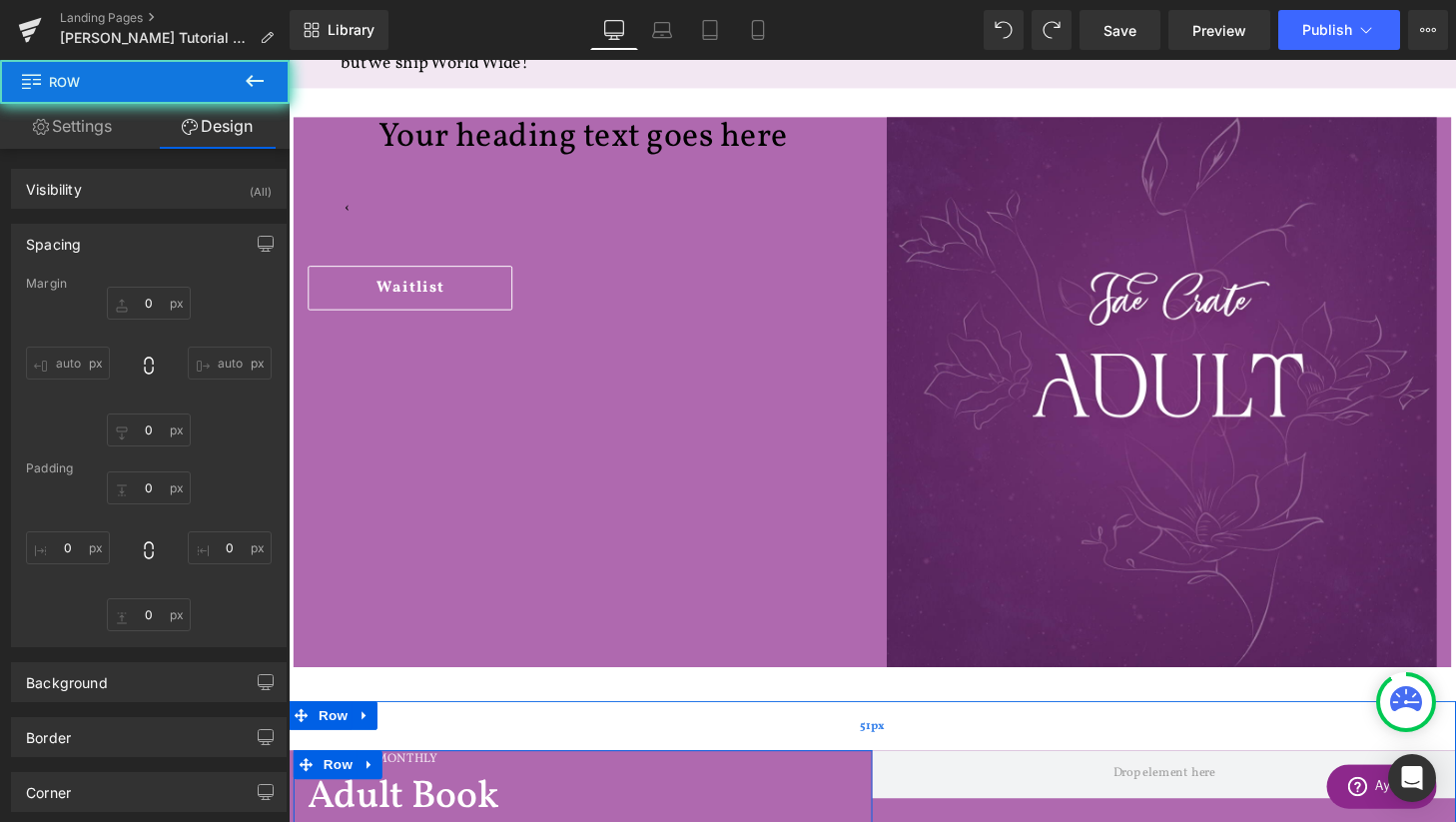 type on "0" 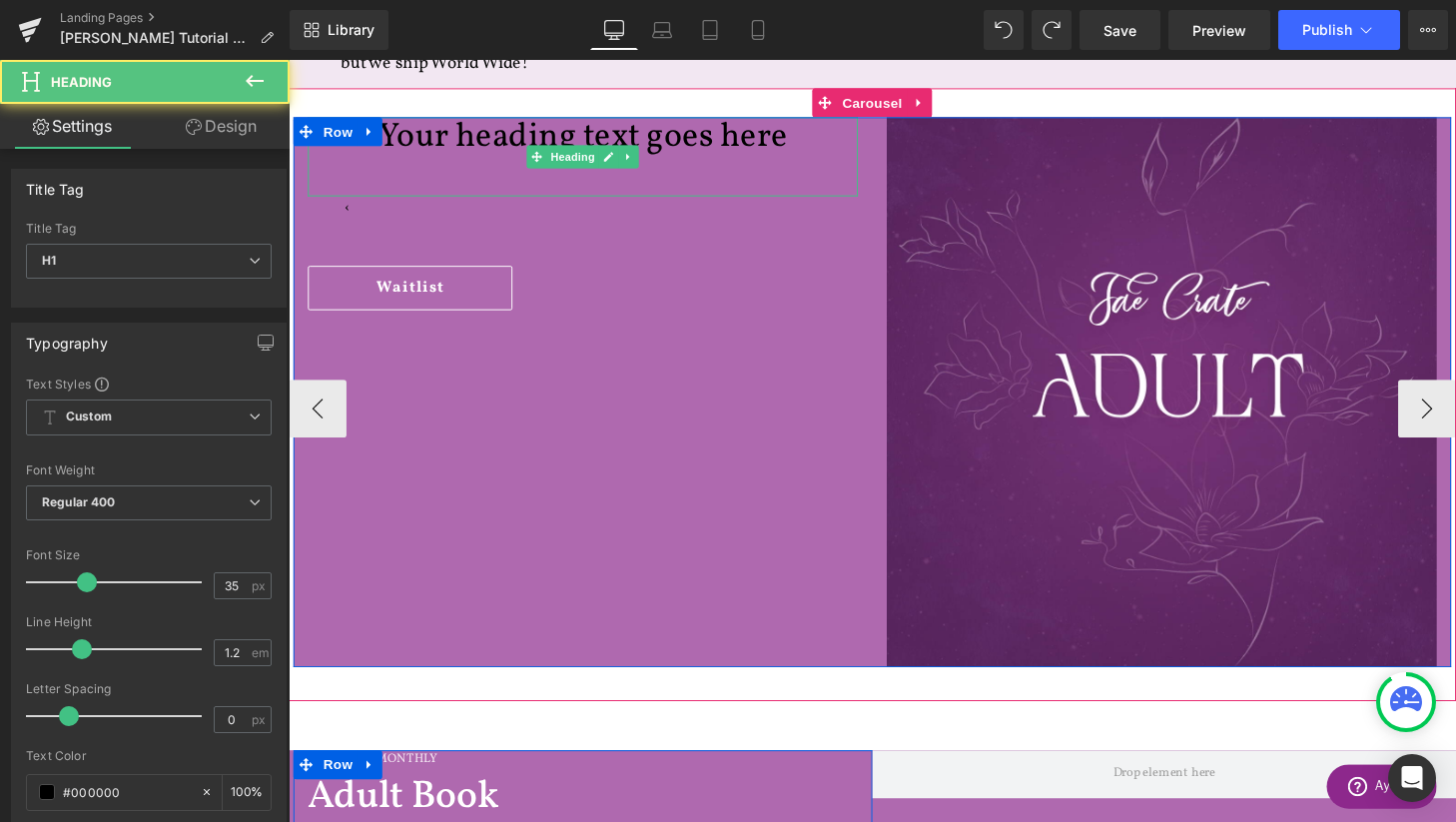 click on "Your heading text goes here" at bounding box center (593, 140) 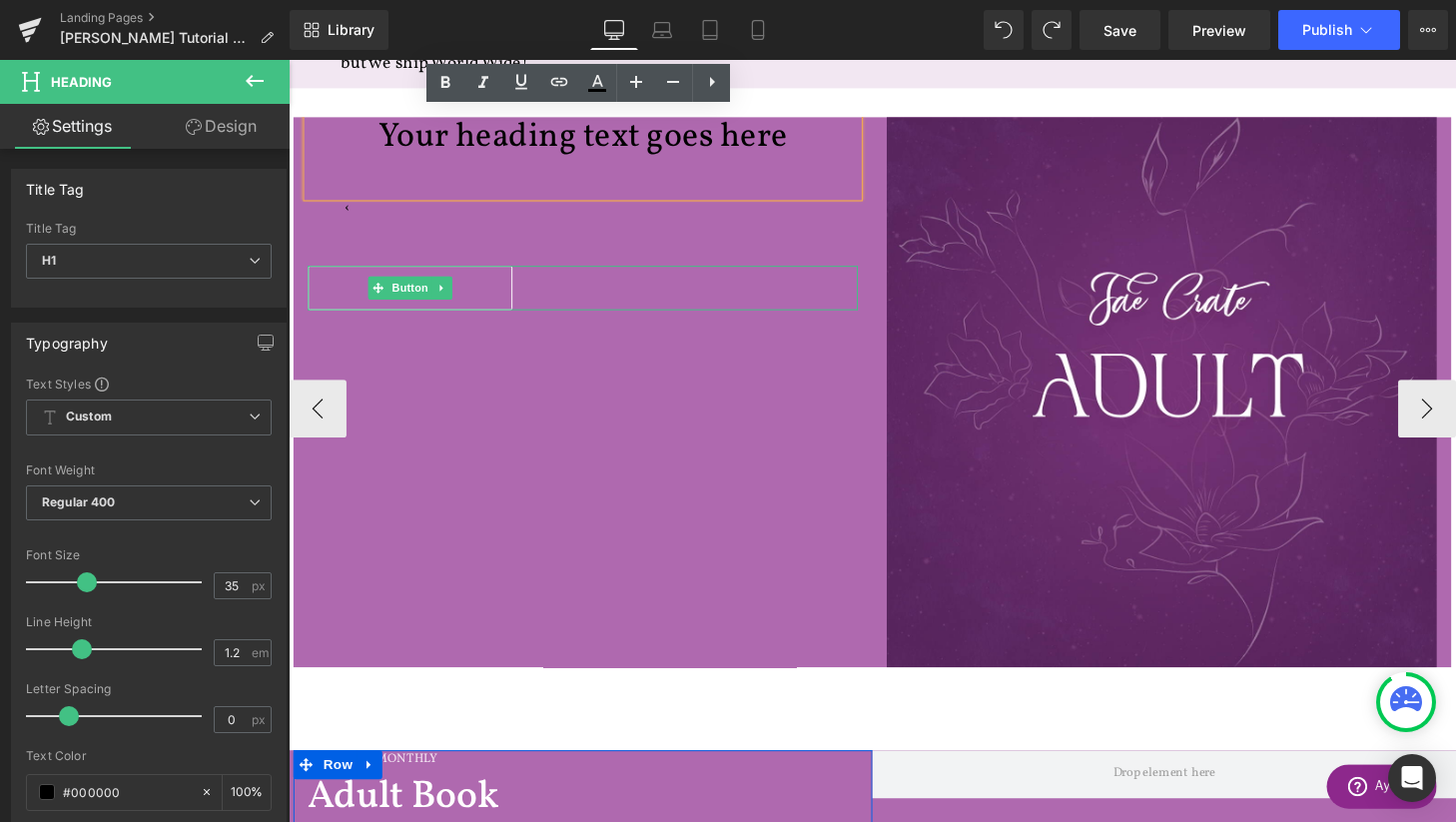 scroll, scrollTop: 1064, scrollLeft: 0, axis: vertical 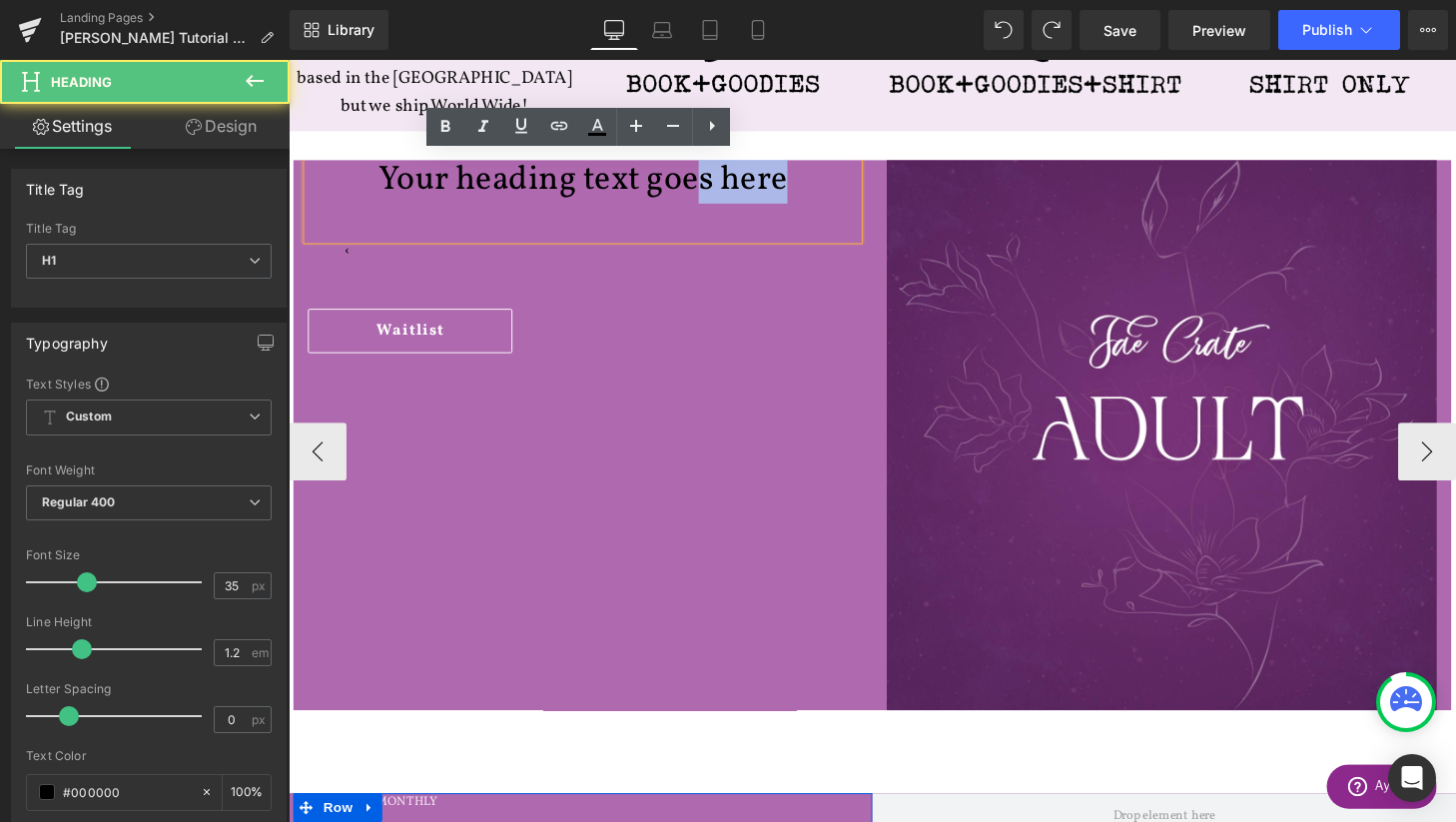 drag, startPoint x: 716, startPoint y: 187, endPoint x: 717, endPoint y: 245, distance: 58.00862 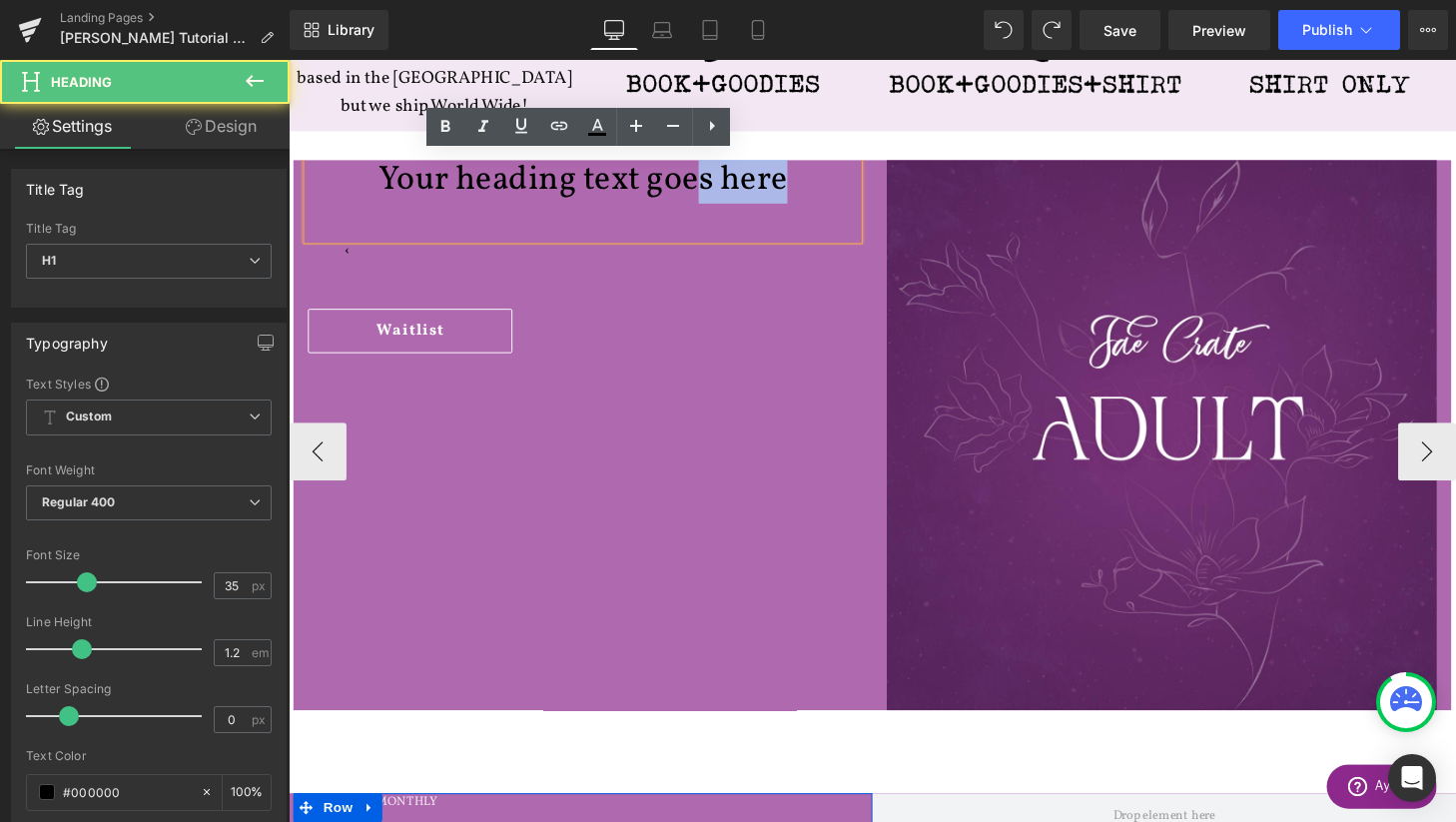 click on "Your heading text goes here
Heading     40px
‹
Text Block       38px   Waitlist Button" at bounding box center [593, 264] 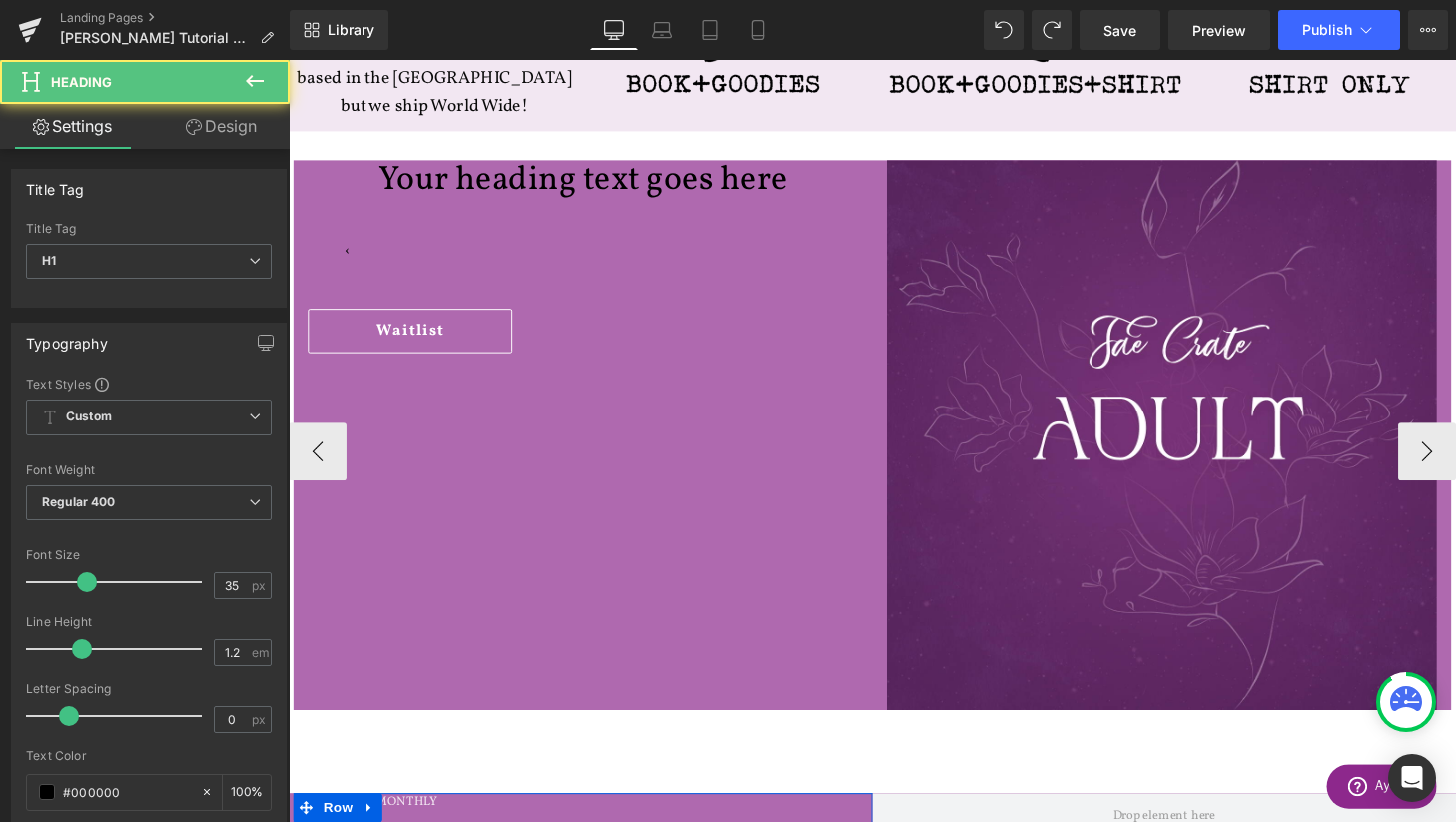 click on "Your heading text goes here
Heading     40px
‹
Text Block       38px   Waitlist Button         Image
Row" at bounding box center [893, 448] 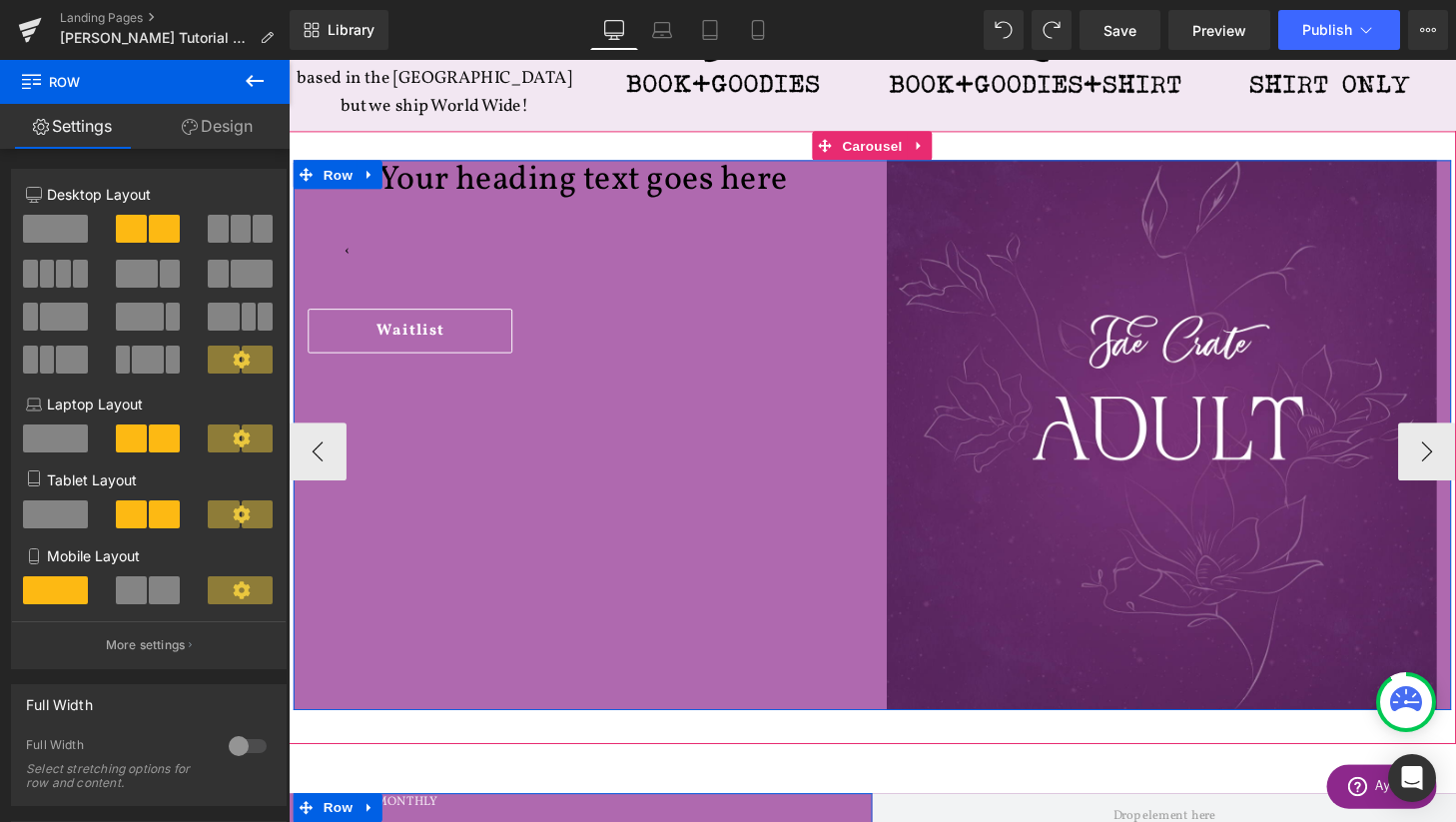 click on "Your heading text goes here" at bounding box center (593, 185) 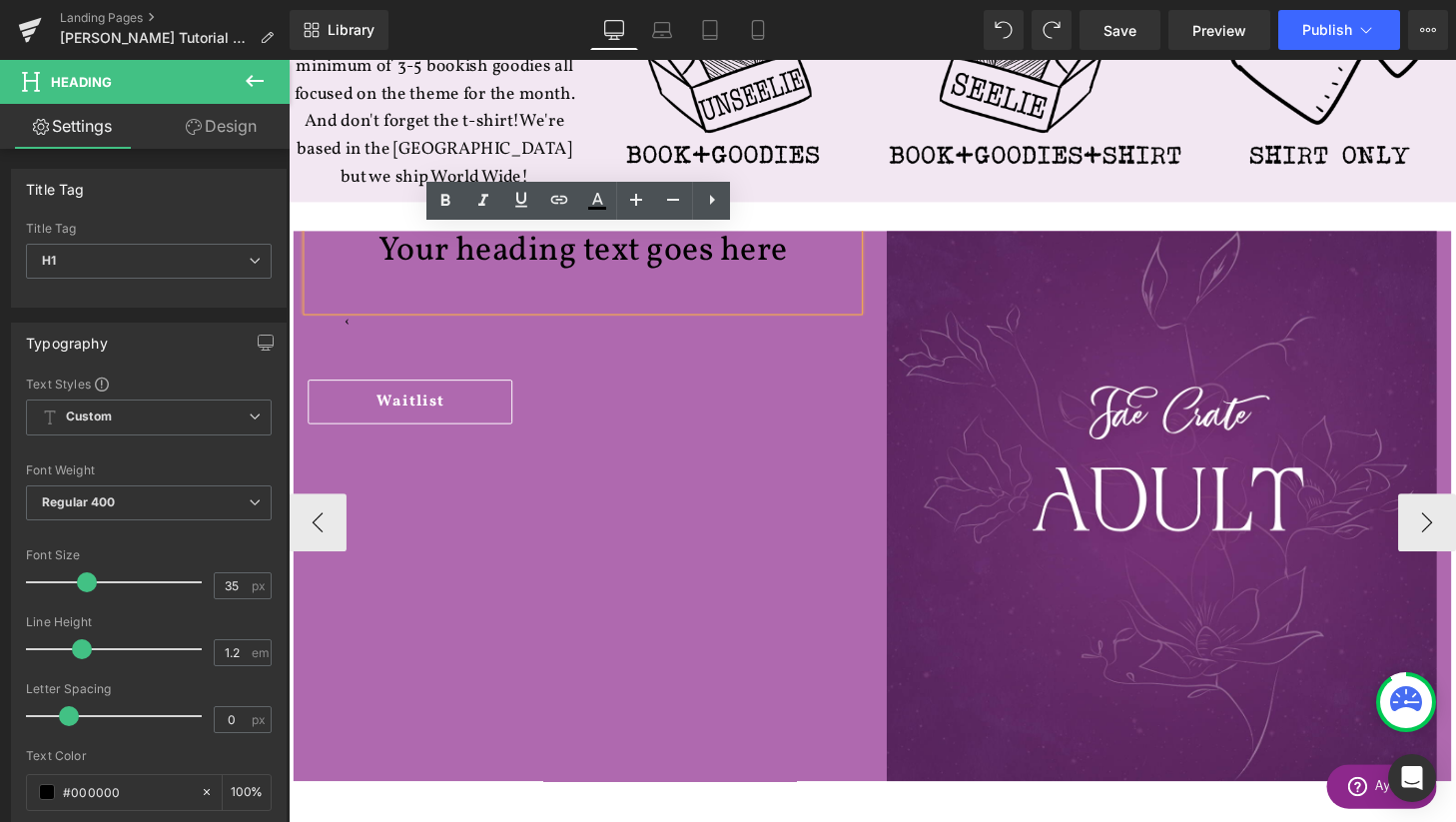 scroll, scrollTop: 987, scrollLeft: 0, axis: vertical 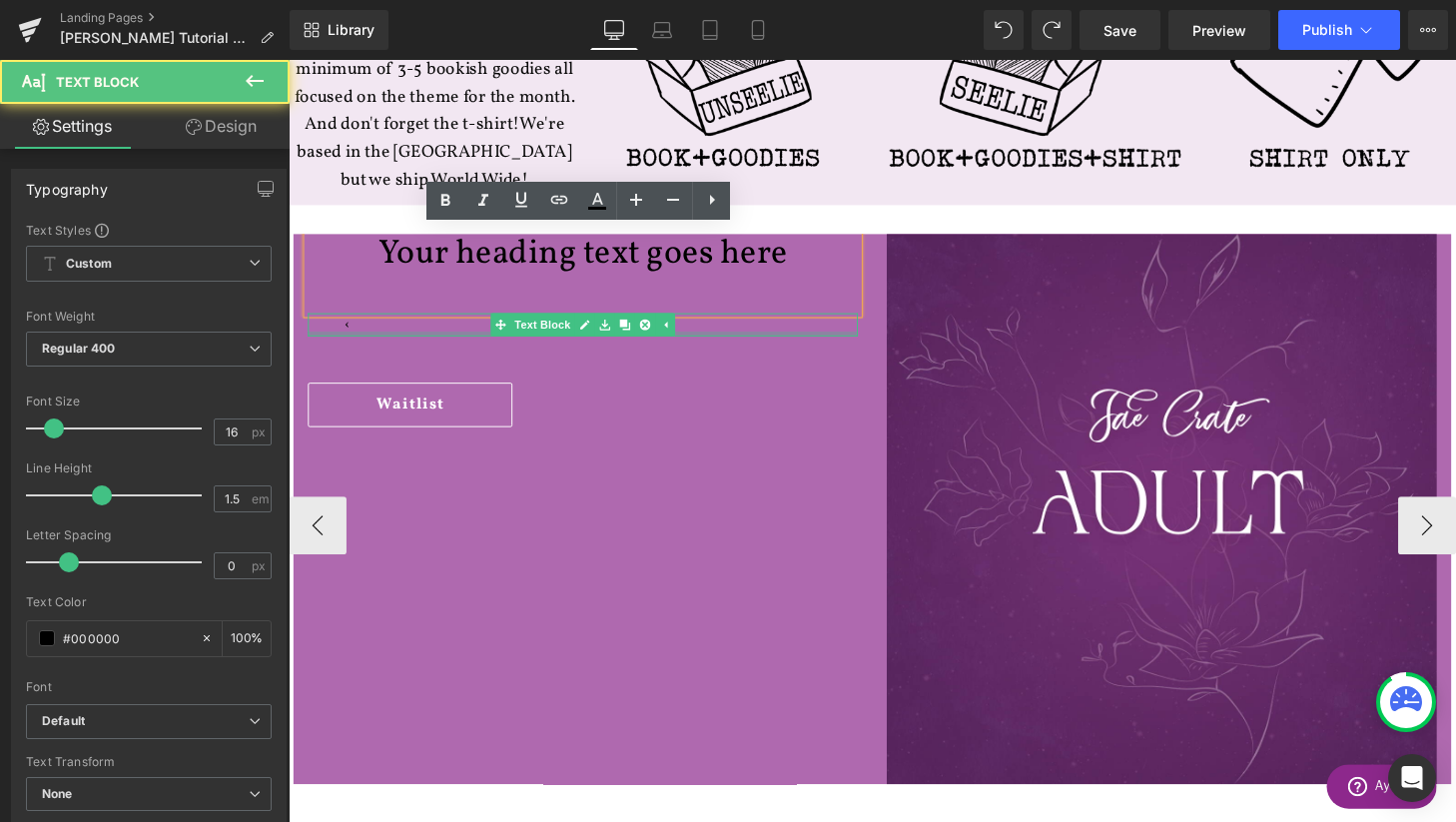 click on "‹
Text Block       38px" at bounding box center (593, 335) 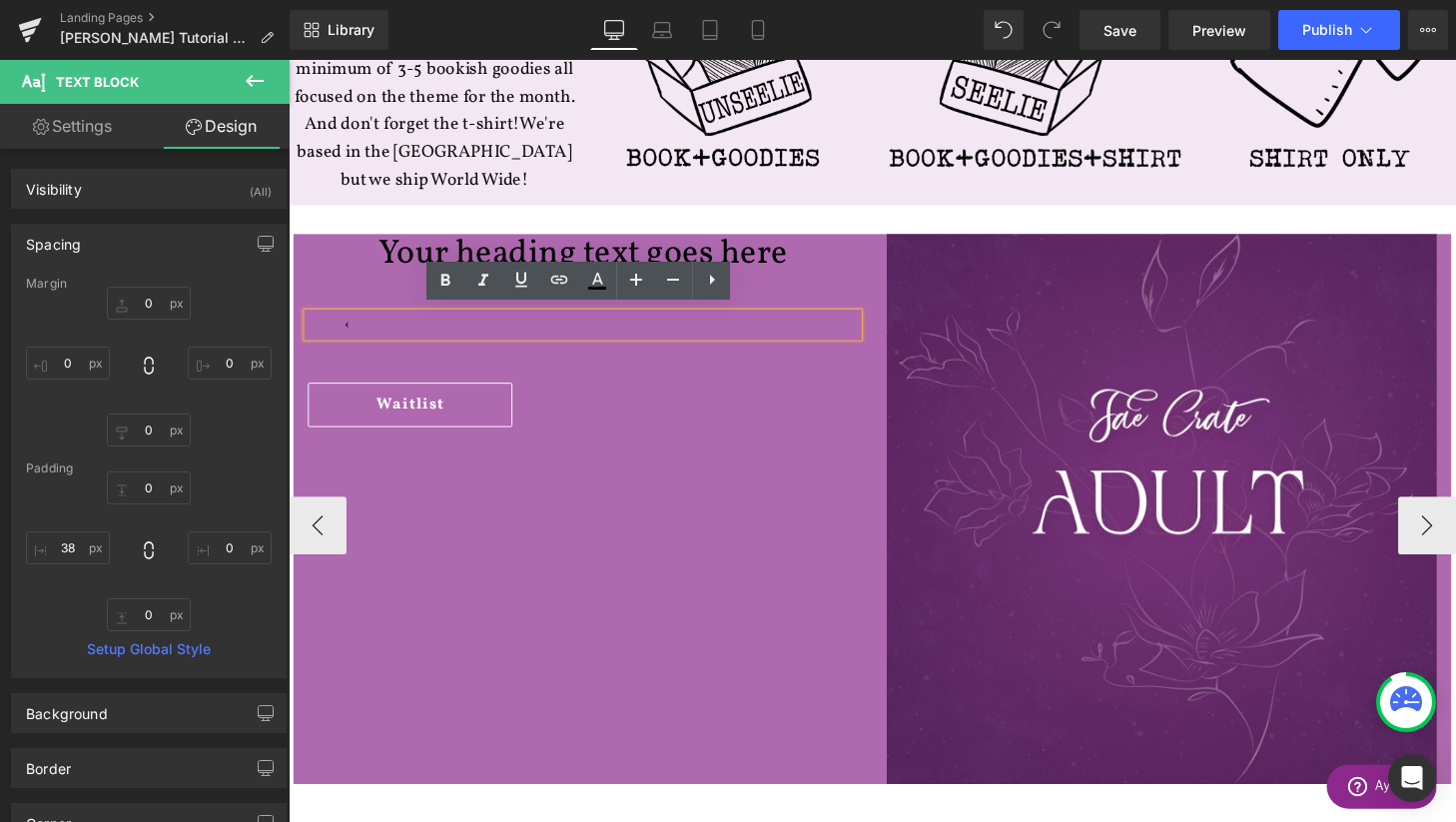 click on "‹" at bounding box center (593, 335) 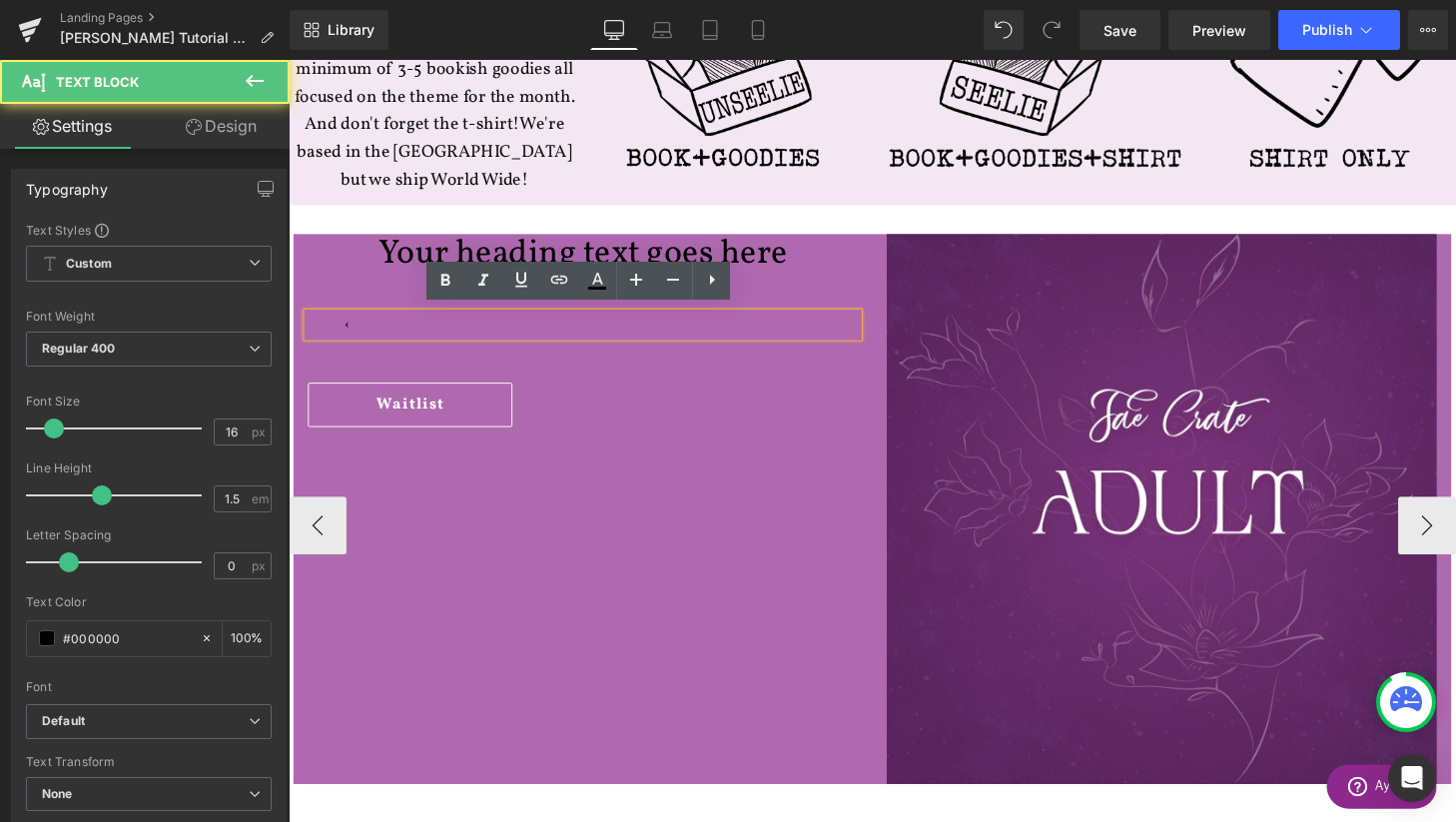 click on "Your heading text goes here
Heading     40px
‹
Text Block       38px   Waitlist Button         Image
Row" at bounding box center [893, 525] 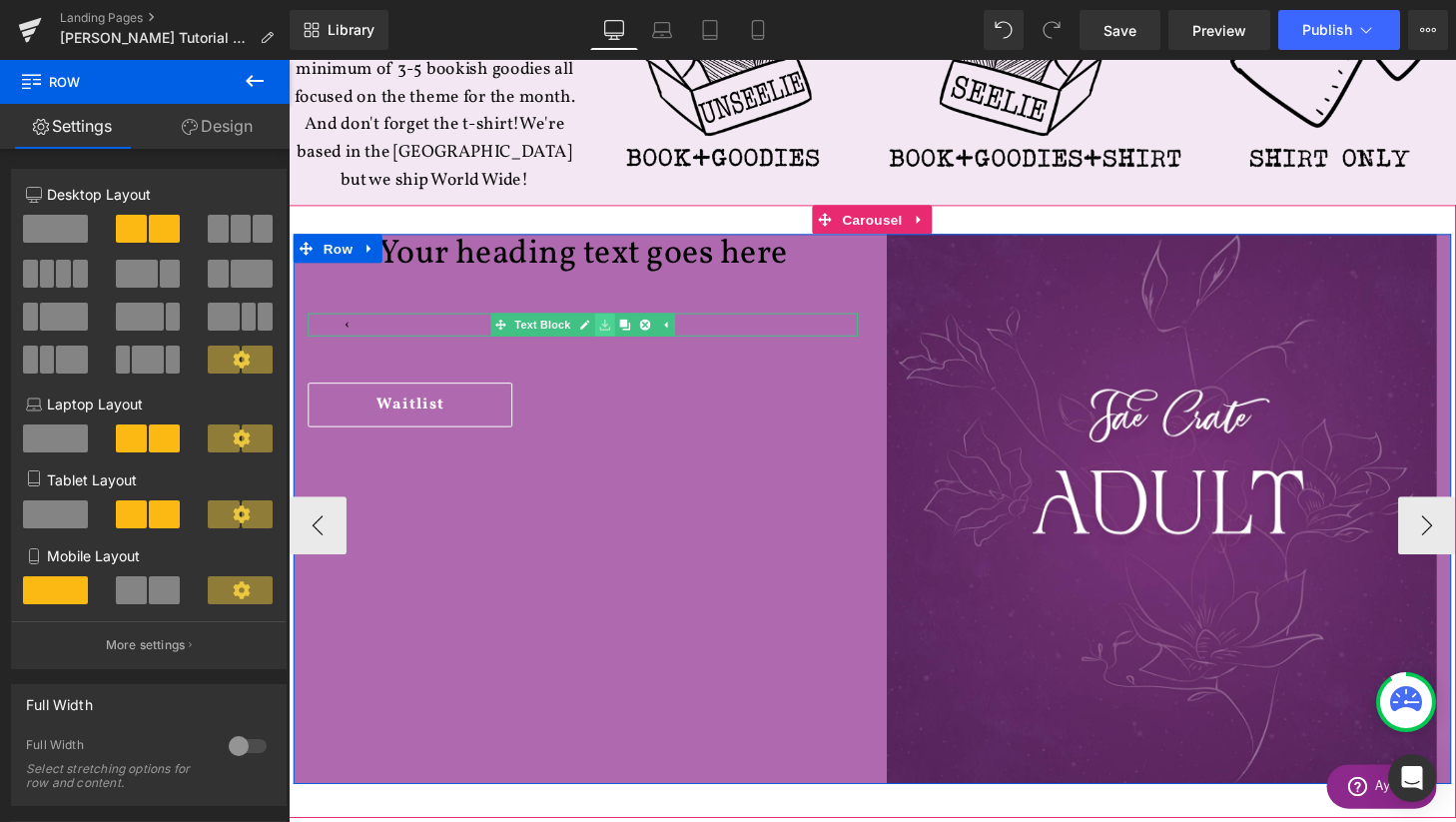 click 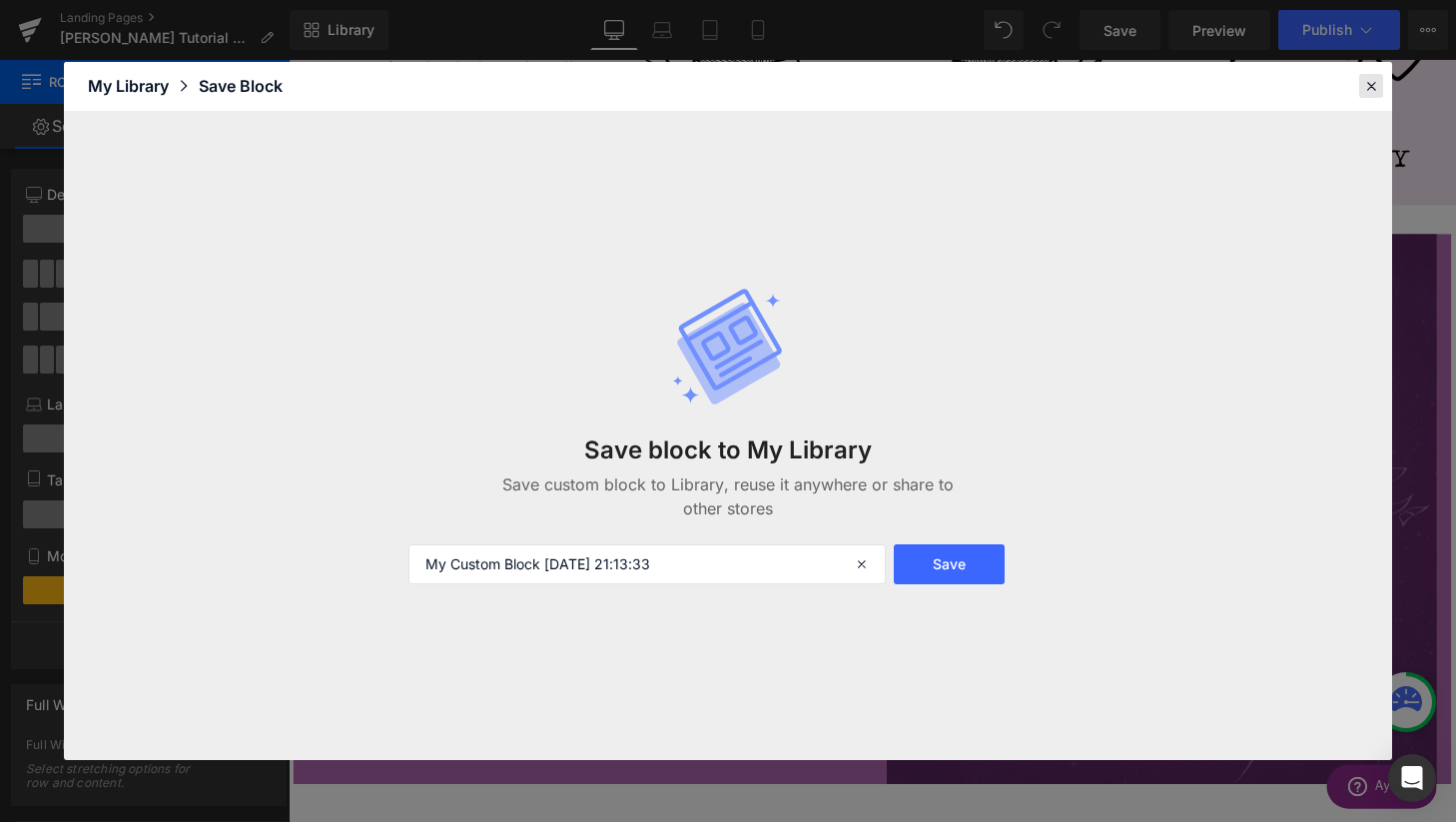 click at bounding box center [1371, 86] 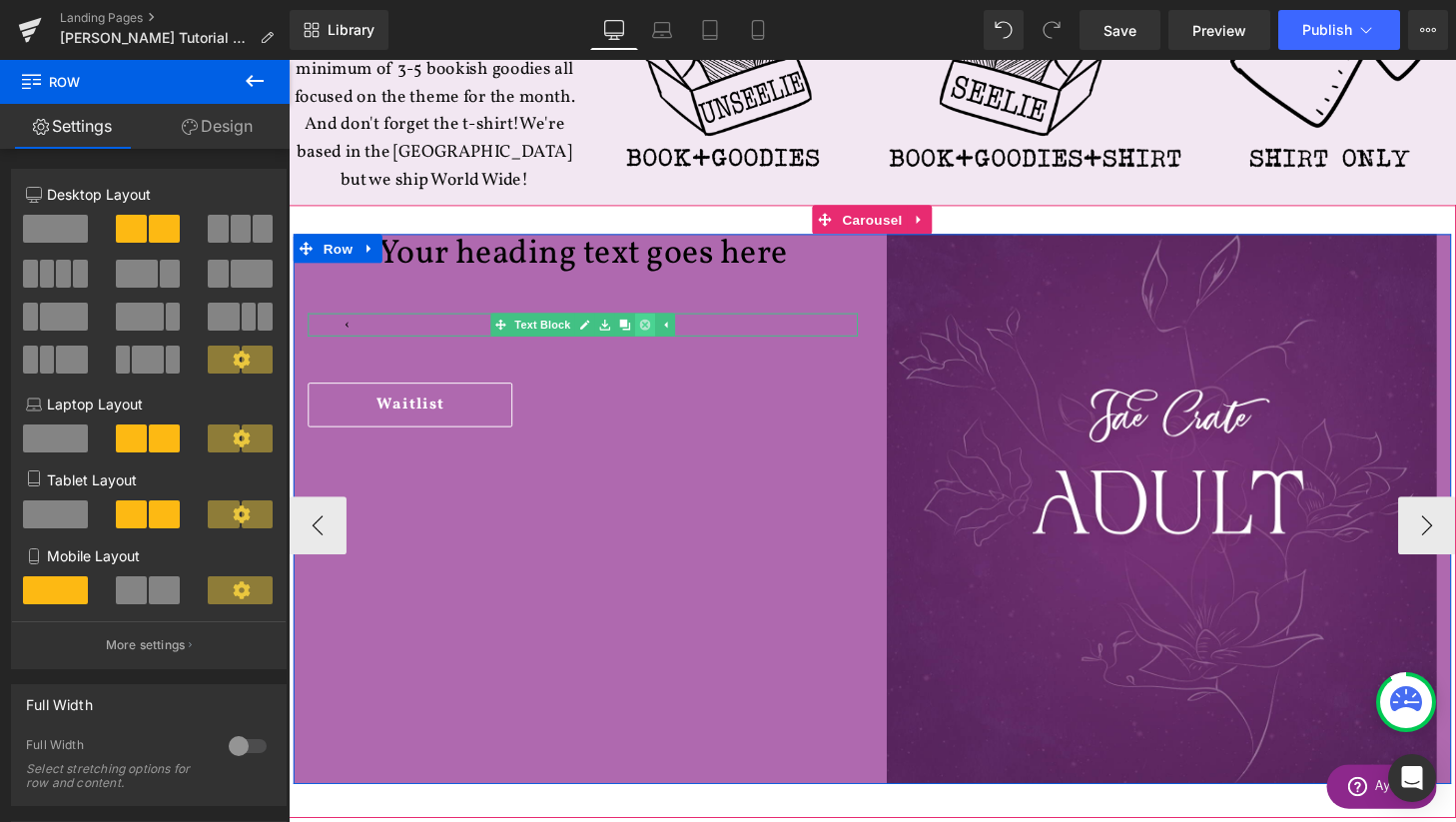 click 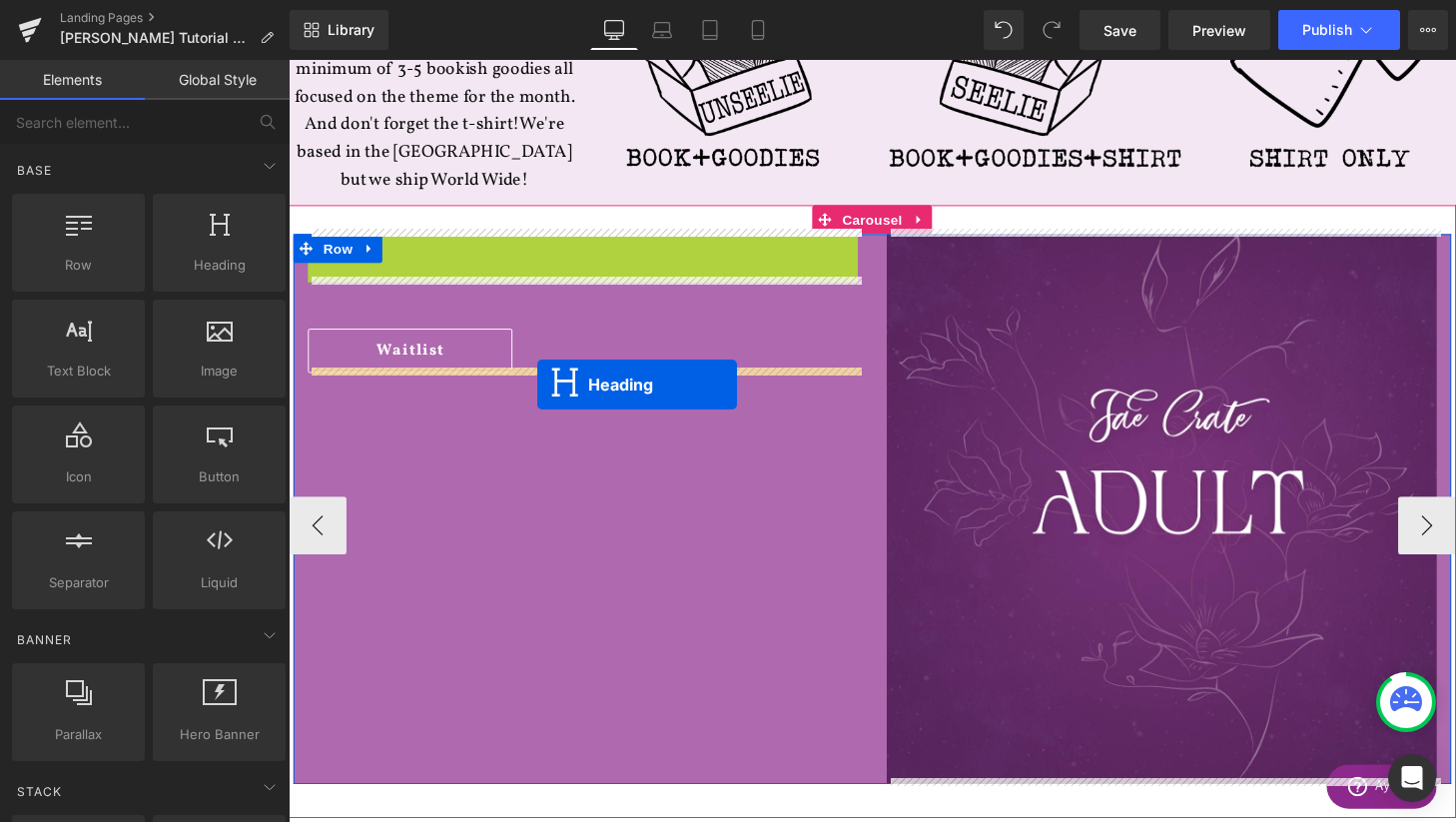 drag, startPoint x: 542, startPoint y: 277, endPoint x: 546, endPoint y: 396, distance: 119.06721 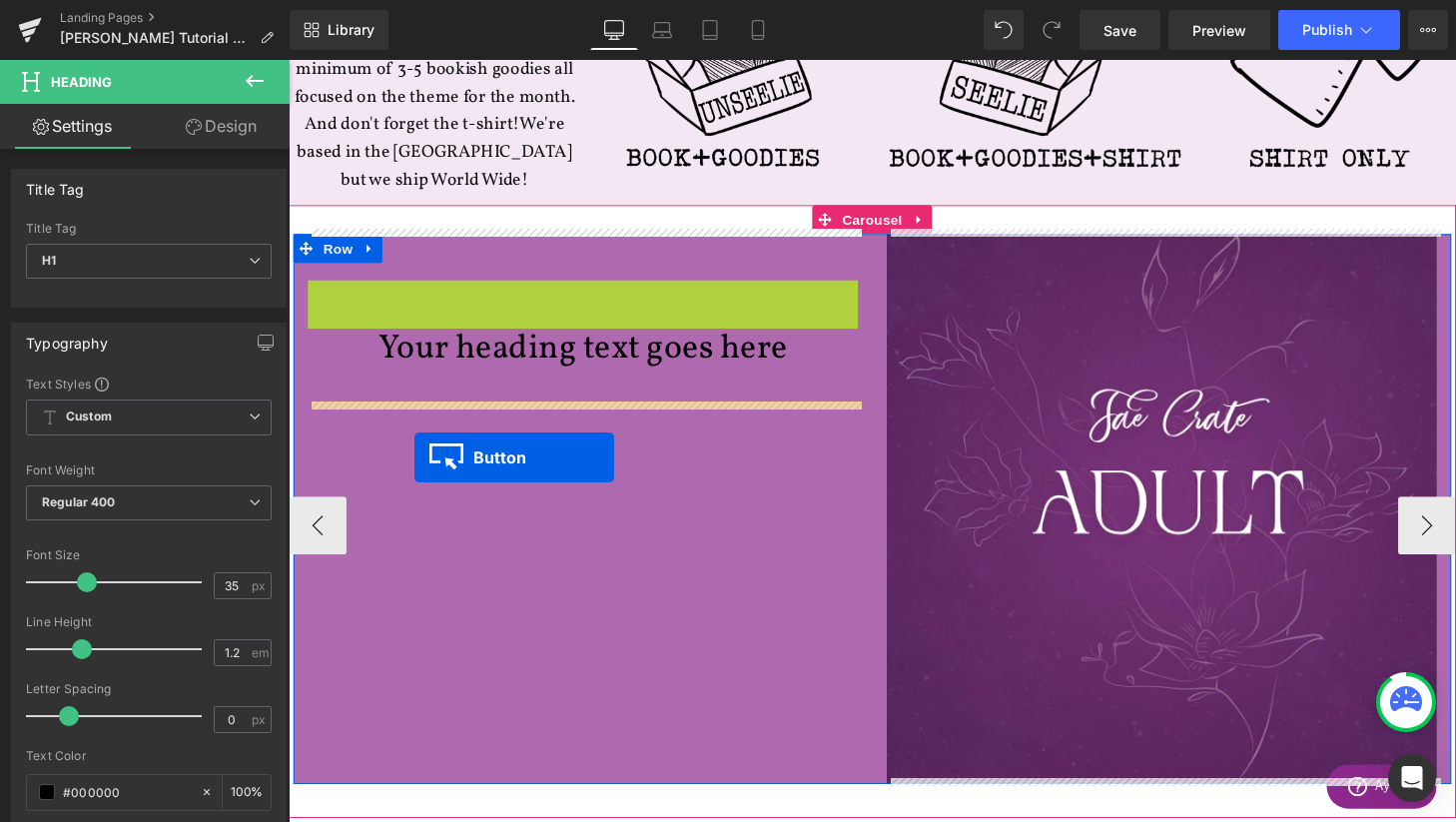 drag, startPoint x: 380, startPoint y: 304, endPoint x: 418, endPoint y: 471, distance: 171.26879 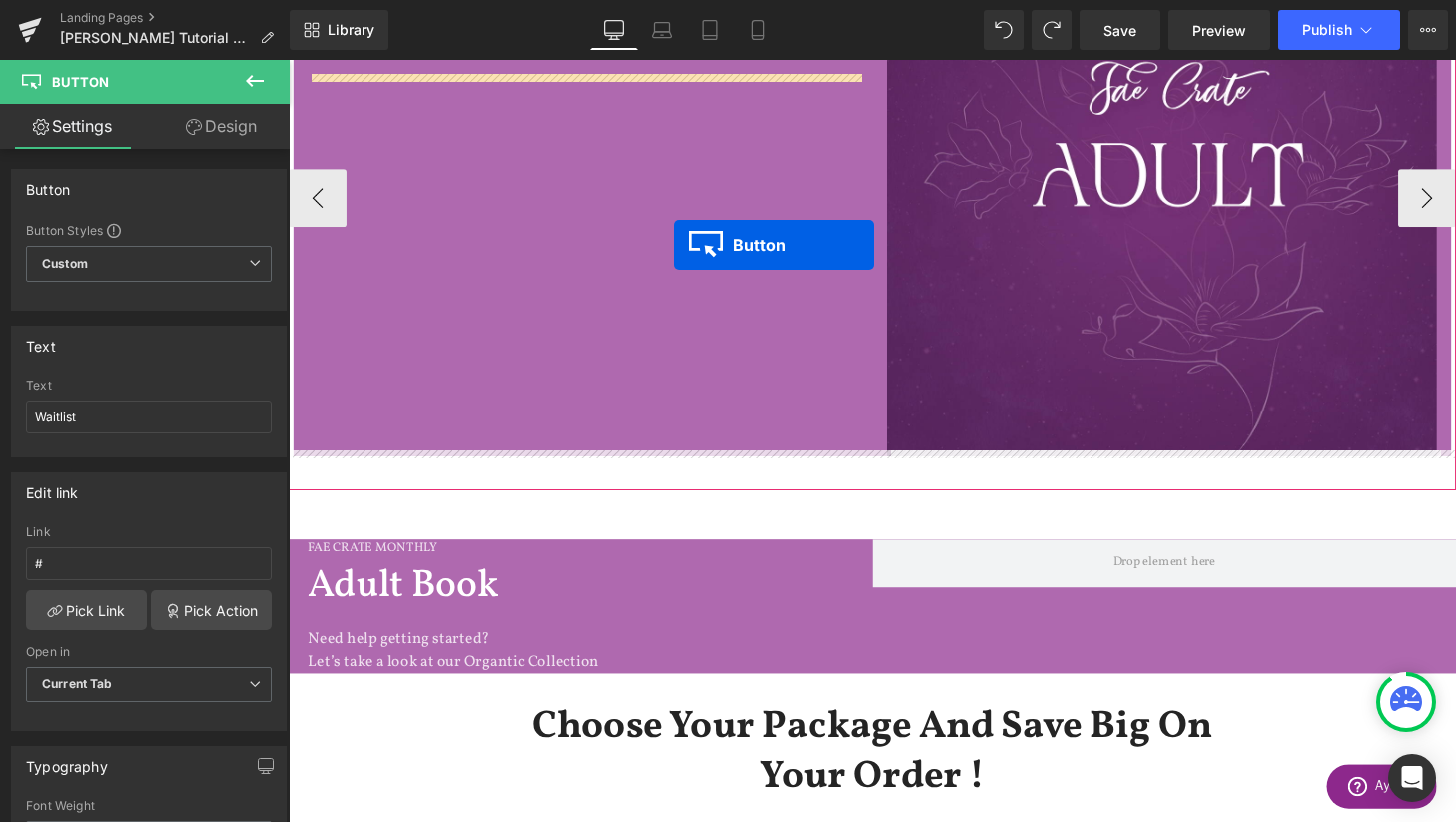 drag, startPoint x: 382, startPoint y: 308, endPoint x: 688, endPoint y: 252, distance: 311.08198 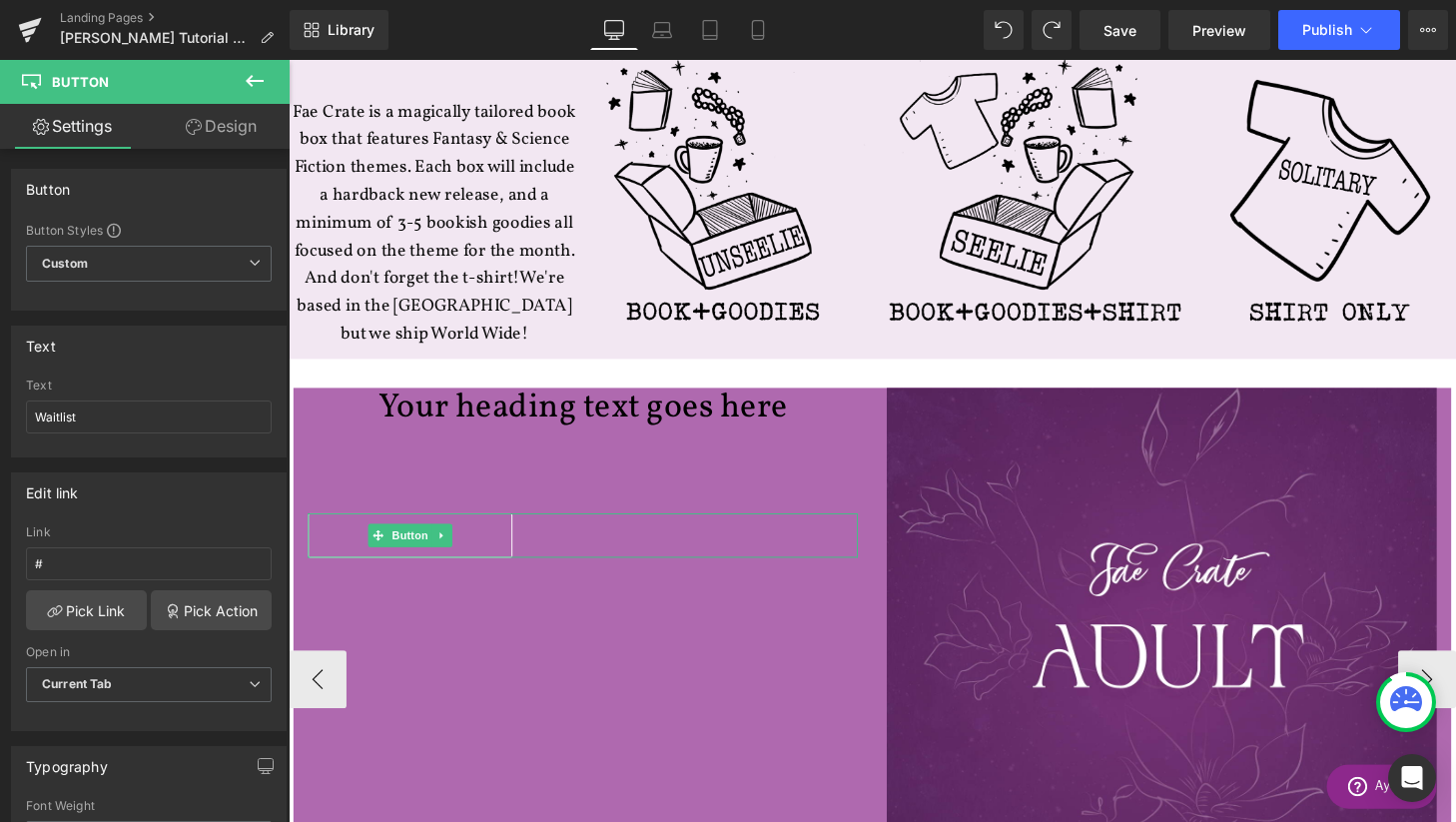 scroll, scrollTop: 840, scrollLeft: 0, axis: vertical 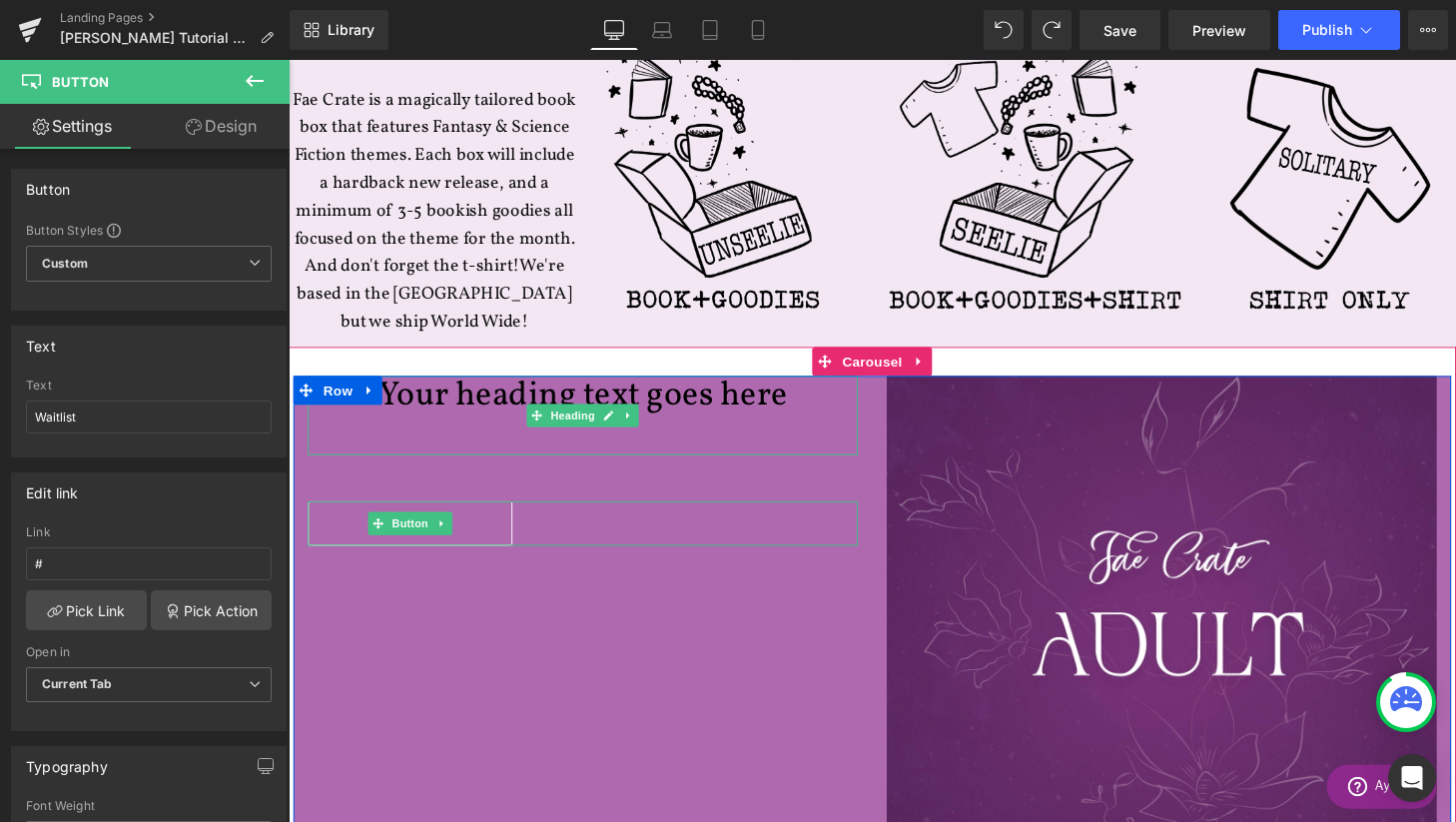 click on "Your heading text goes here" at bounding box center [593, 409] 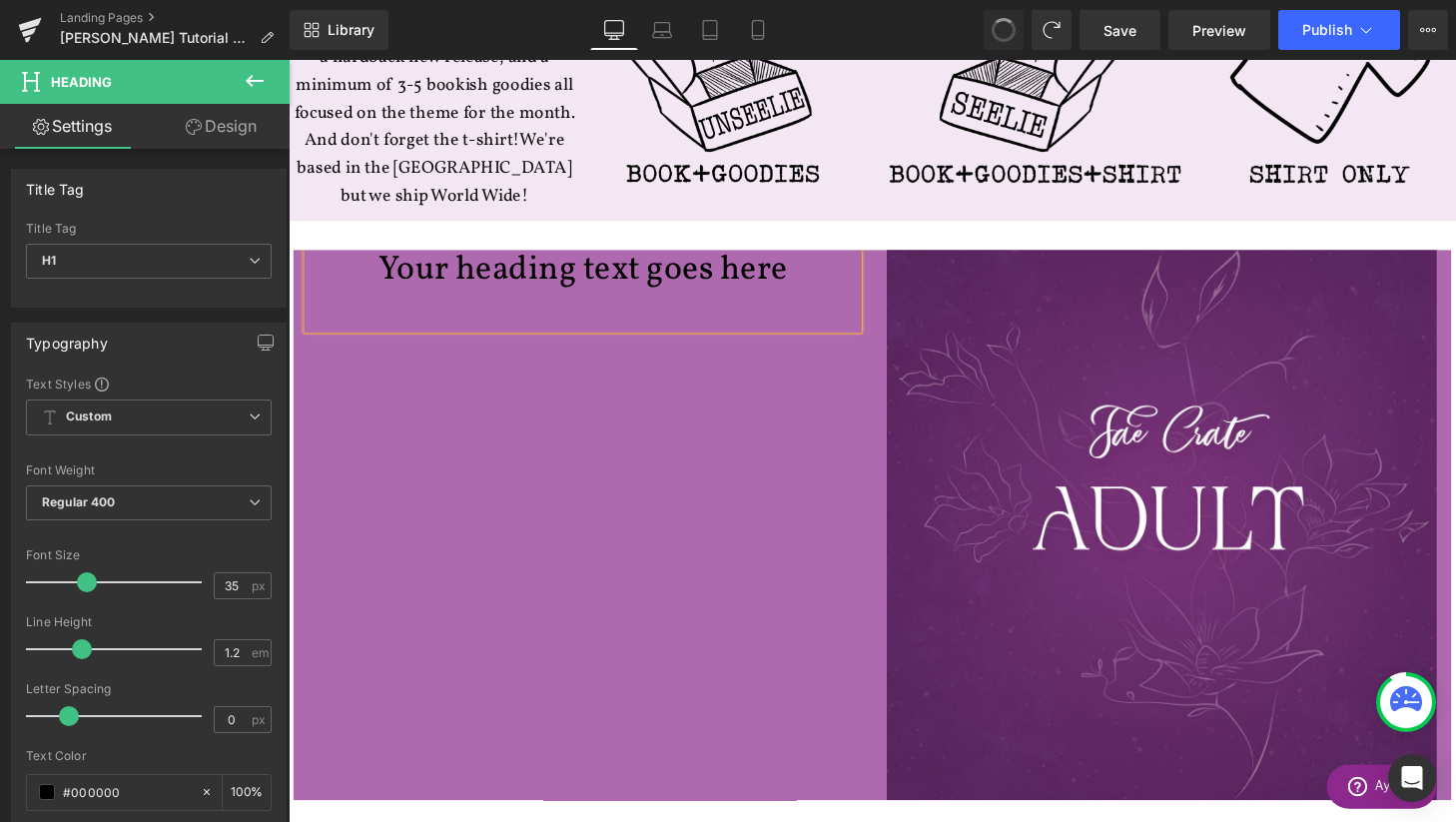 scroll, scrollTop: 1065, scrollLeft: 0, axis: vertical 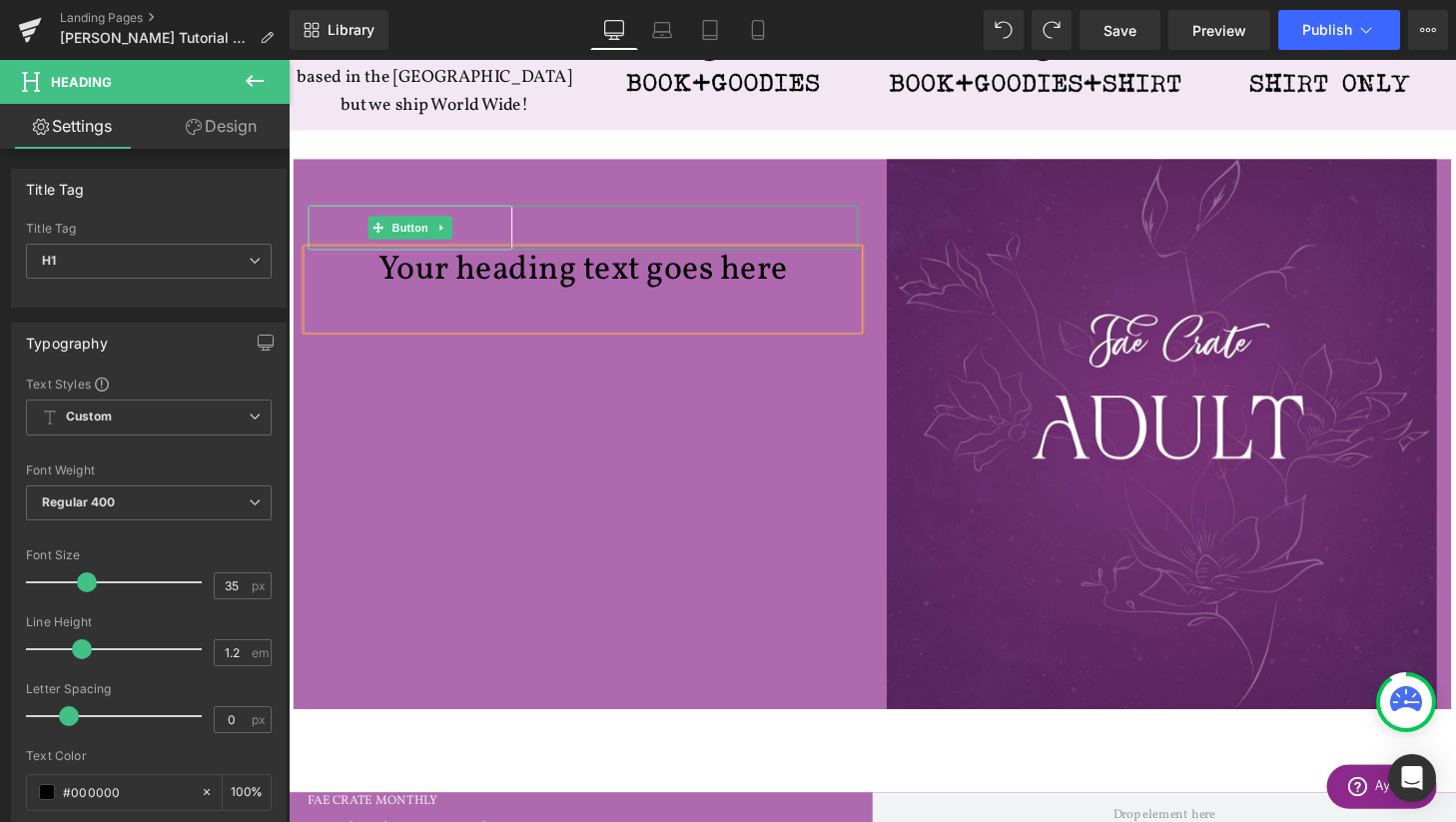 click on "Your heading text goes here" at bounding box center (593, 298) 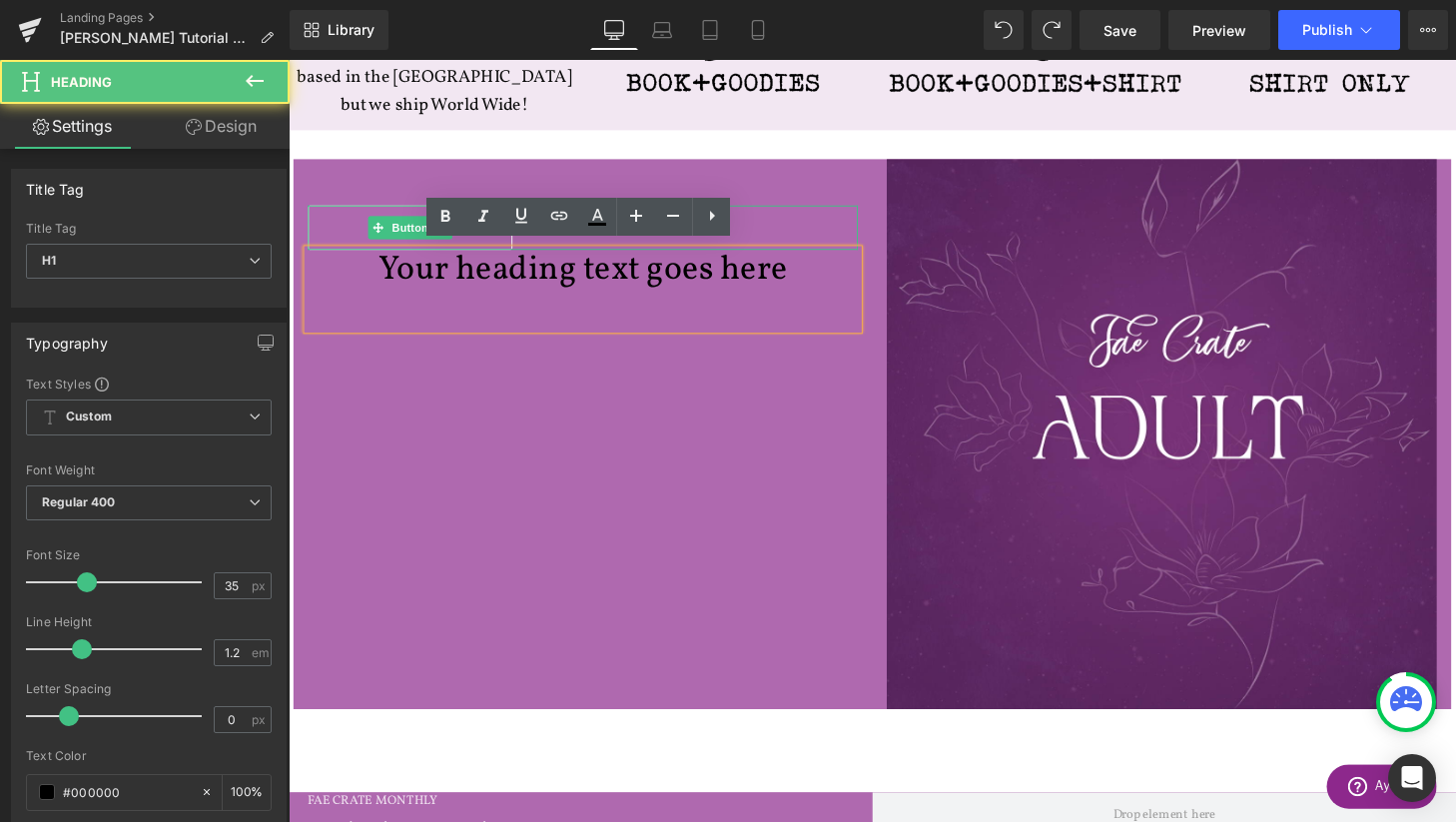 click on "Waitlist Button
Your heading text goes here
Heading     40px     Image
Row" at bounding box center (893, 447) 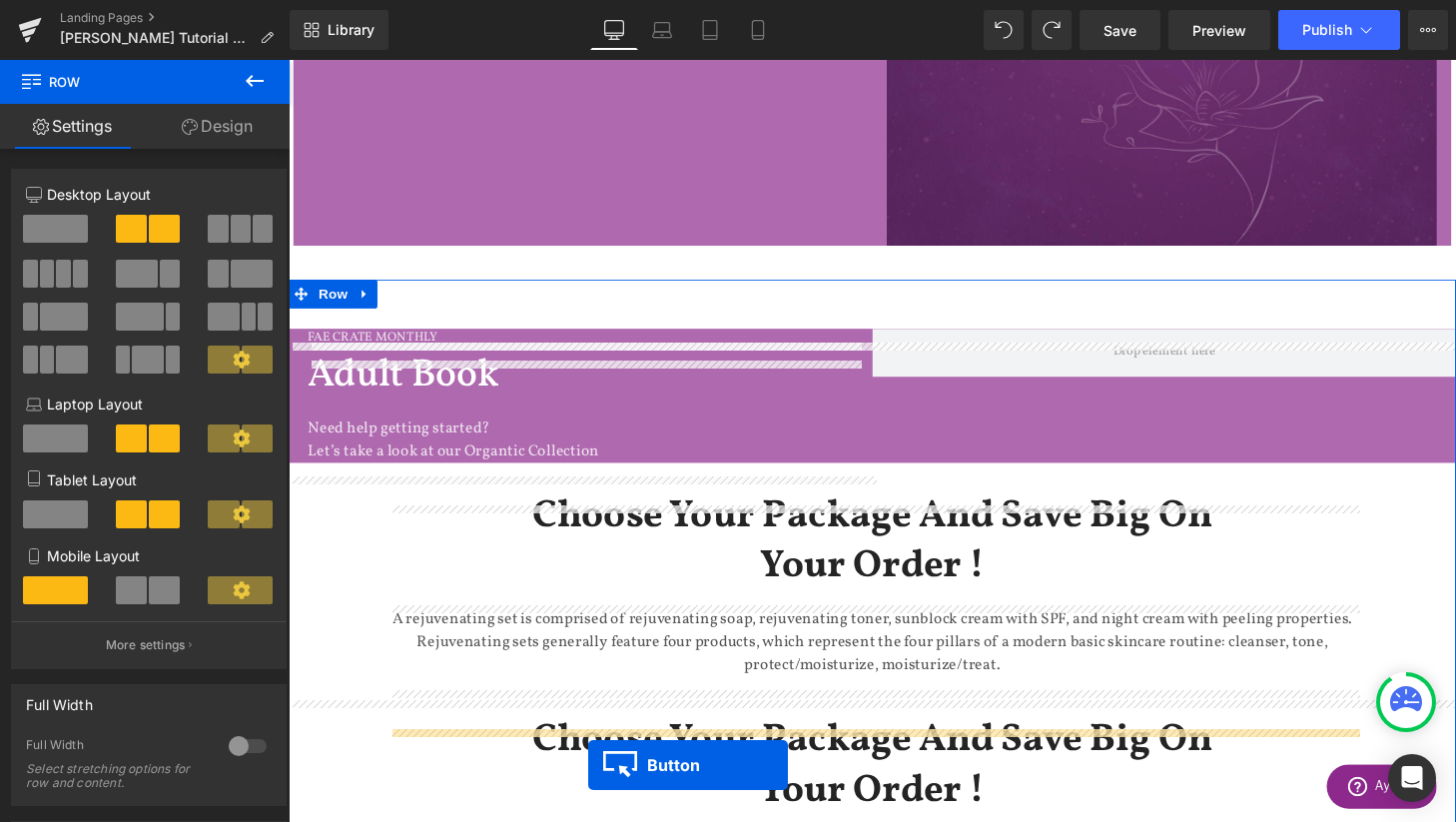 scroll, scrollTop: 1644, scrollLeft: 0, axis: vertical 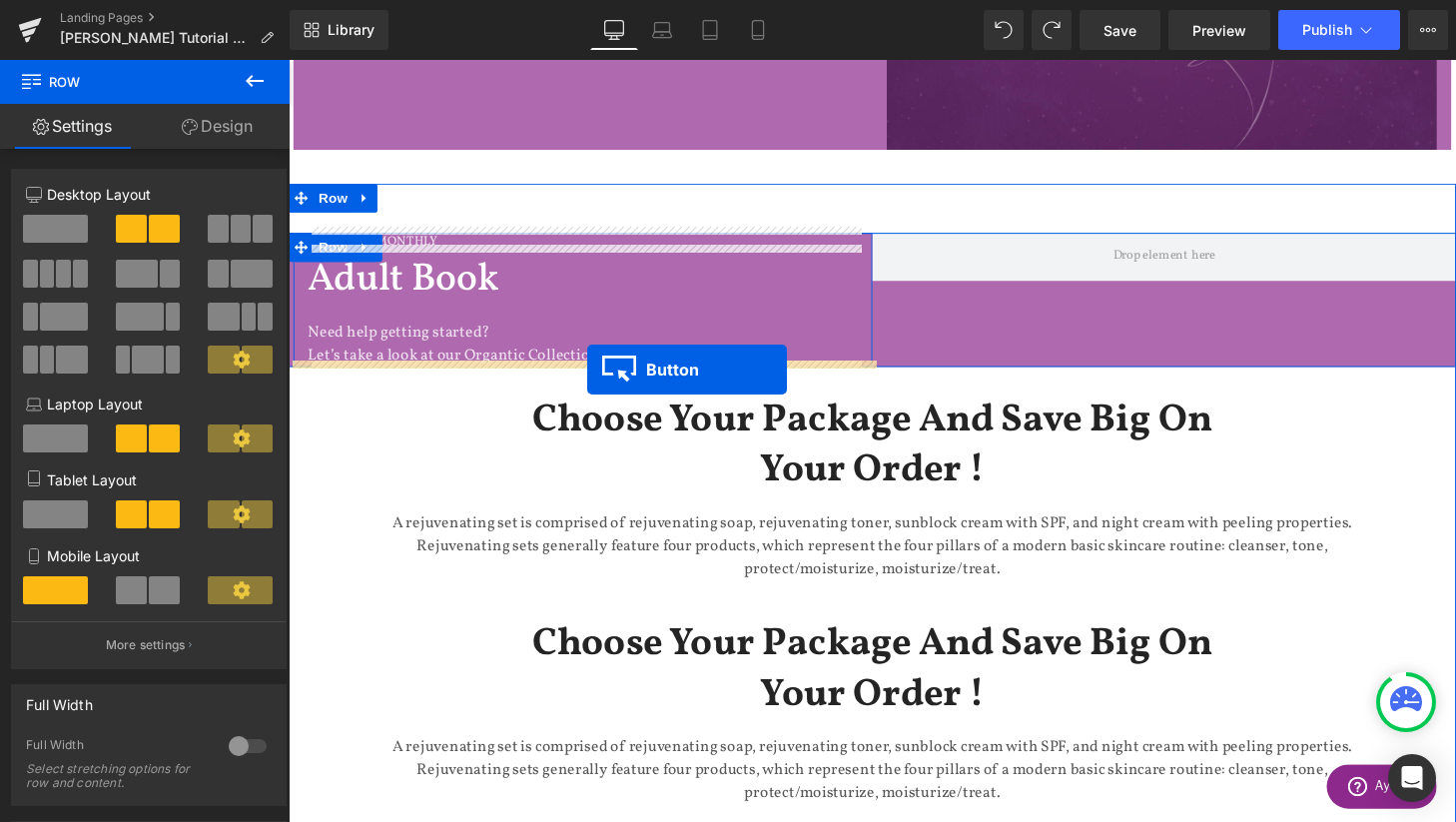 drag, startPoint x: 383, startPoint y: 224, endPoint x: 598, endPoint y: 379, distance: 265.04717 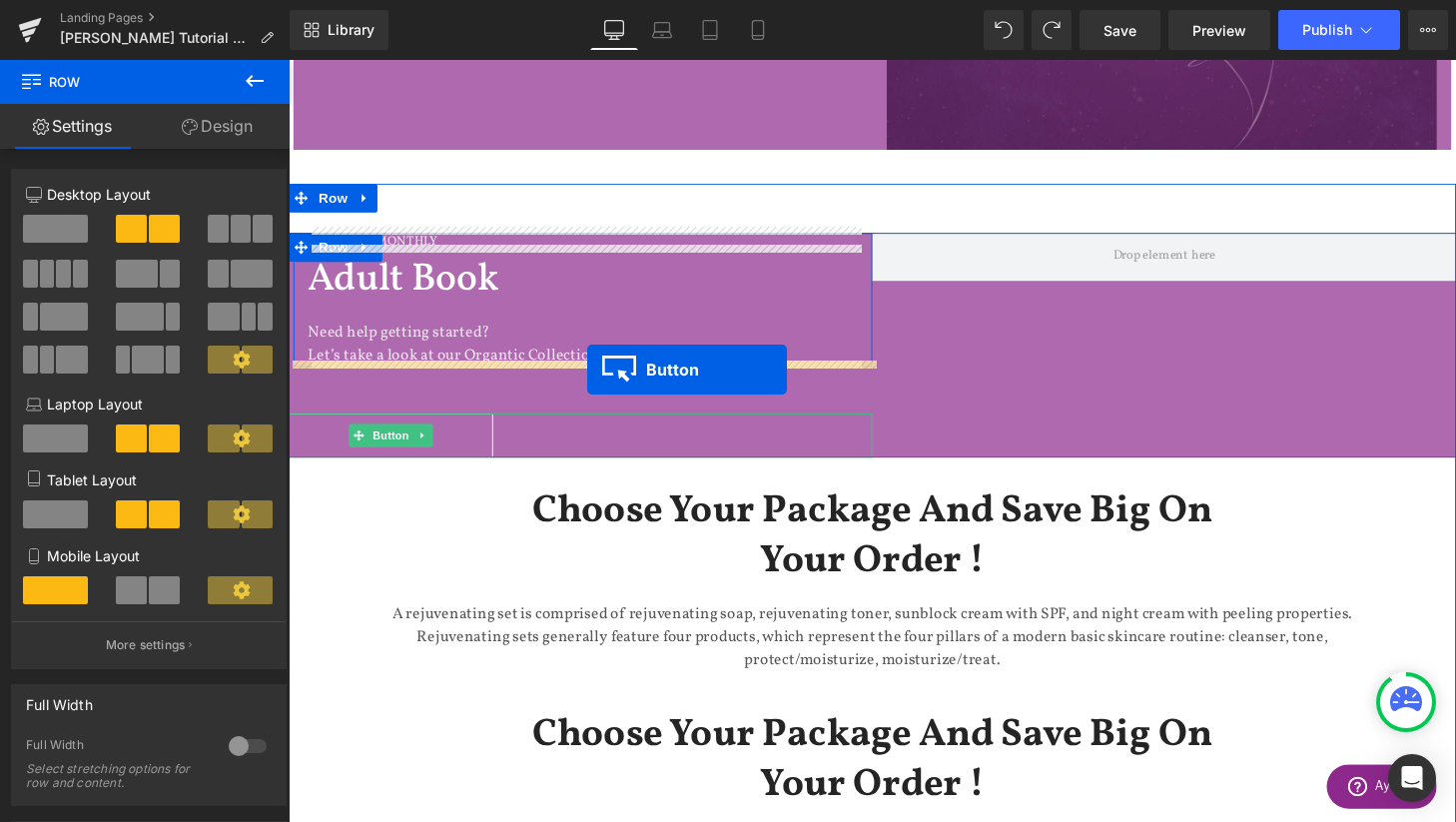 scroll, scrollTop: 9, scrollLeft: 10, axis: both 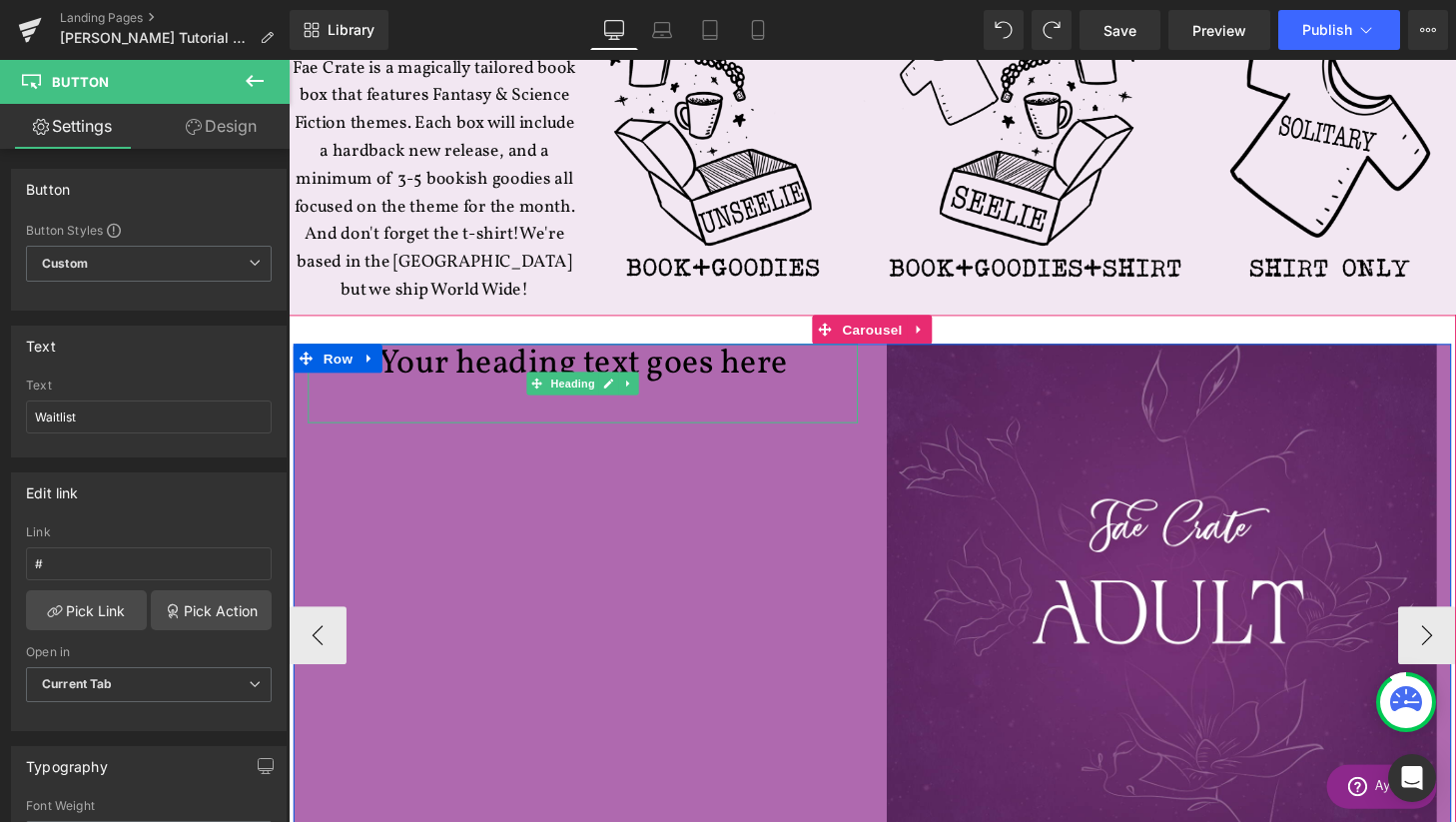 click on "Your heading text goes here" at bounding box center [593, 375] 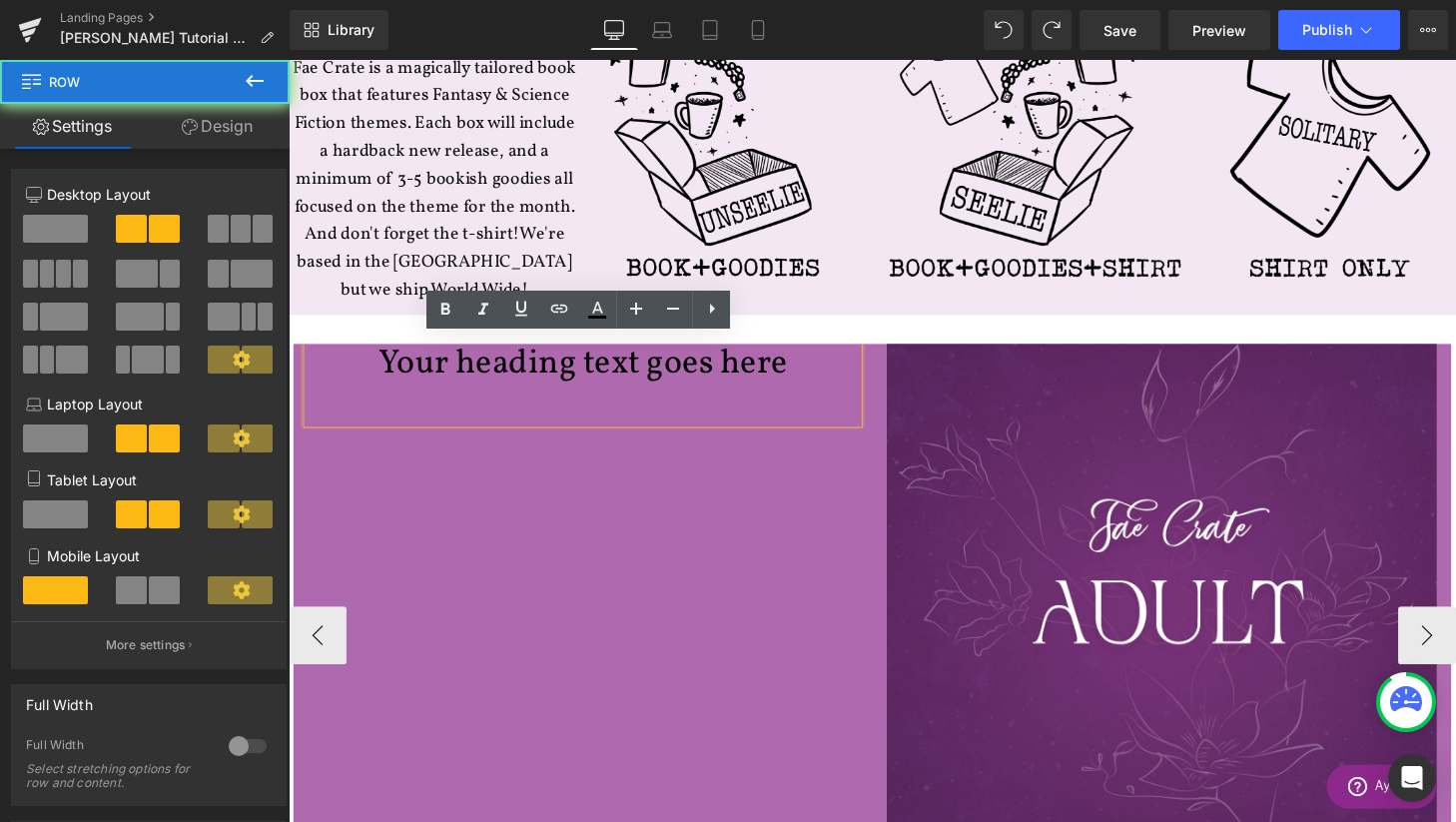 click on "Your heading text goes here
Heading     40px     Image
Row" at bounding box center [893, 638] 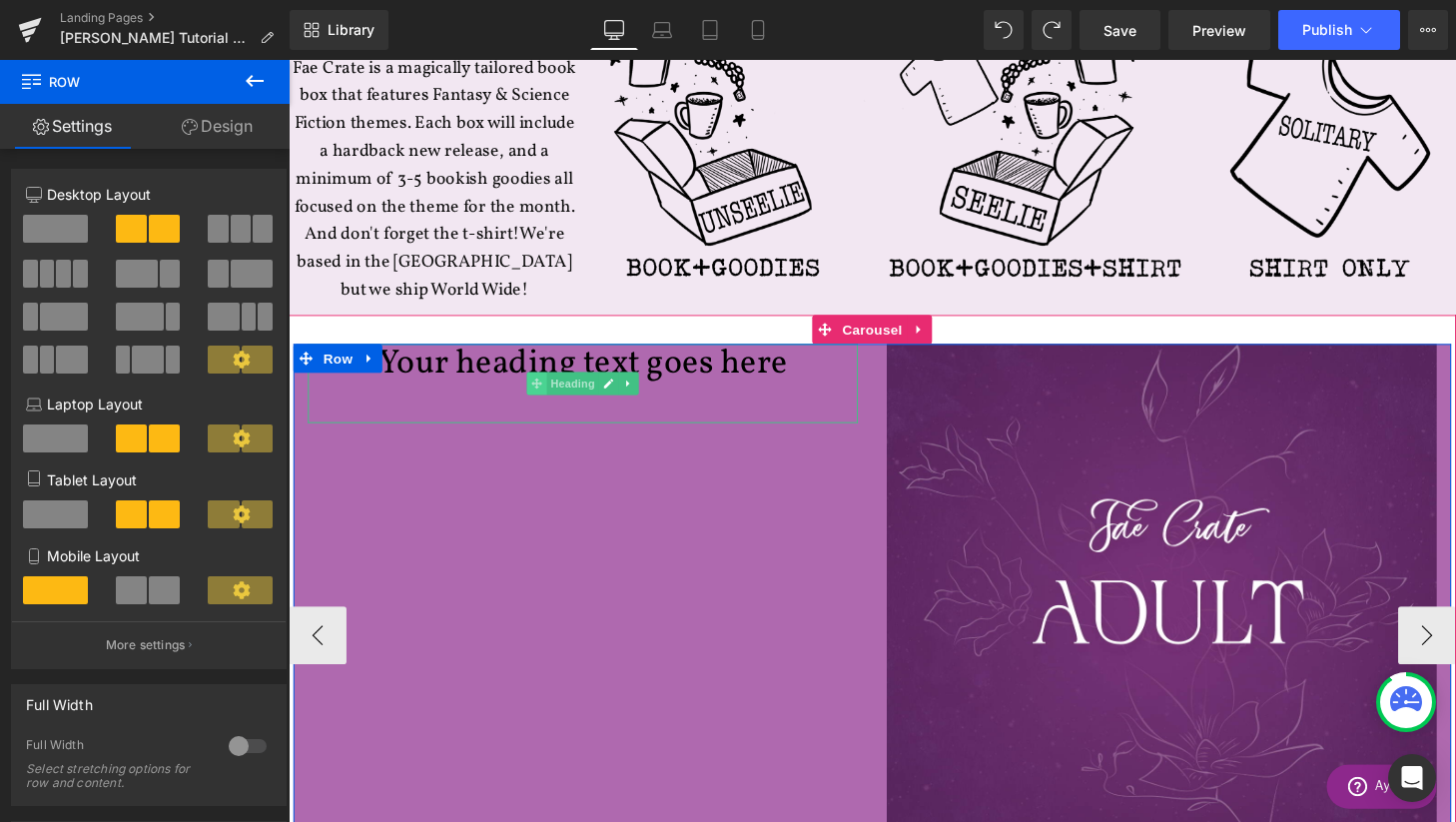 click 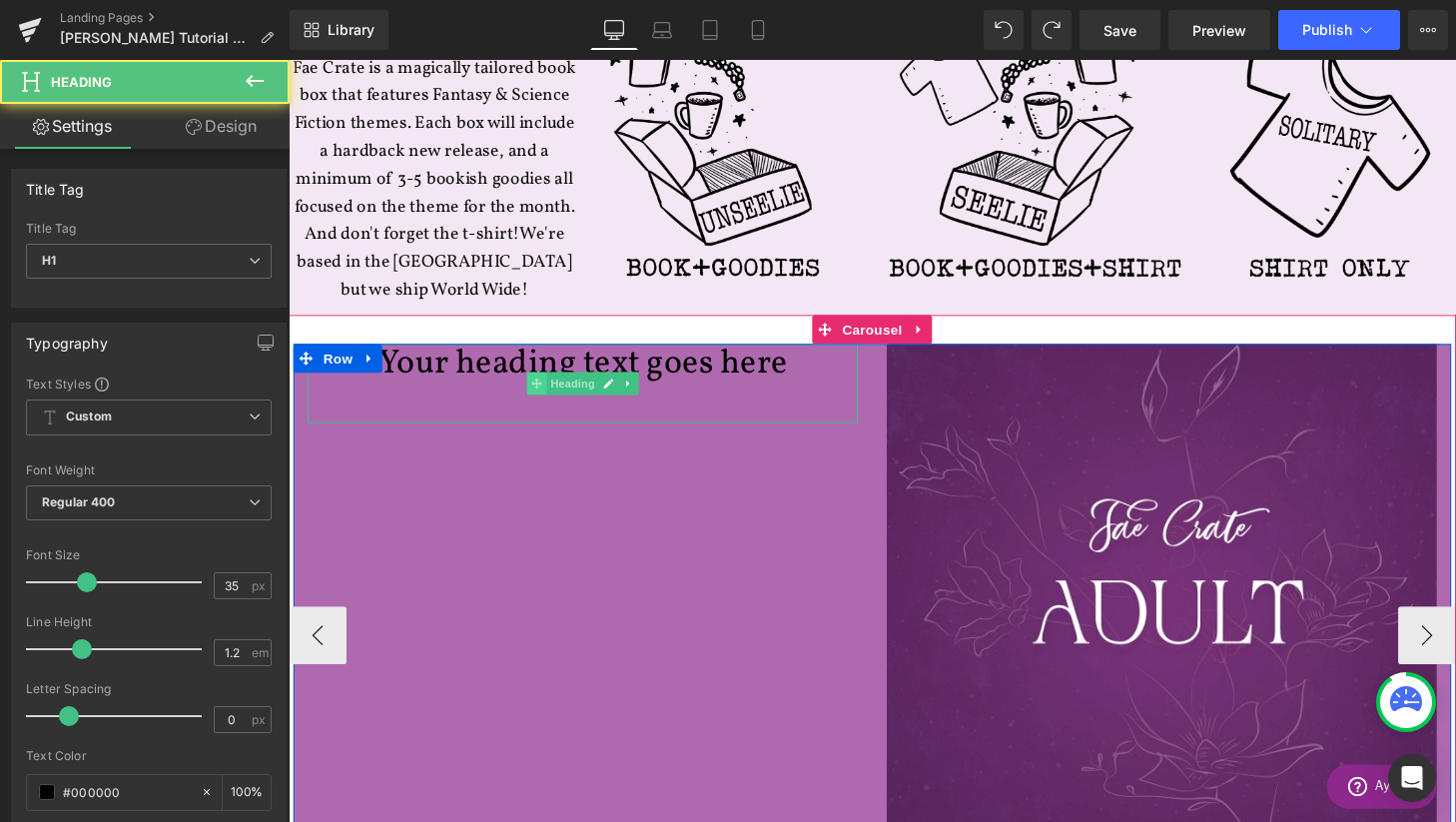 click 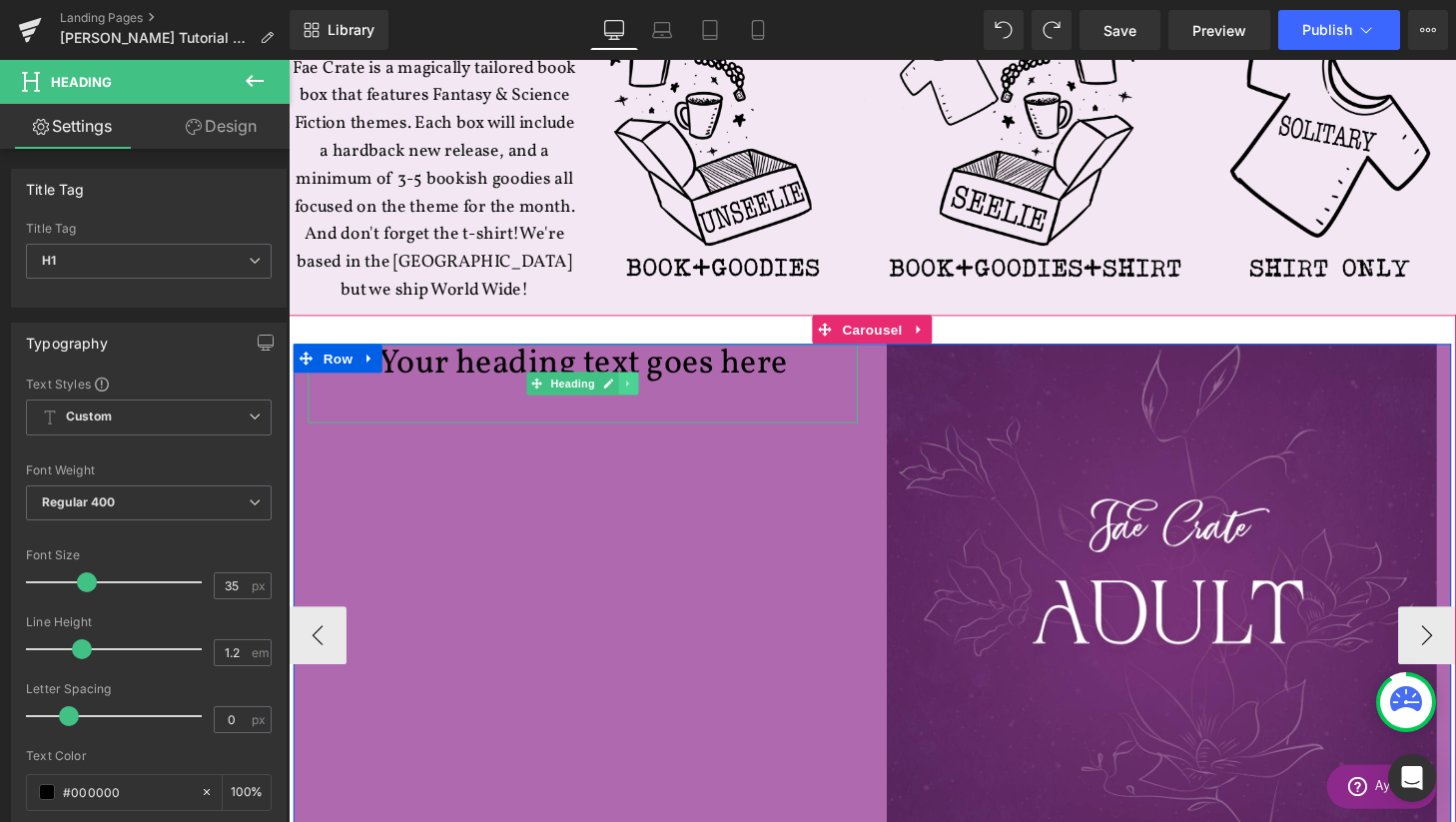 click at bounding box center [640, 395] 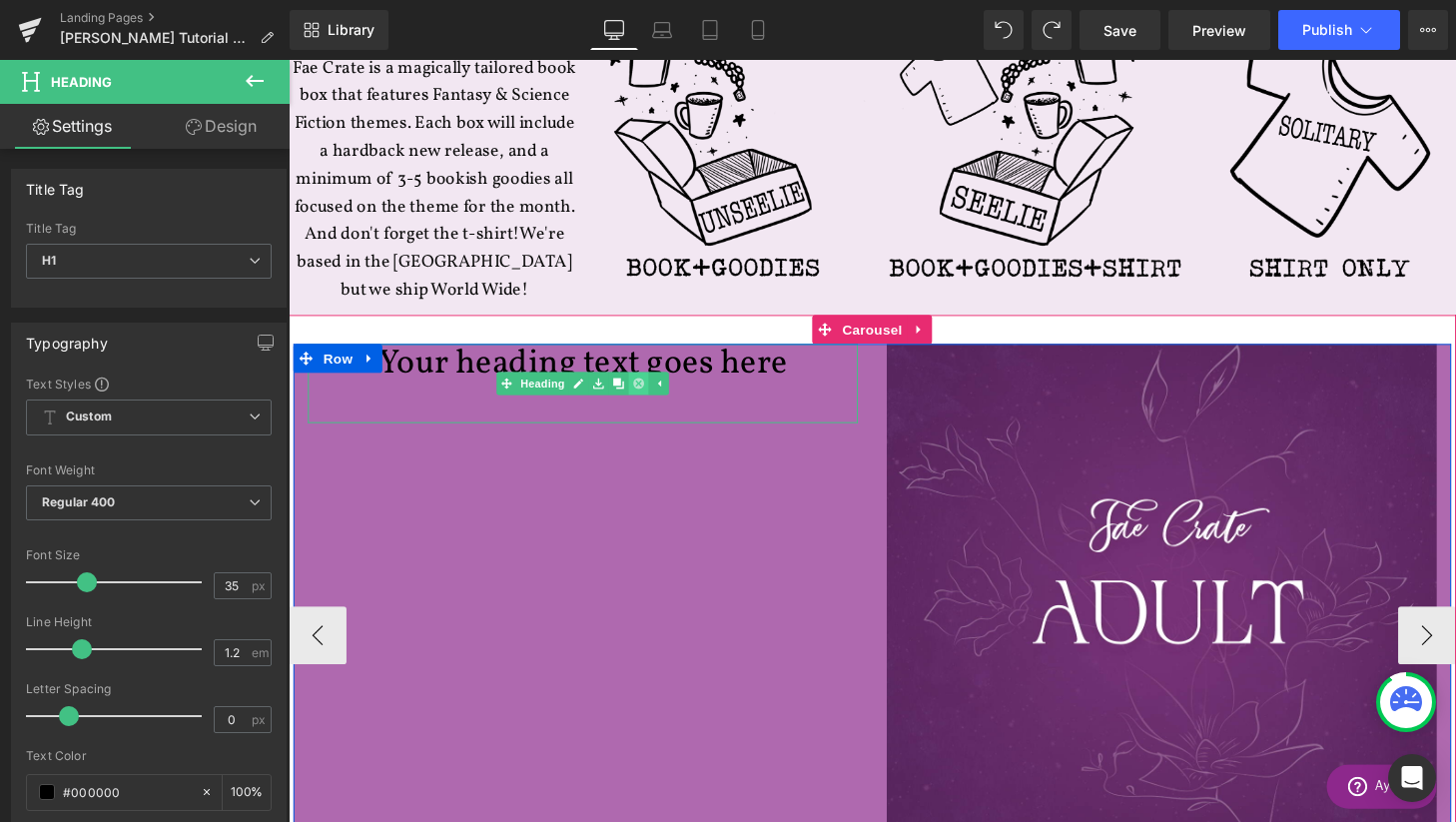 click 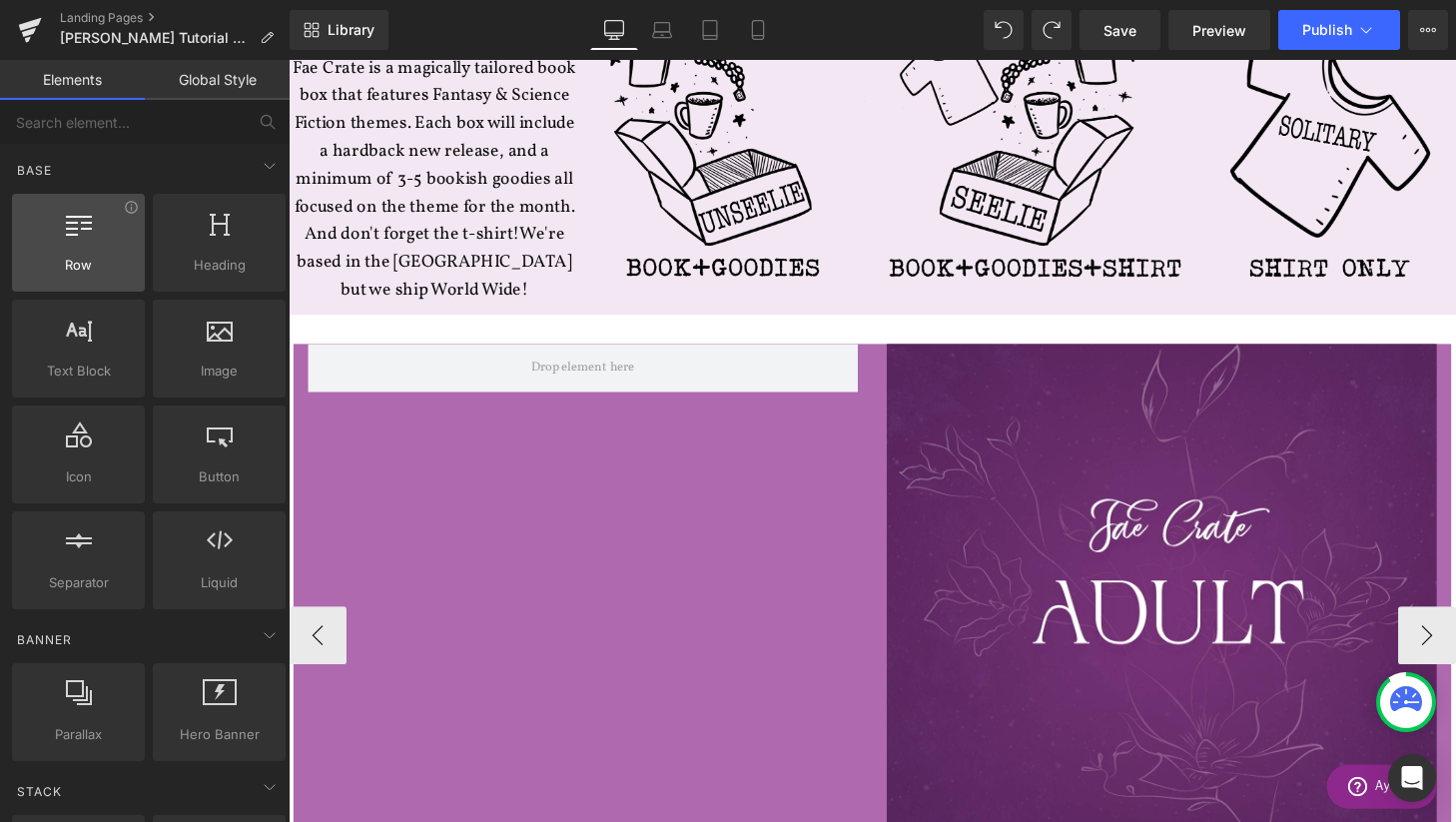 click at bounding box center (79, 223) 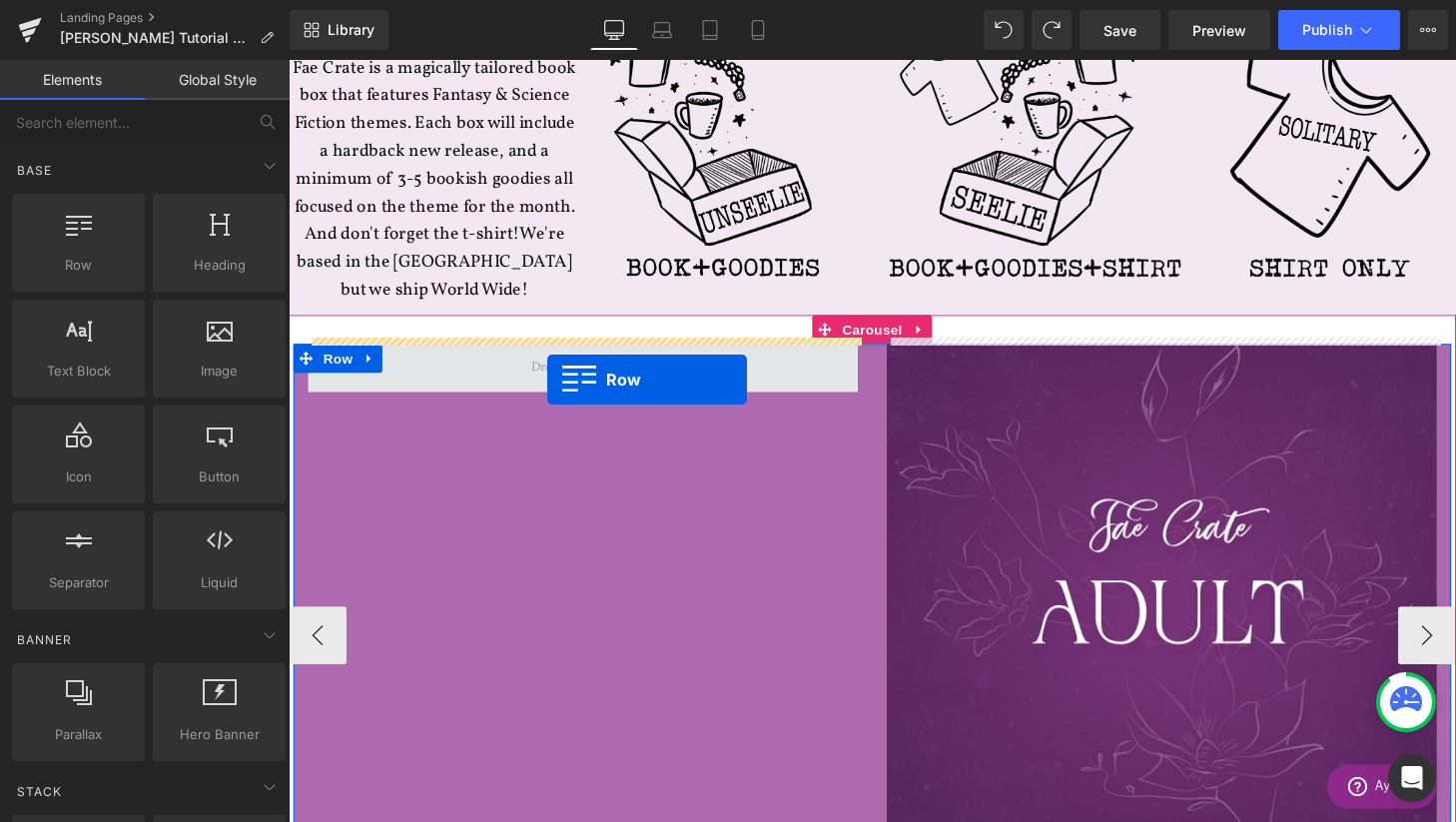 drag, startPoint x: 391, startPoint y: 291, endPoint x: 556, endPoint y: 391, distance: 192.93781 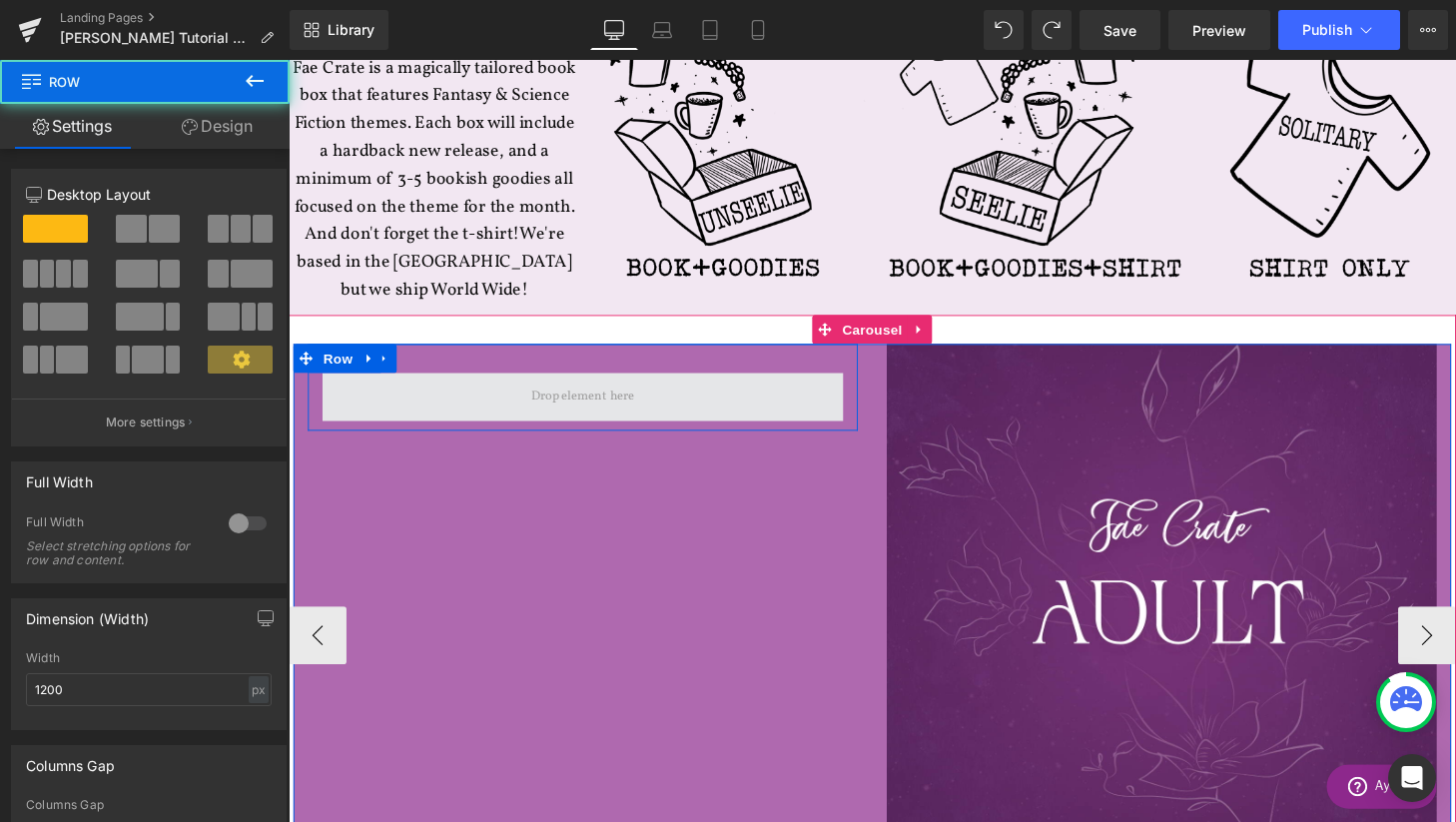 click at bounding box center (593, 409) 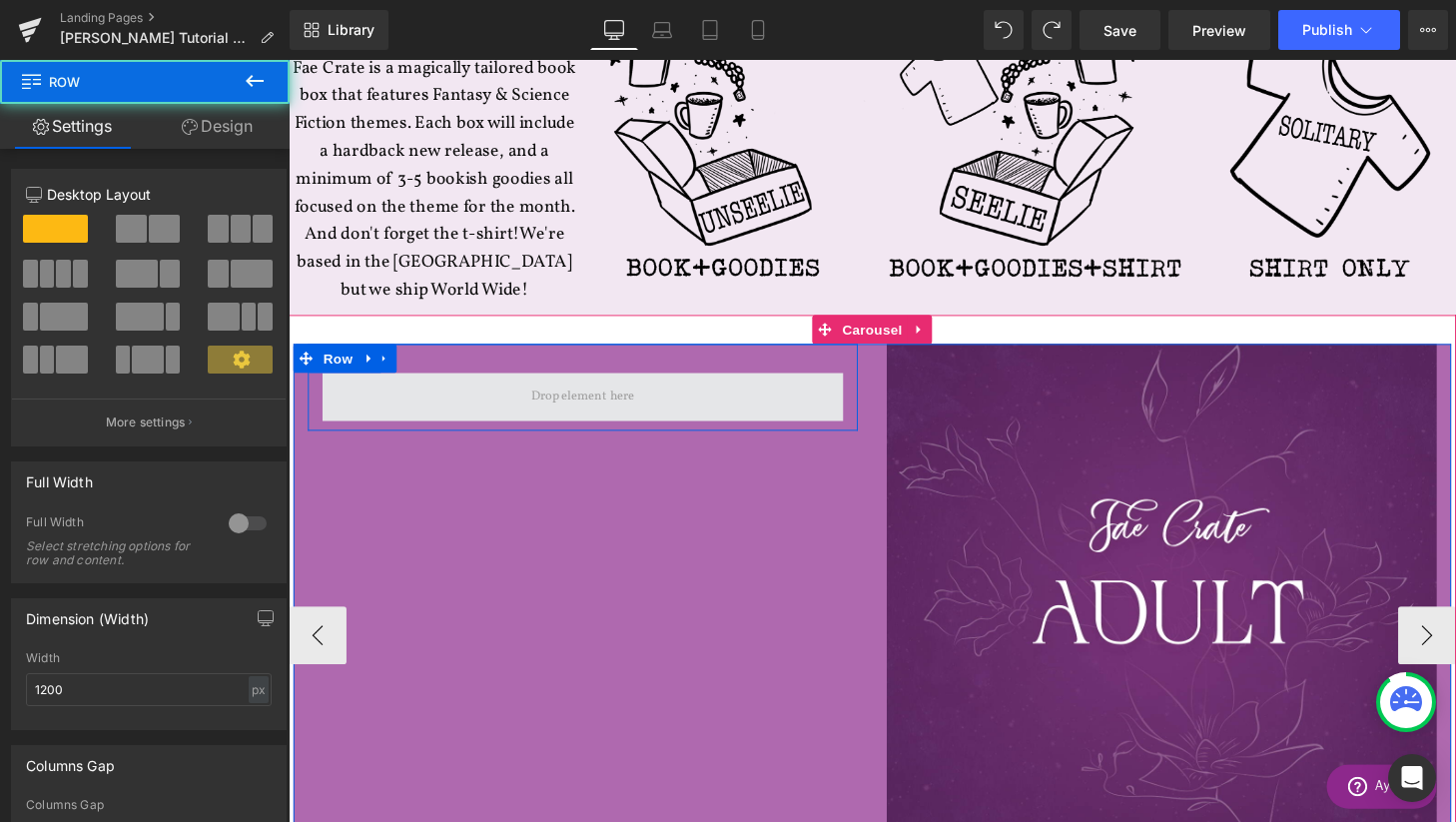 click at bounding box center [593, 409] 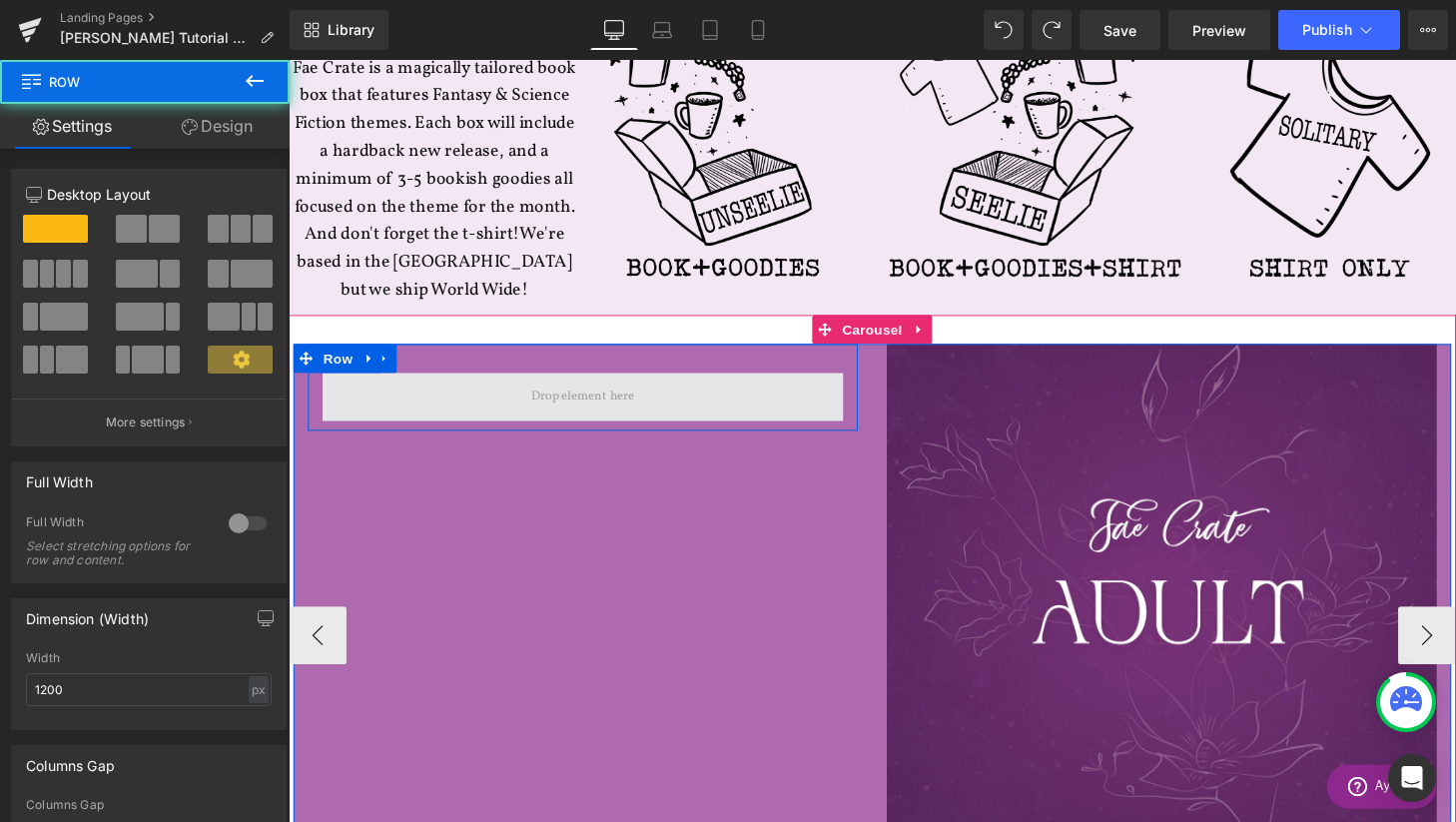 click at bounding box center [593, 409] 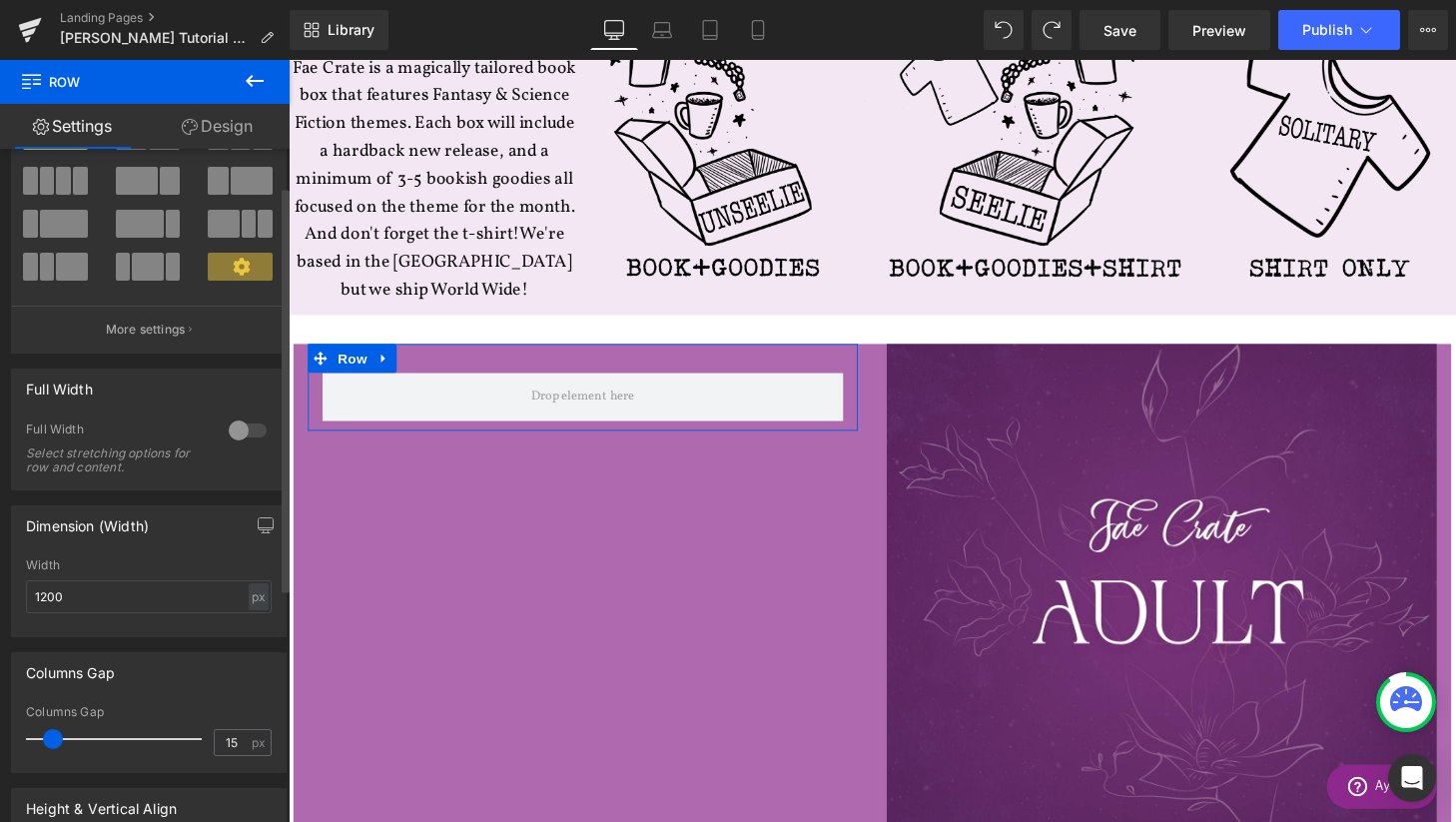 scroll, scrollTop: 0, scrollLeft: 0, axis: both 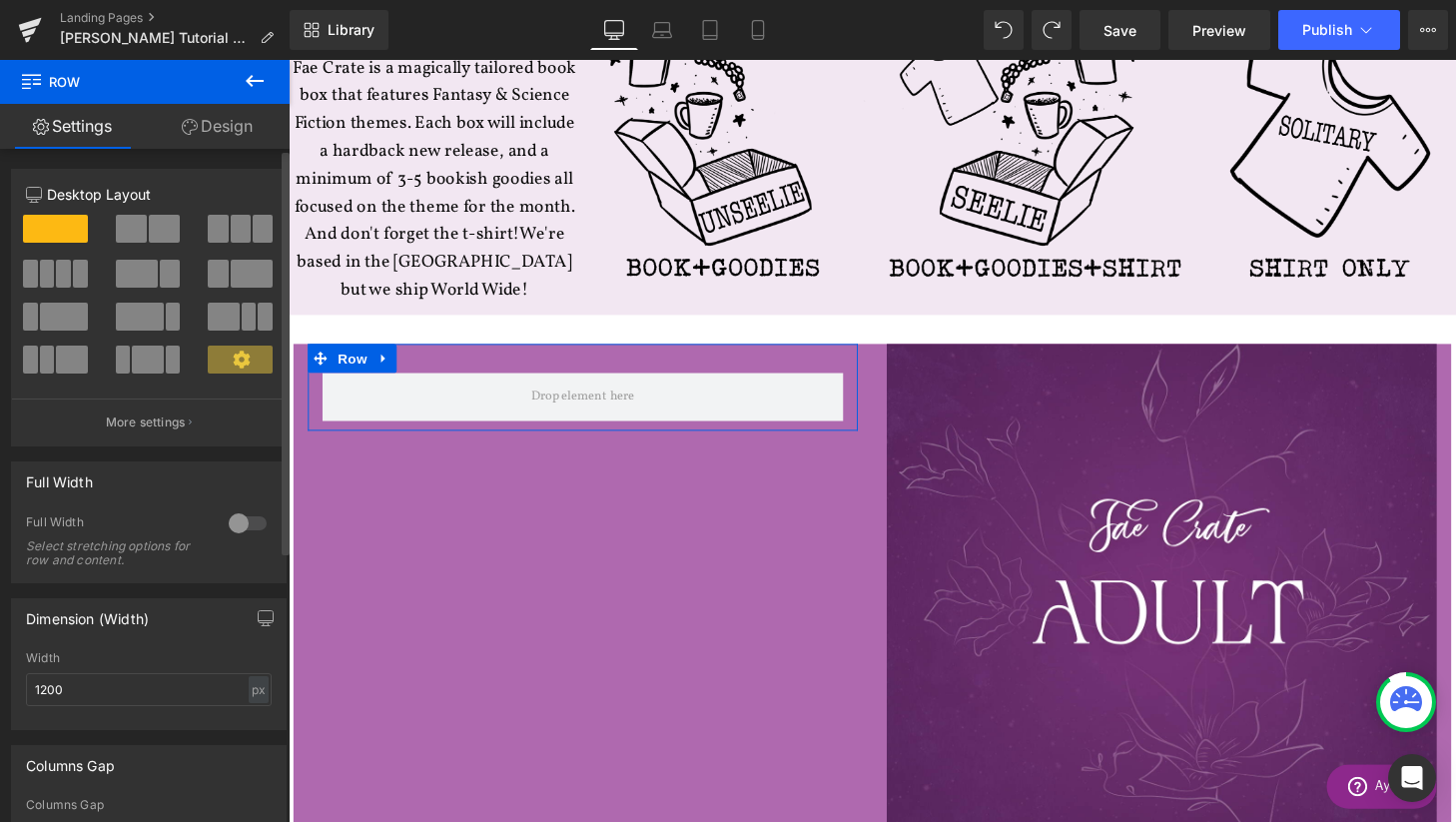 click at bounding box center (164, 229) 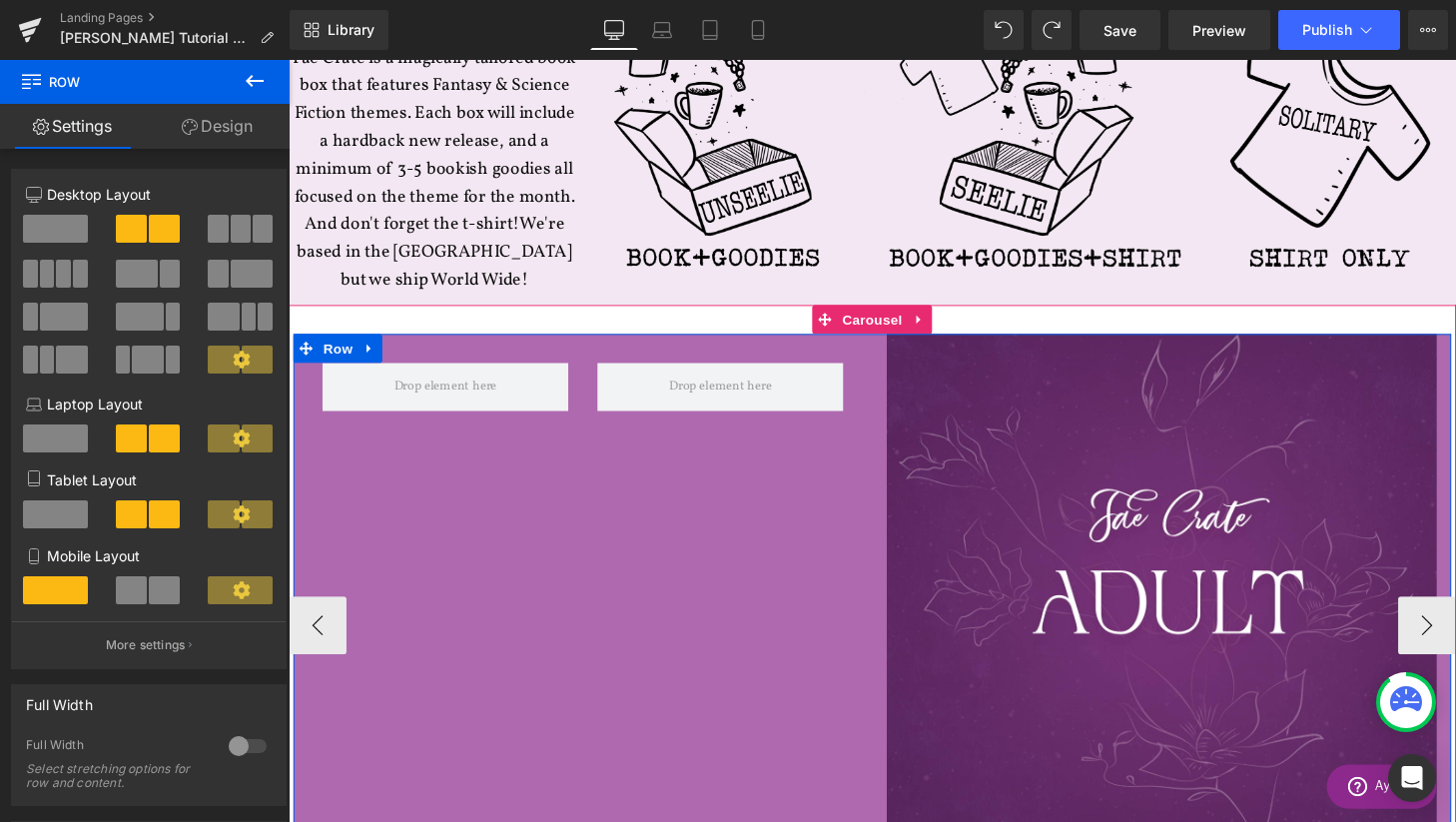 scroll, scrollTop: 853, scrollLeft: 0, axis: vertical 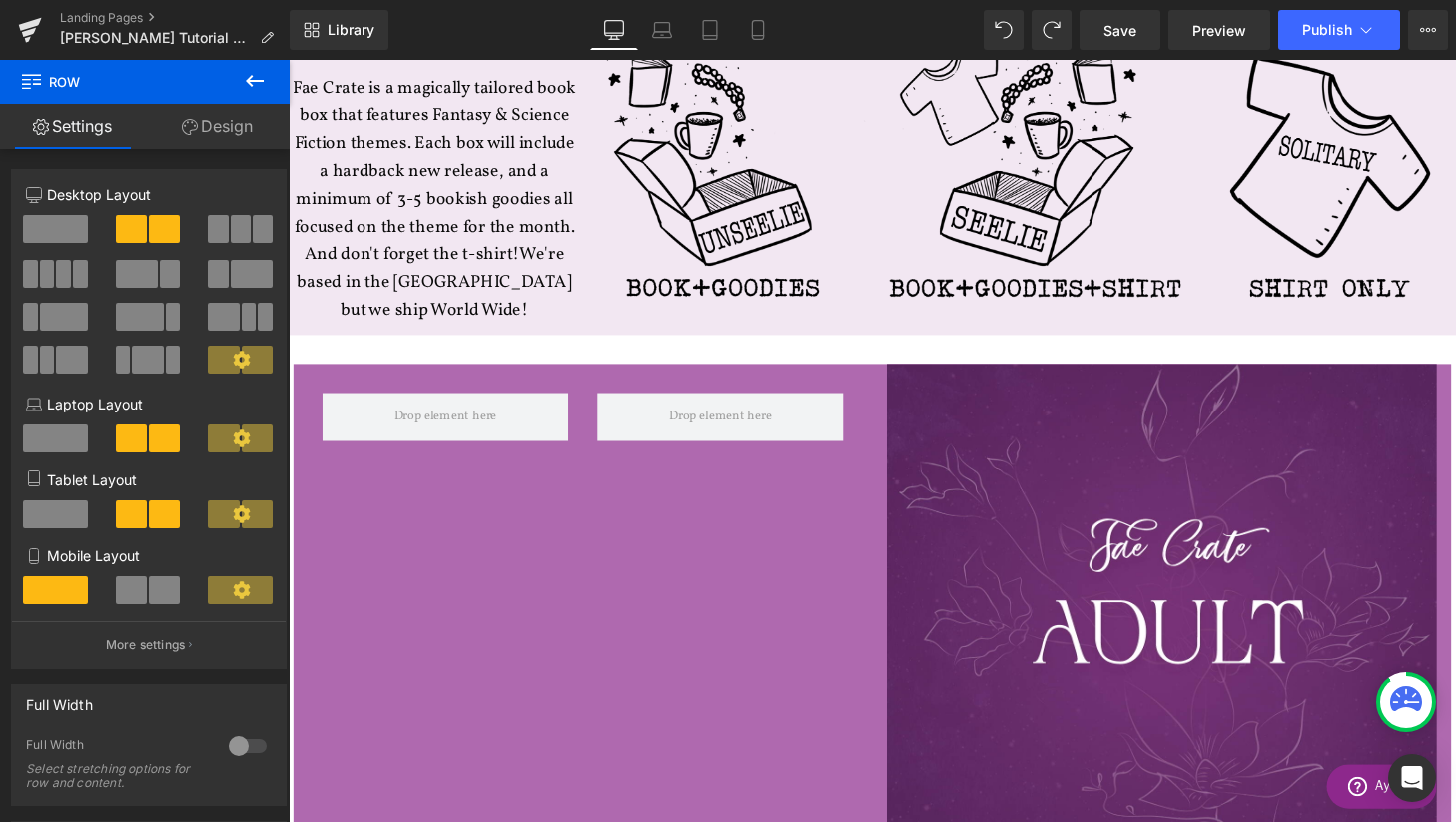 click 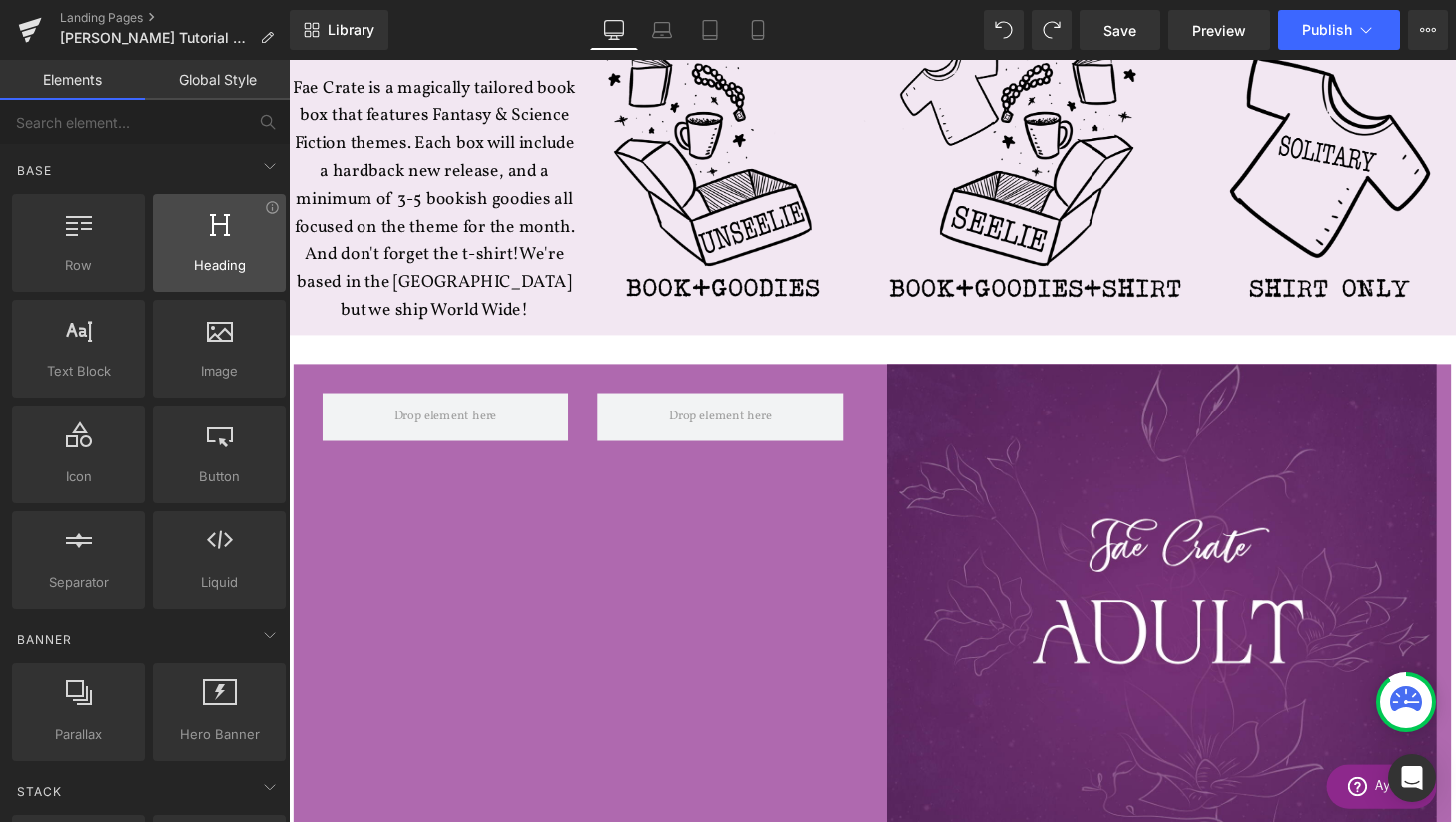 click on "Heading" at bounding box center (219, 265) 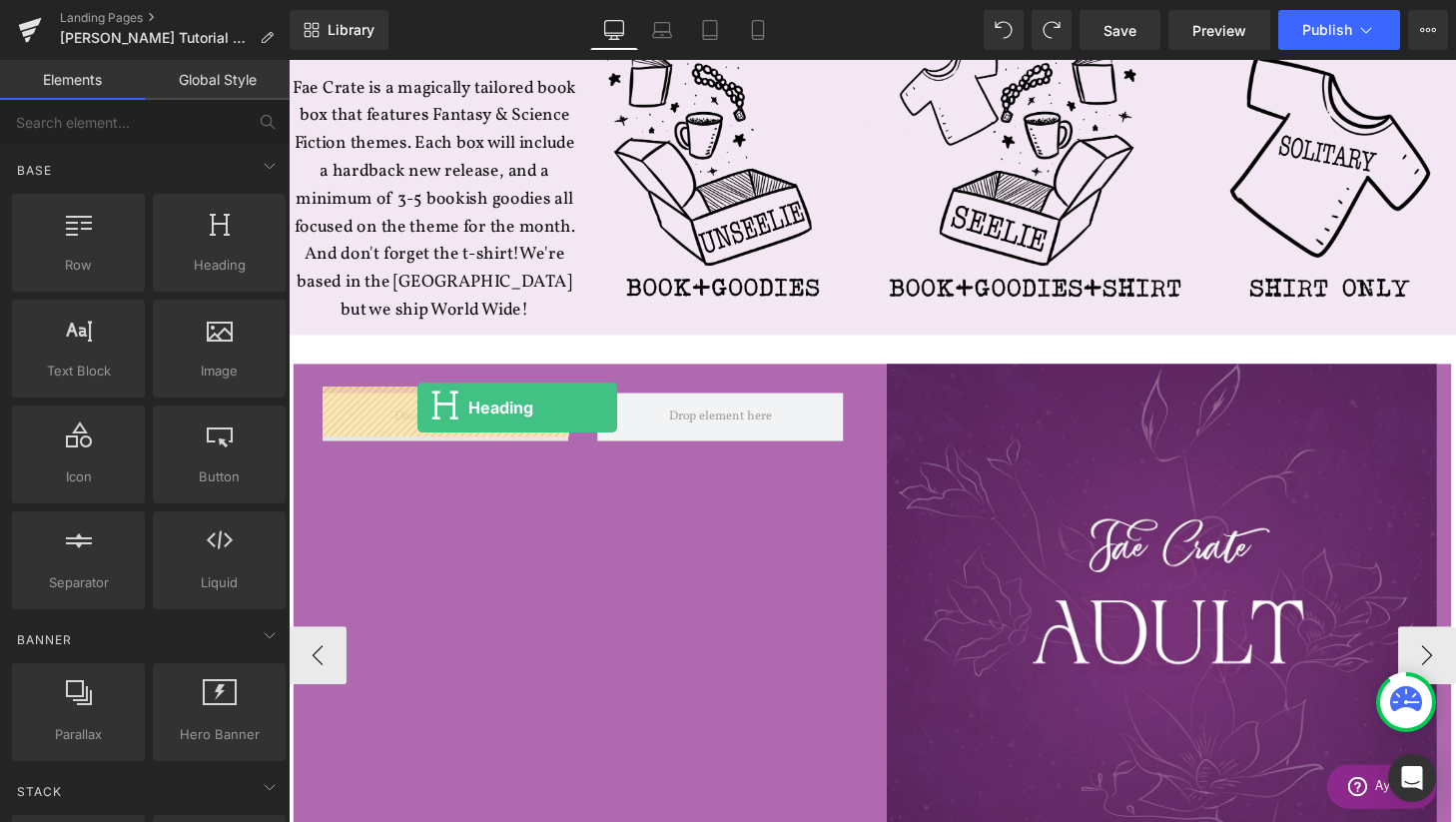 drag, startPoint x: 495, startPoint y: 315, endPoint x: 422, endPoint y: 420, distance: 127.8828 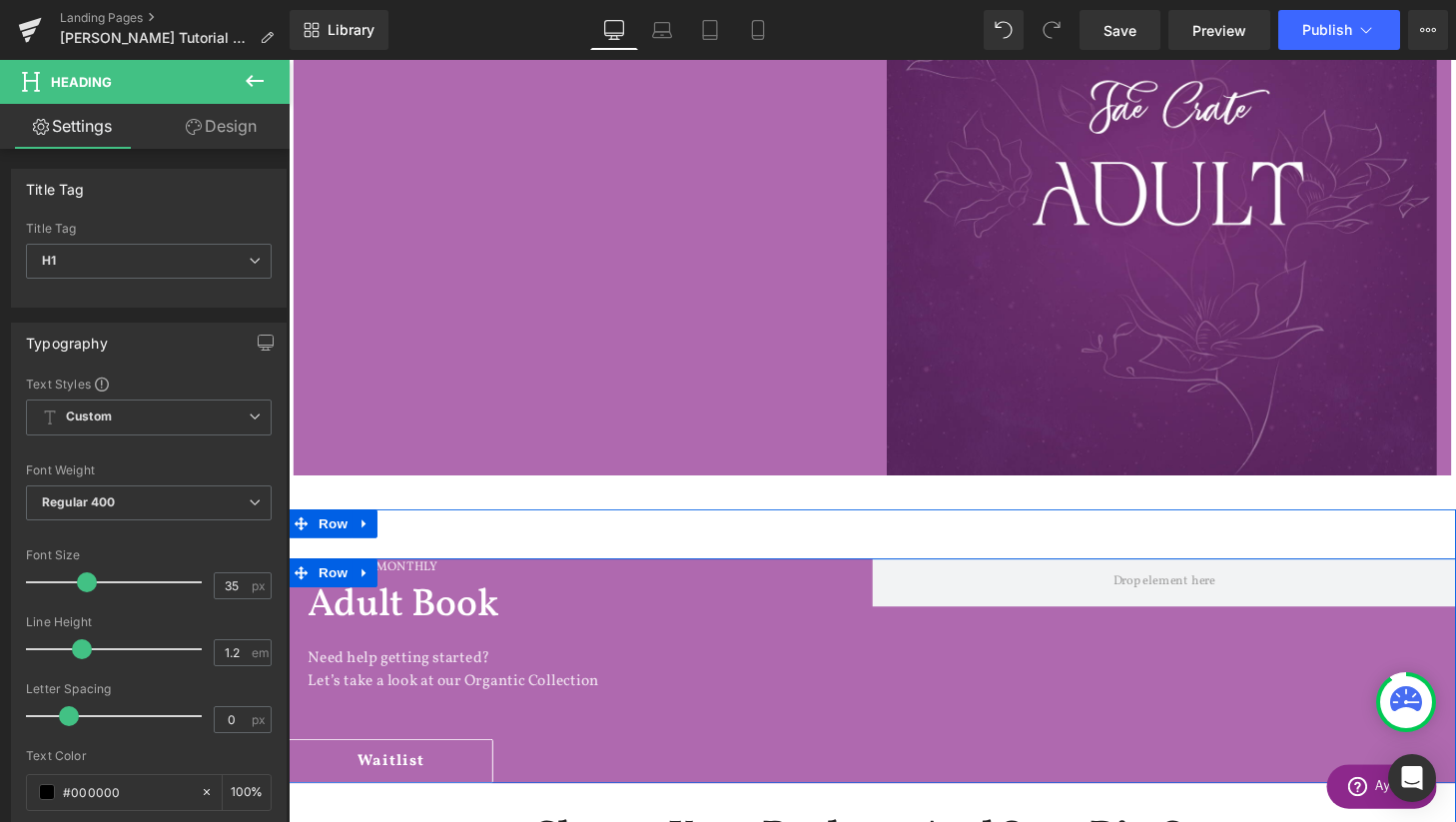 scroll, scrollTop: 1310, scrollLeft: 0, axis: vertical 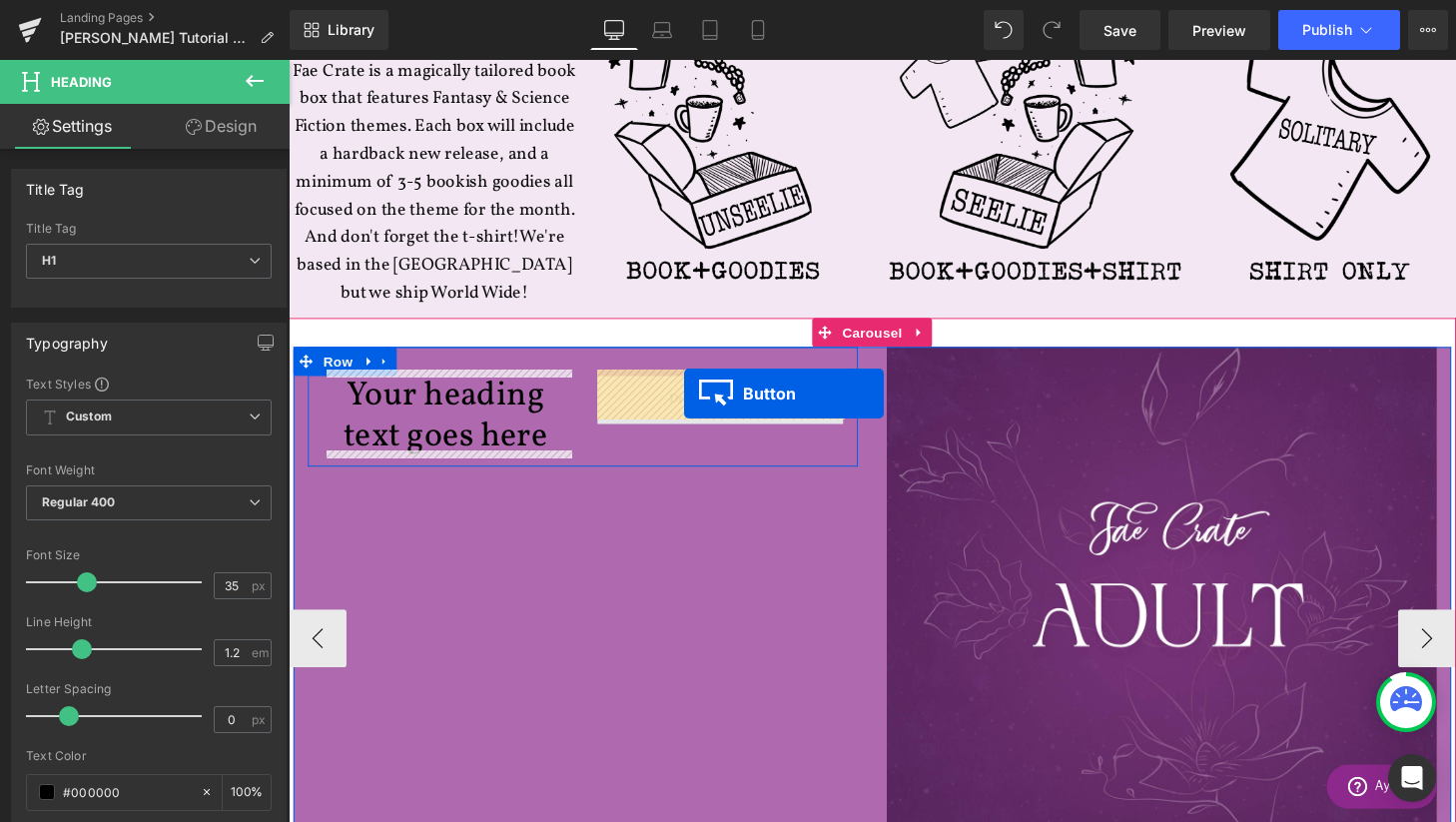 drag, startPoint x: 362, startPoint y: 774, endPoint x: 698, endPoint y: 405, distance: 499.05611 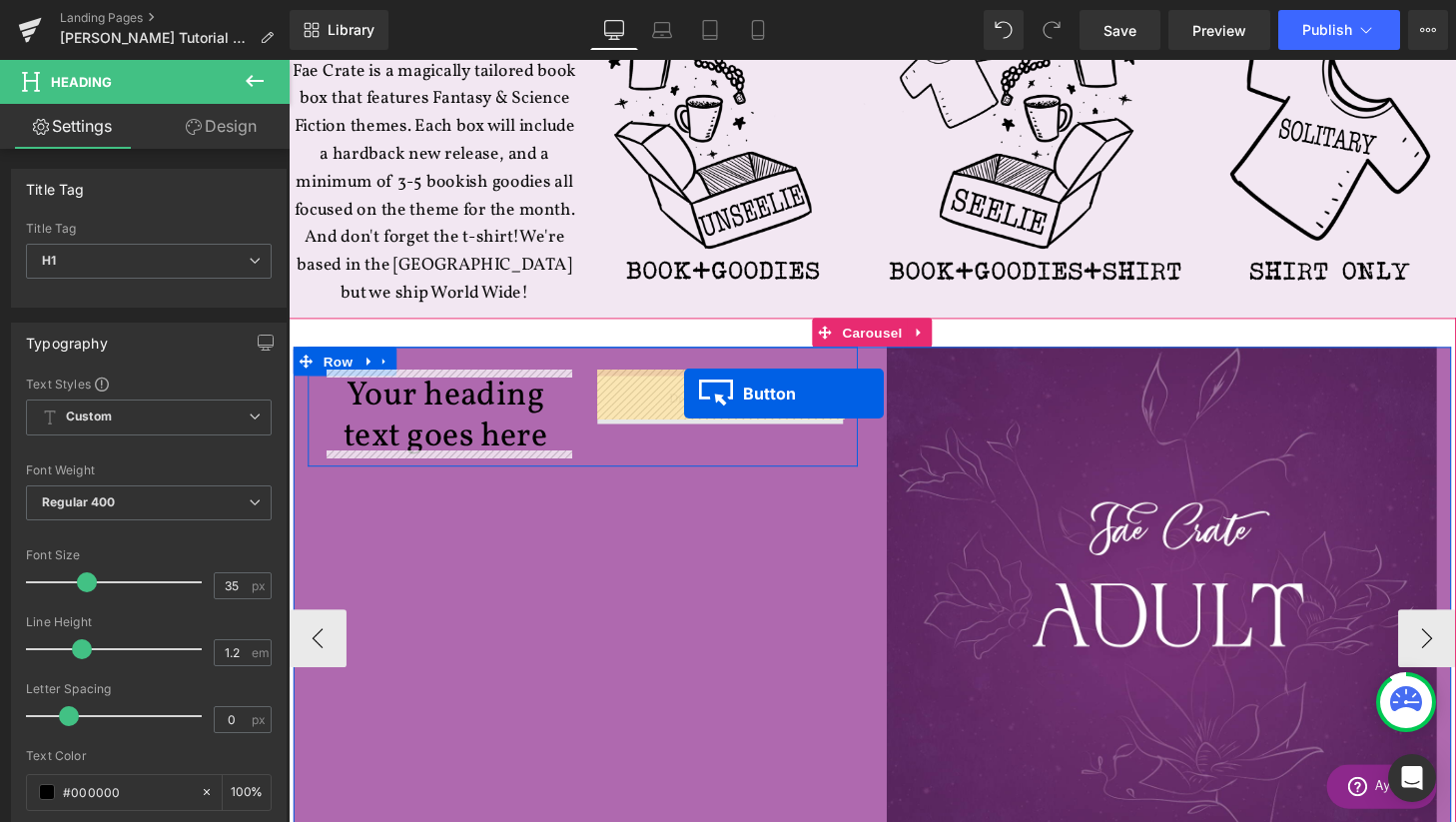 scroll, scrollTop: 4379, scrollLeft: 1208, axis: both 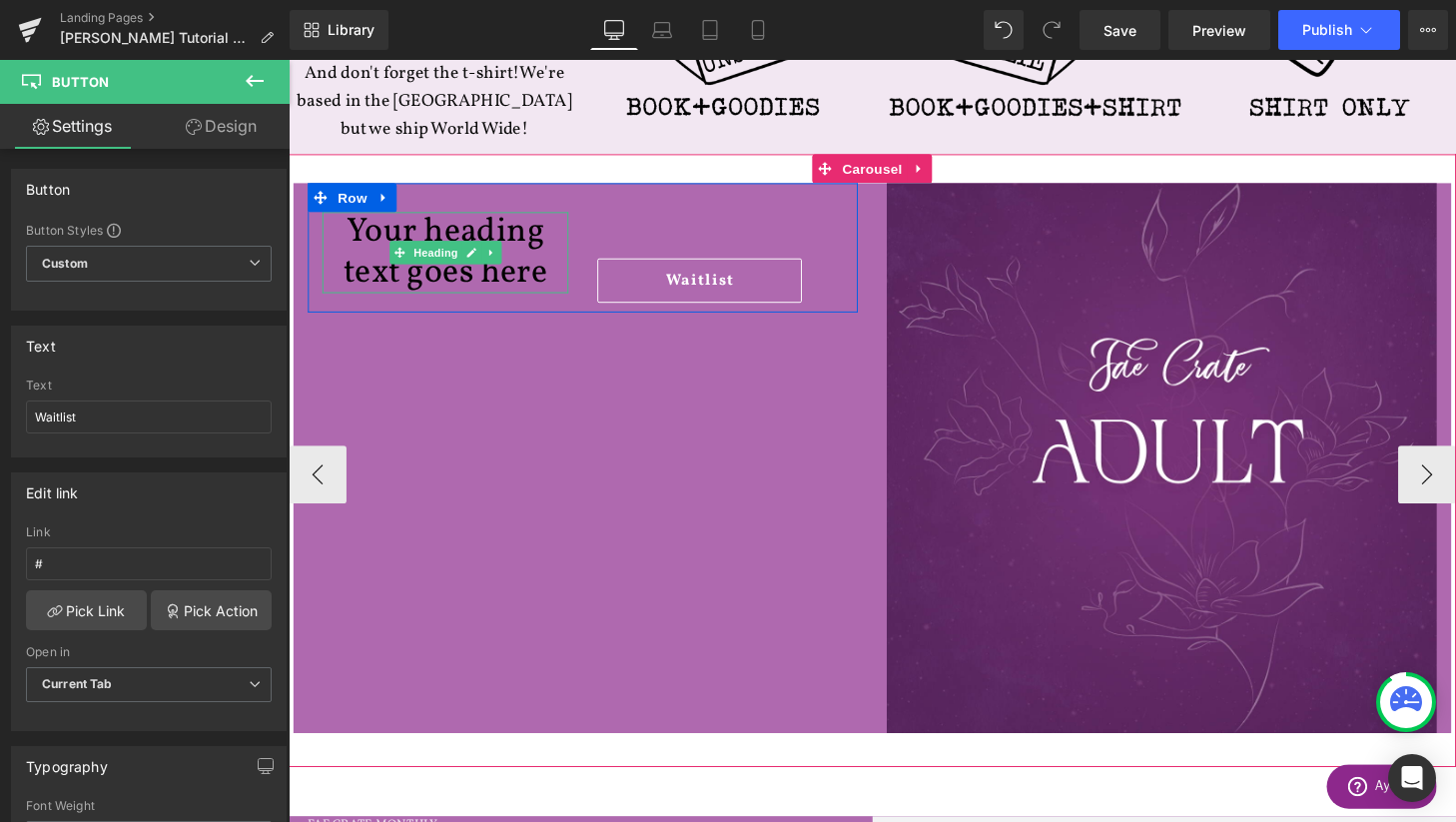 click on "Your heading text goes here" at bounding box center [450, 260] 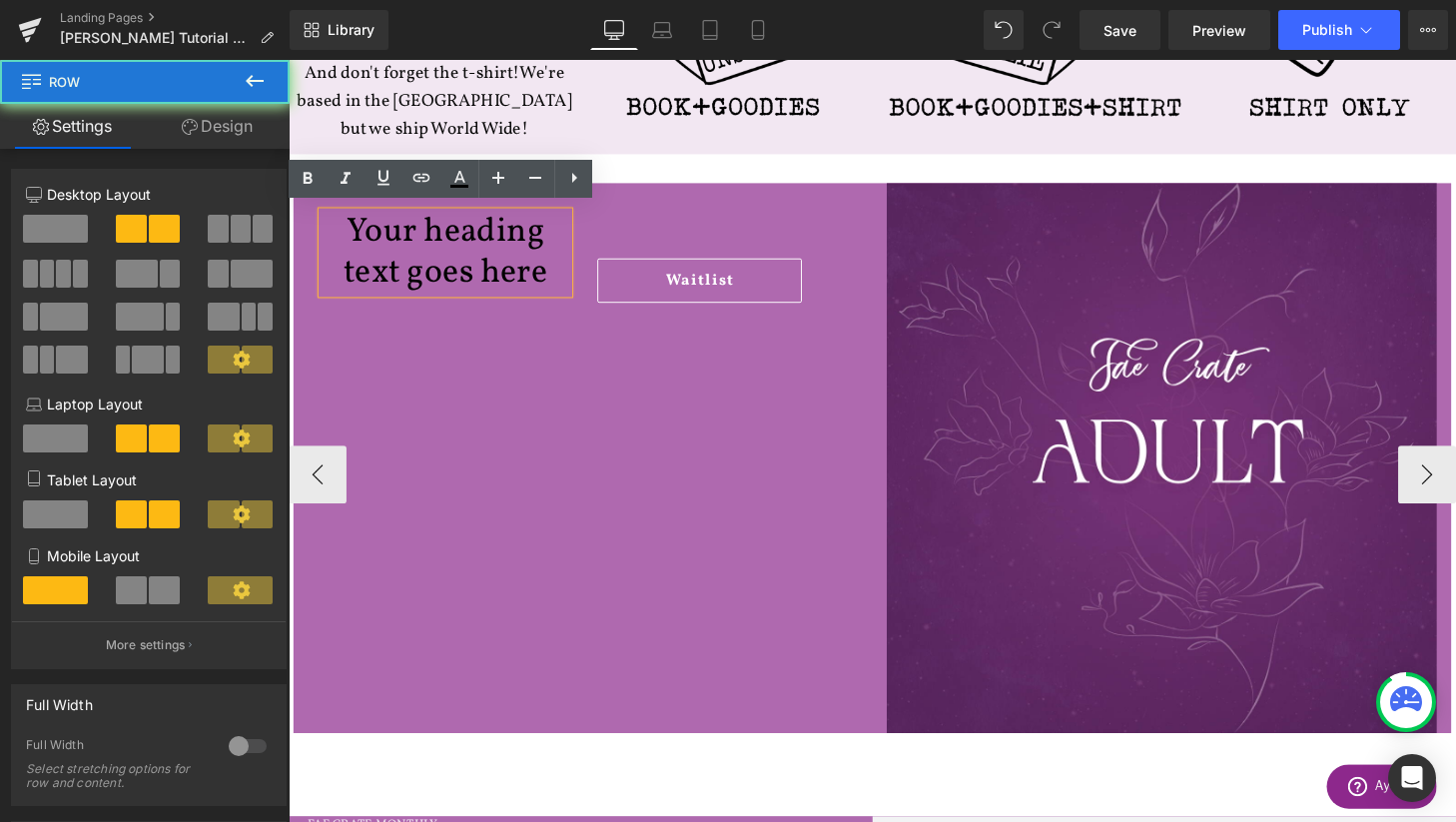 click on "Your heading text goes here
Heading         Waitlist Button
Row         Image
Row" at bounding box center [893, 472] 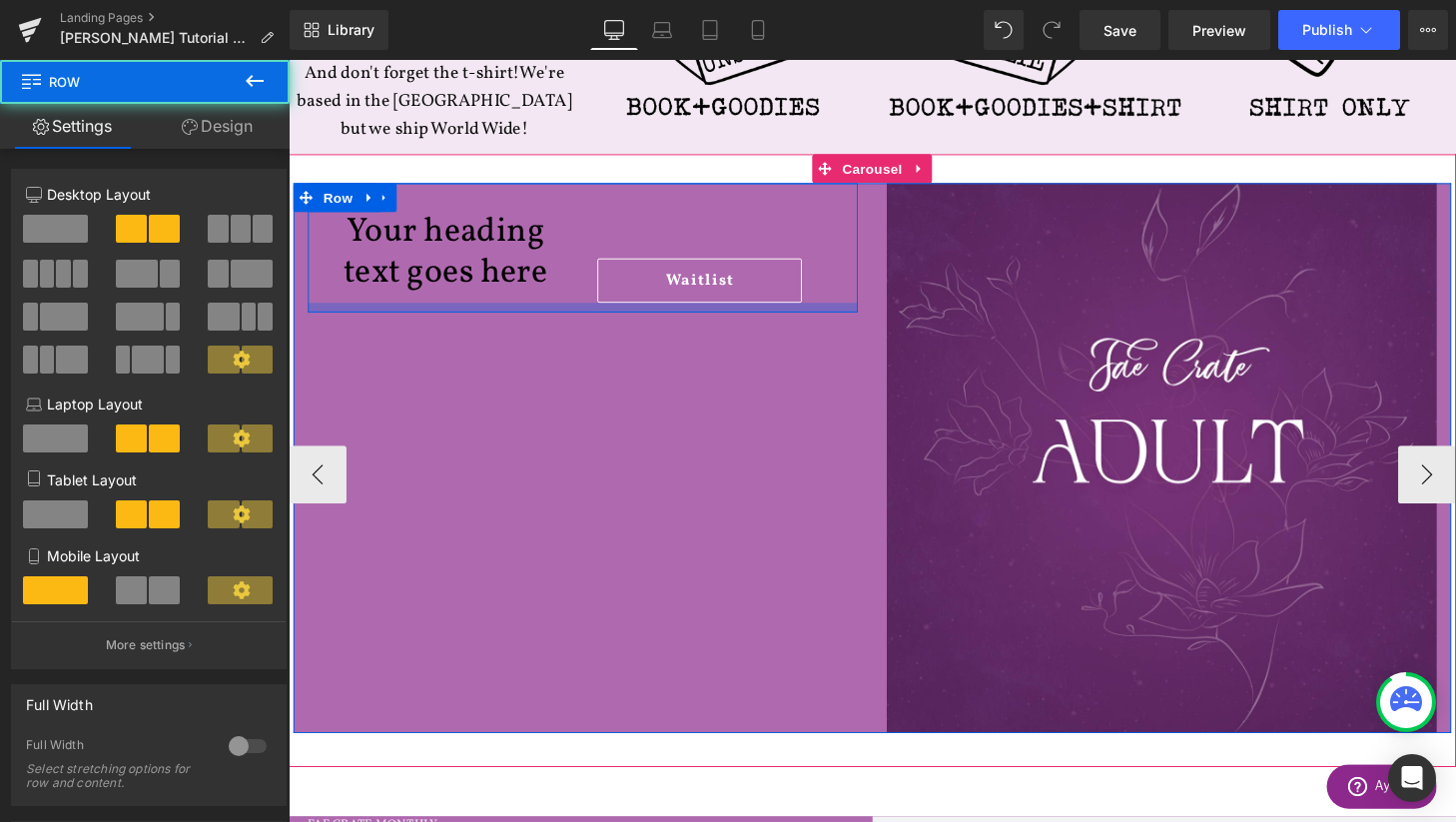 click at bounding box center (593, 317) 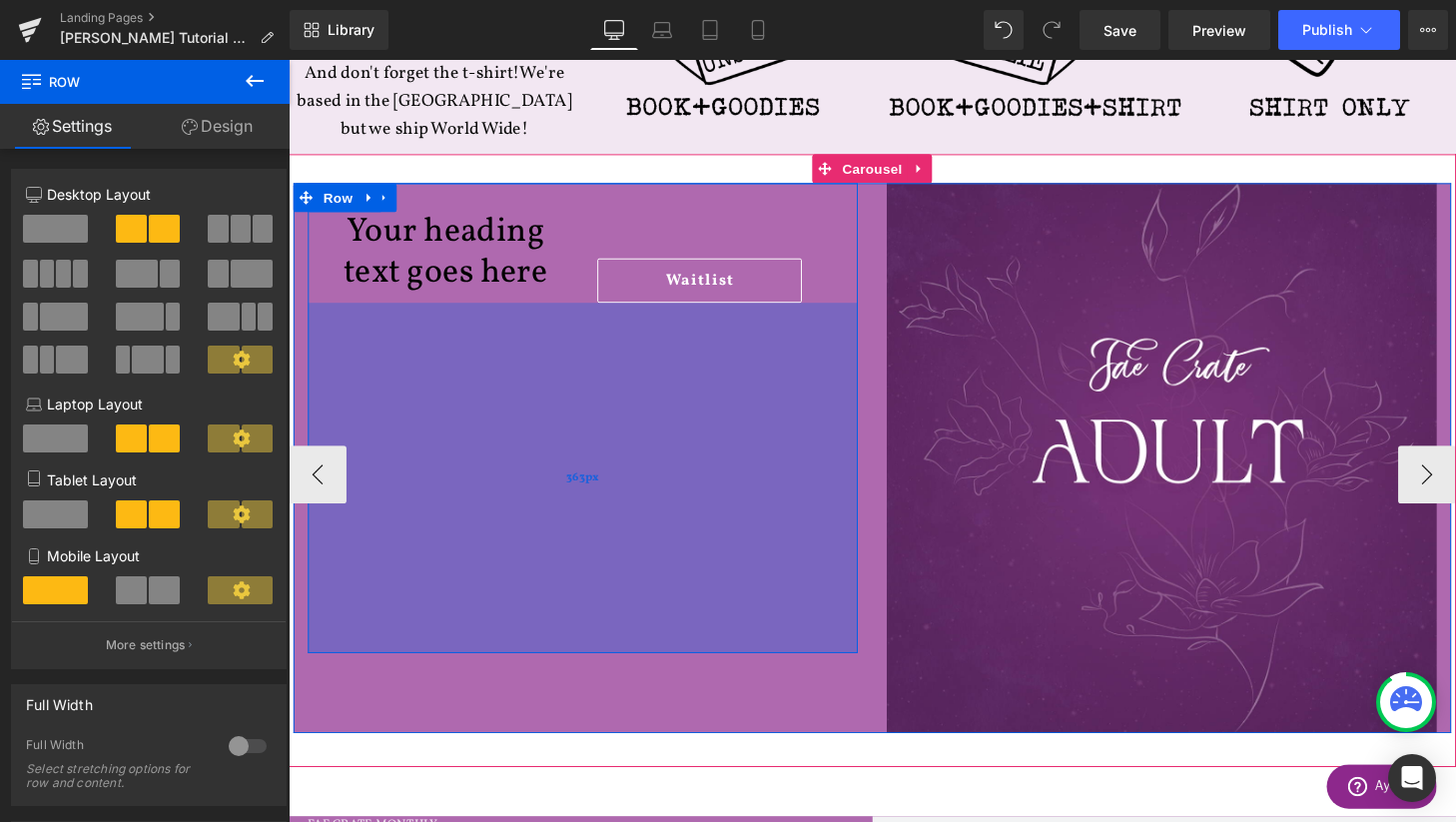 drag, startPoint x: 407, startPoint y: 306, endPoint x: 513, endPoint y: 658, distance: 367.61393 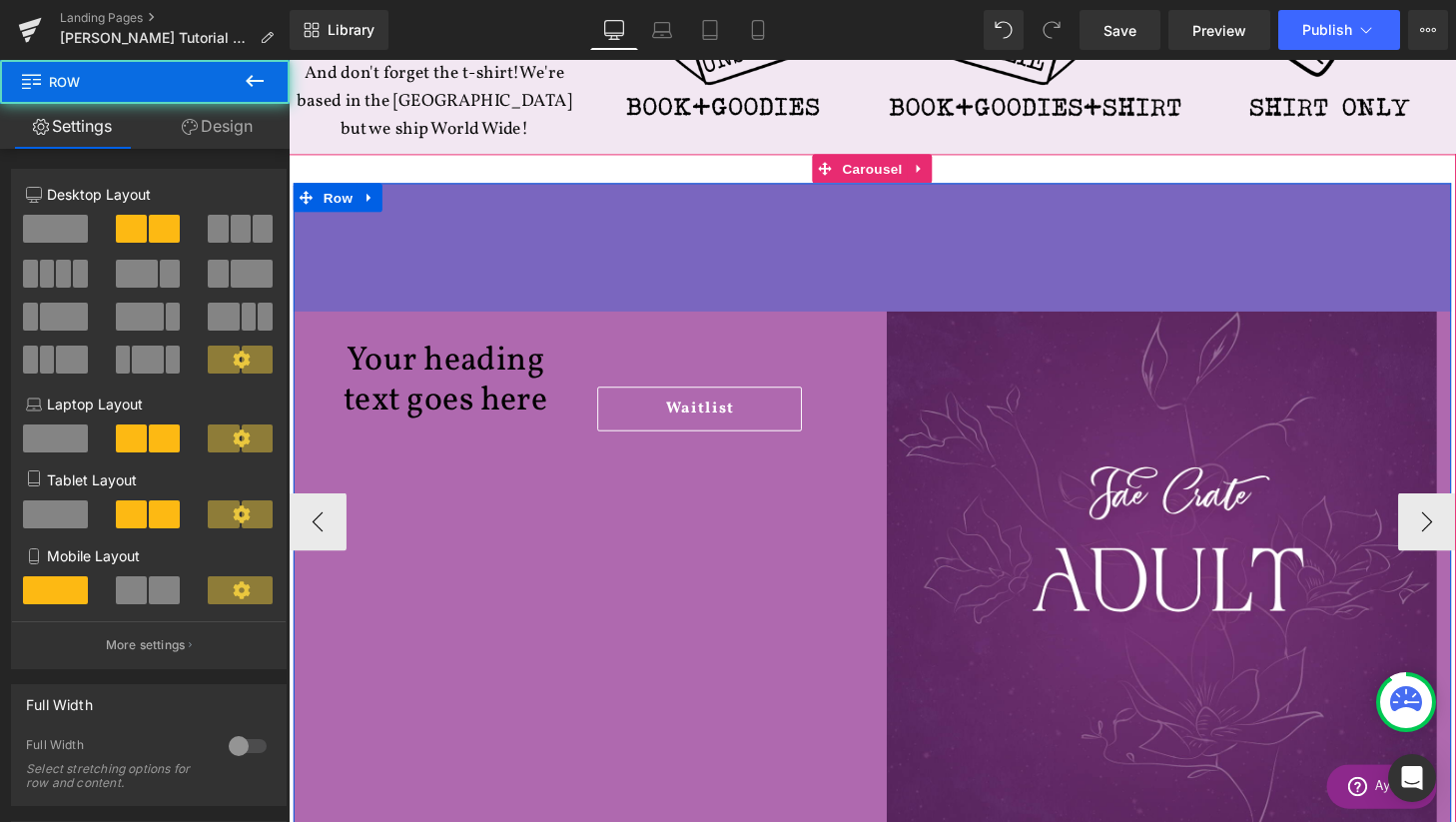 scroll, scrollTop: 9, scrollLeft: 10, axis: both 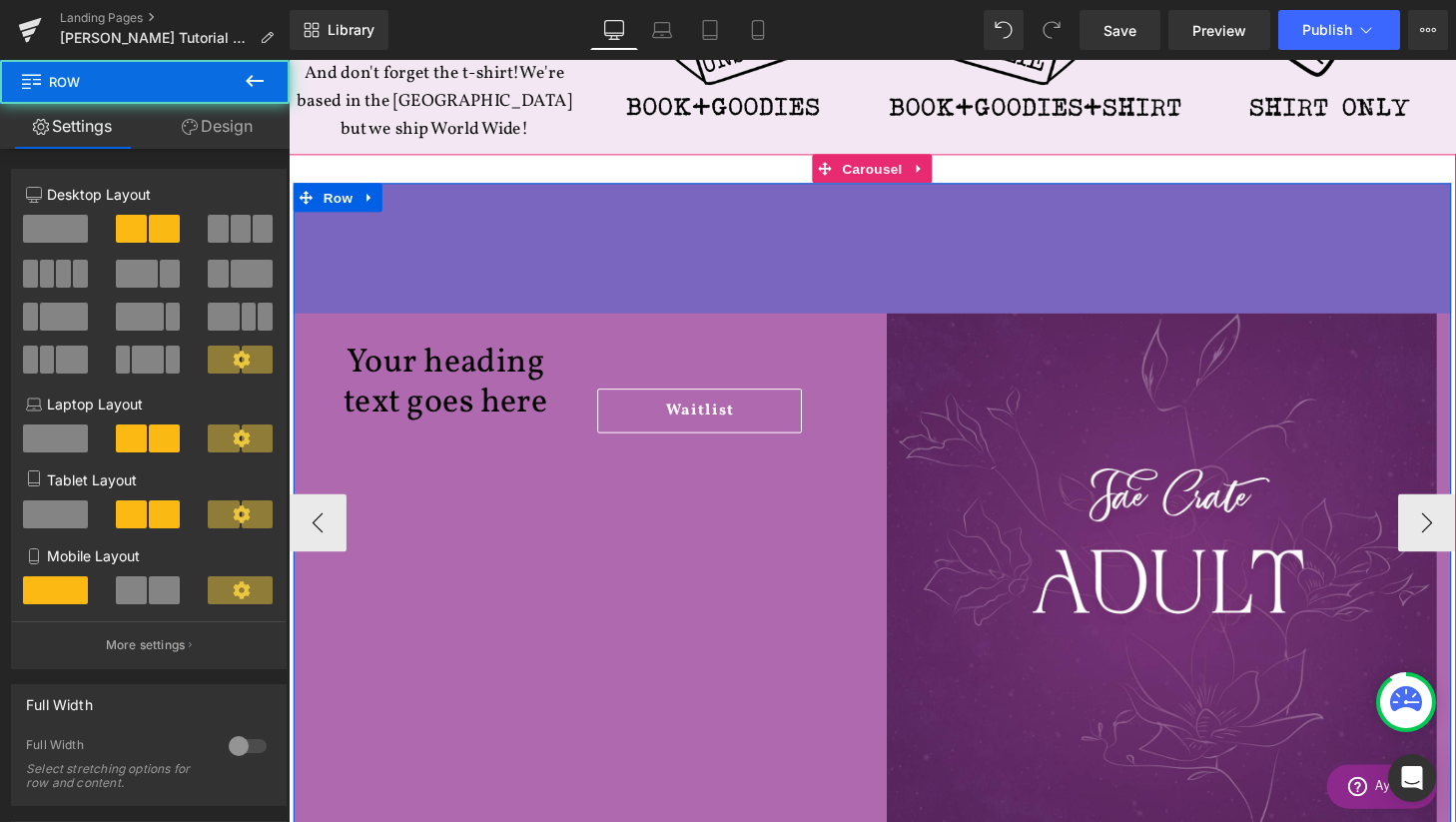 drag, startPoint x: 556, startPoint y: 182, endPoint x: 570, endPoint y: 317, distance: 135.72398 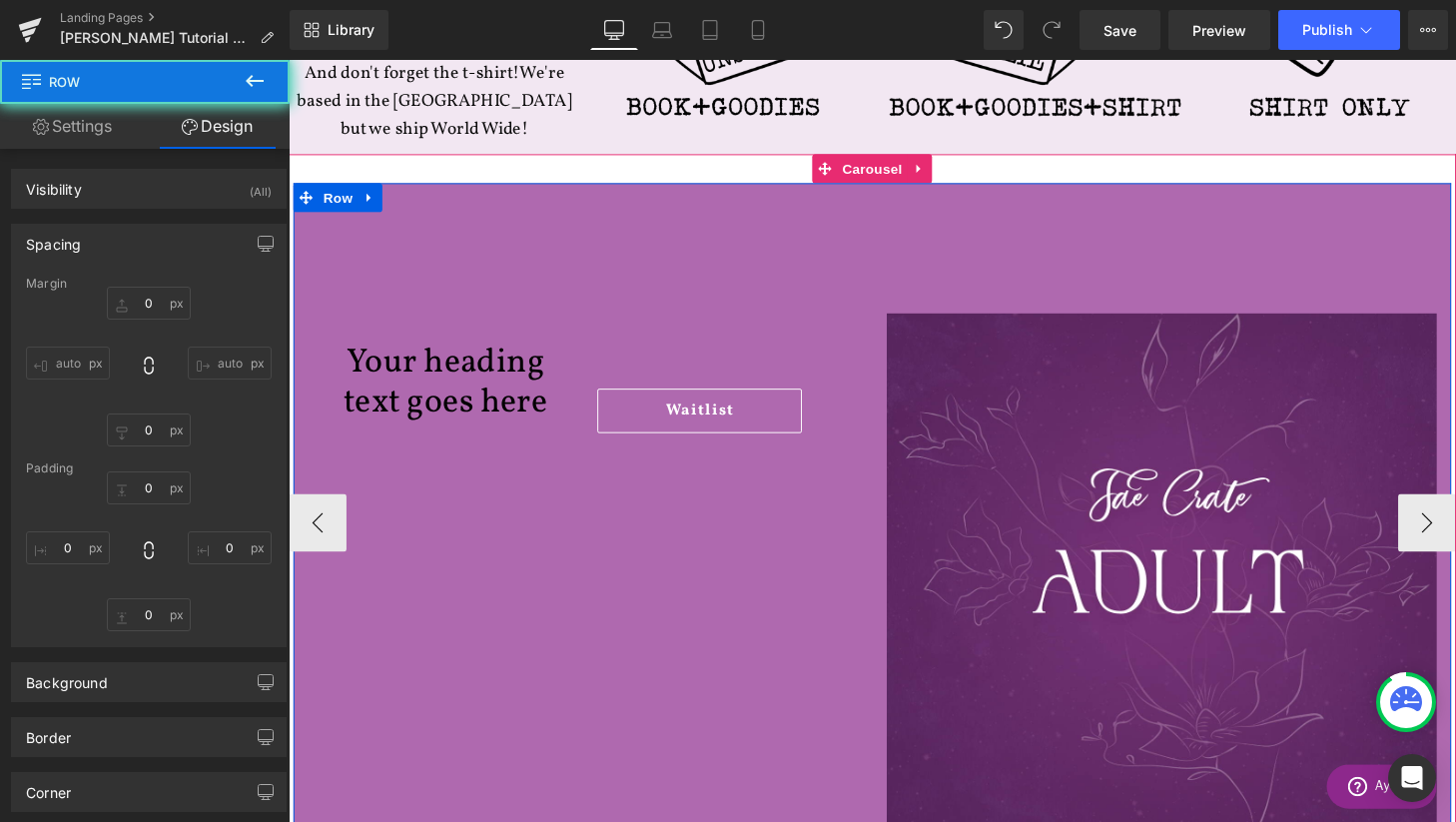 type on "0" 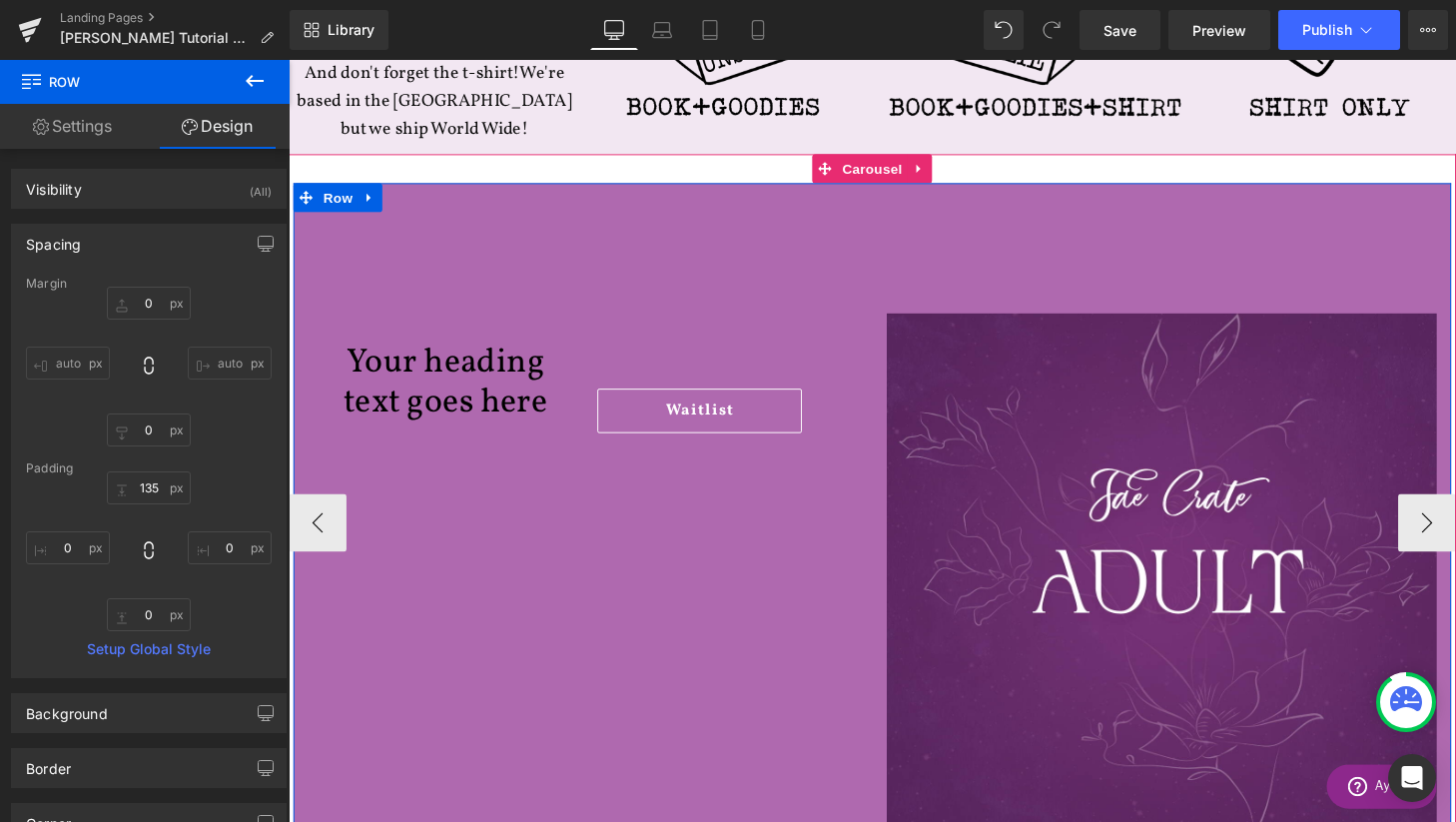 scroll, scrollTop: 4379, scrollLeft: 1208, axis: both 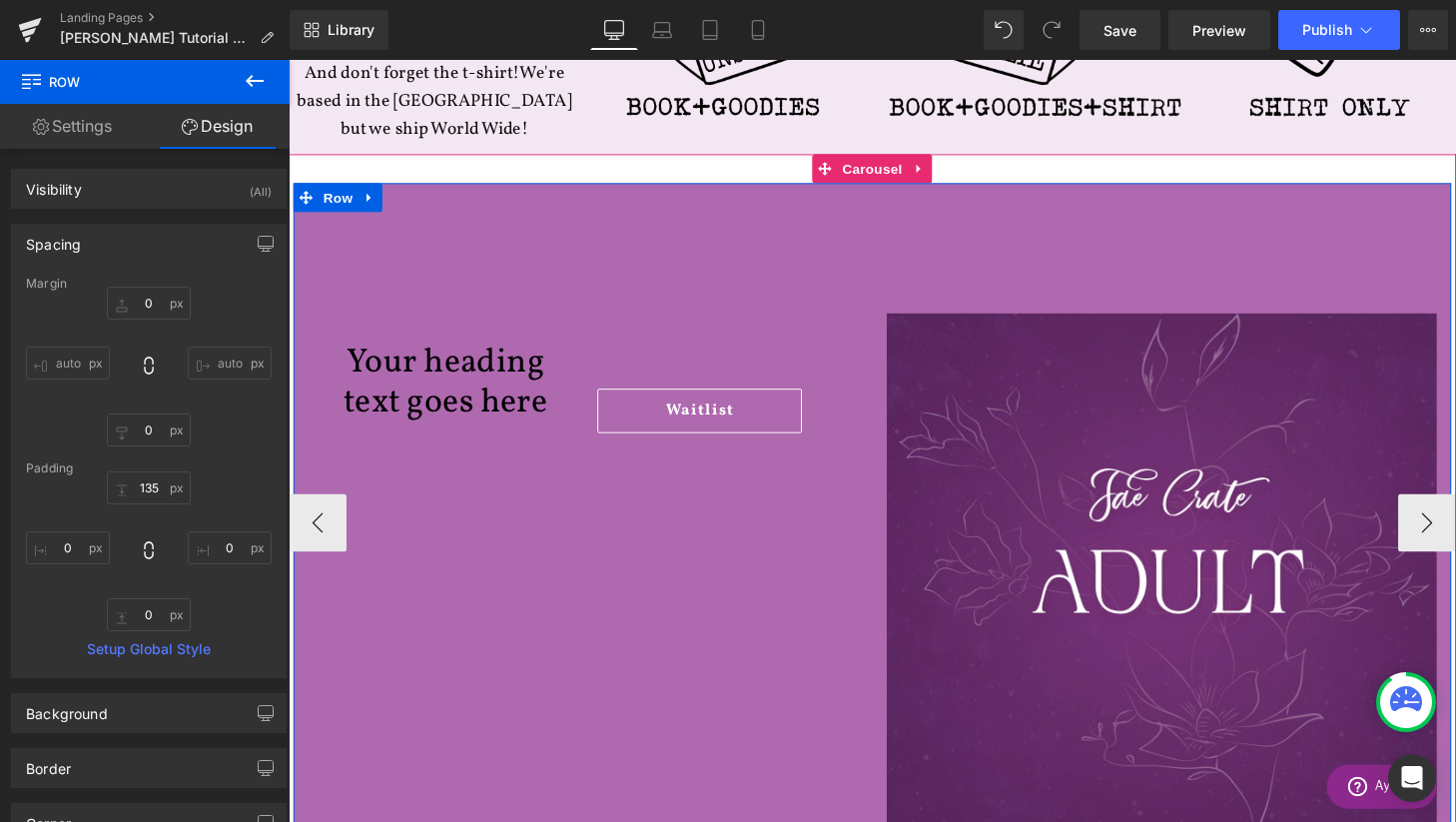 type on "0" 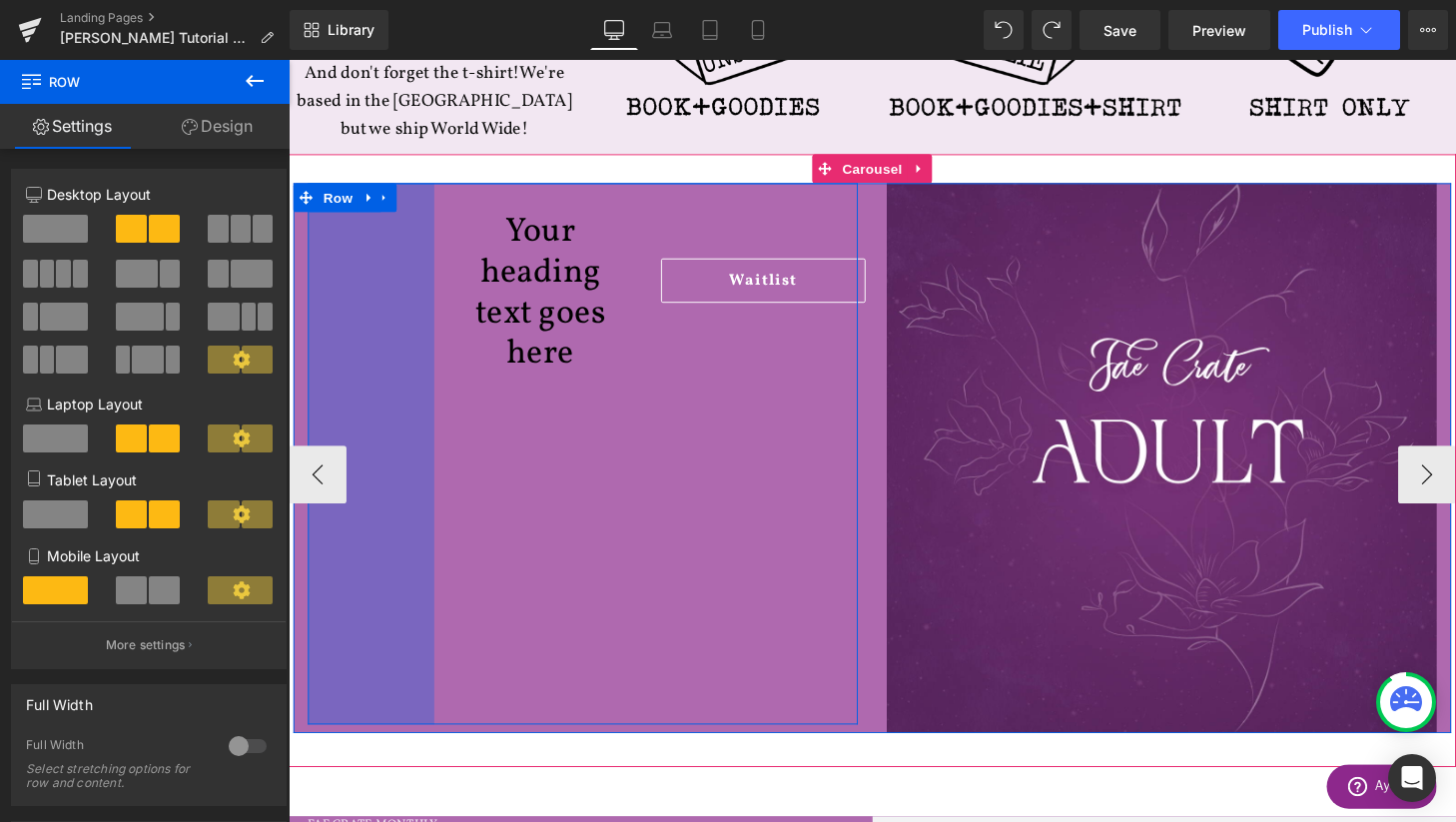drag, startPoint x: 311, startPoint y: 237, endPoint x: 441, endPoint y: 255, distance: 131.24024 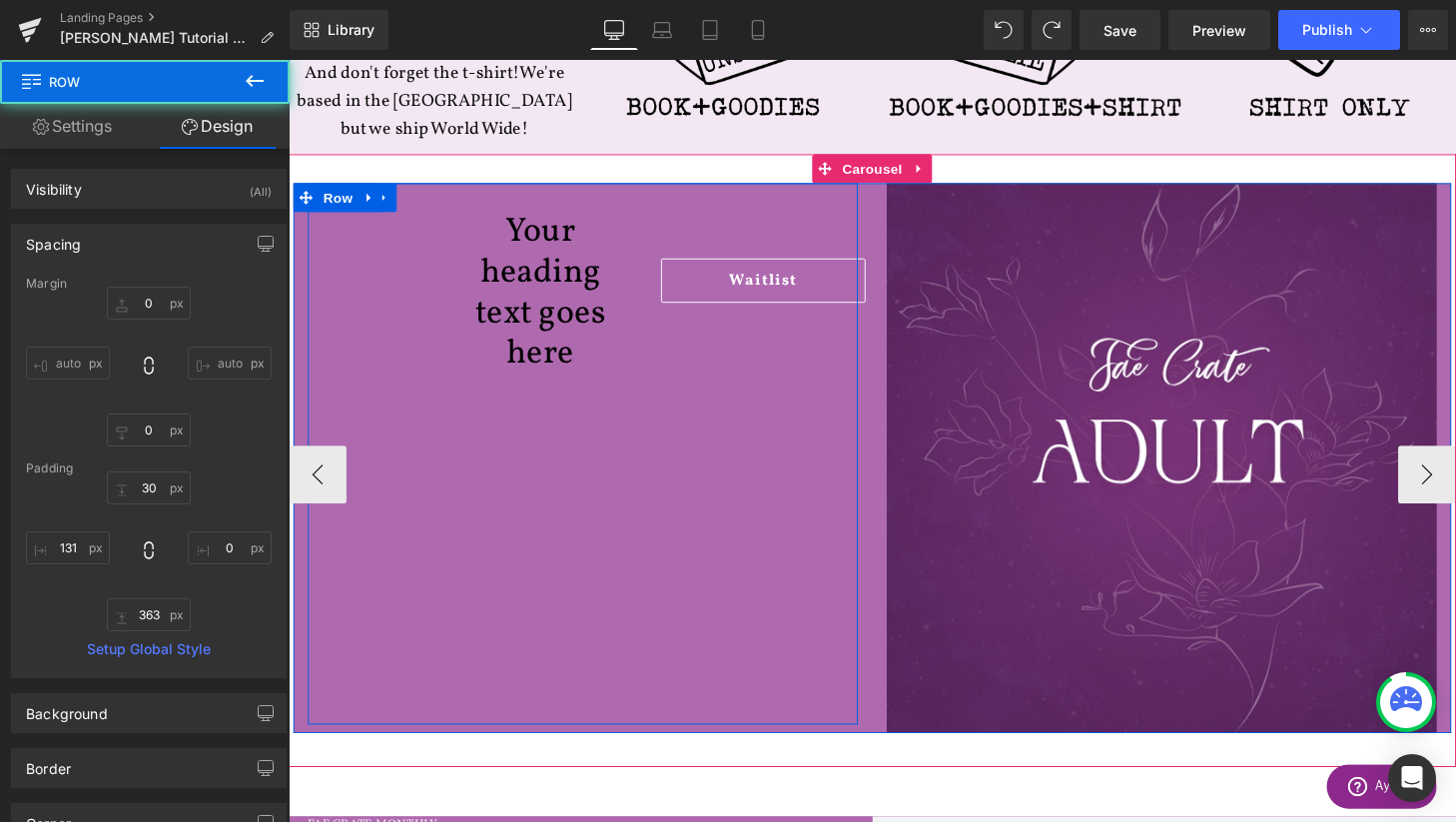 type on "0" 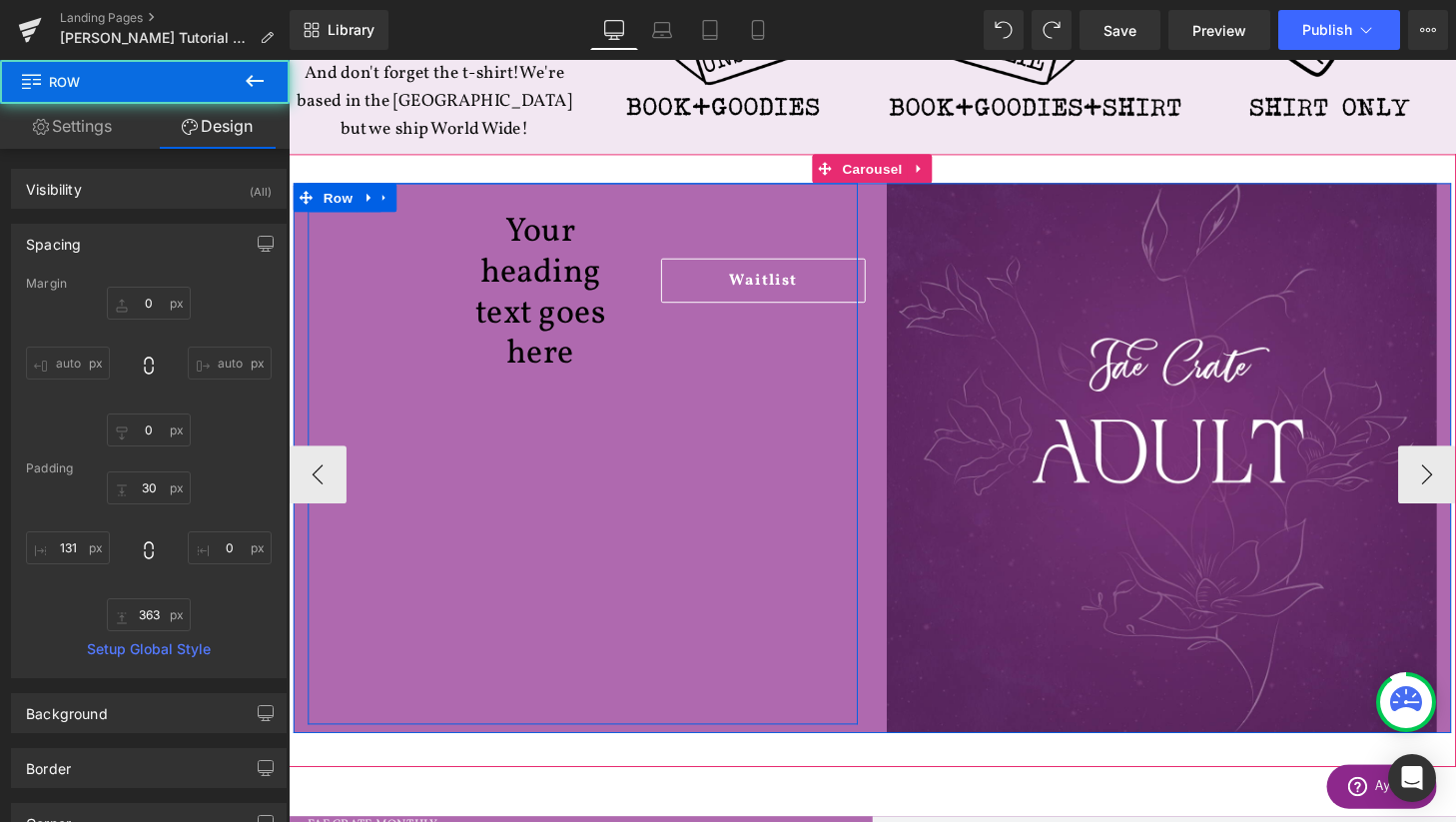 type on "0" 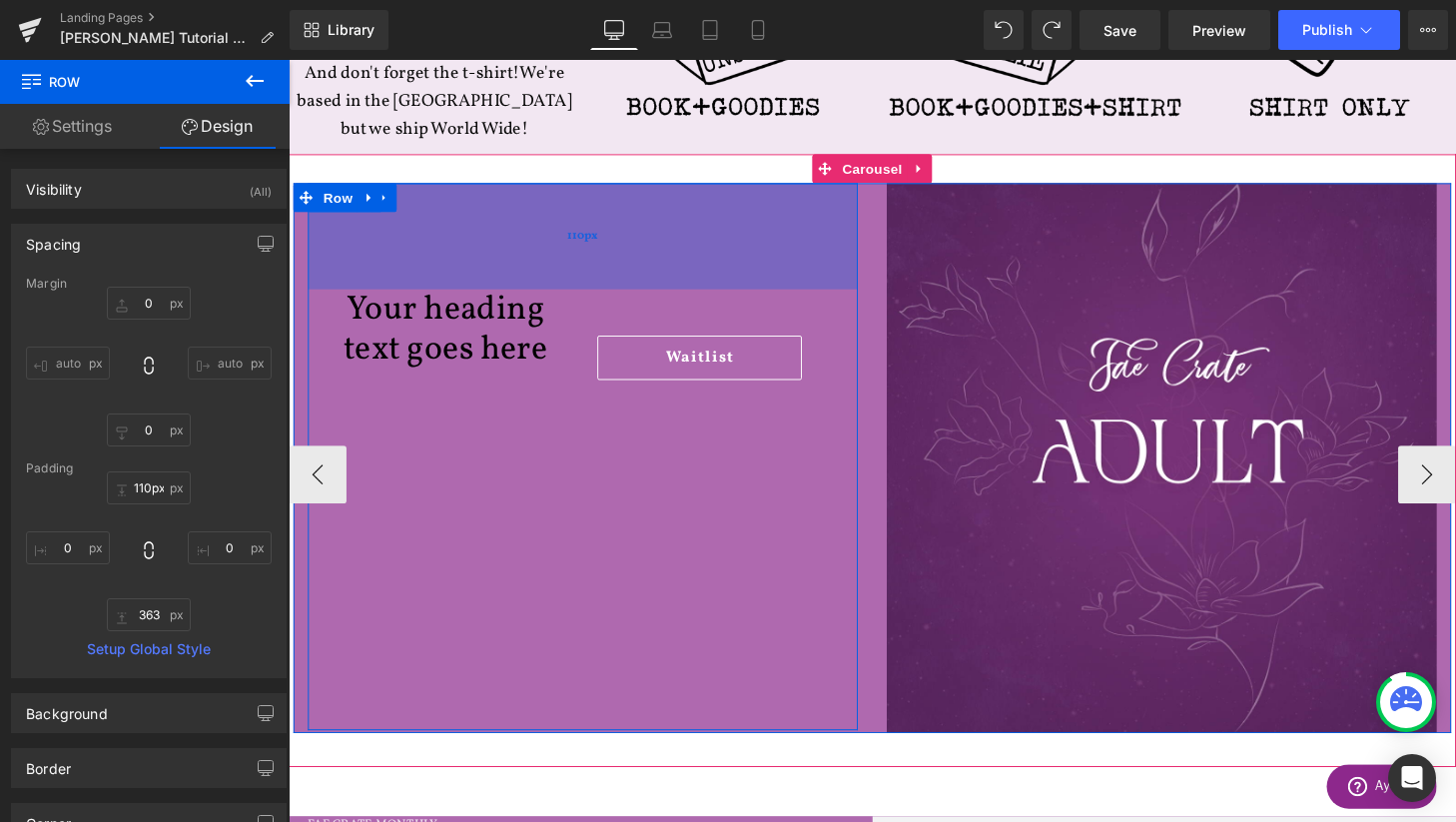 type on "111px" 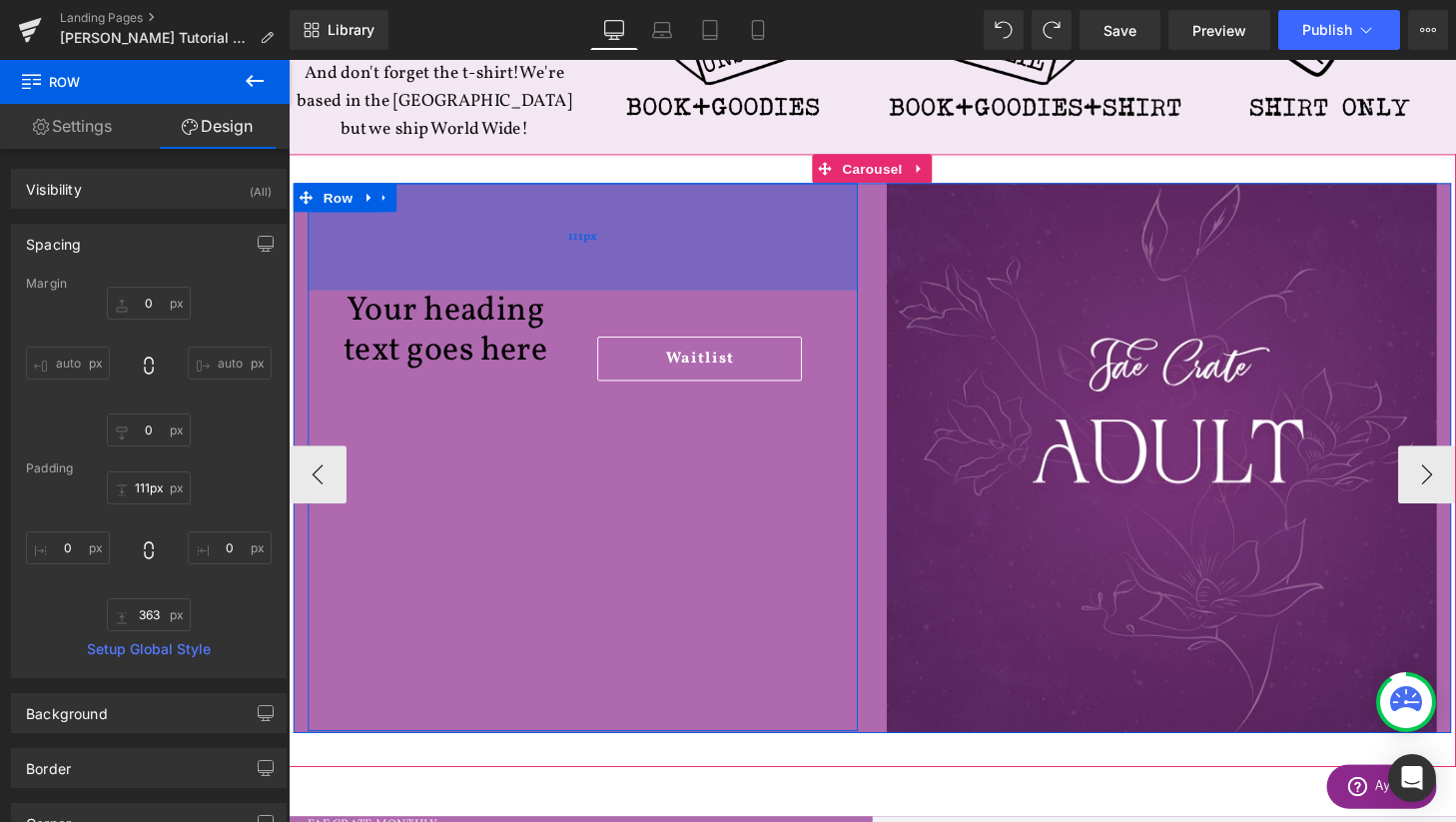 drag, startPoint x: 551, startPoint y: 189, endPoint x: 578, endPoint y: 270, distance: 85.3815 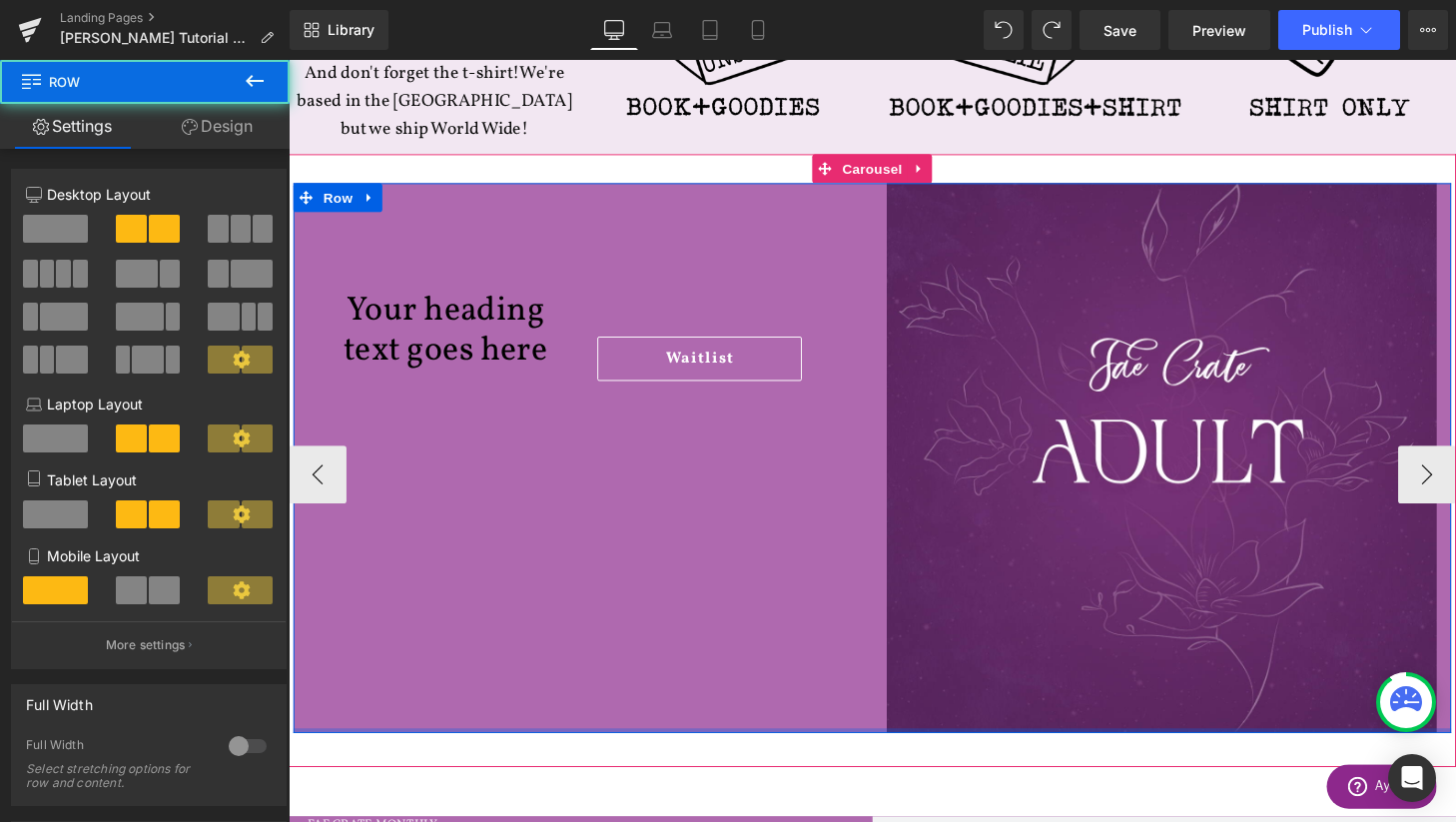 drag, startPoint x: 605, startPoint y: 748, endPoint x: 605, endPoint y: 658, distance: 90 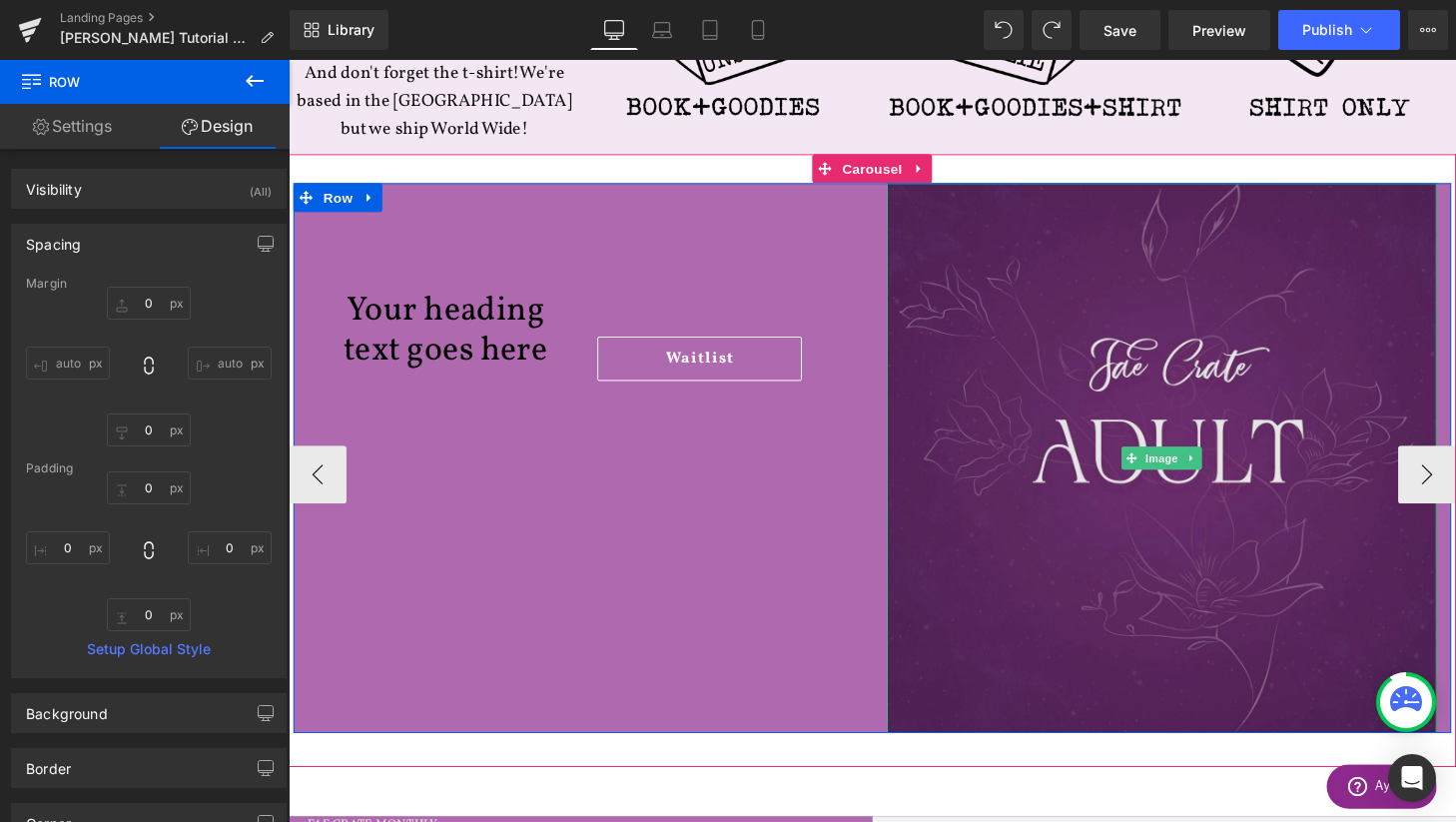 click at bounding box center (1192, 472) 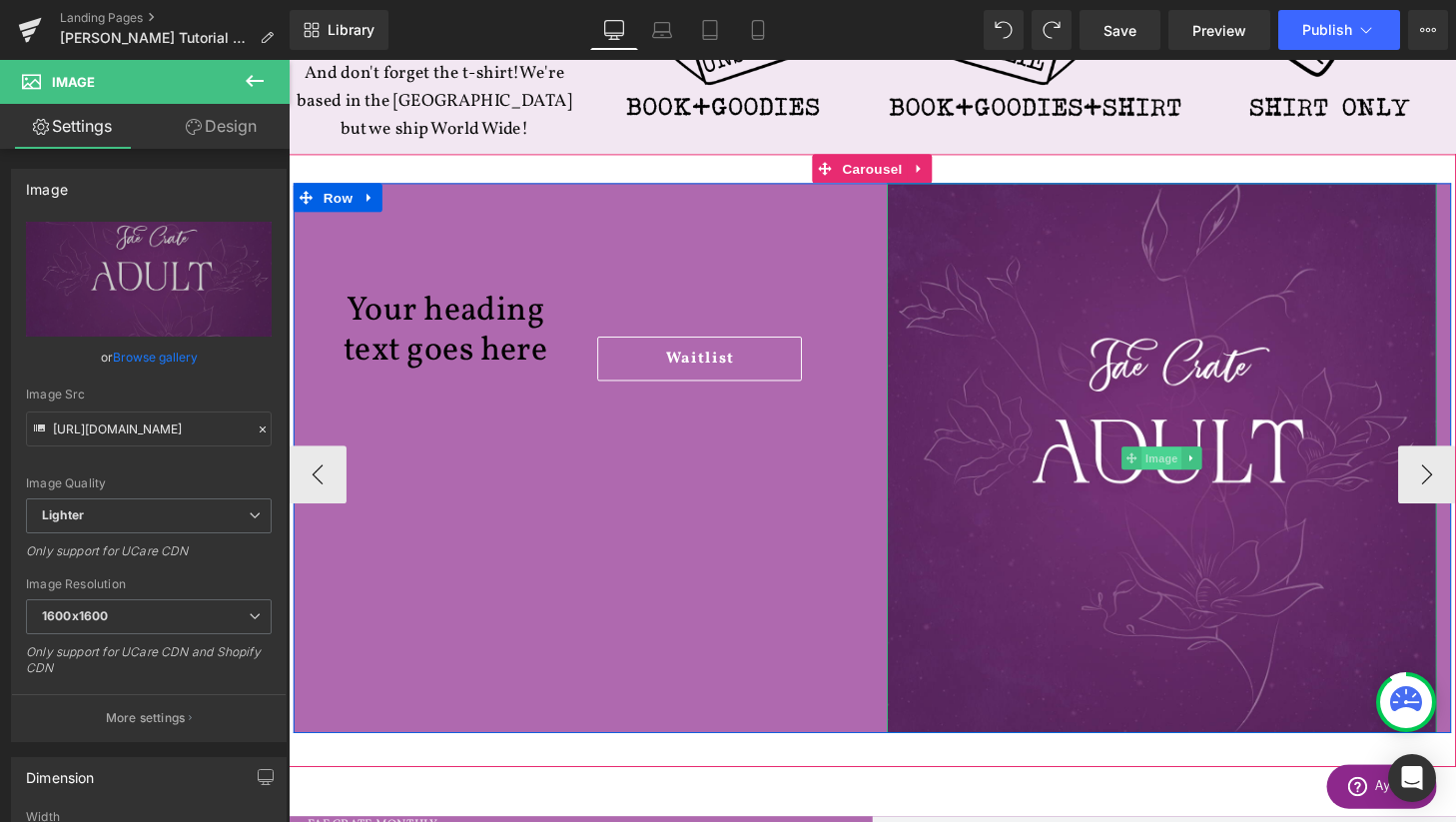 click on "Image" at bounding box center (1192, 472) 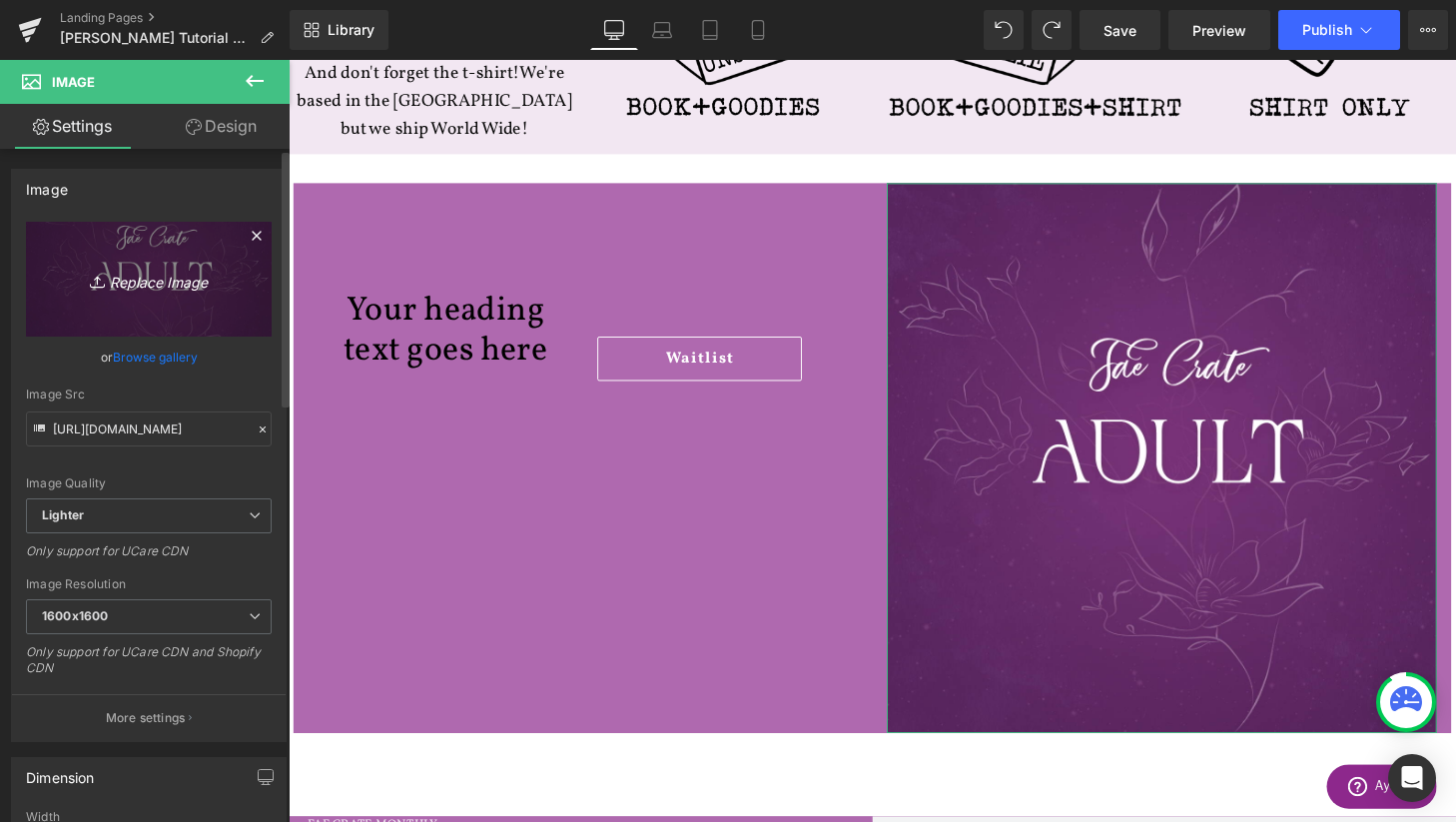 click on "Replace Image" at bounding box center (149, 279) 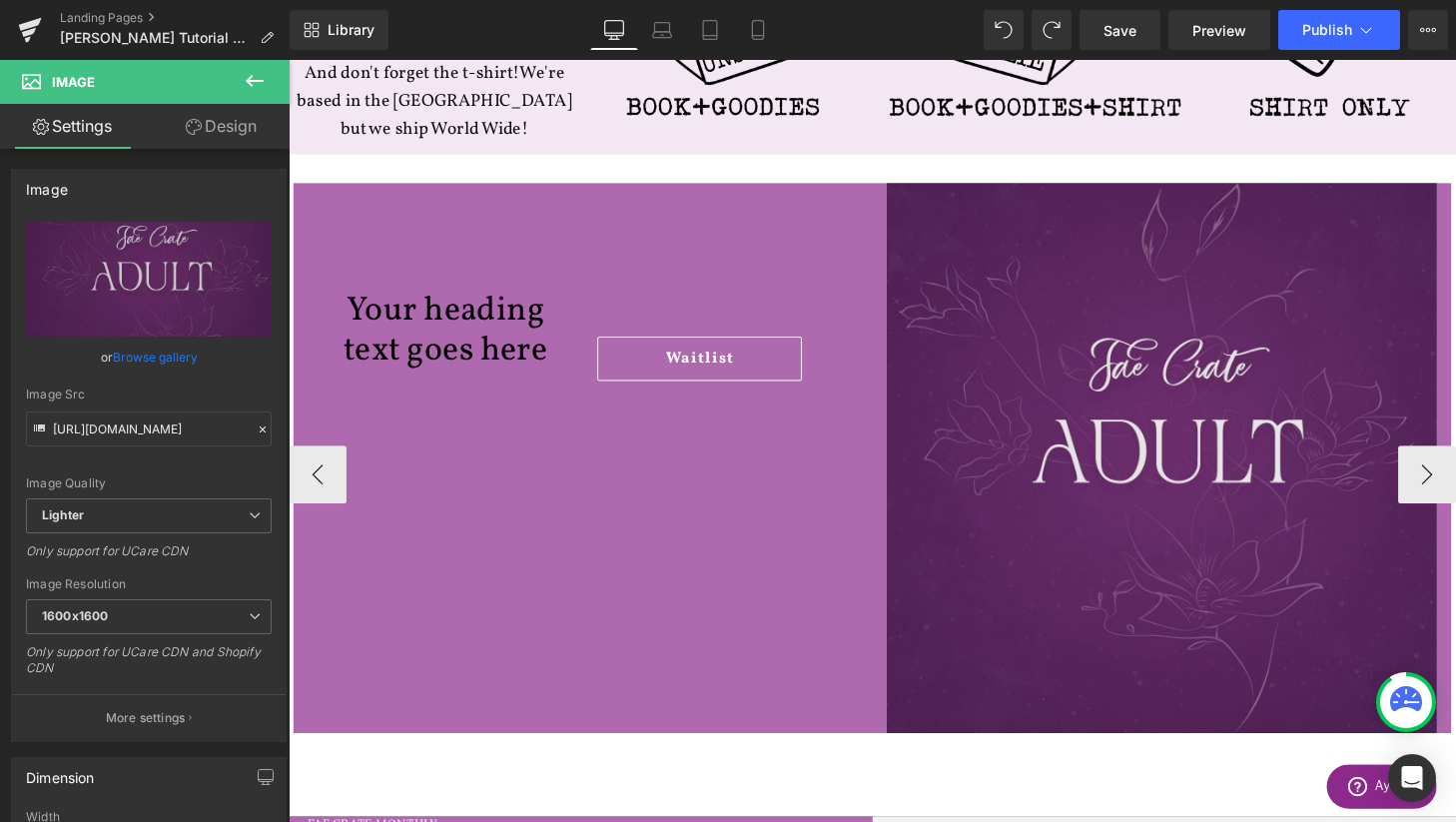 type on "C:\fakepath\ya.png" 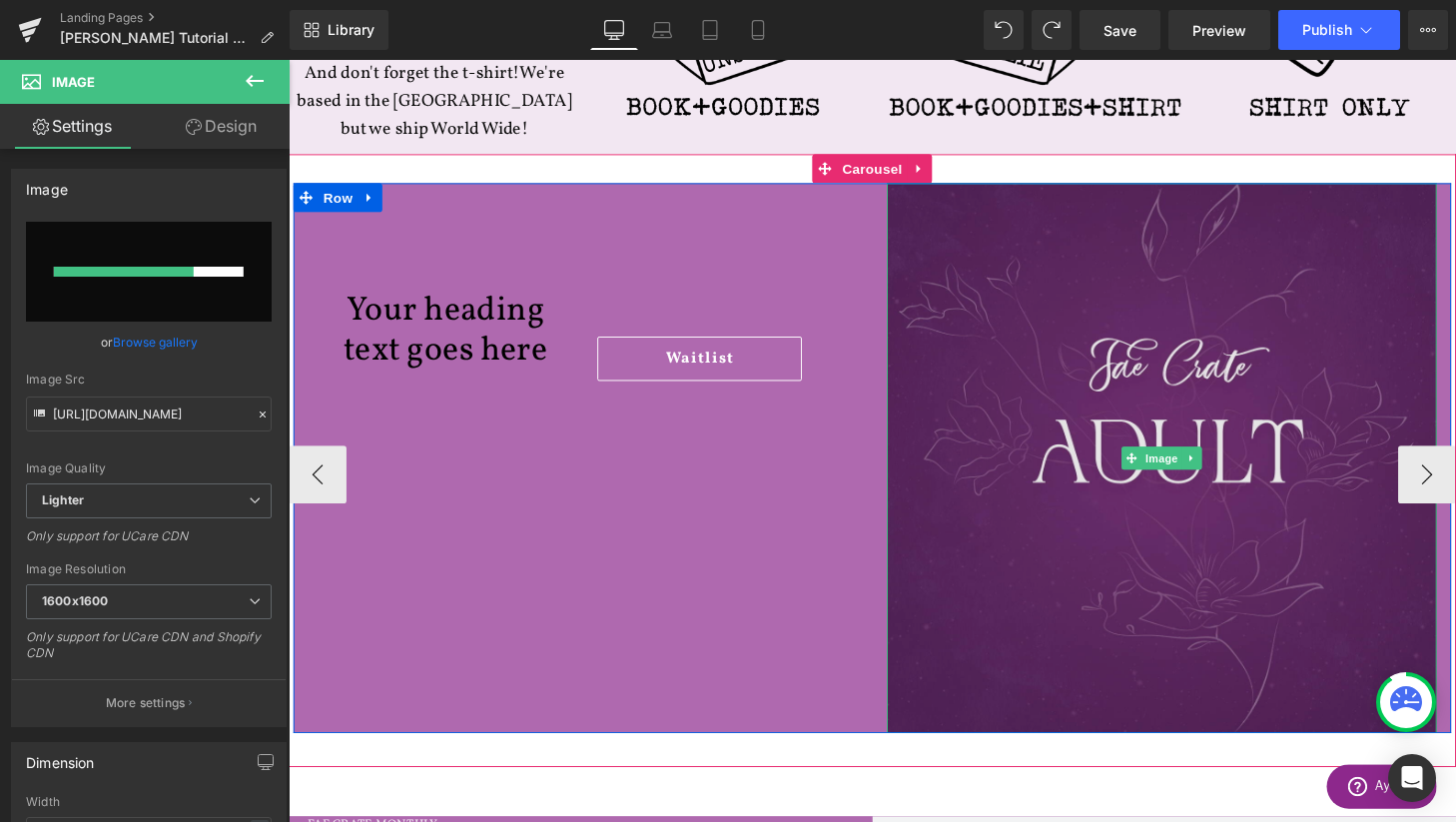 type 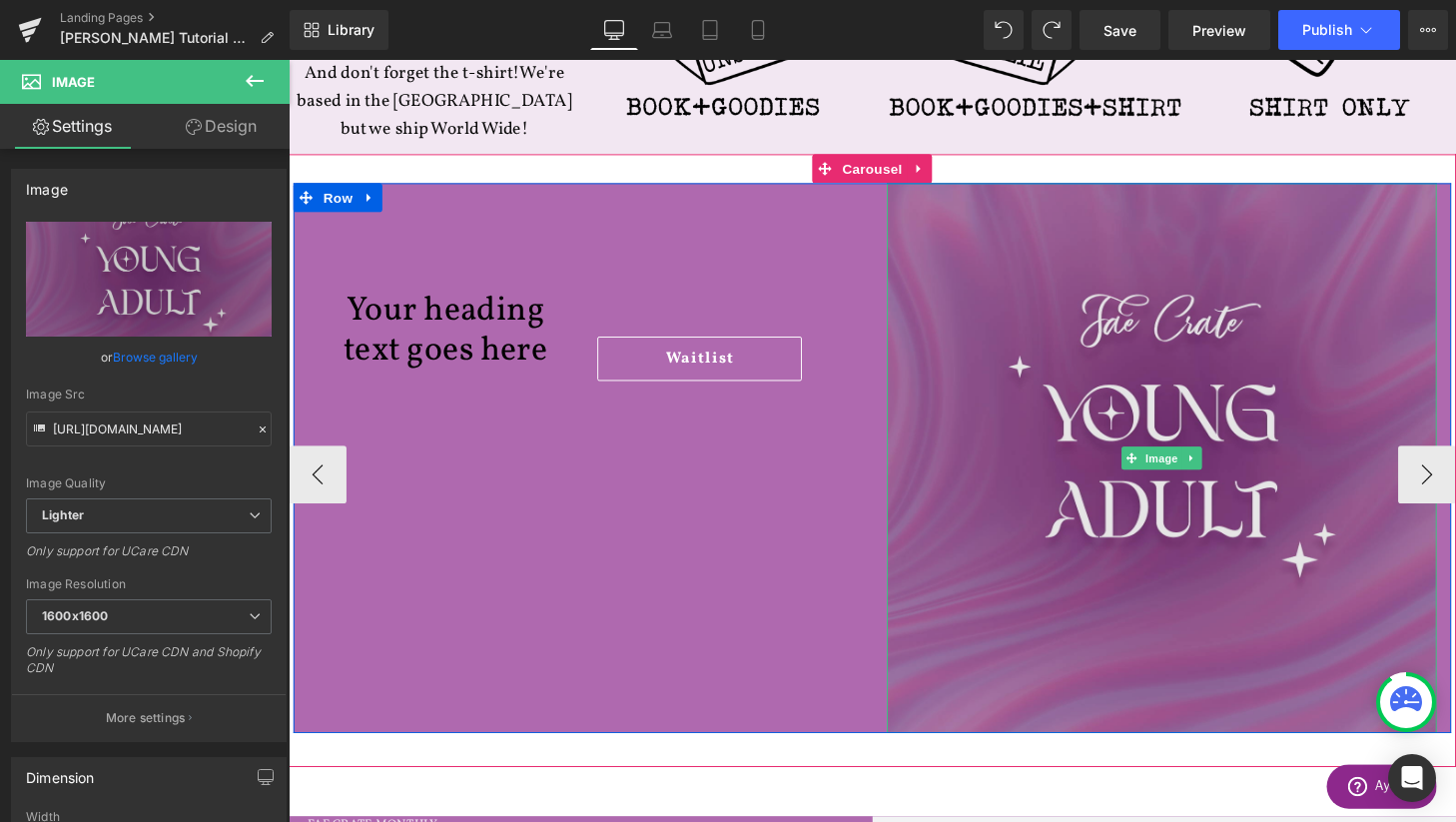 type on "[URL][DOMAIN_NAME]" 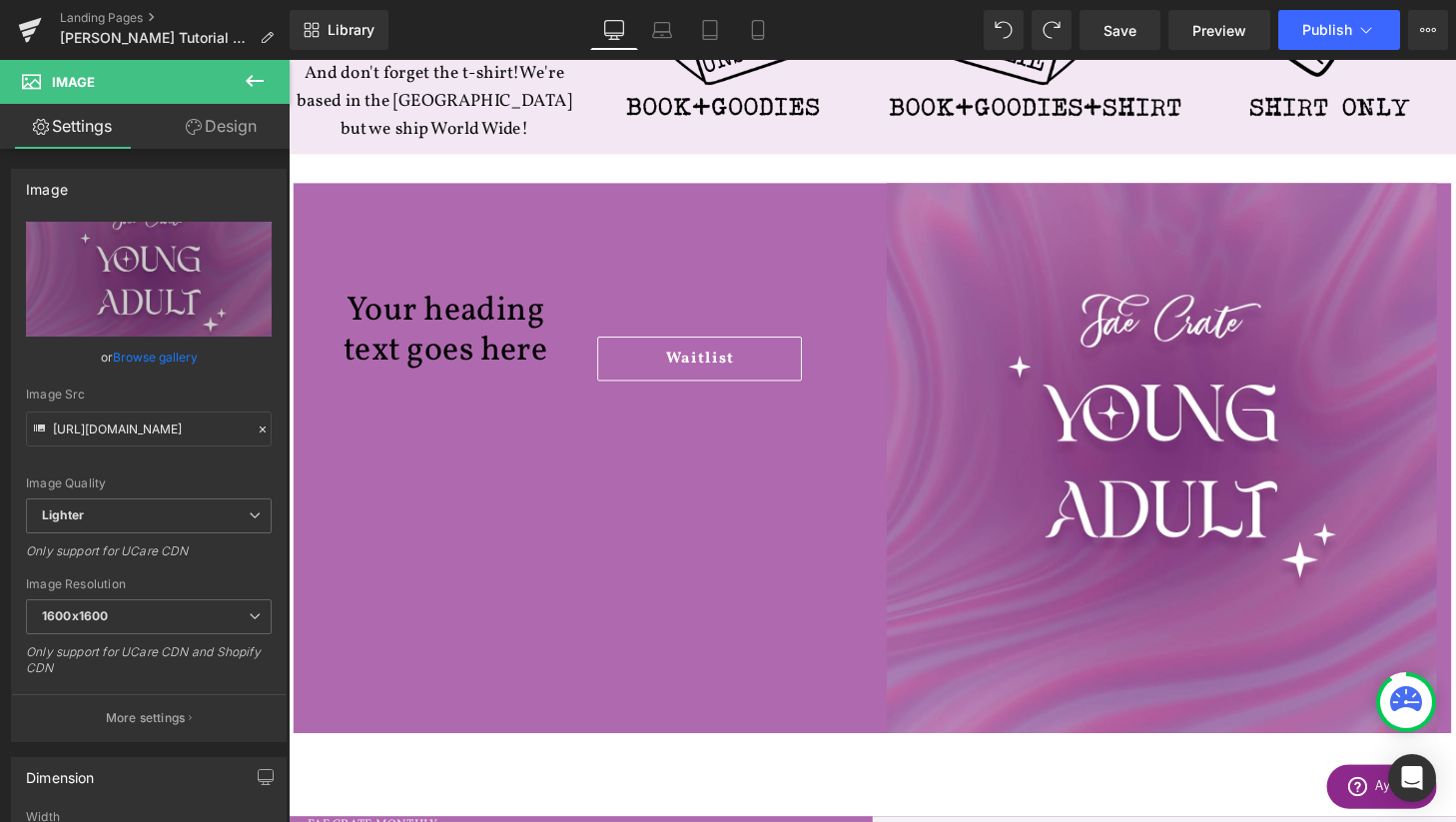 click at bounding box center [255, 82] 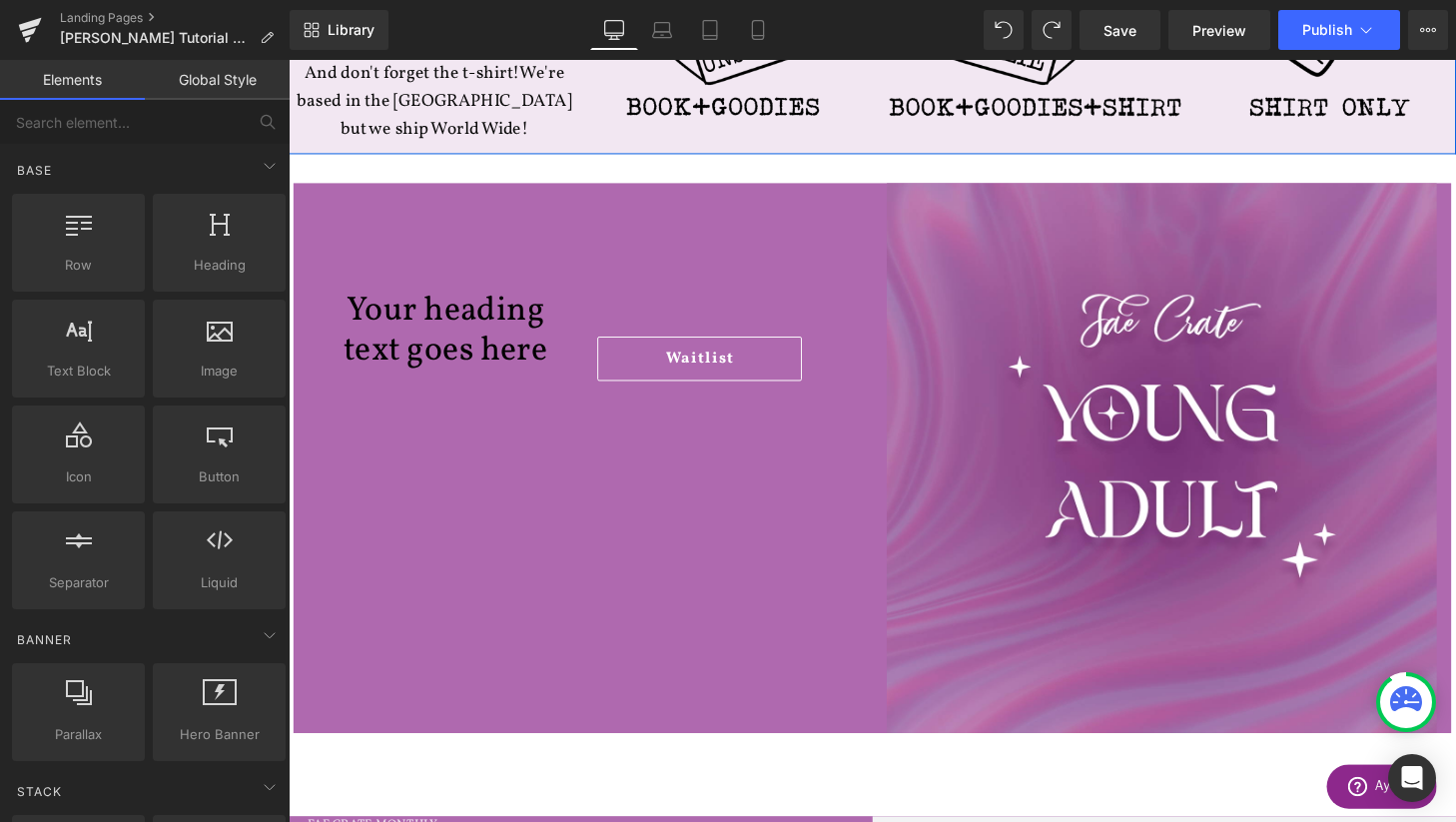 click on "What is Fae Crate? Heading         Fae Crate is a magically tailored book box that features Fantasy & Science Fiction themes. Each box will include a hardback new release, and a minimum of 3-5 bookish goodies all focused on the theme for the month. And don't forget the t-shirt!  We're based in the [GEOGRAPHIC_DATA] but we ship World Wide! Text Block         Image         Row" at bounding box center (893, -54) 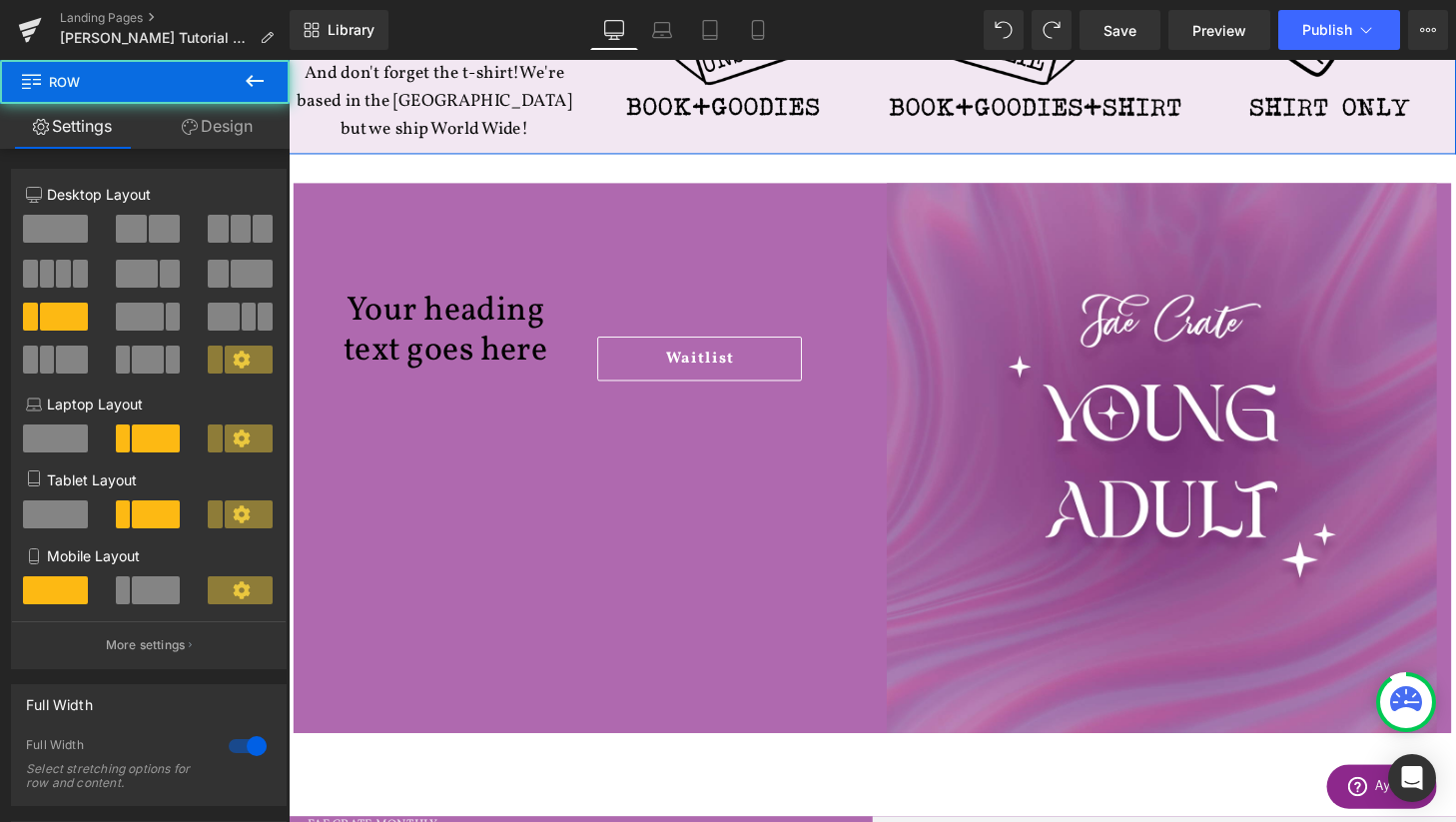 click on "Design" at bounding box center [217, 126] 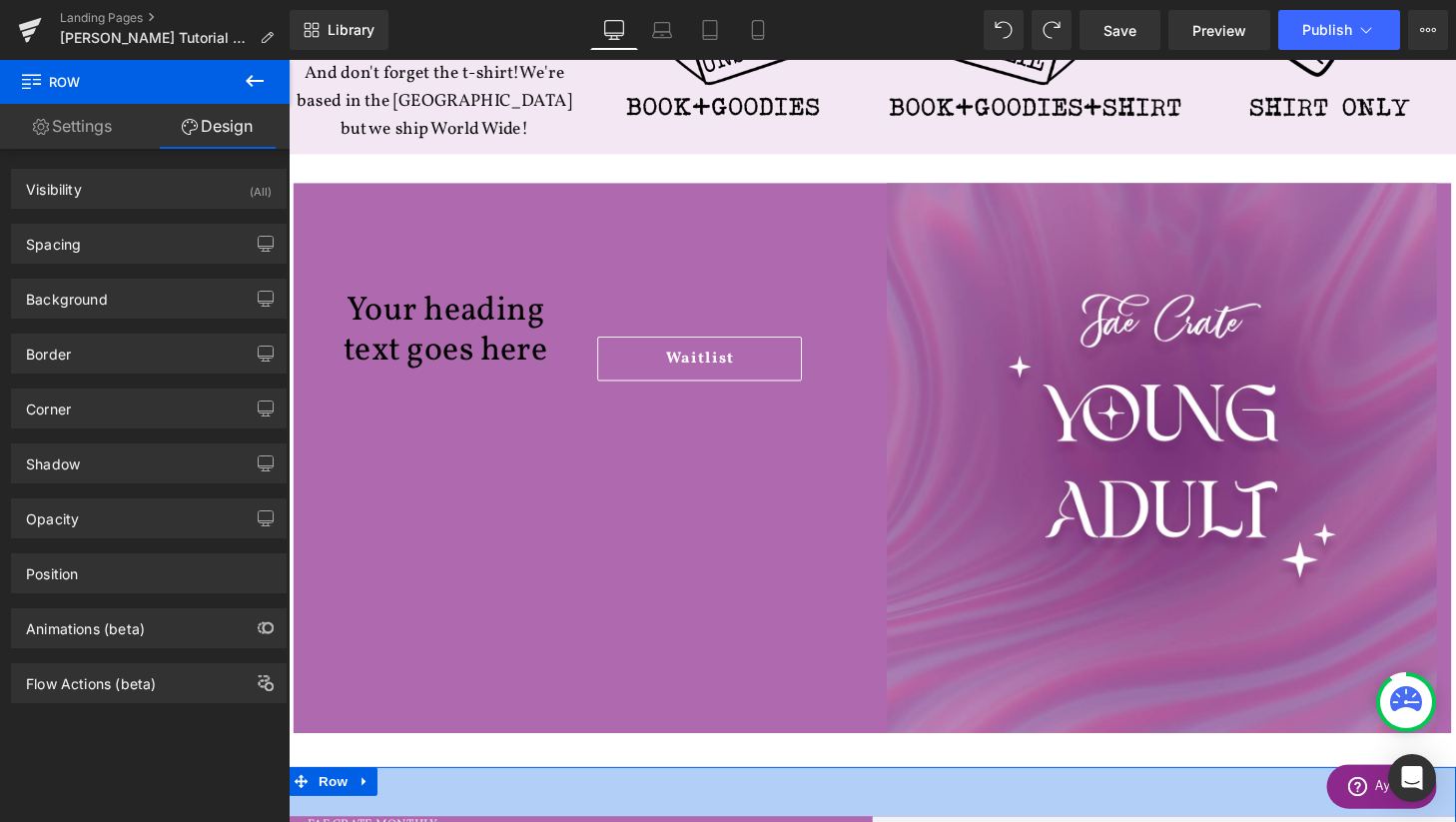 click on "51px" at bounding box center (893, 817) 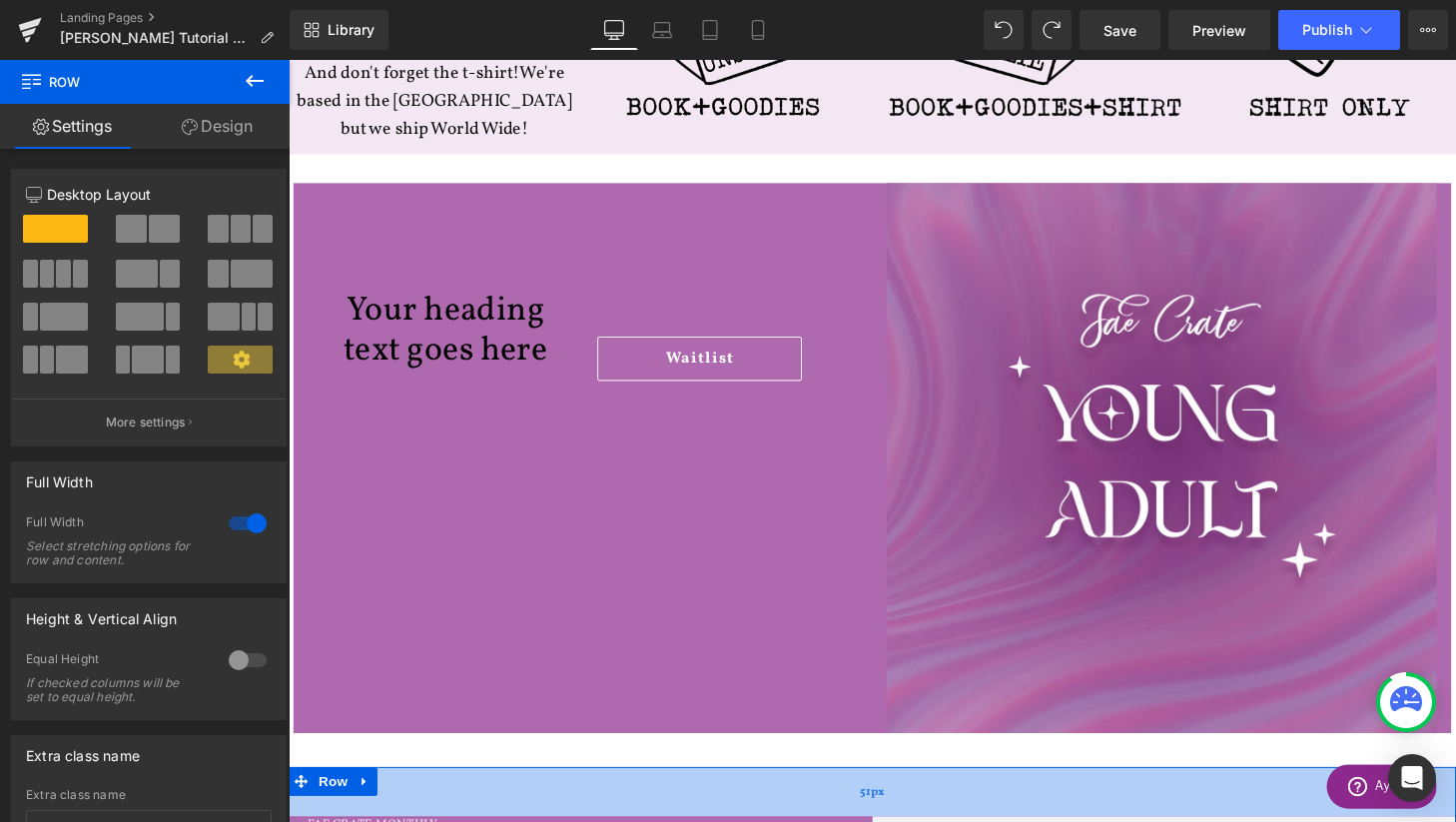 click on "51px" at bounding box center (893, 817) 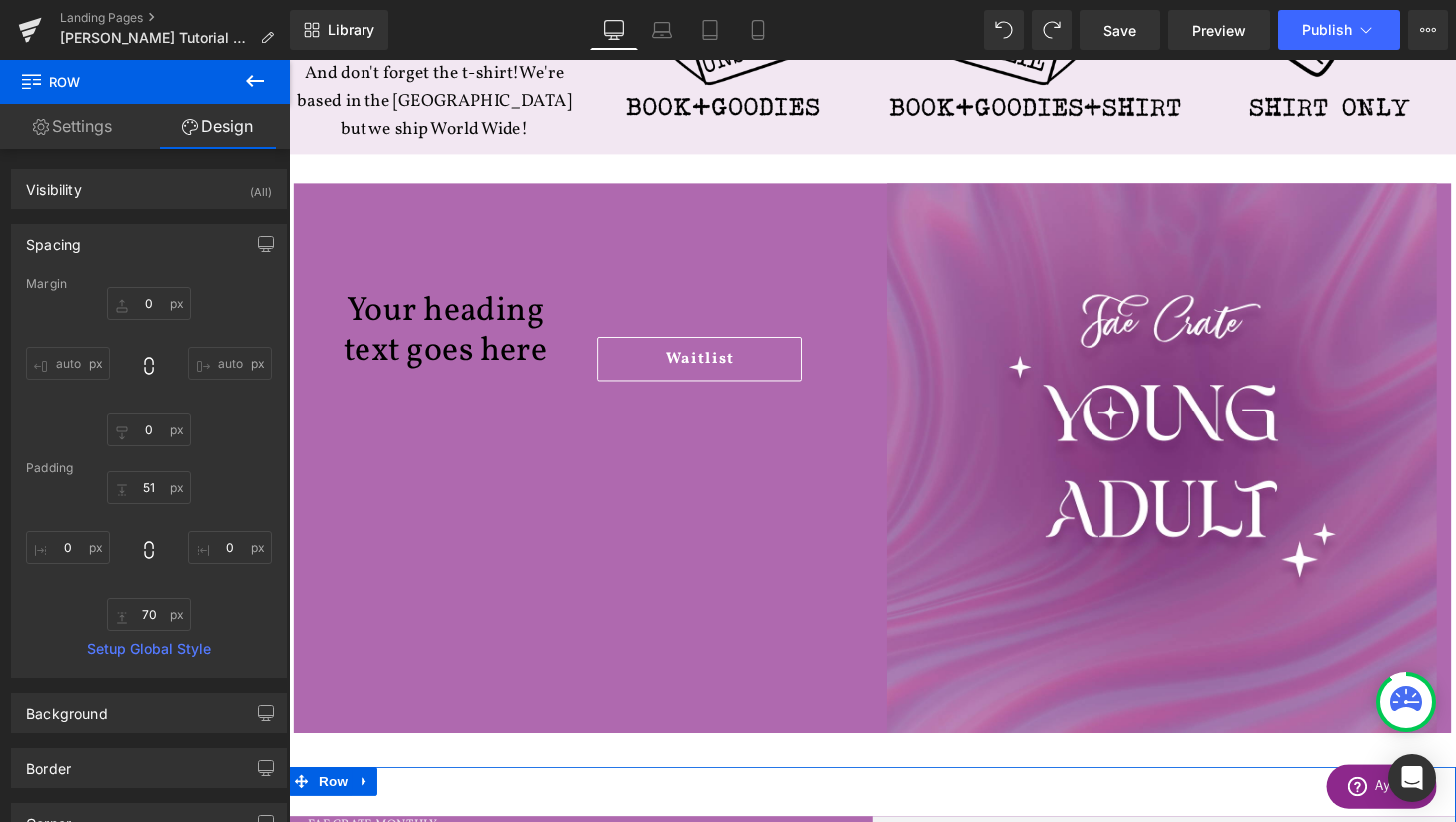 click on "Design" at bounding box center (217, 126) 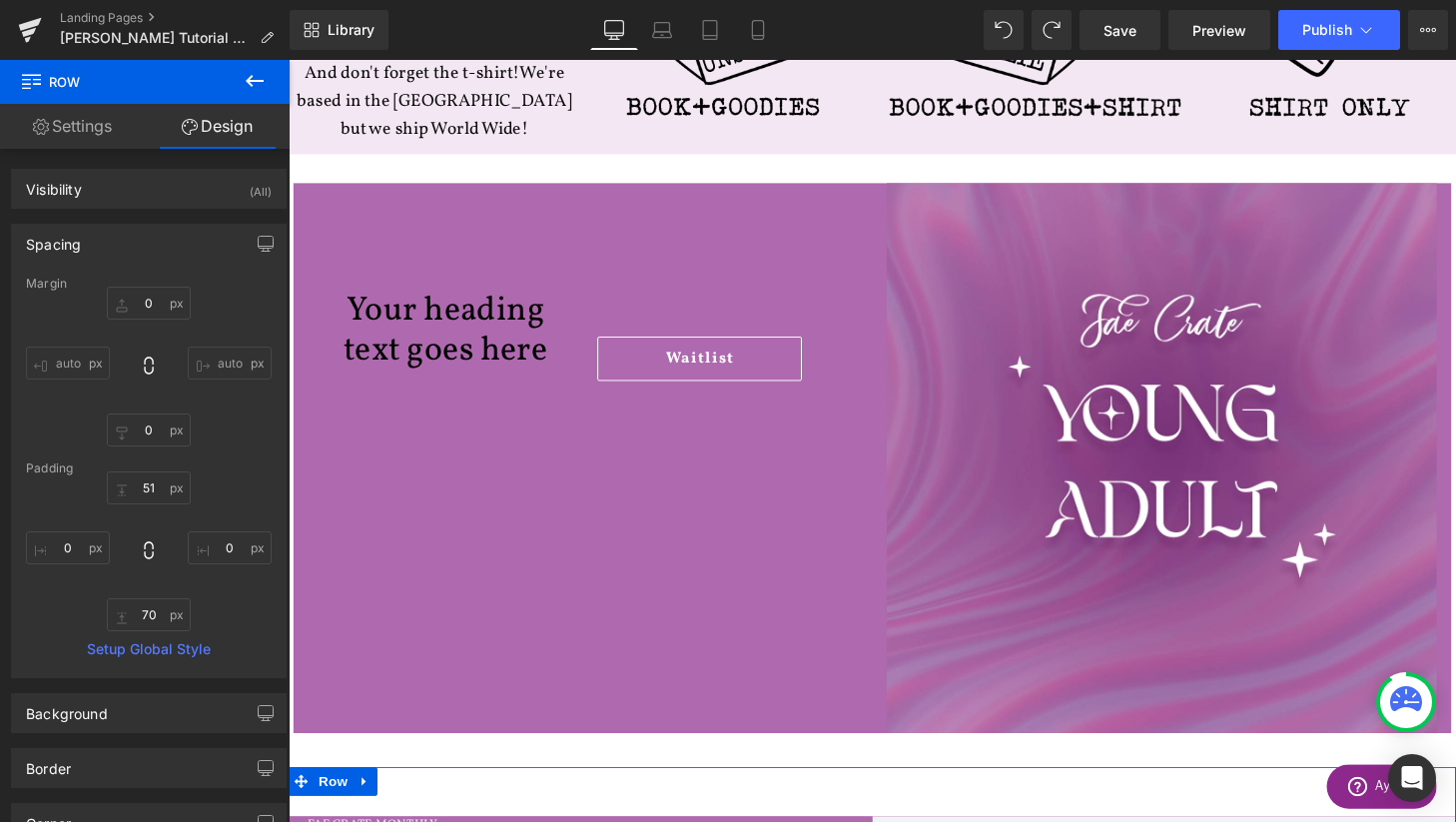 click on "Design" at bounding box center [217, 126] 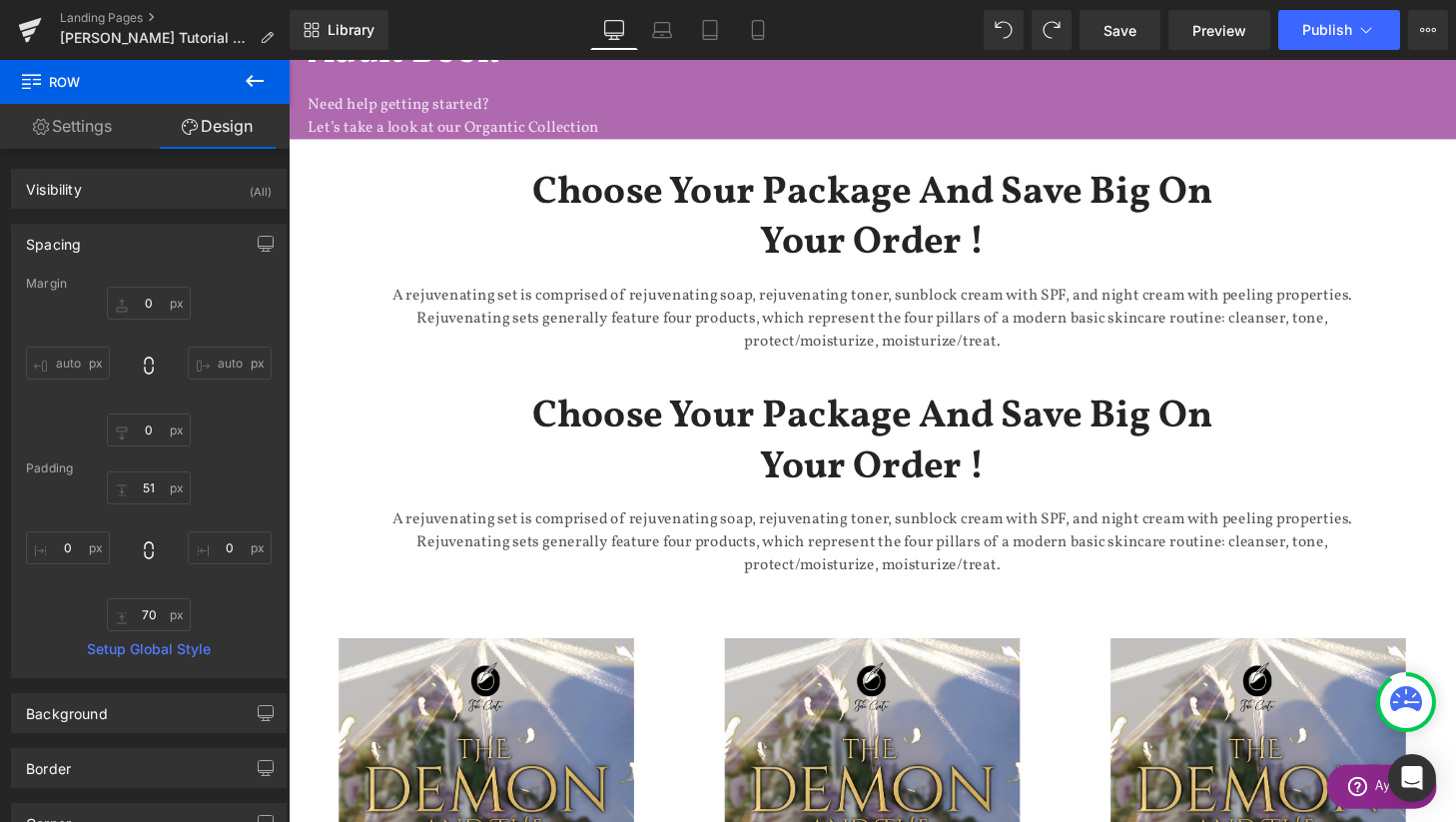 click on "Choose Your Package And Save Big On Your Order ! Heading         A rejuvenating set is comprised of rejuvenating soap, rejuvenating toner, sunblock cream with SPF, and night cream with peeling properties. Rejuvenating sets generally feature four products, which represent the four pillars of a modern basic skincare routine: cleanser, tone, protect/moisturize, moisturize/treat.  Text Block" at bounding box center (893, 499) 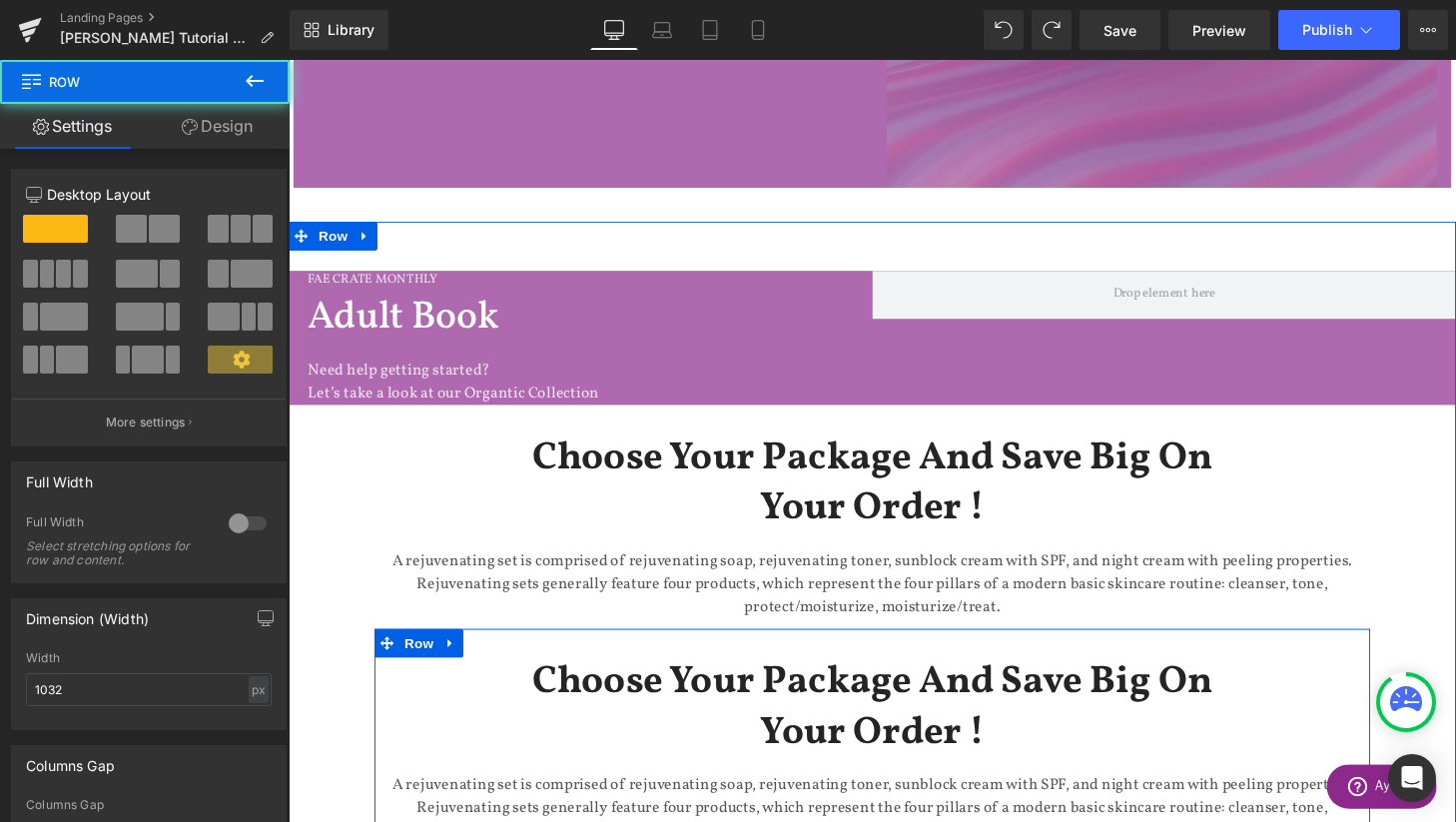 scroll, scrollTop: 1486, scrollLeft: 0, axis: vertical 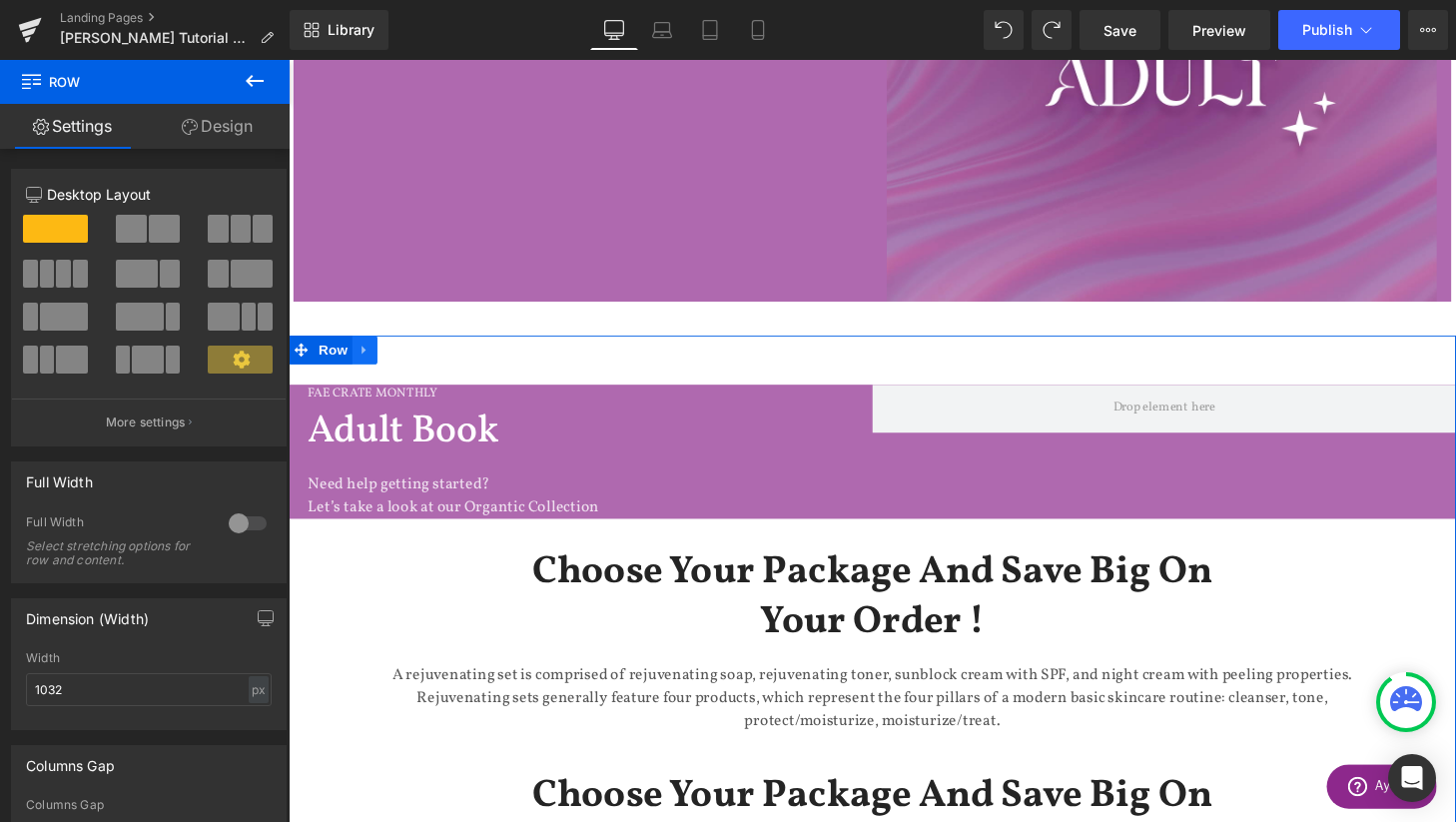 click 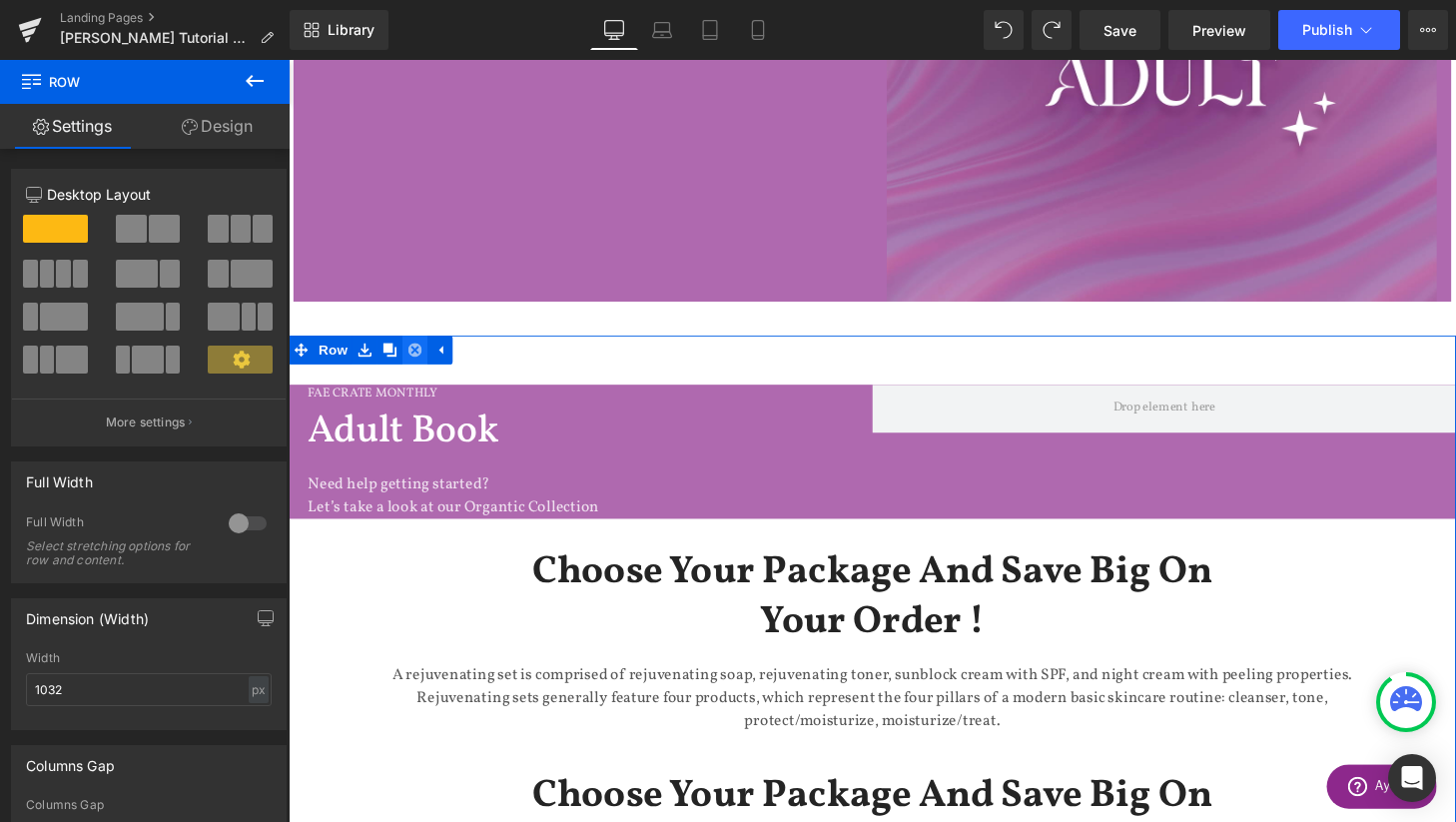 click 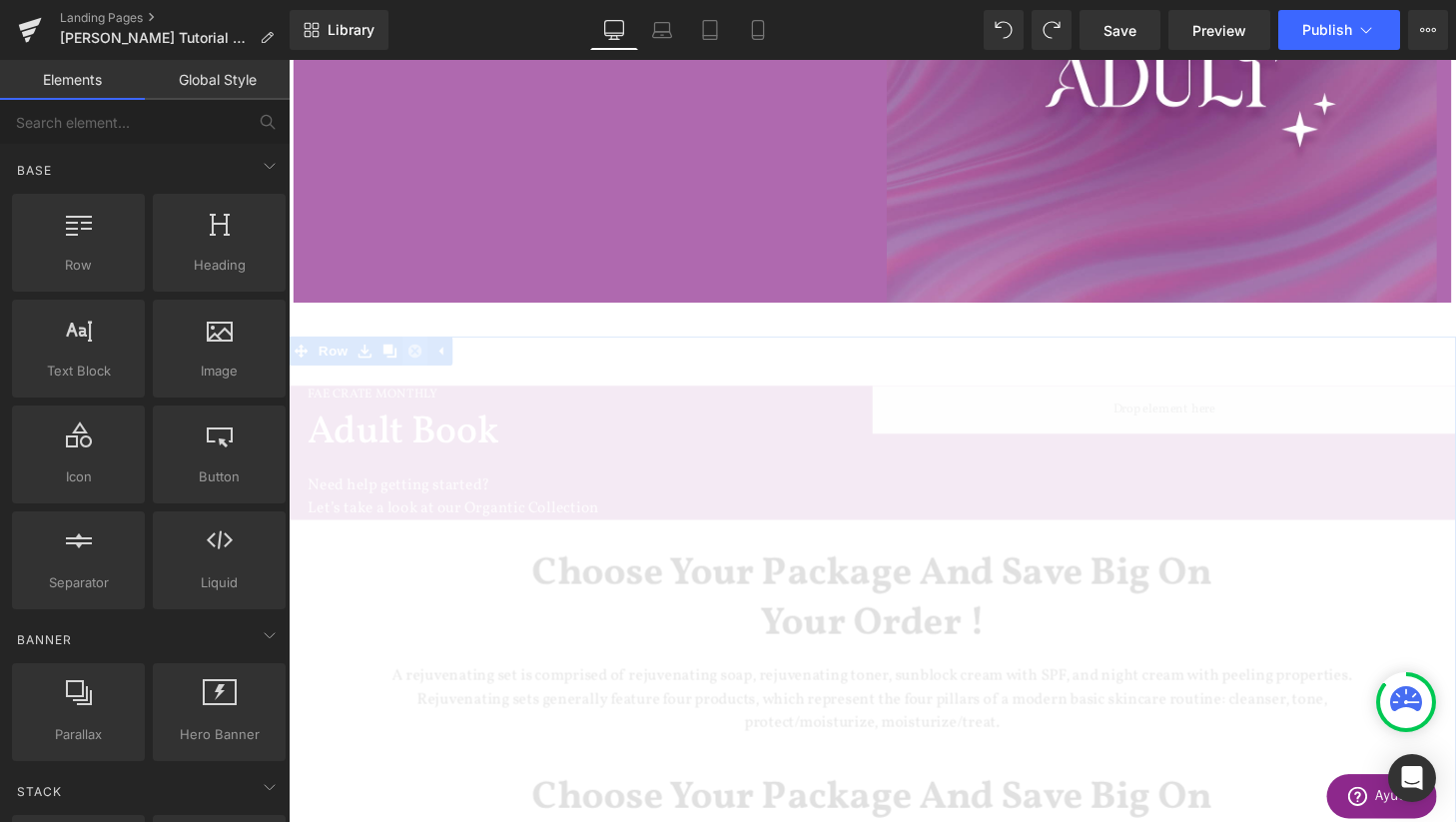 scroll, scrollTop: 3030, scrollLeft: 1208, axis: both 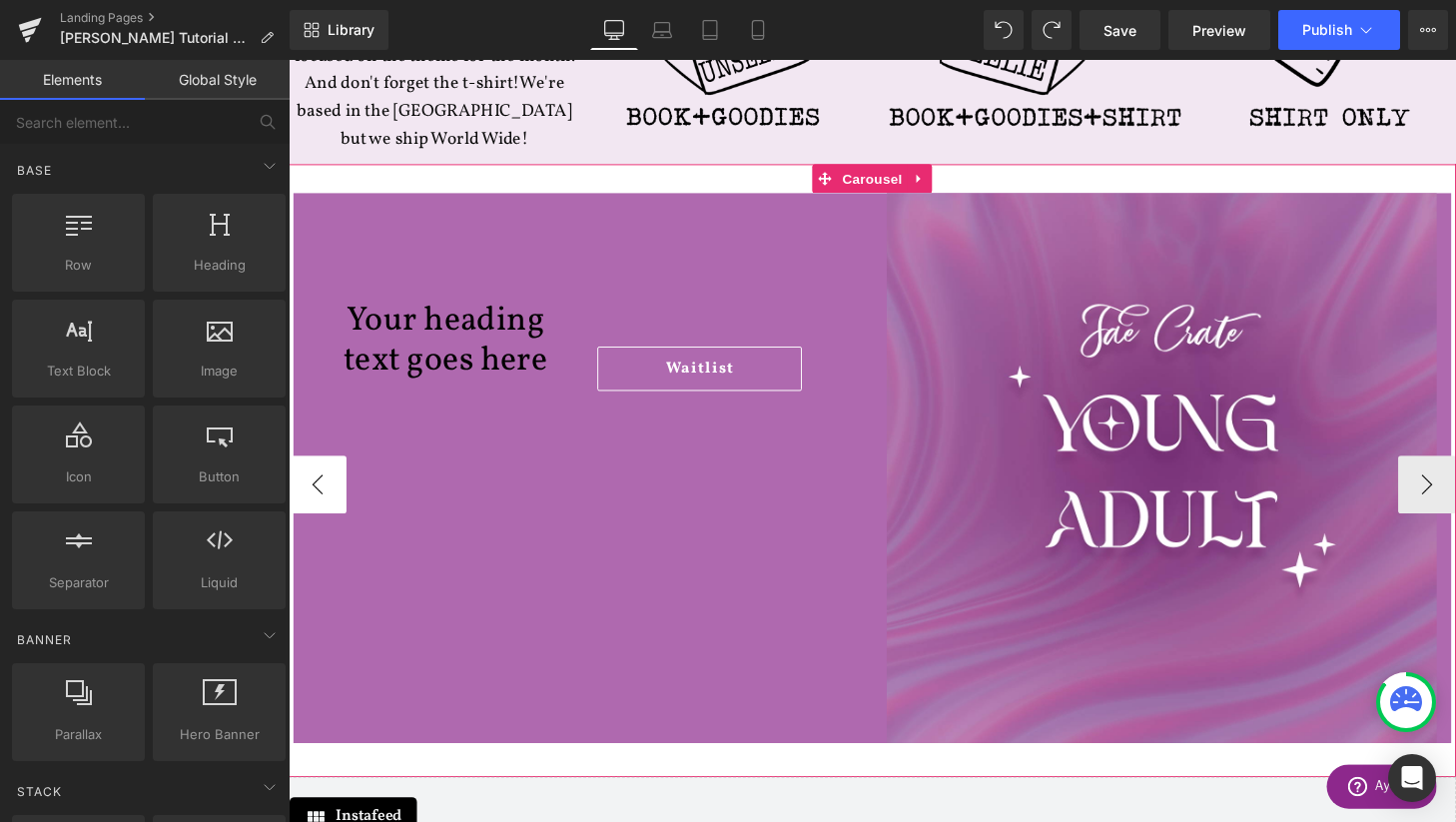 click on "‹" at bounding box center (319, 499) 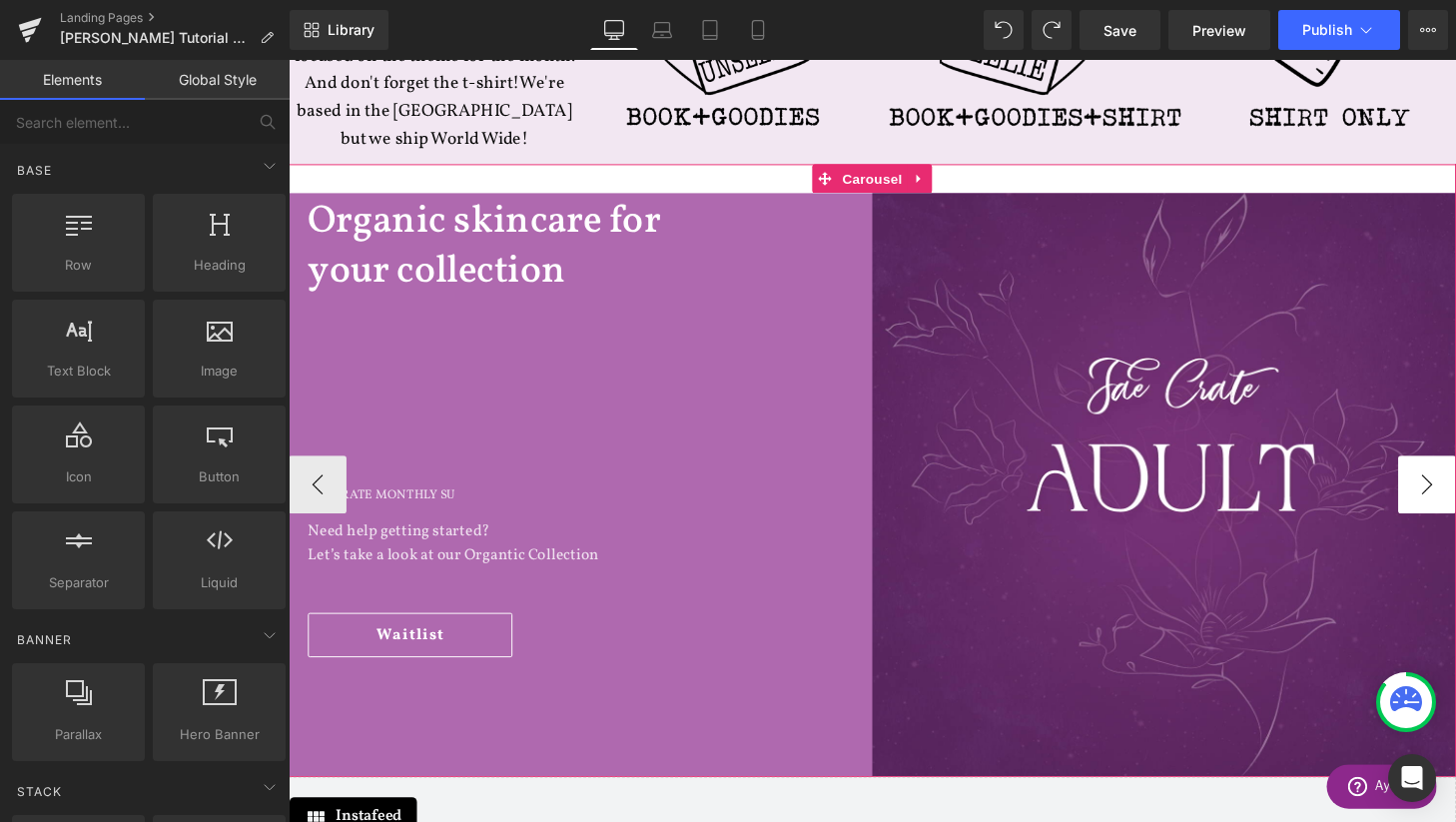click on "›" at bounding box center (1467, 499) 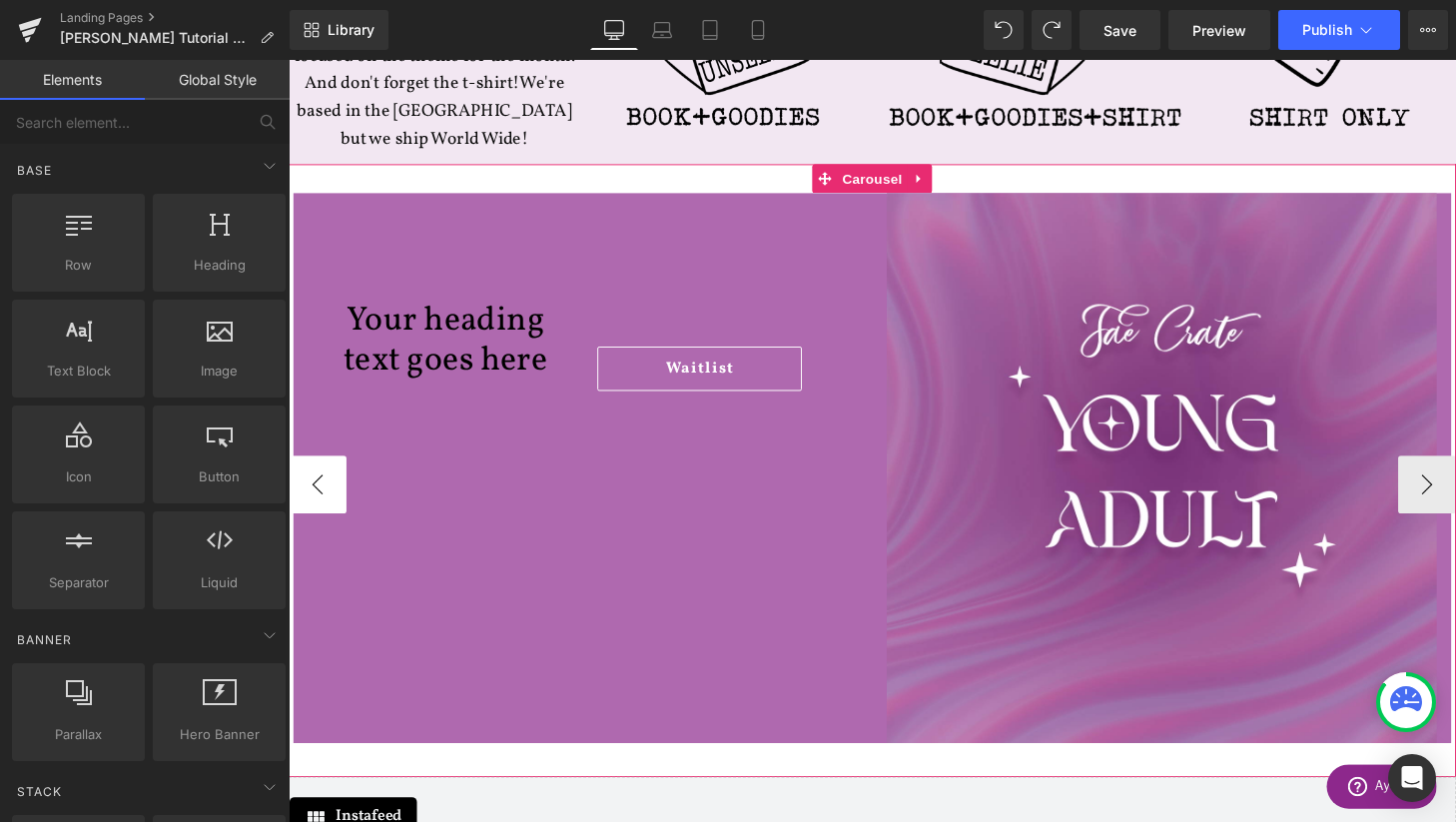 click on "‹" at bounding box center (319, 499) 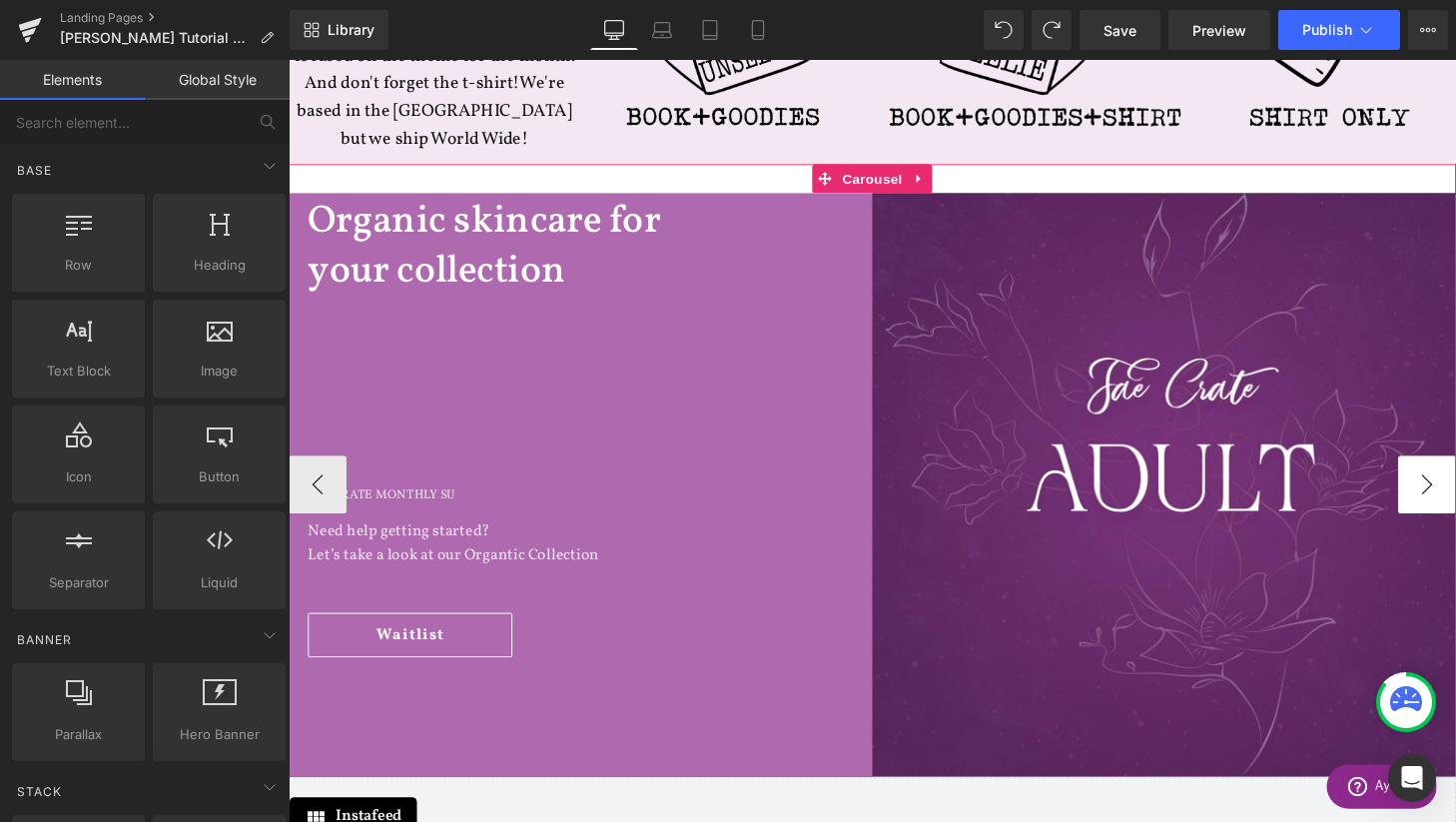 click on "›" at bounding box center (1467, 499) 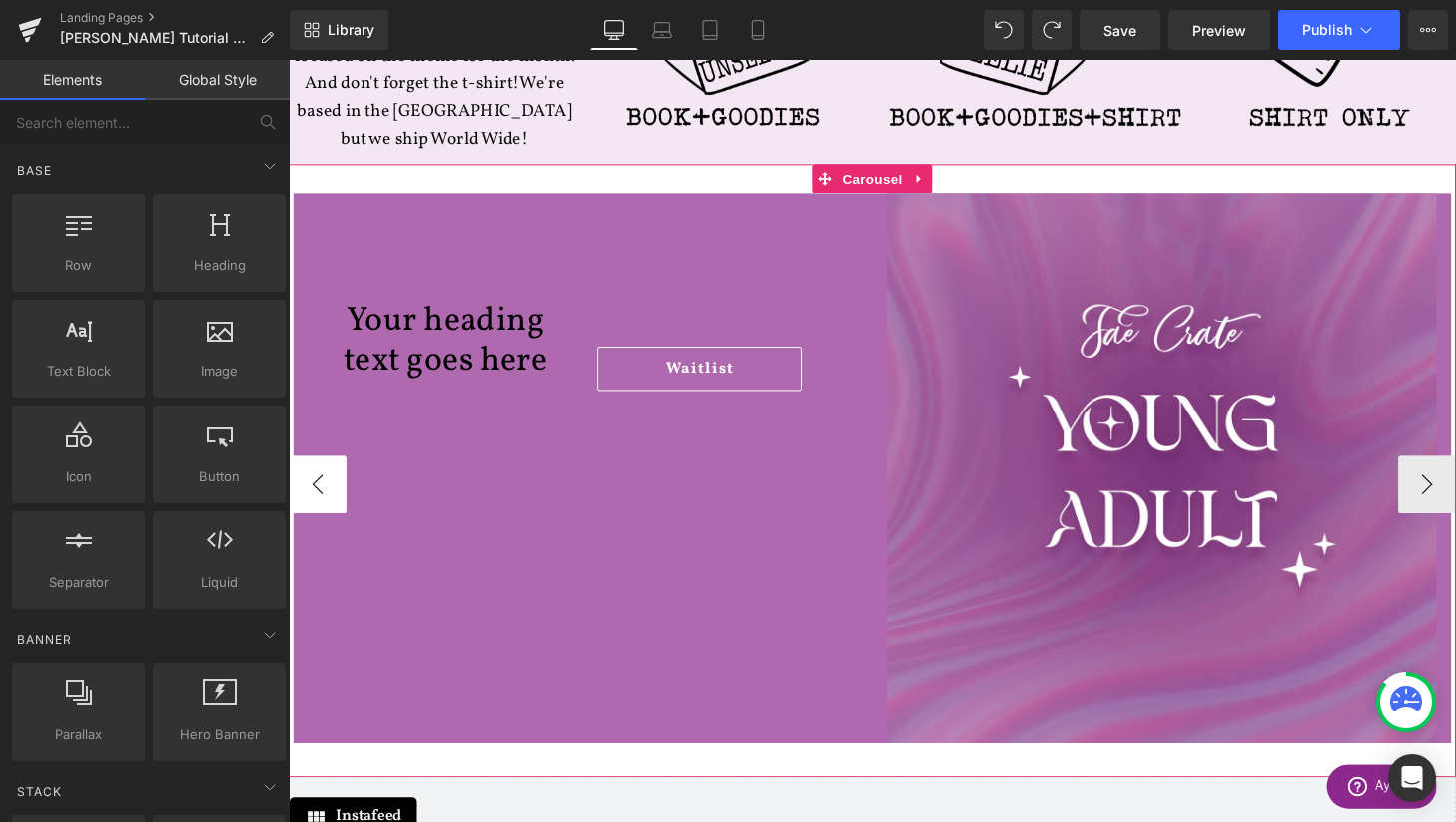 click on "‹" at bounding box center (319, 499) 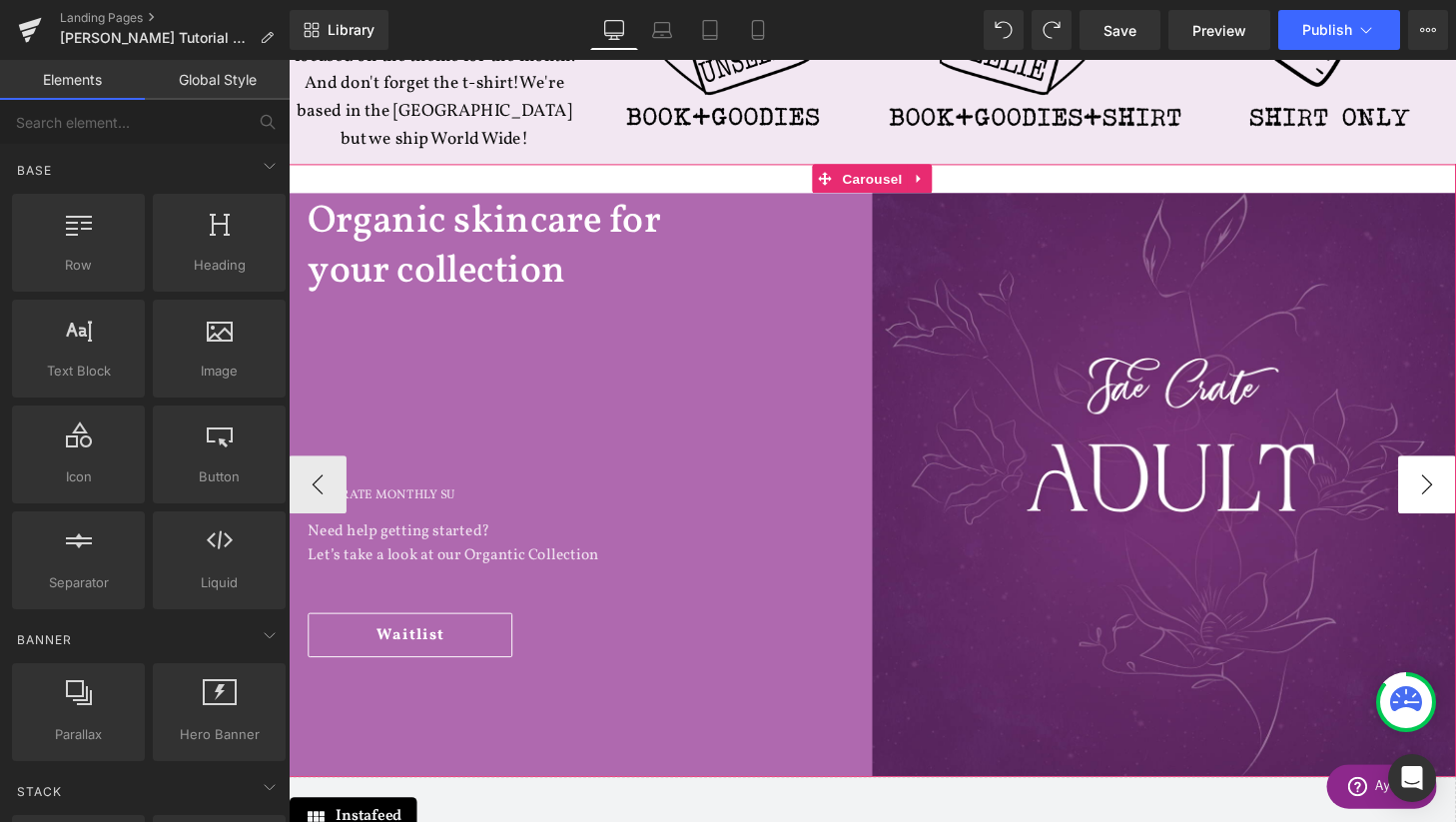 click on "›" at bounding box center (1467, 499) 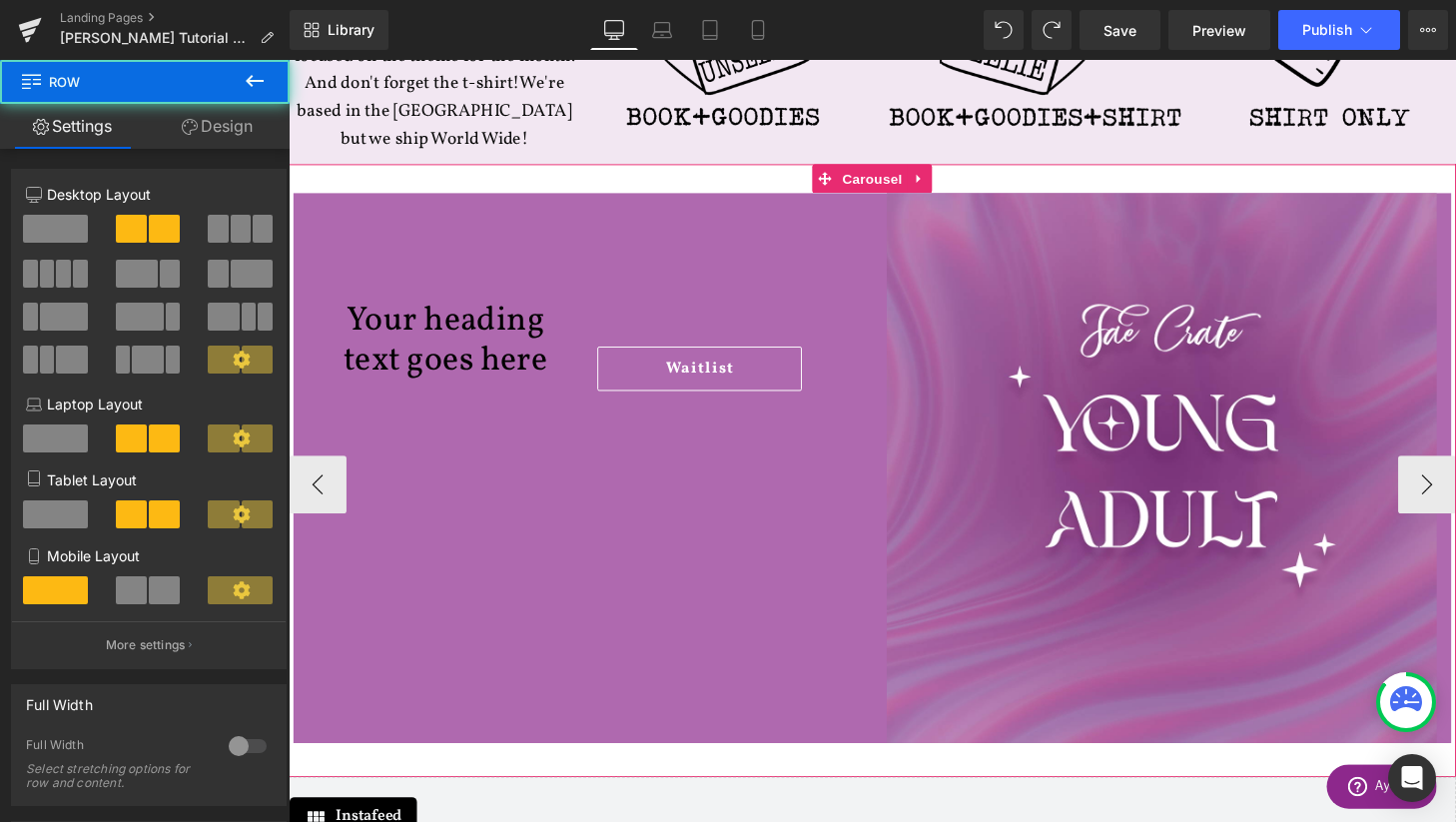 click on "363px" at bounding box center (289, 60) 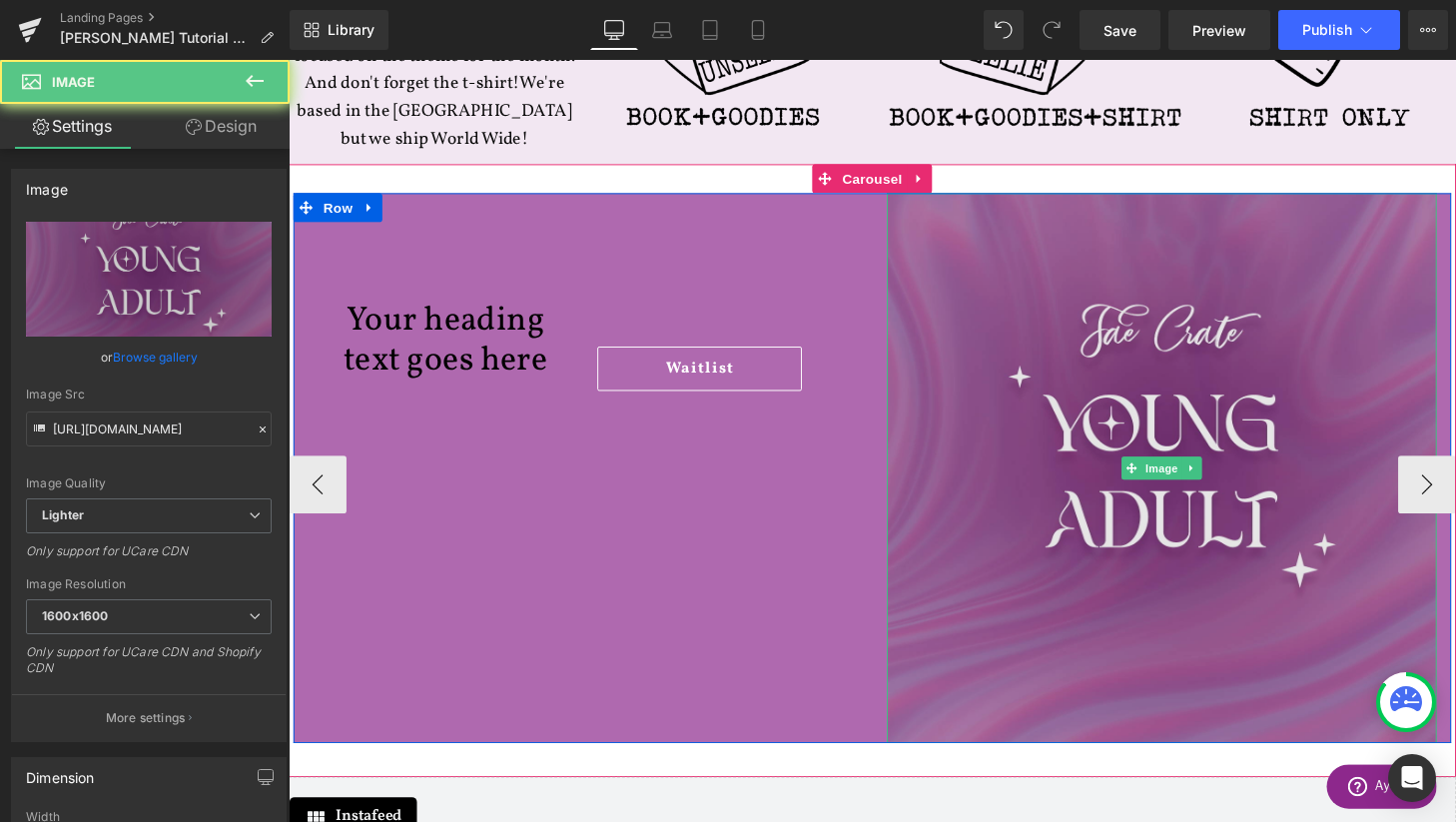 click at bounding box center [1192, 482] 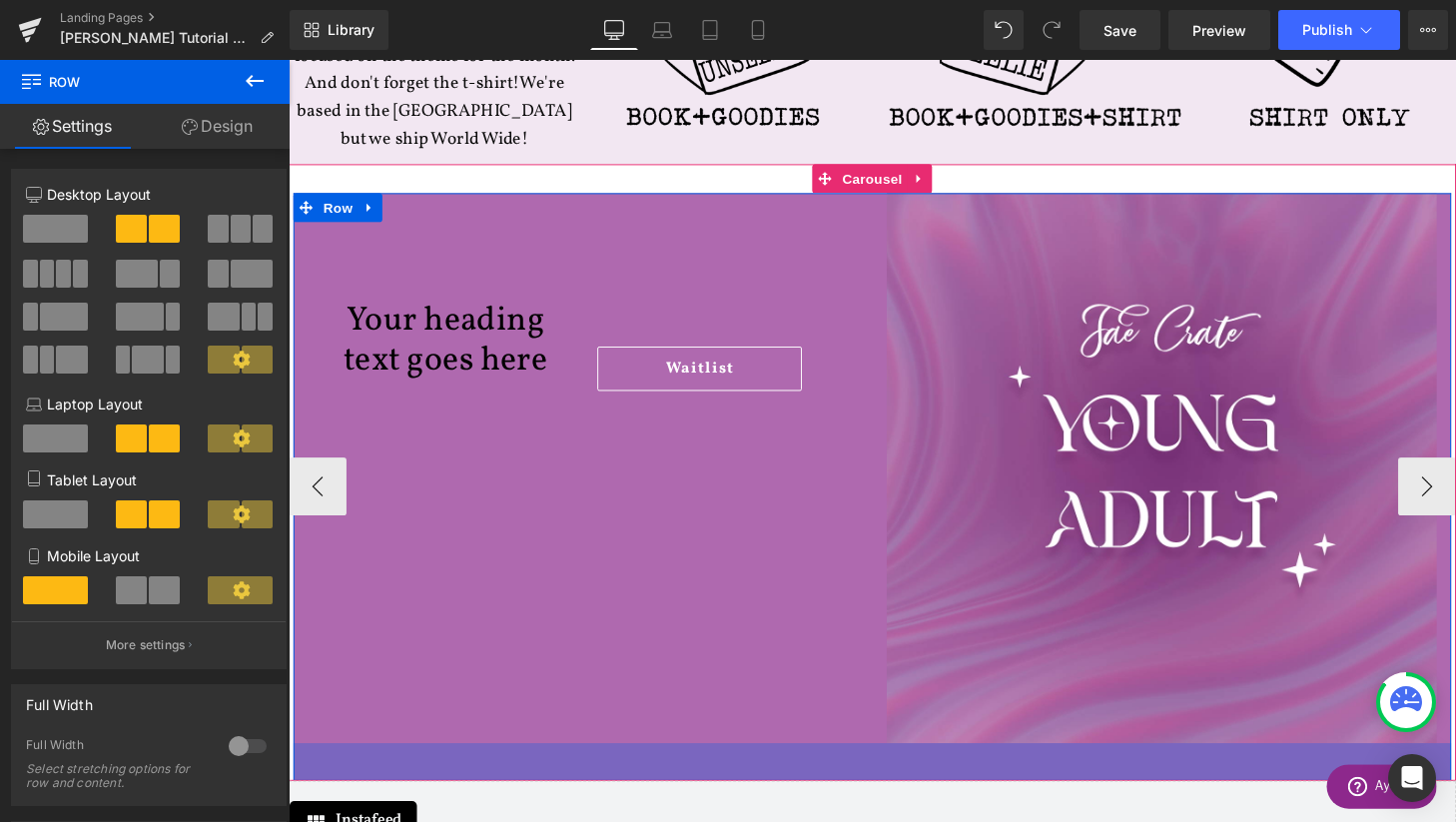 scroll, scrollTop: 10, scrollLeft: 10, axis: both 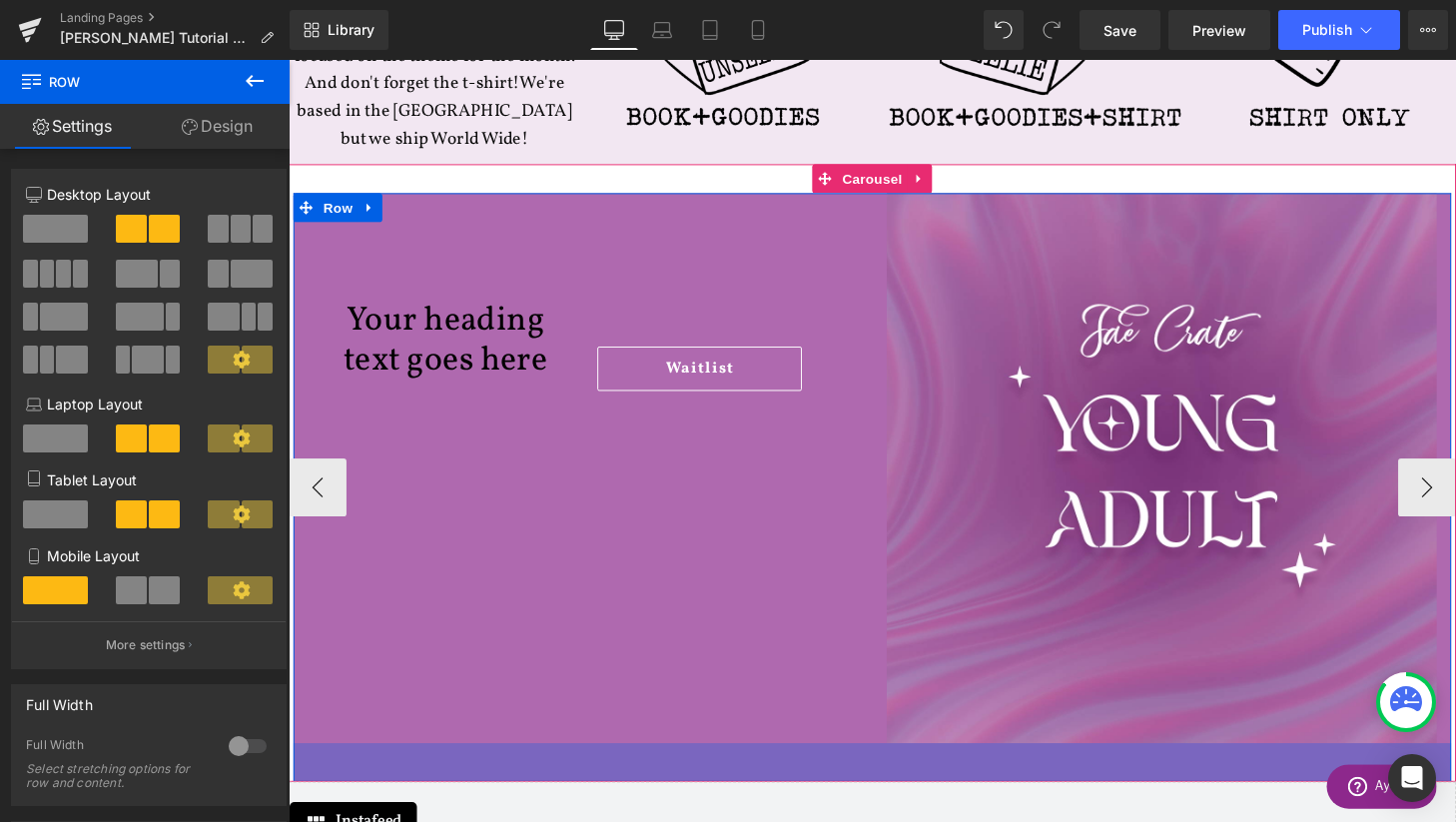 drag, startPoint x: 945, startPoint y: 760, endPoint x: 949, endPoint y: 800, distance: 40.1995 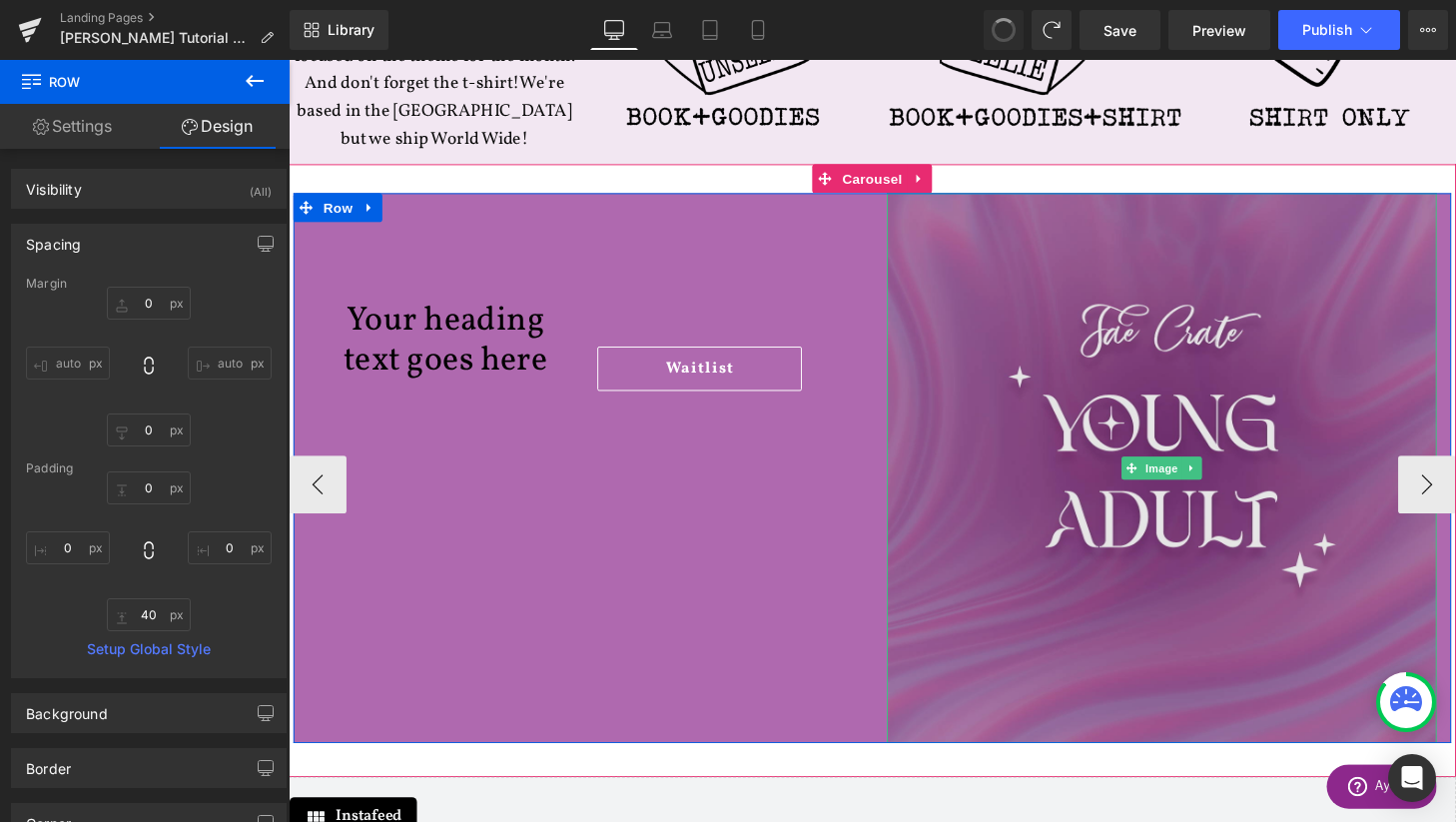 scroll, scrollTop: 3030, scrollLeft: 1208, axis: both 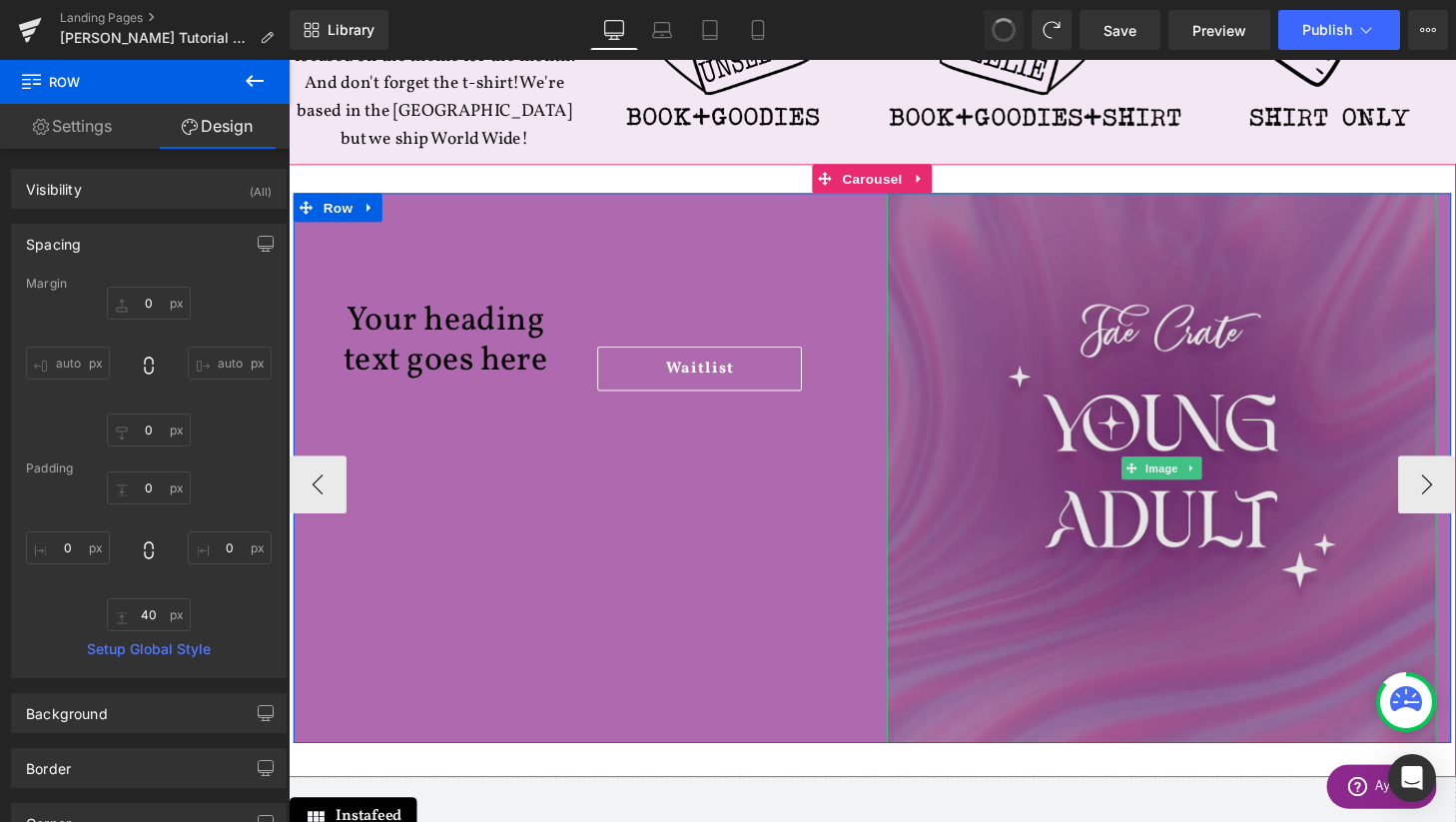 type on "0" 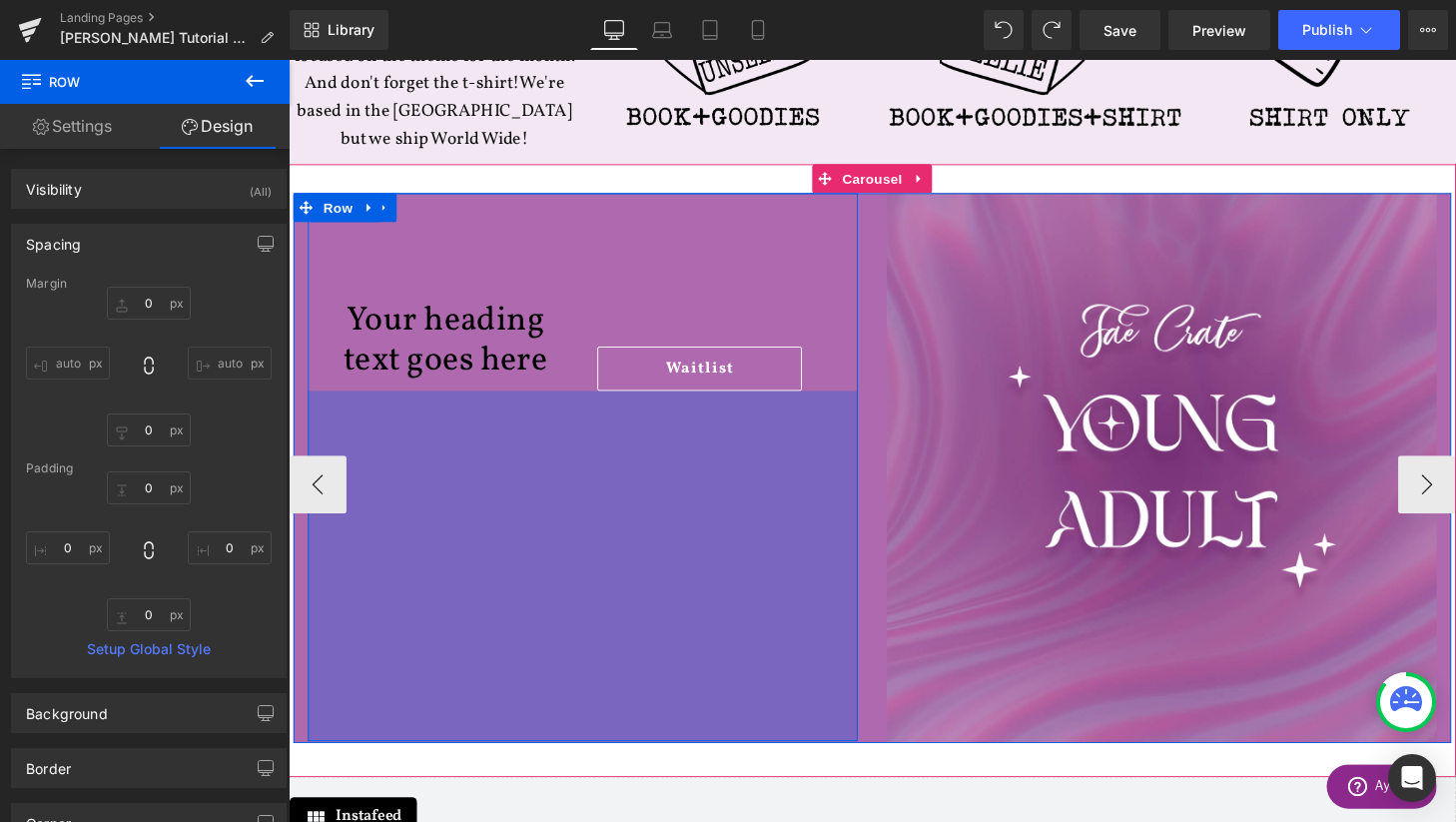 scroll, scrollTop: 1031, scrollLeft: 0, axis: vertical 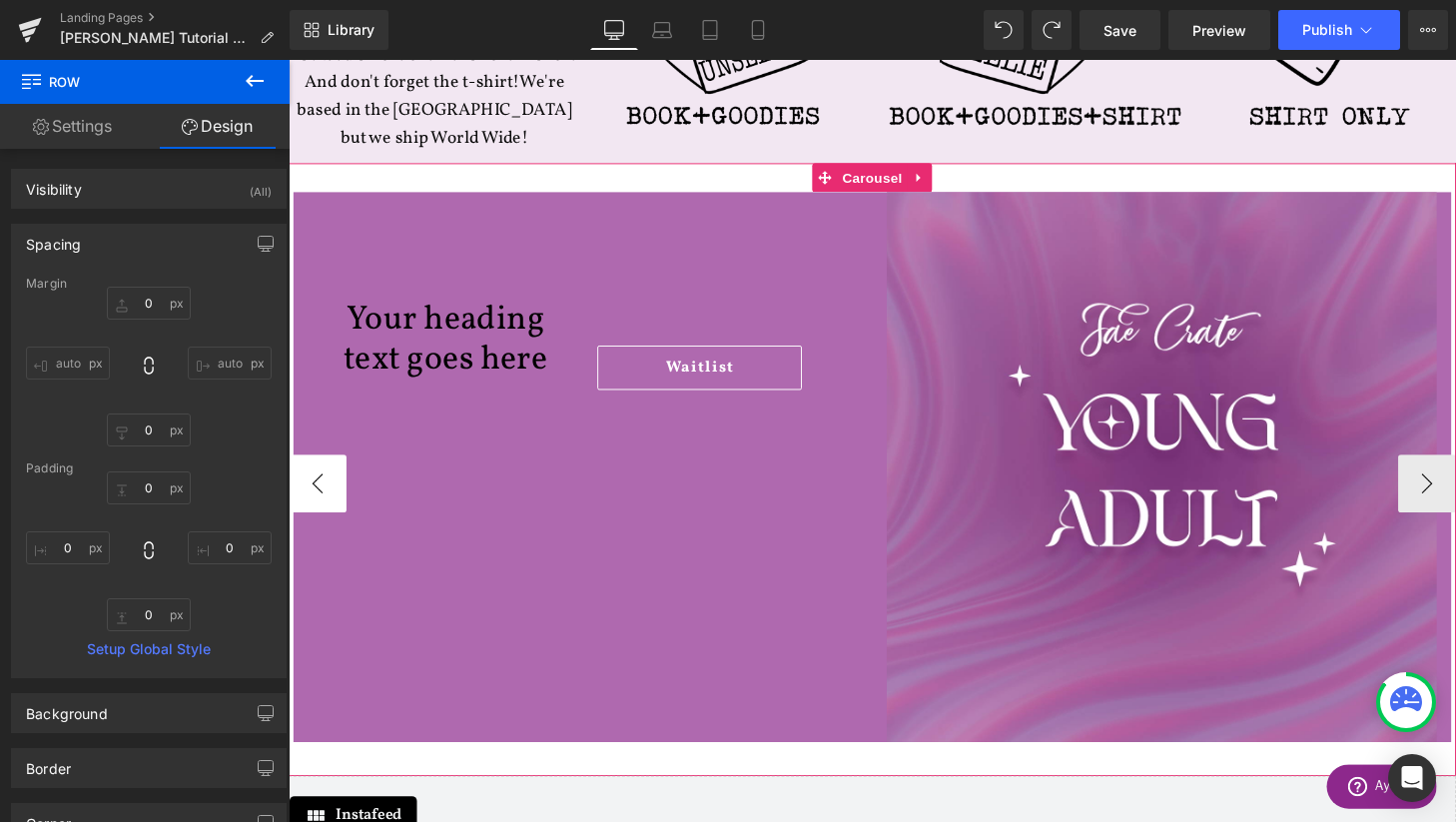click on "‹" at bounding box center (319, 498) 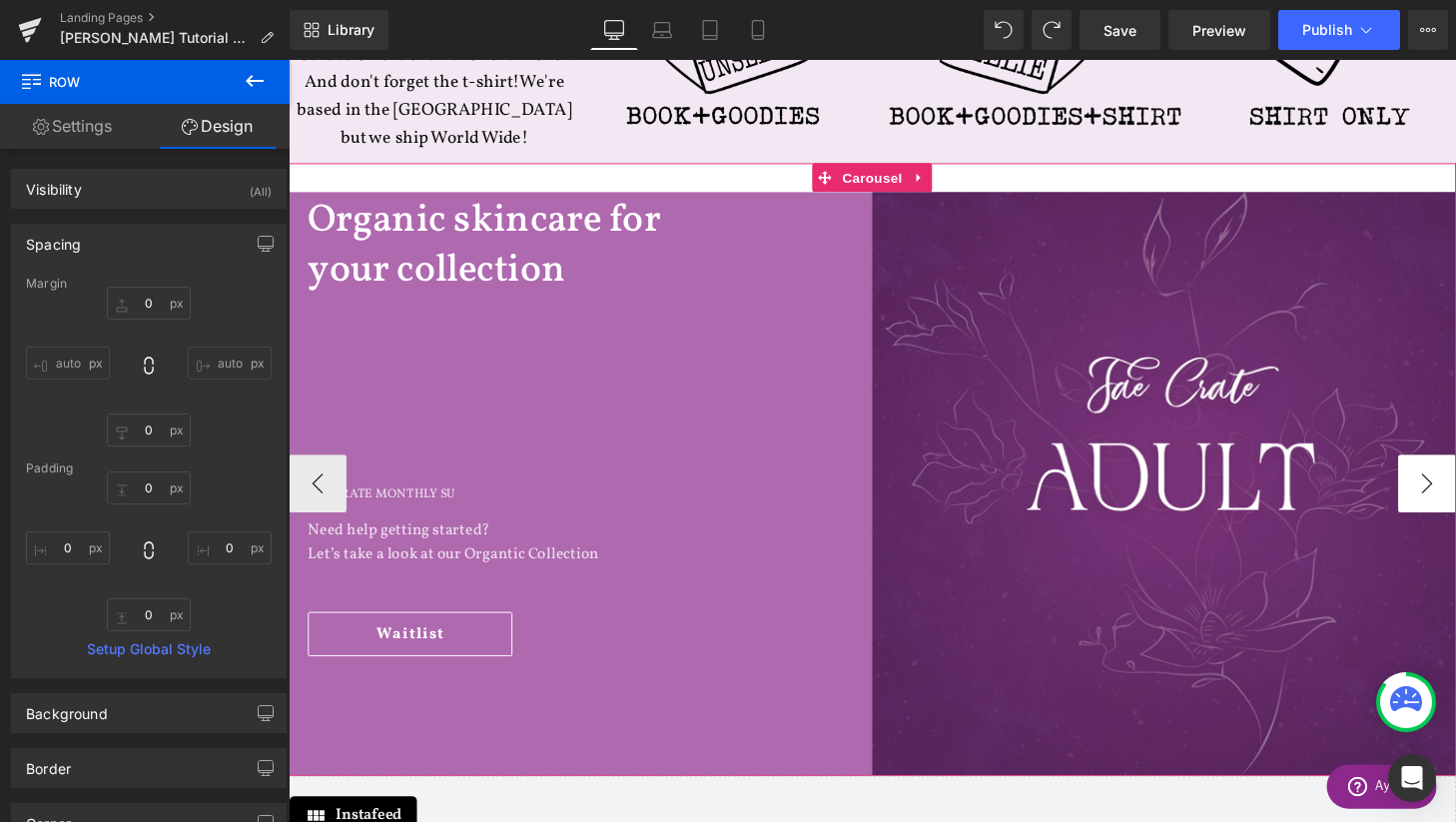 click on "›" at bounding box center [1467, 498] 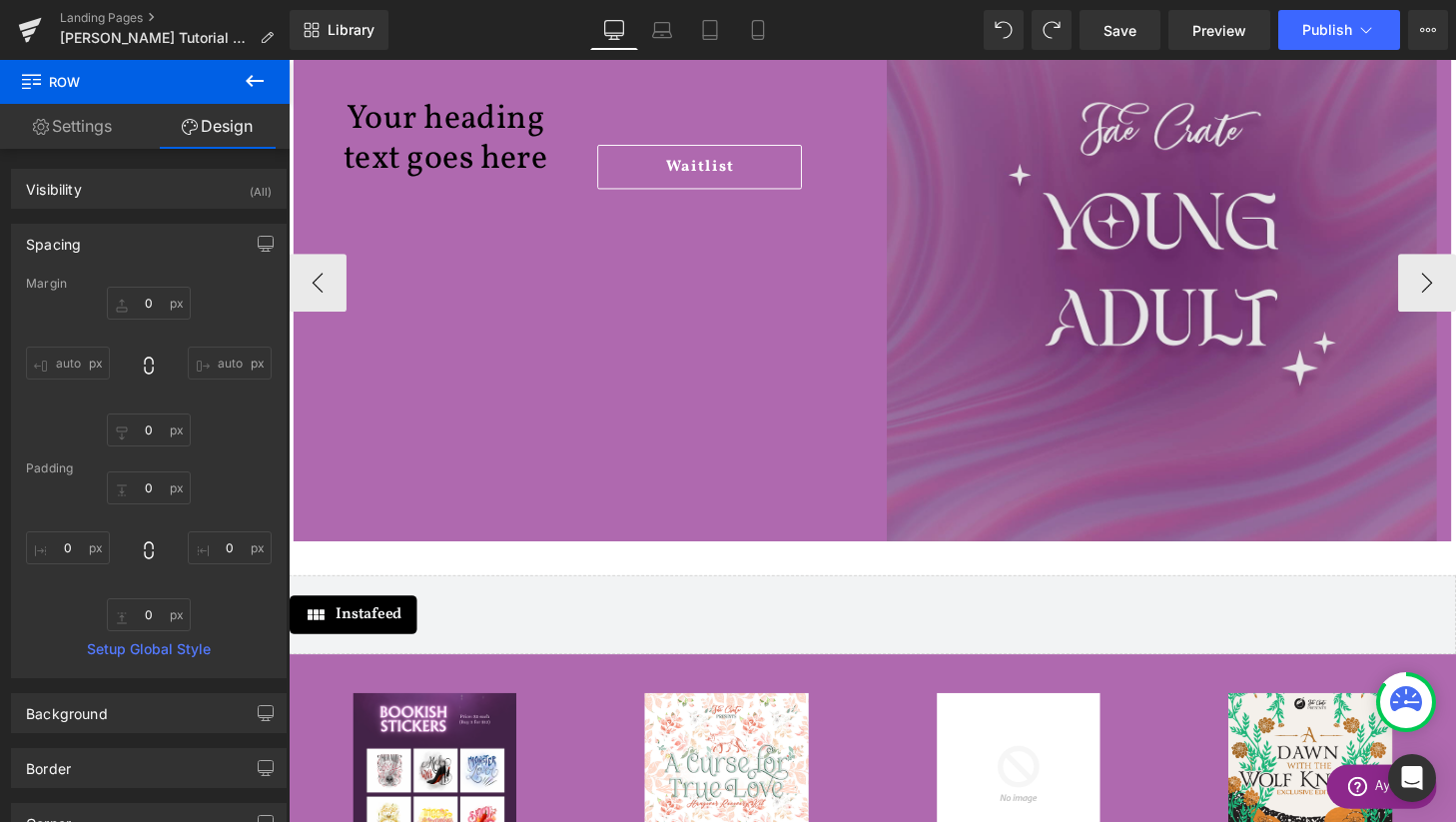scroll, scrollTop: 1239, scrollLeft: 0, axis: vertical 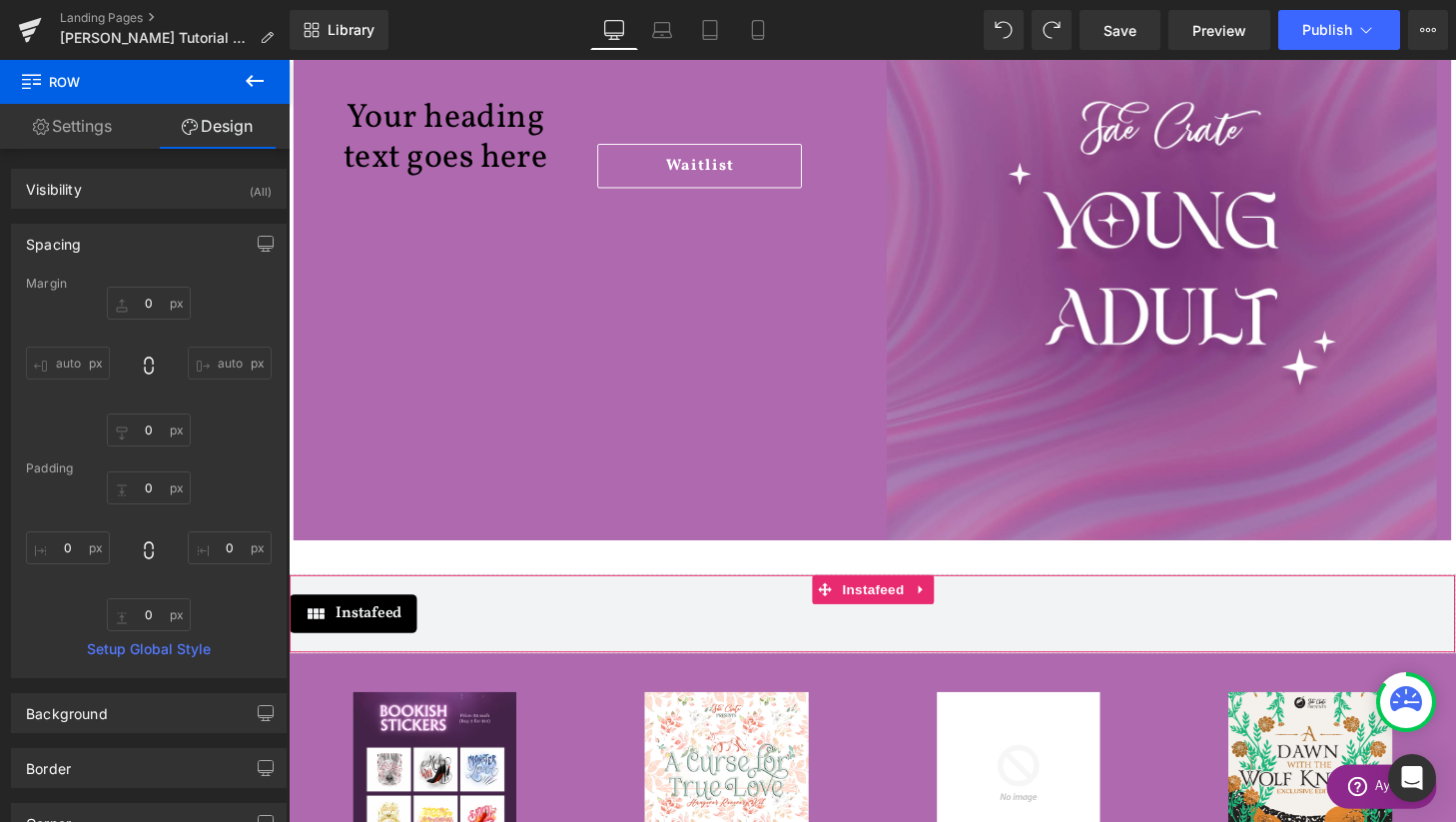 click on "Instafeed" at bounding box center (893, 633) 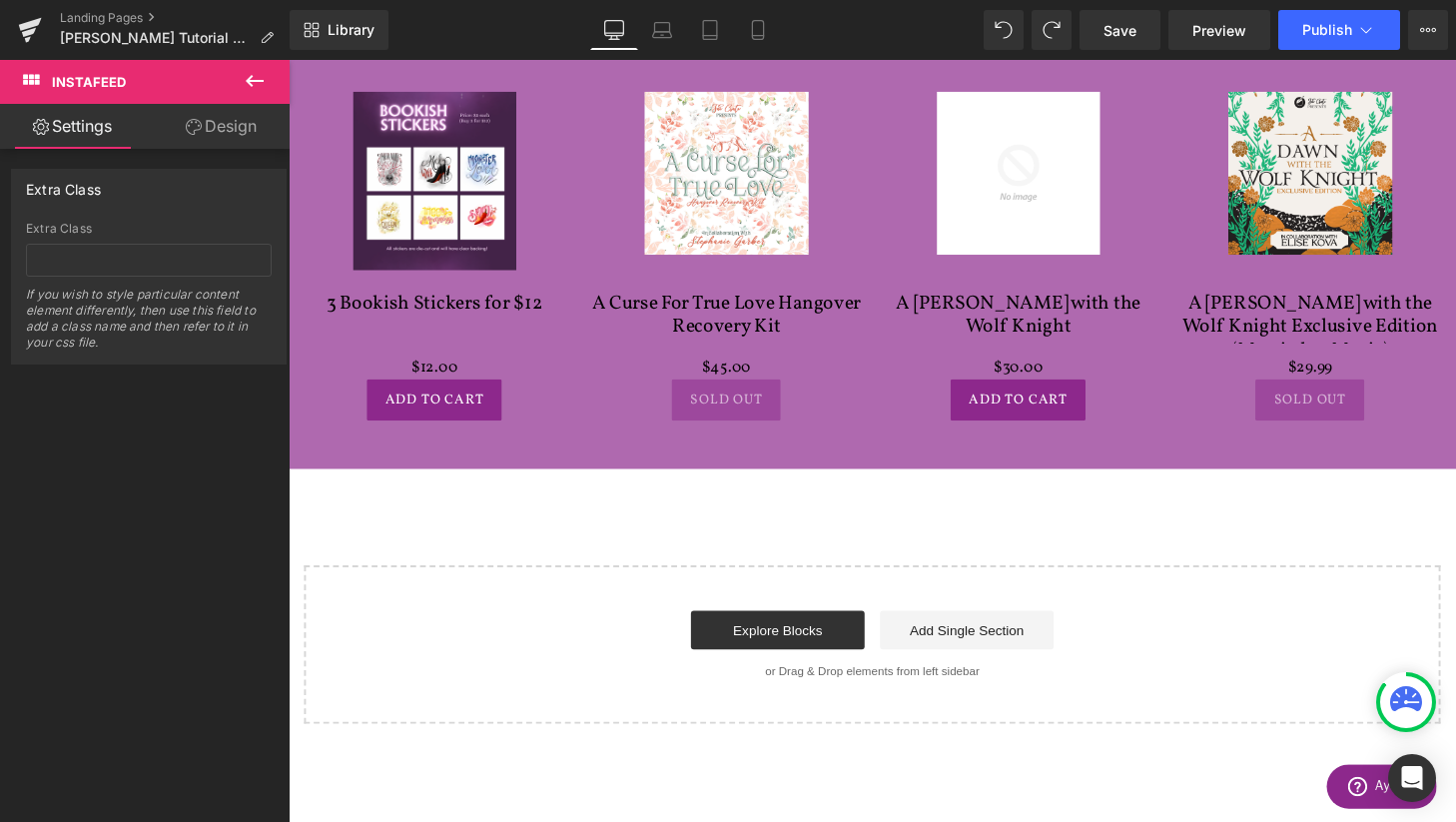 scroll, scrollTop: 2029, scrollLeft: 0, axis: vertical 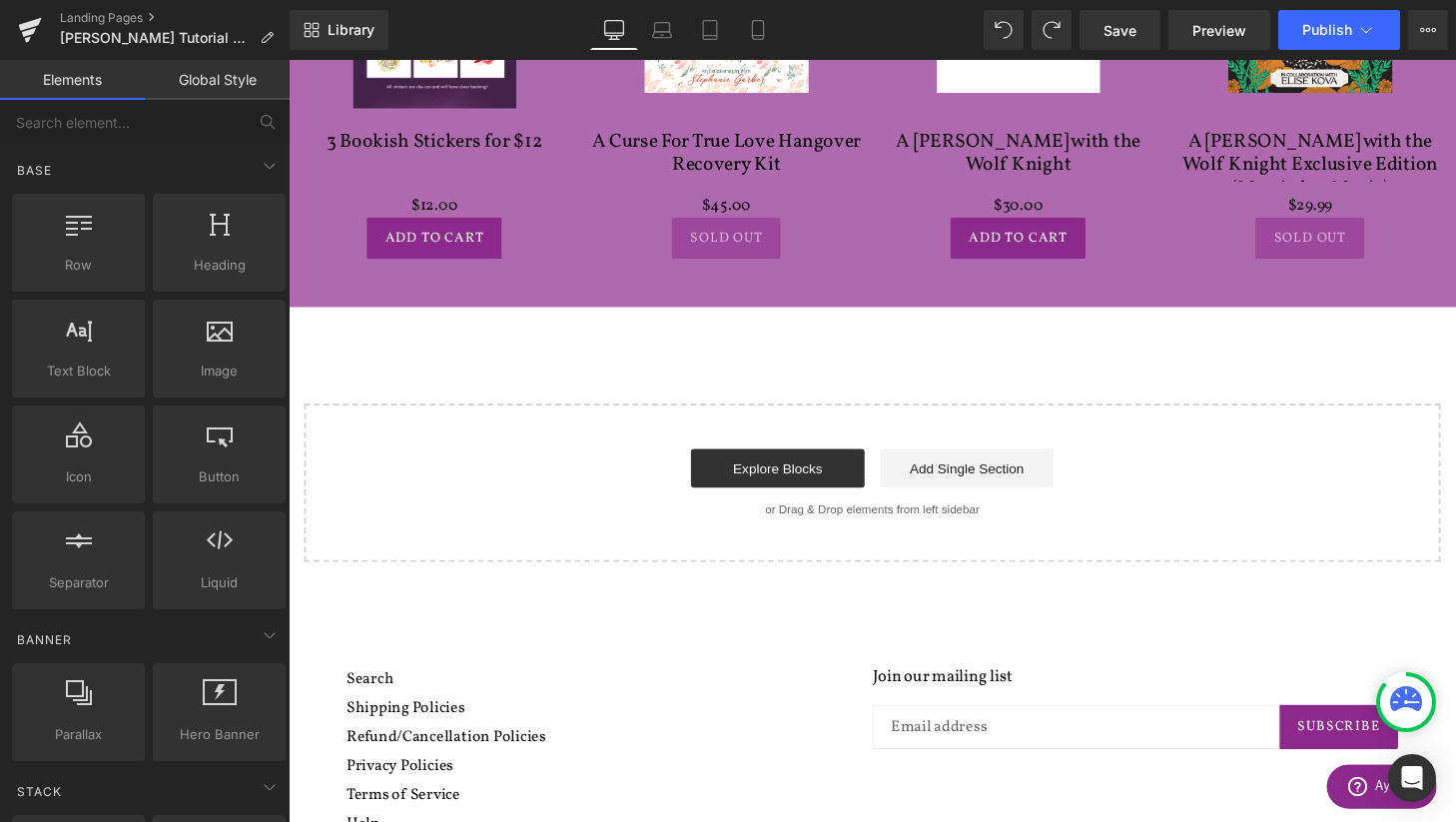 click on "Search" at bounding box center (620, 704) 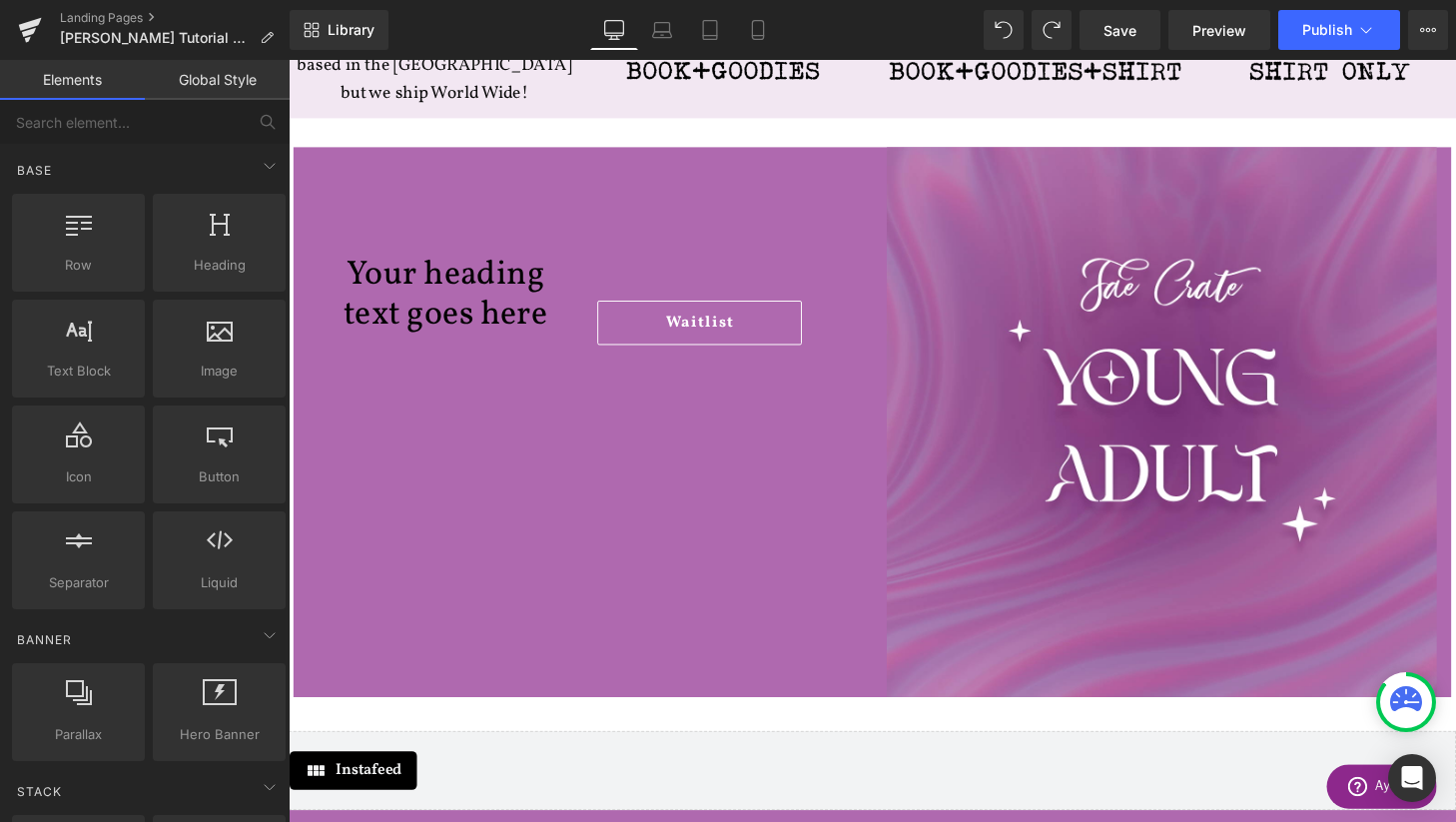 scroll, scrollTop: 924, scrollLeft: 0, axis: vertical 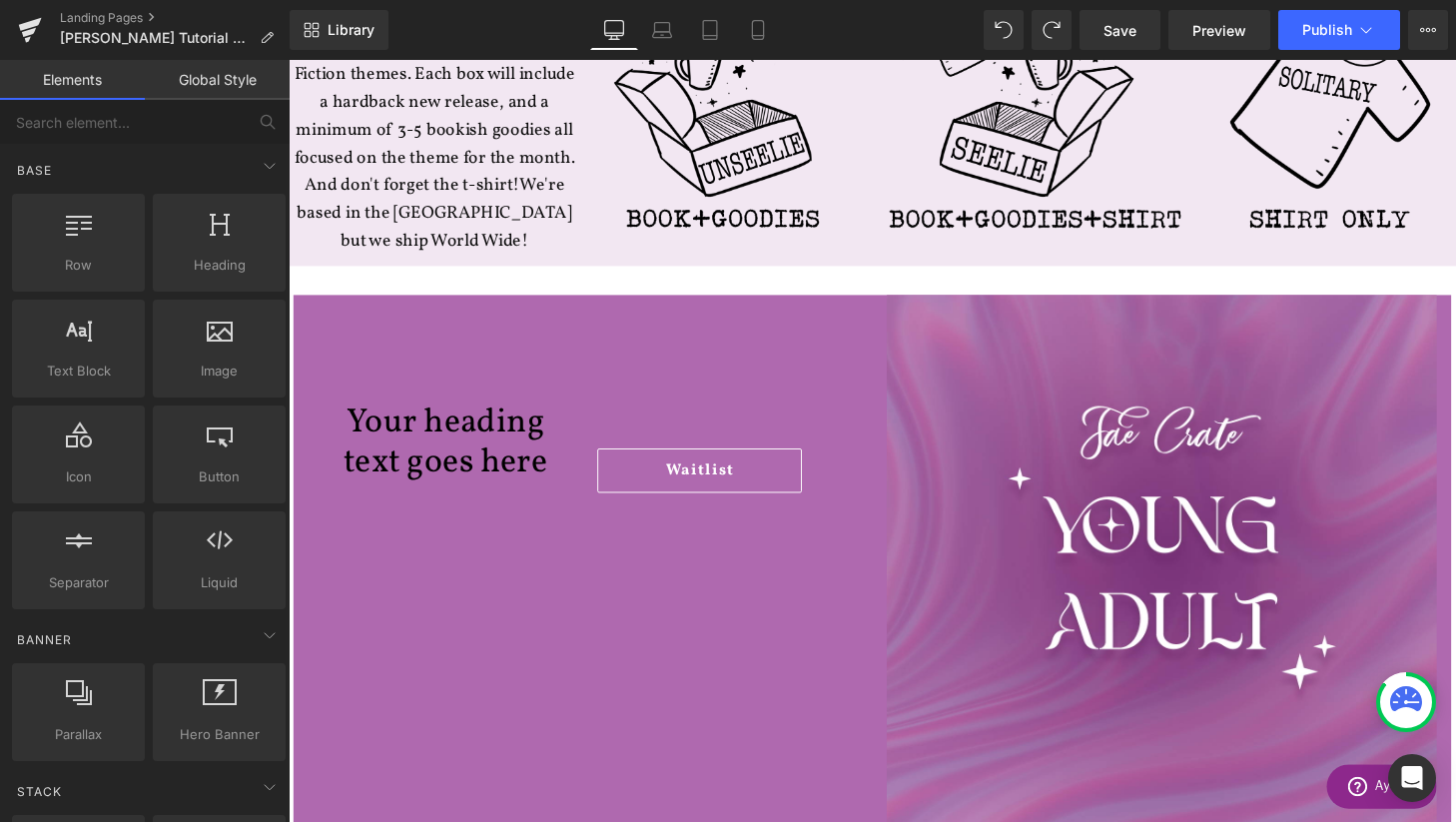 click on "Global Style" at bounding box center [217, 80] 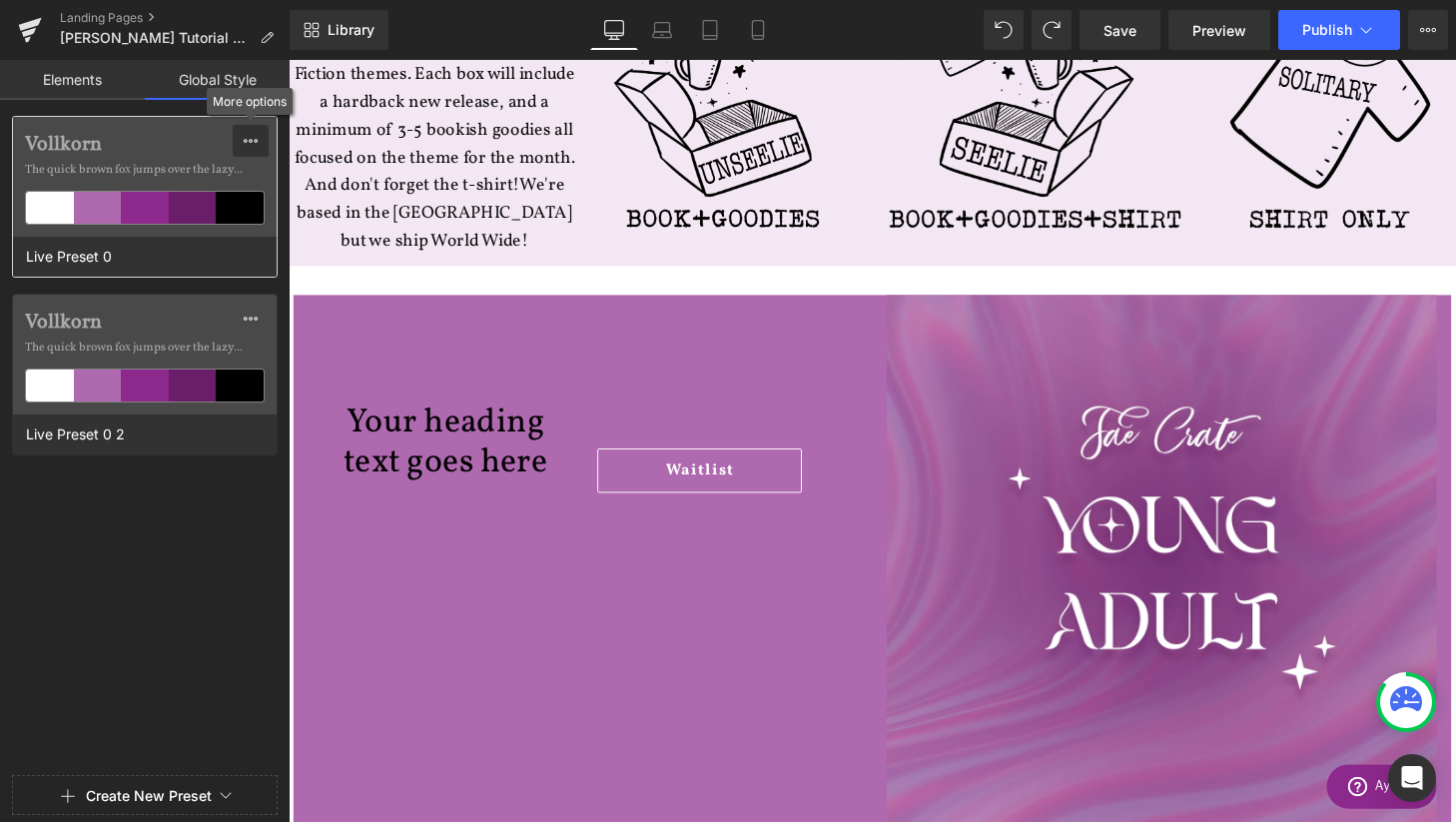 click at bounding box center [251, 141] 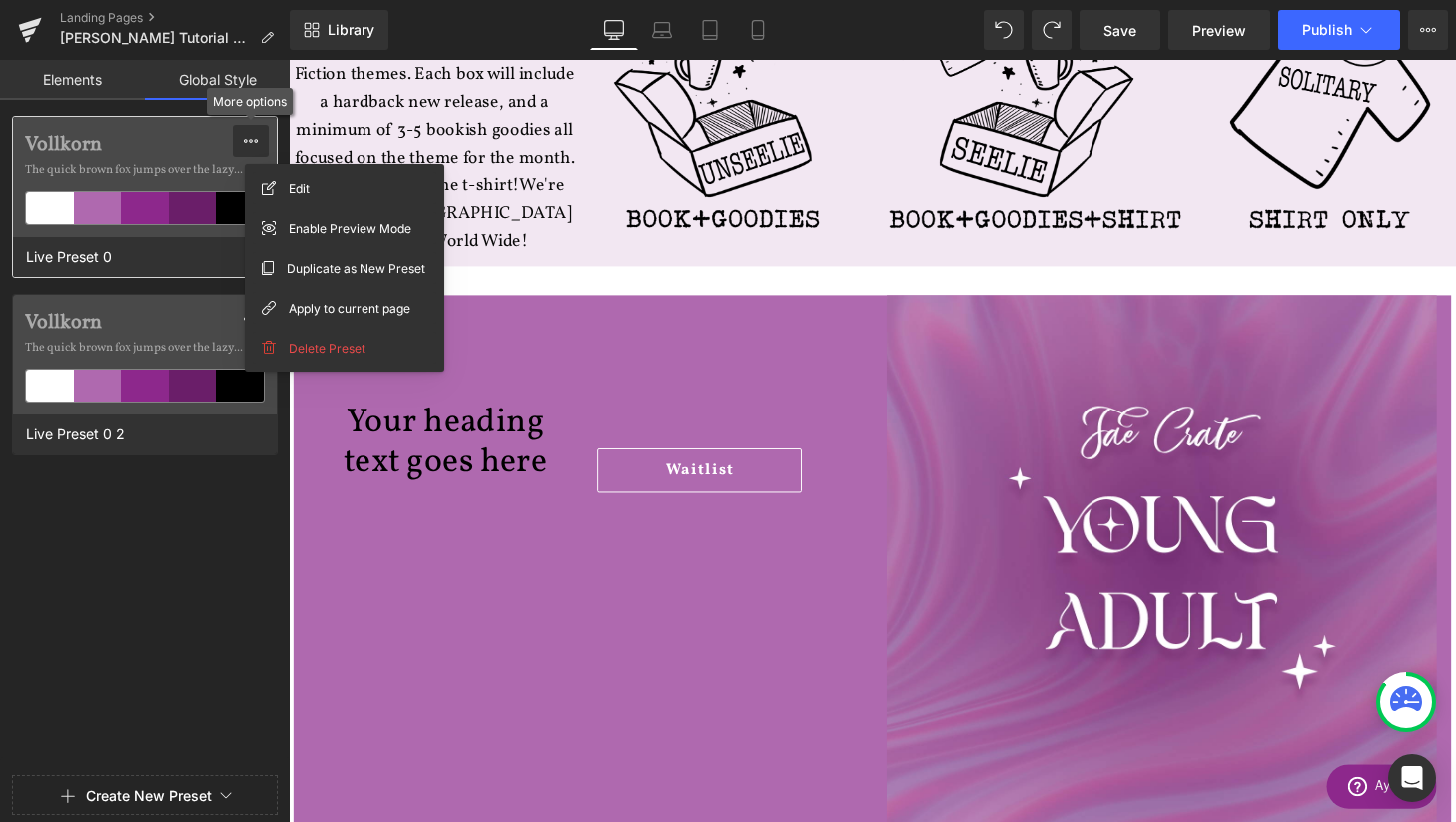 click at bounding box center [251, 141] 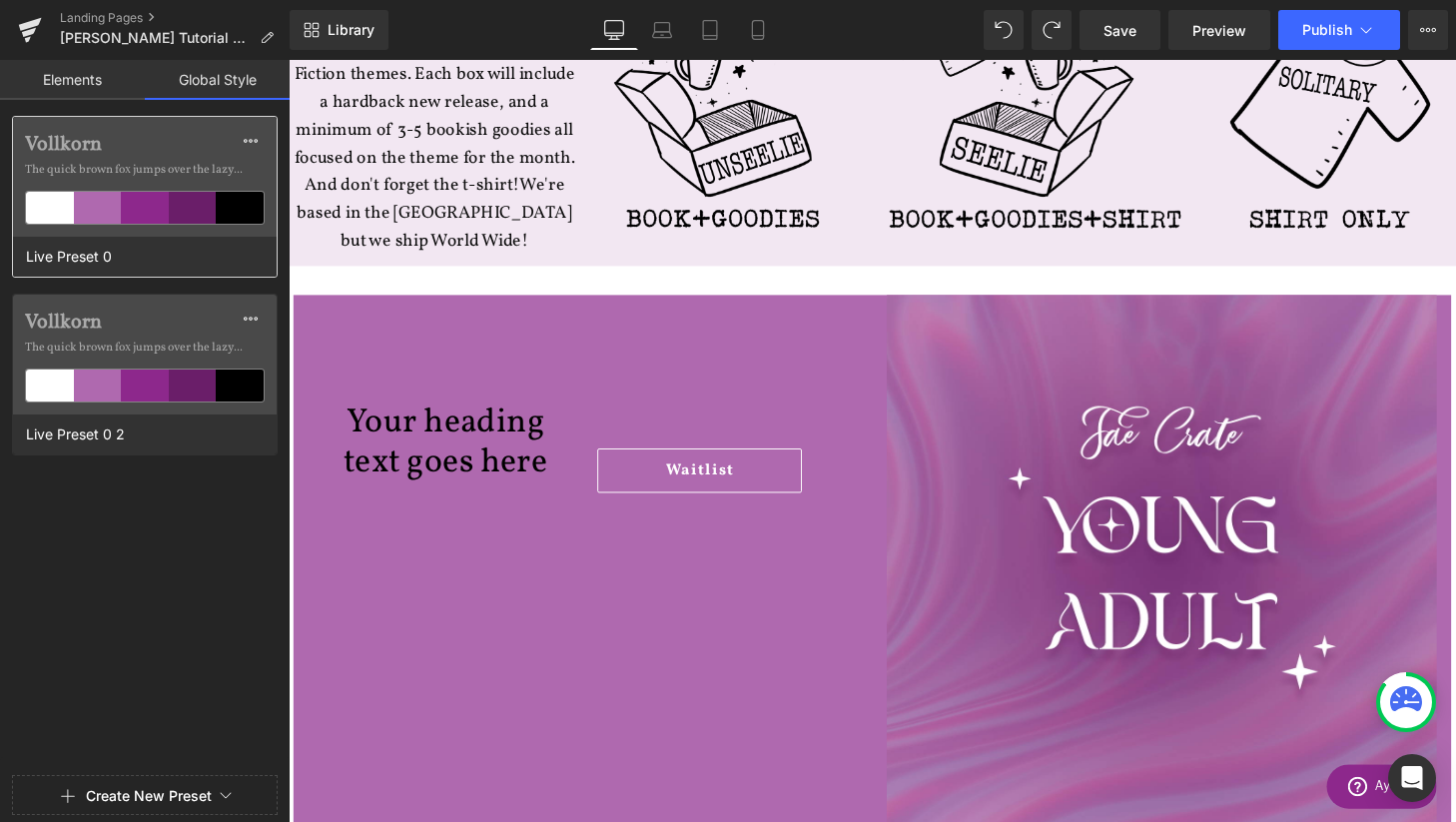 click on "The quick brown fox jumps over the lazy..." at bounding box center (145, 170) 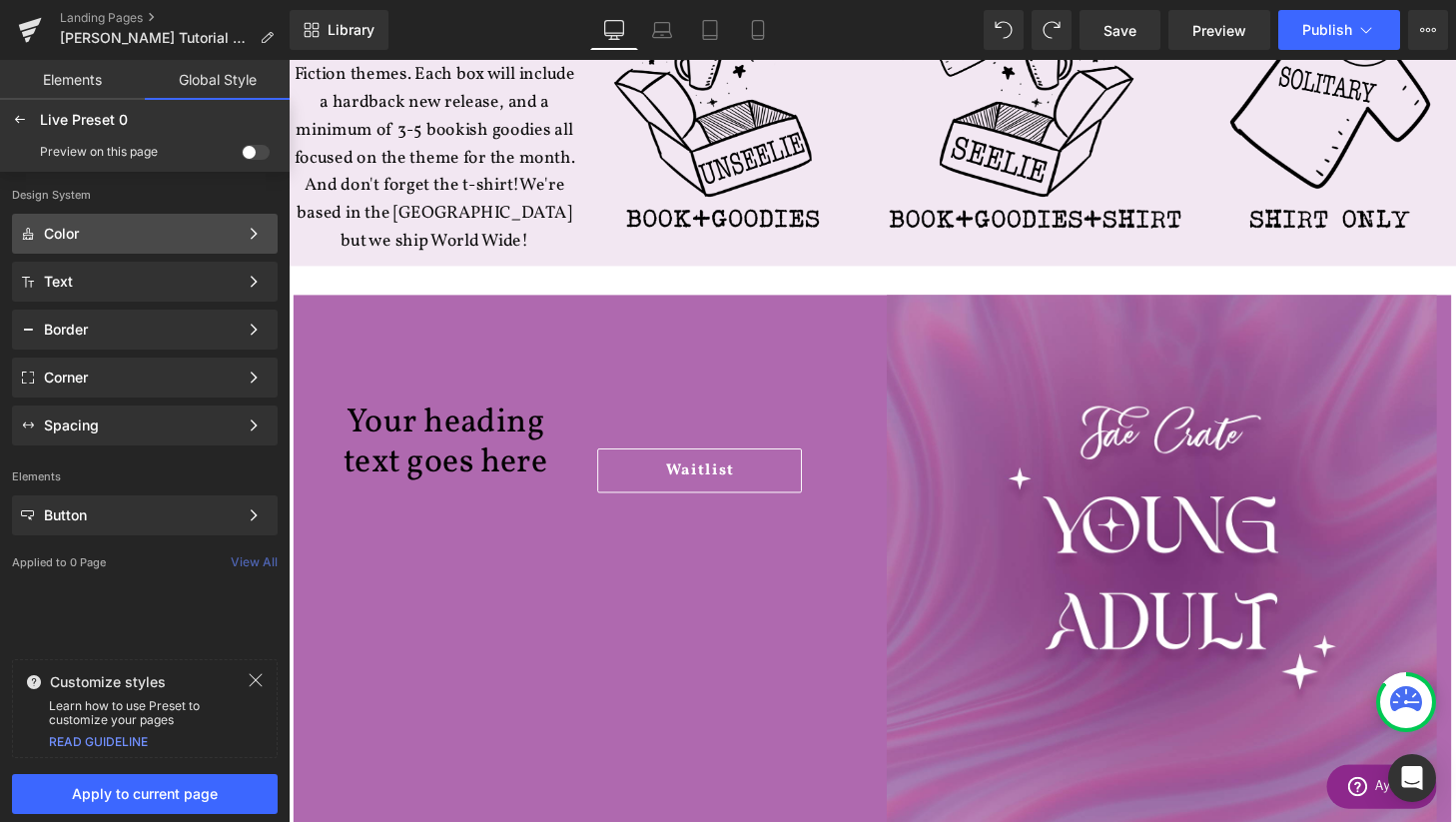 click on "Color Color Style Define a color palette and apply it to your pages 1 of 3 Next" 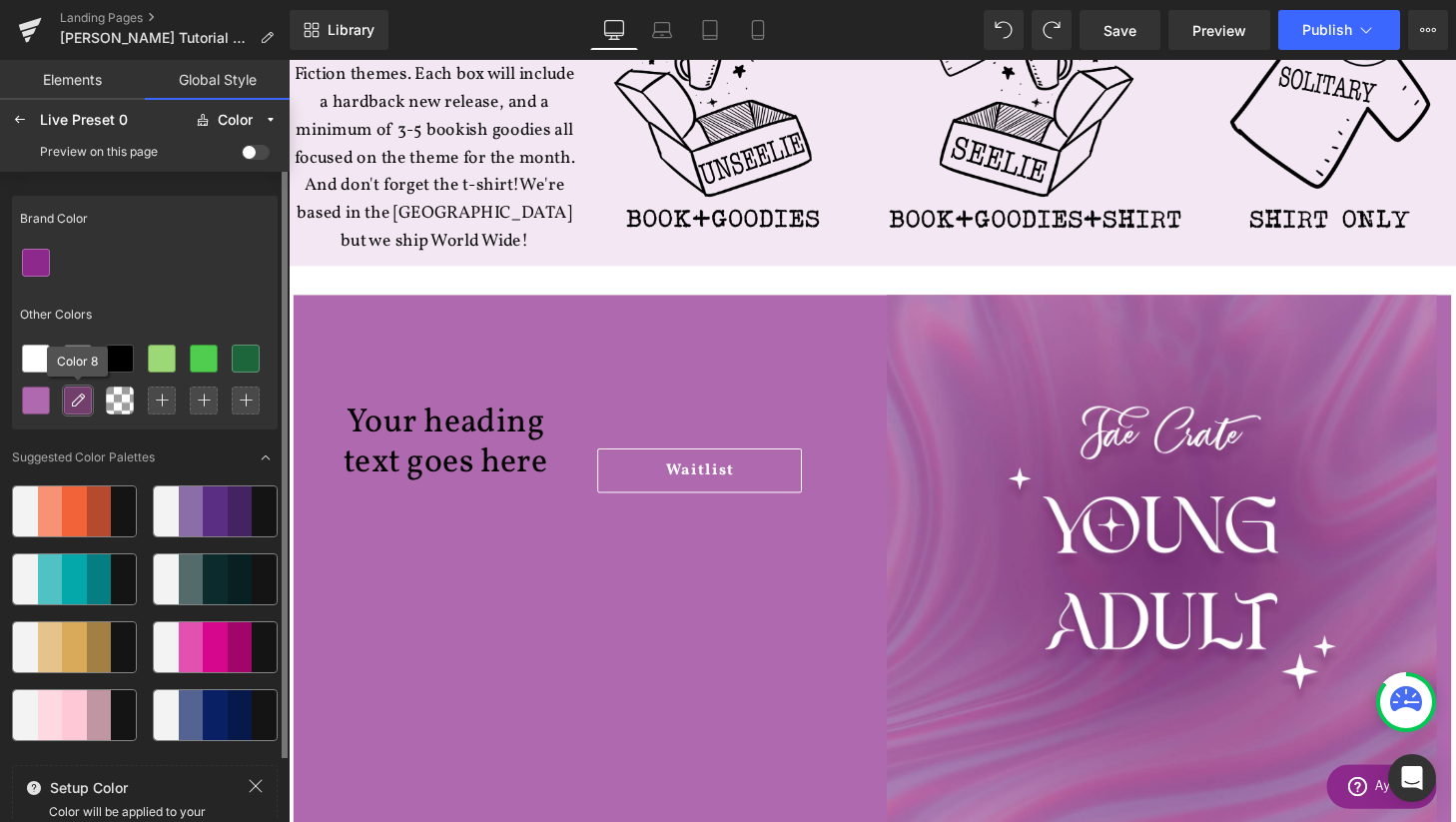 click at bounding box center [78, 401] 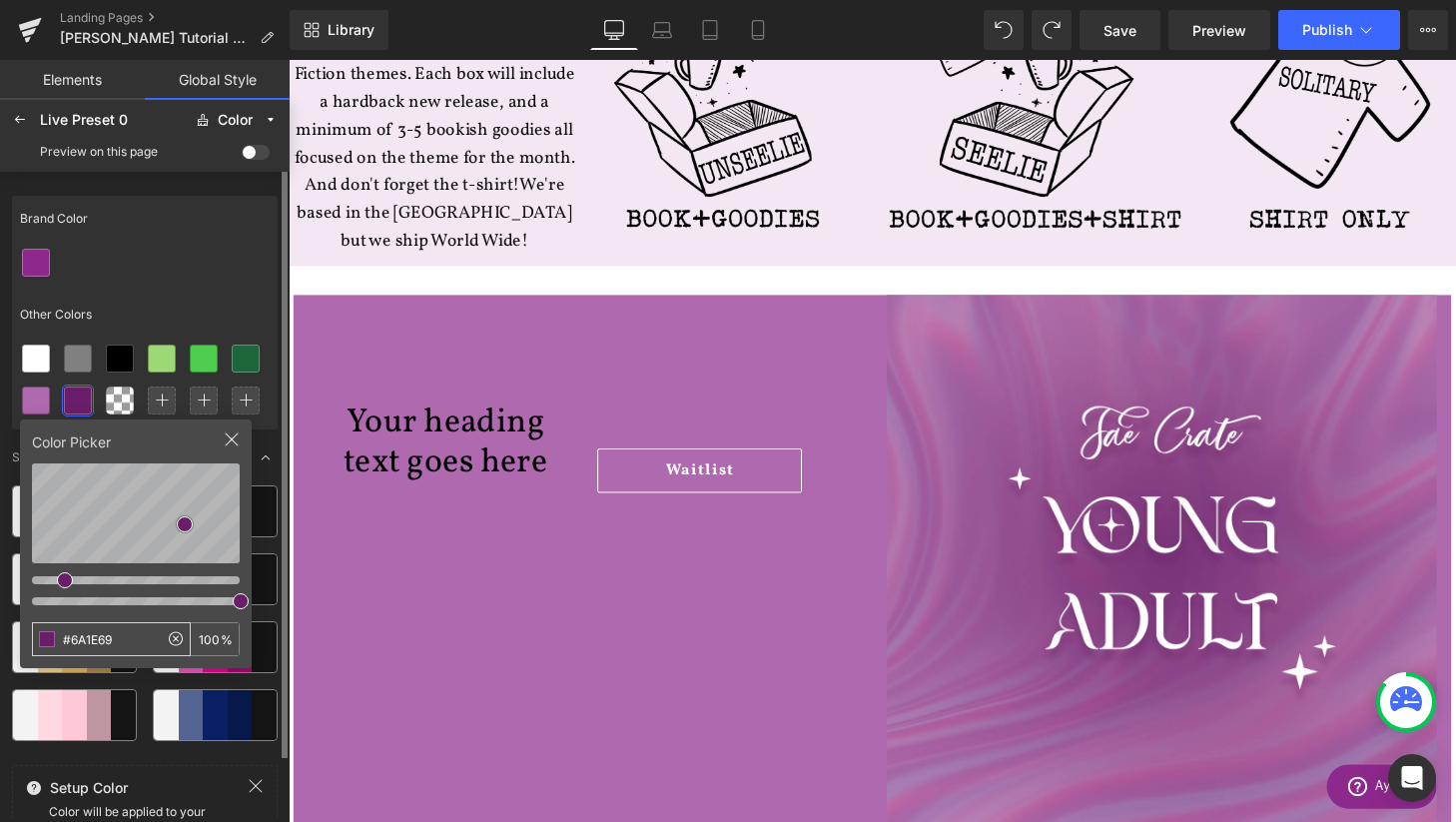 drag, startPoint x: 122, startPoint y: 644, endPoint x: 60, endPoint y: 644, distance: 62 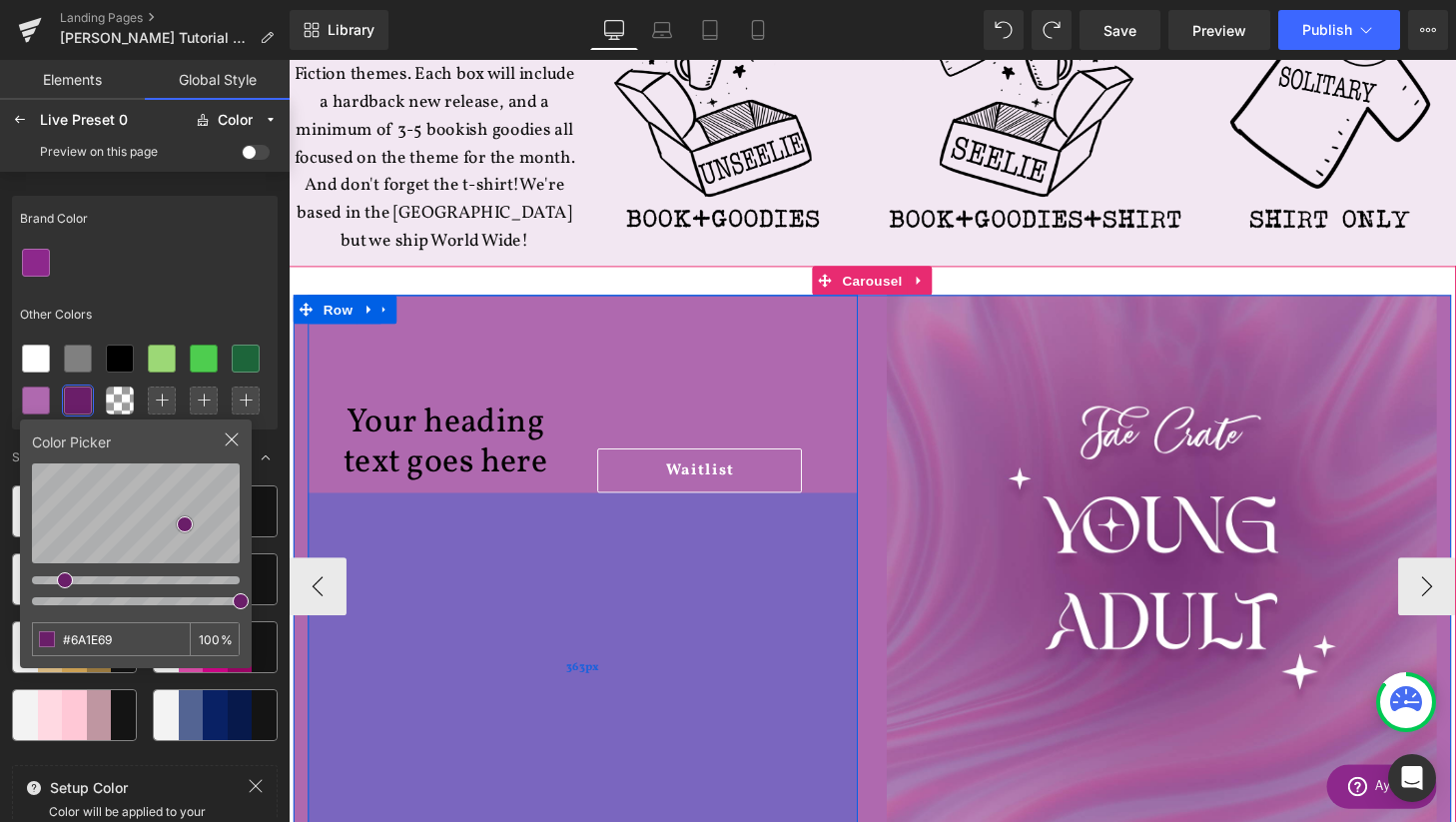 click on "363px" at bounding box center [593, 689] 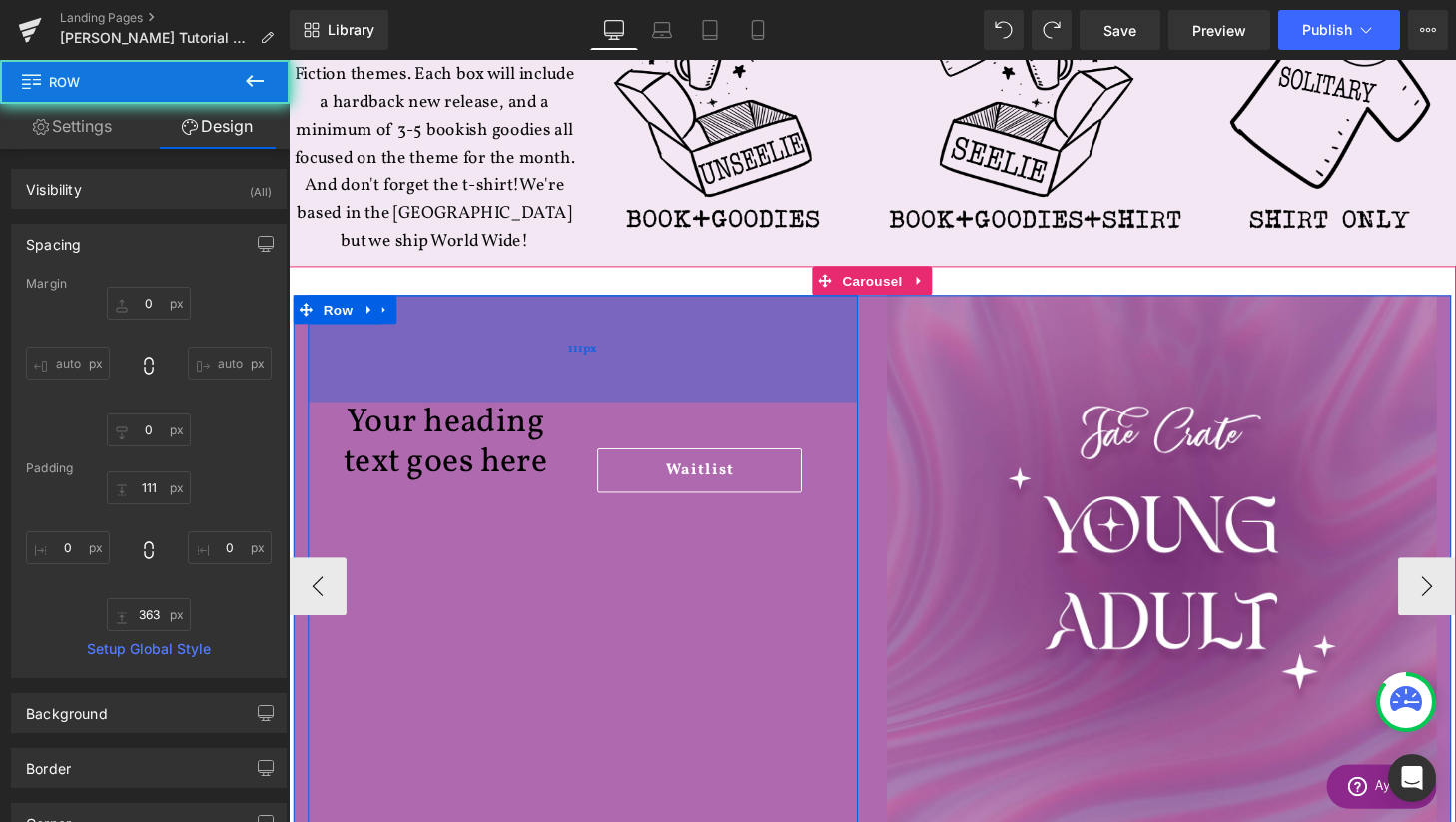 click on "111px" at bounding box center [593, 359] 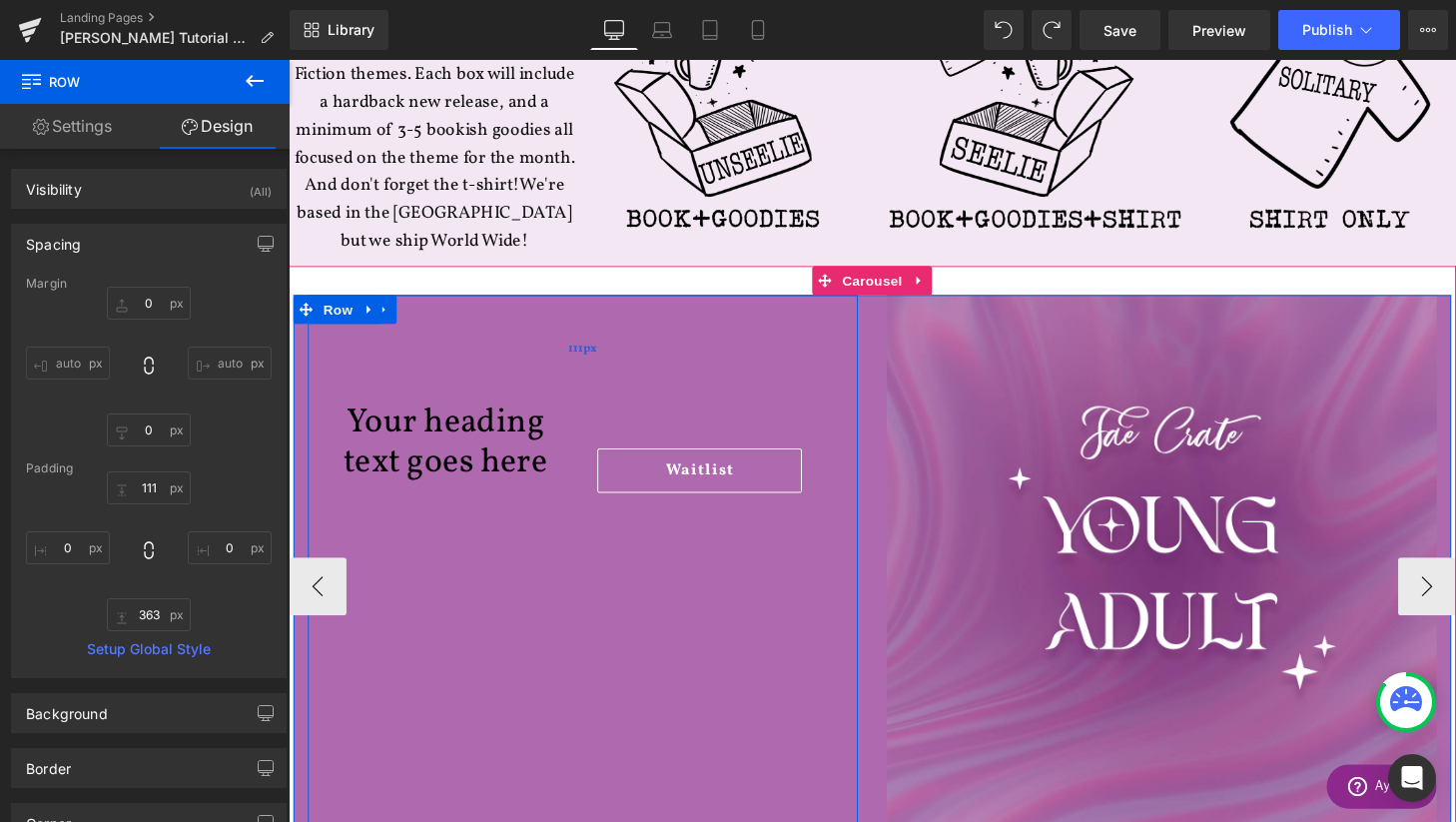 click on "111px" at bounding box center [593, 359] 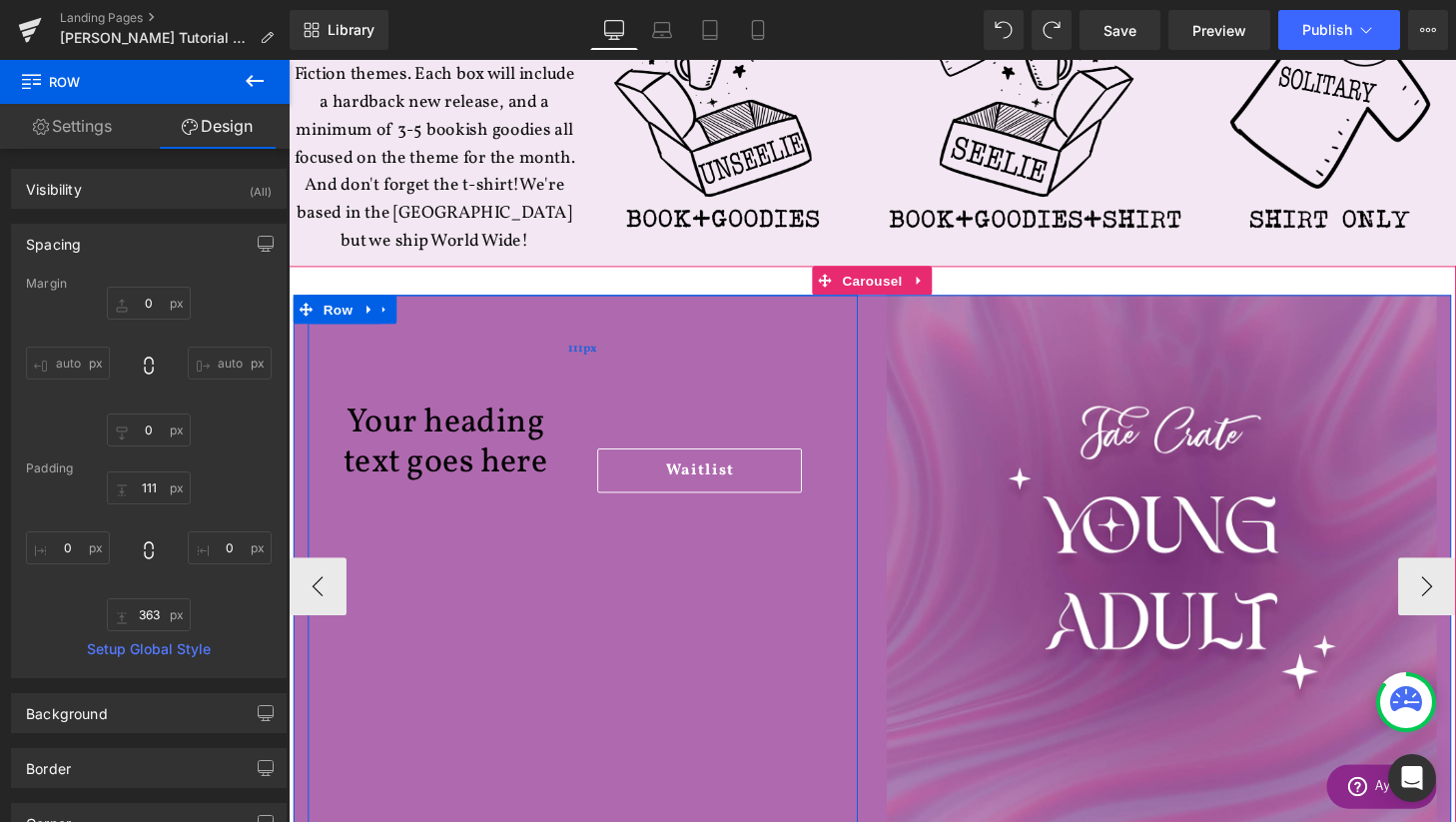 click on "111px" at bounding box center (593, 359) 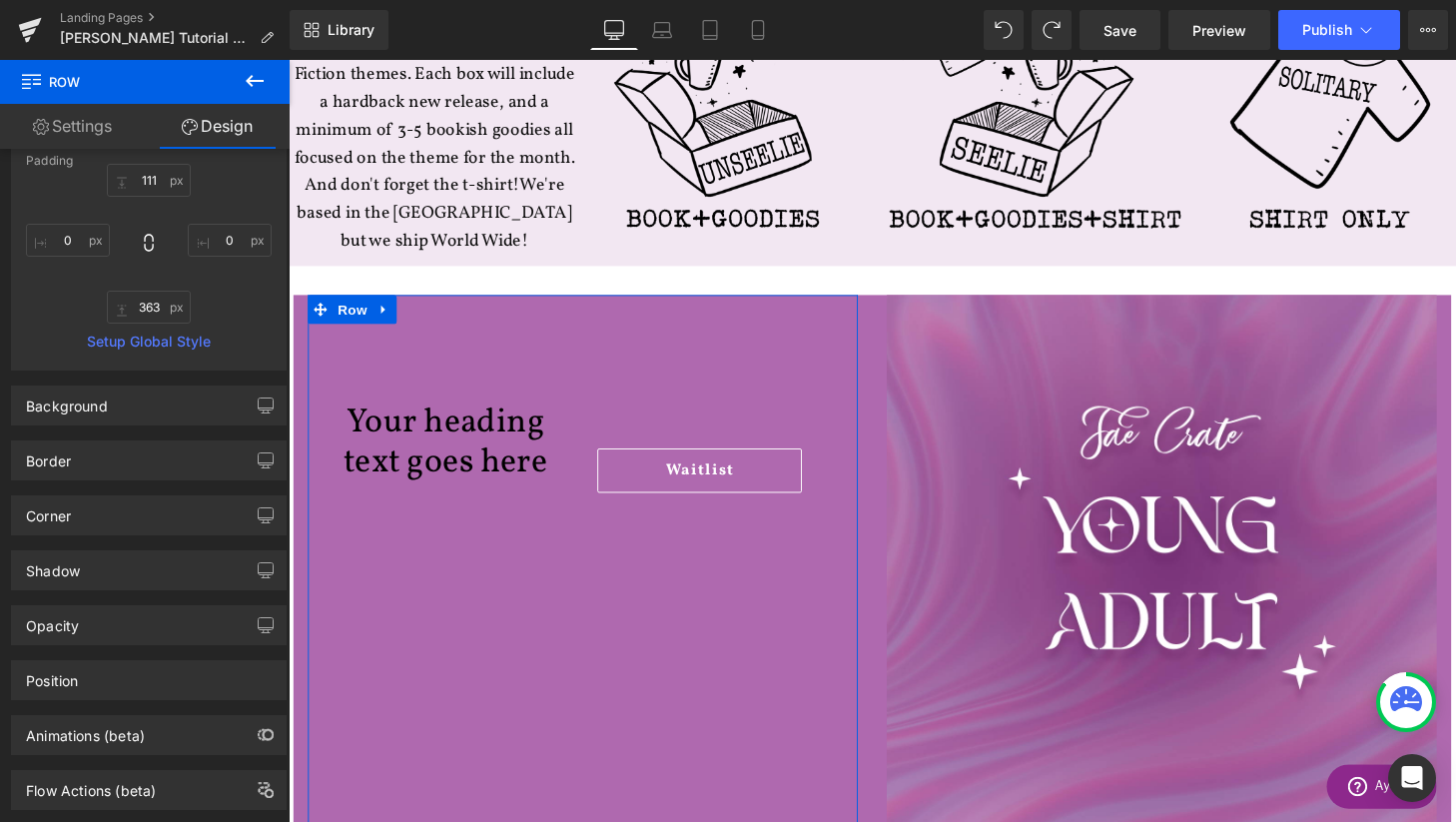 scroll, scrollTop: 353, scrollLeft: 0, axis: vertical 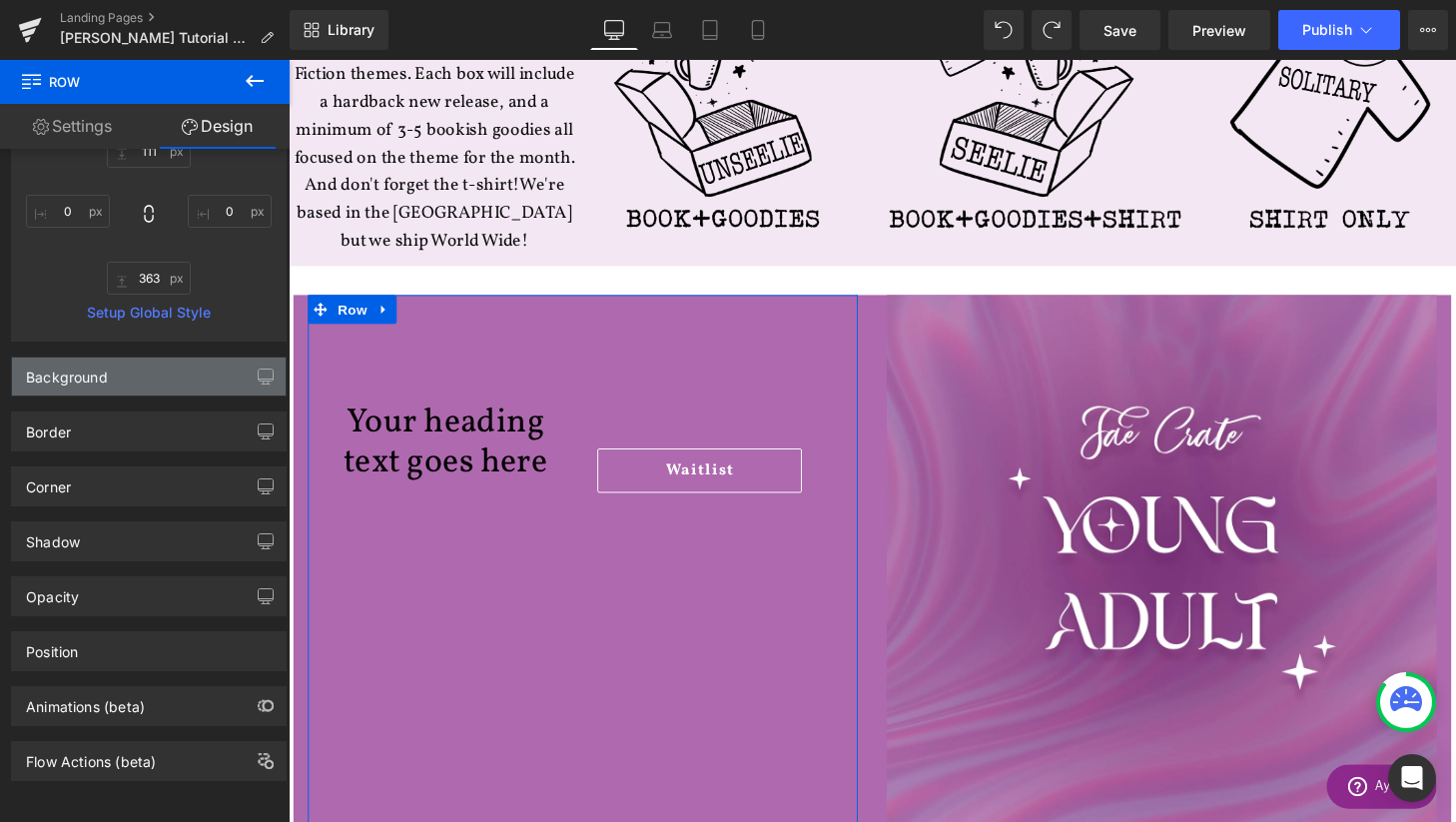 click on "Background" at bounding box center (149, 377) 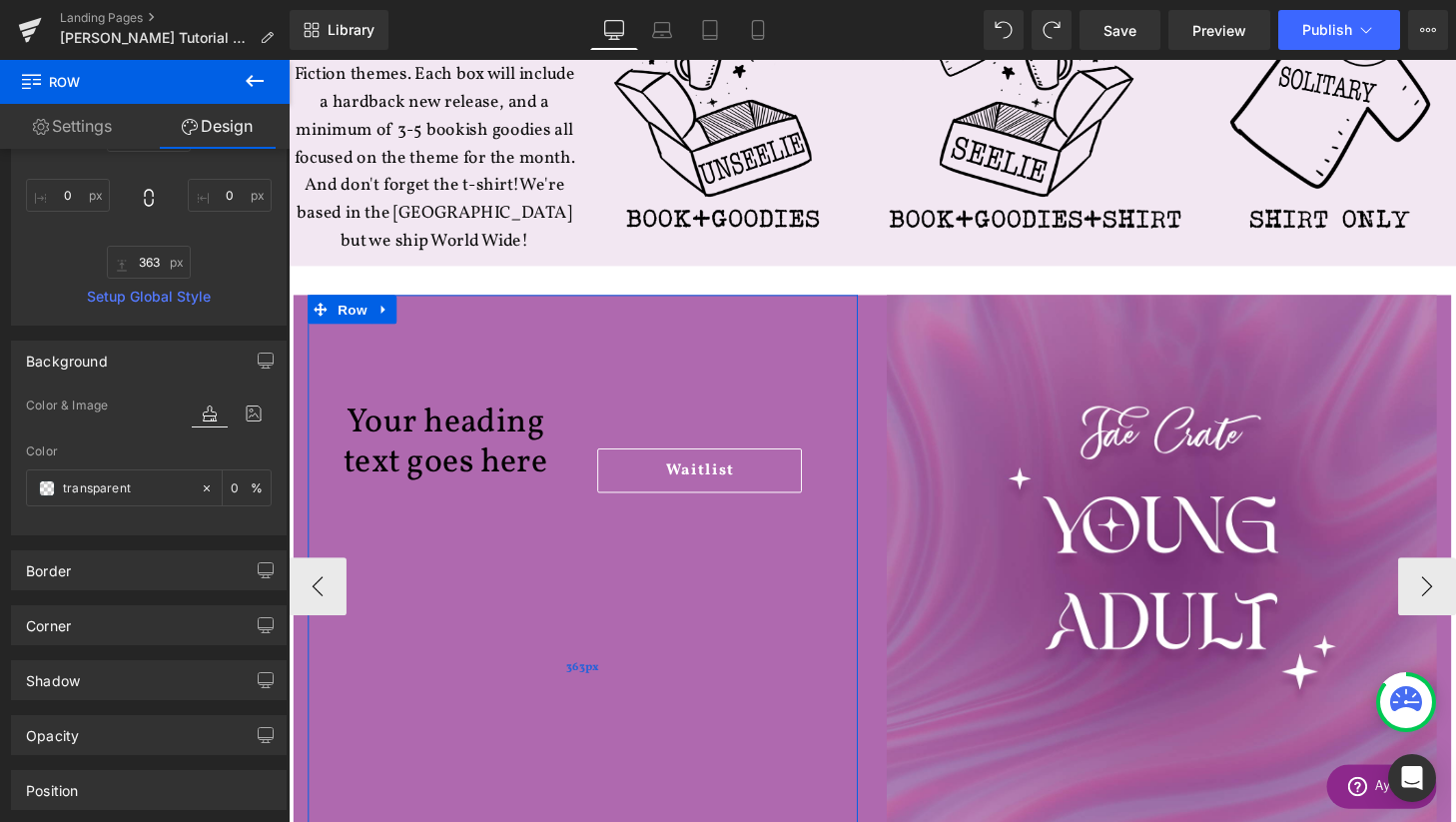 click on "363px" at bounding box center (593, 689) 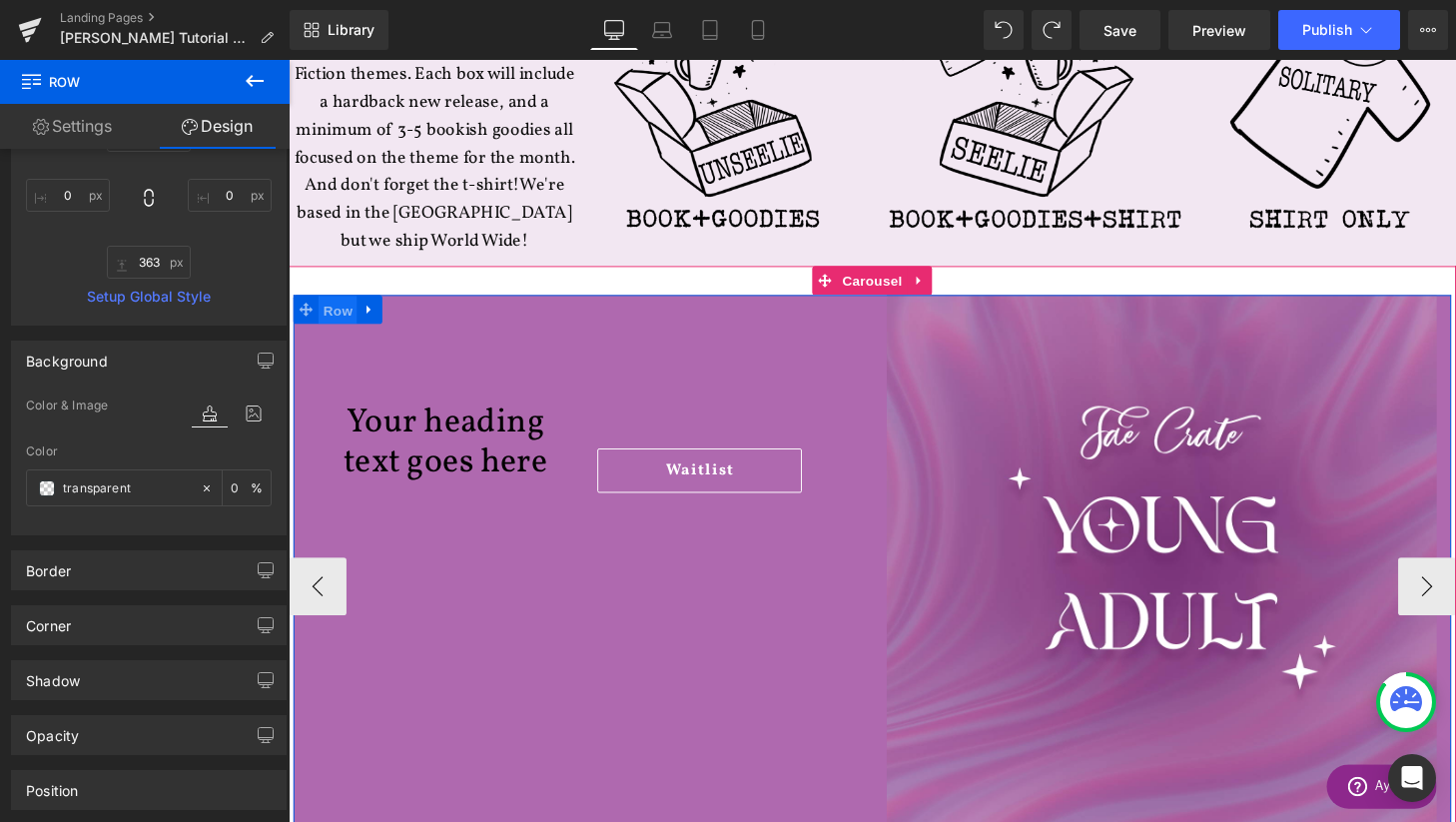 click on "Row" at bounding box center [340, 320] 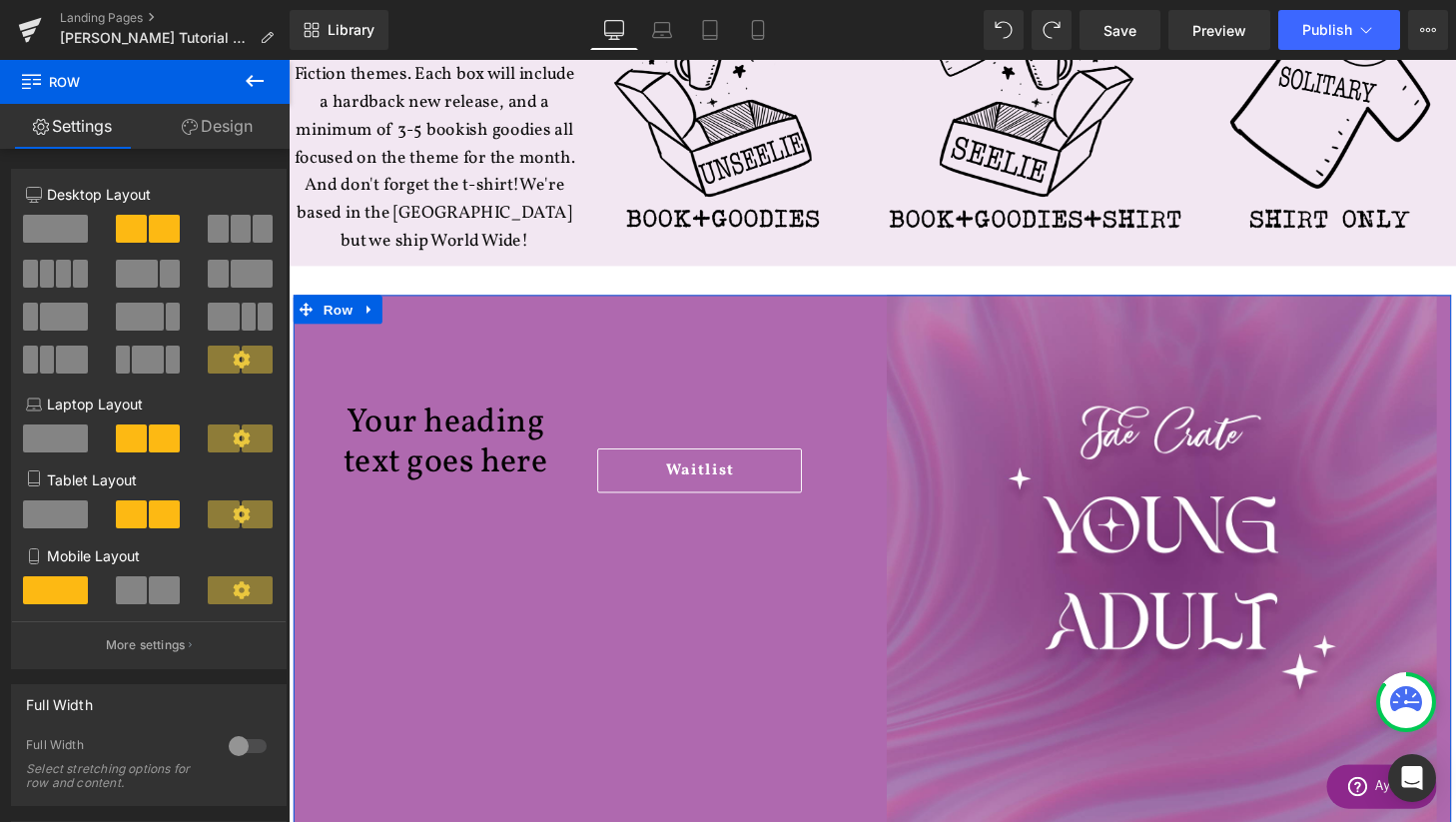 click on "Design" at bounding box center (217, 126) 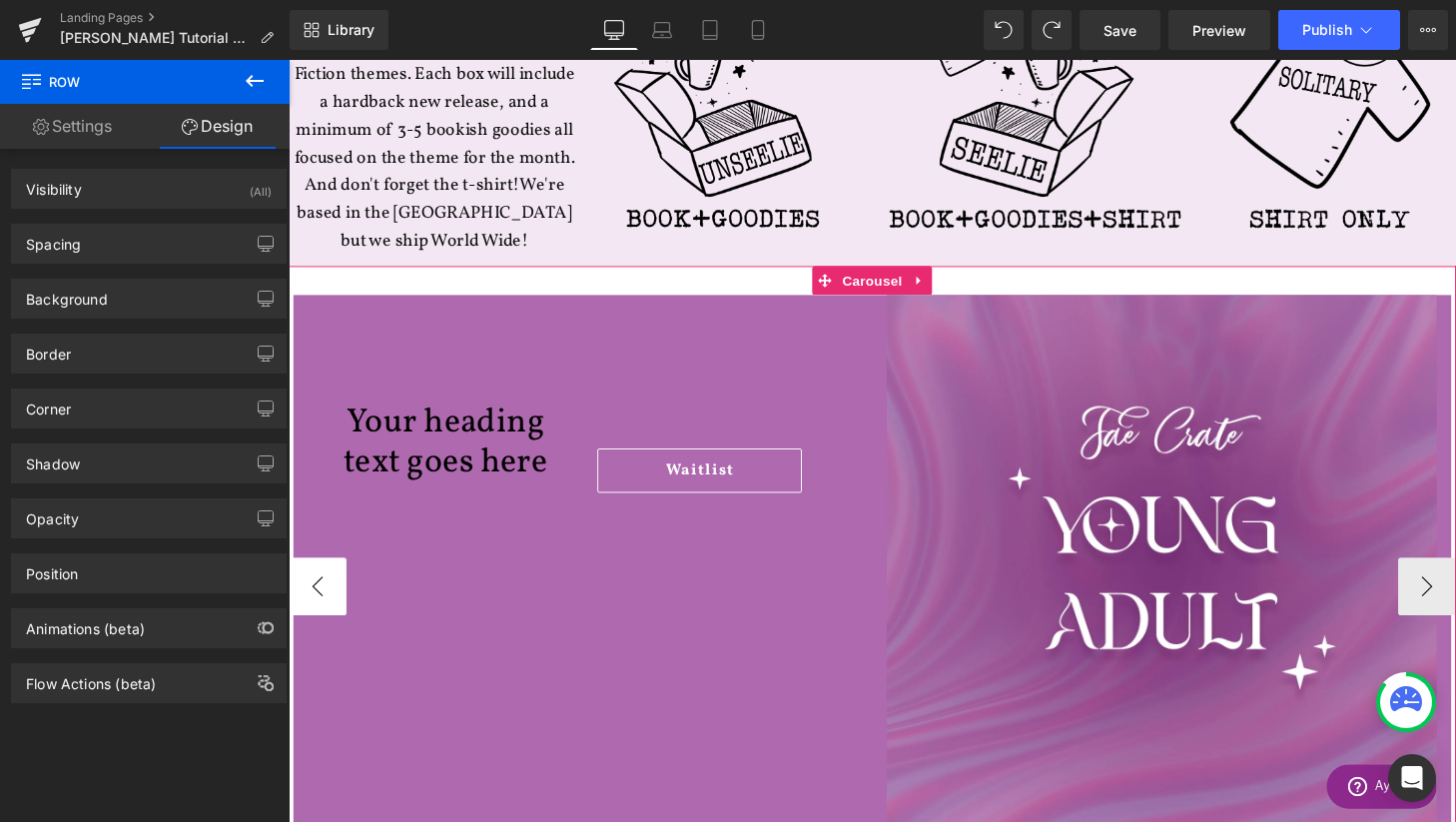 click on "‹" at bounding box center (319, 605) 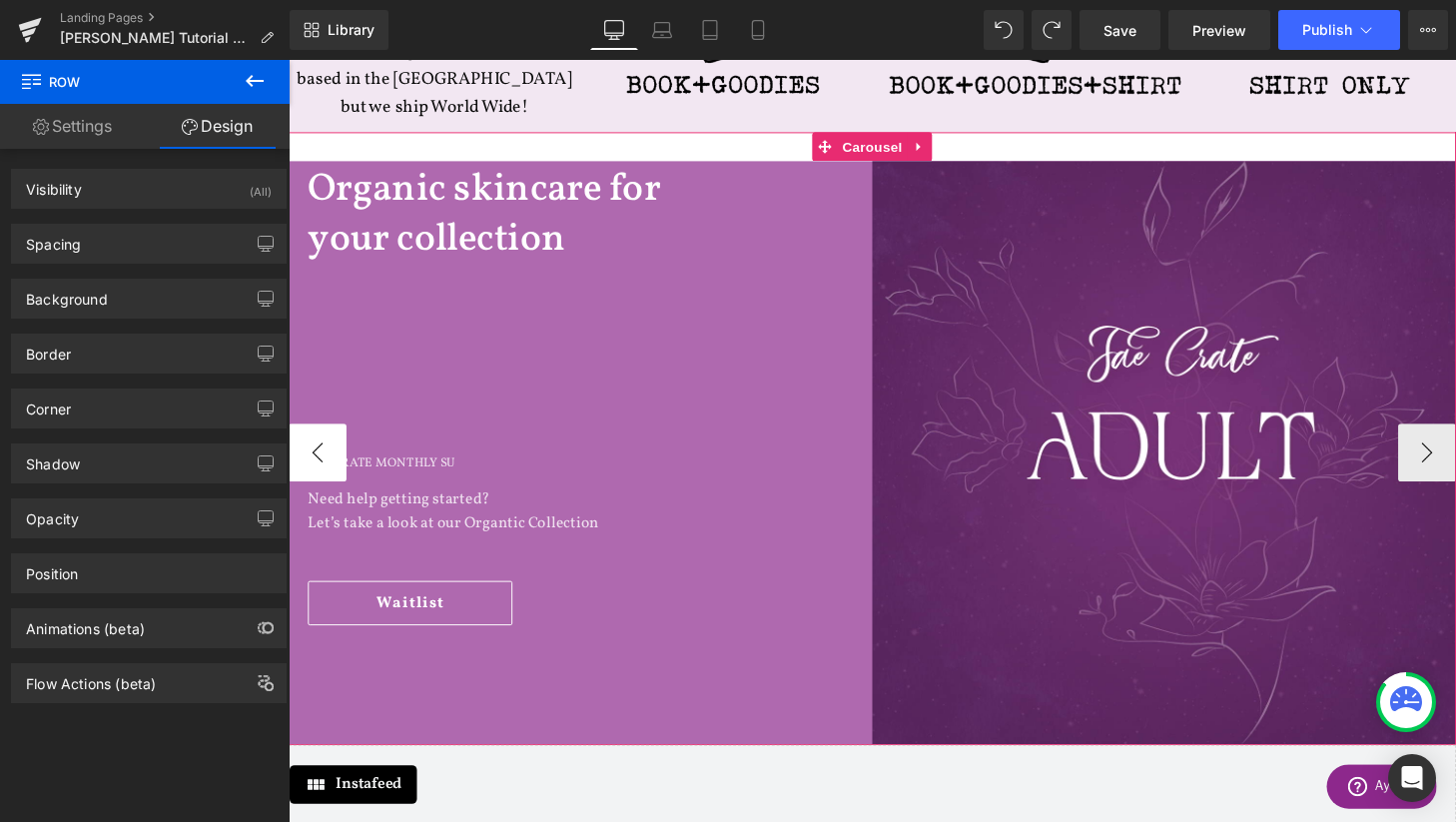 scroll, scrollTop: 1068, scrollLeft: 0, axis: vertical 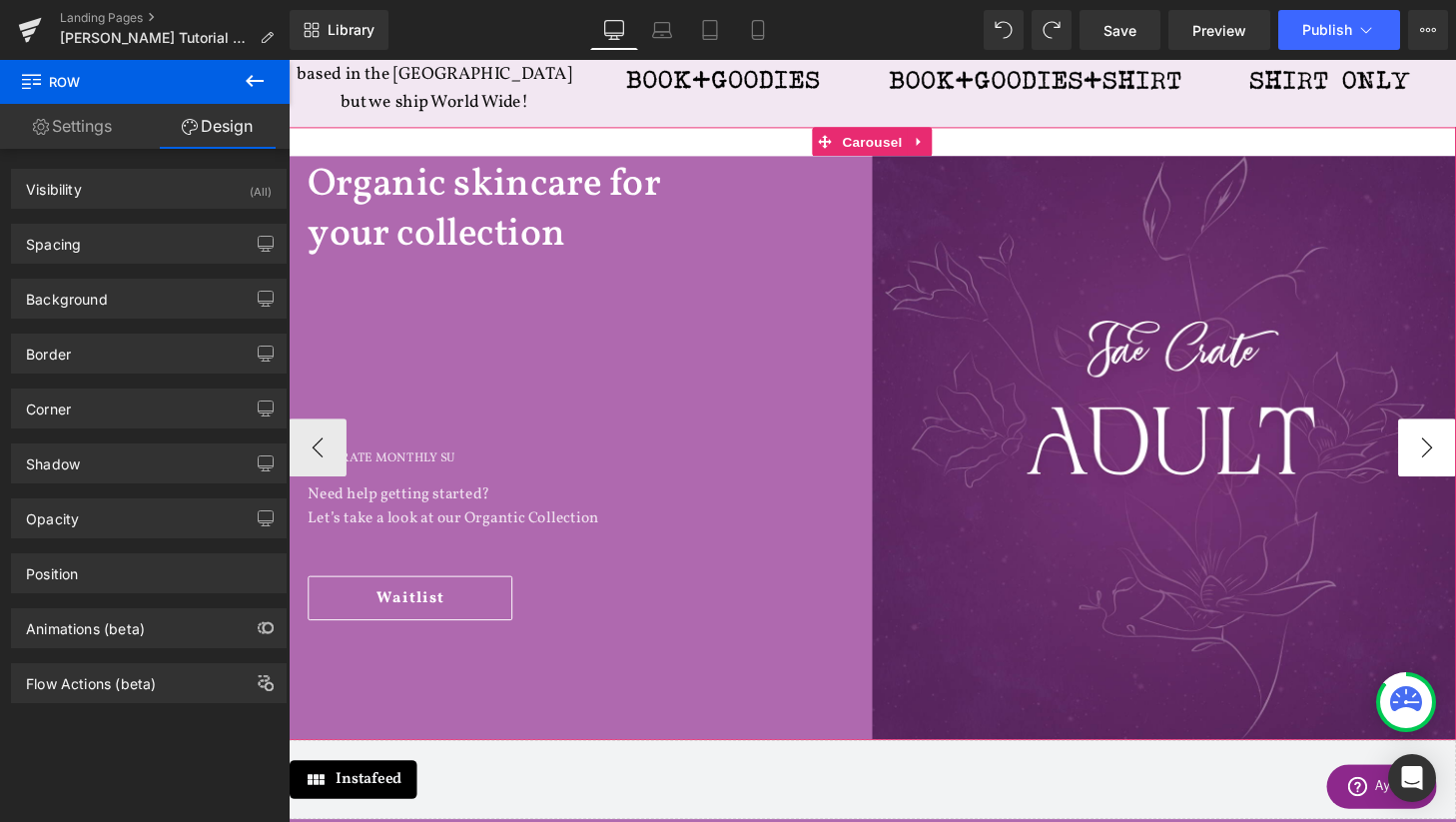 click on "›" at bounding box center (1467, 461) 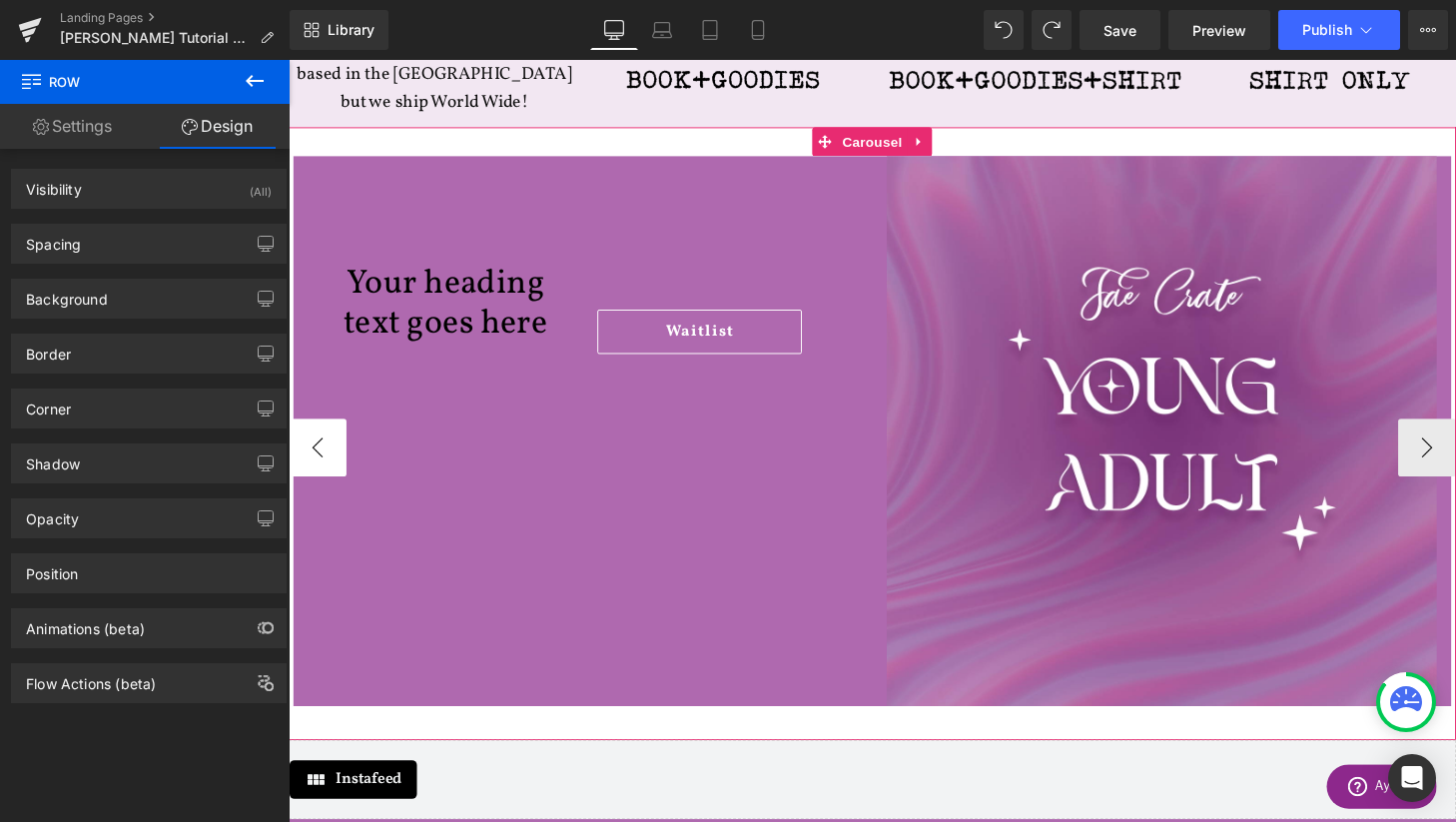 click on "‹" at bounding box center (319, 461) 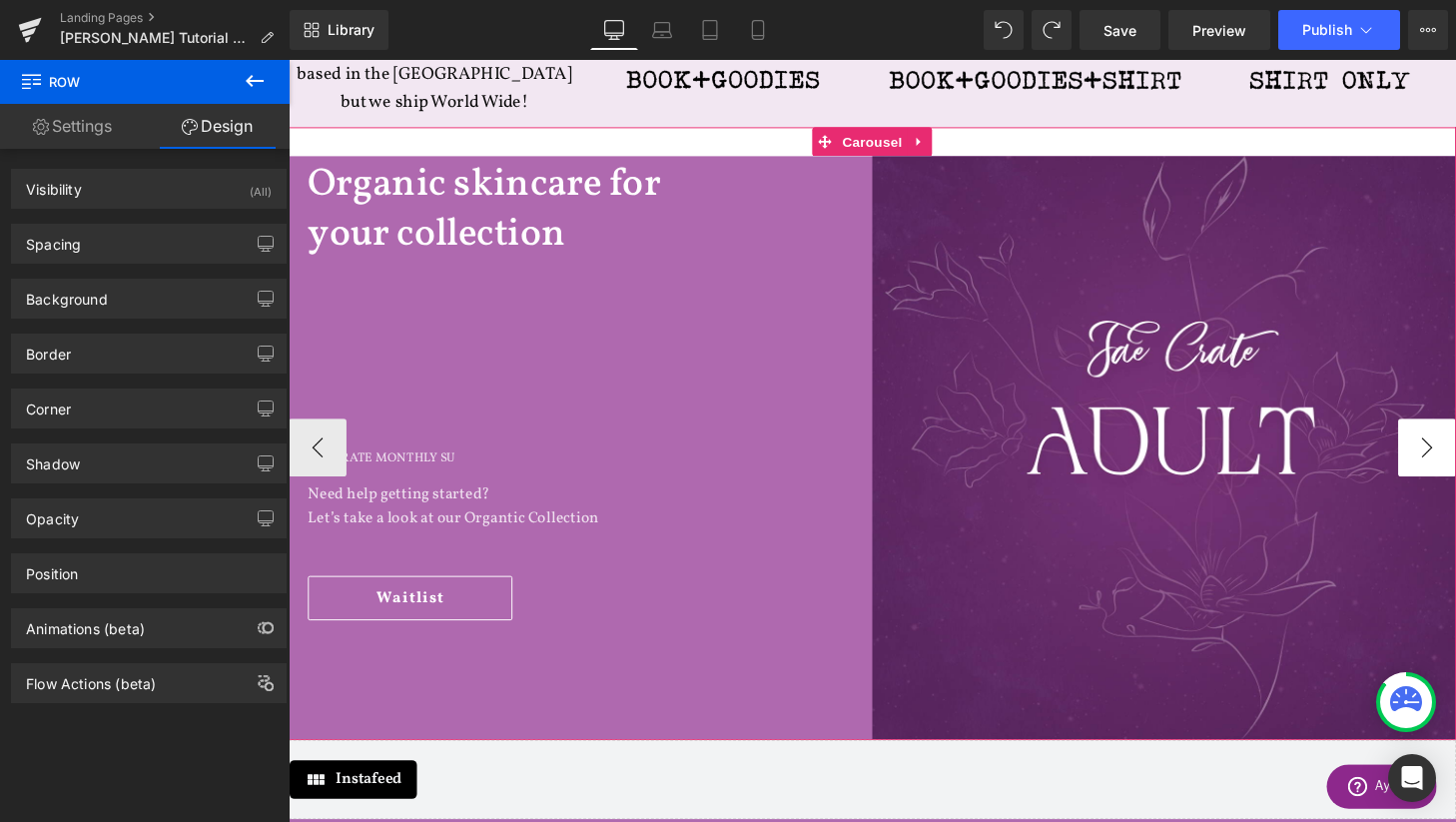 click on "›" at bounding box center (1467, 461) 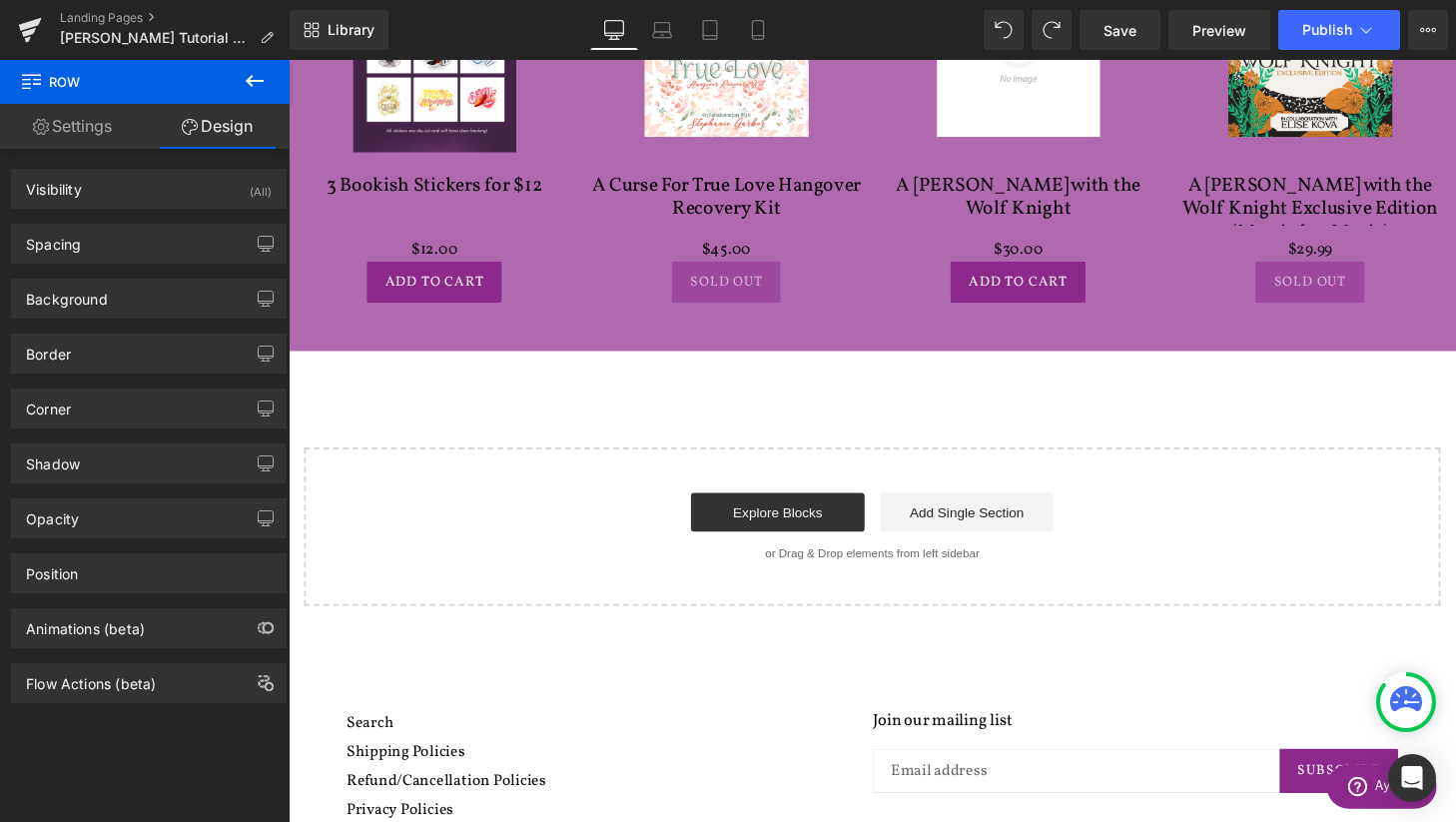 scroll, scrollTop: 1948, scrollLeft: 0, axis: vertical 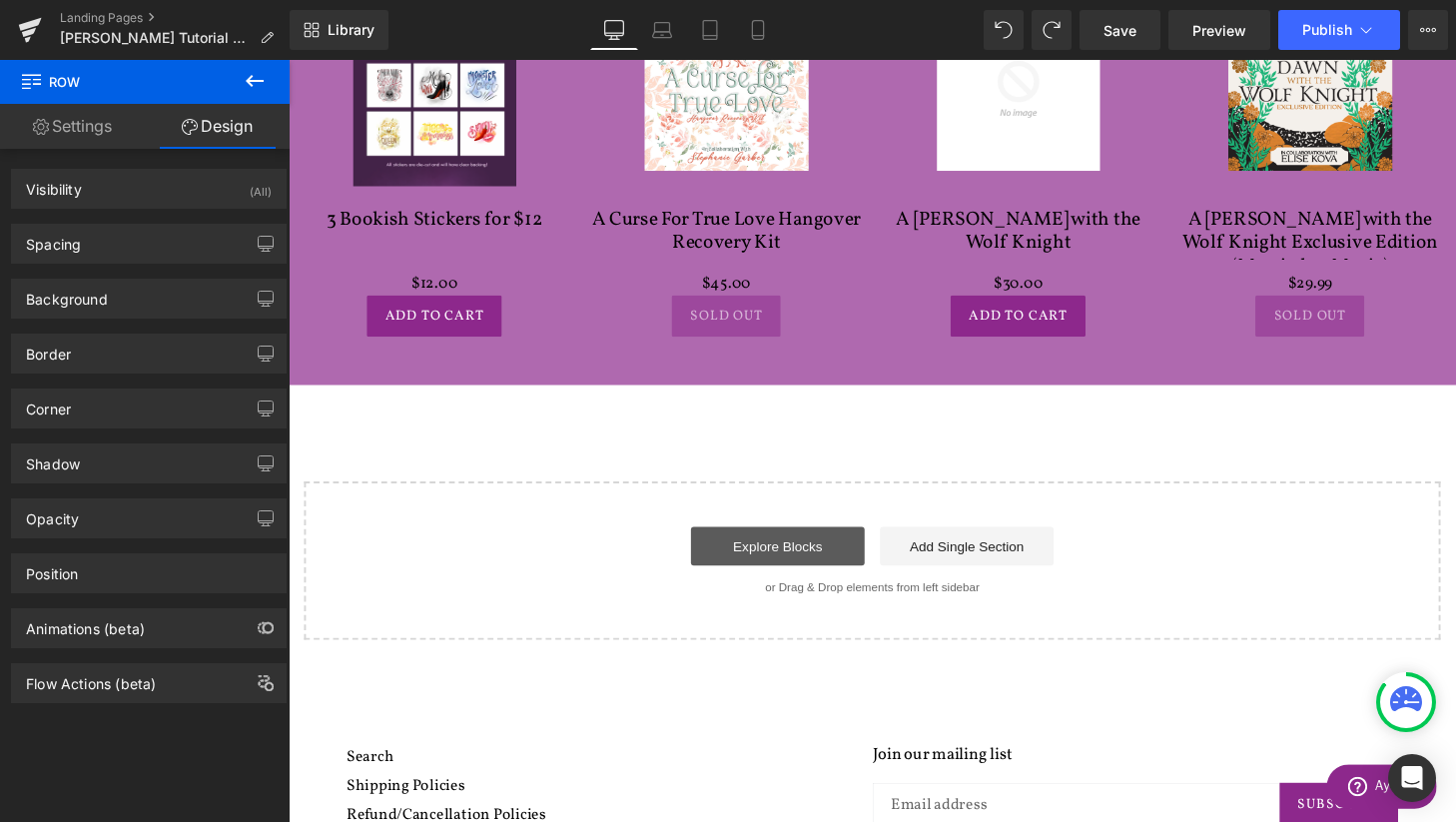 click on "Explore Blocks" at bounding box center (795, 563) 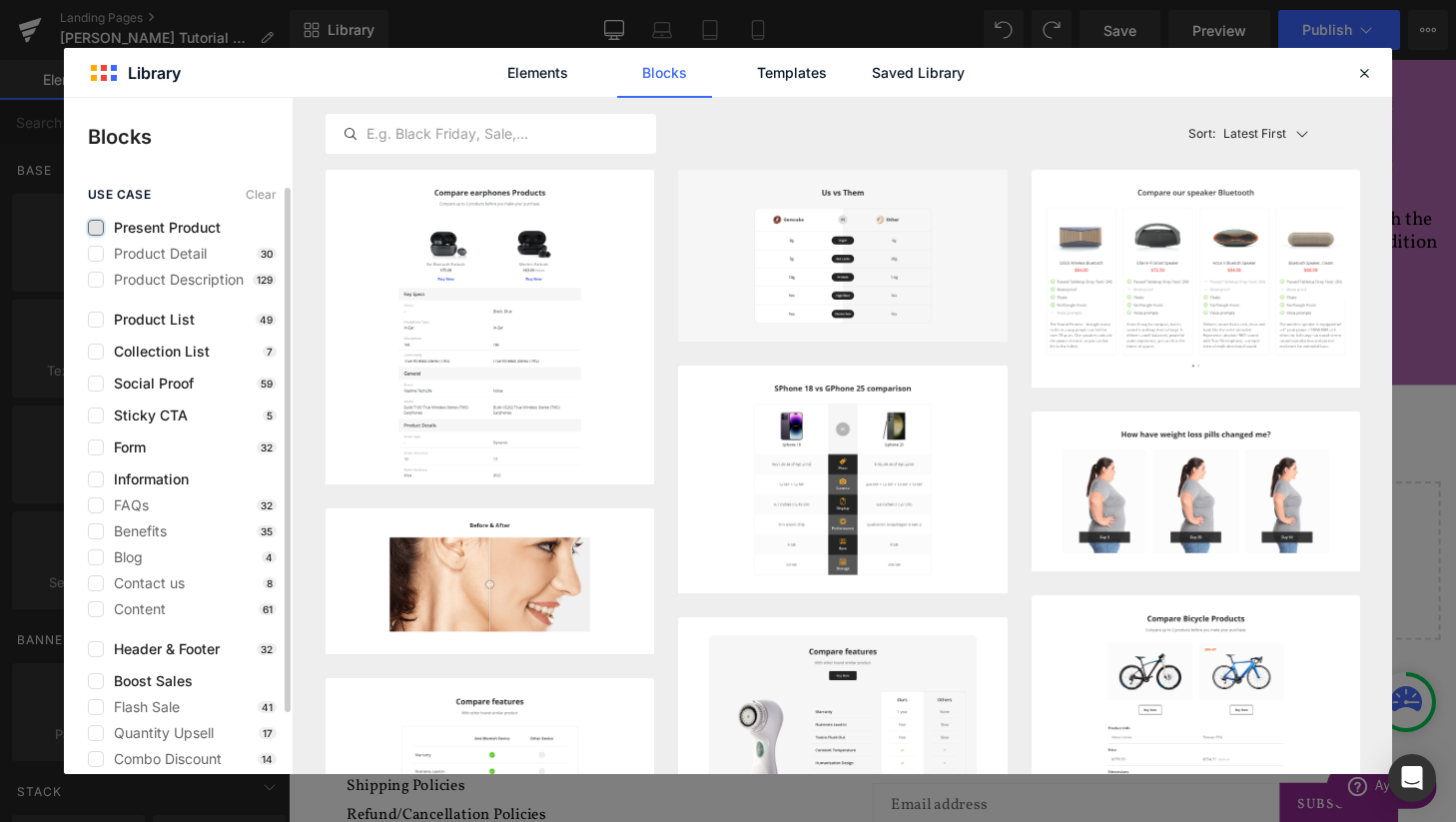 click at bounding box center (96, 228) 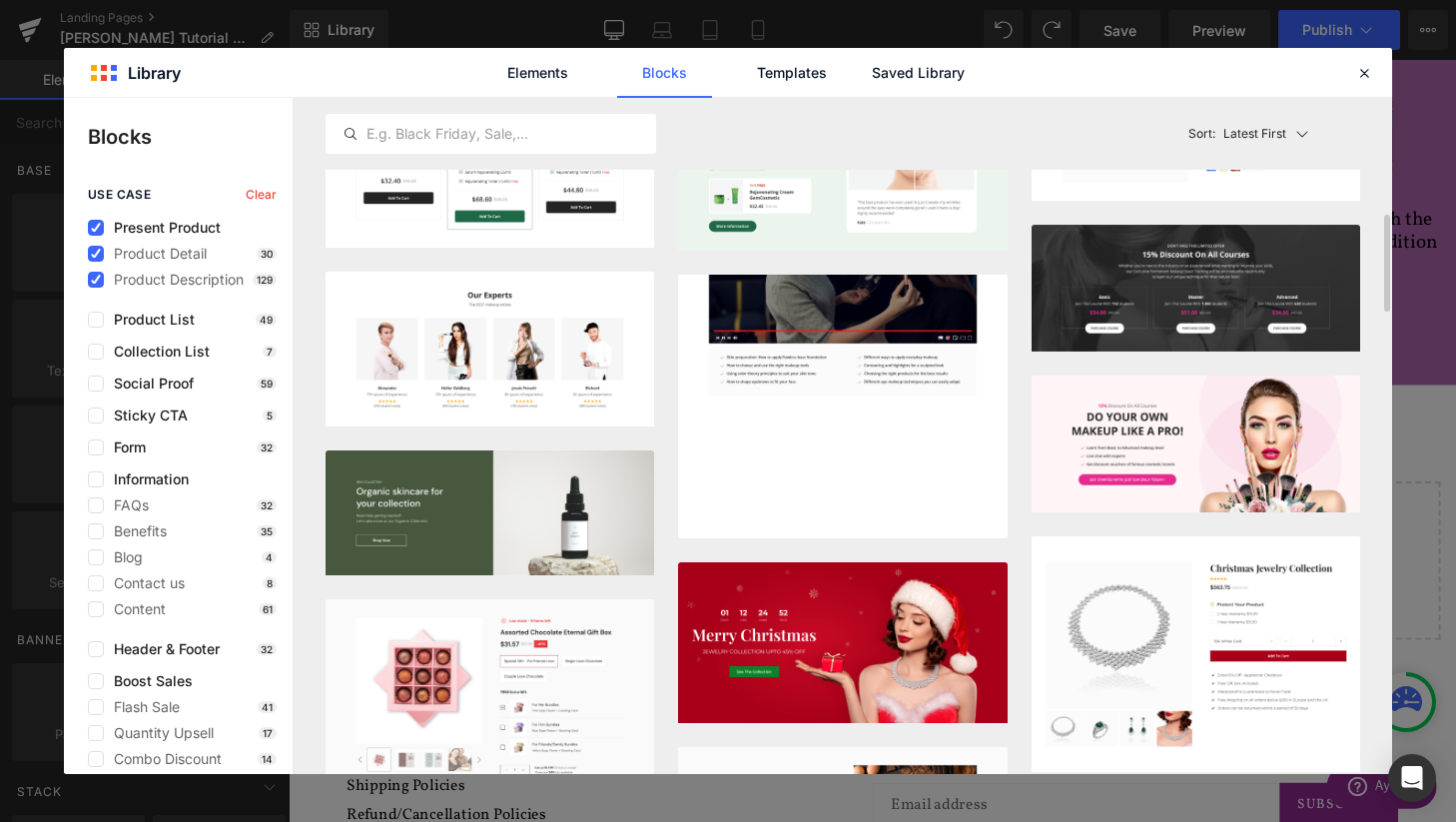 scroll, scrollTop: 1191, scrollLeft: 0, axis: vertical 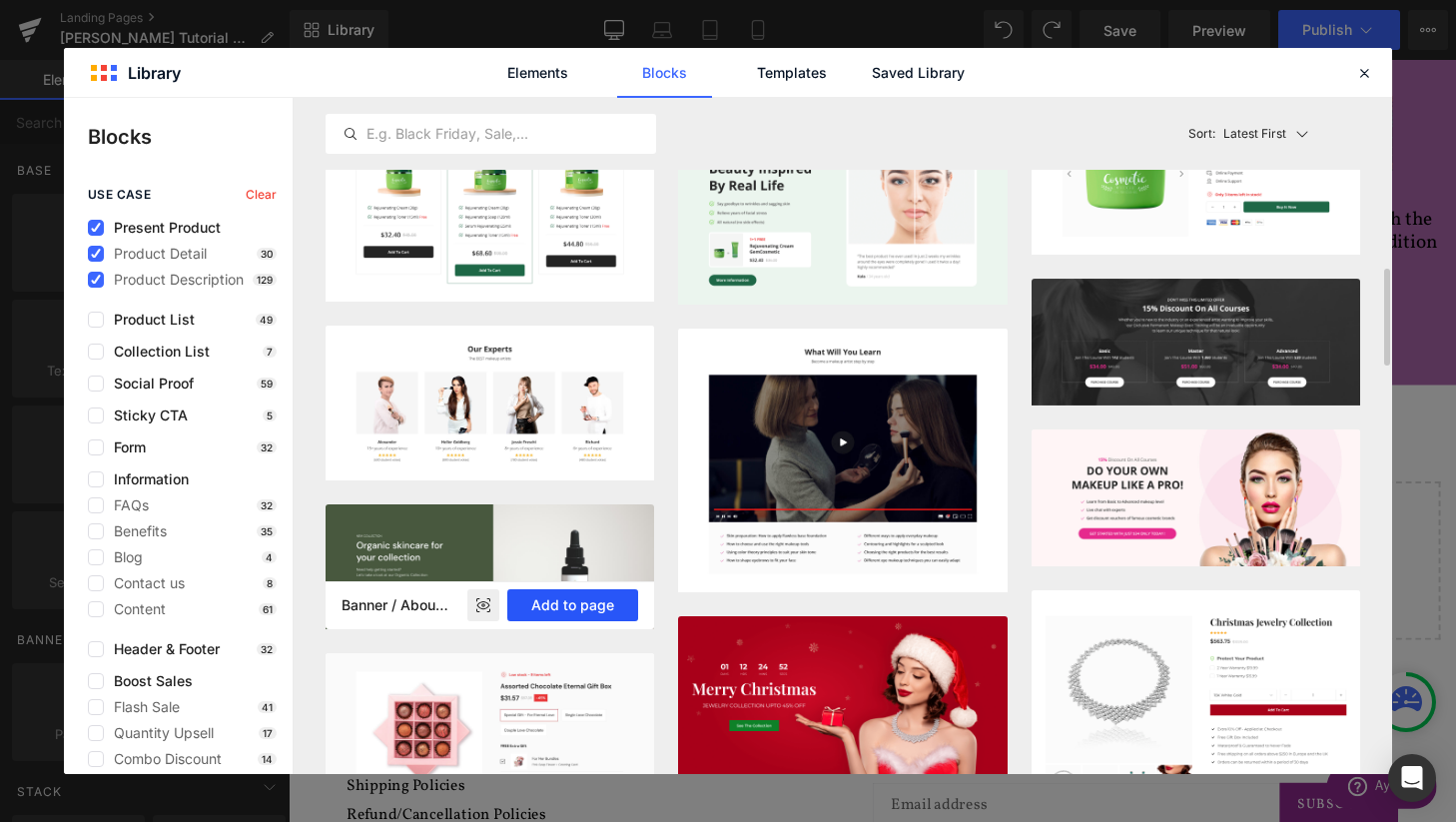 click on "Add to page" at bounding box center [572, 605] 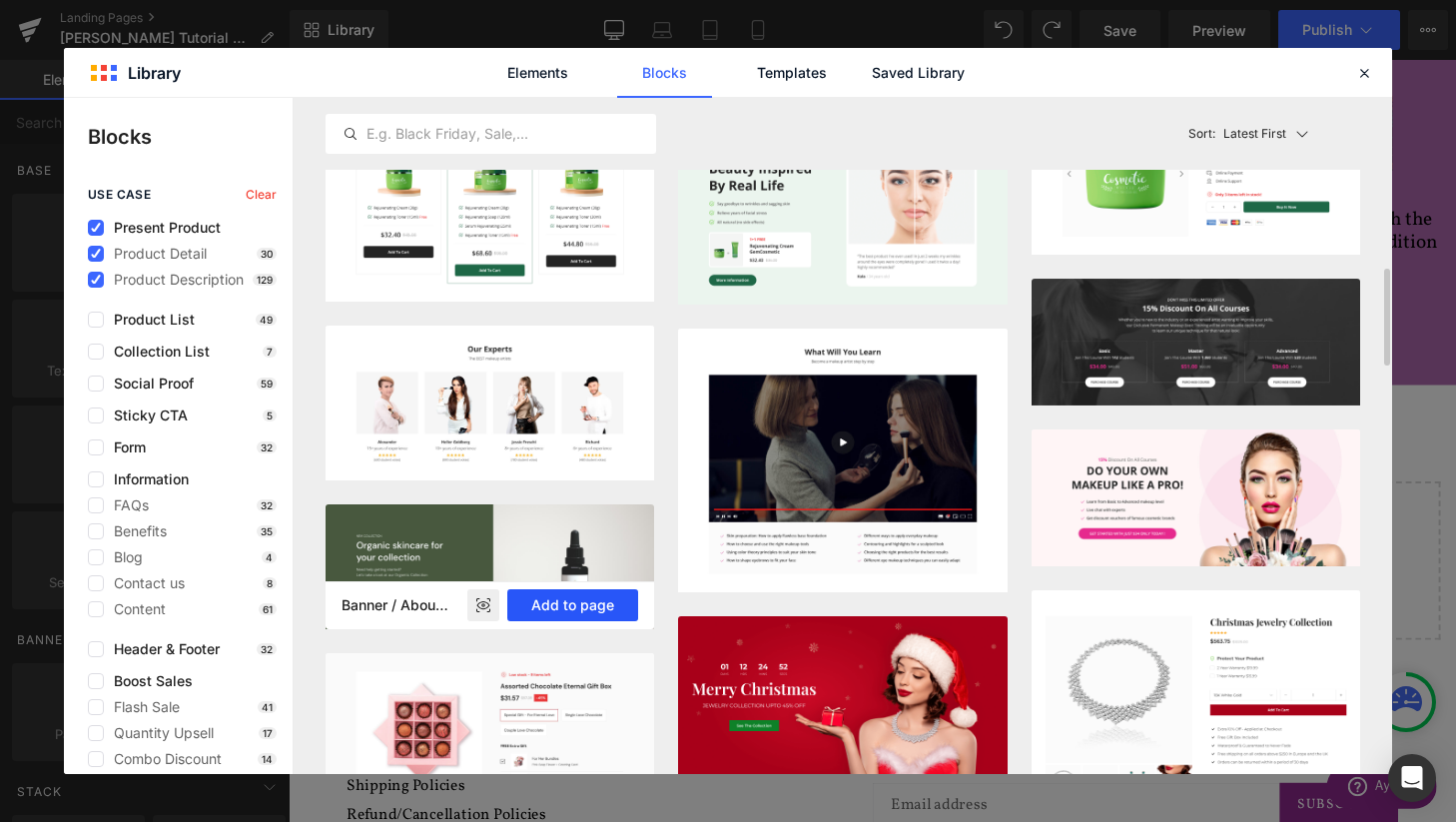 scroll, scrollTop: 3130, scrollLeft: 1208, axis: both 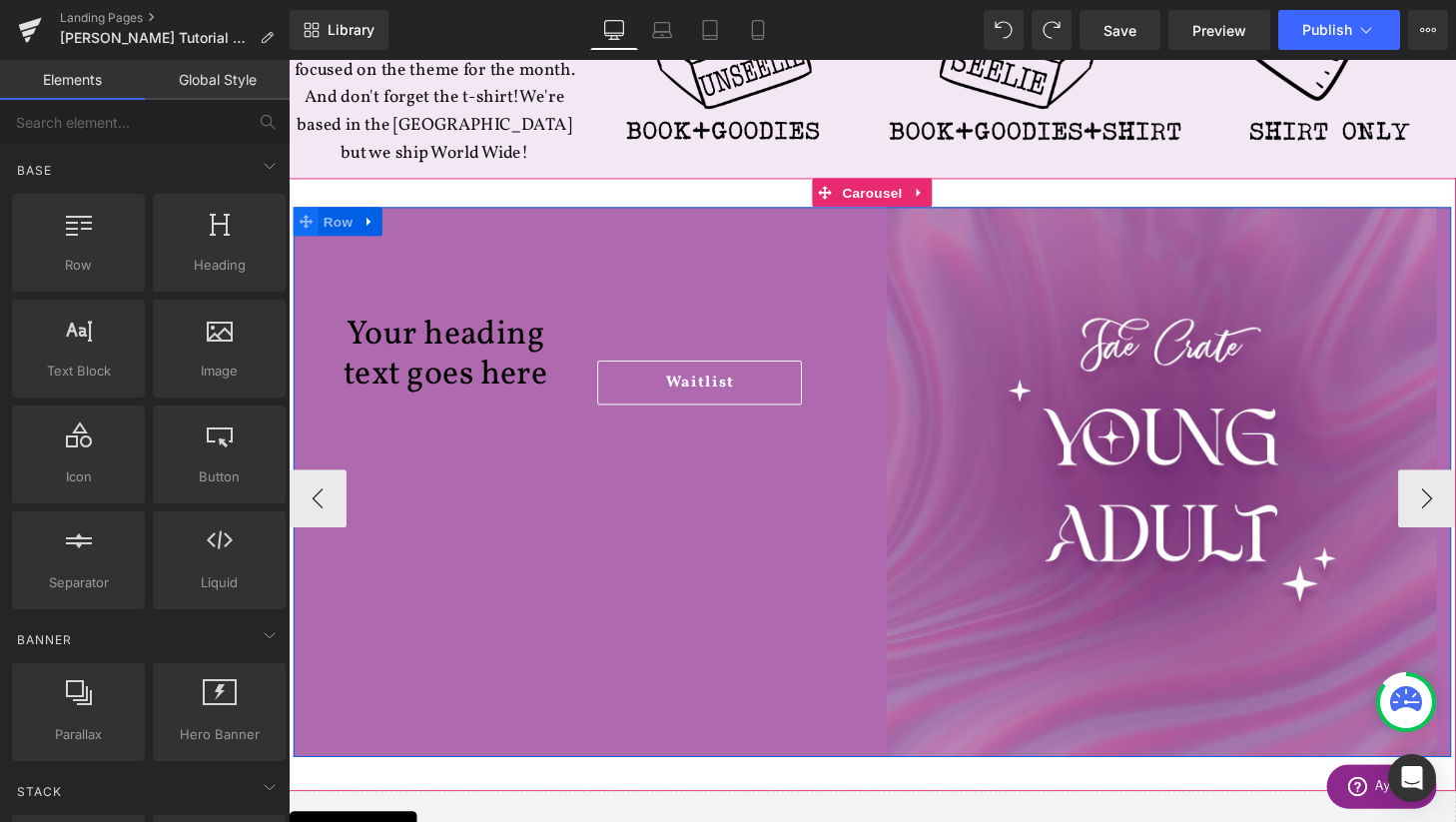 click 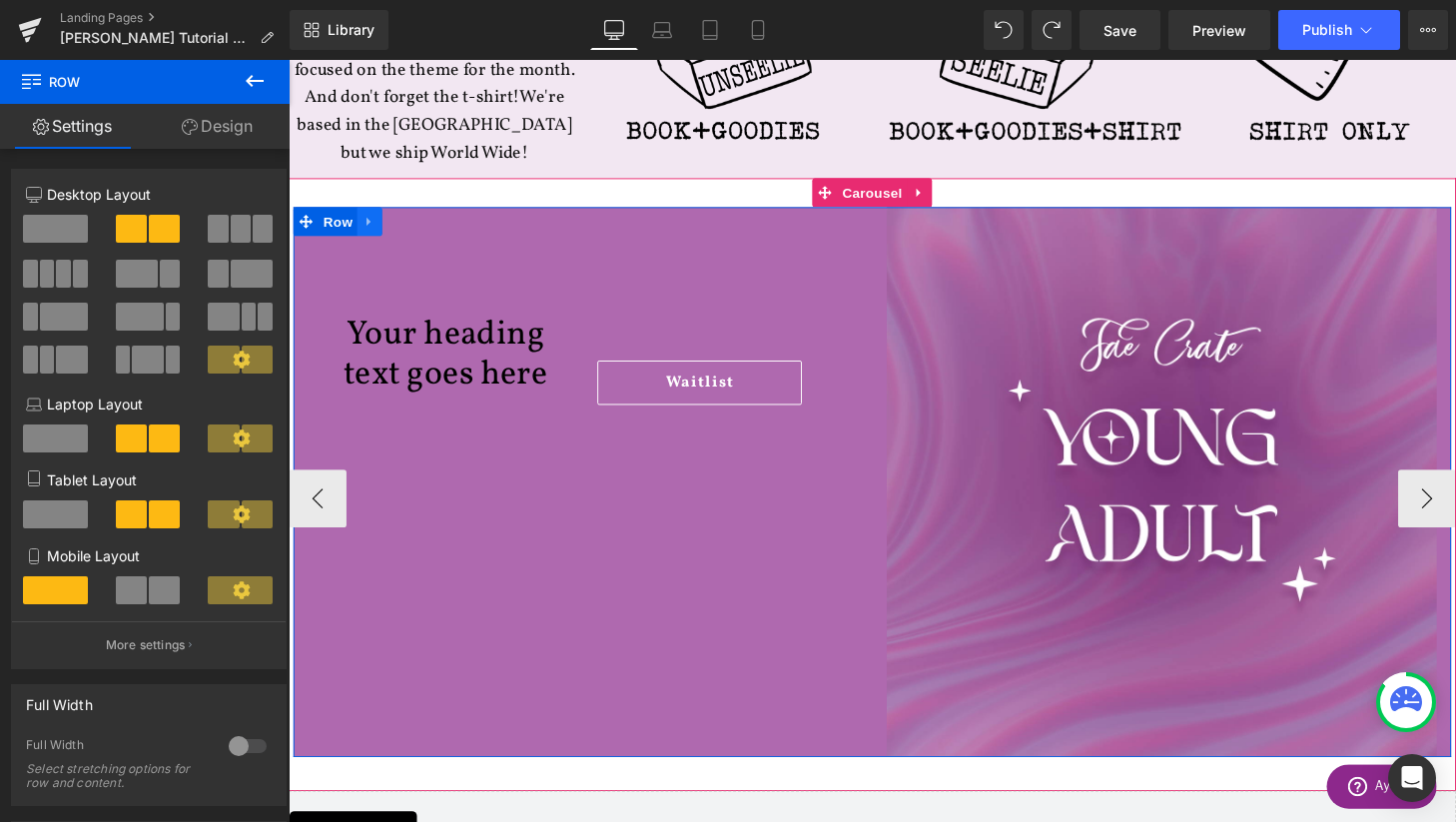 click at bounding box center [372, 228] 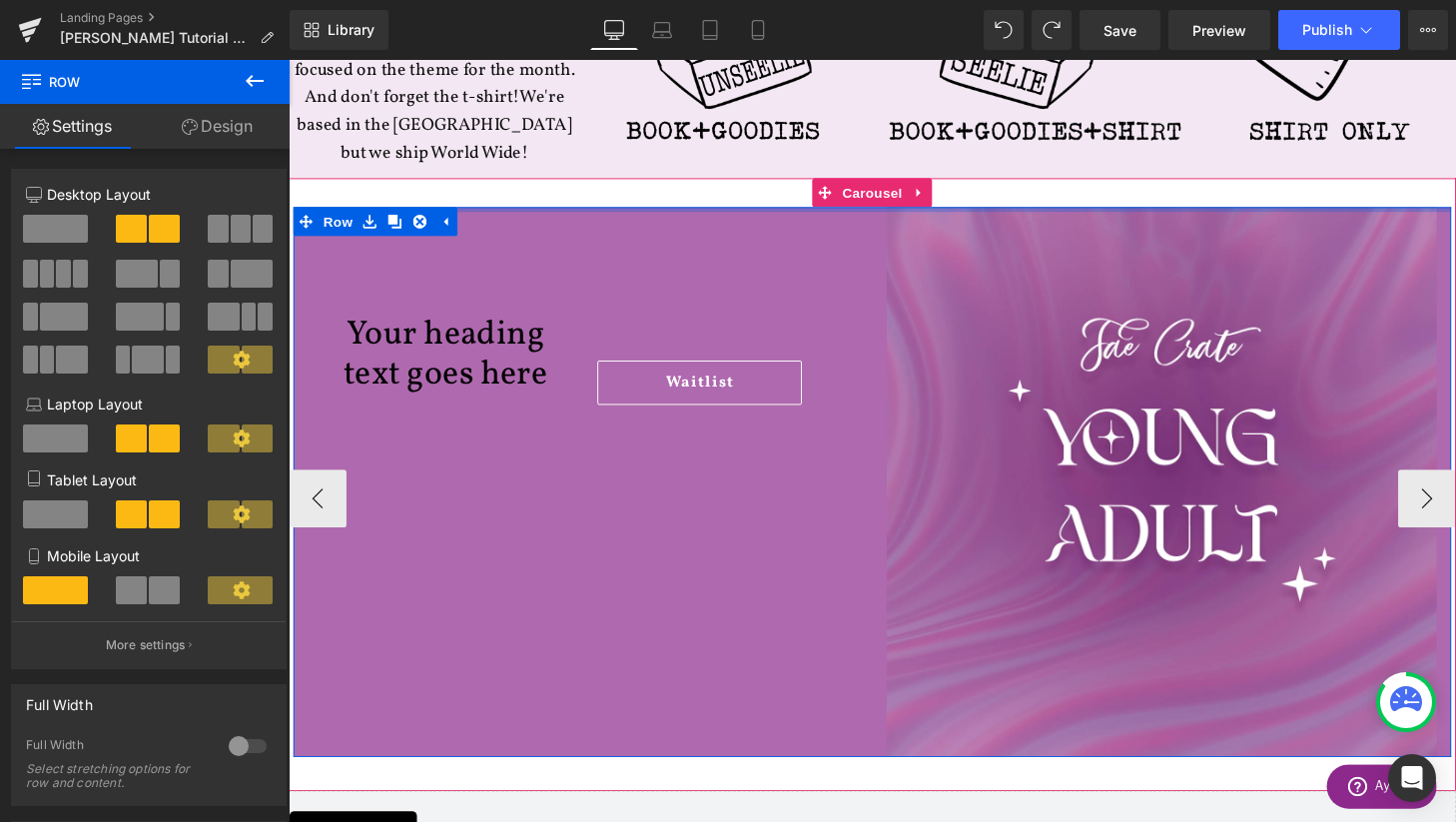 click on "Your heading text goes here
Heading         Waitlist Button
Row   111px   363px     Image
Row" at bounding box center (893, 497) 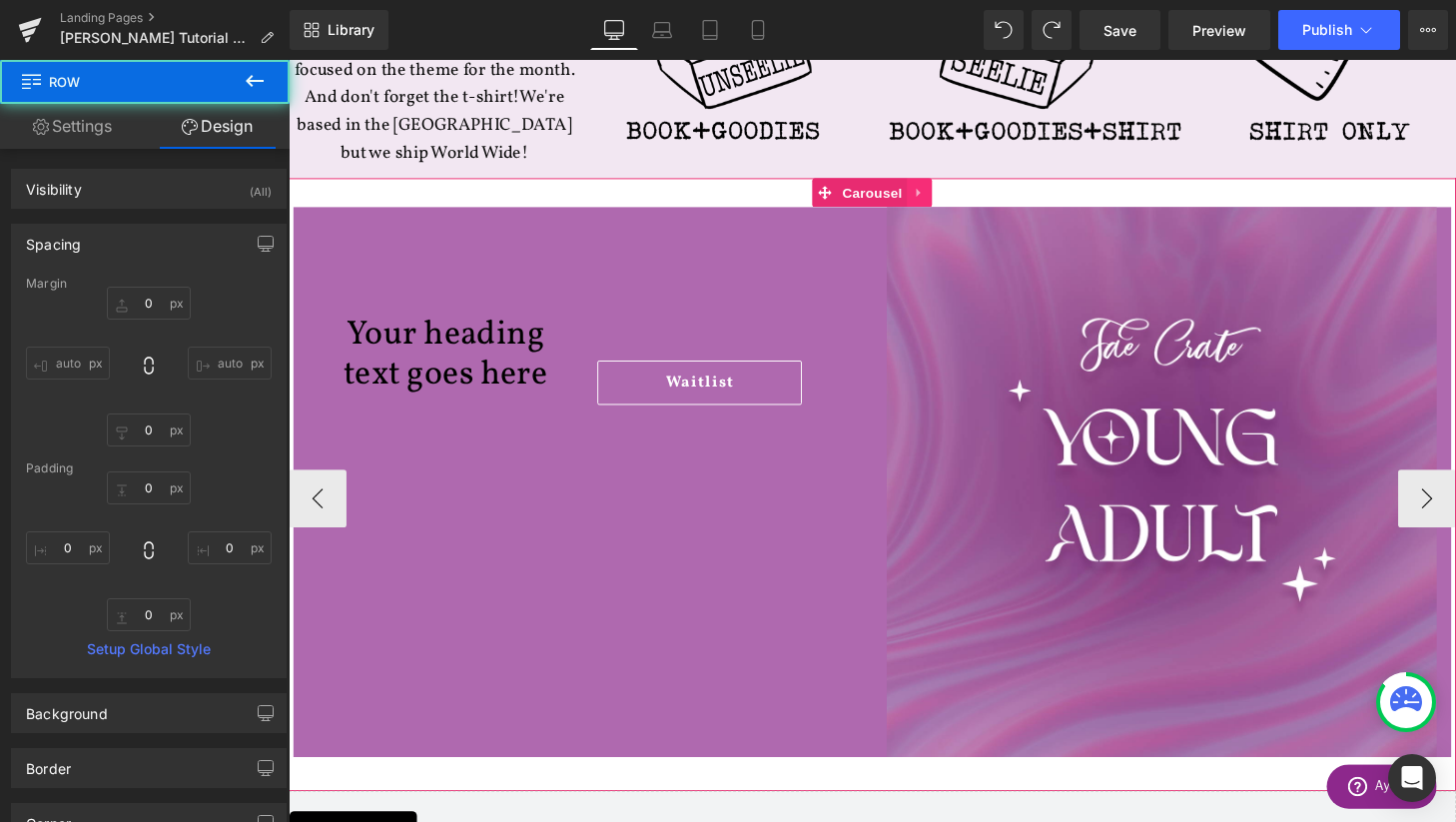 click 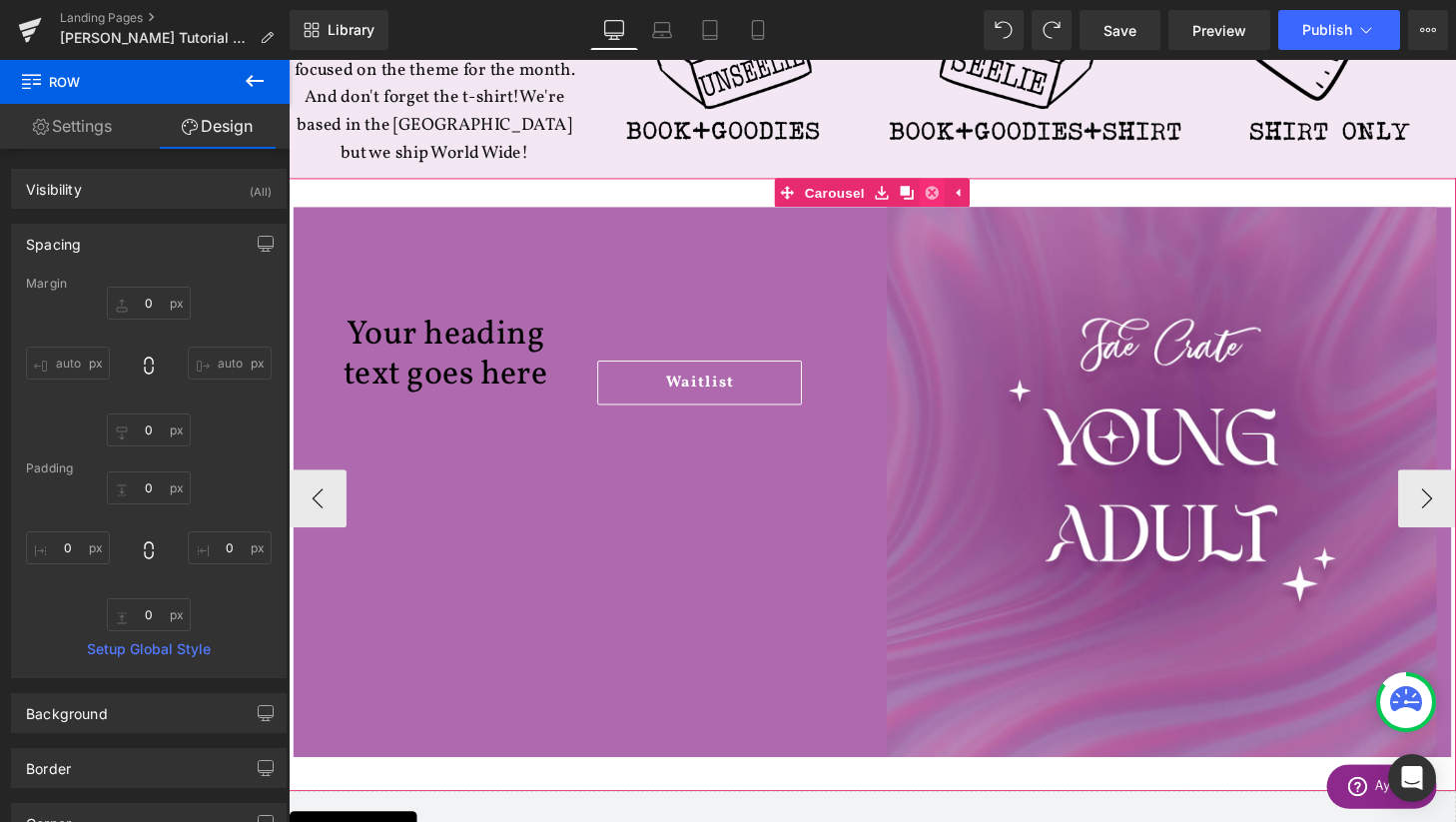 click 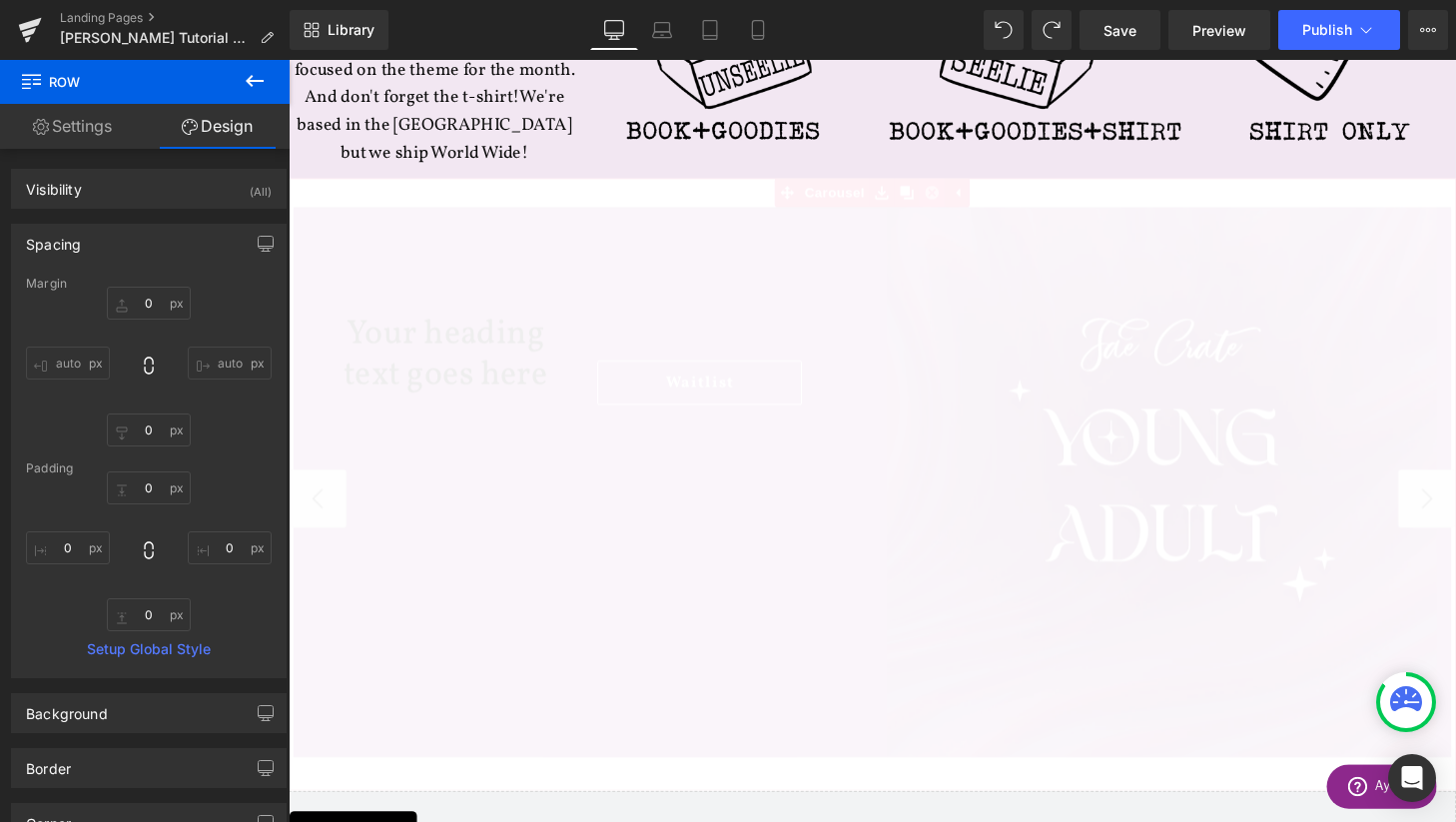 scroll, scrollTop: 2852, scrollLeft: 1208, axis: both 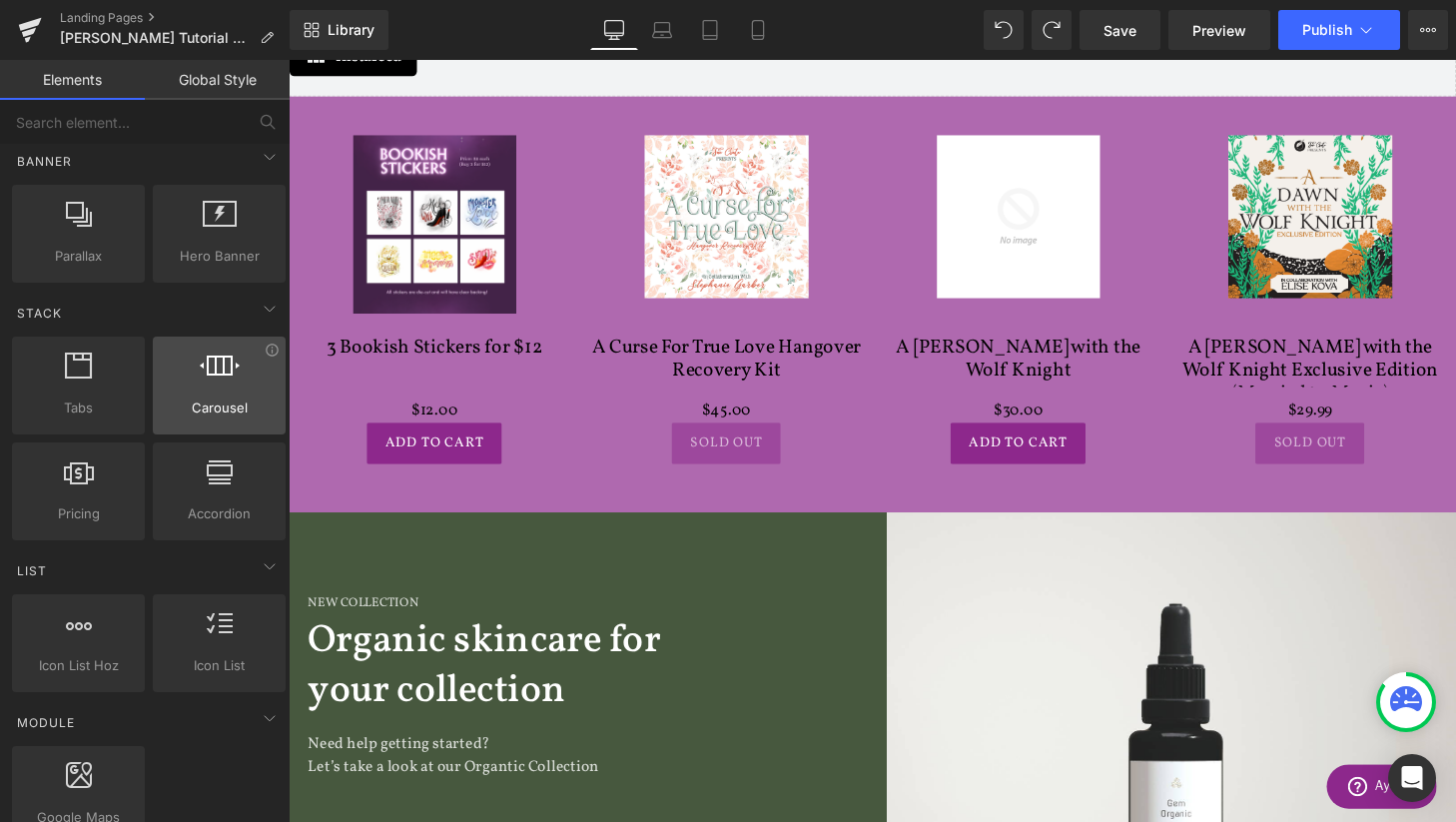 click at bounding box center [220, 366] 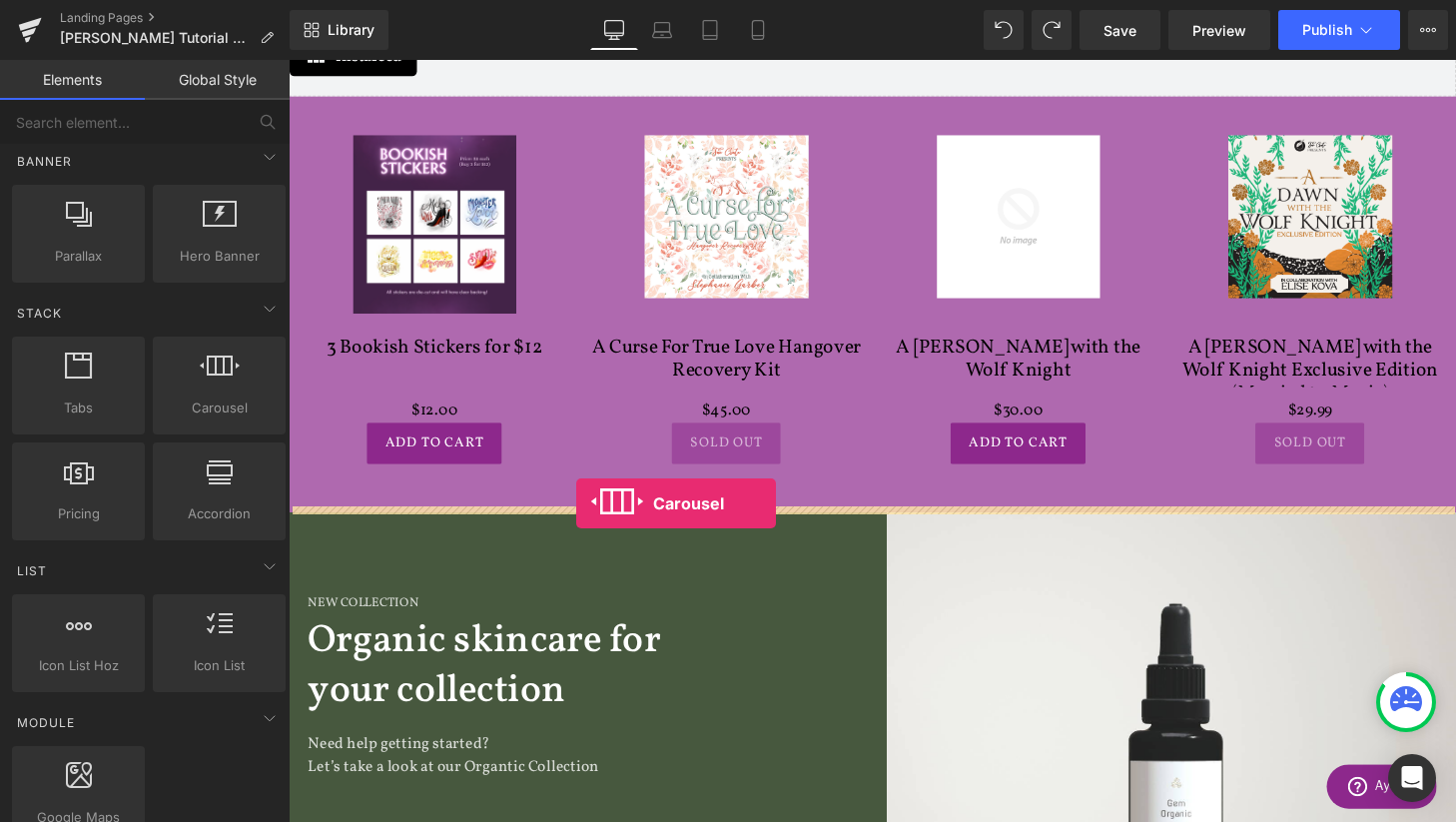 drag, startPoint x: 492, startPoint y: 429, endPoint x: 586, endPoint y: 519, distance: 130.13839 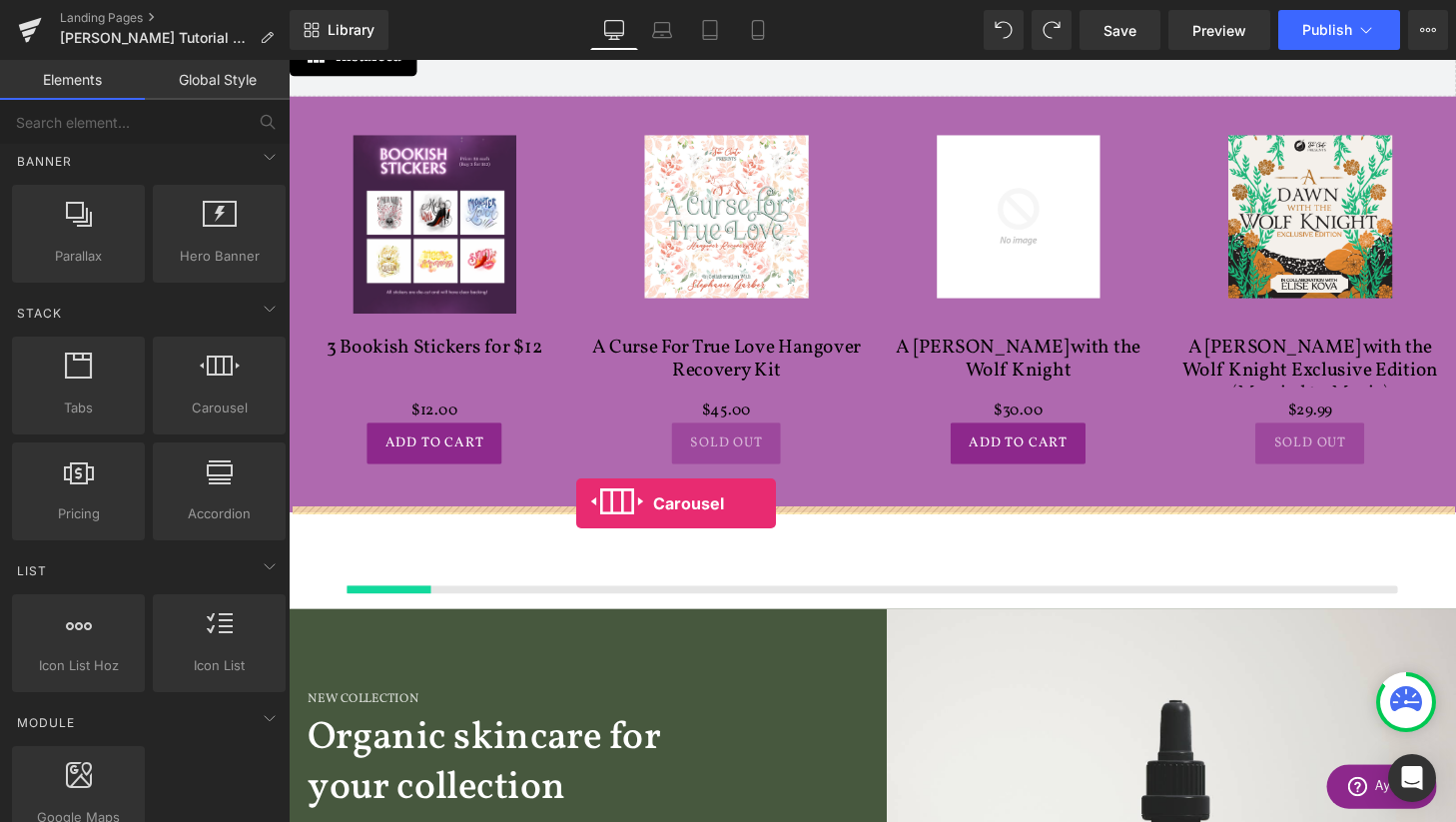 scroll, scrollTop: 9, scrollLeft: 10, axis: both 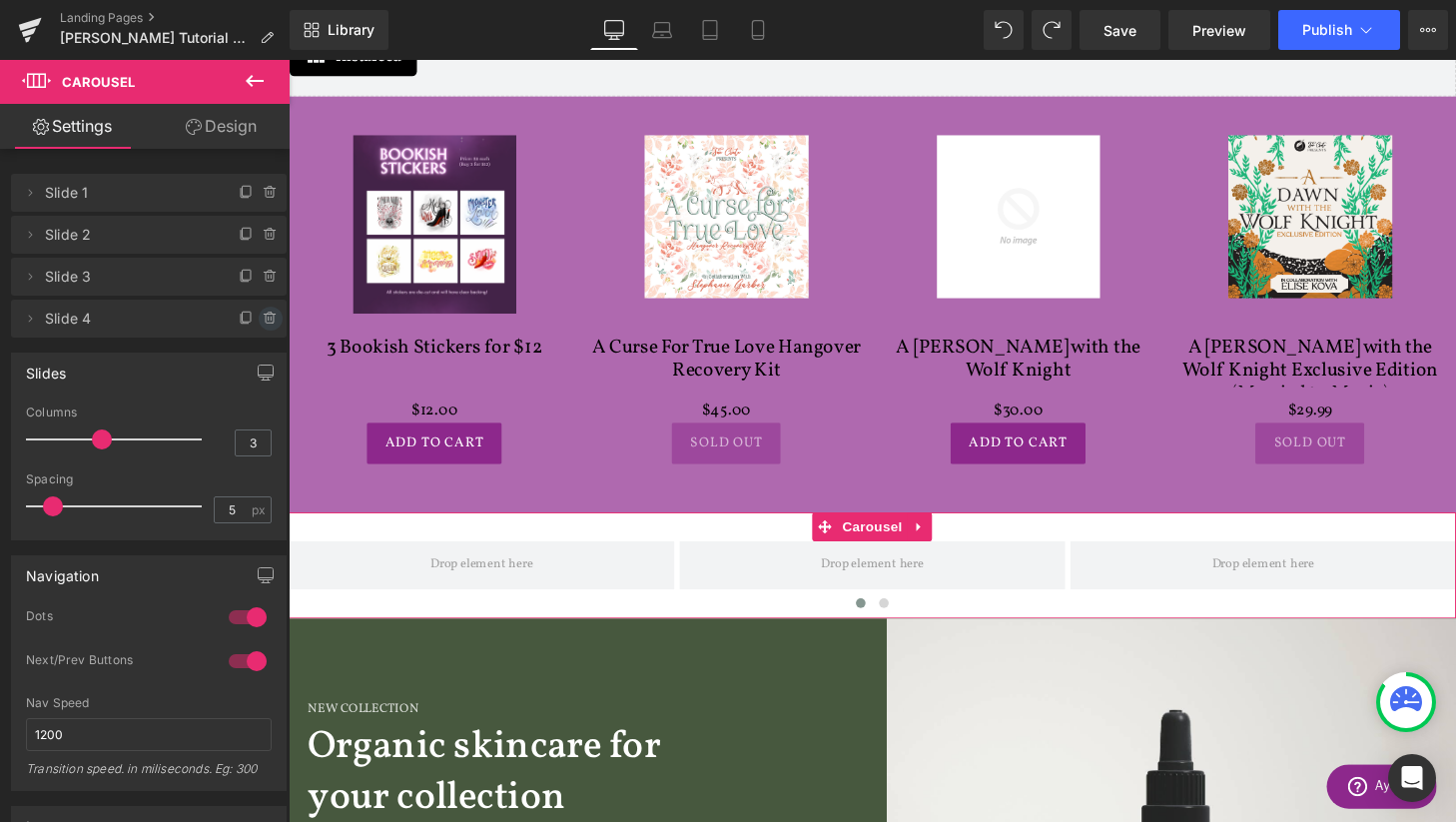 click 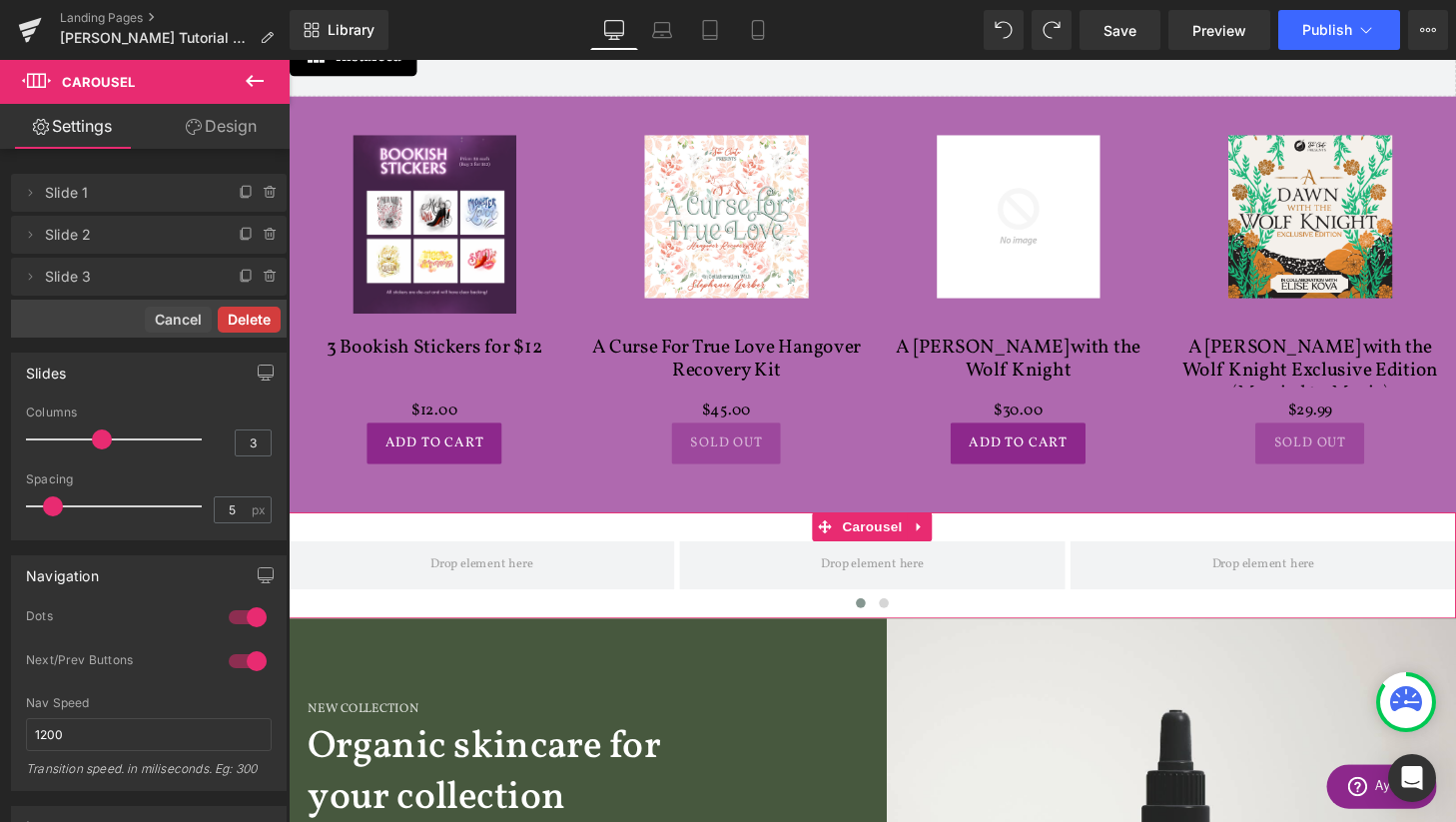 click on "Delete" at bounding box center (249, 320) 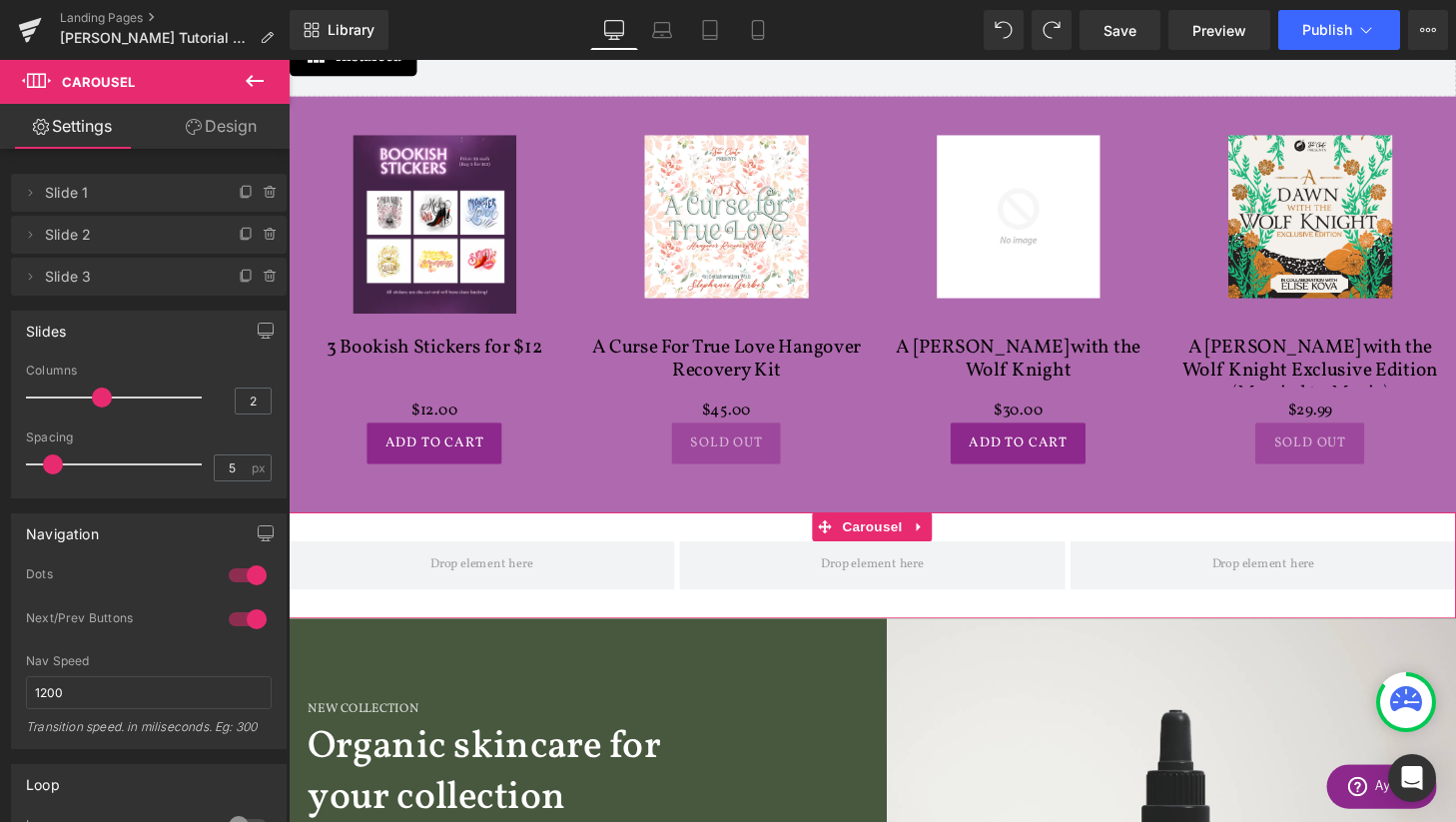 type on "1" 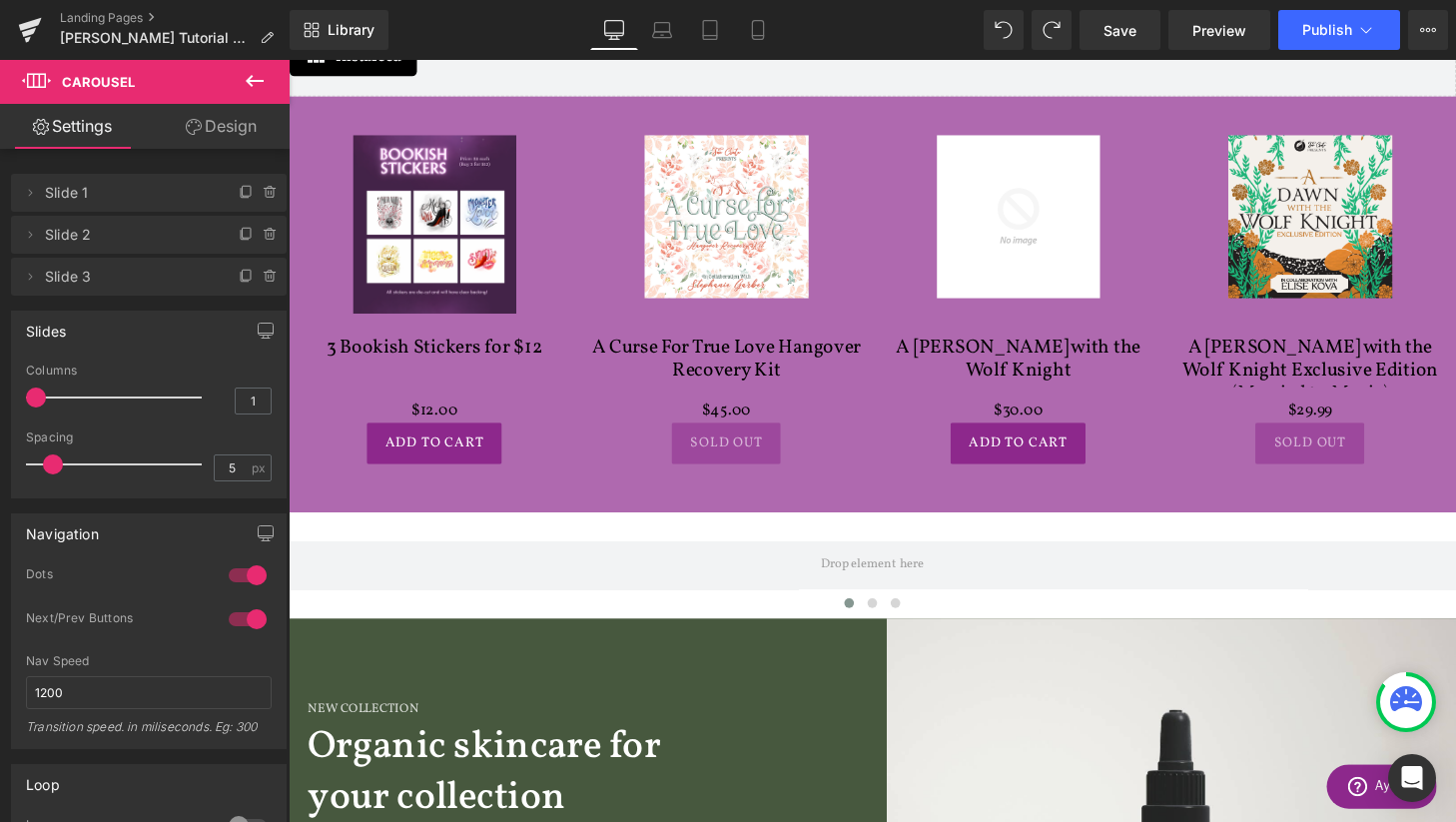 drag, startPoint x: 100, startPoint y: 396, endPoint x: -38, endPoint y: 395, distance: 138.00362 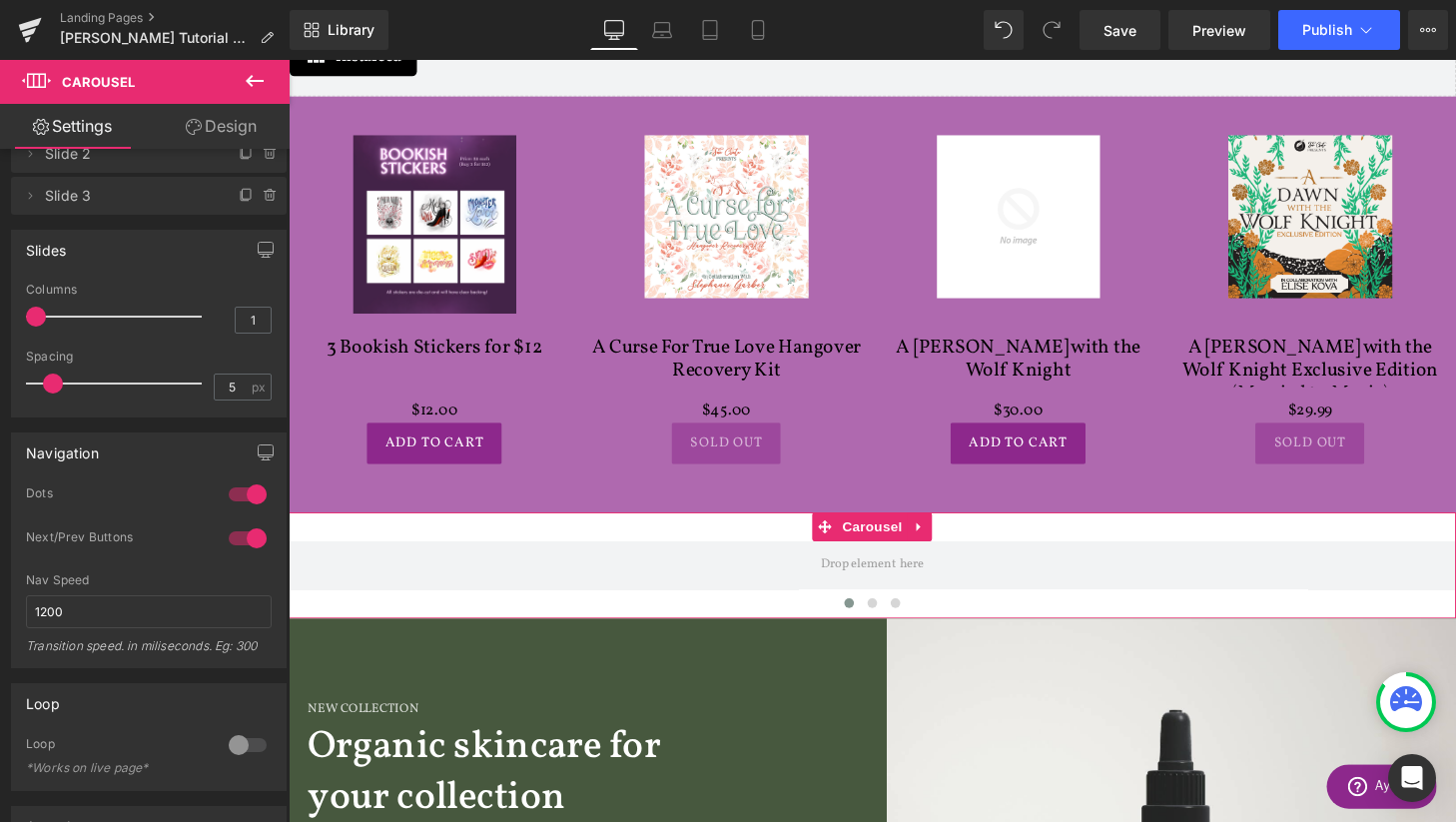 scroll, scrollTop: 103, scrollLeft: 0, axis: vertical 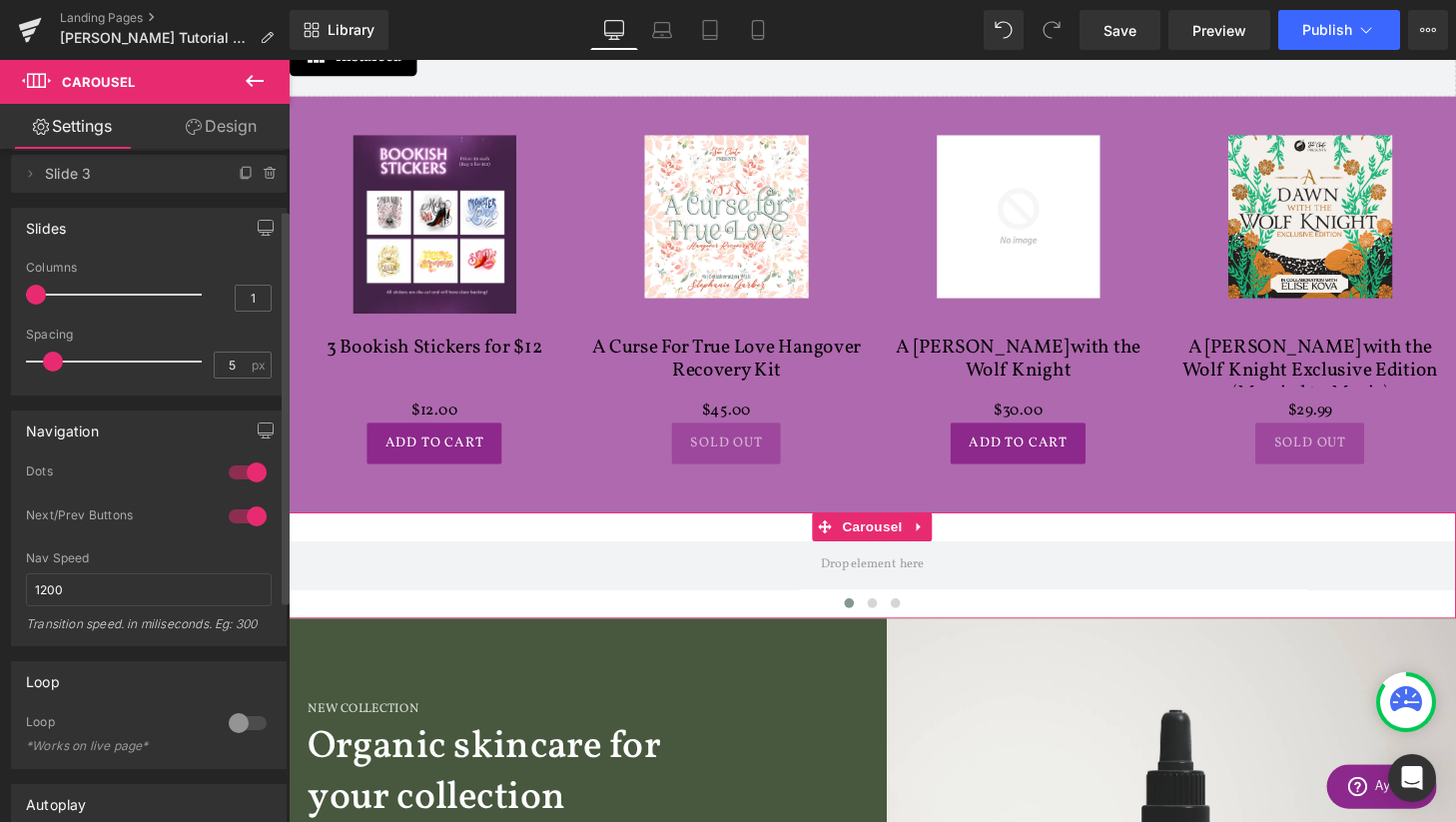 click at bounding box center (248, 472) 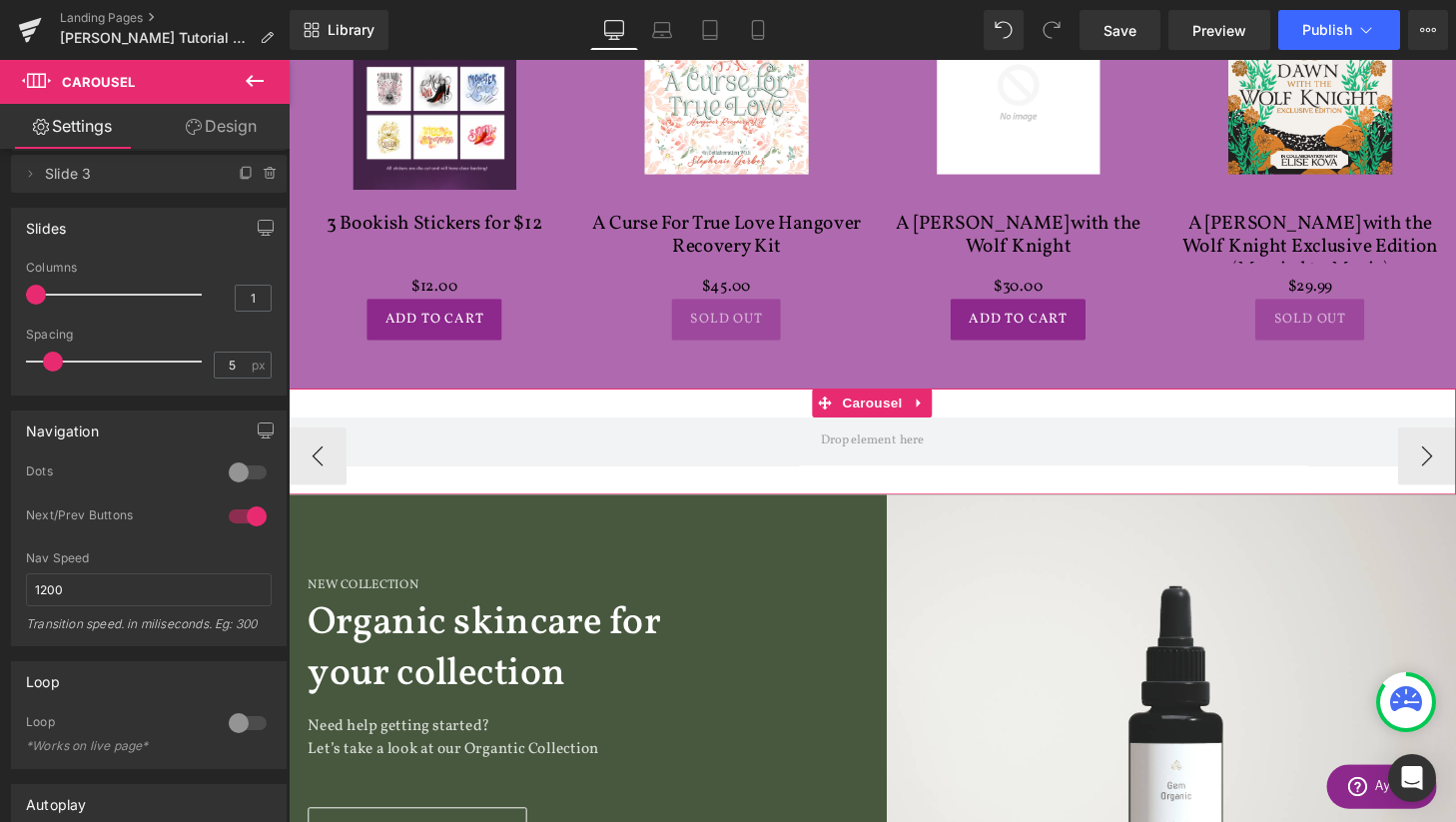 scroll, scrollTop: 1319, scrollLeft: 0, axis: vertical 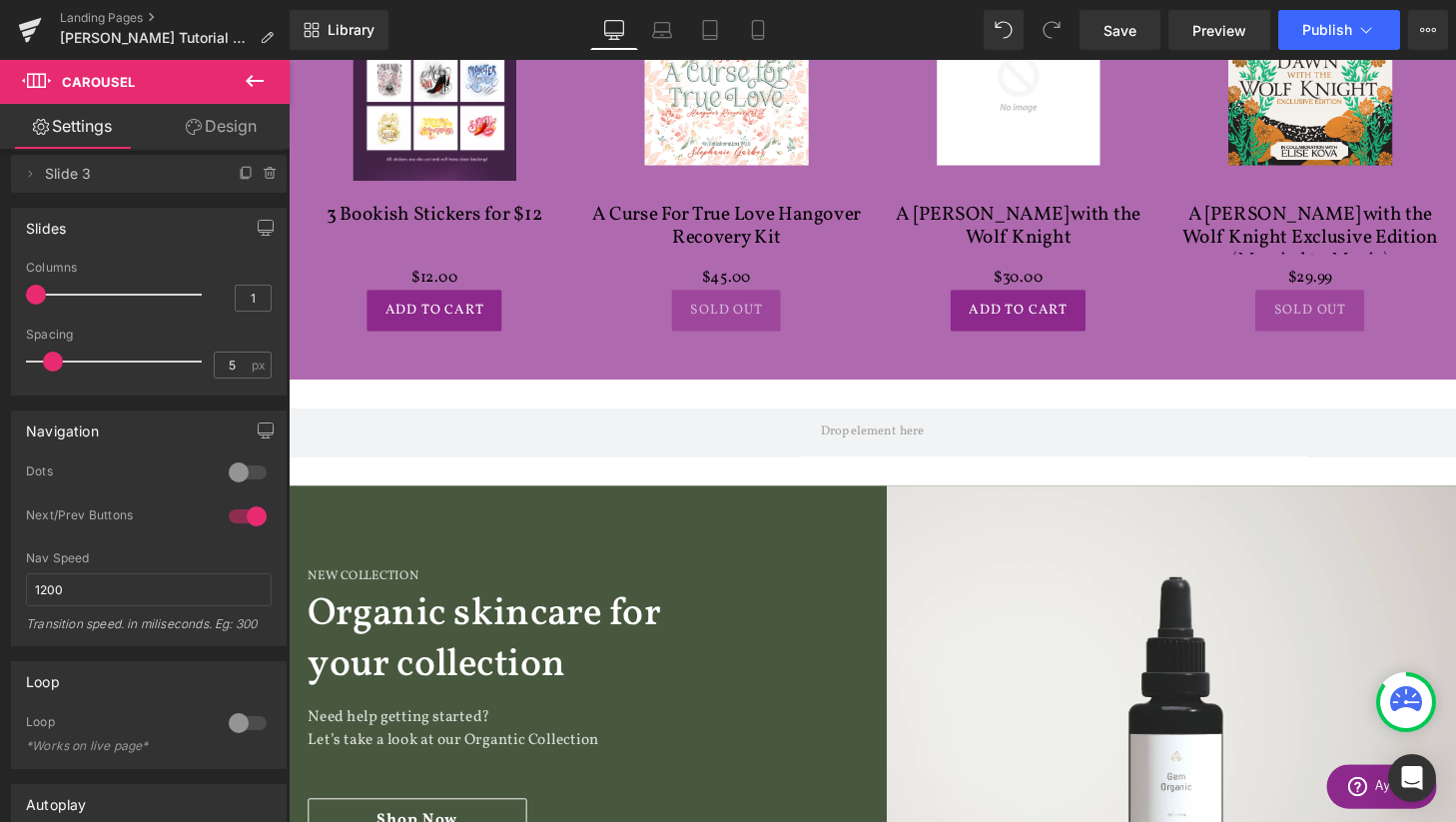 click on "New Collection Heading         Organic skincare for your collection Heading         Need help getting started? Let’s take a look at our Organtic Collection Text Block         Shop Now Button         Row" at bounding box center (590, 728) 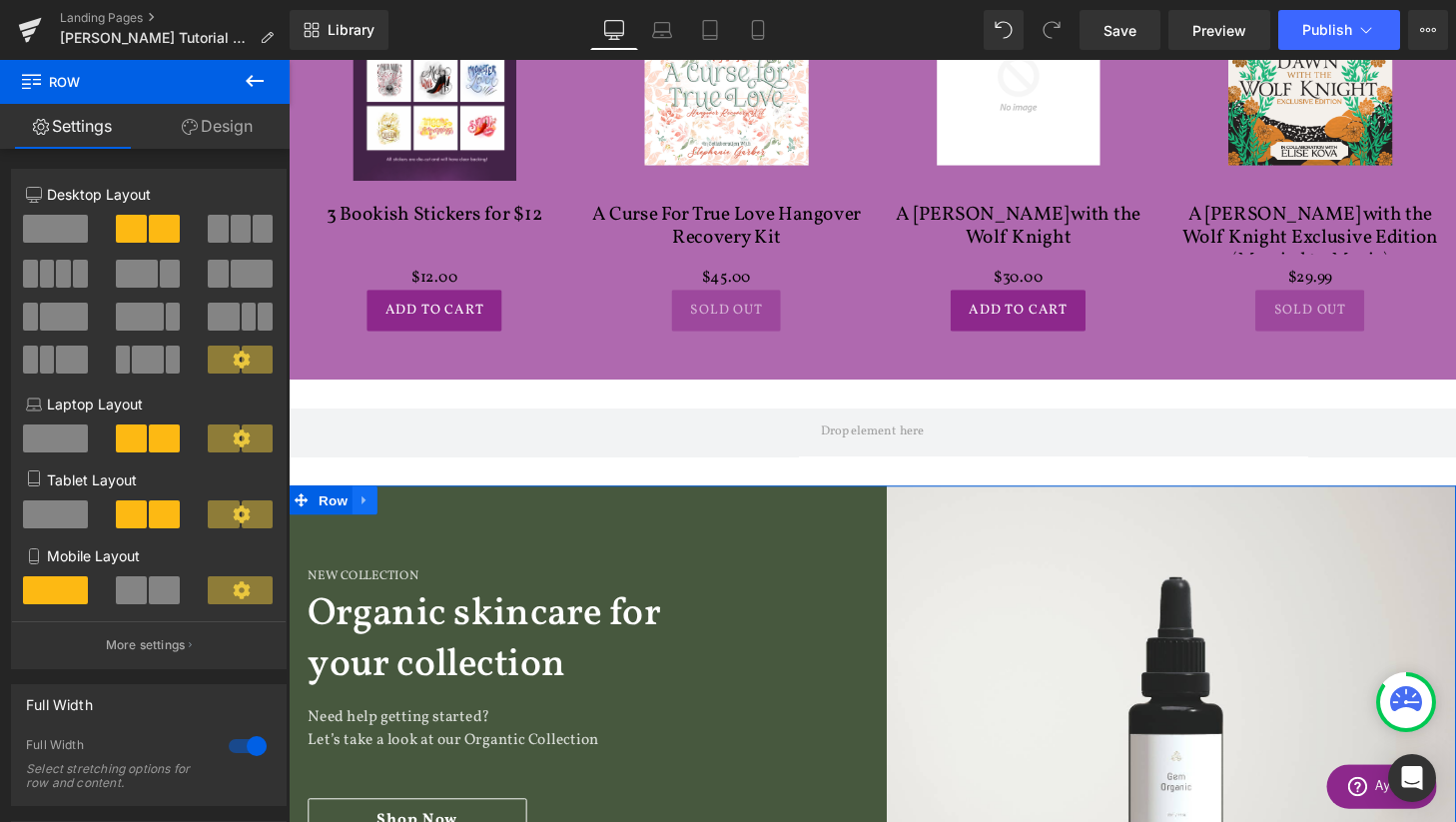 click 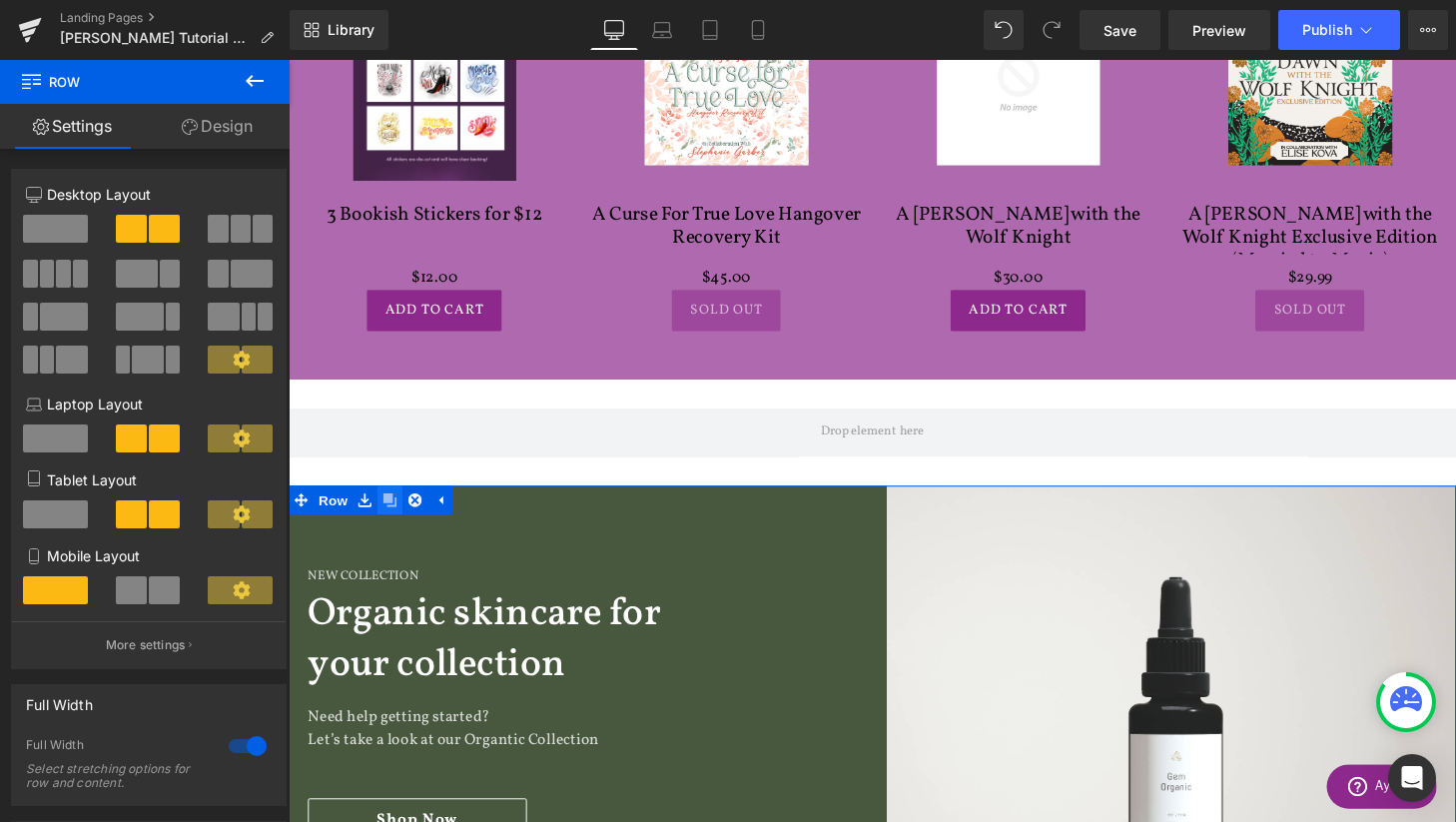 click 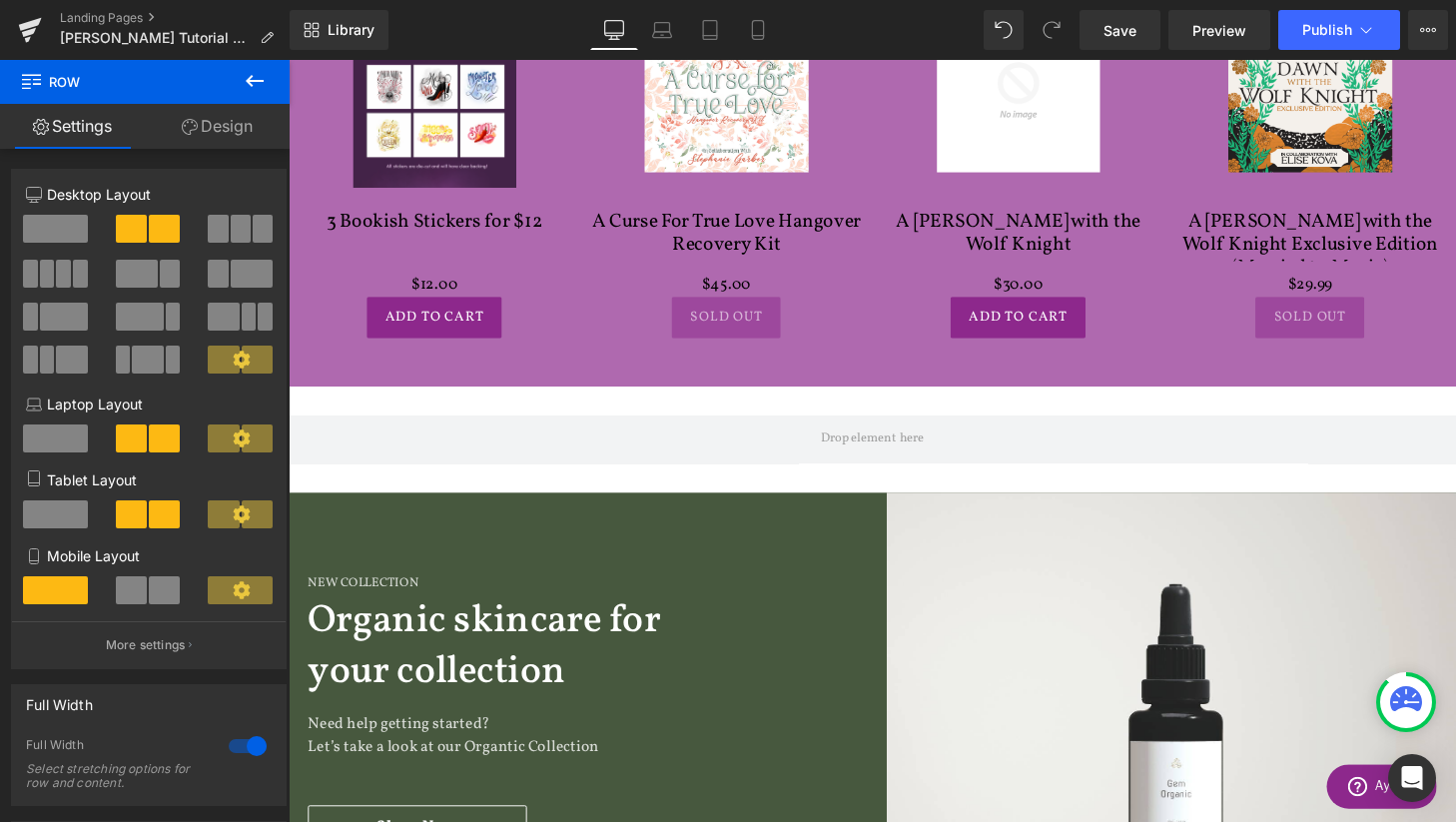 scroll, scrollTop: 1301, scrollLeft: 0, axis: vertical 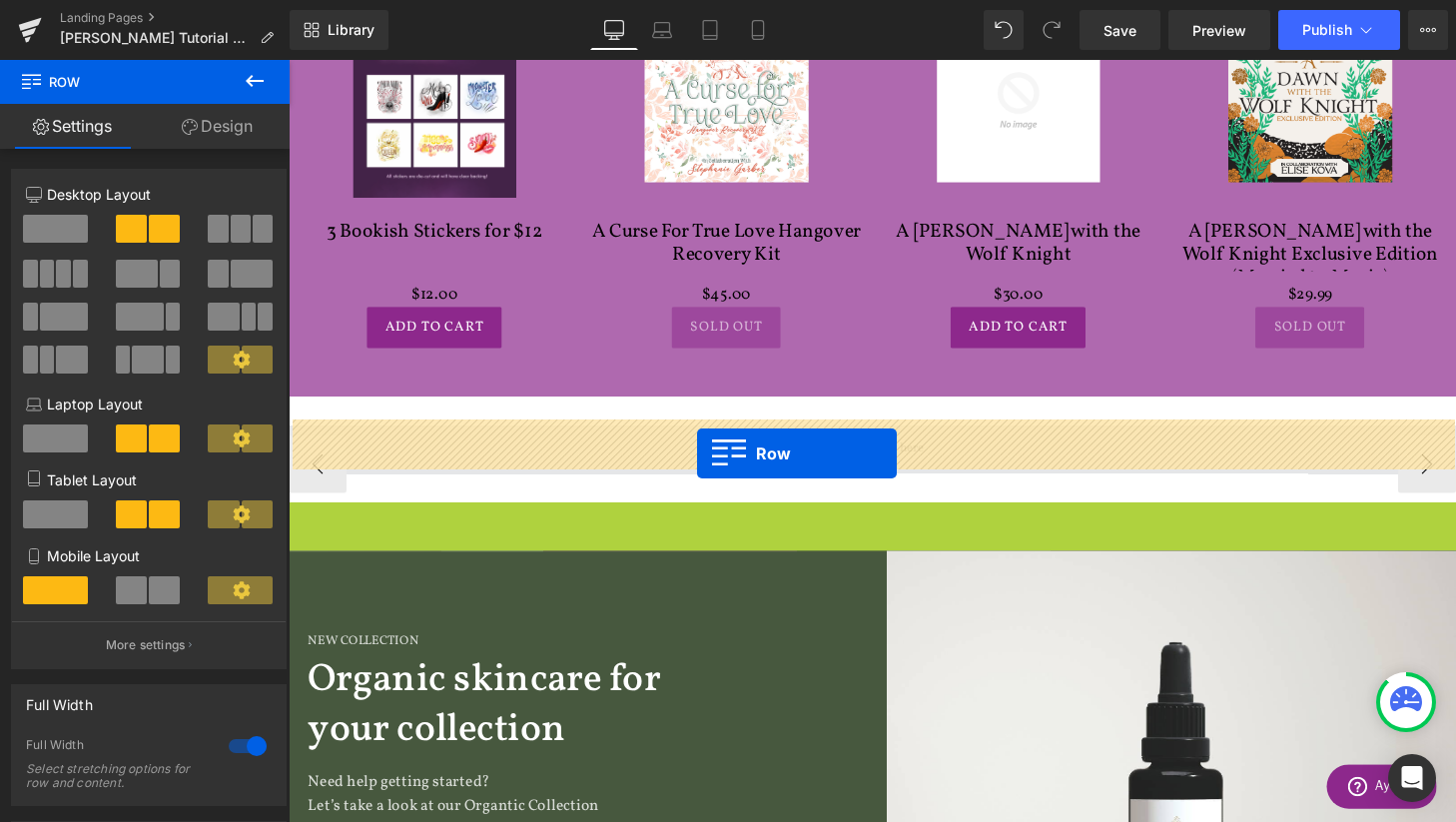 drag, startPoint x: 299, startPoint y: 524, endPoint x: 710, endPoint y: 467, distance: 414.9337 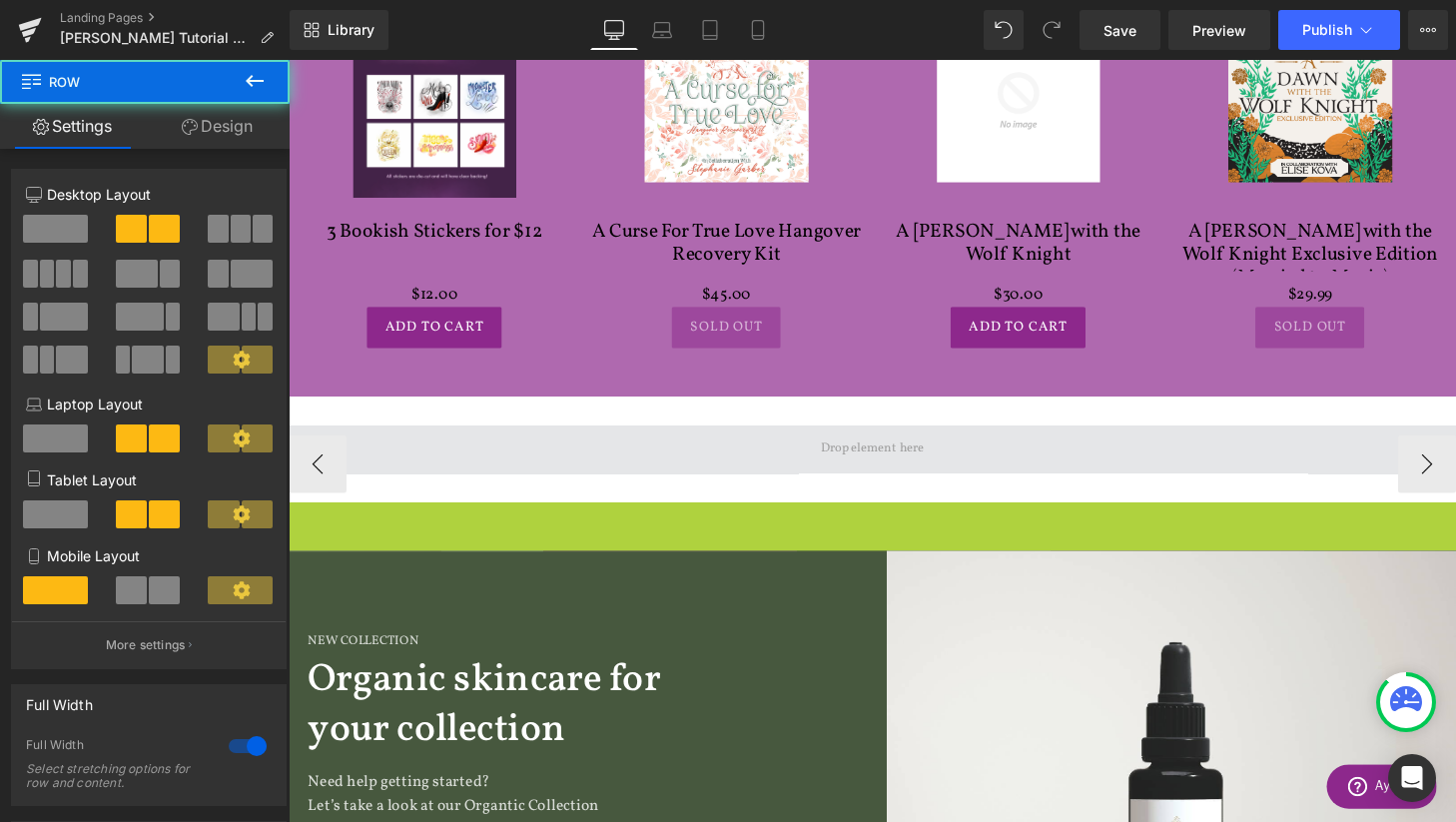 scroll, scrollTop: 9, scrollLeft: 10, axis: both 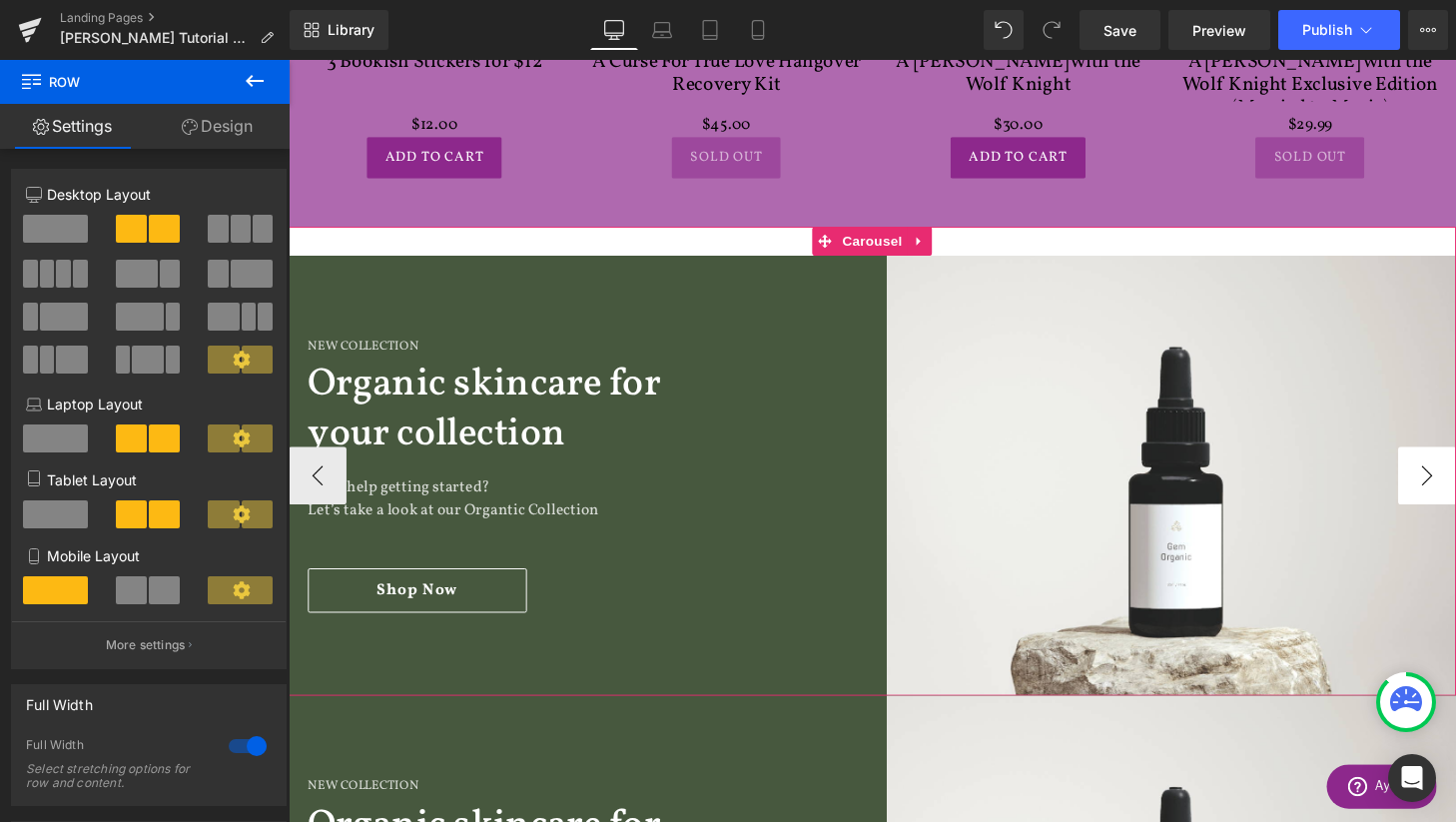 click on "›" at bounding box center [1467, 490] 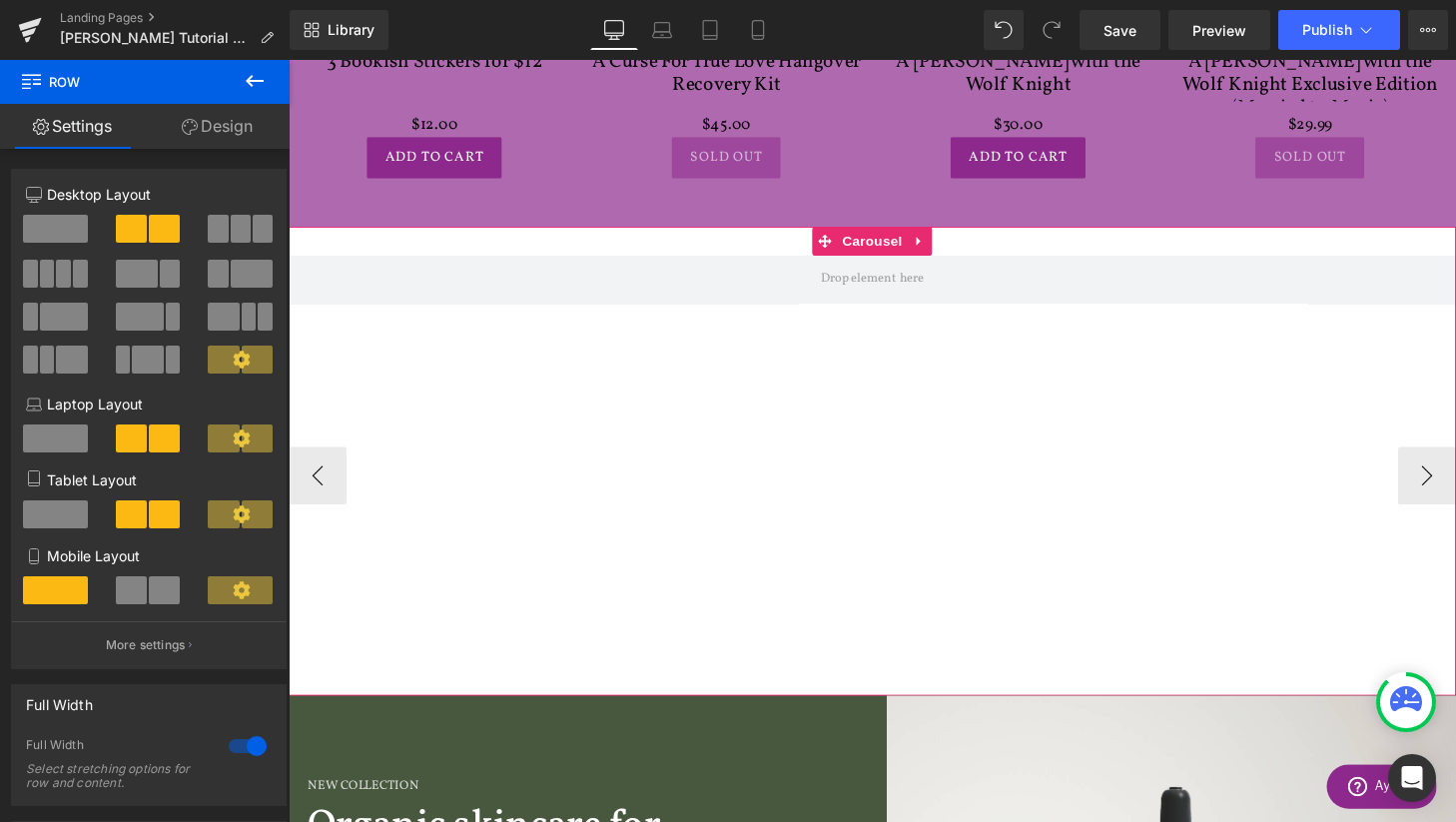 scroll, scrollTop: 1621, scrollLeft: 0, axis: vertical 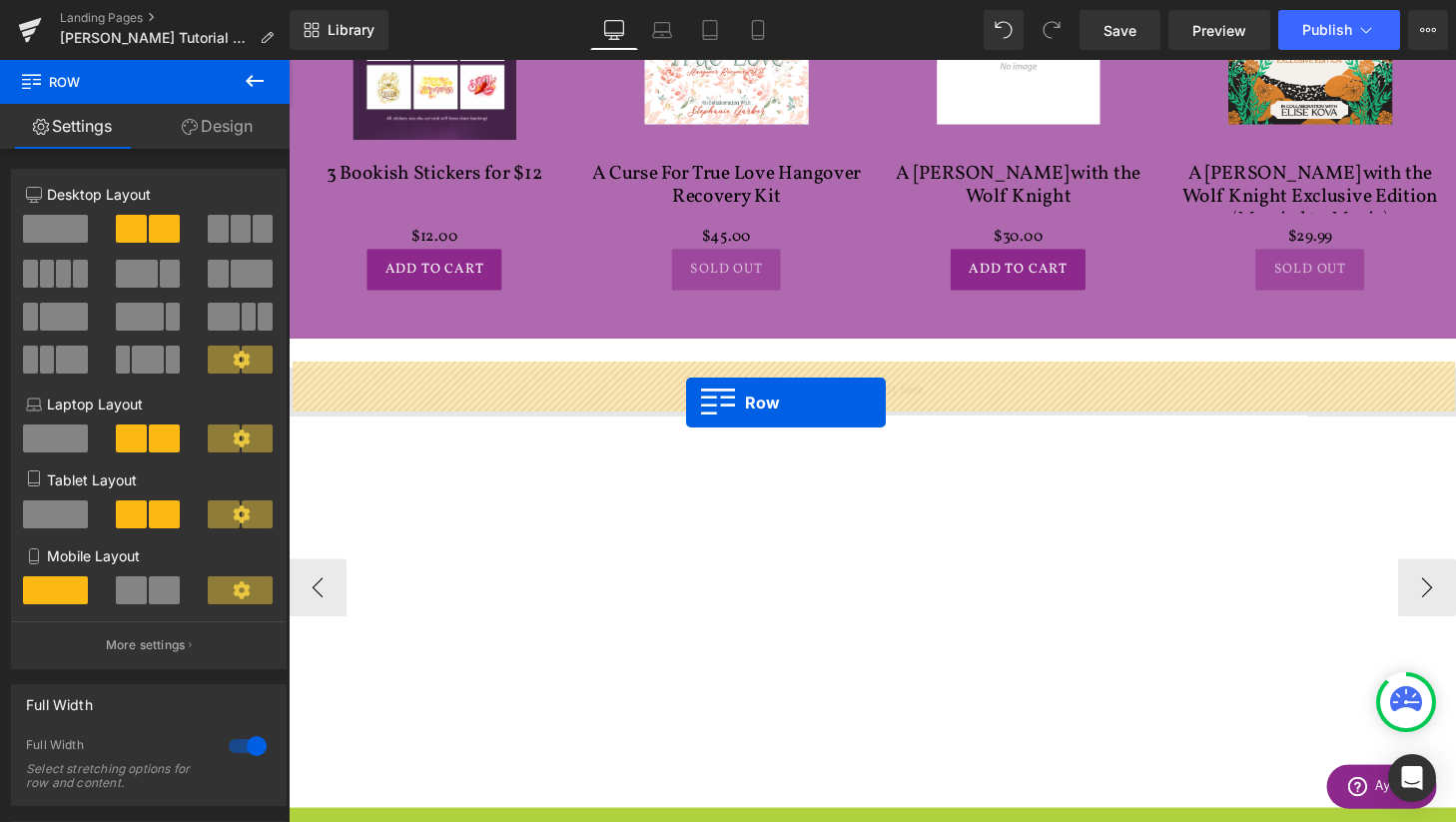 drag, startPoint x: 302, startPoint y: 587, endPoint x: 700, endPoint y: 414, distance: 433.9735 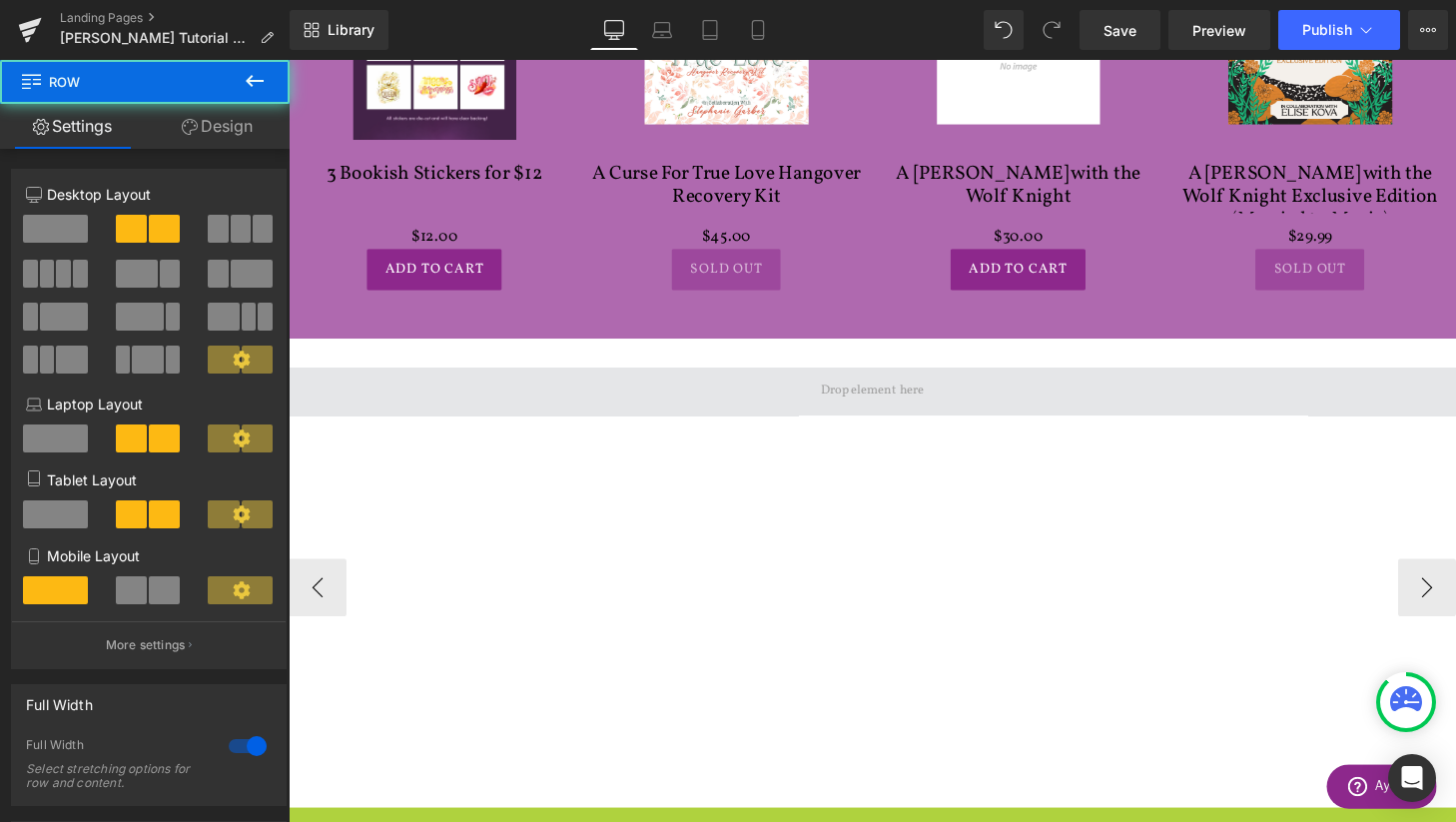 scroll, scrollTop: 2881, scrollLeft: 1208, axis: both 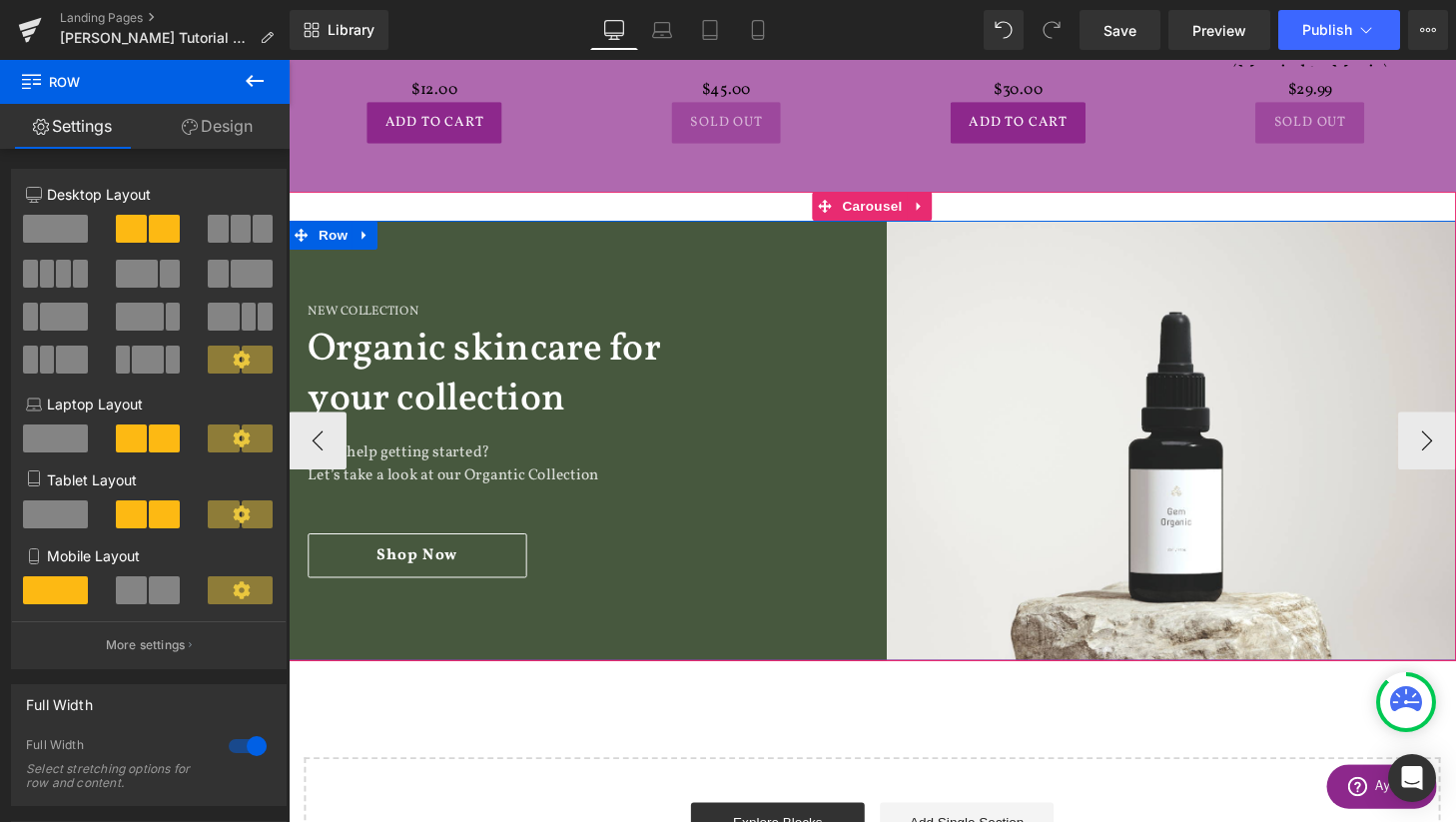 type 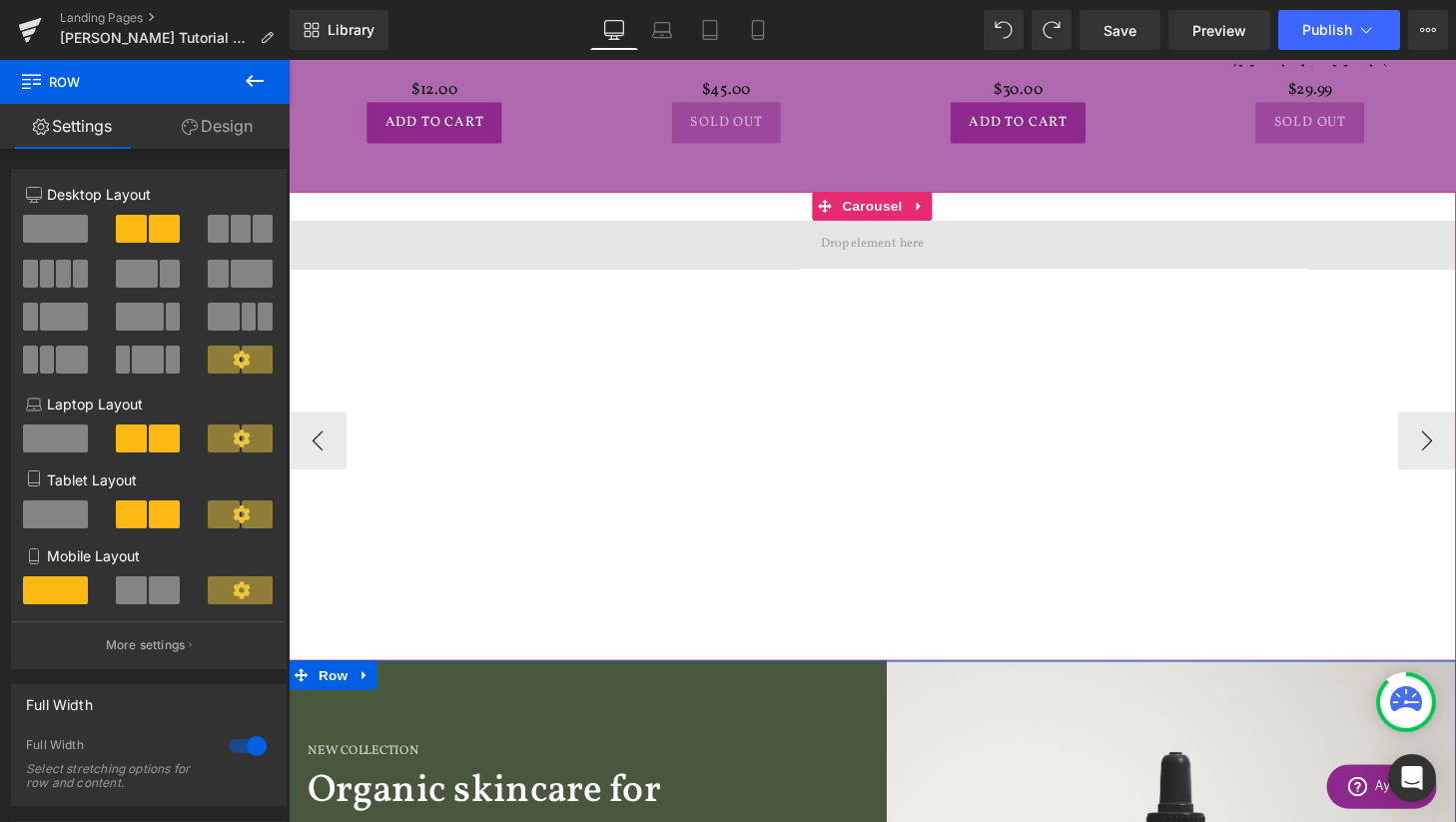 scroll, scrollTop: 9, scrollLeft: 10, axis: both 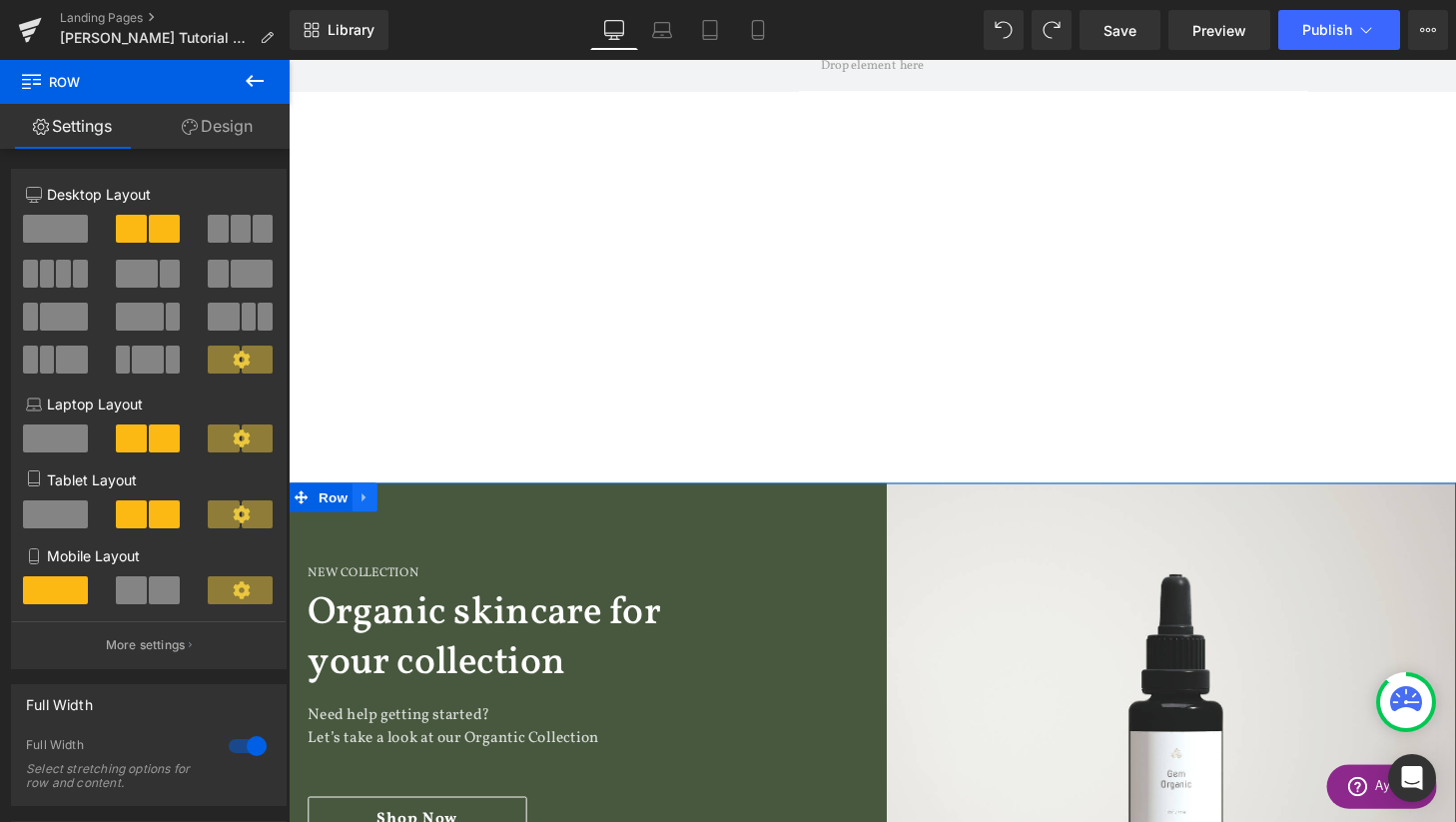 click 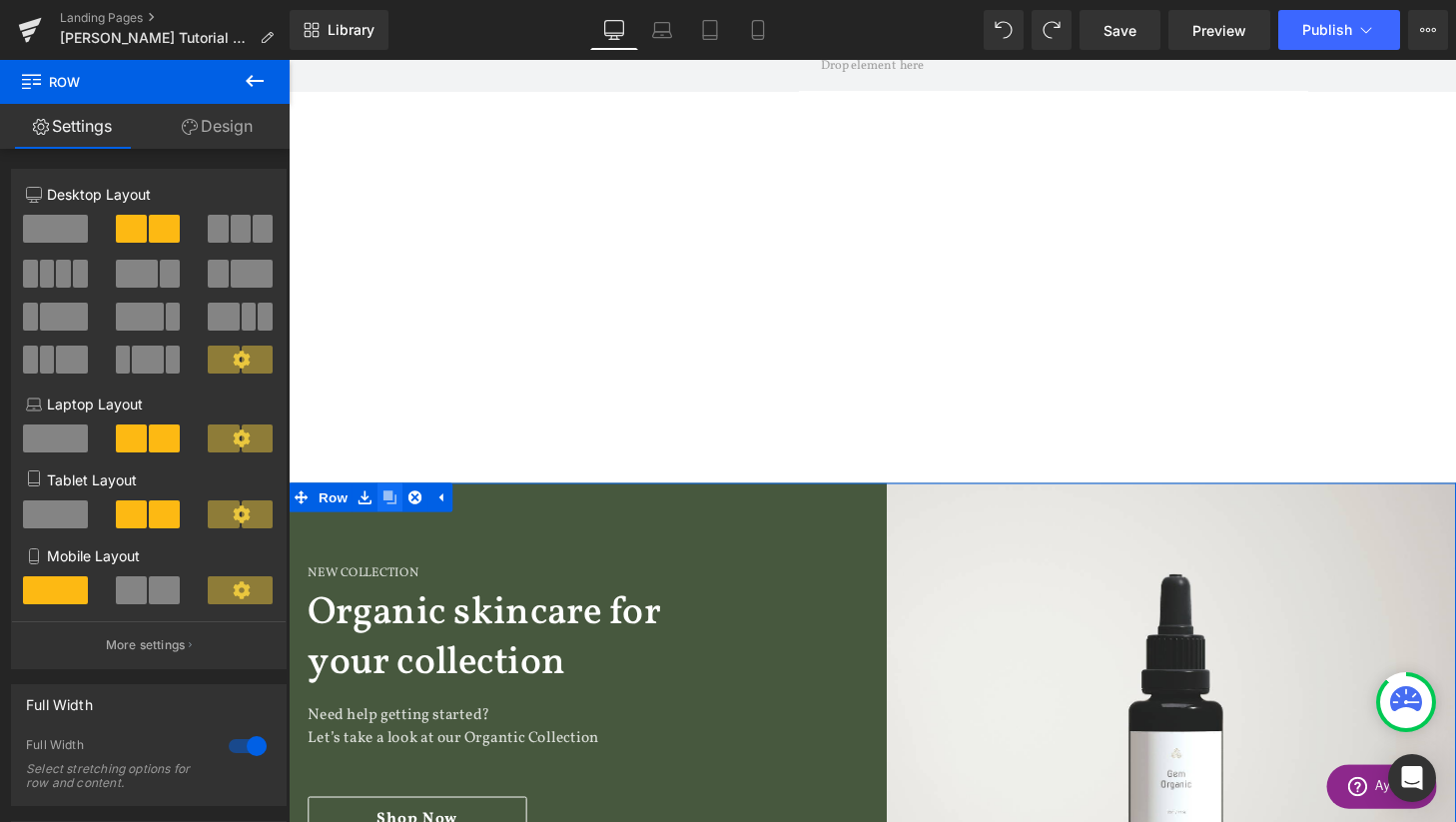 click 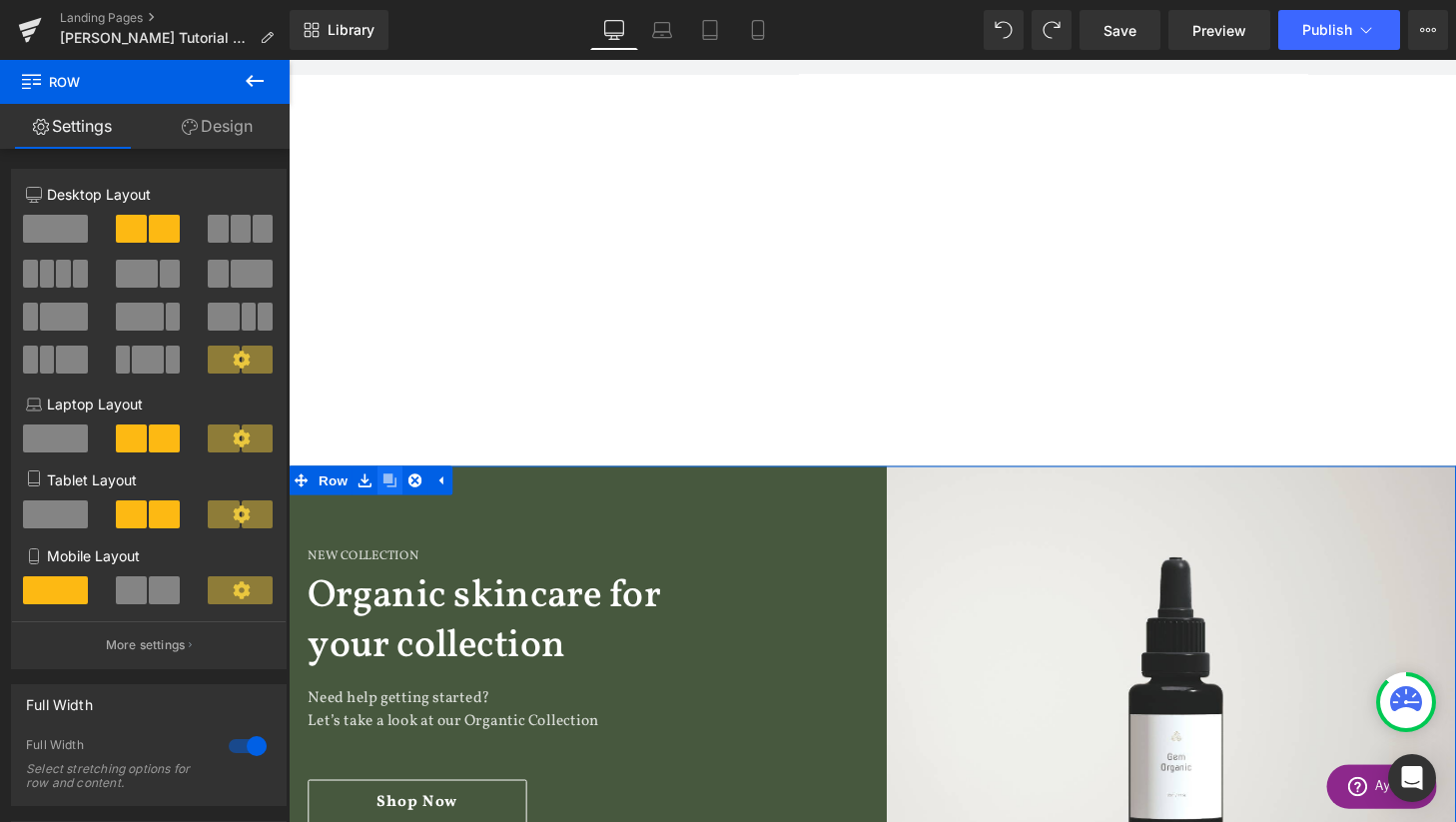 scroll, scrollTop: 9, scrollLeft: 10, axis: both 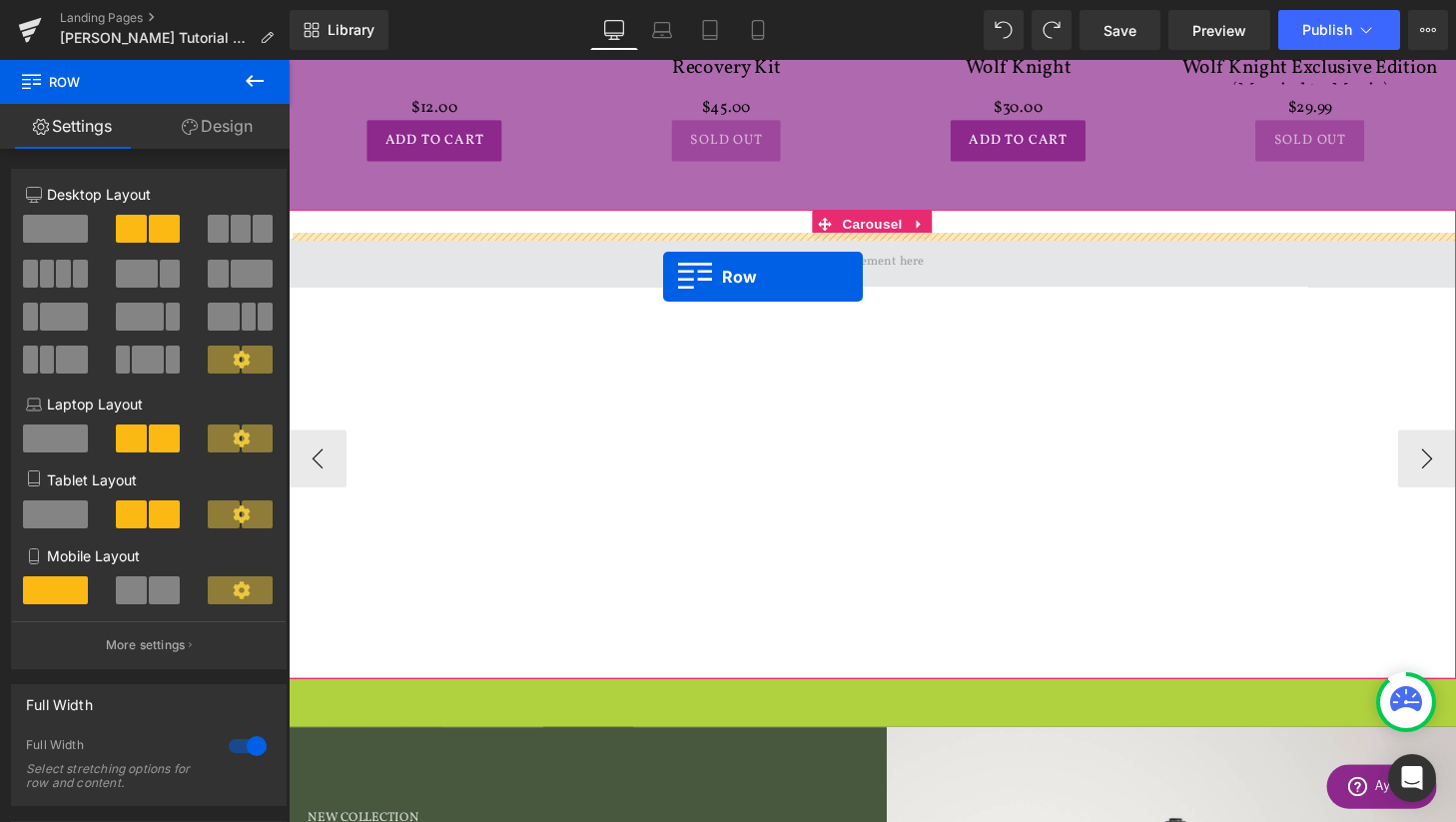drag, startPoint x: 303, startPoint y: 712, endPoint x: 676, endPoint y: 285, distance: 566.97266 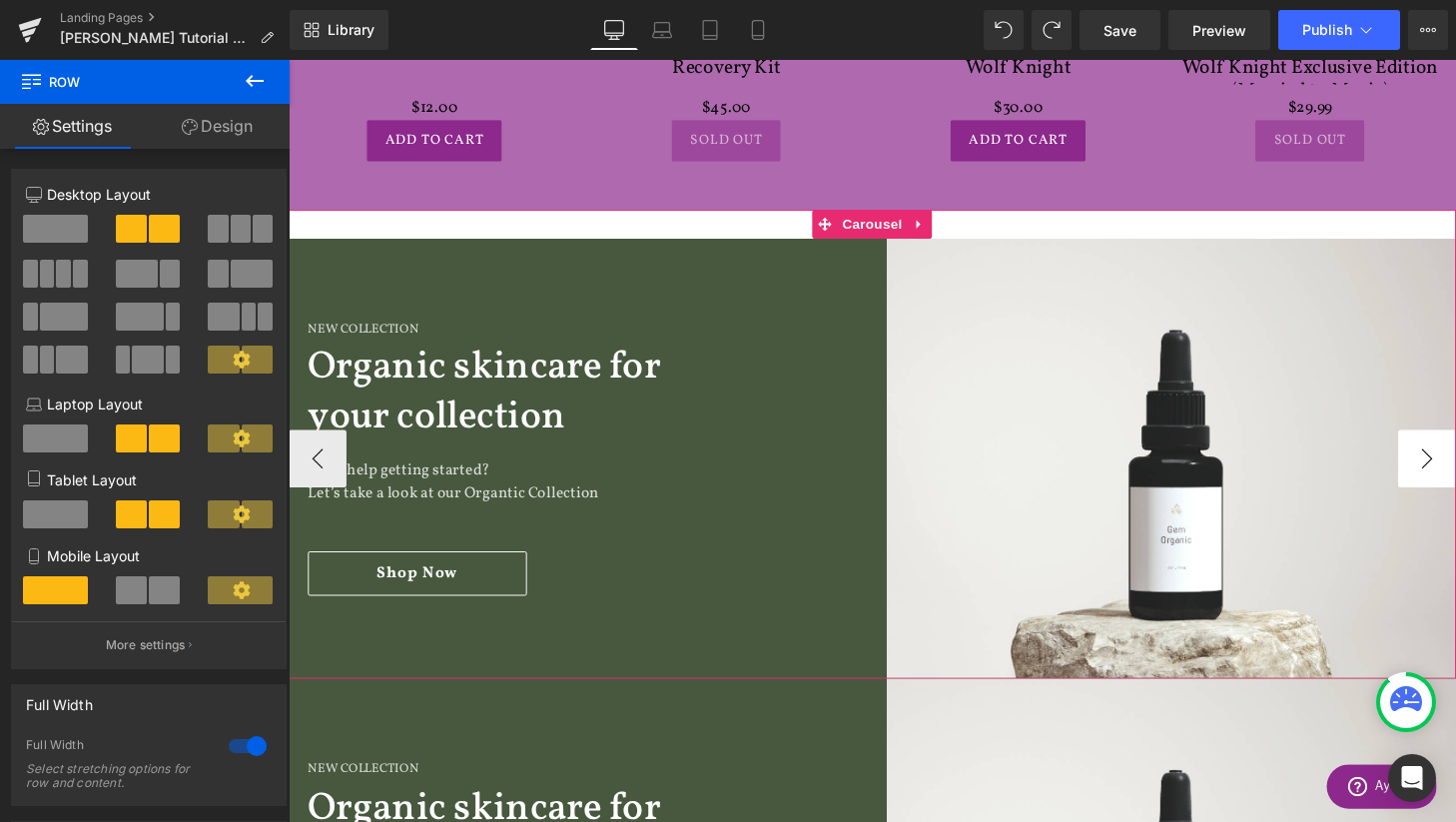 click on "›" at bounding box center (1467, 472) 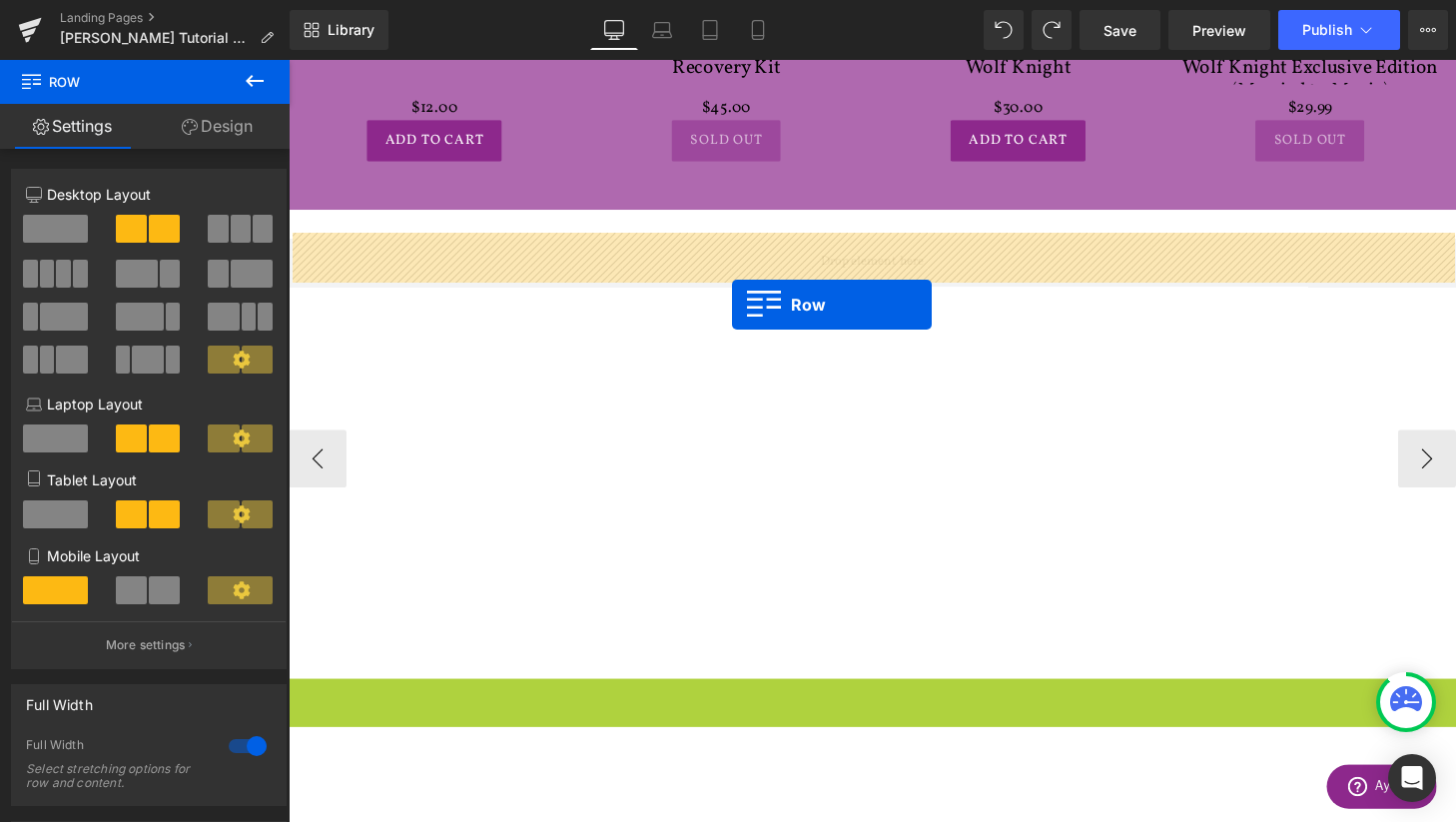 drag, startPoint x: 304, startPoint y: 715, endPoint x: 748, endPoint y: 314, distance: 598.27836 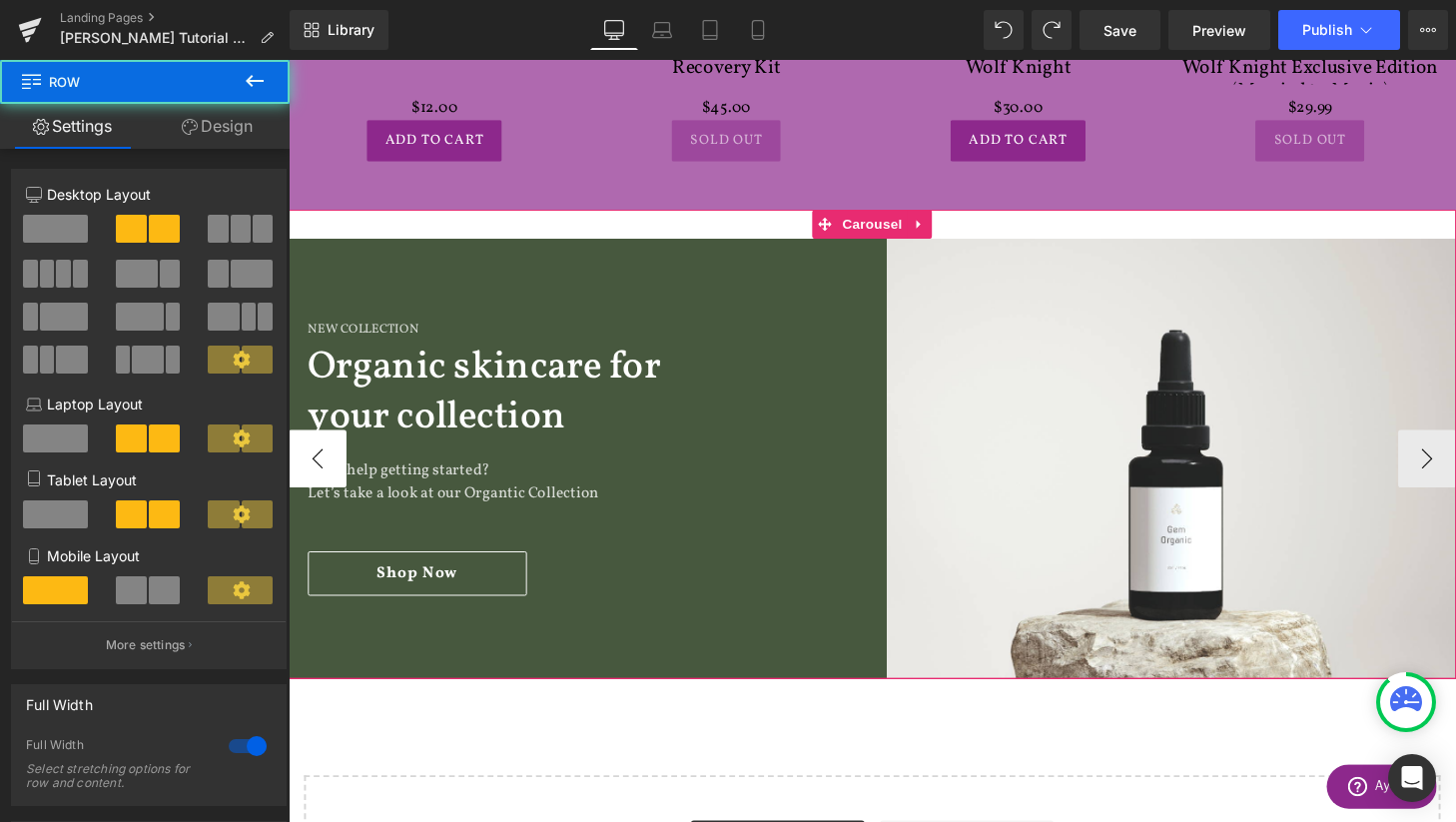 click on "‹" at bounding box center (319, 472) 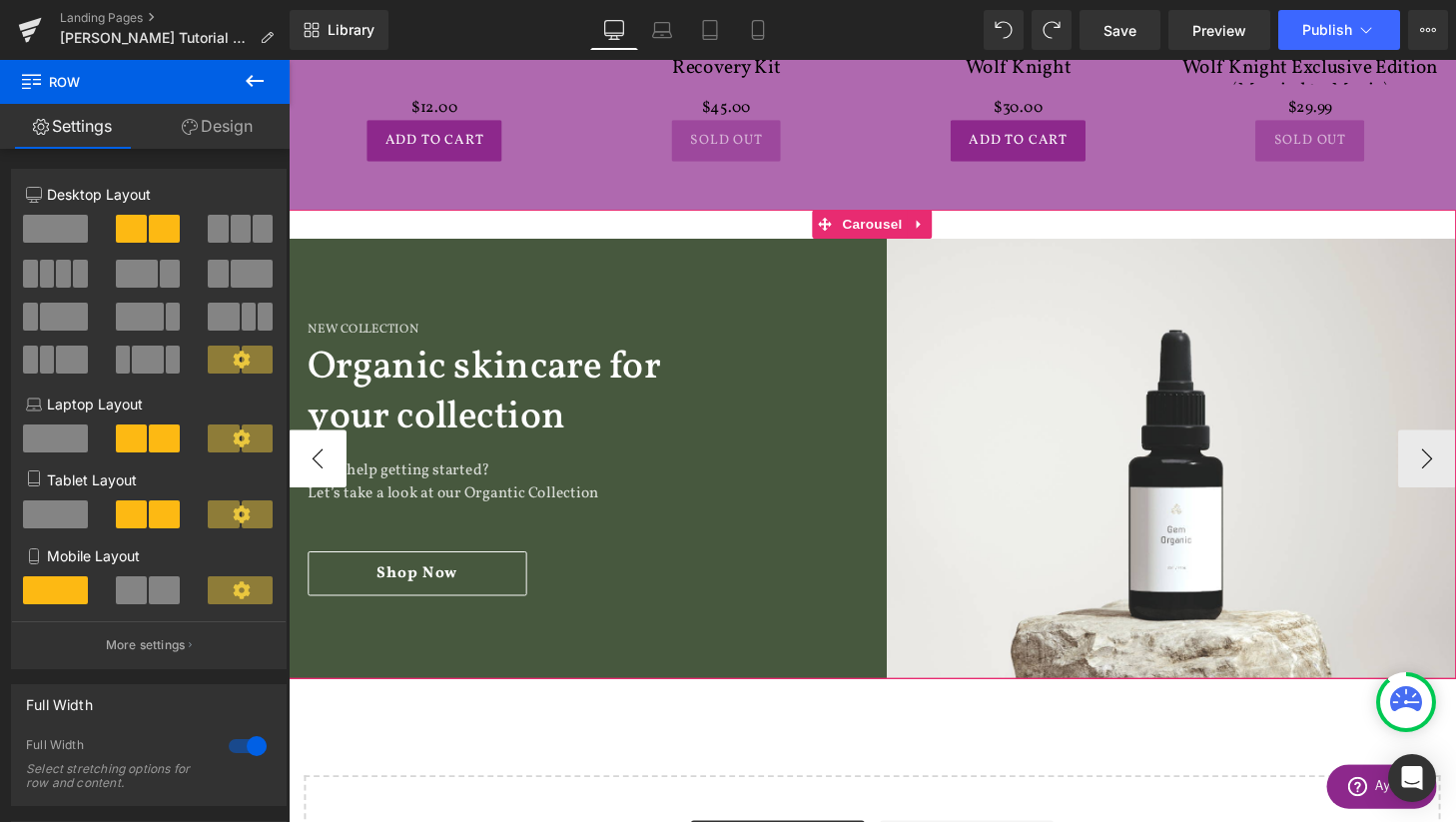 click on "‹" at bounding box center (319, 472) 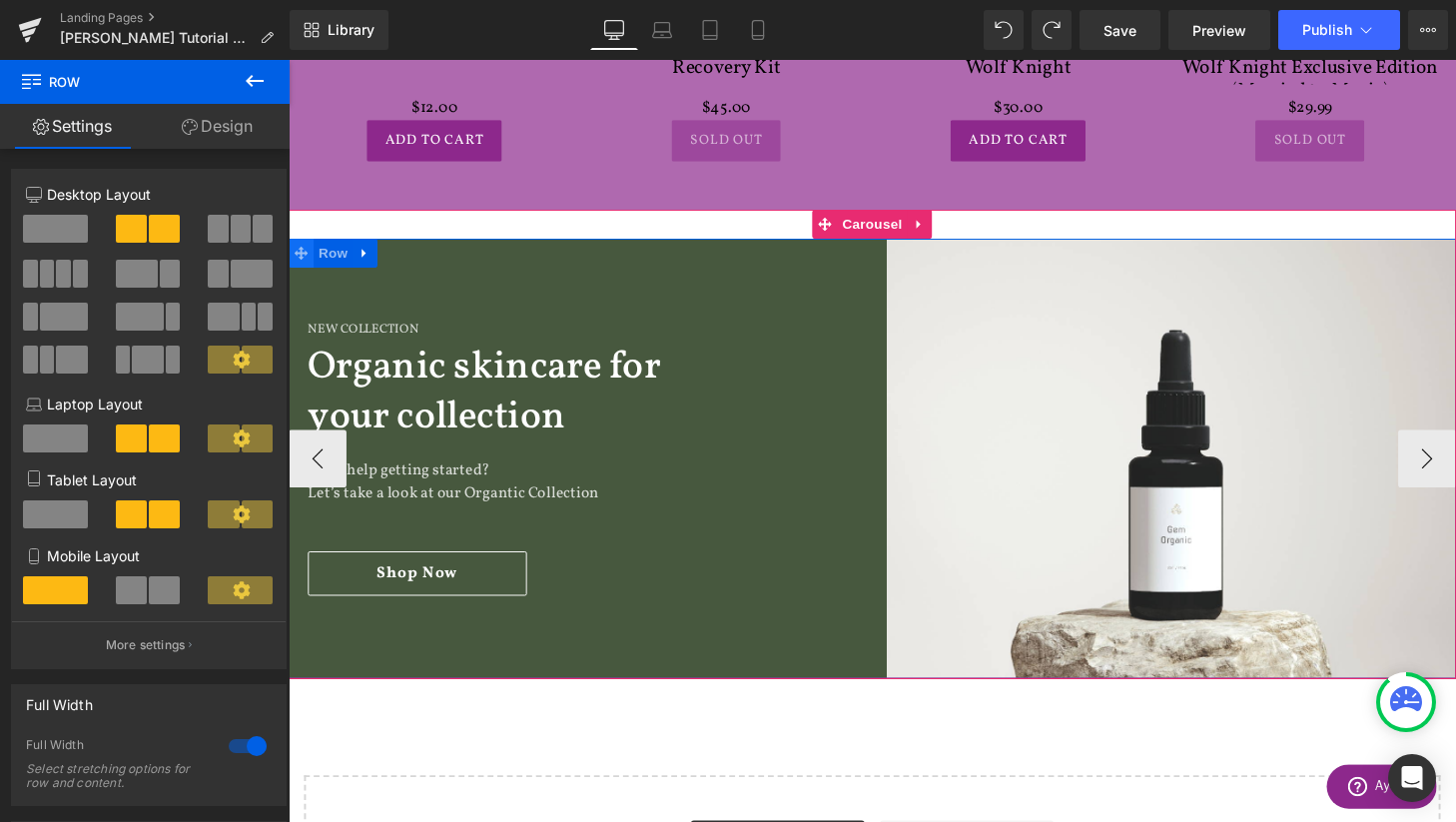 click 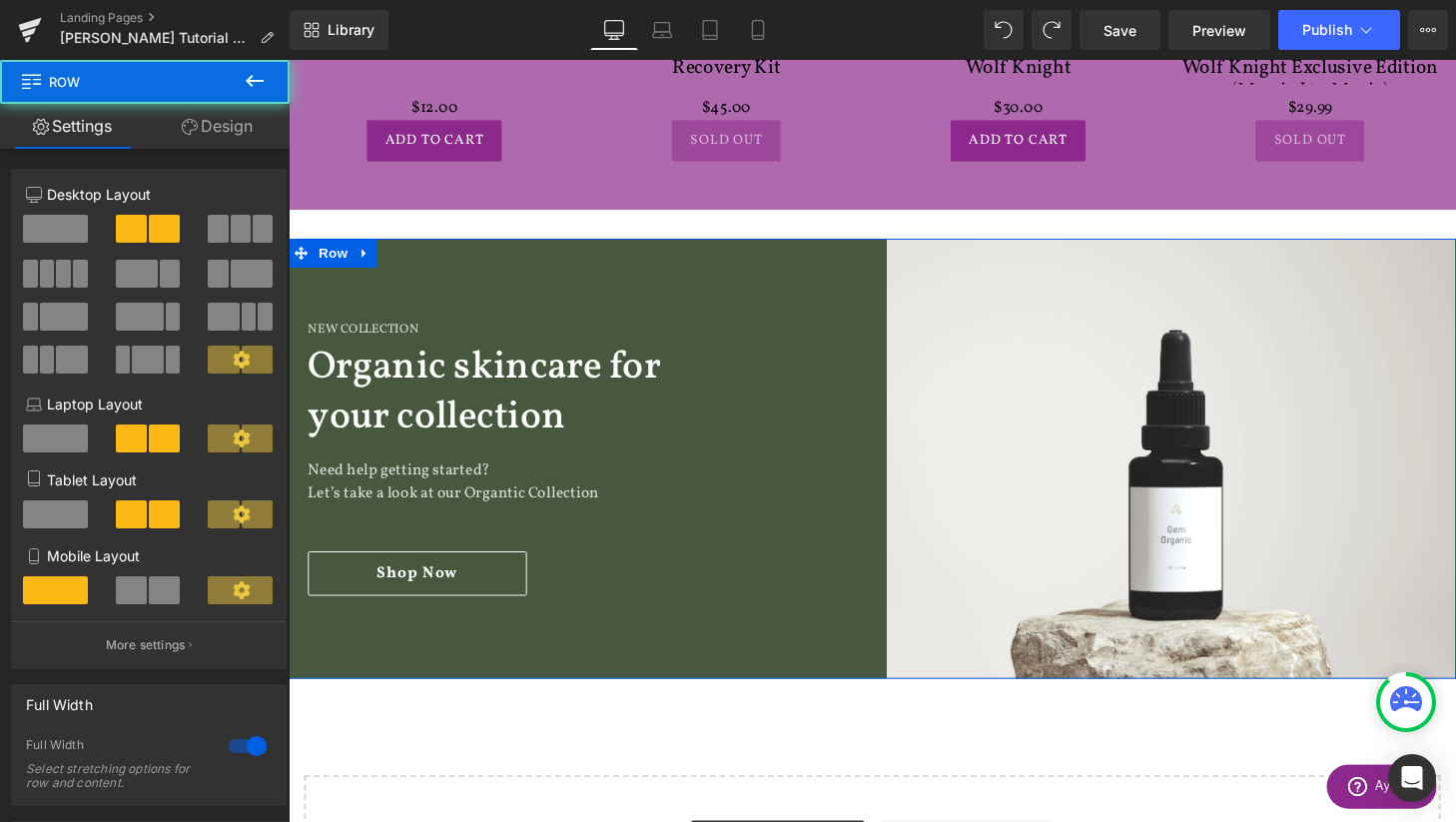 click on "Design" at bounding box center [217, 126] 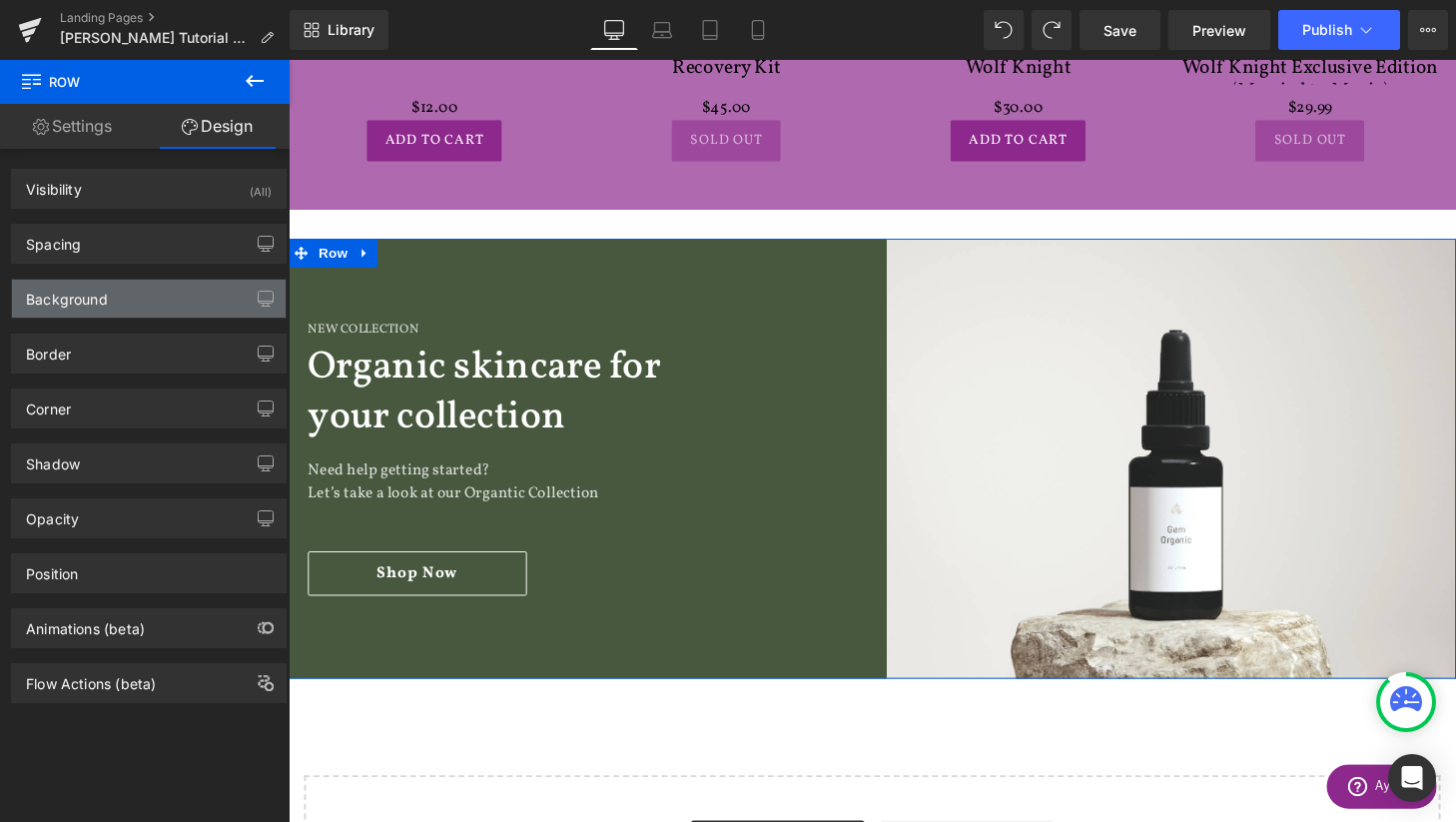 click on "Background" at bounding box center [149, 299] 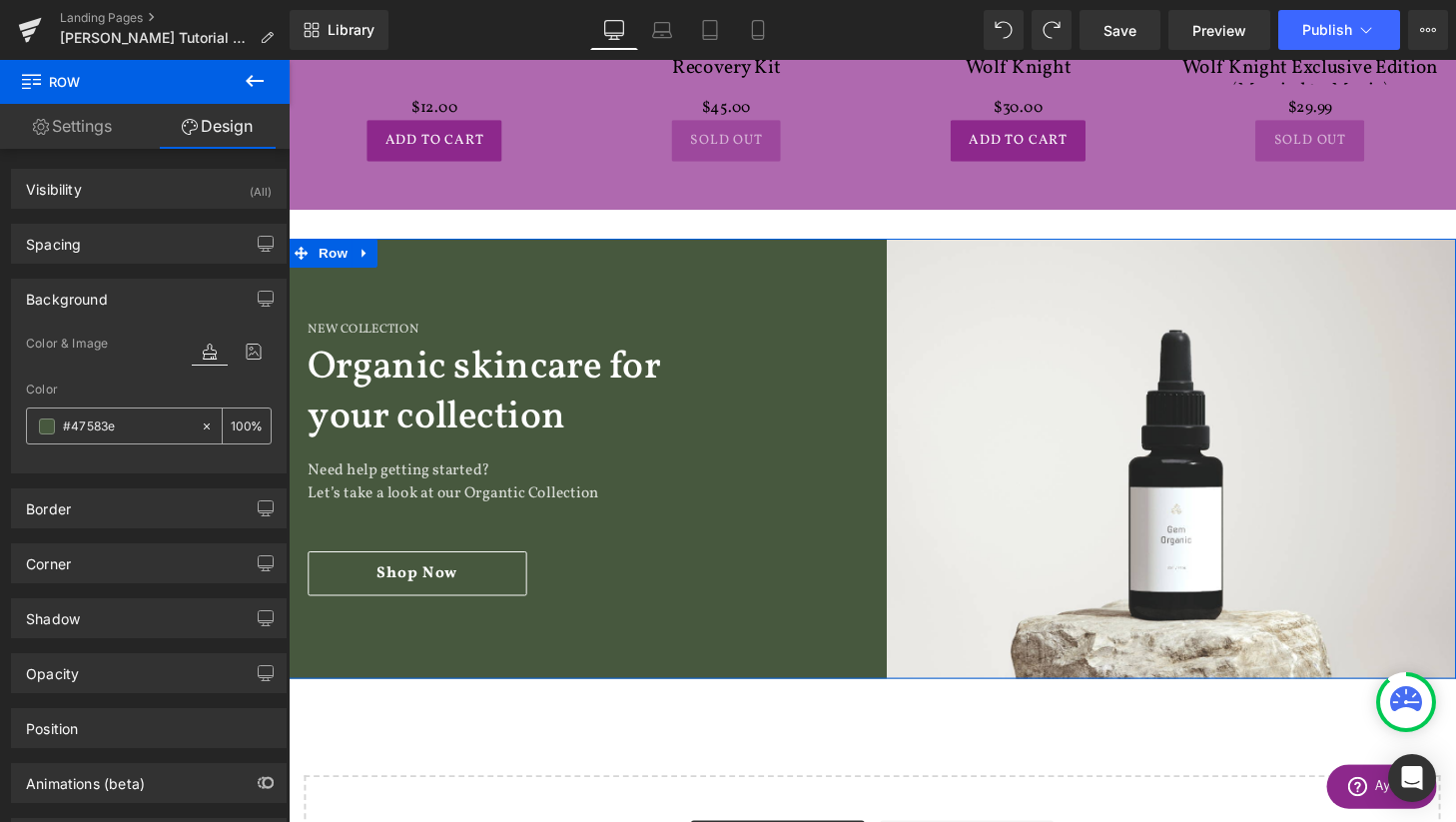 click on "#47583e" at bounding box center (127, 426) 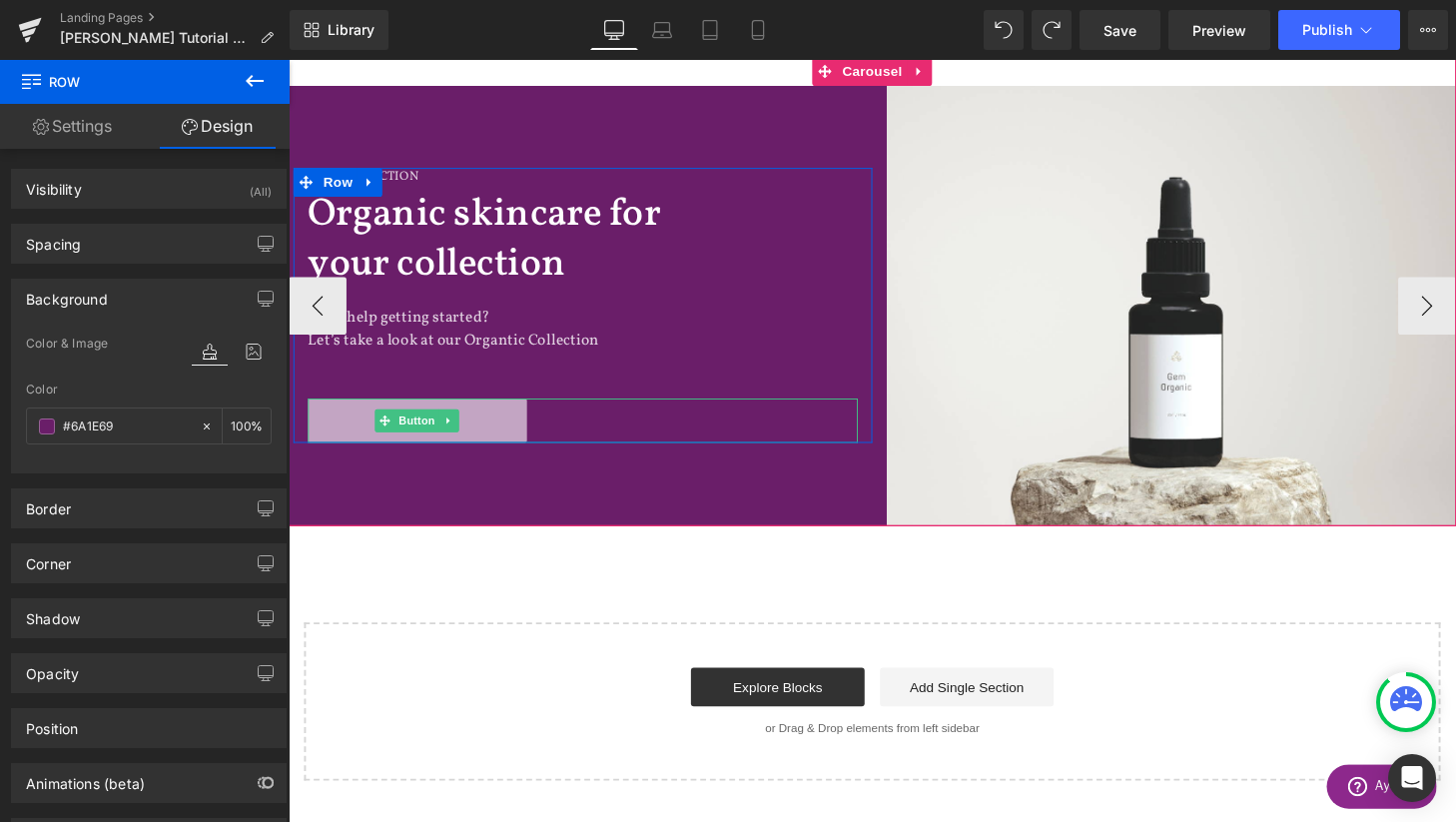 scroll, scrollTop: 1660, scrollLeft: 0, axis: vertical 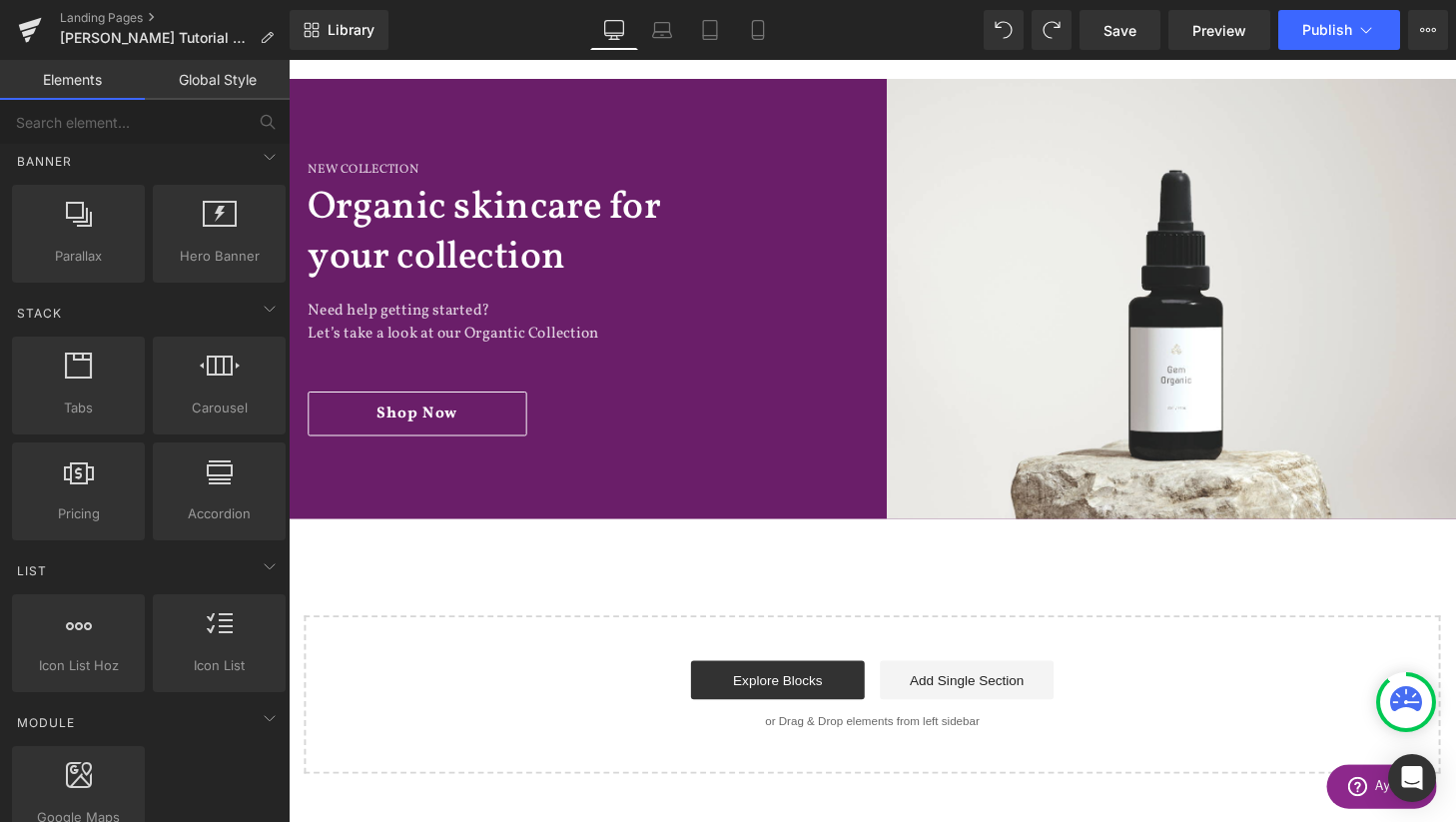 click on "Adult book
Button
Hero Banner   200px   200px
ya book
Button
Hero Banner   200px   200px
‹ ›
Carousel         What is Fae Crate? Heading         Fae Crate is a magically tailored book box that features Fantasy & Science Fiction themes. Each box will include a hardback new release, and a minimum of 3-5 bookish goodies all focused on the theme for the month. And don't forget the t-shirt!  We're based in the [GEOGRAPHIC_DATA] but we ship World Wide! Text Block         Image         Row           Instafeed Instafeed" at bounding box center (893, -283) 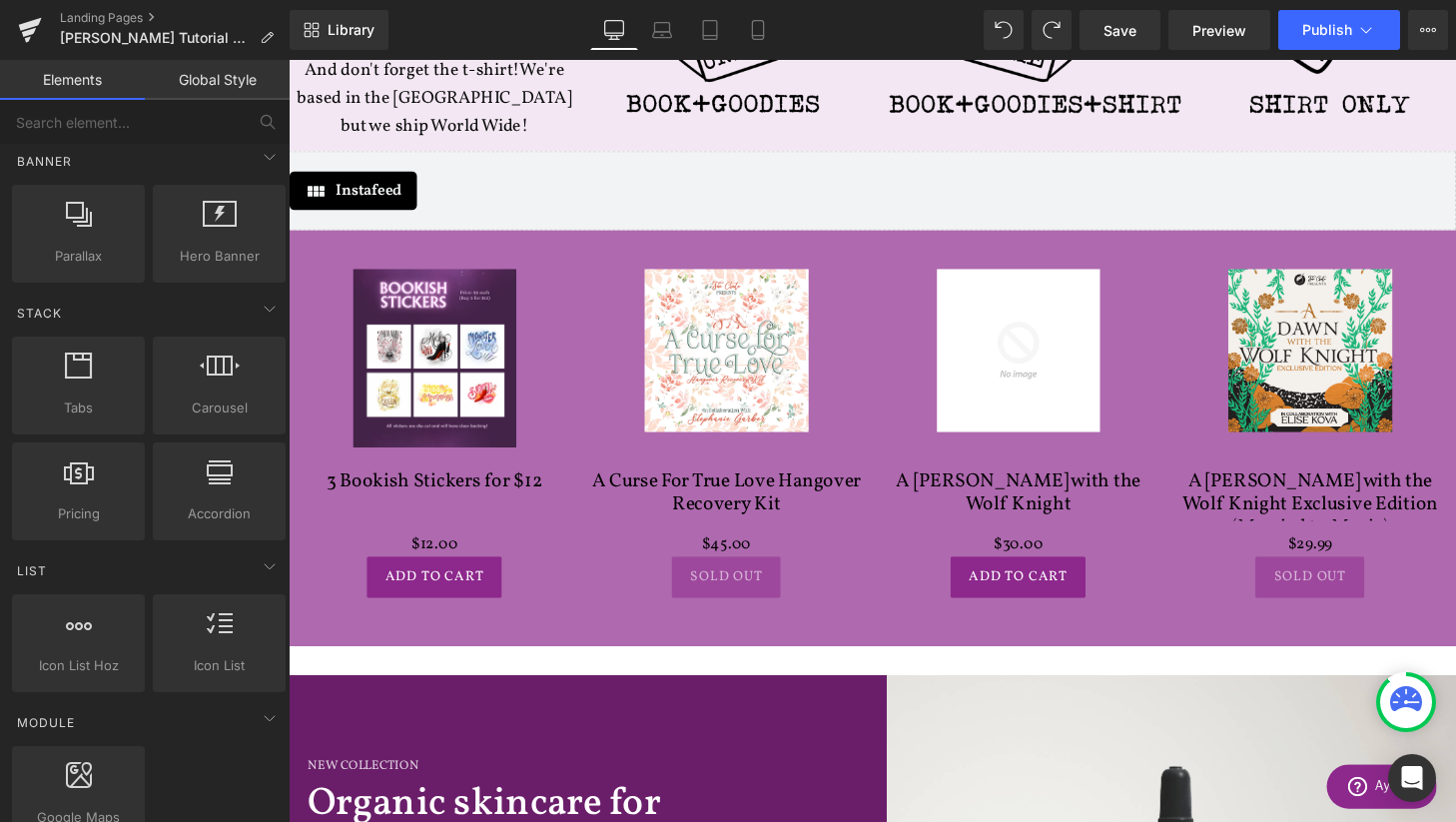 scroll, scrollTop: 1001, scrollLeft: 0, axis: vertical 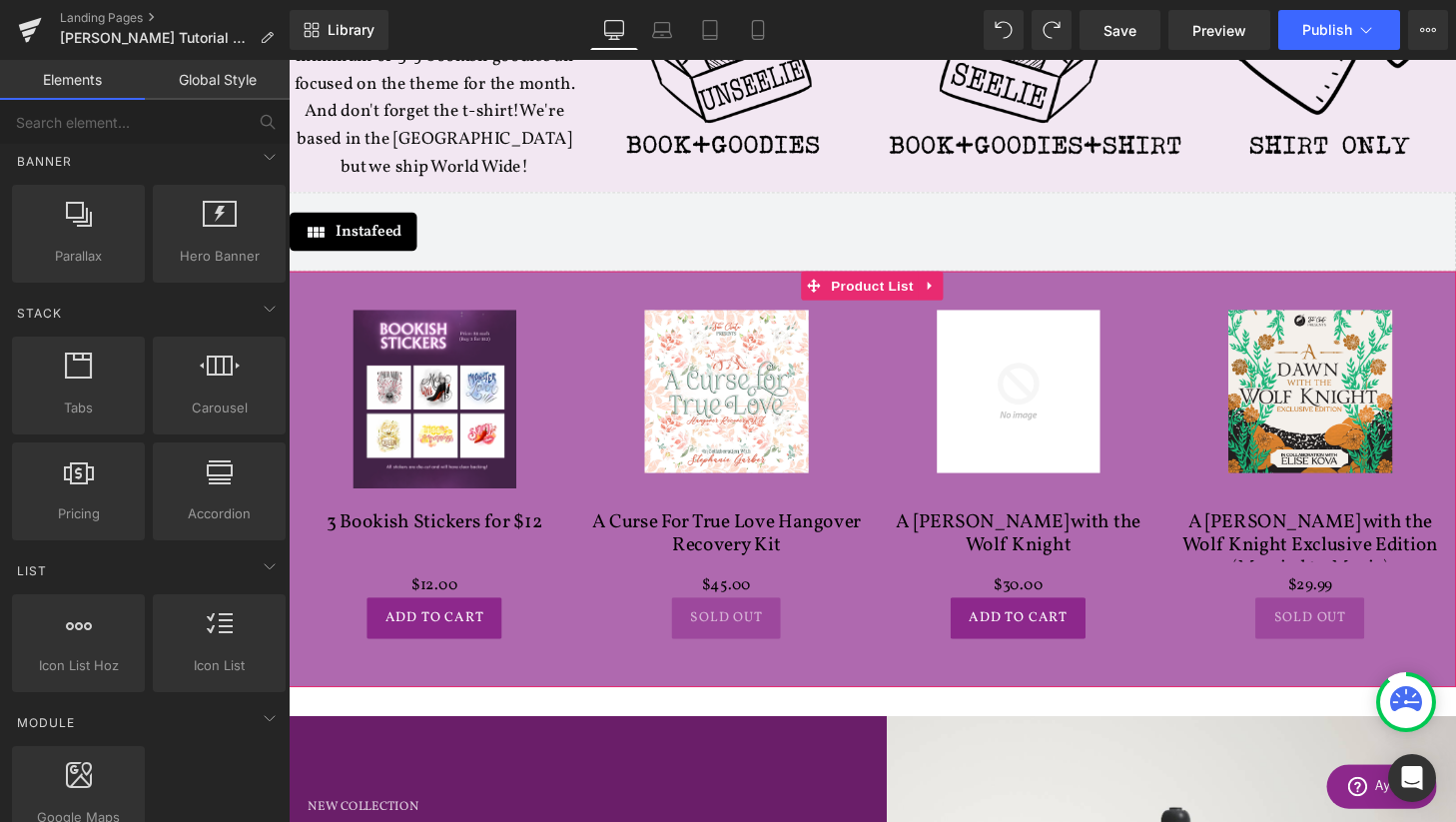 click on "Sale Off
(P) Image
3 Bookish Stickers for $12
(P) Title
$0
$12.00
(P) Price
Add To Cart
(P) Cart Button
Product" at bounding box center [439, 488] 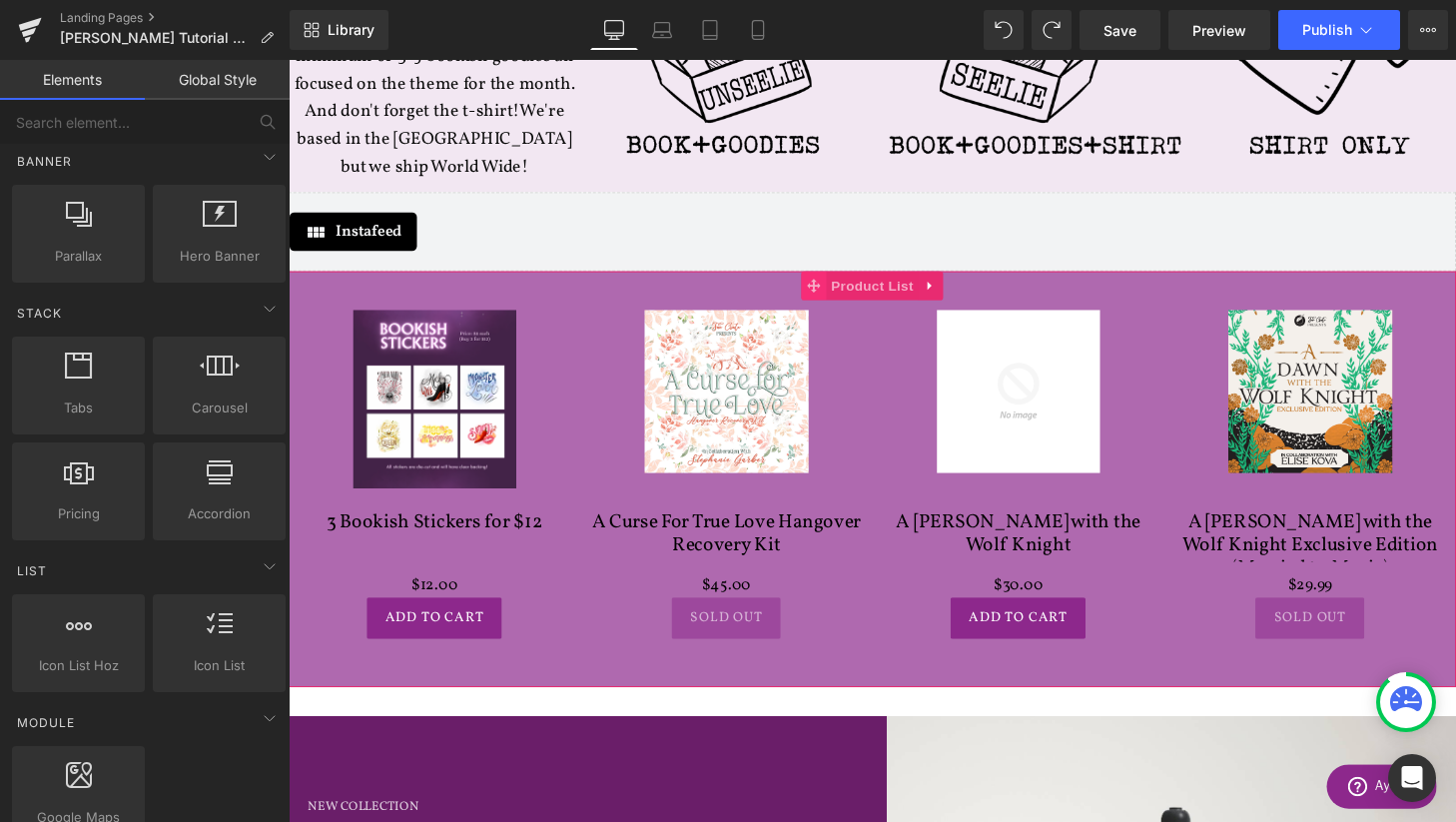 click 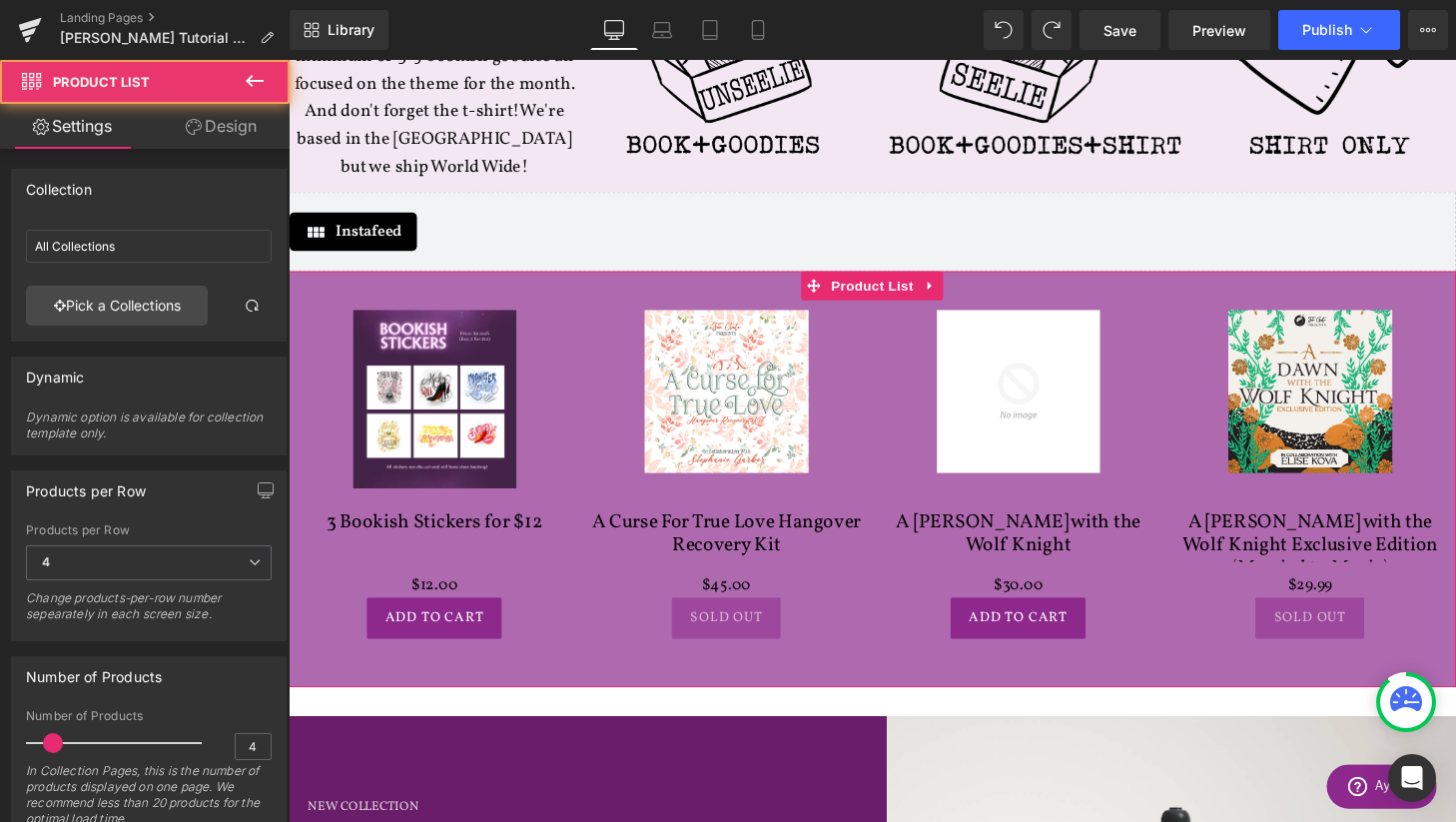click on "Design" at bounding box center [221, 126] 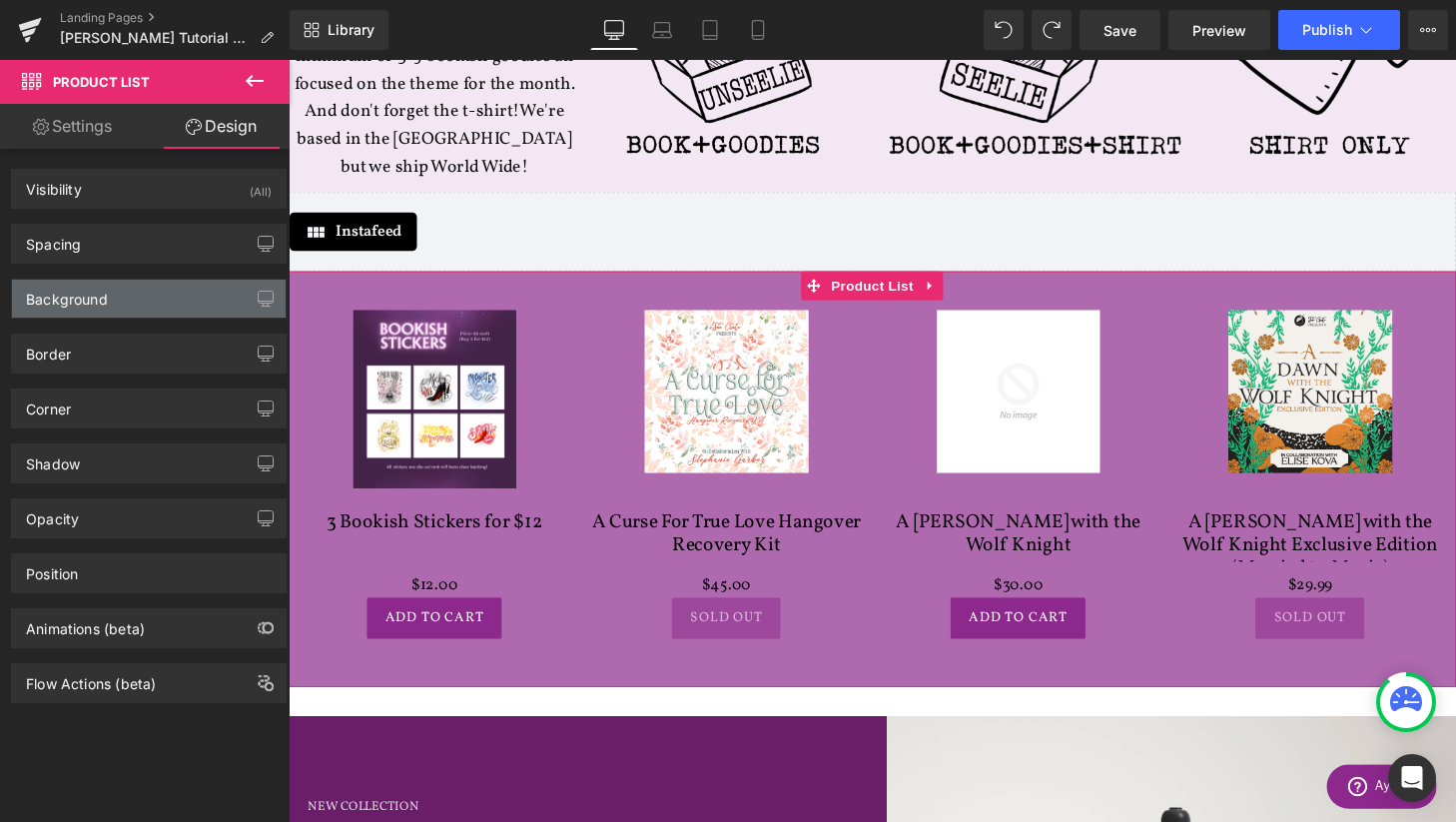click on "Background" at bounding box center [149, 299] 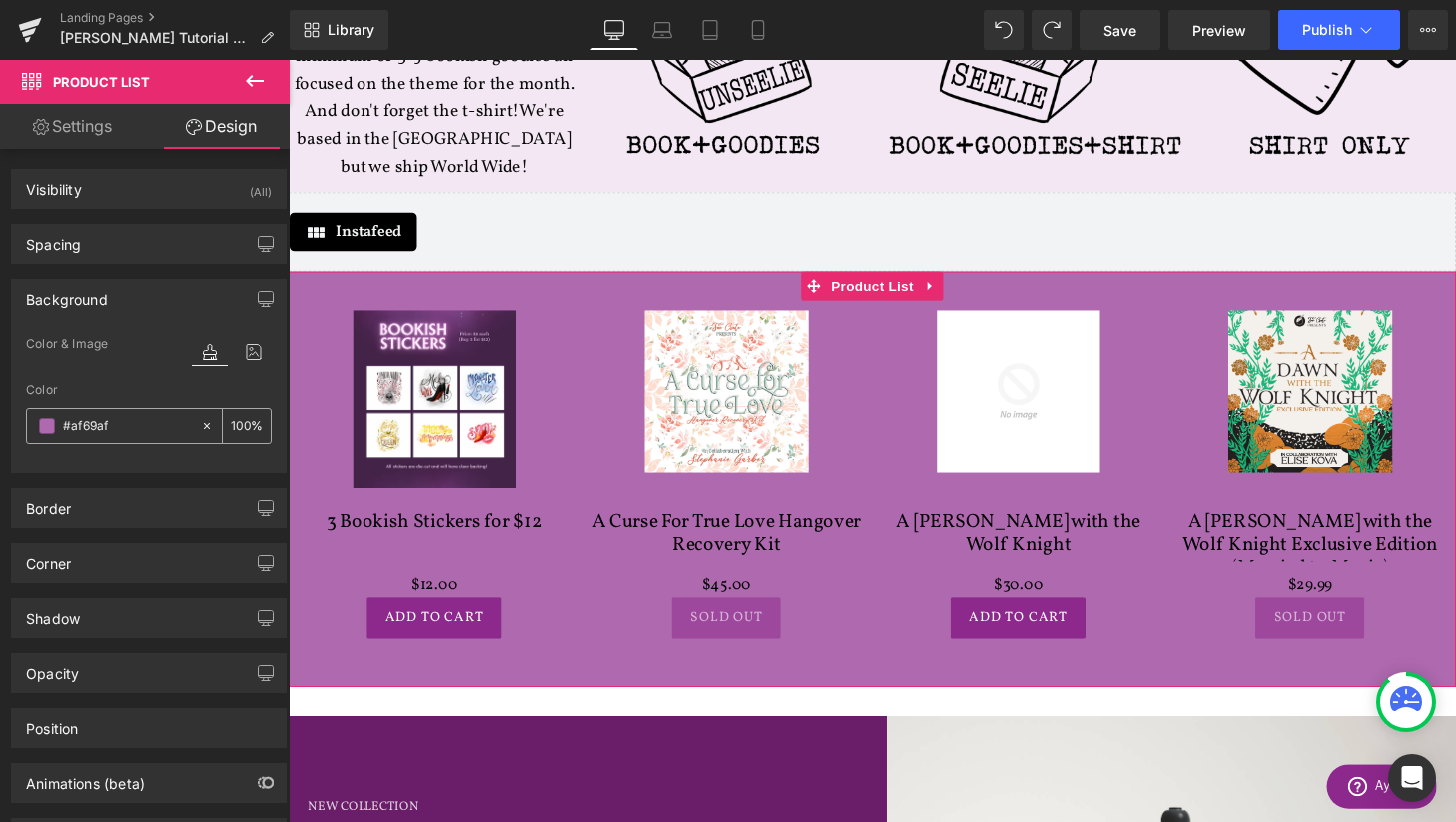 click on "#af69af" at bounding box center [127, 426] 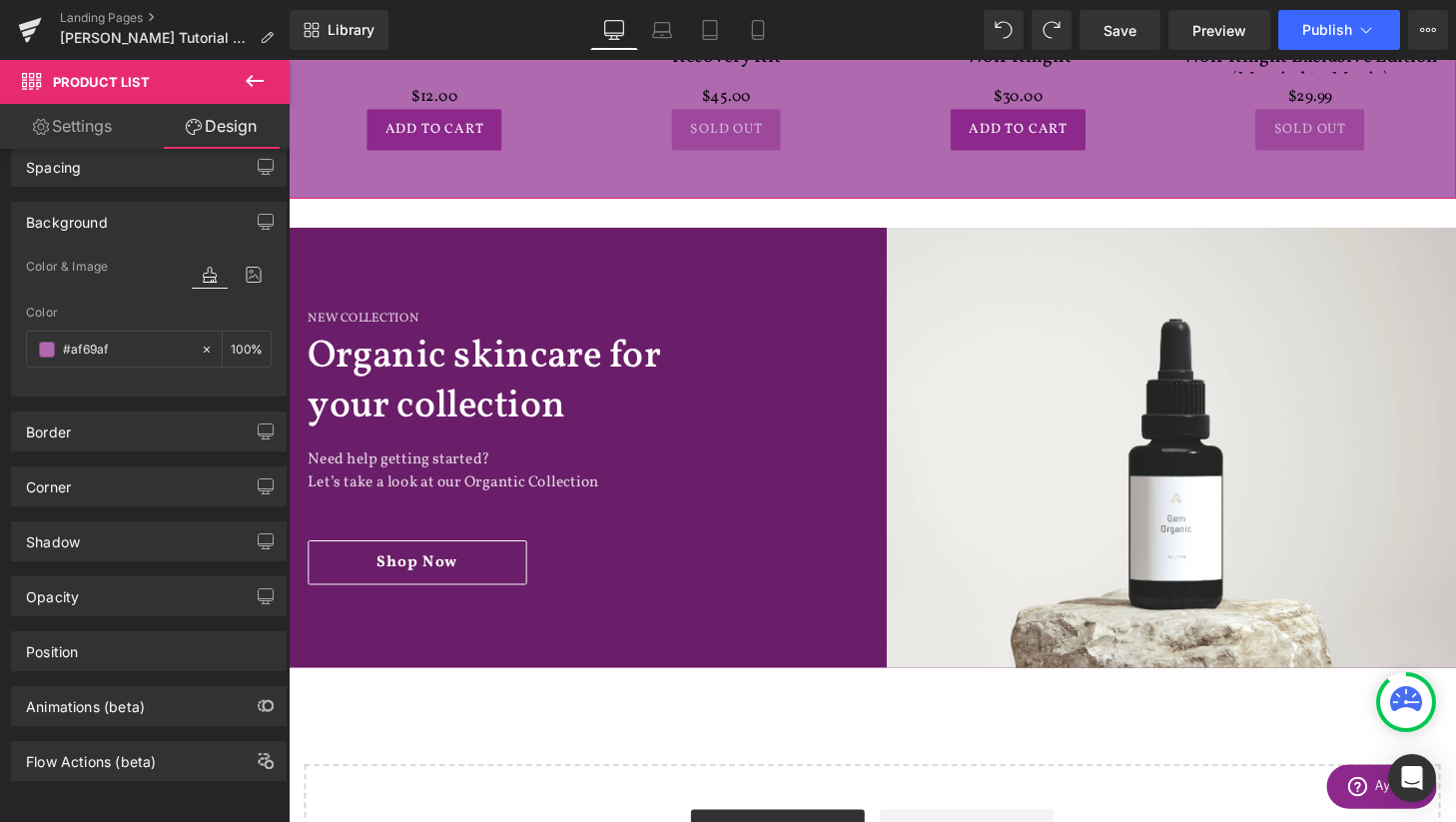 scroll, scrollTop: 1546, scrollLeft: 0, axis: vertical 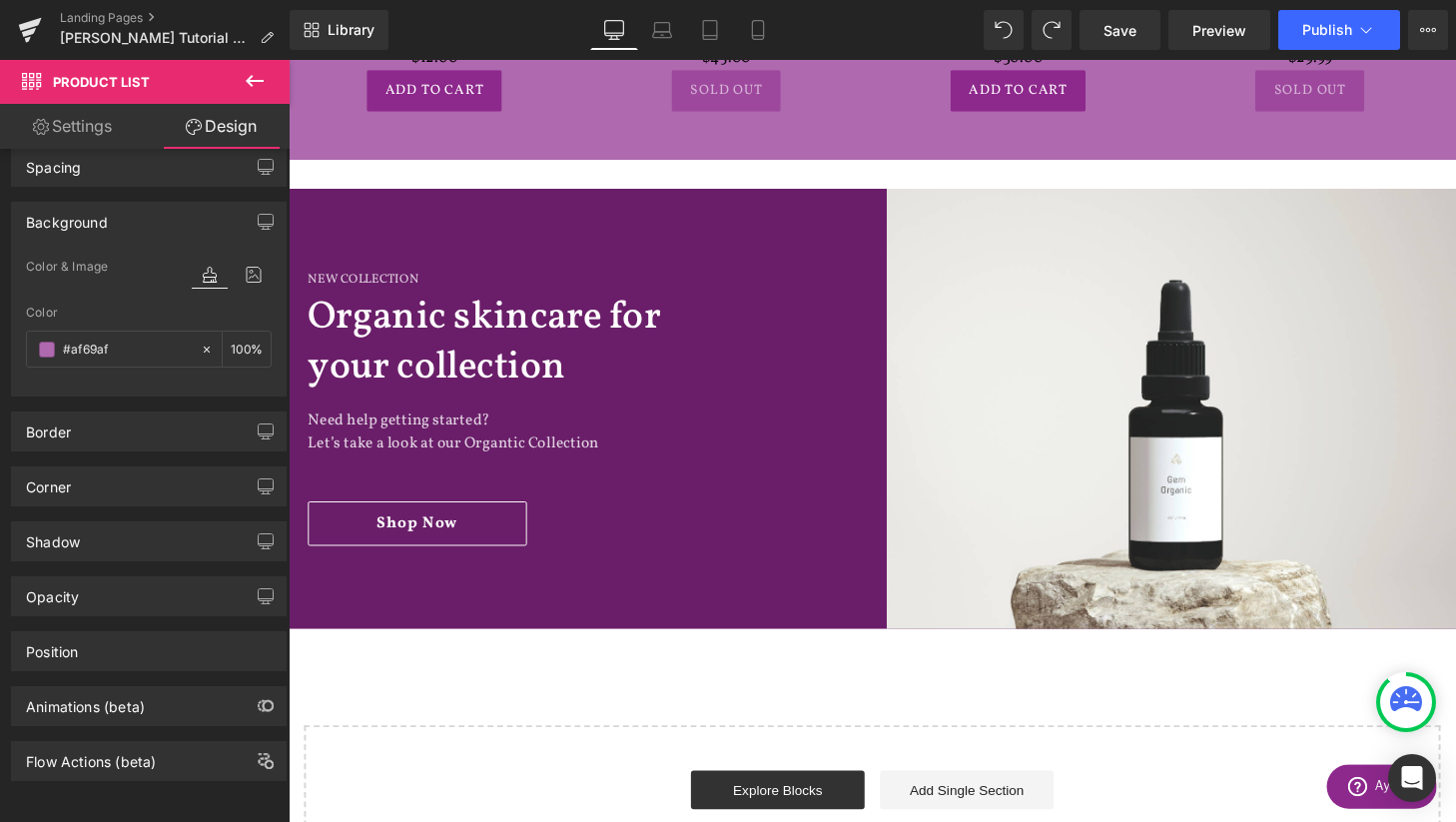 click on "Adult book
Button
Hero Banner   200px   200px
ya book
Button
Hero Banner   200px   200px
‹ ›
Carousel         What is Fae Crate? Heading         Fae Crate is a magically tailored book box that features Fantasy & Science Fiction themes. Each box will include a hardback new release, and a minimum of 3-5 bookish goodies all focused on the theme for the month. And don't forget the t-shirt!  We're based in the [GEOGRAPHIC_DATA] but we ship World Wide! Text Block         Image         Row           Instafeed Instafeed" at bounding box center (893, -169) 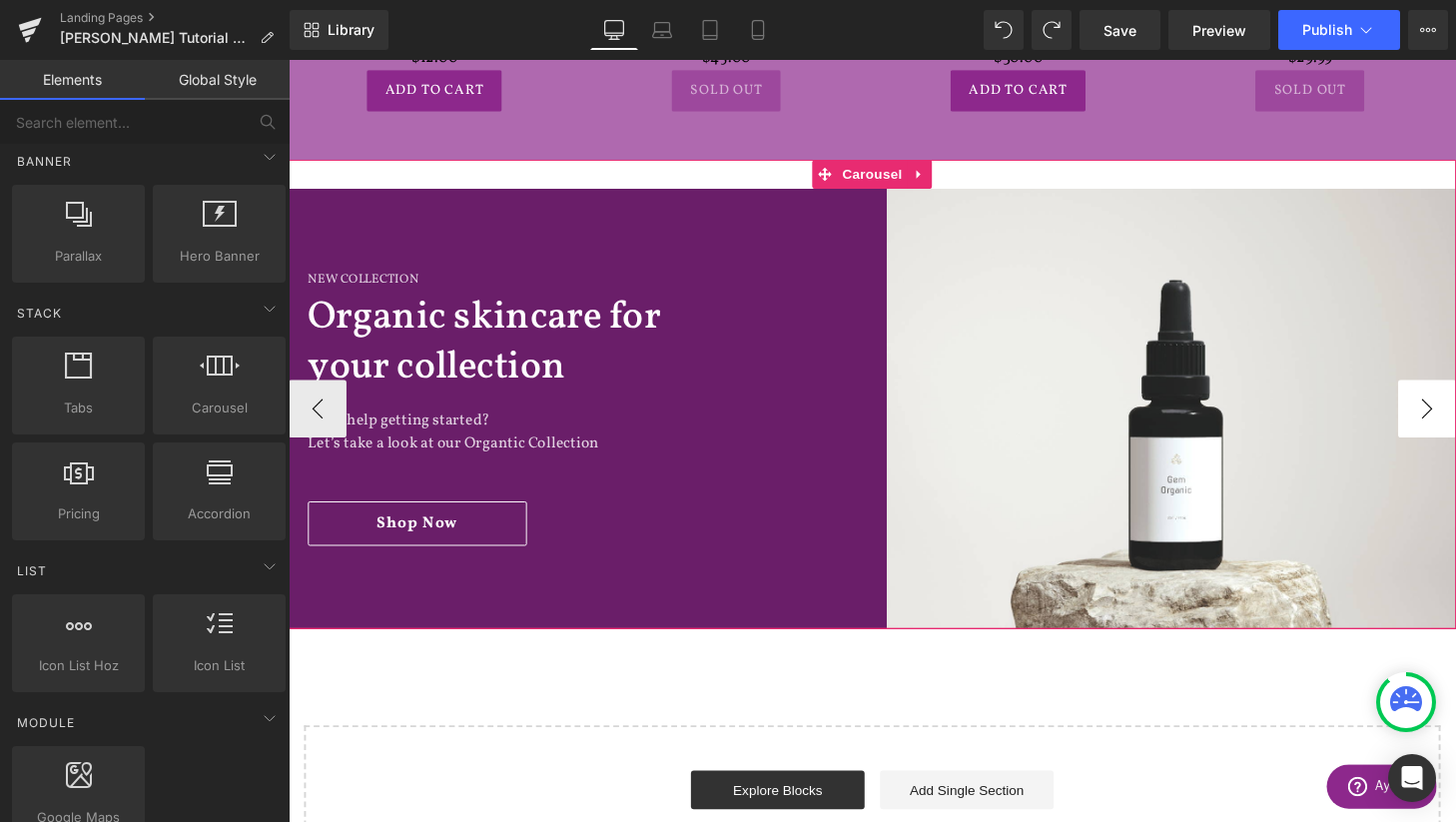 click on "›" at bounding box center (1467, 421) 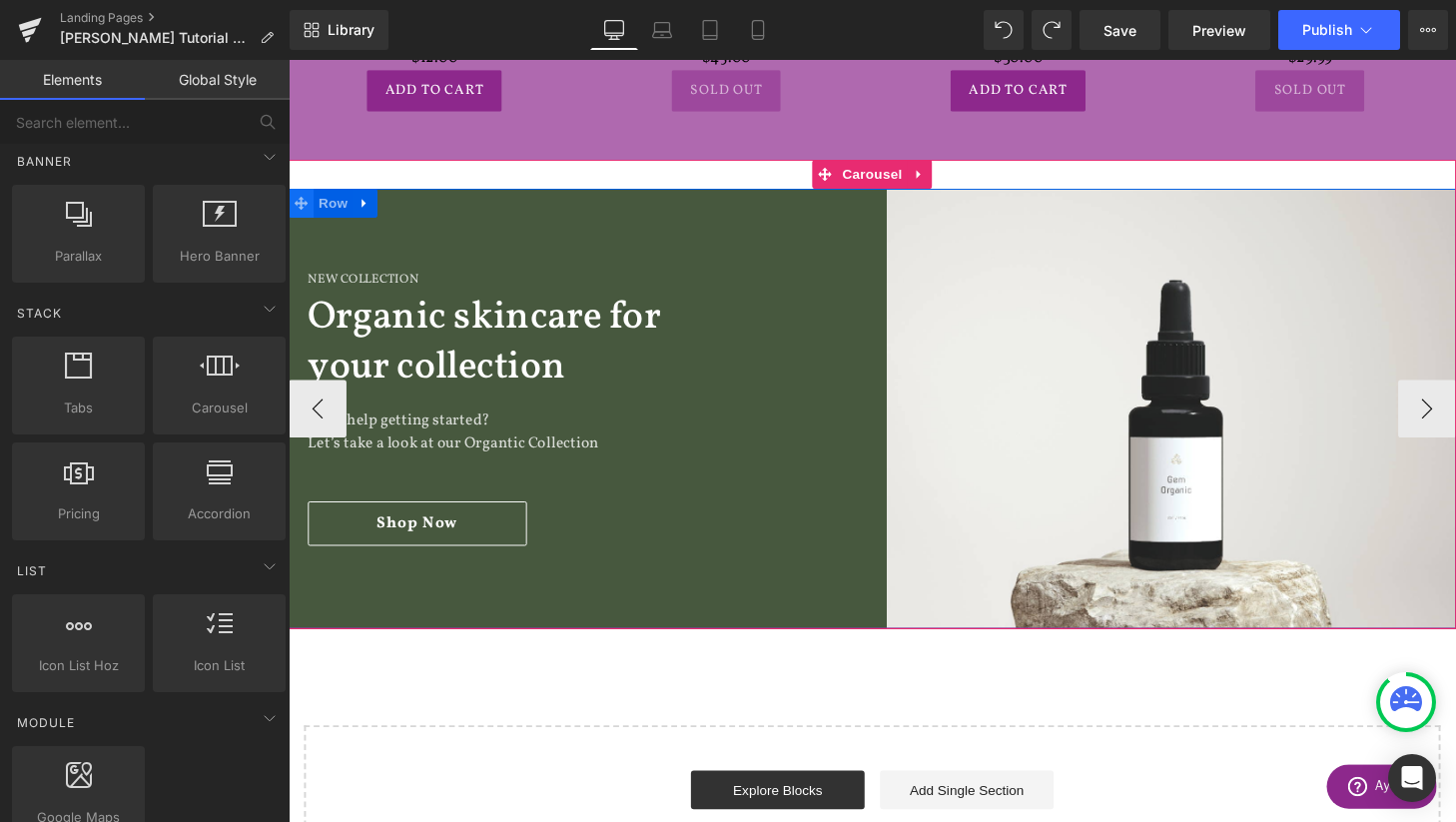 click 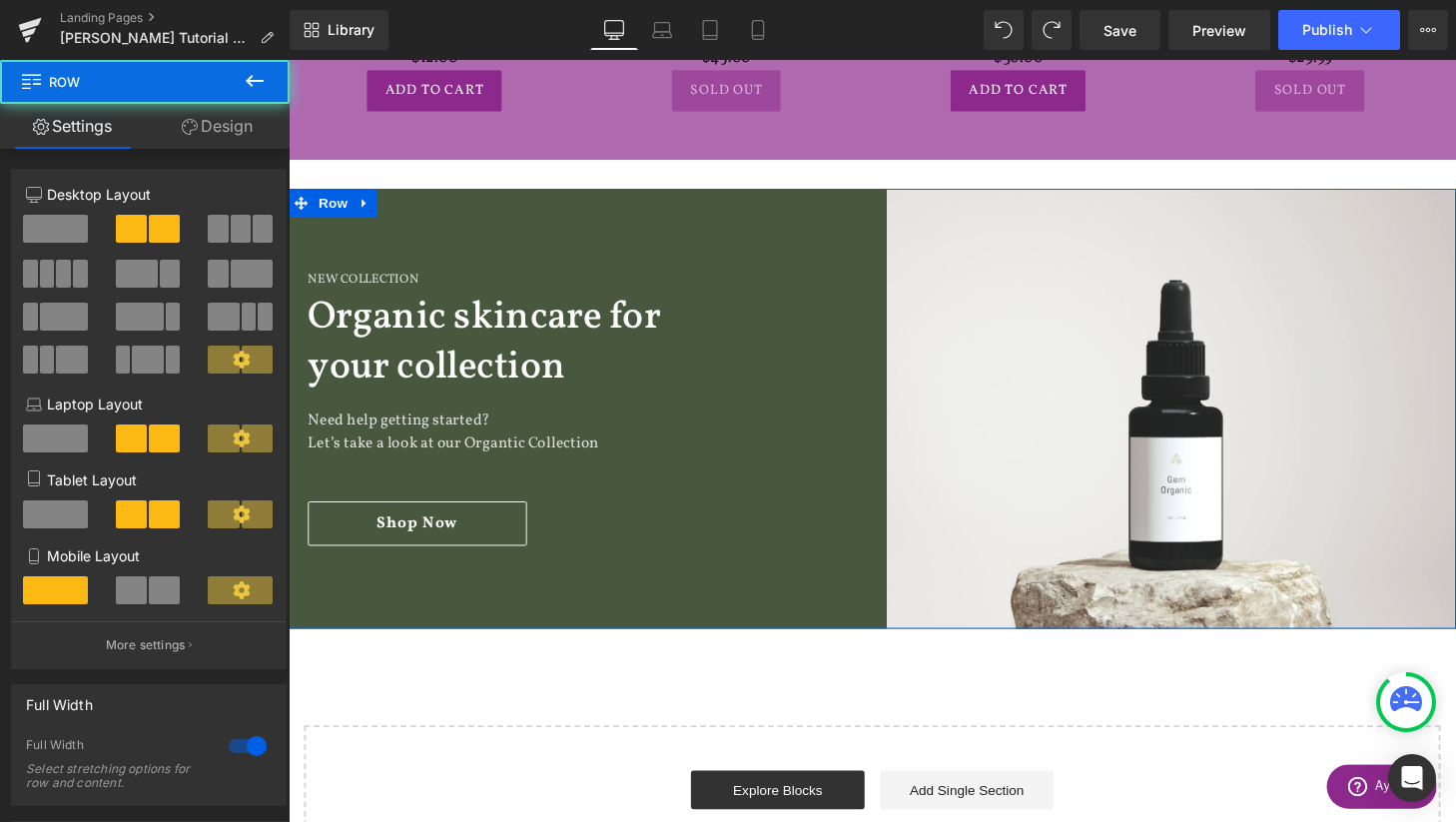 click on "Design" at bounding box center [217, 126] 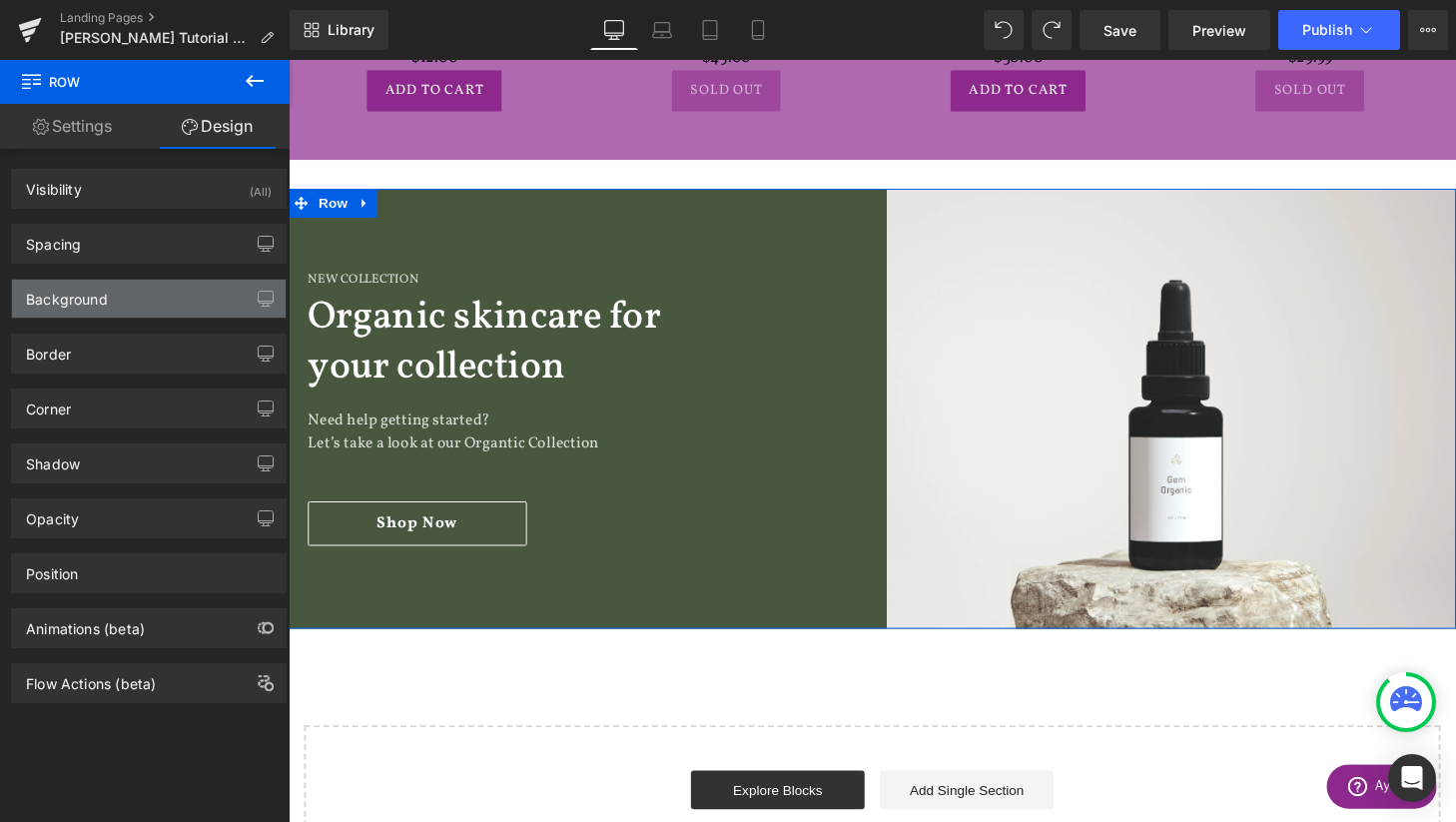 click on "Background" at bounding box center [149, 299] 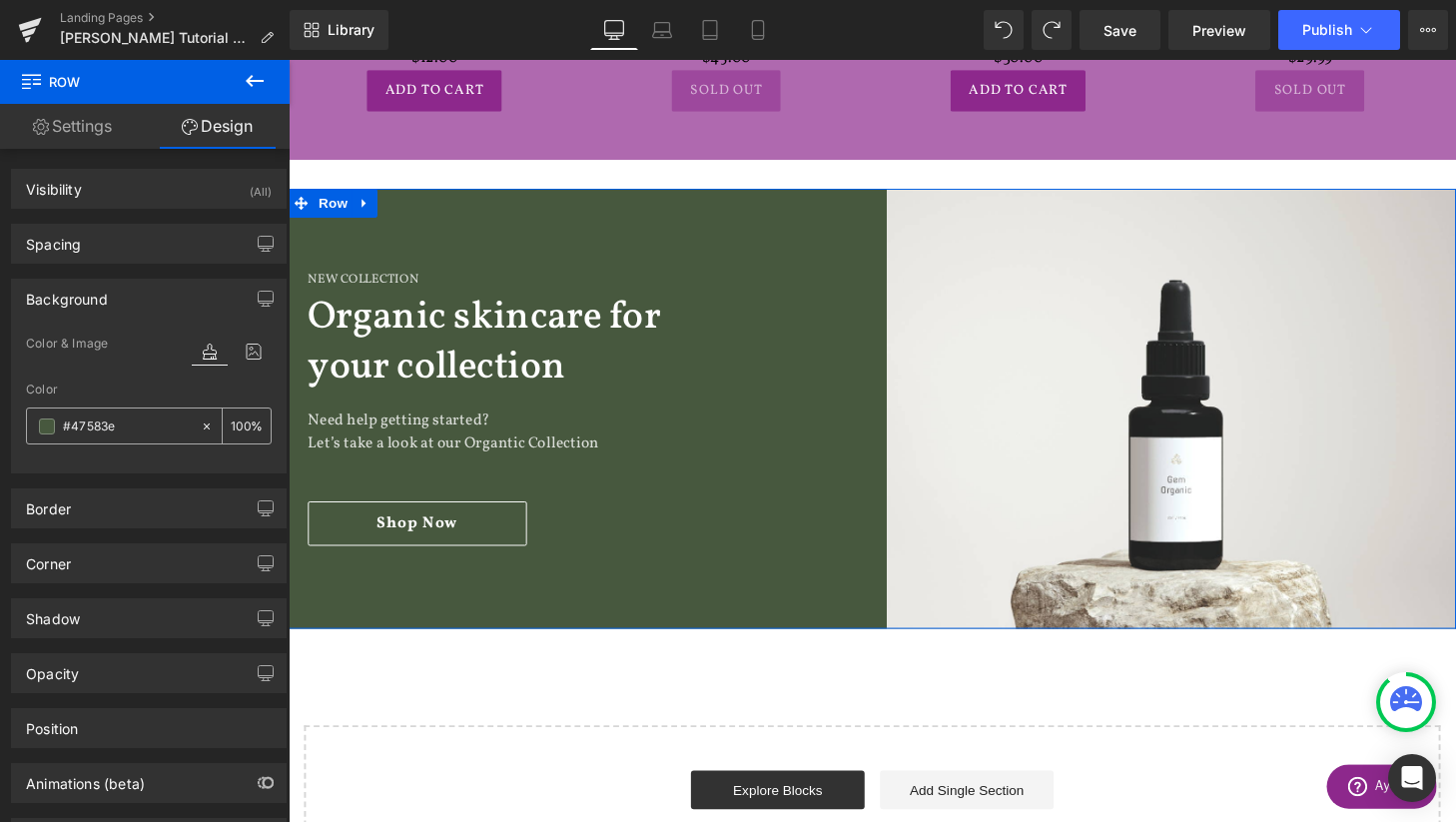 click on "#47583e" at bounding box center (127, 426) 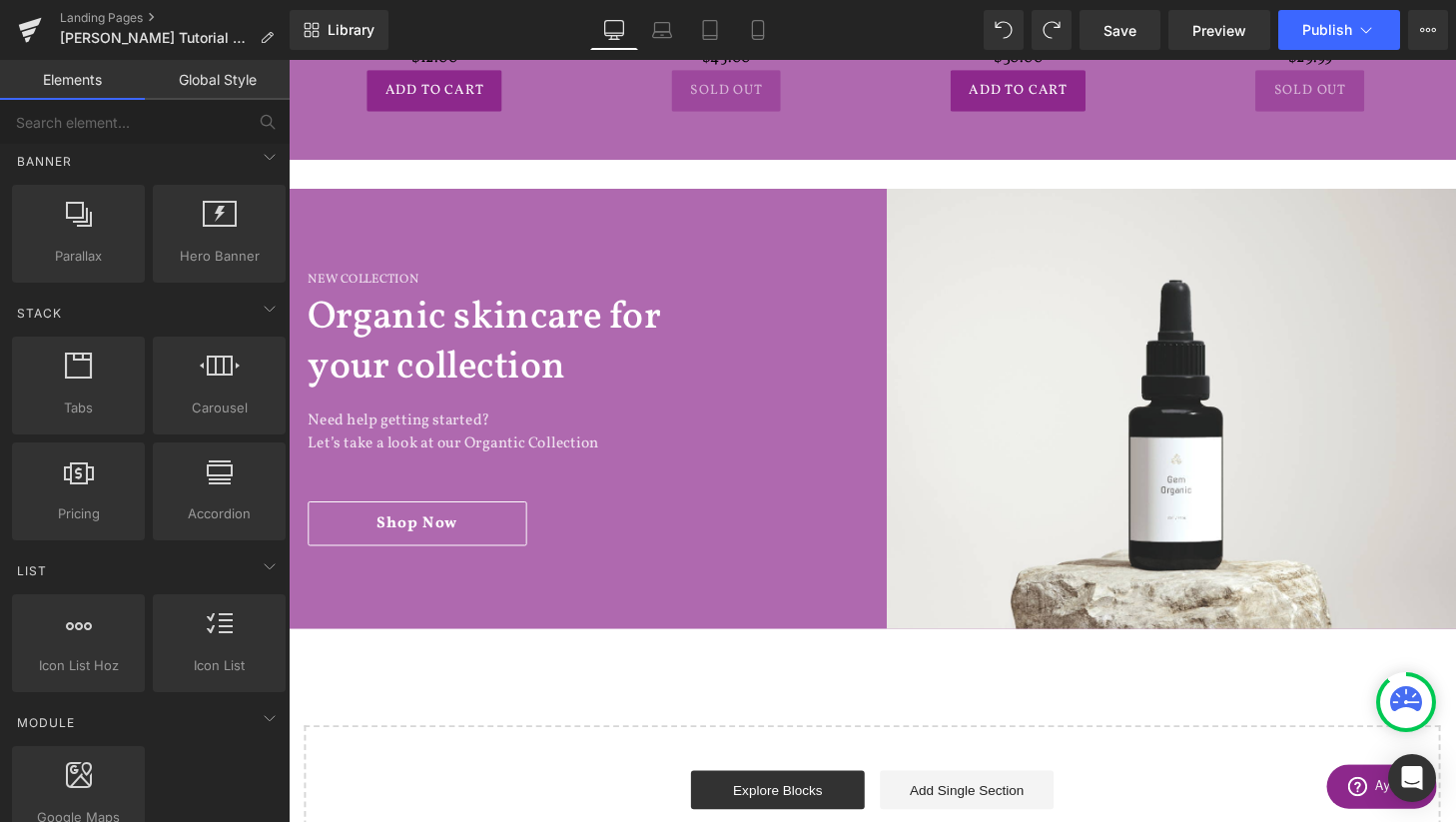 click on "Adult book
Button
Hero Banner   200px   200px
ya book
Button
Hero Banner   200px   200px
‹ ›
Carousel         What is Fae Crate? Heading         Fae Crate is a magically tailored book box that features Fantasy & Science Fiction themes. Each box will include a hardback new release, and a minimum of 3-5 bookish goodies all focused on the theme for the month. And don't forget the t-shirt!  We're based in the [GEOGRAPHIC_DATA] but we ship World Wide! Text Block         Image         Row           Instafeed Instafeed" at bounding box center (893, -169) 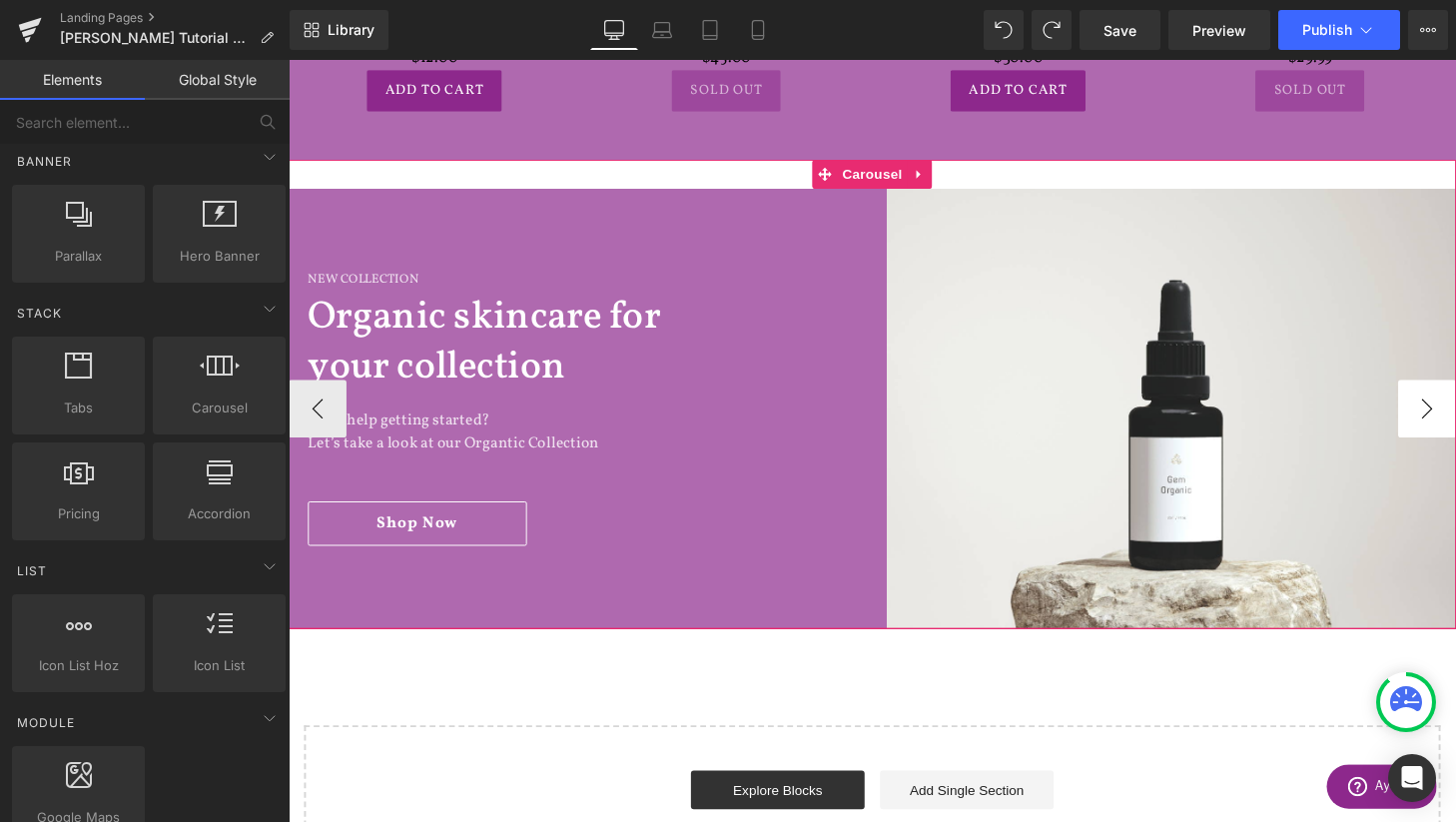 click on "›" at bounding box center [1467, 421] 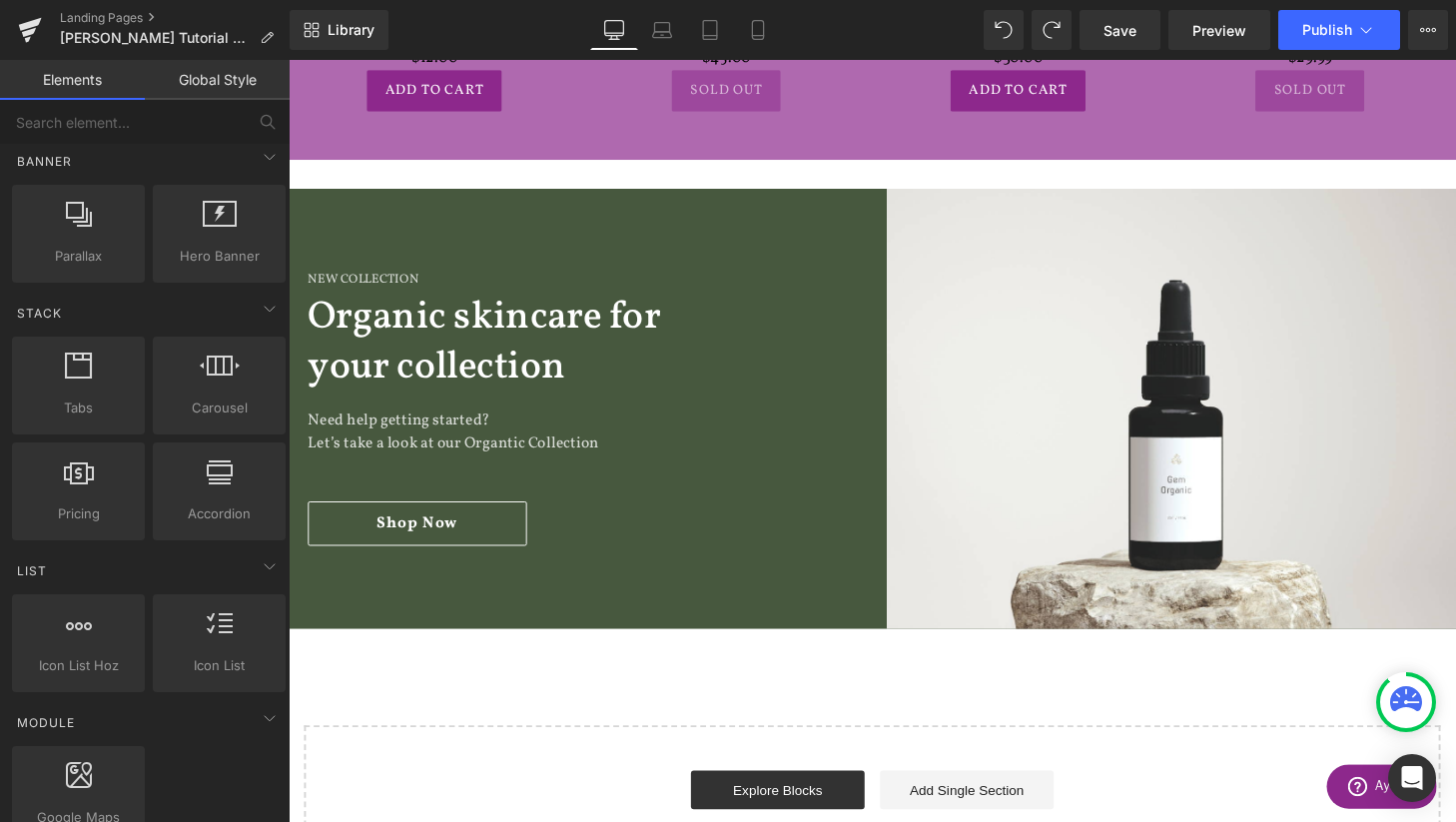 click on "Global Style" at bounding box center (217, 80) 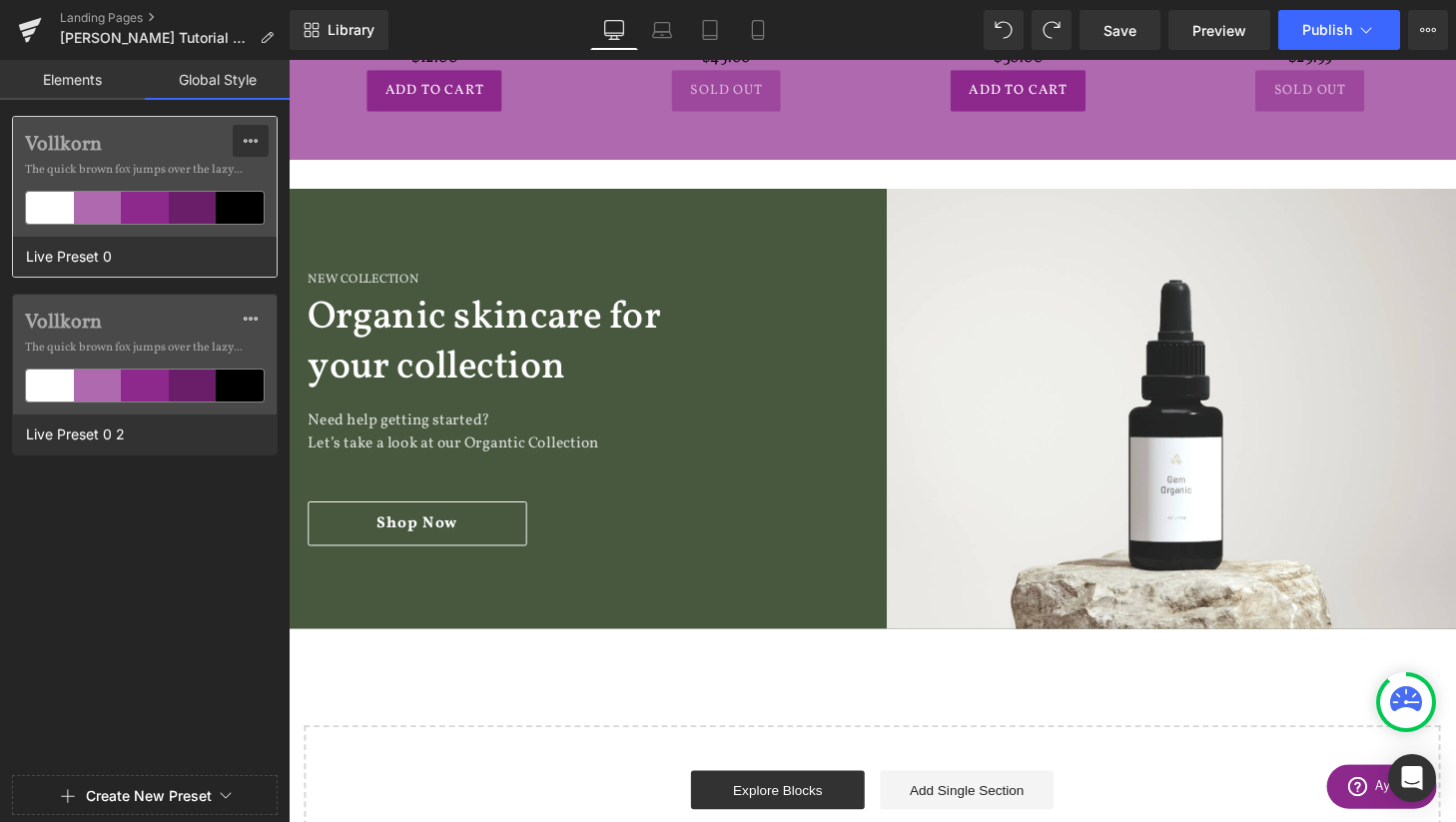 click at bounding box center [251, 141] 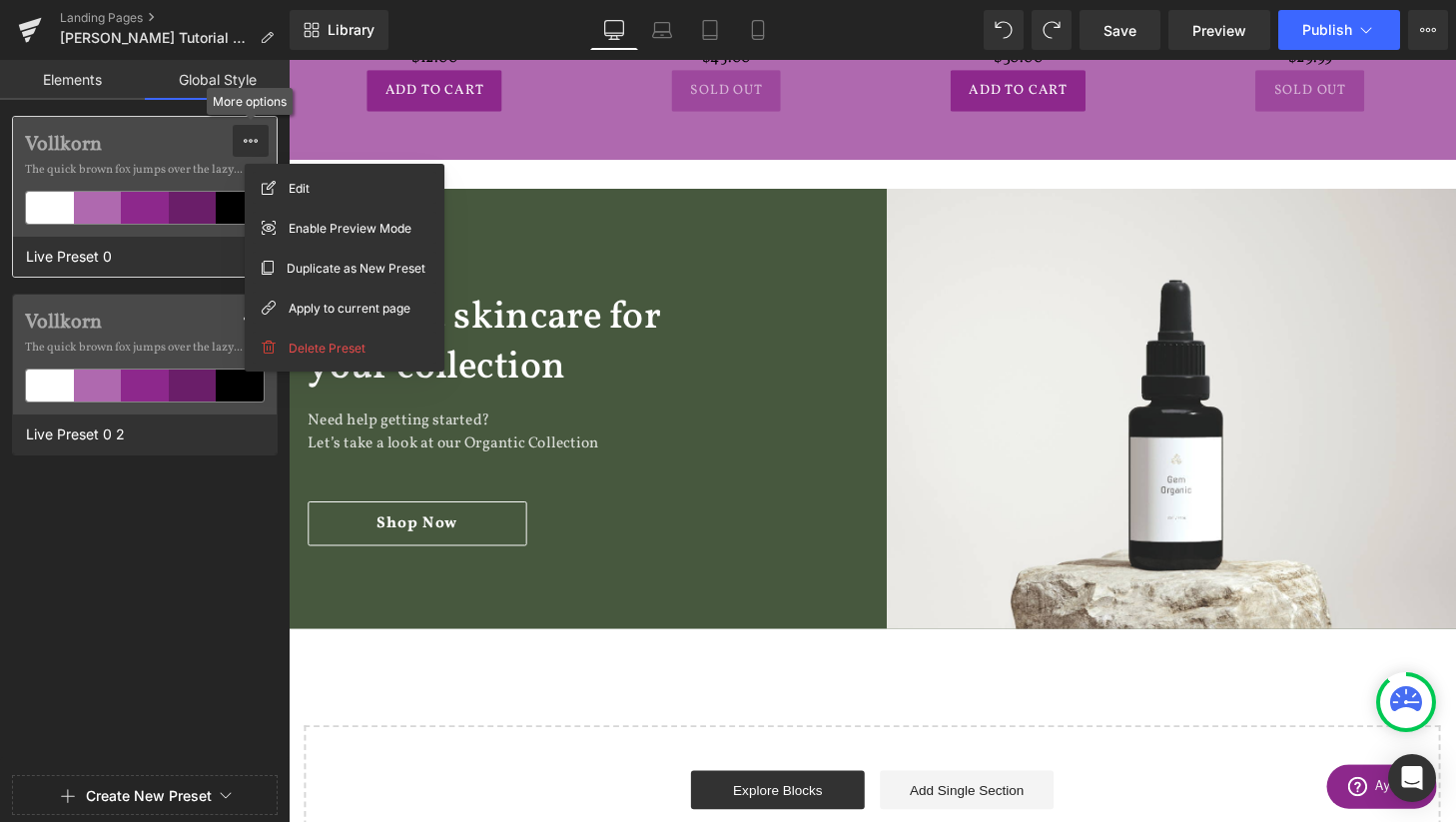 click at bounding box center [251, 141] 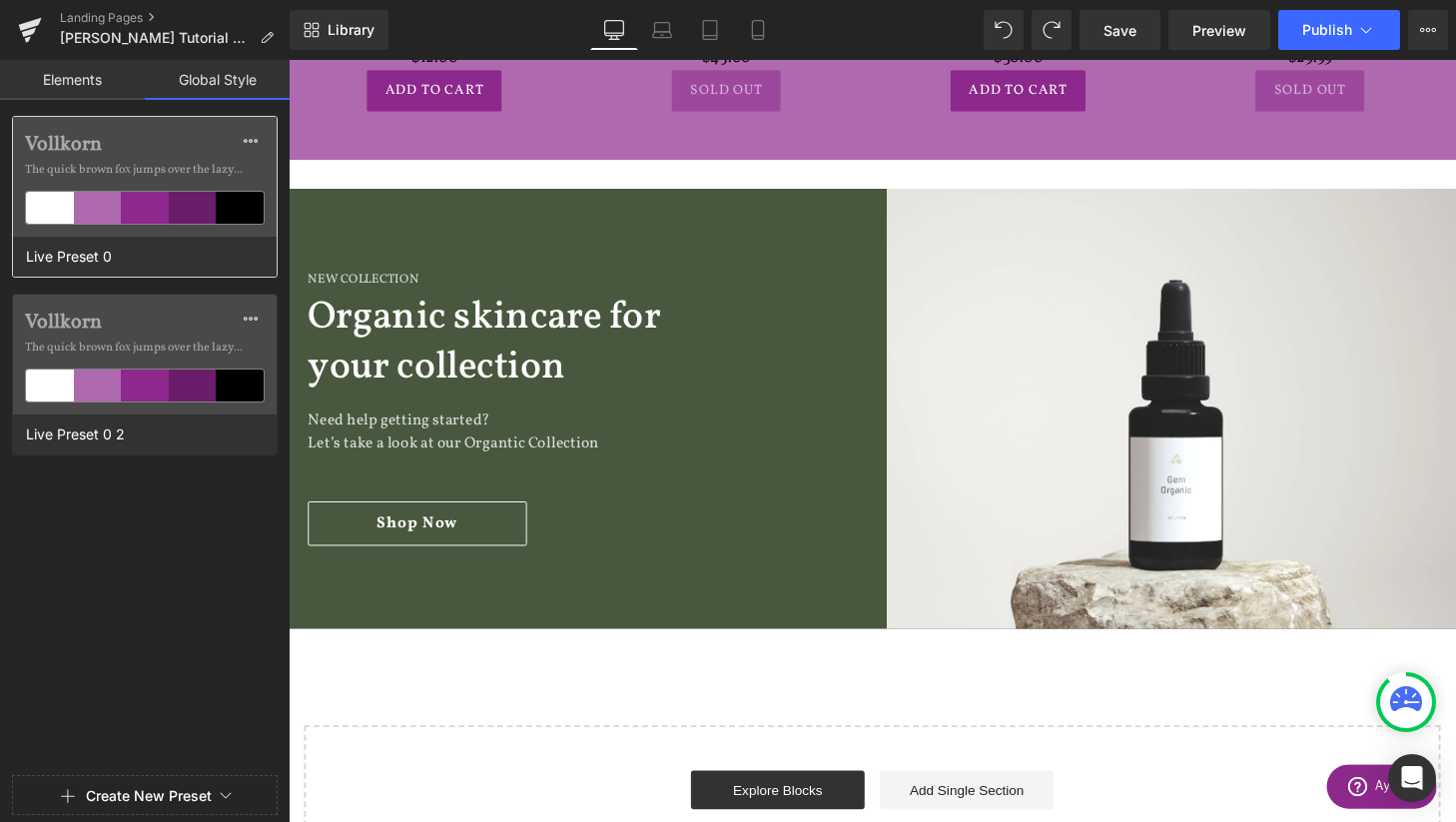 click on "The quick brown fox jumps over the lazy..." at bounding box center [145, 170] 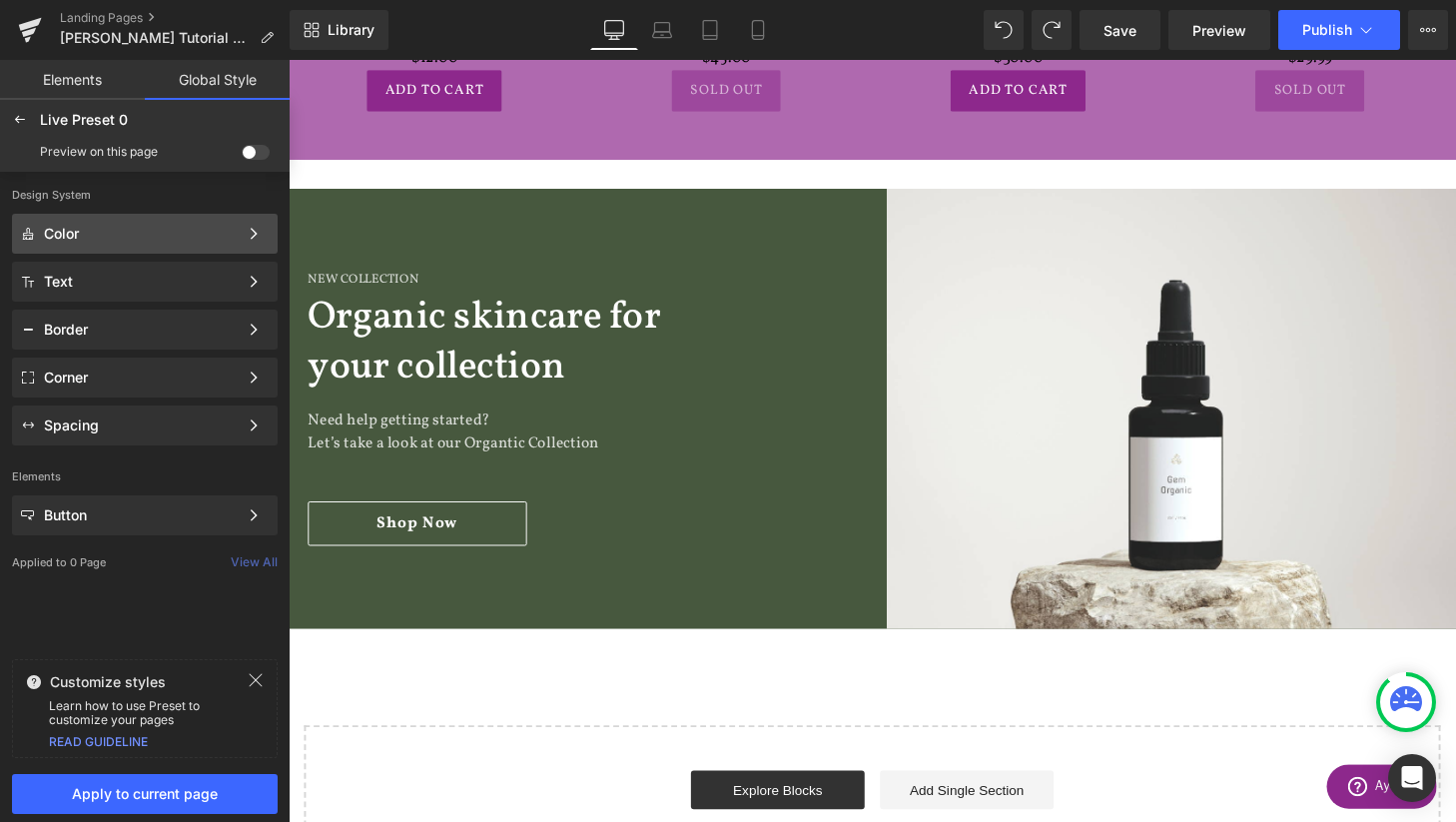 click on "Color" at bounding box center [141, 234] 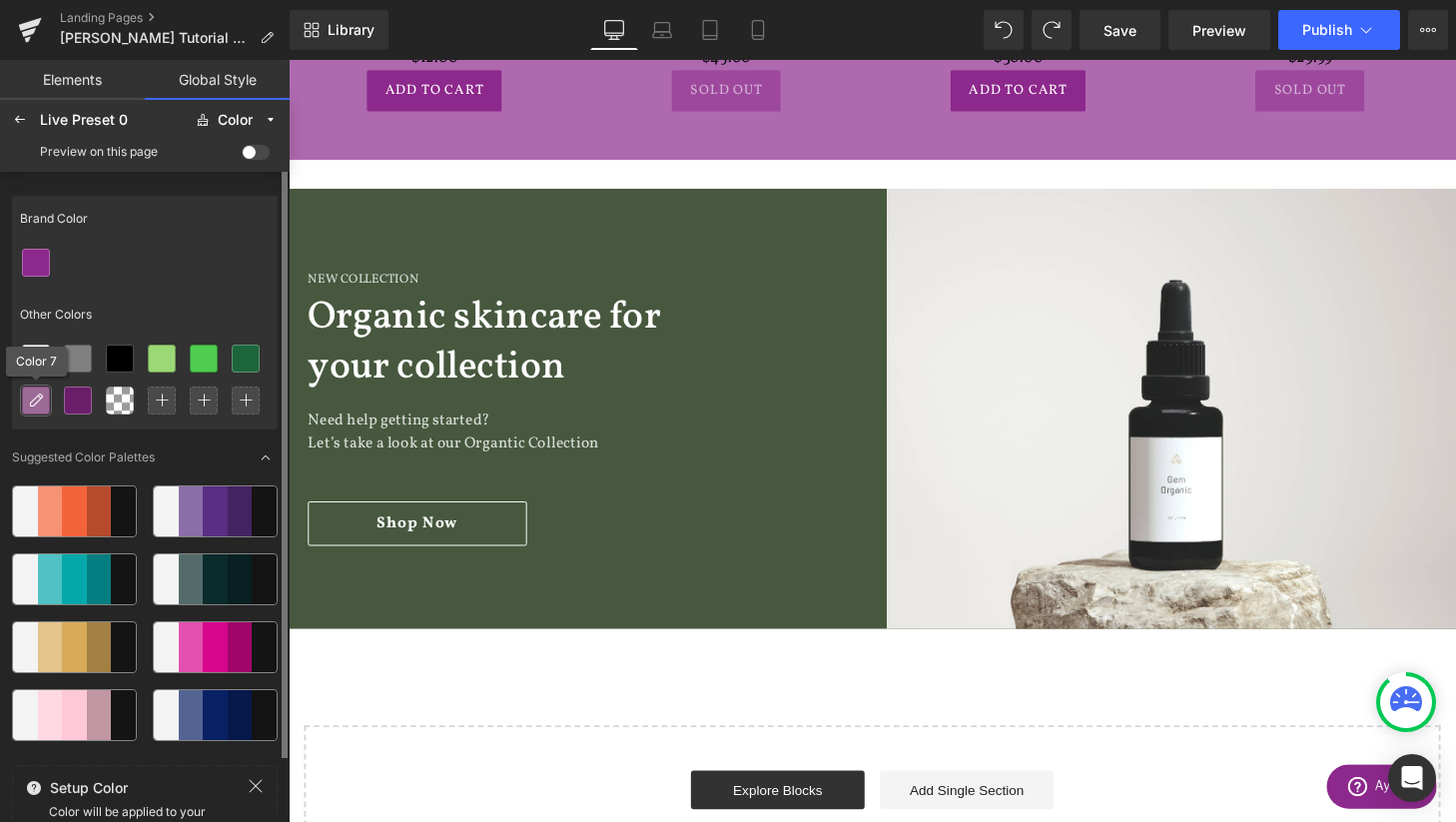 click at bounding box center [36, 401] 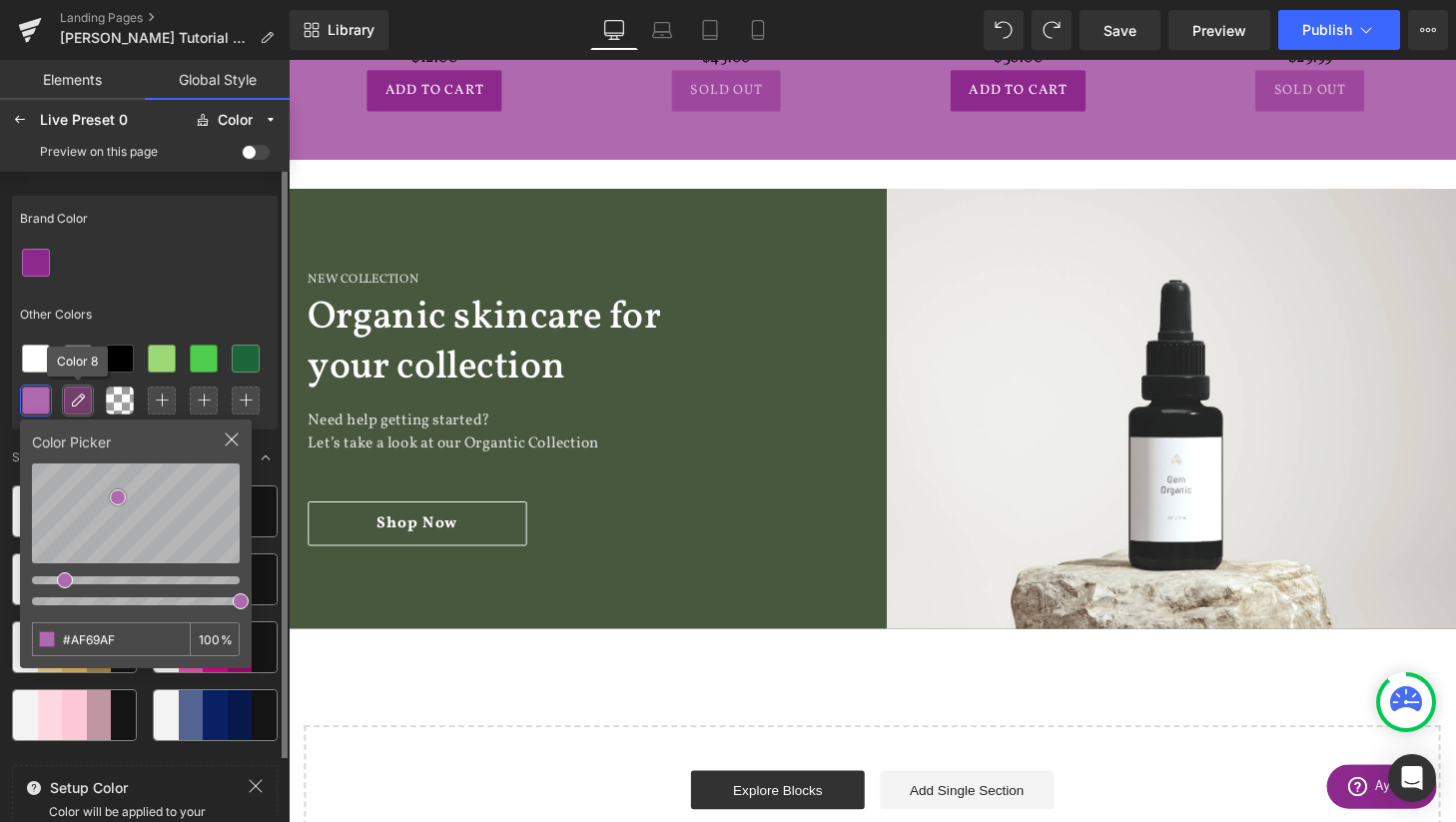 click at bounding box center [78, 401] 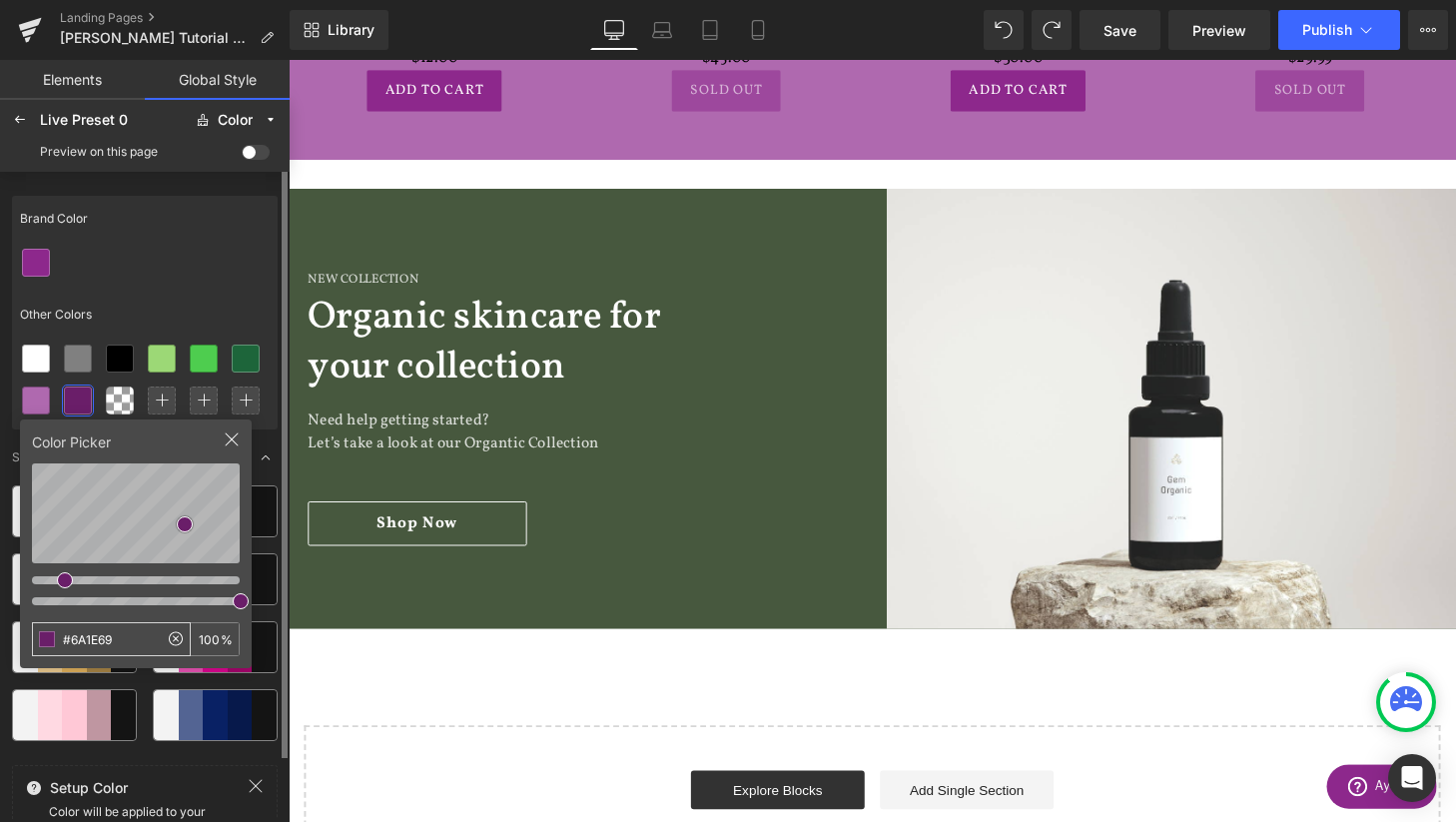 click on "#6A1E69" at bounding box center (95, 639) 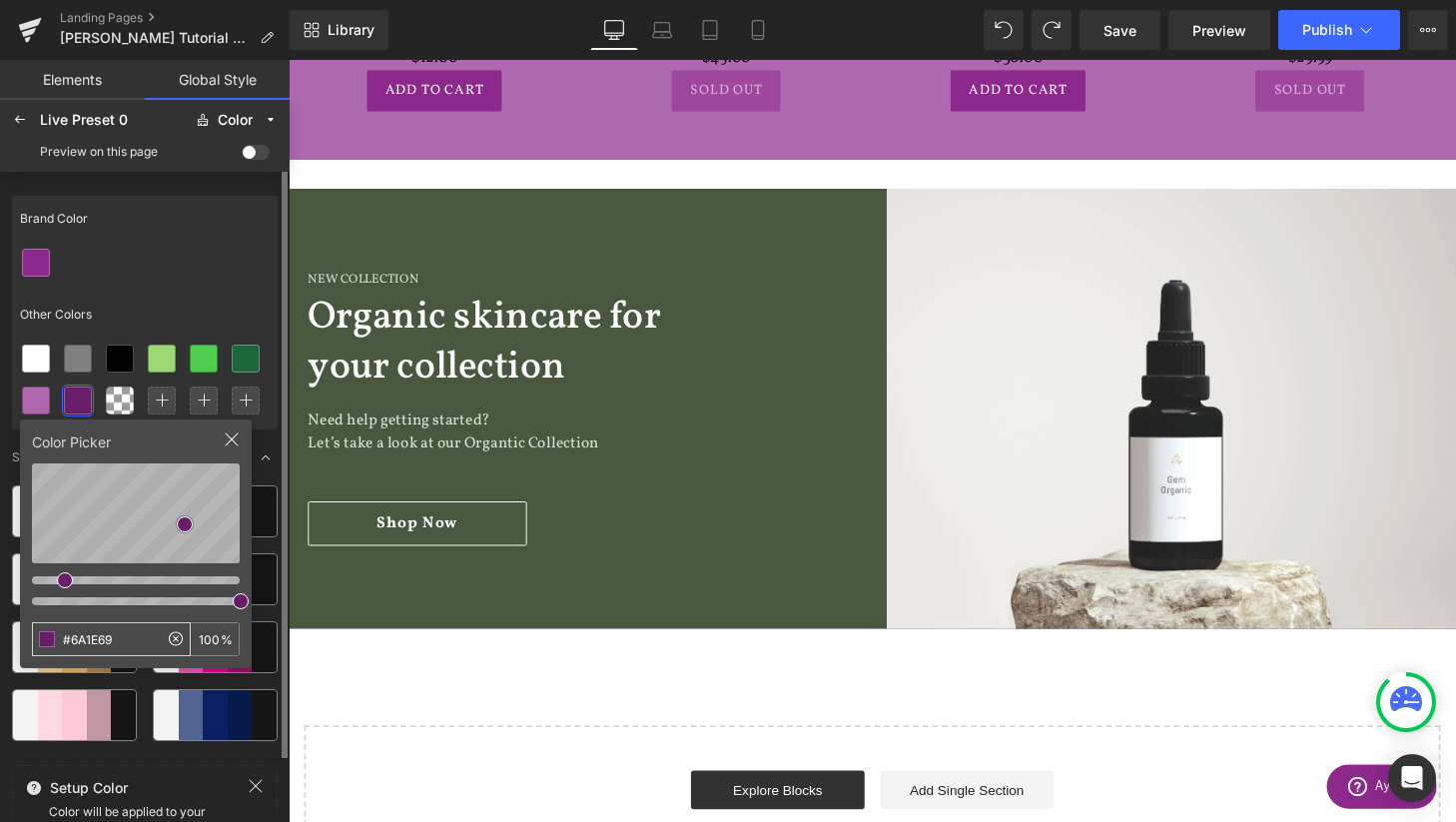 drag, startPoint x: 123, startPoint y: 643, endPoint x: 62, endPoint y: 643, distance: 61 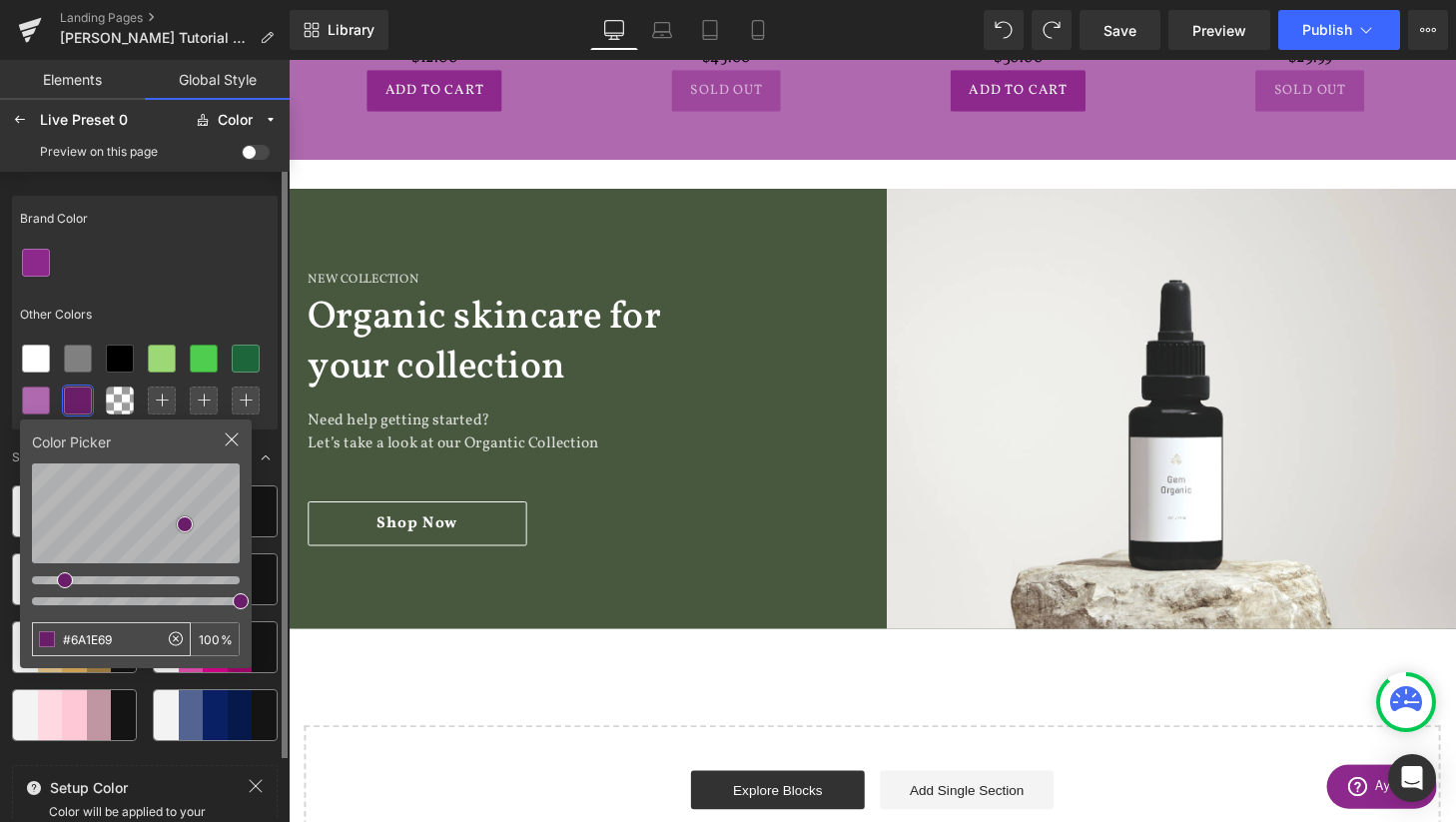 click on "#6A1E69" at bounding box center [95, 639] 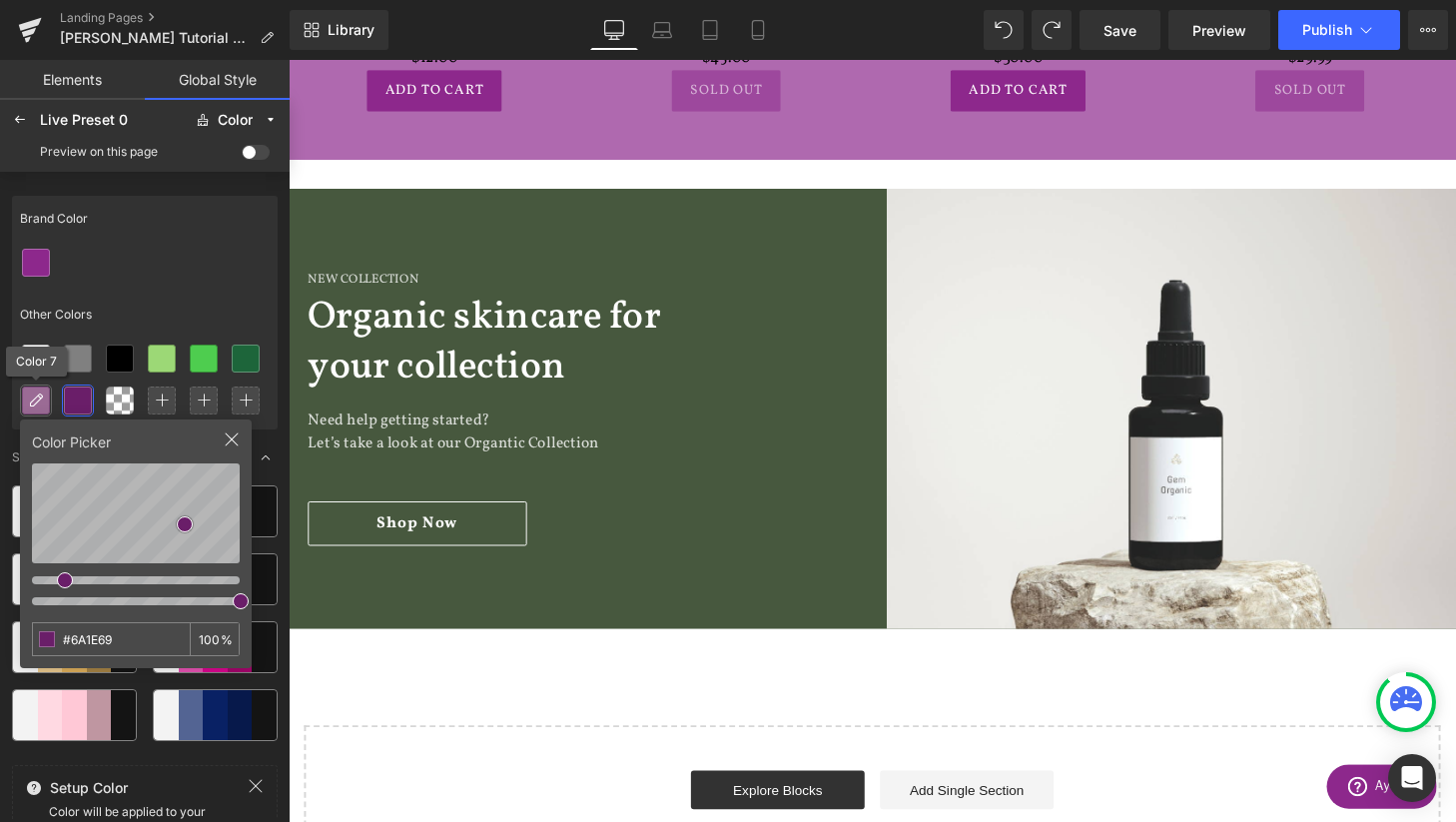 click at bounding box center [36, 401] 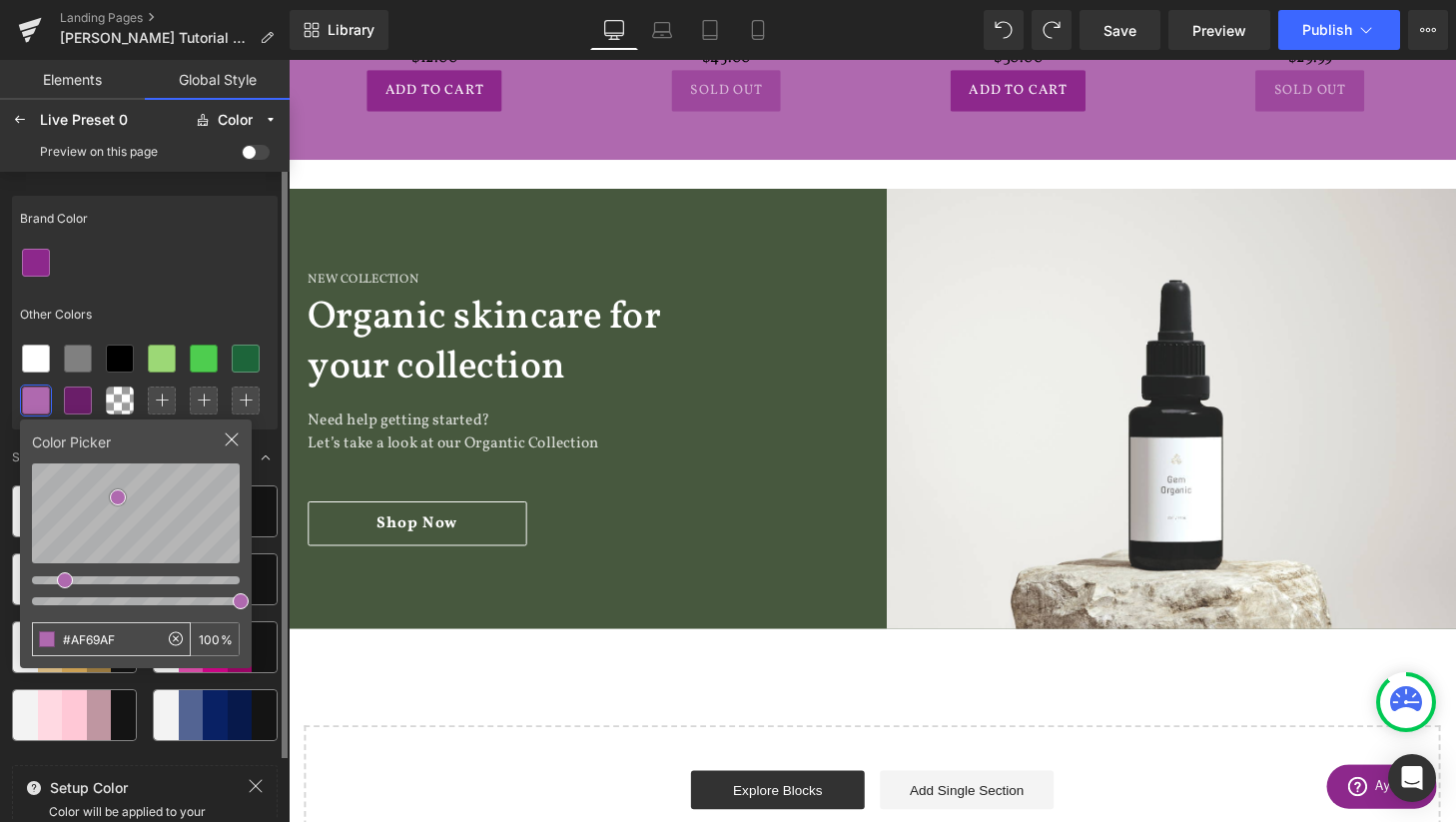 drag, startPoint x: 138, startPoint y: 642, endPoint x: 61, endPoint y: 640, distance: 77.02597 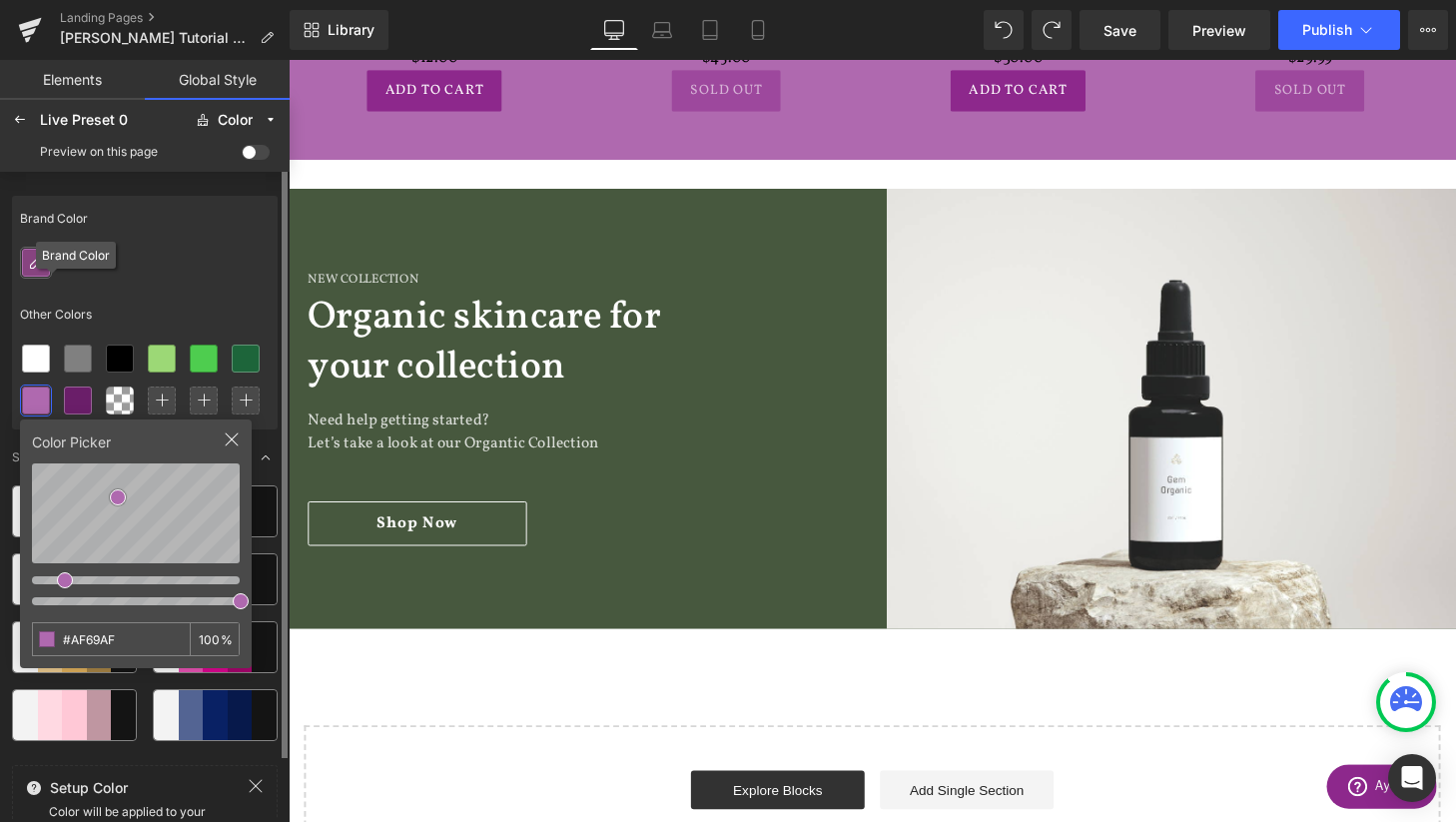 click at bounding box center [36, 263] 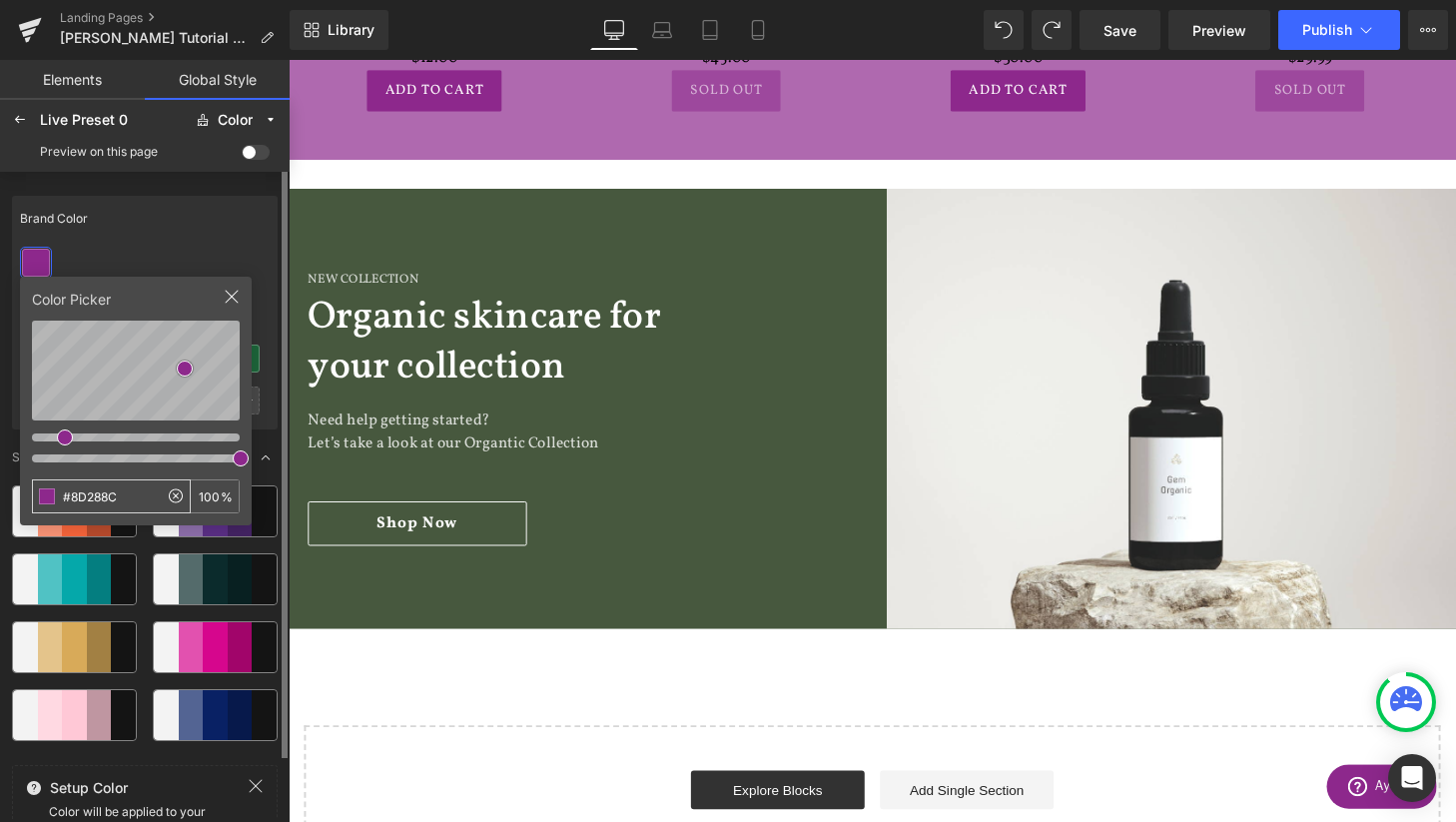 drag, startPoint x: 136, startPoint y: 495, endPoint x: 59, endPoint y: 493, distance: 77.02597 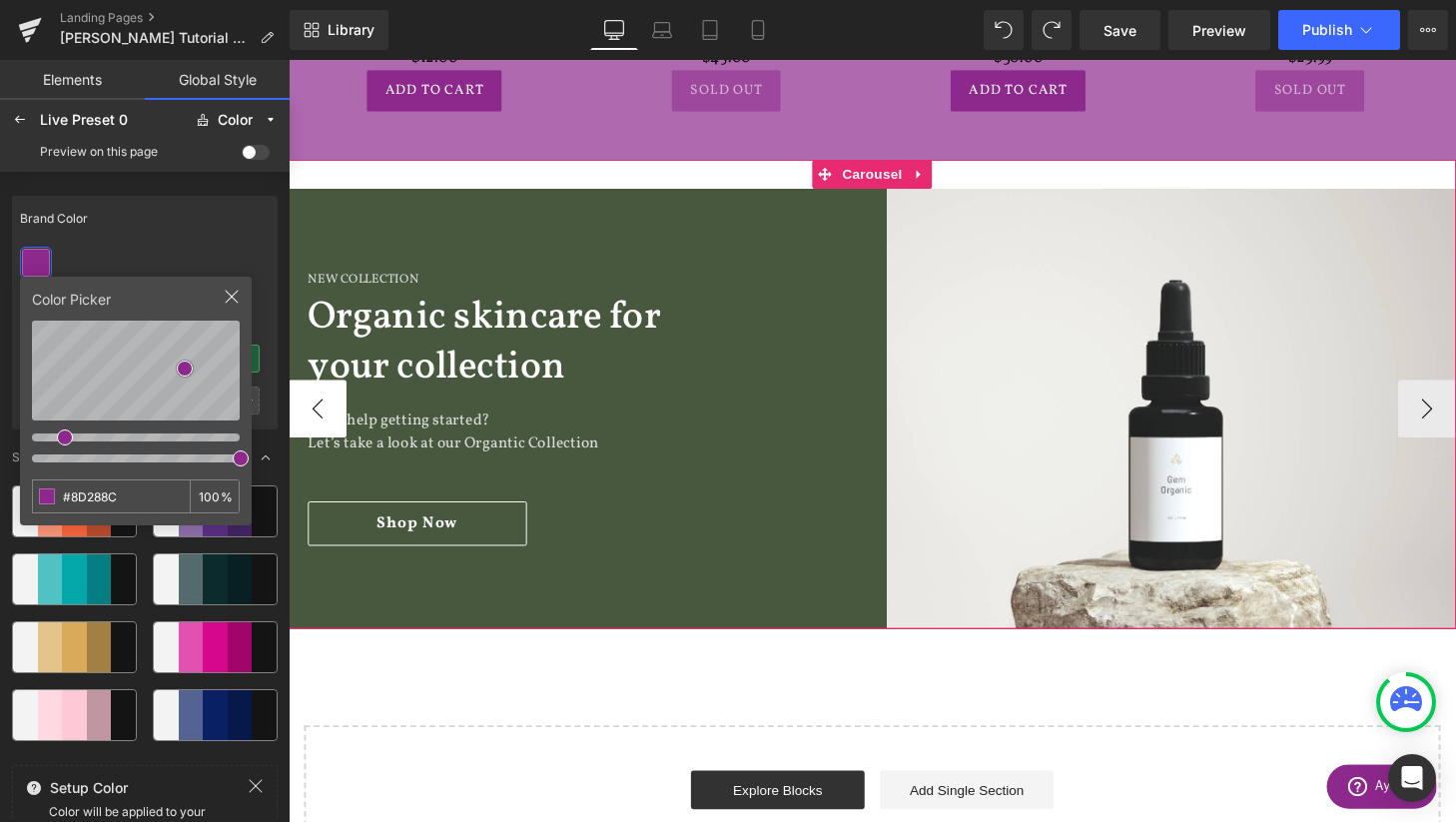 click on "‹" at bounding box center [319, 421] 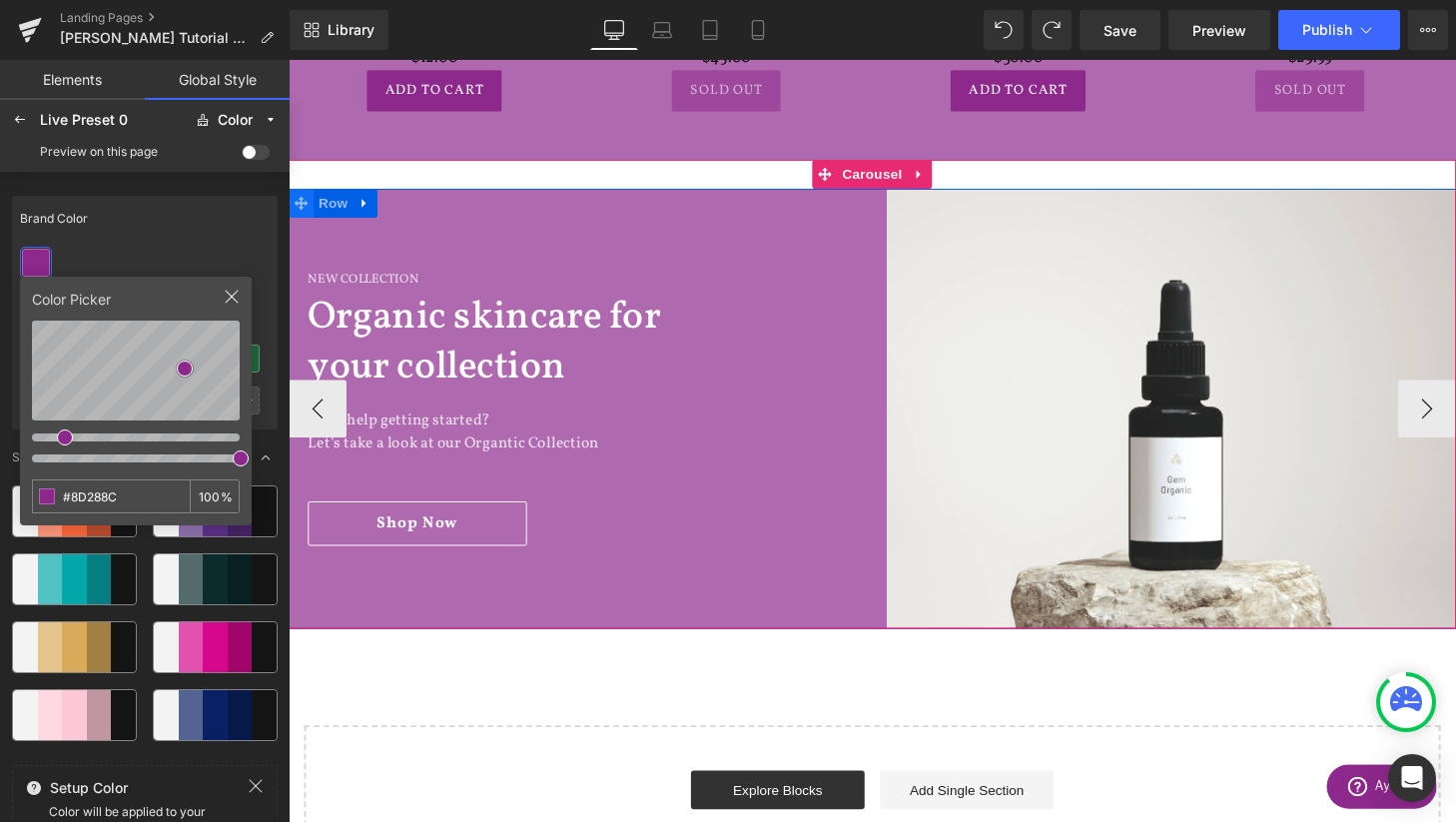 click 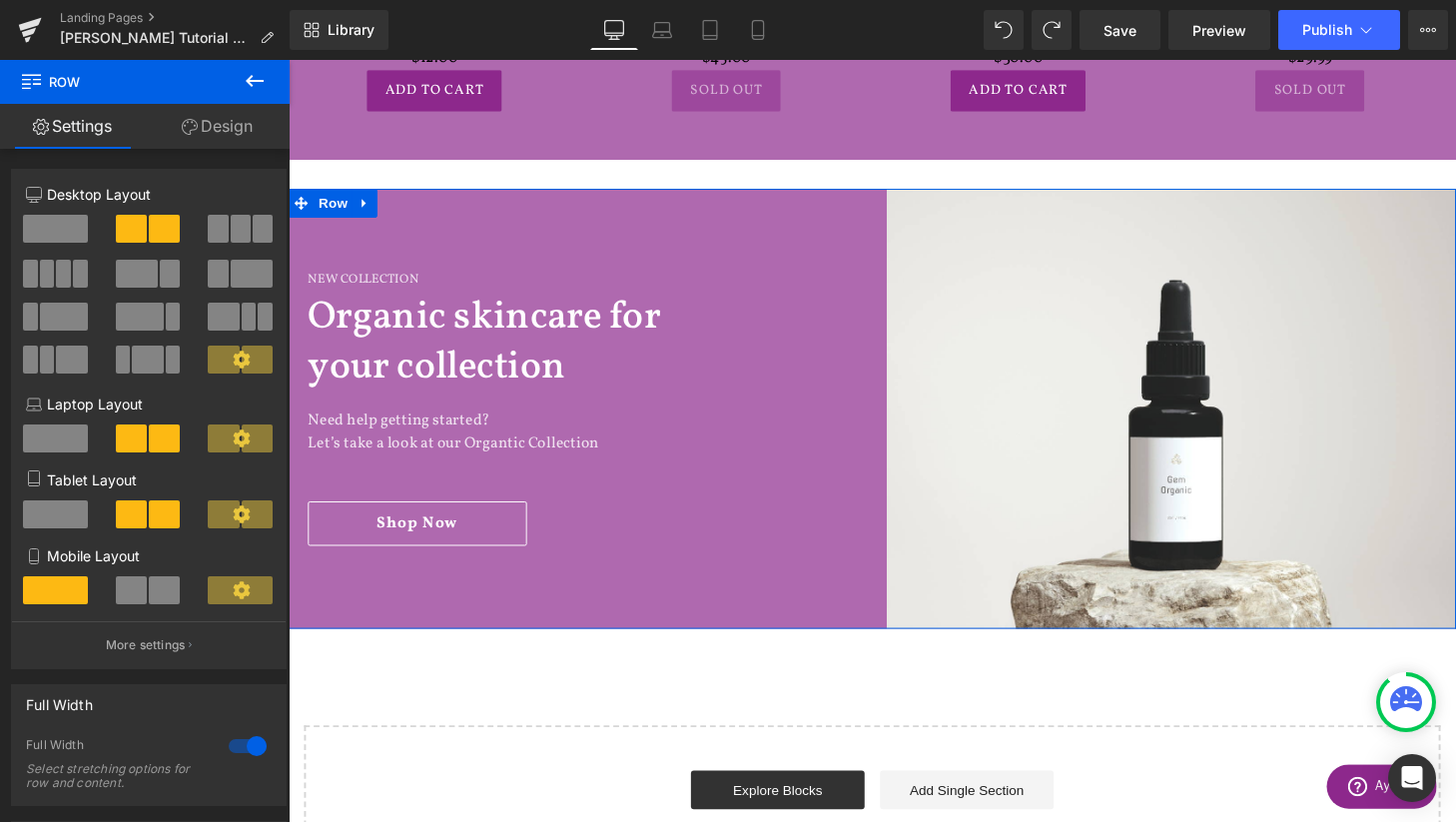 click on "Design" at bounding box center [217, 126] 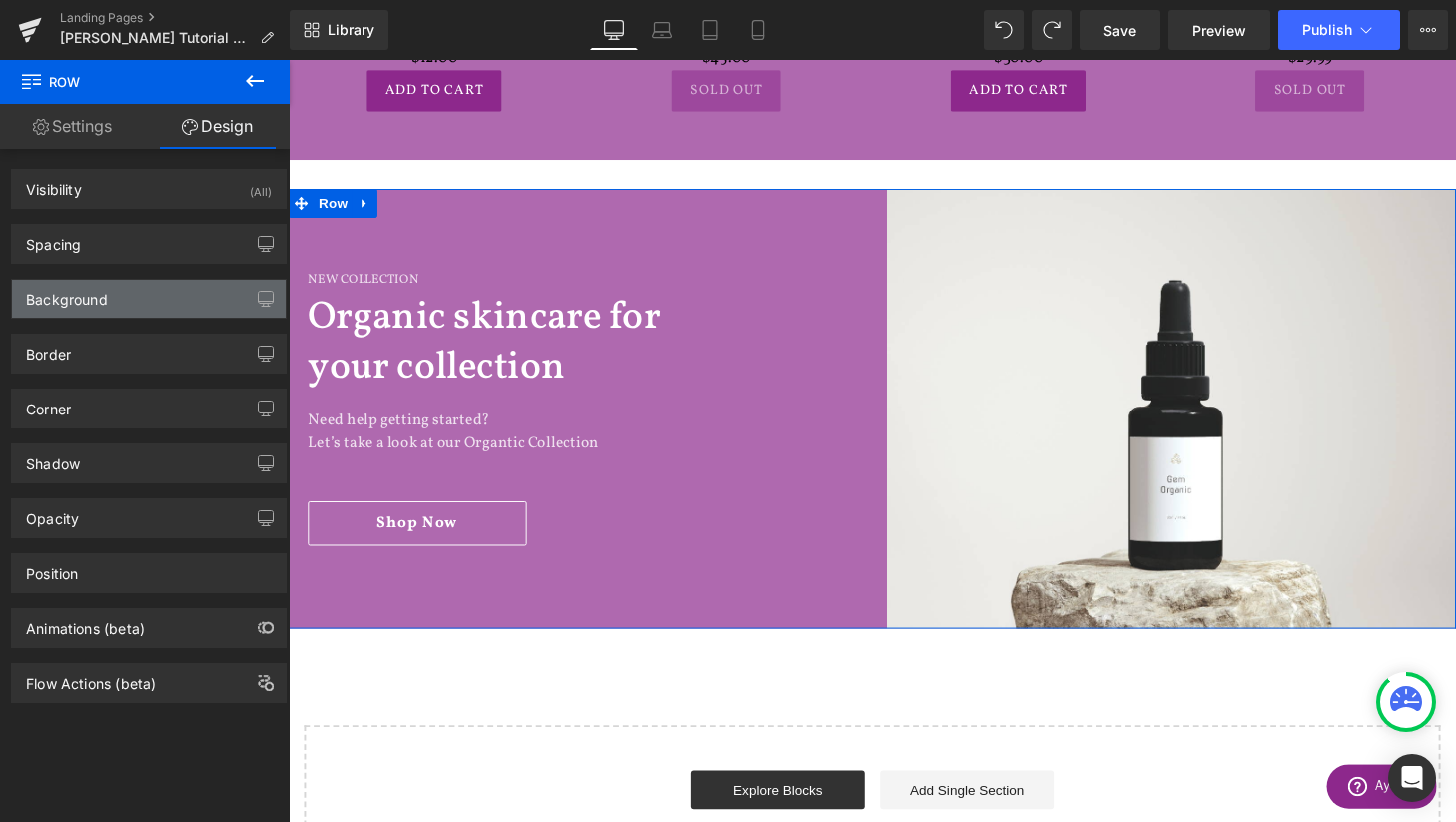 click on "Background" at bounding box center (149, 299) 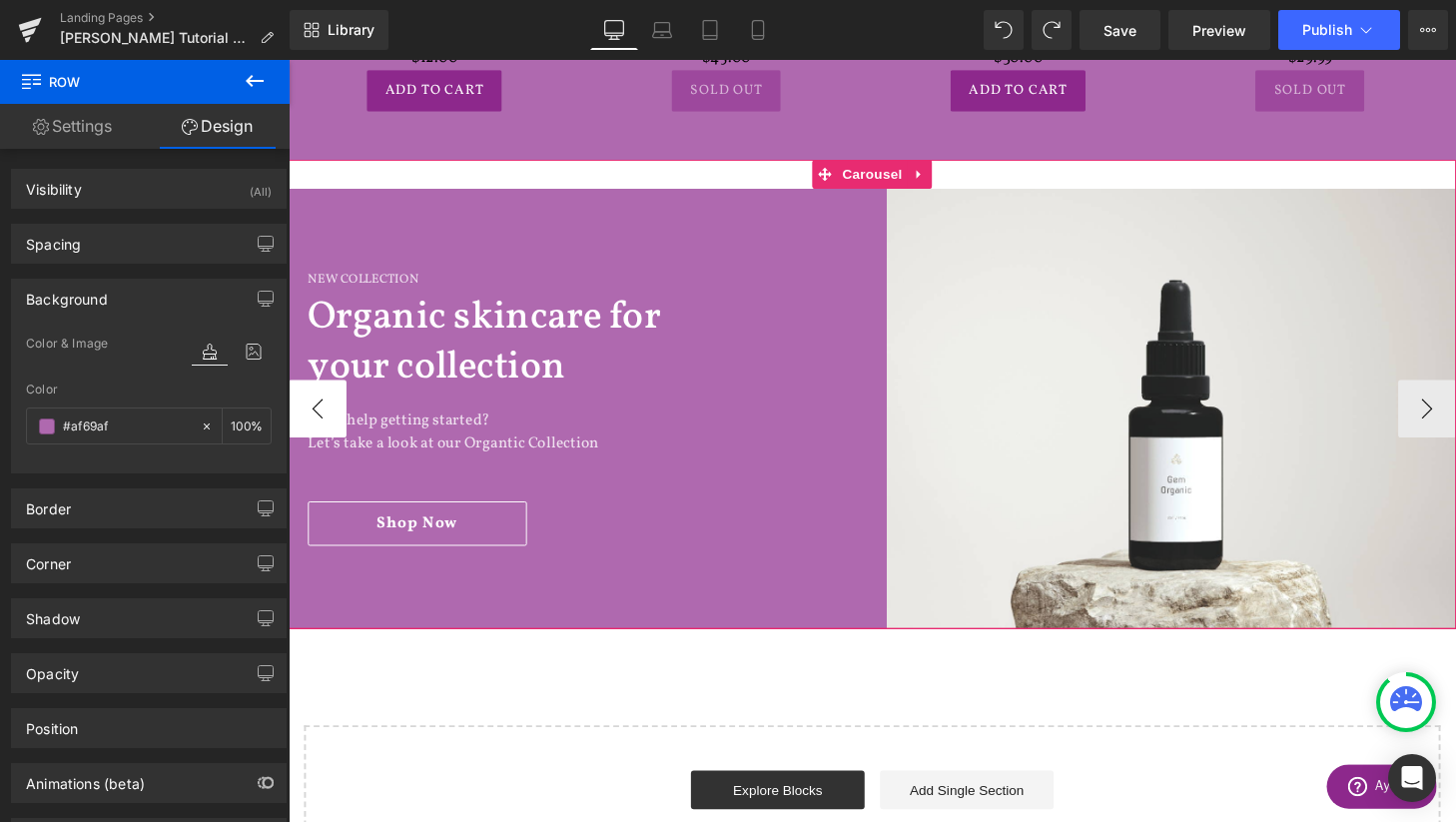 click on "‹" at bounding box center [319, 421] 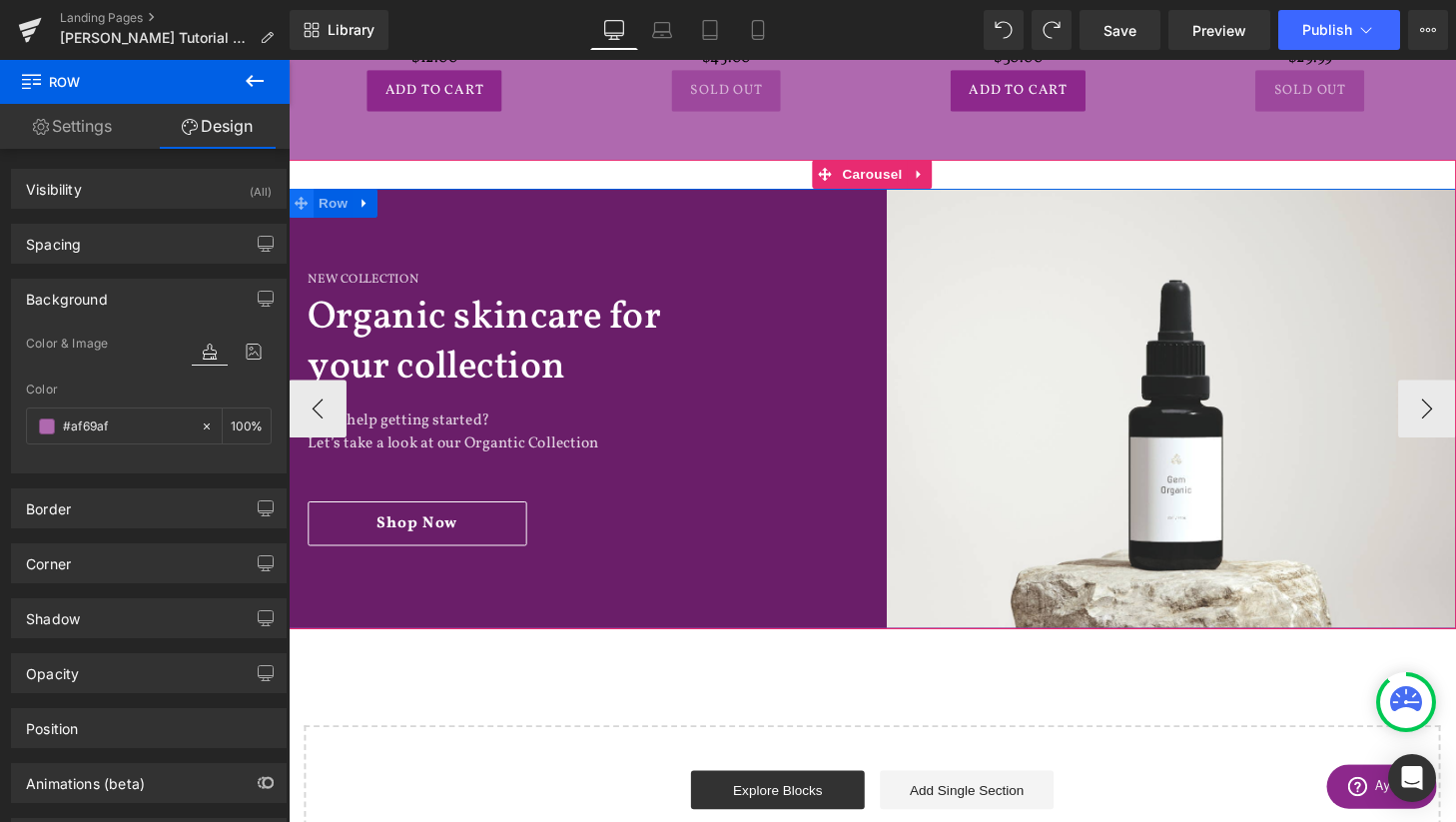 click 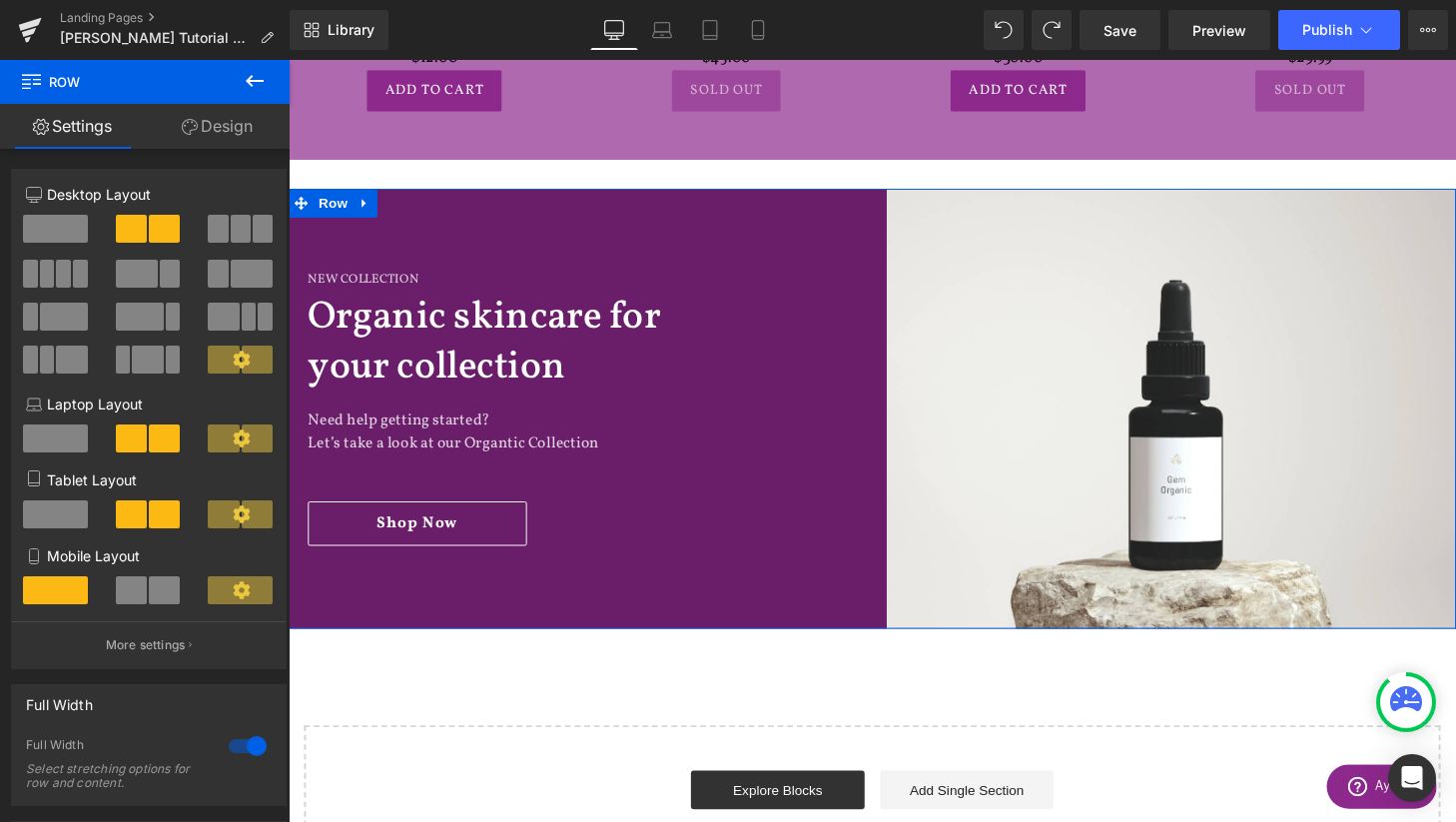 click on "Design" at bounding box center (217, 126) 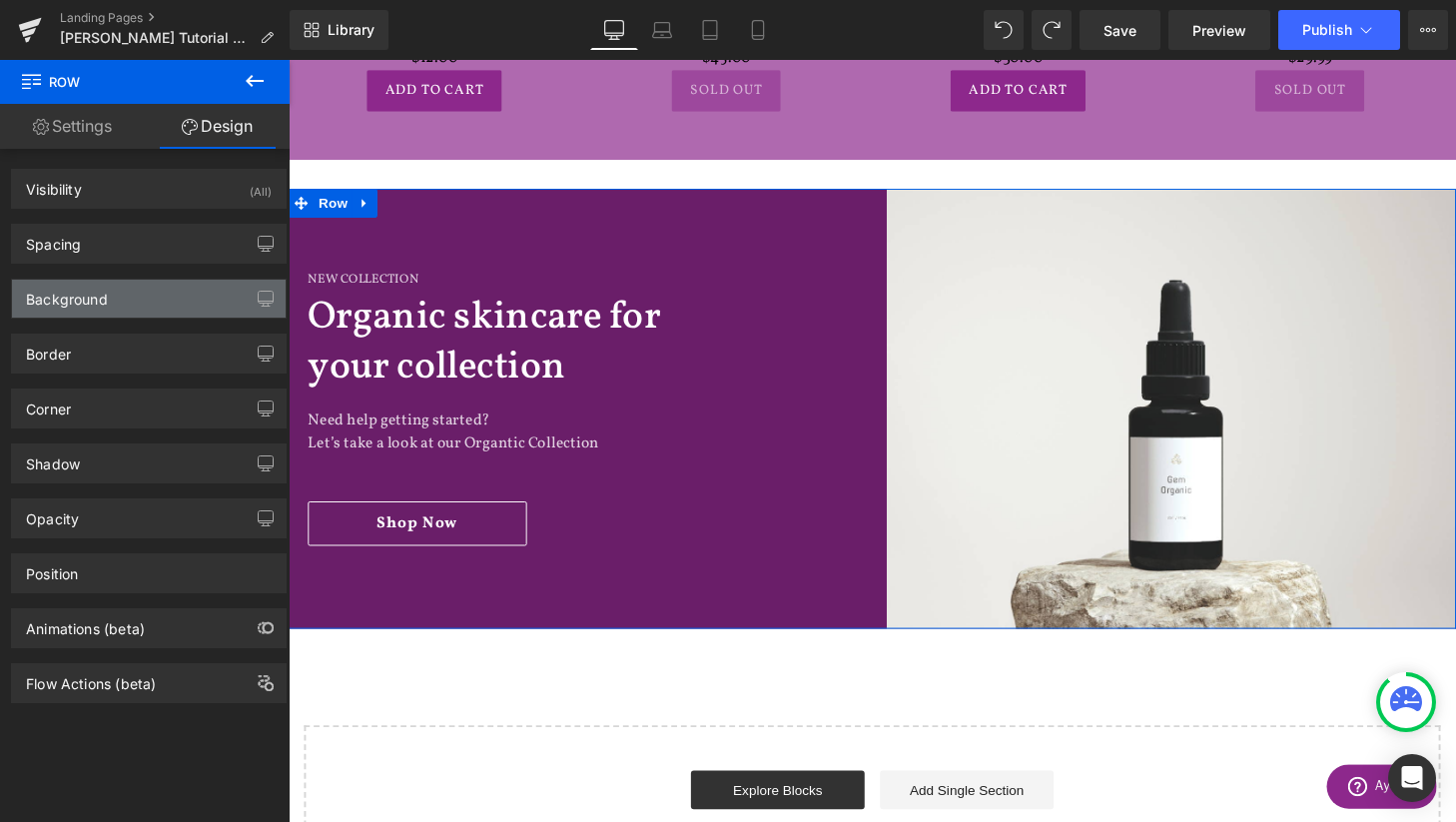 click on "Background" at bounding box center (149, 299) 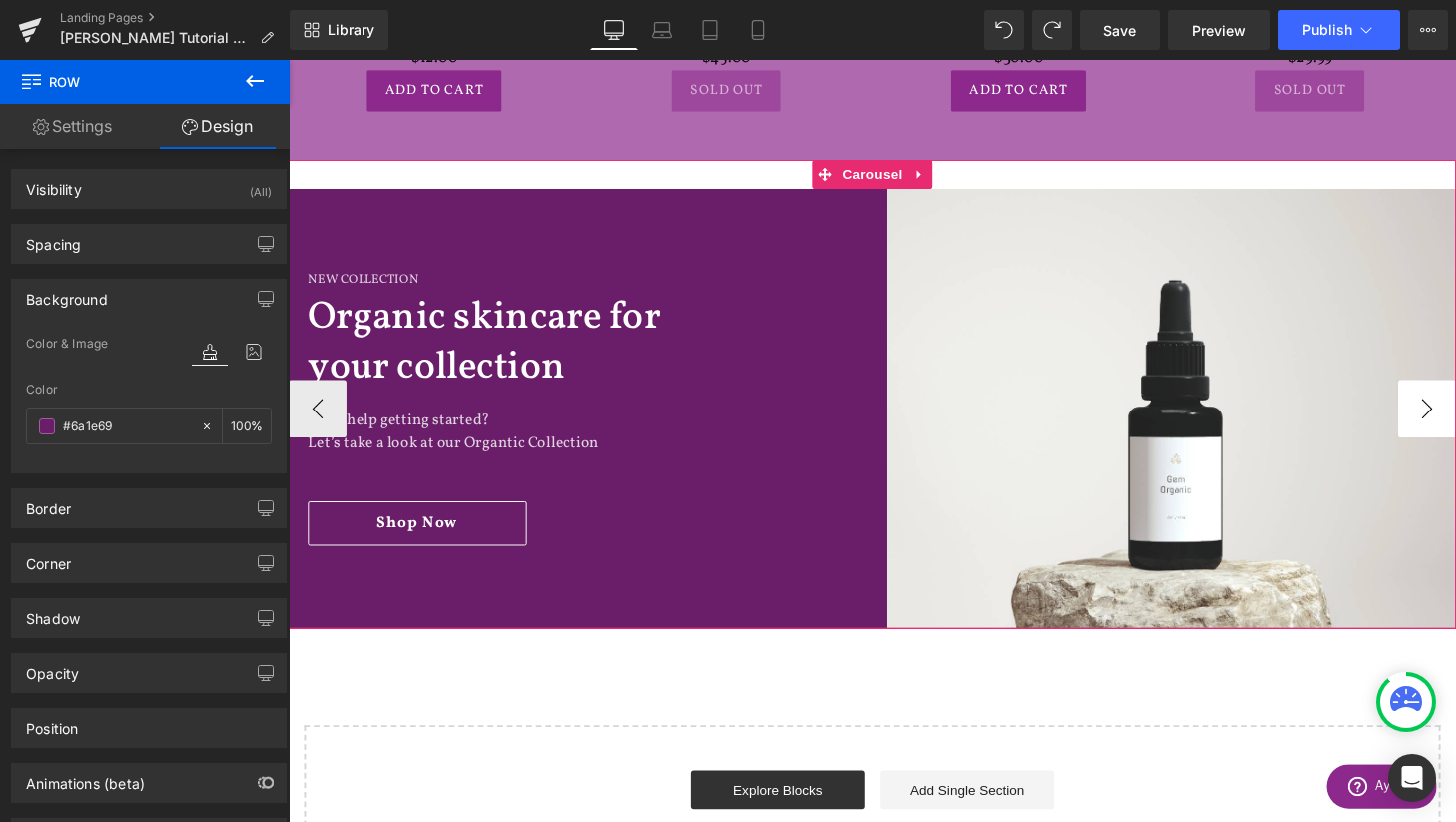 click on "›" at bounding box center [1467, 421] 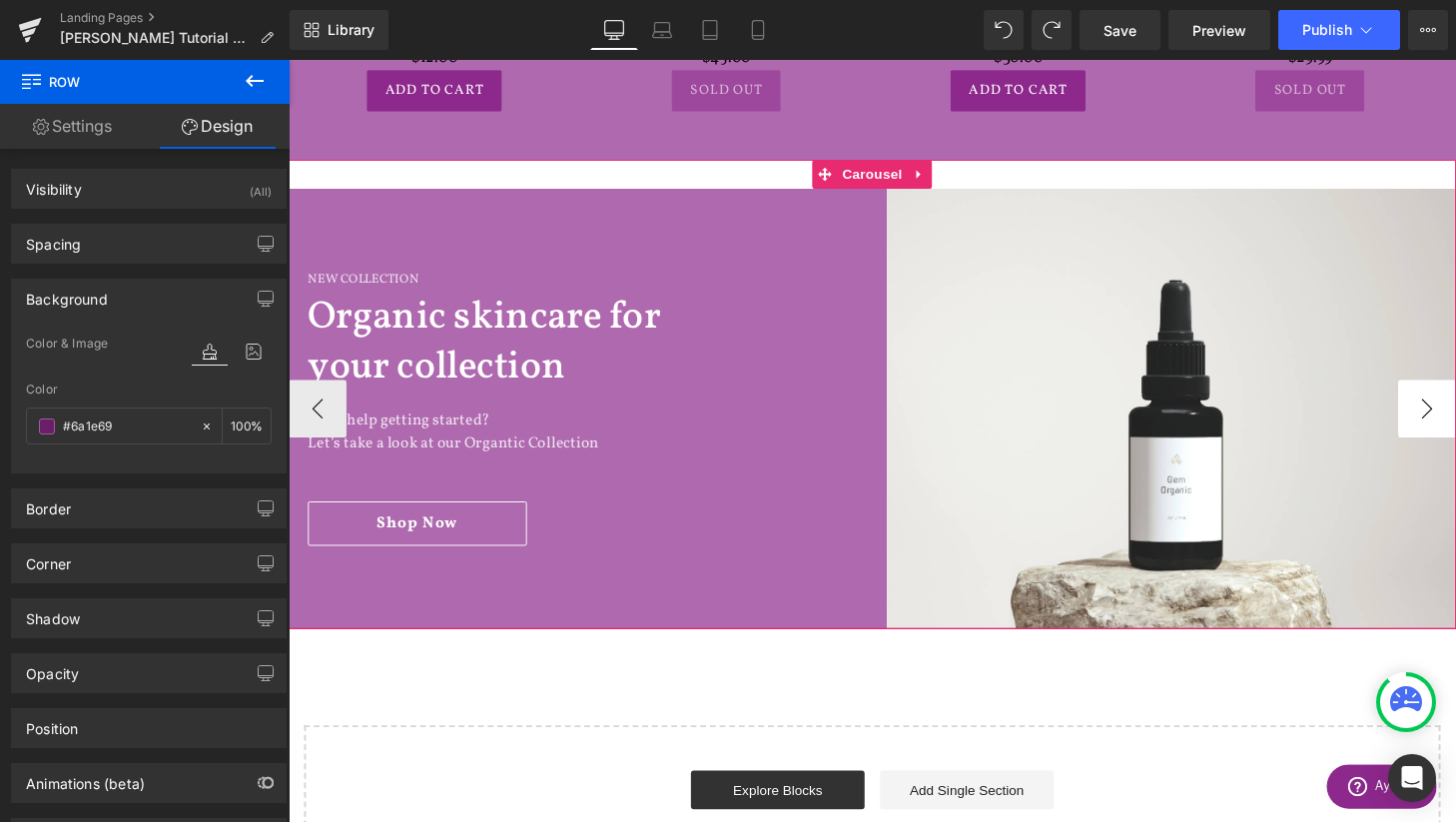 click on "›" at bounding box center (1467, 421) 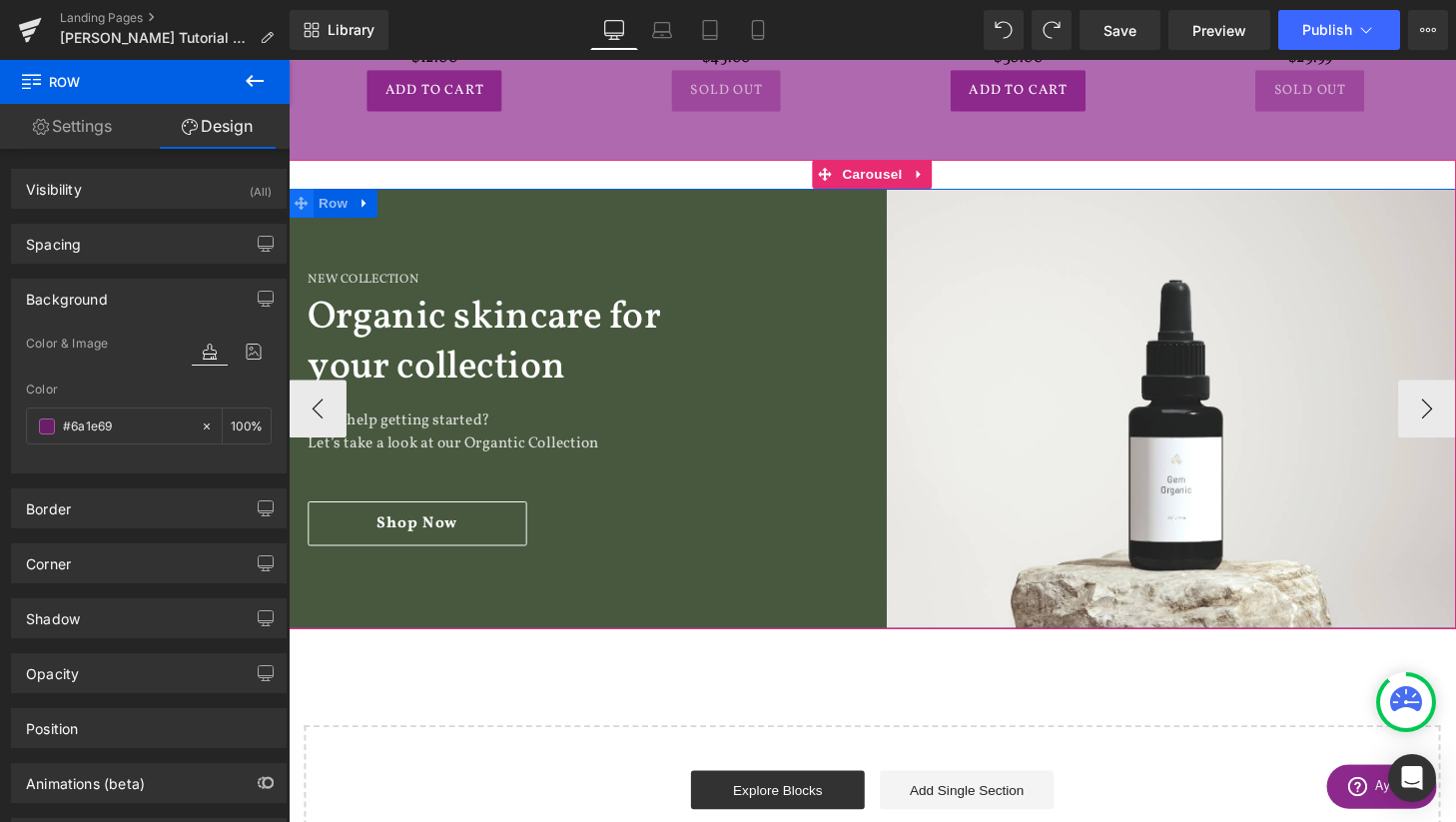 click 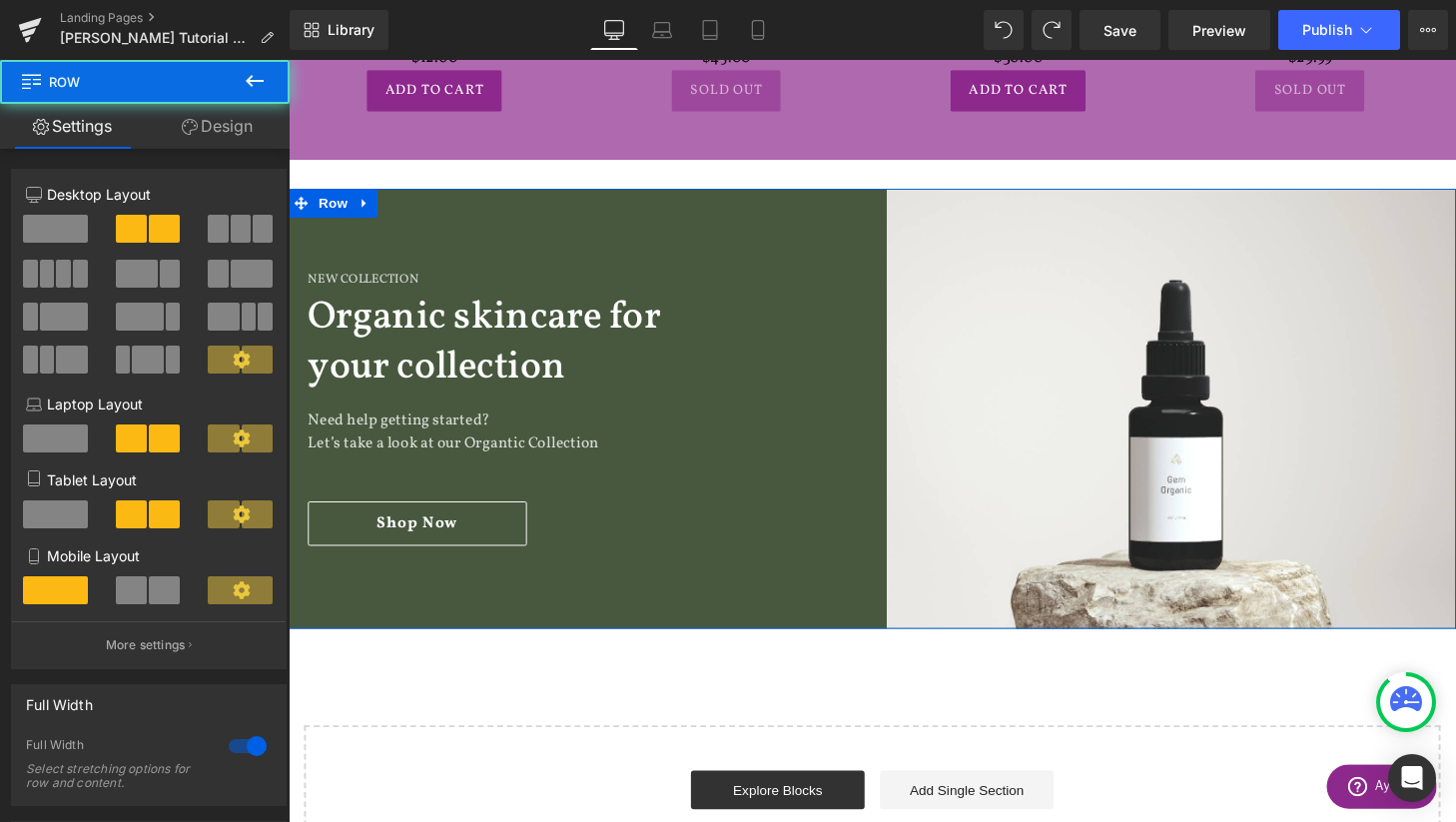 click on "Design" at bounding box center [217, 126] 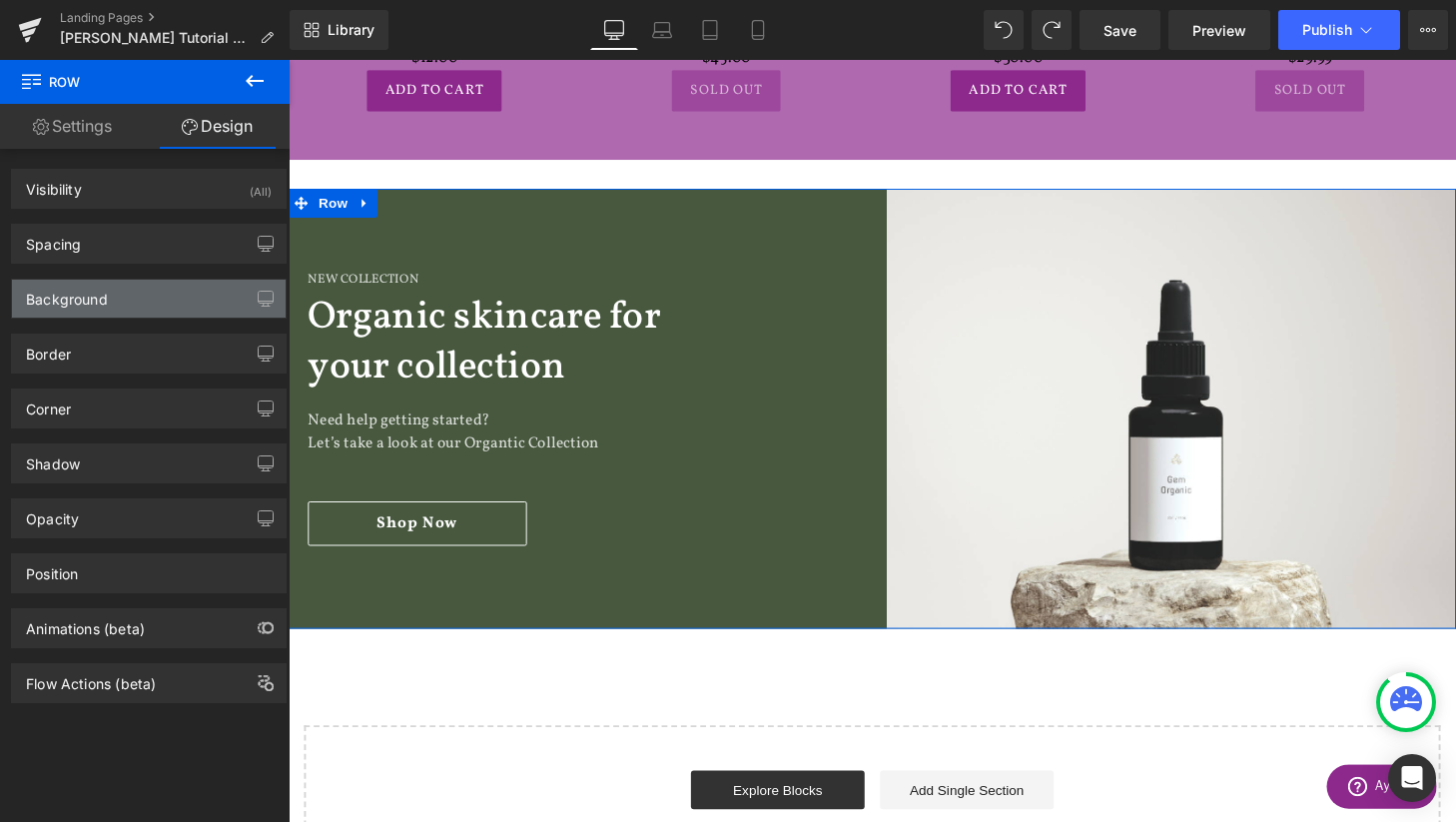 click on "Background" at bounding box center [67, 294] 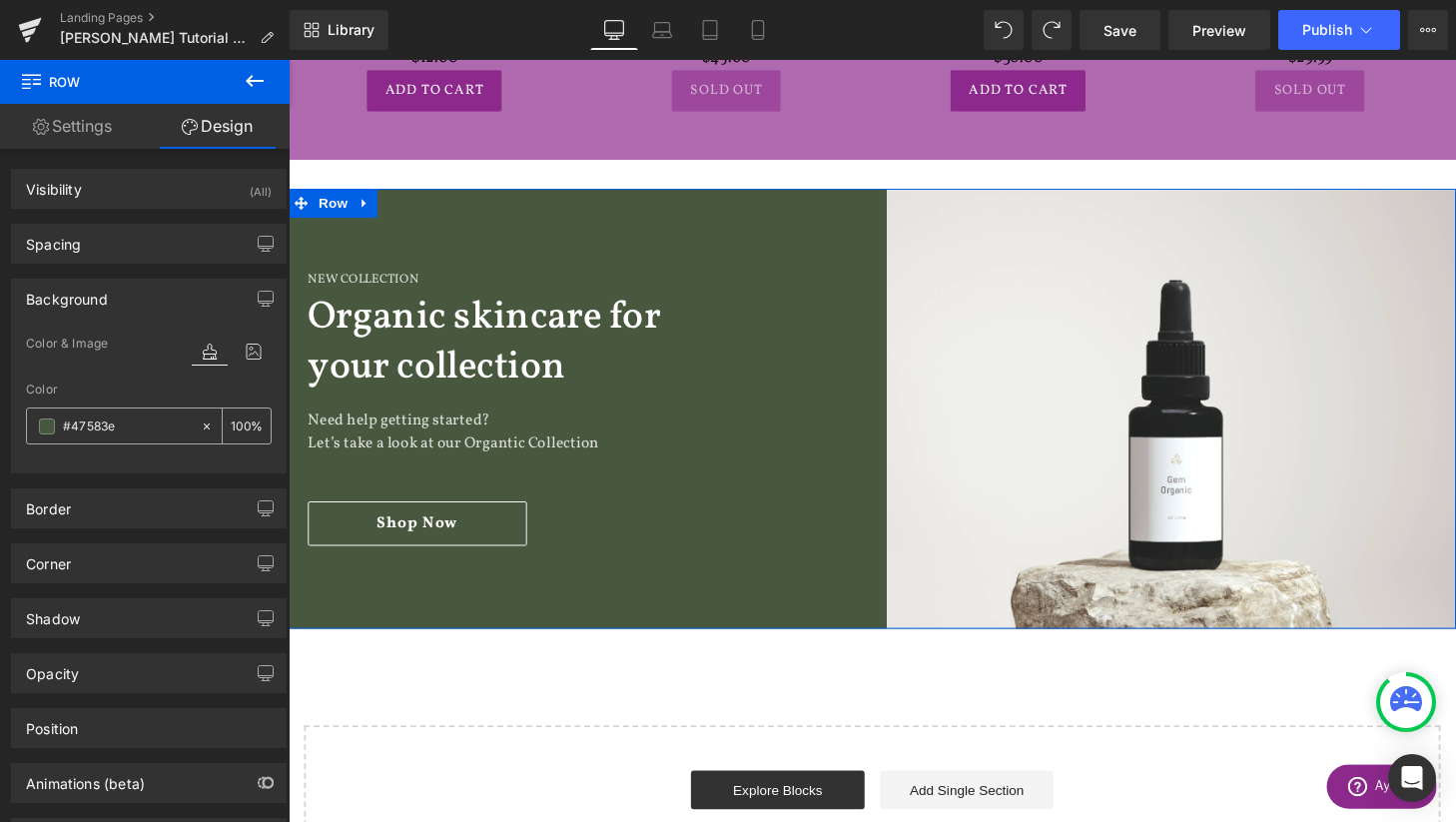 click on "#47583e" at bounding box center (127, 426) 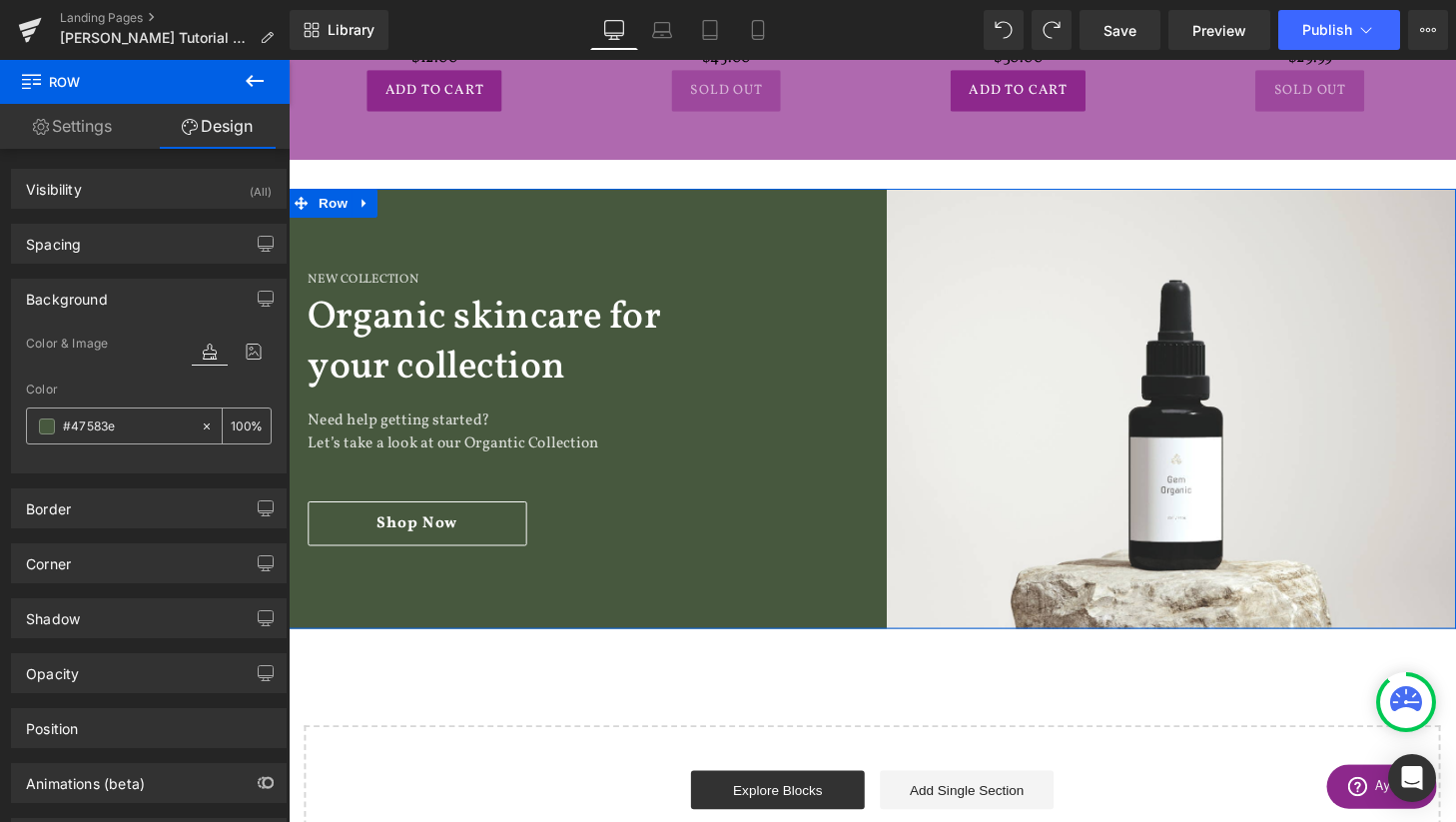 drag, startPoint x: 122, startPoint y: 429, endPoint x: 62, endPoint y: 428, distance: 60.00833 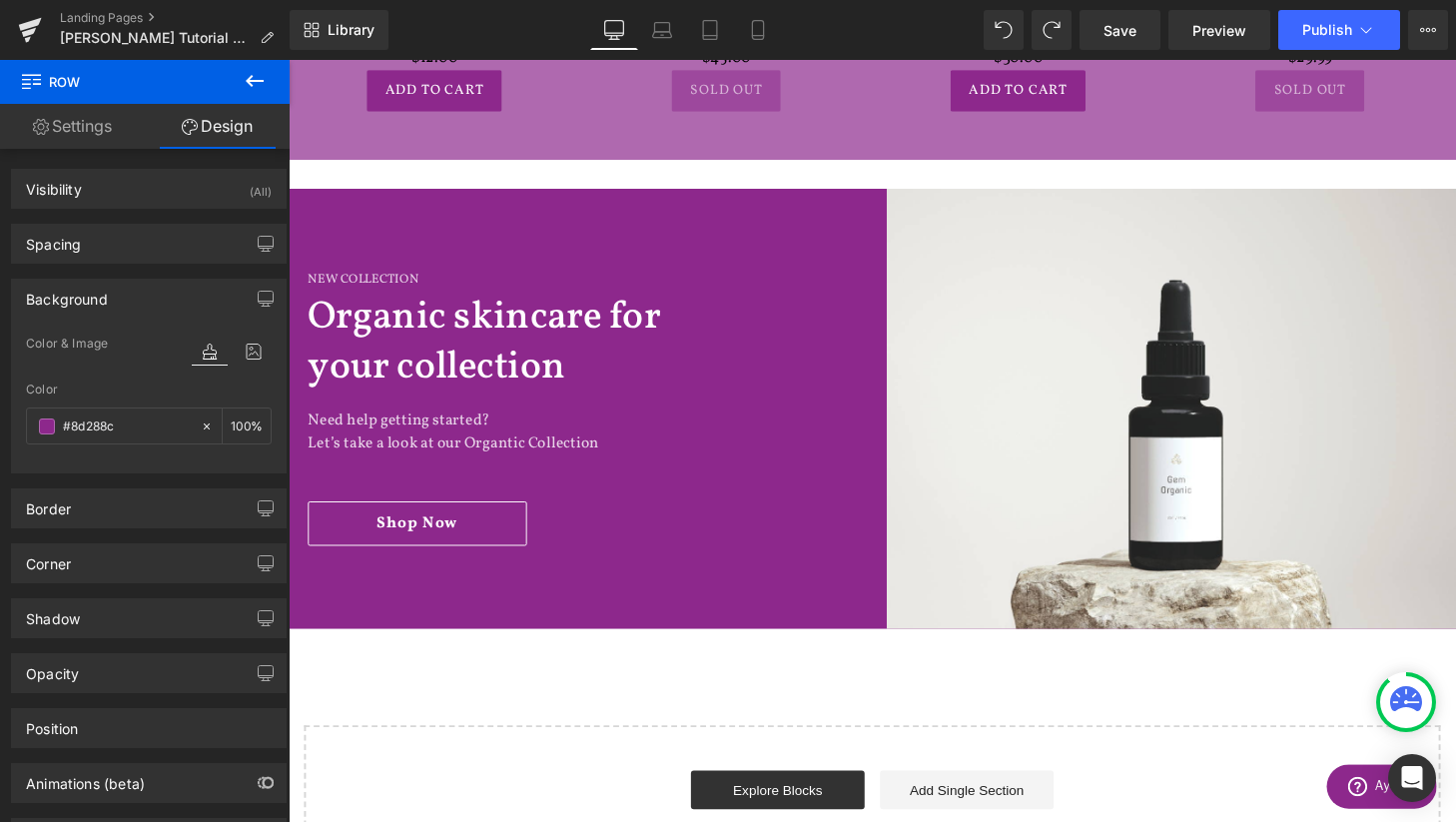 click on "Adult book
Button
Hero Banner   200px   200px
ya book
Button
Hero Banner   200px   200px
‹ ›
Carousel         What is Fae Crate? Heading         Fae Crate is a magically tailored book box that features Fantasy & Science Fiction themes. Each box will include a hardback new release, and a minimum of 3-5 bookish goodies all focused on the theme for the month. And don't forget the t-shirt!  We're based in the [GEOGRAPHIC_DATA] but we ship World Wide! Text Block         Image         Row           Instafeed Instafeed" at bounding box center [893, -169] 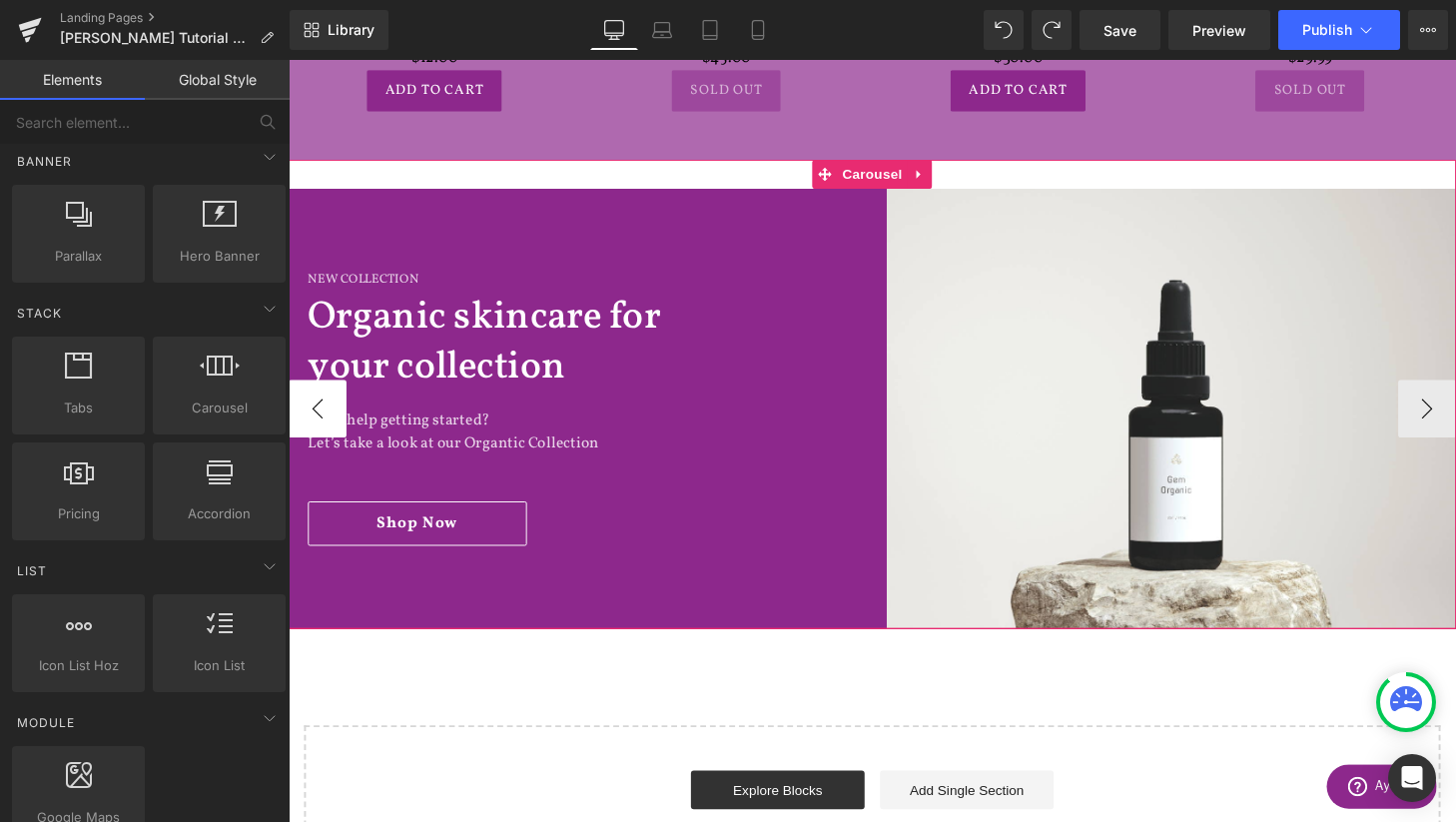 click on "‹" at bounding box center (319, 421) 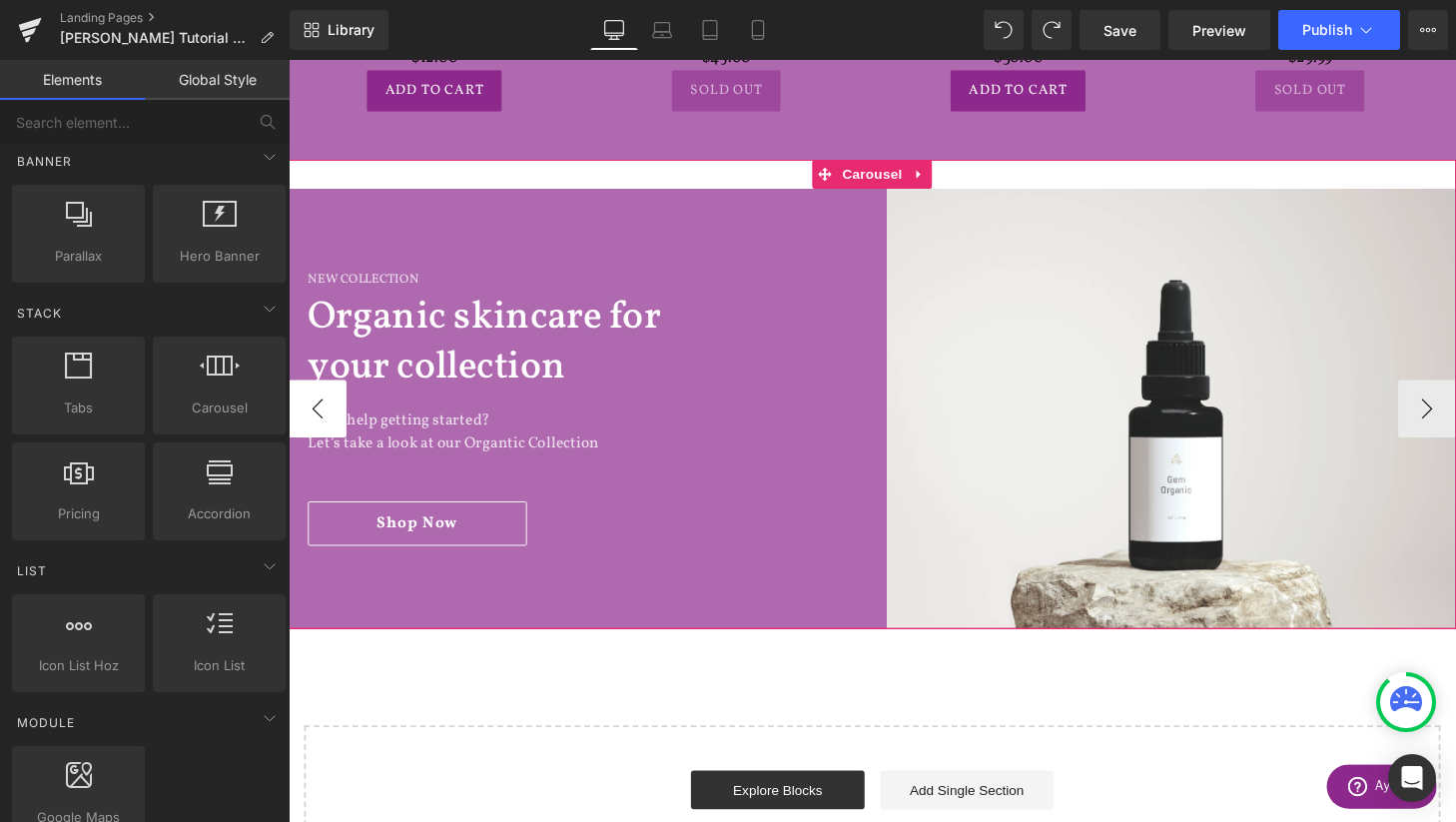click on "‹" at bounding box center (319, 421) 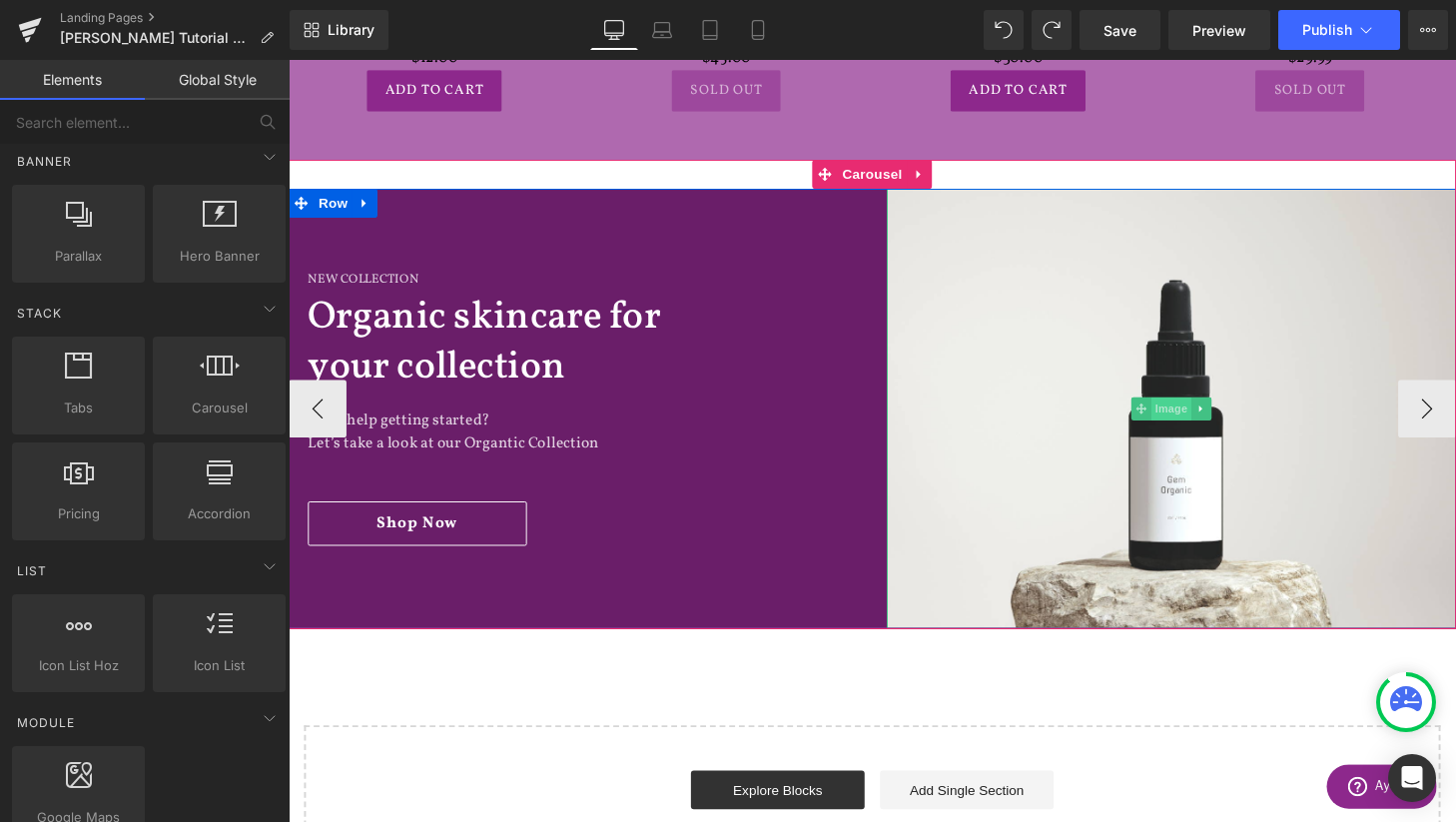 click on "Image" at bounding box center (1202, 421) 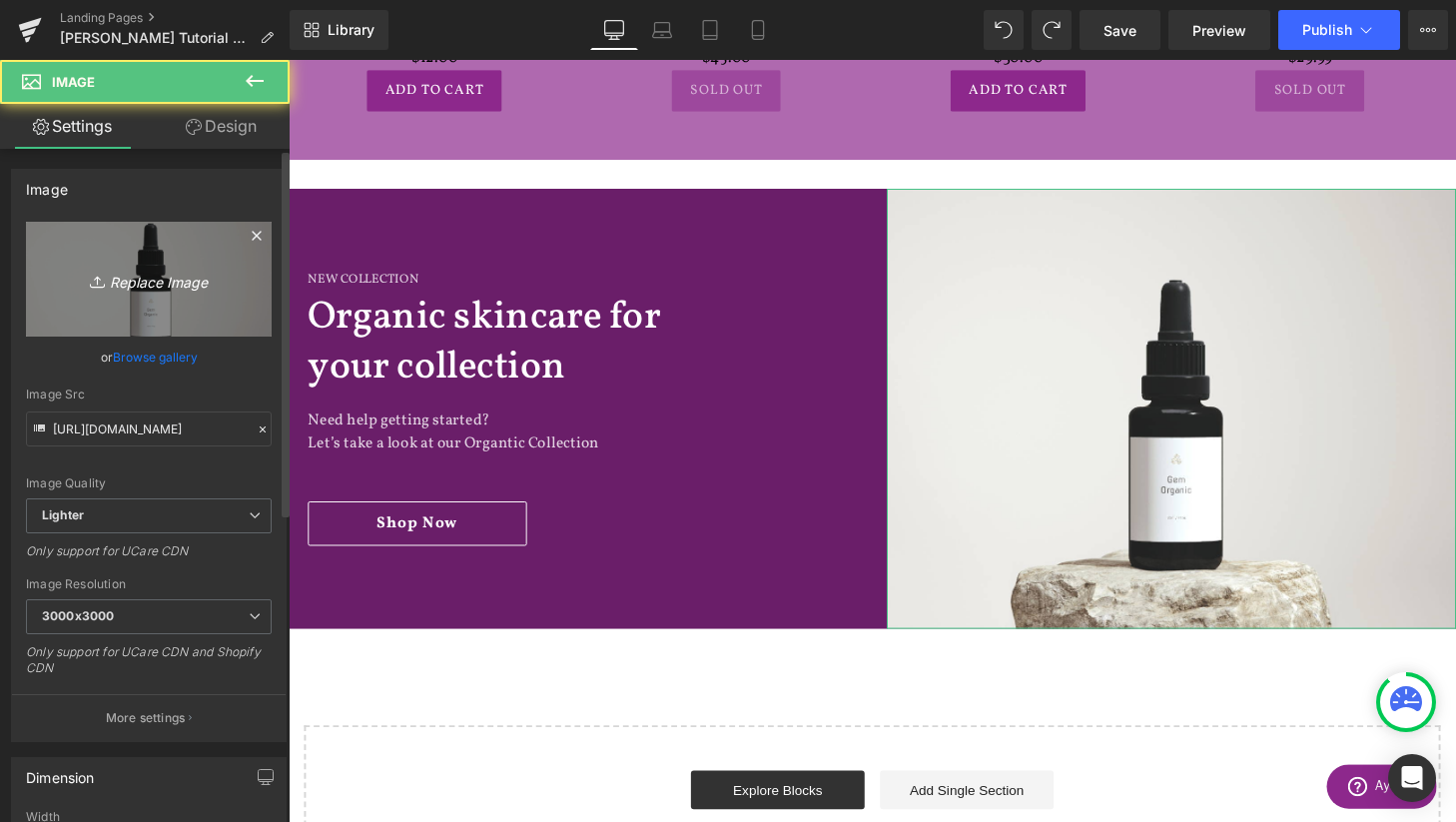 click on "Replace Image" at bounding box center (149, 279) 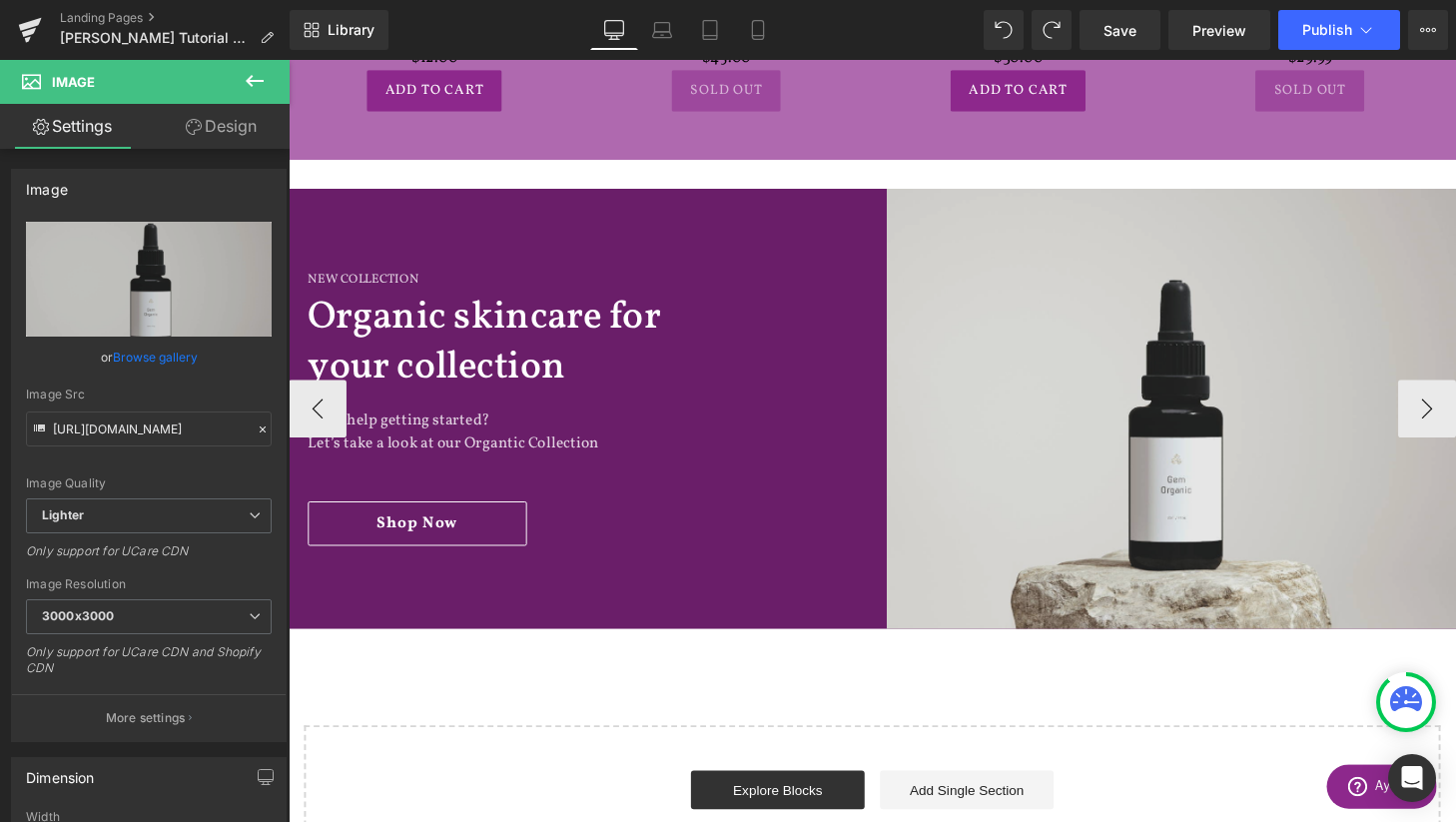 type on "C:\fakepath\ya.png" 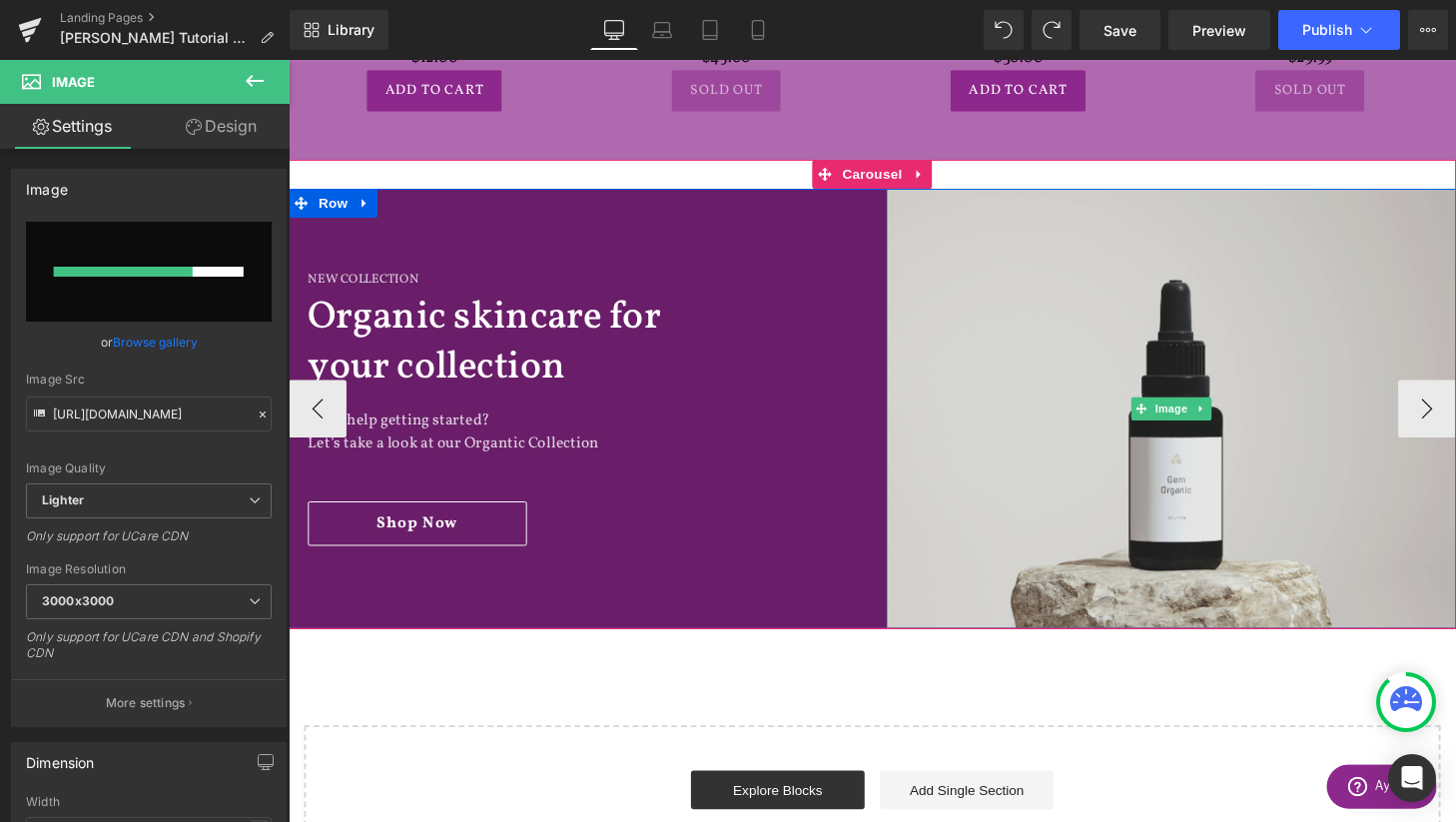 type 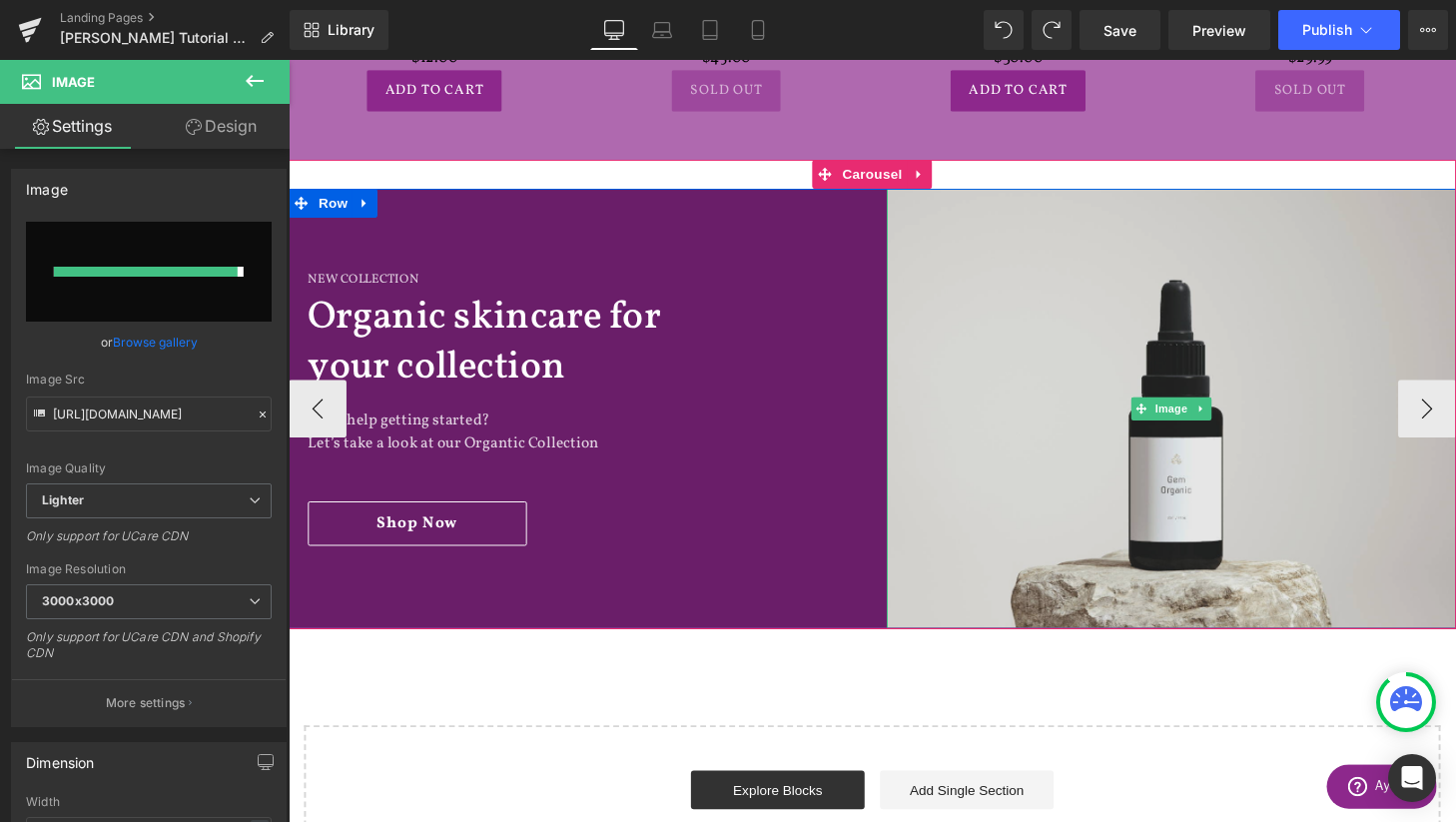 type on "[URL][DOMAIN_NAME]" 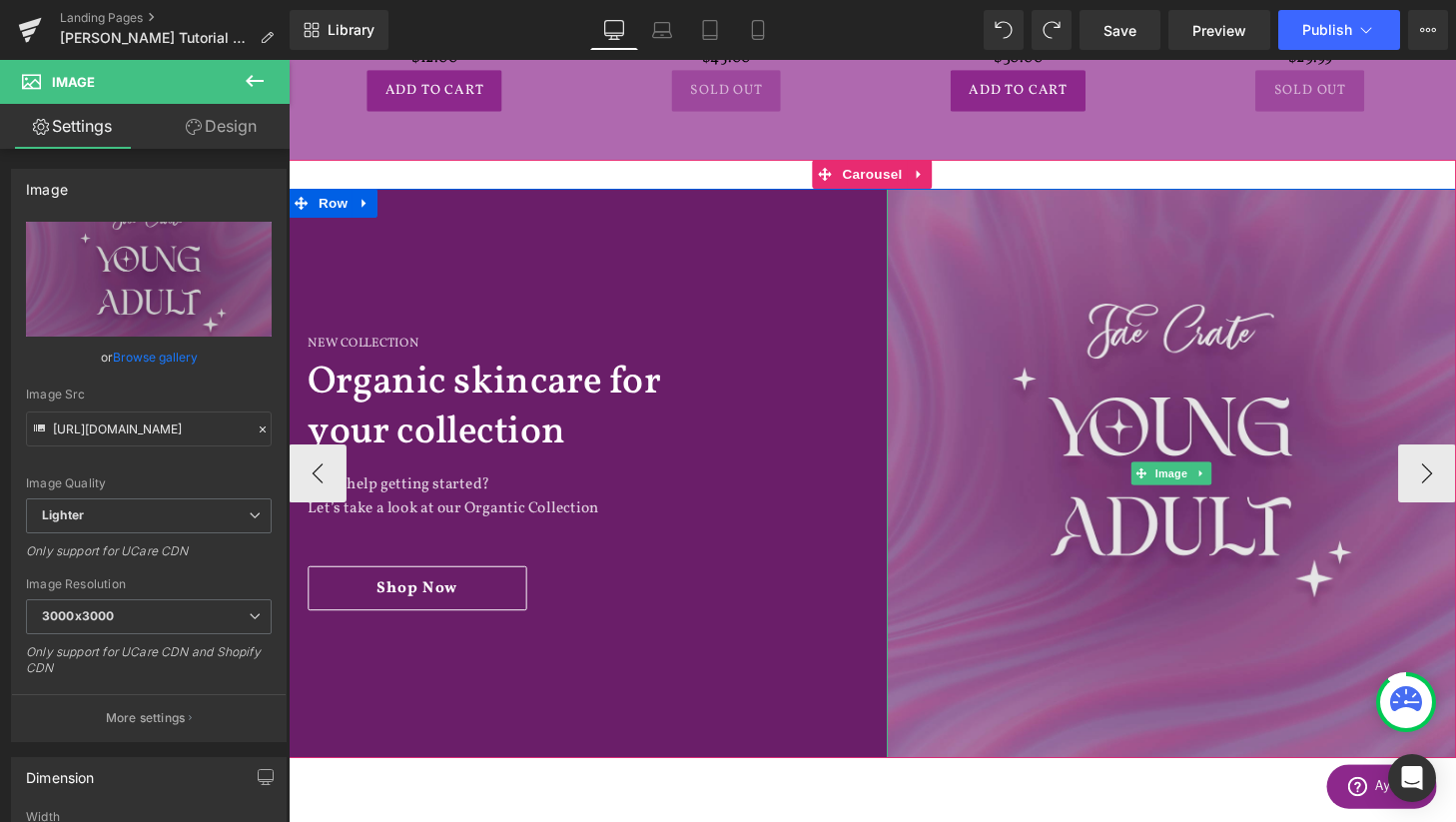 scroll, scrollTop: 10, scrollLeft: 10, axis: both 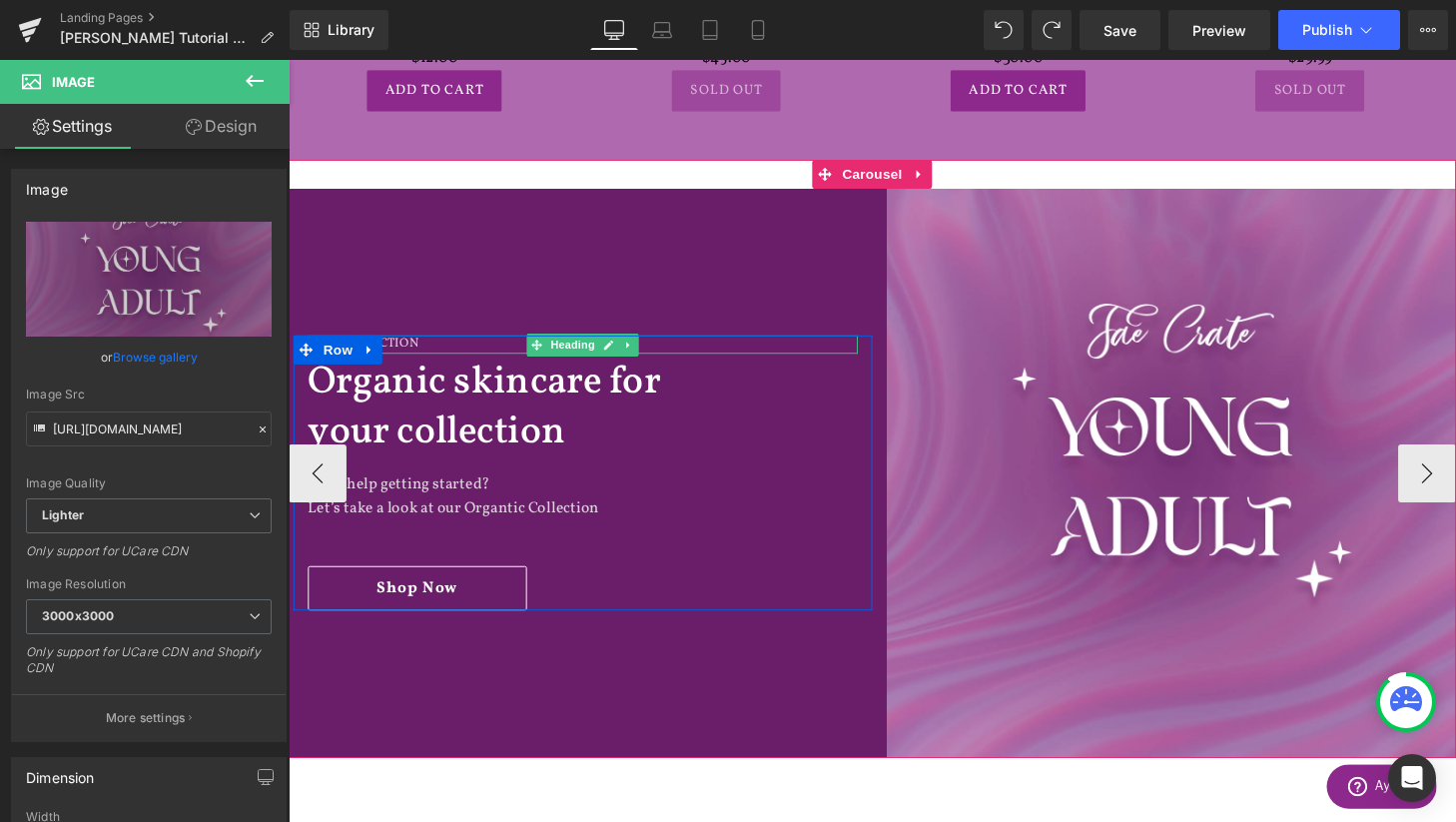 click on "New Collection" at bounding box center [593, 356] 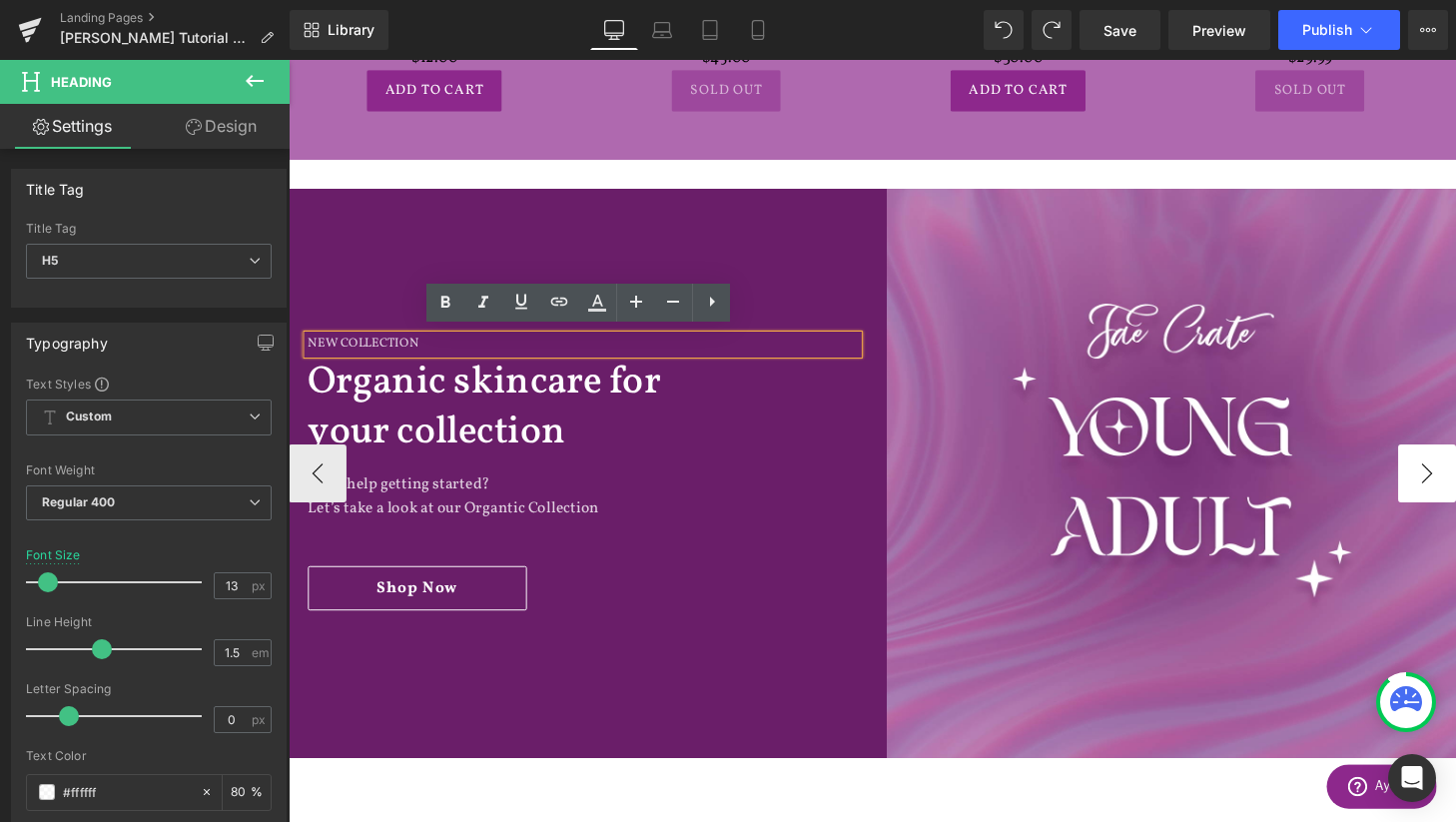 click on "›" at bounding box center [1467, 488] 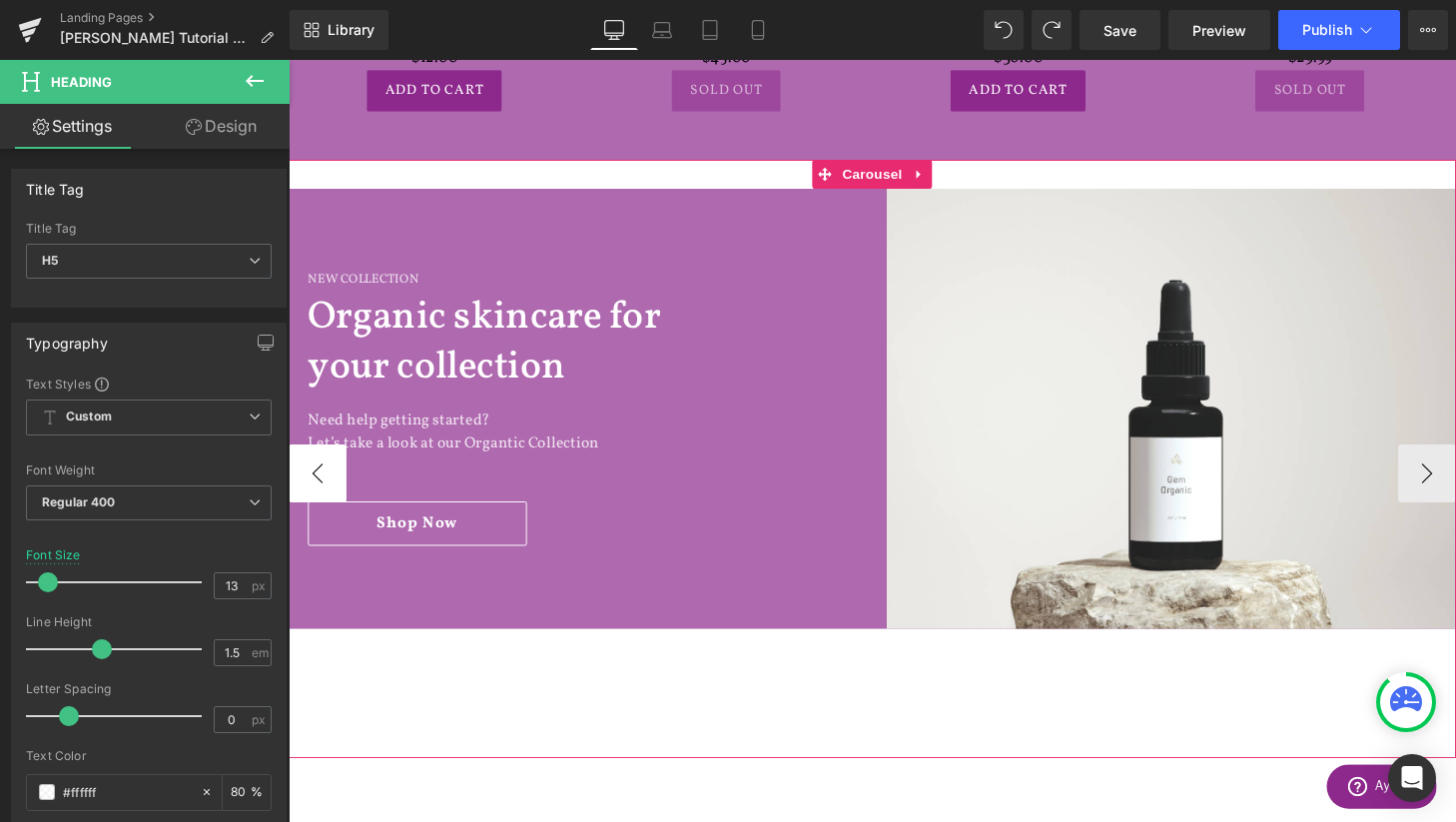 click on "‹" at bounding box center [319, 488] 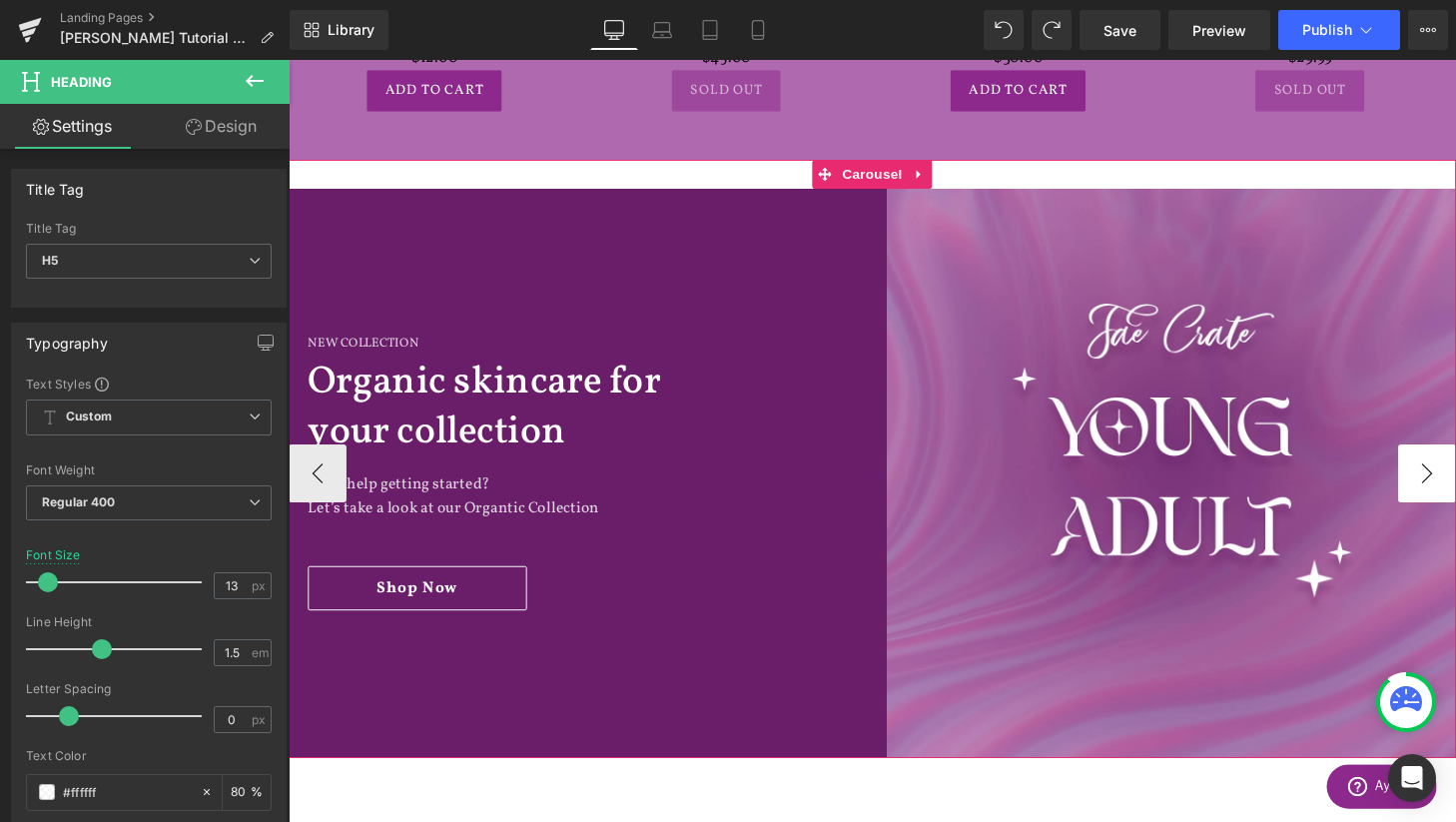 click on "›" at bounding box center [1467, 488] 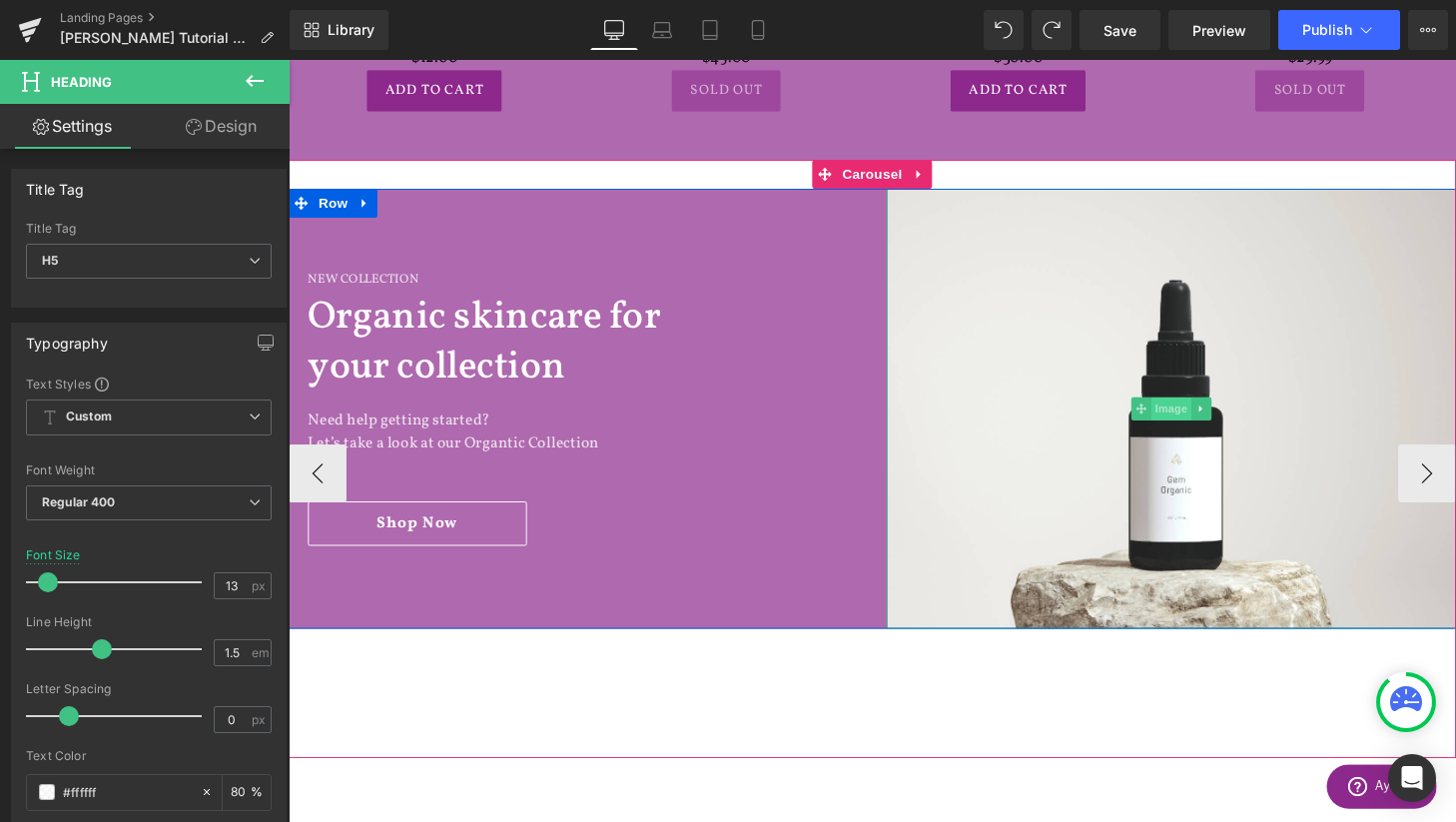 click on "Image" at bounding box center [1202, 421] 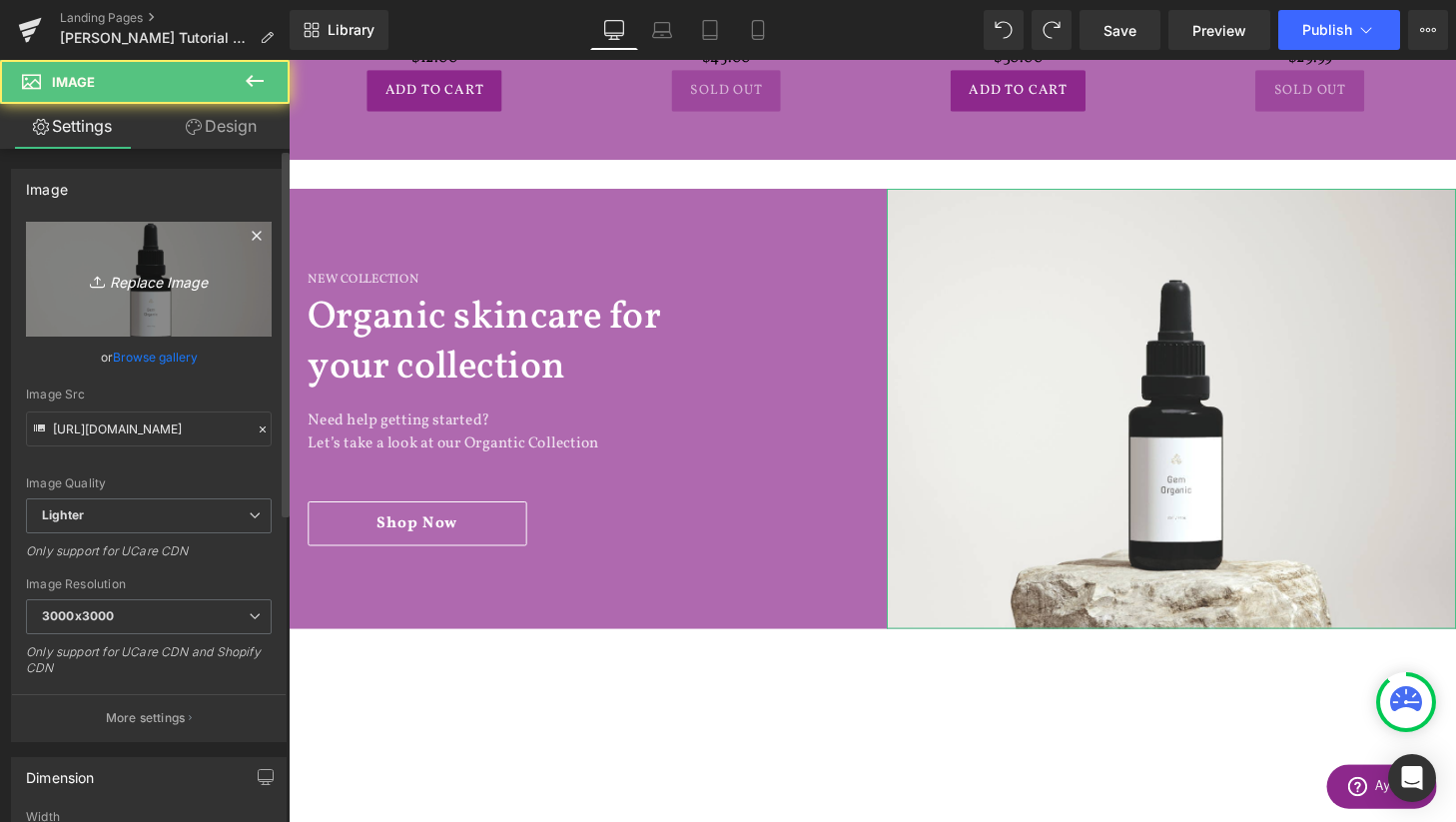 click on "Replace Image" at bounding box center (149, 279) 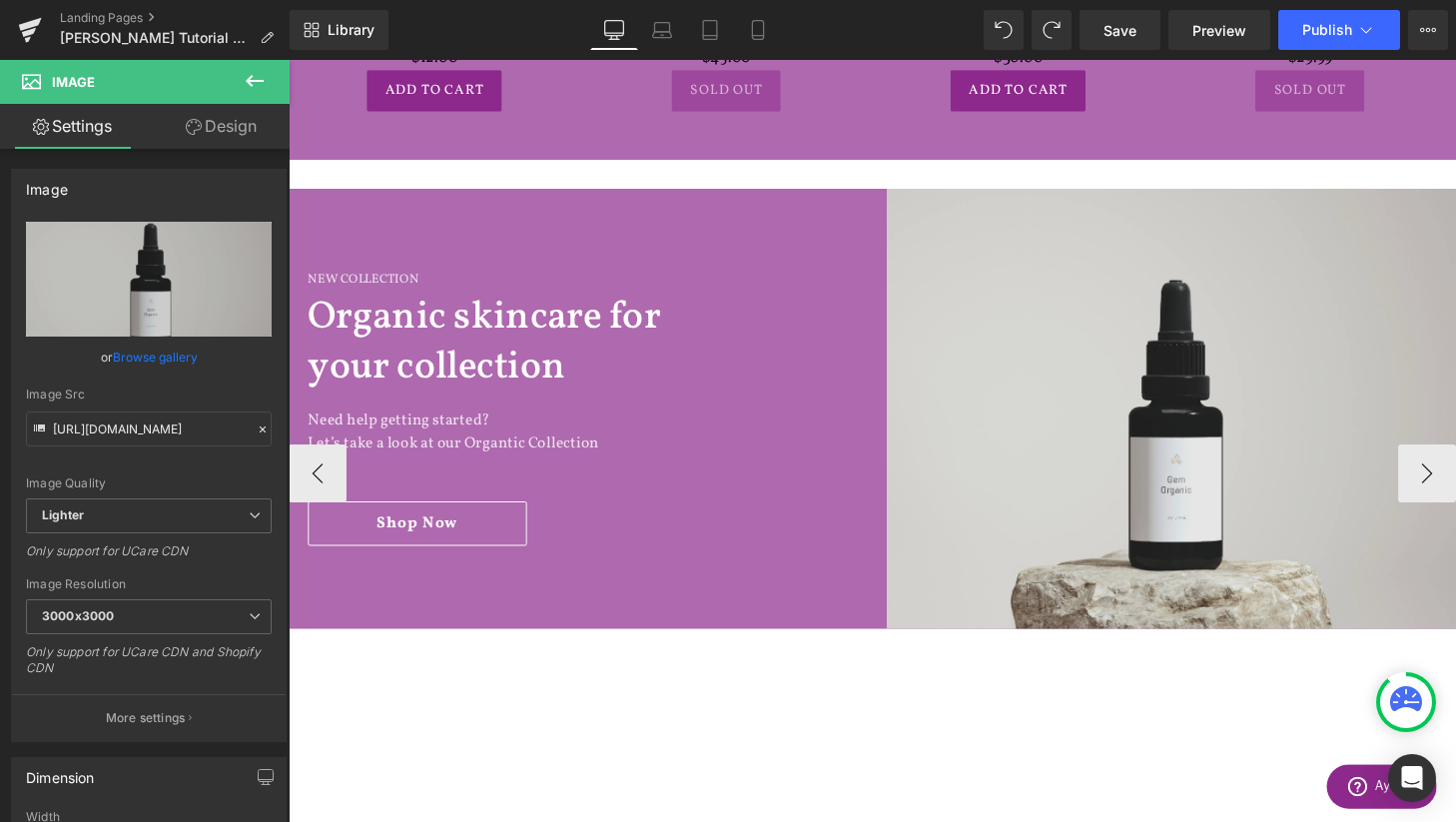 type on "C:\fakepath\adult.png" 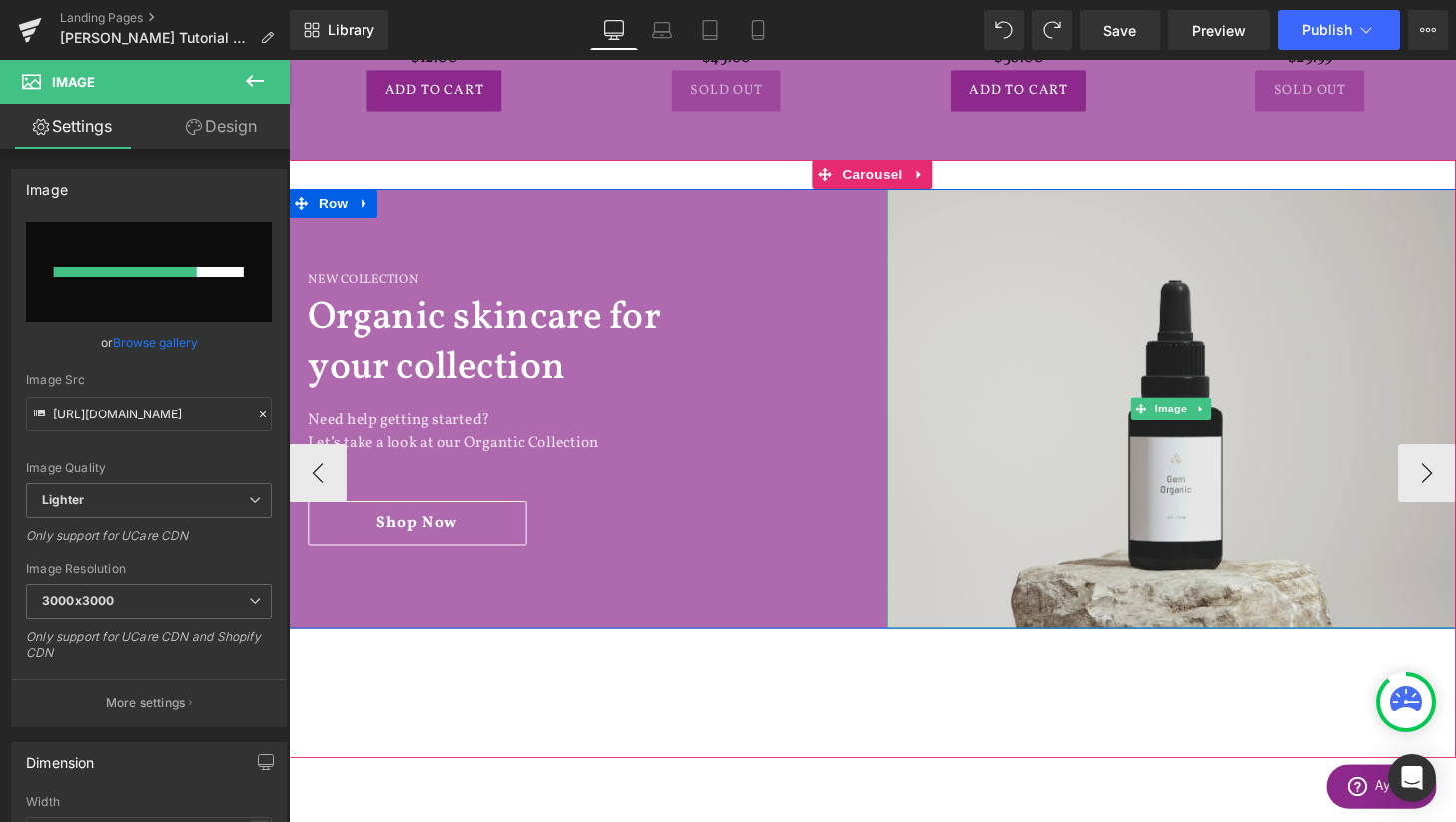 type 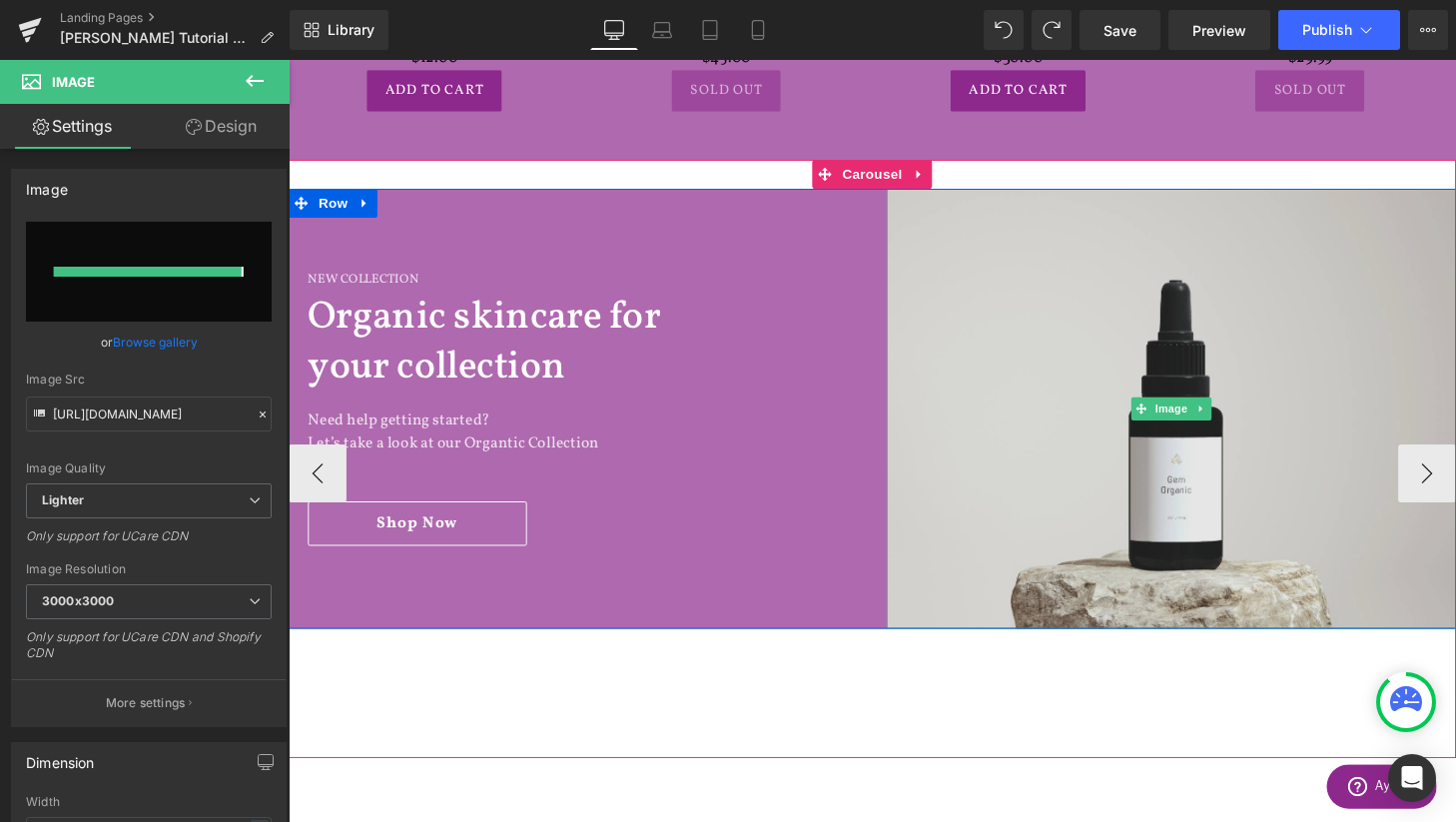 type on "[URL][DOMAIN_NAME]" 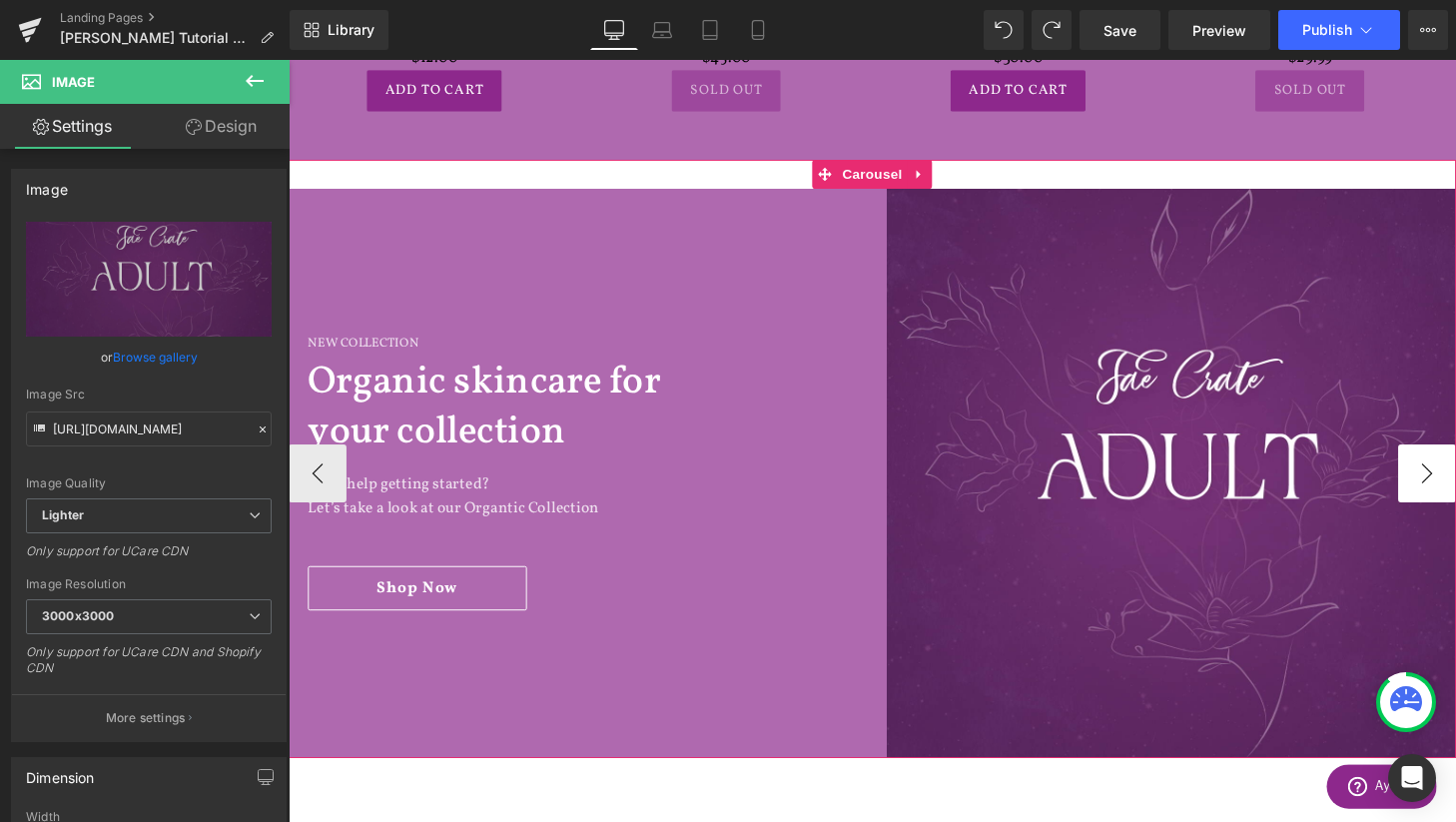 click on "›" at bounding box center (1467, 488) 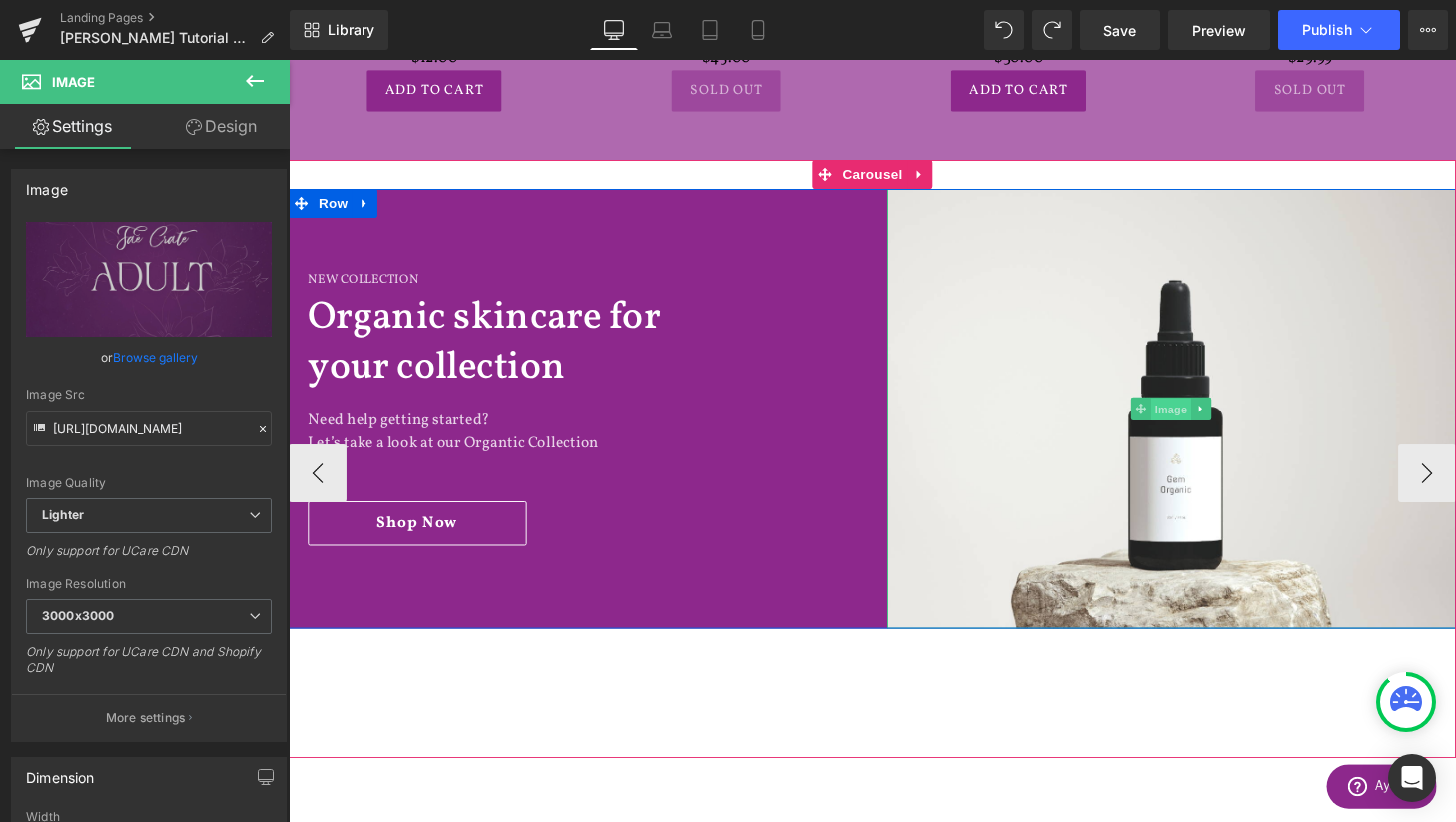 click on "Image" at bounding box center (1202, 422) 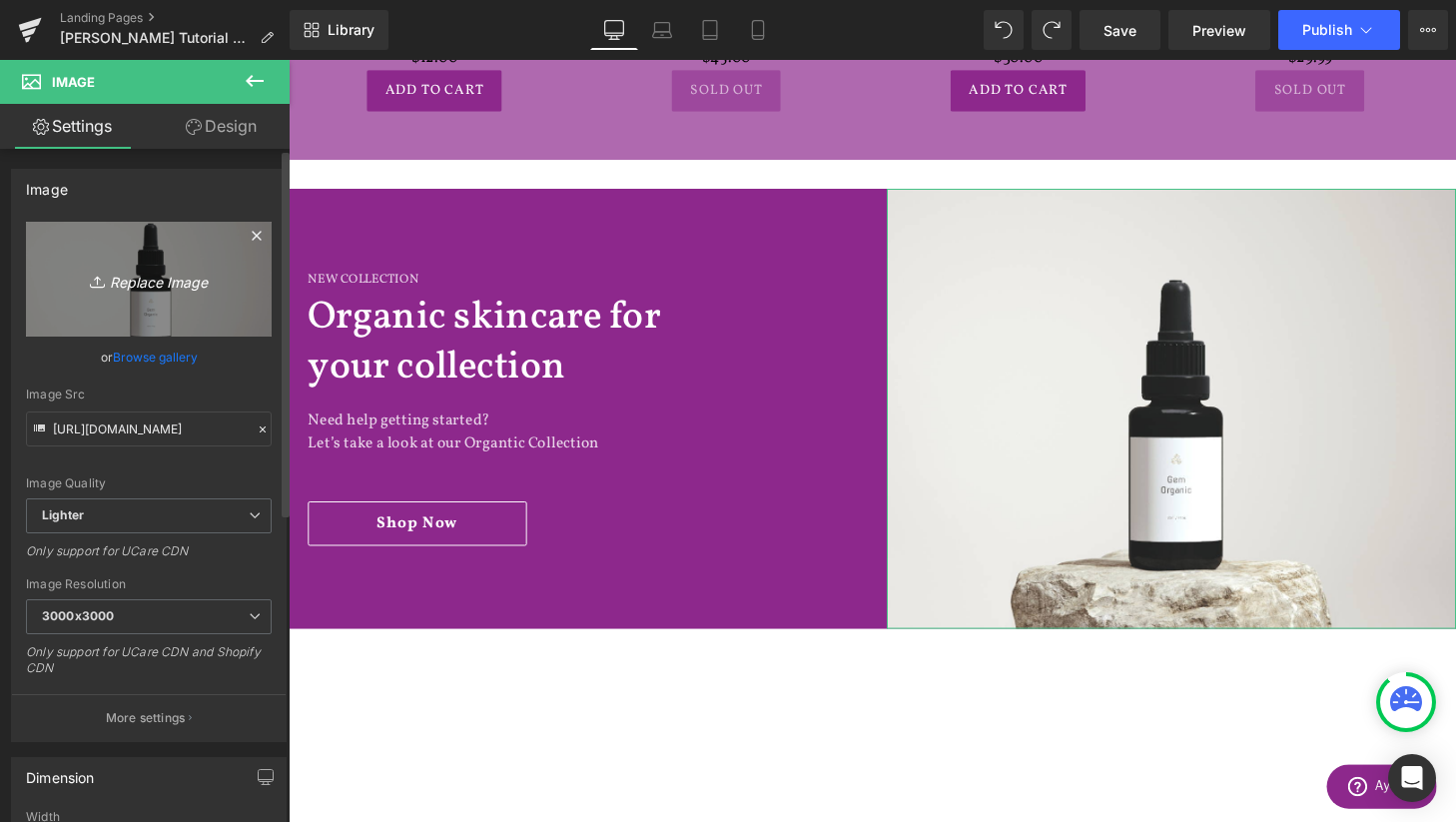 click on "Replace Image" at bounding box center (149, 279) 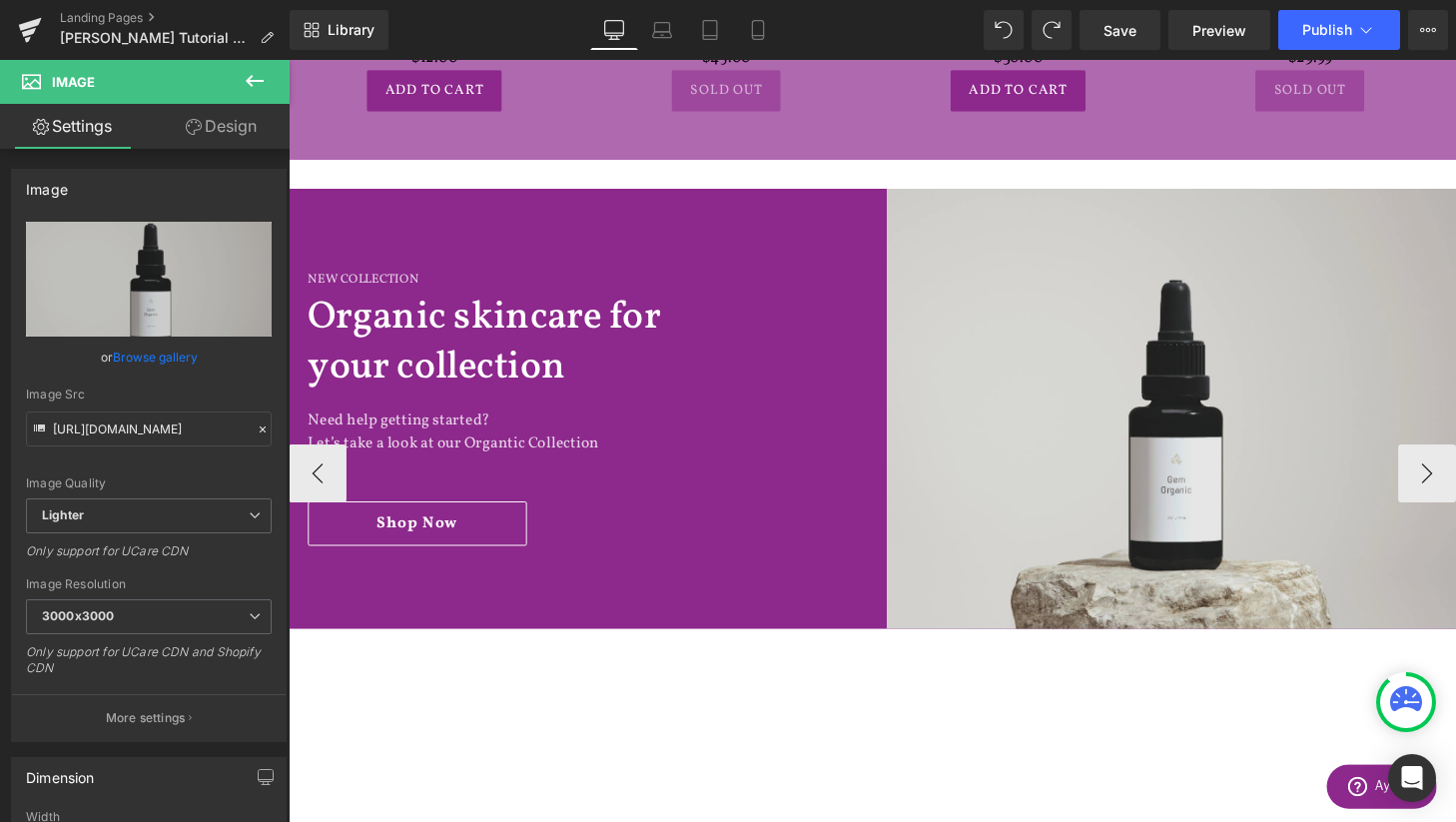 type on "C:\fakepath\combo.png" 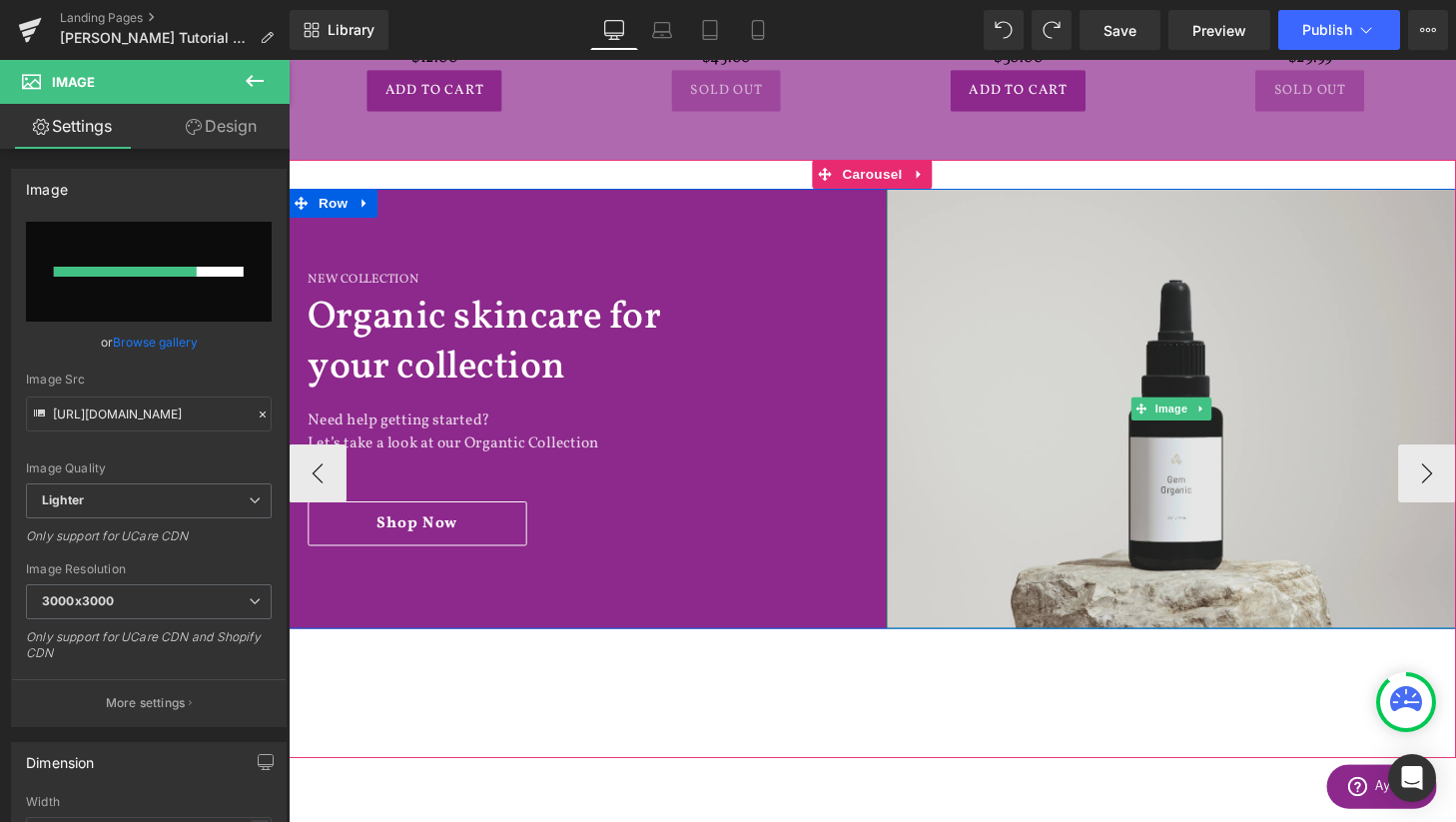 type 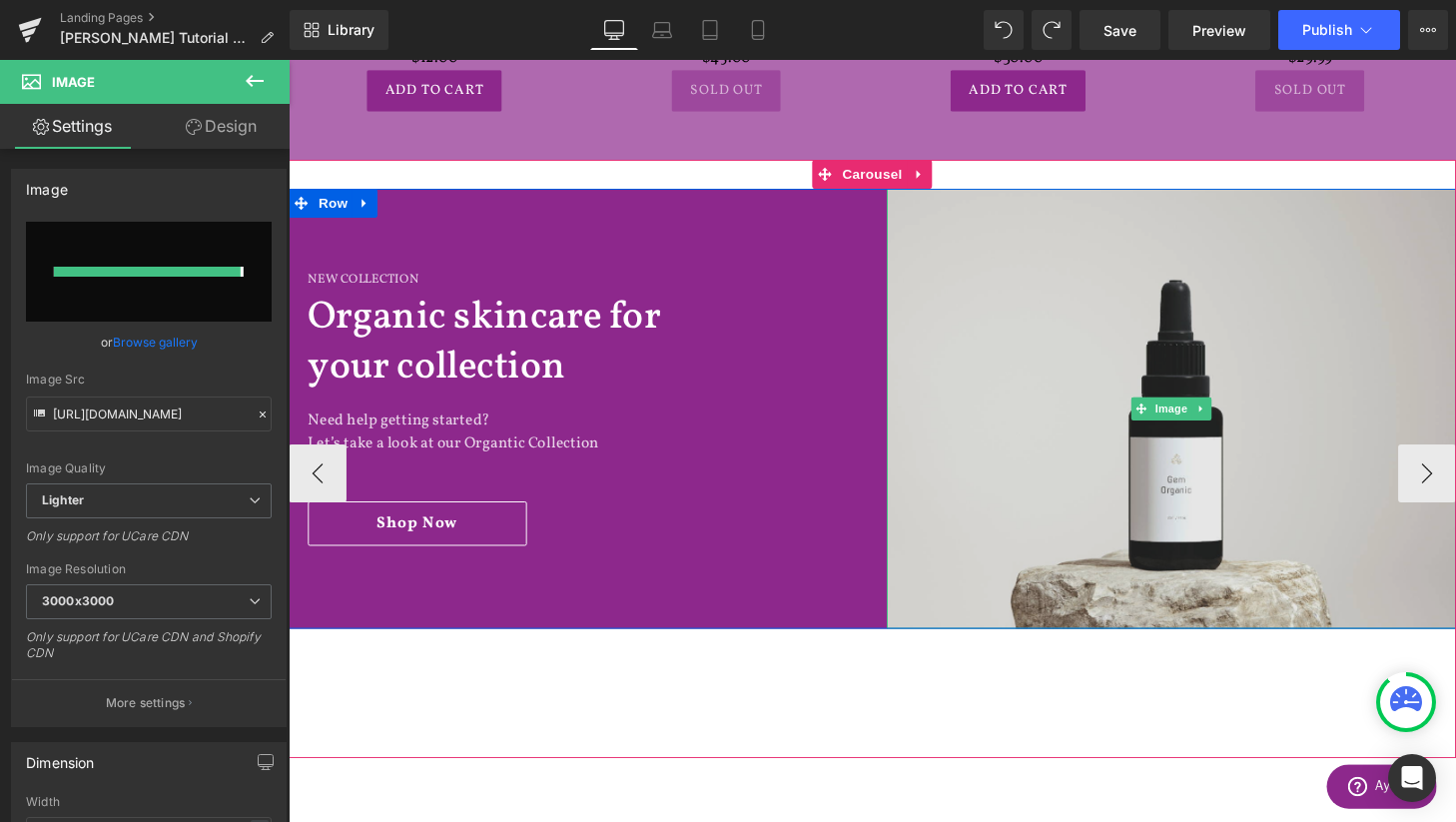 type on "[URL][DOMAIN_NAME]" 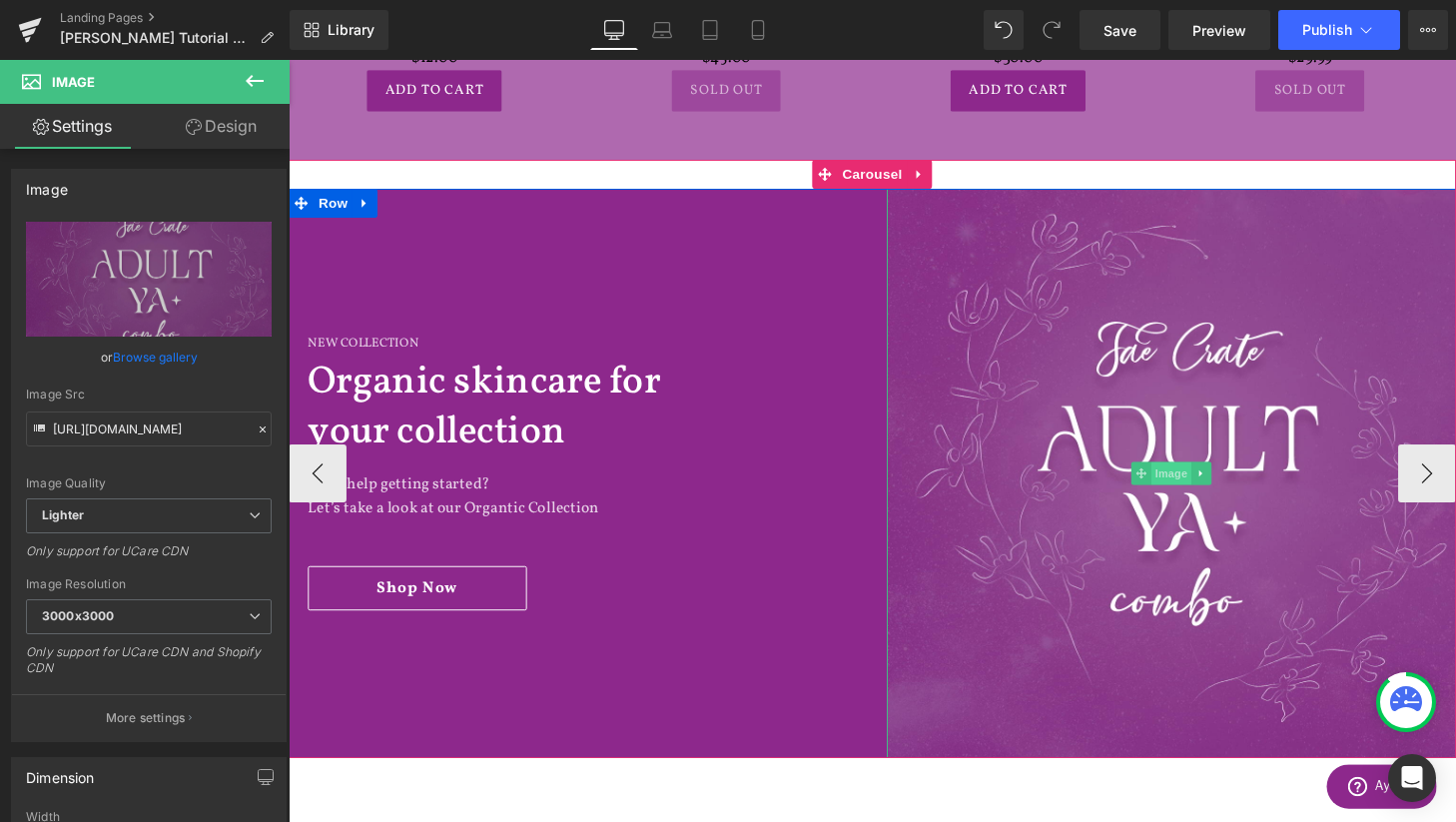 click on "Image" at bounding box center [1202, 488] 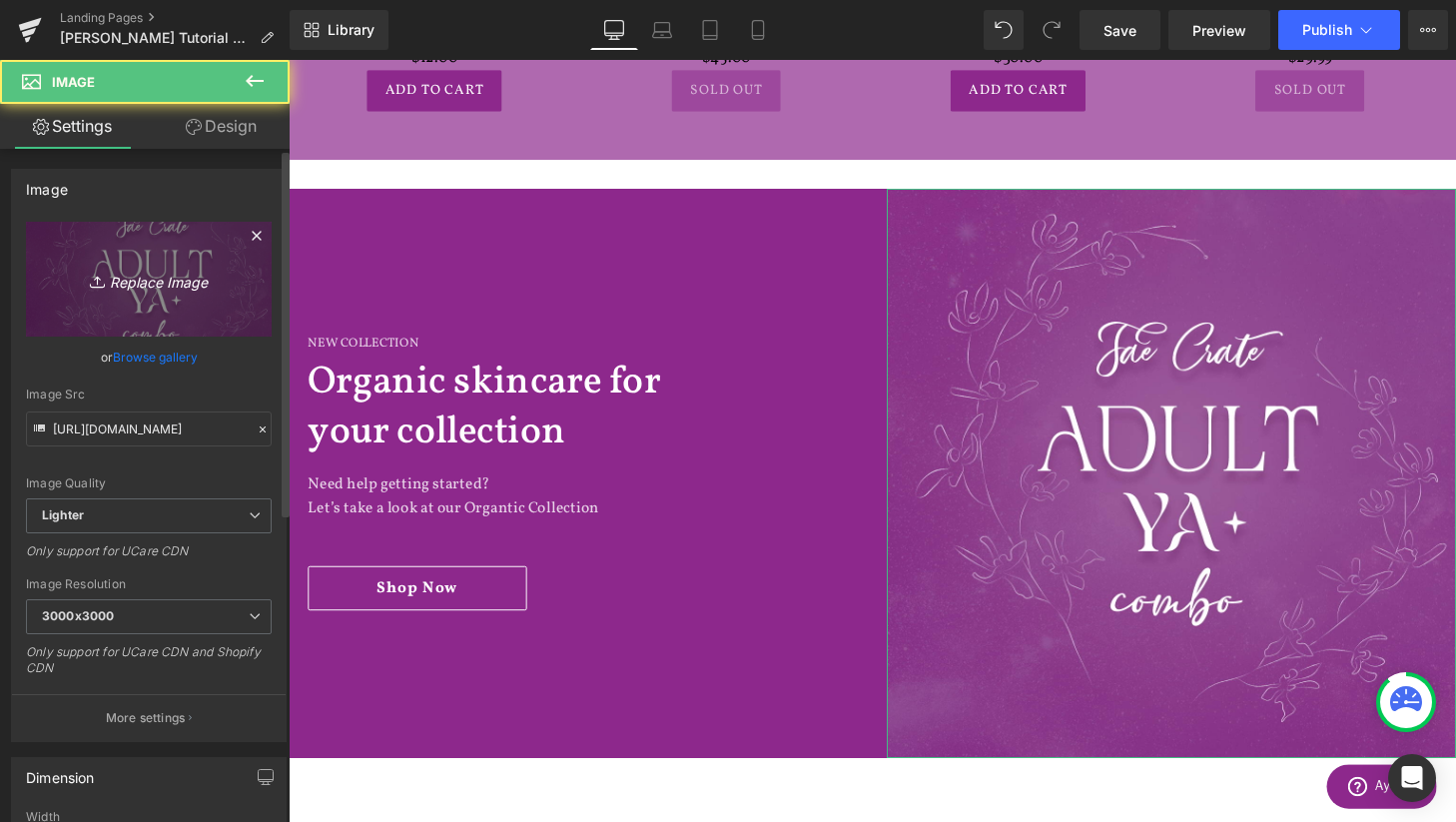 click on "Replace Image" at bounding box center [149, 279] 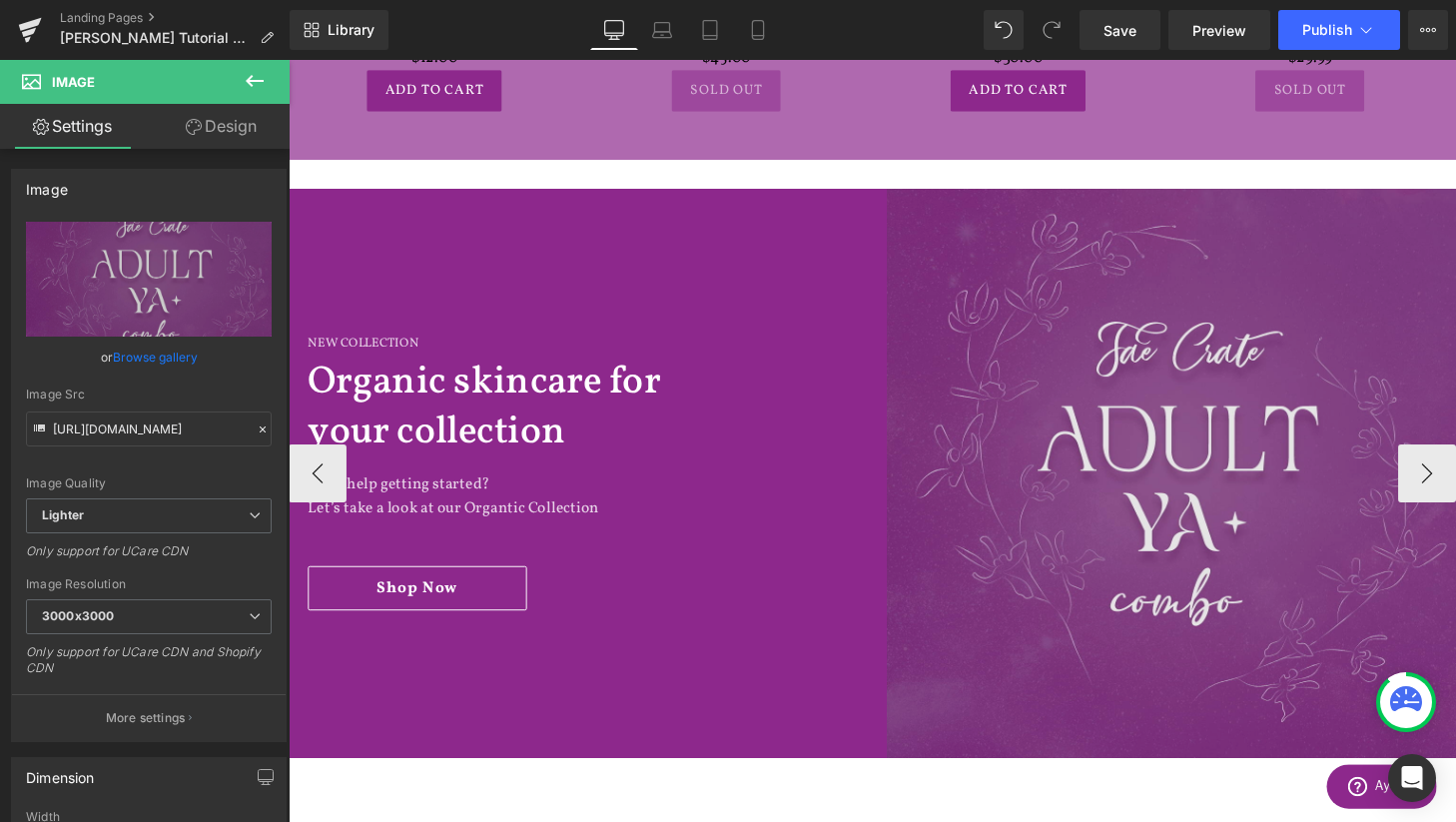 type on "C:\fakepath\combo.png" 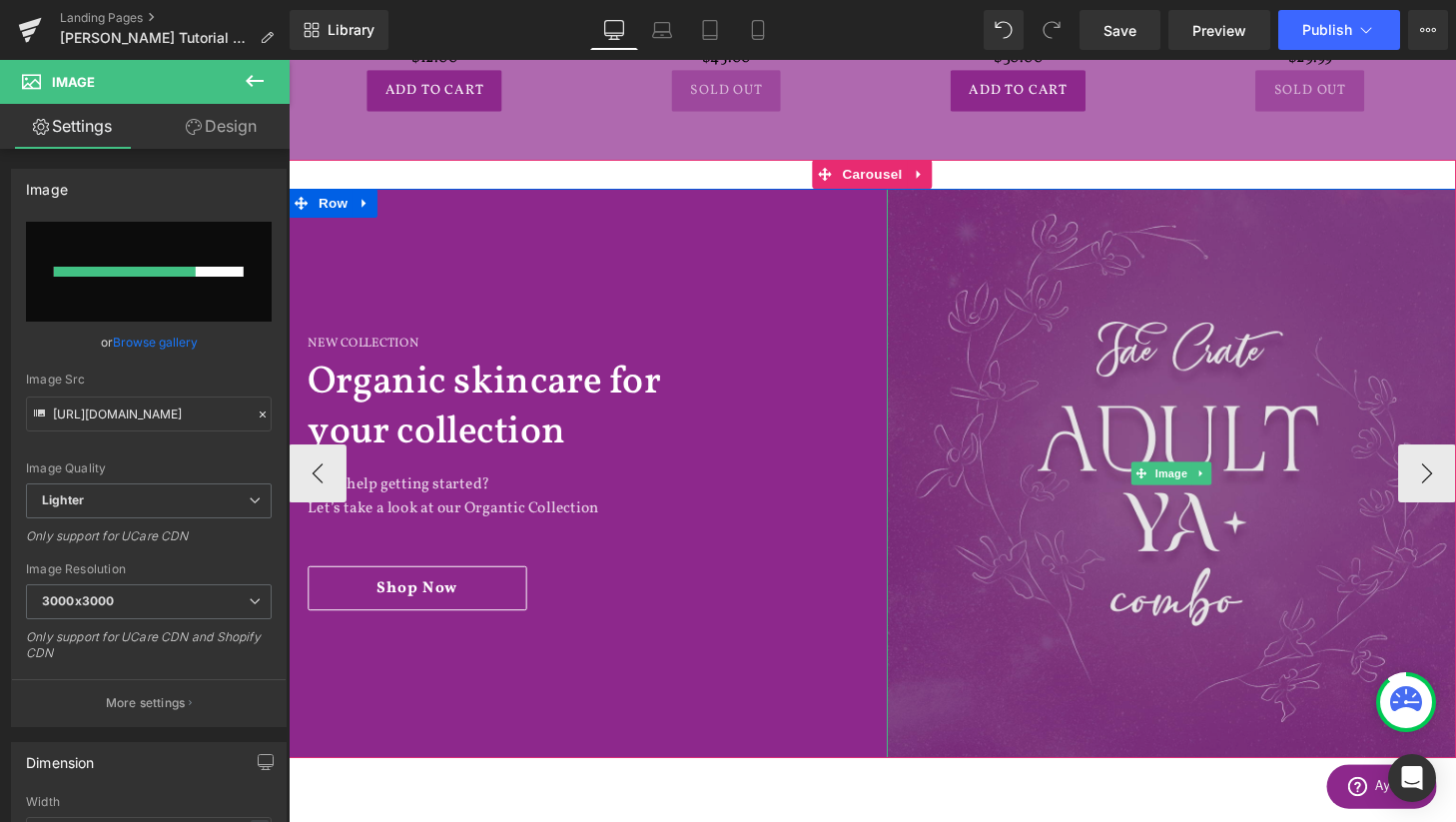 type 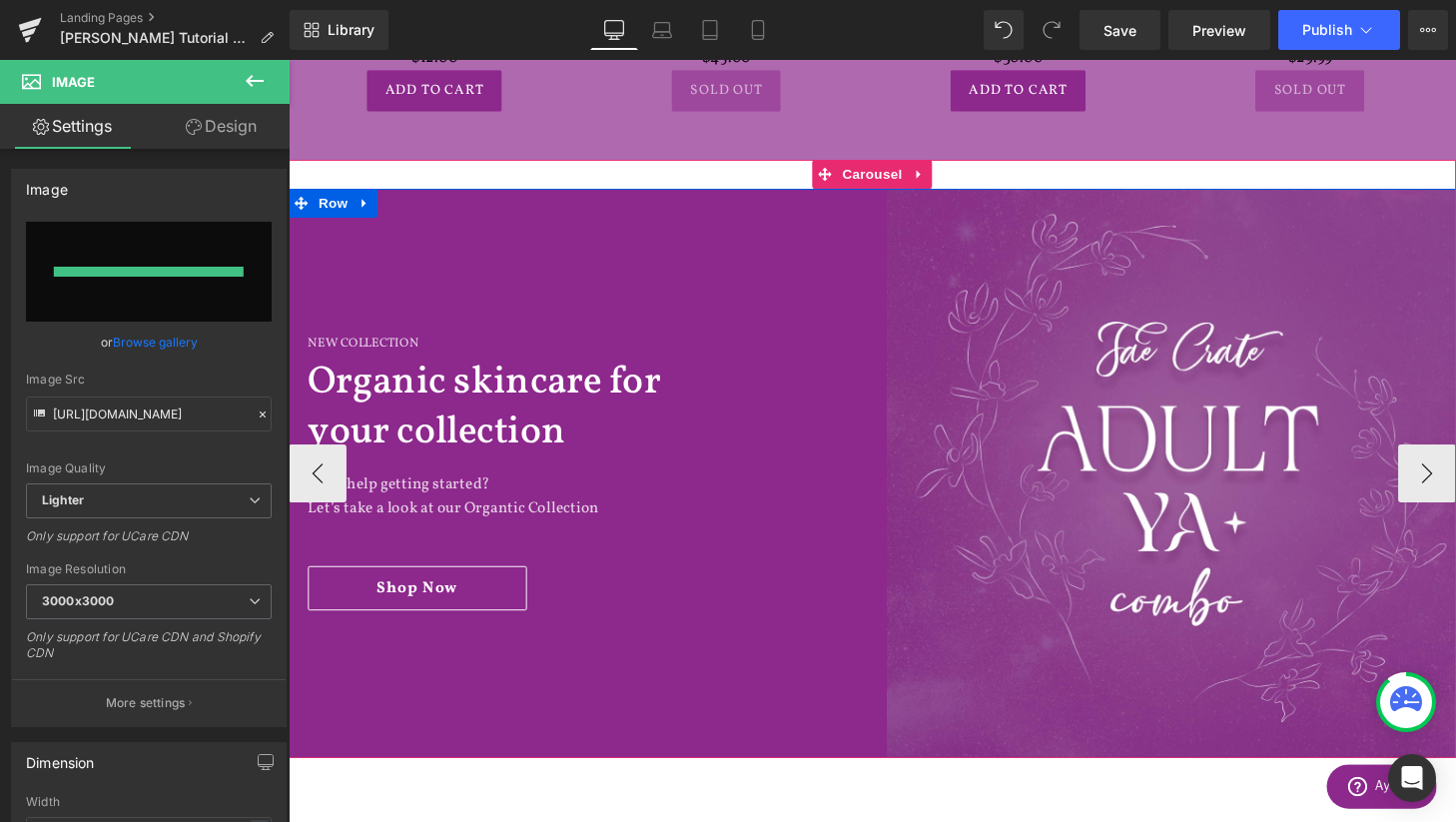 type on "[URL][DOMAIN_NAME]" 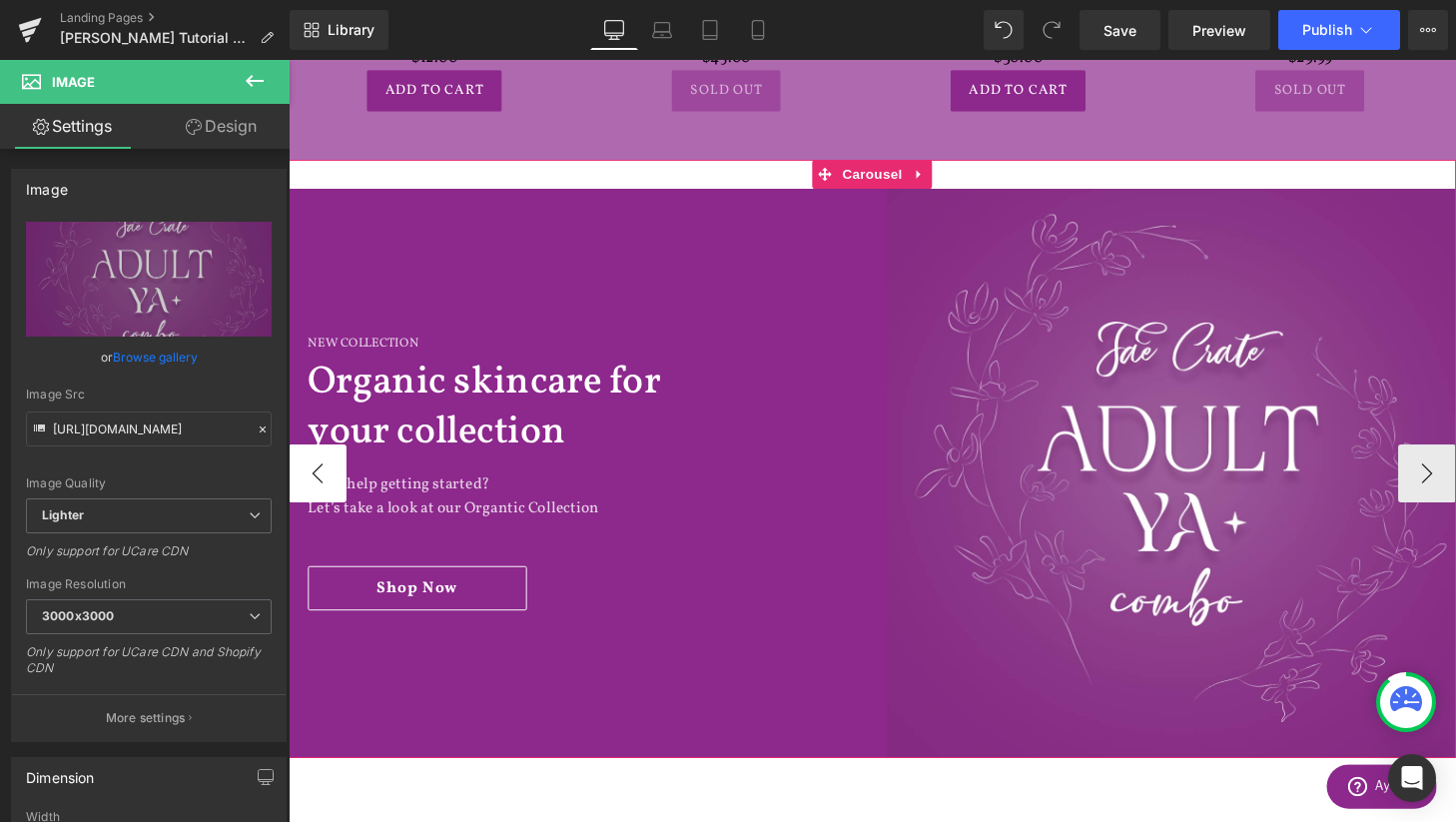 click on "‹" at bounding box center (319, 488) 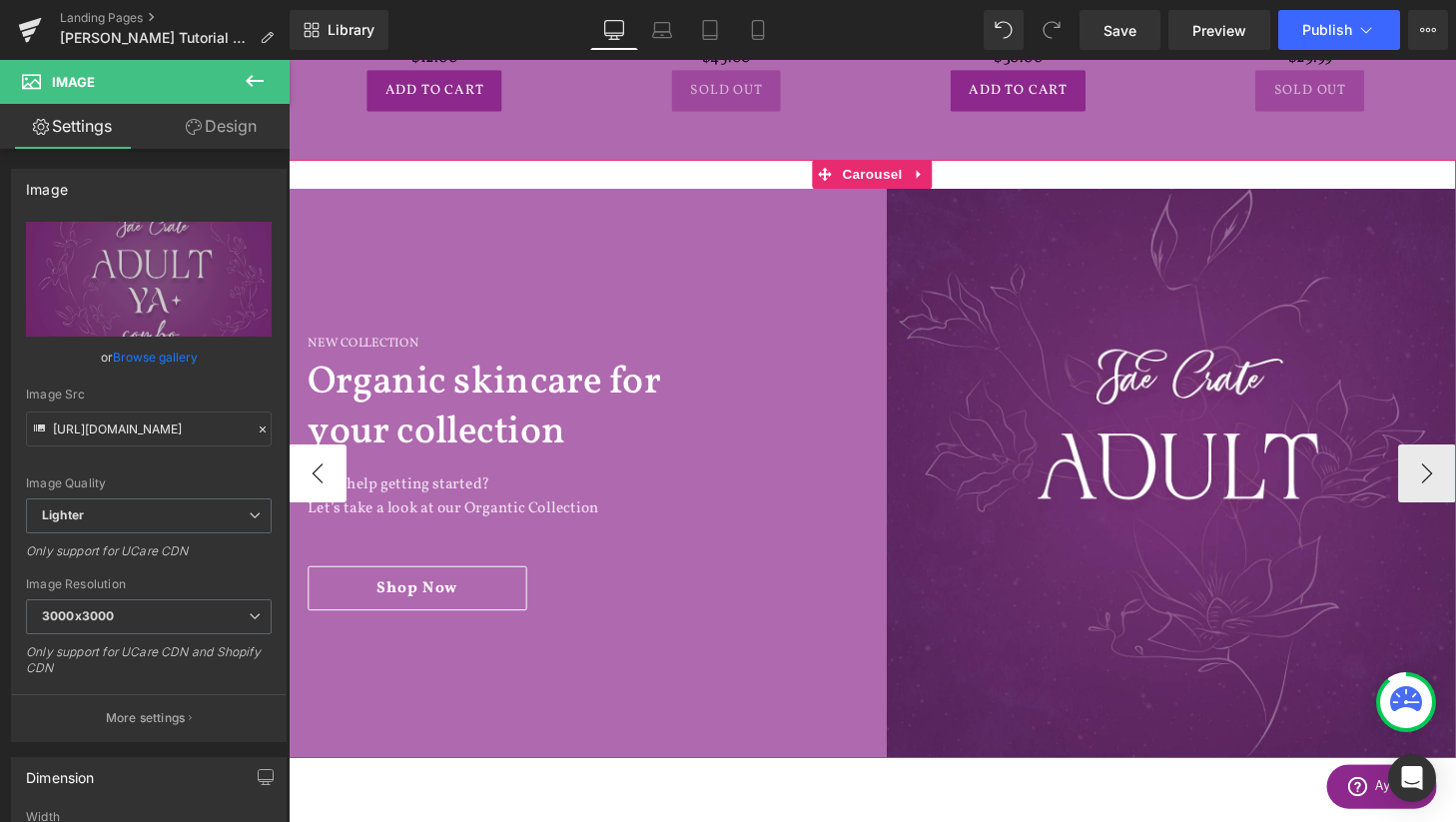 click on "‹" at bounding box center (319, 488) 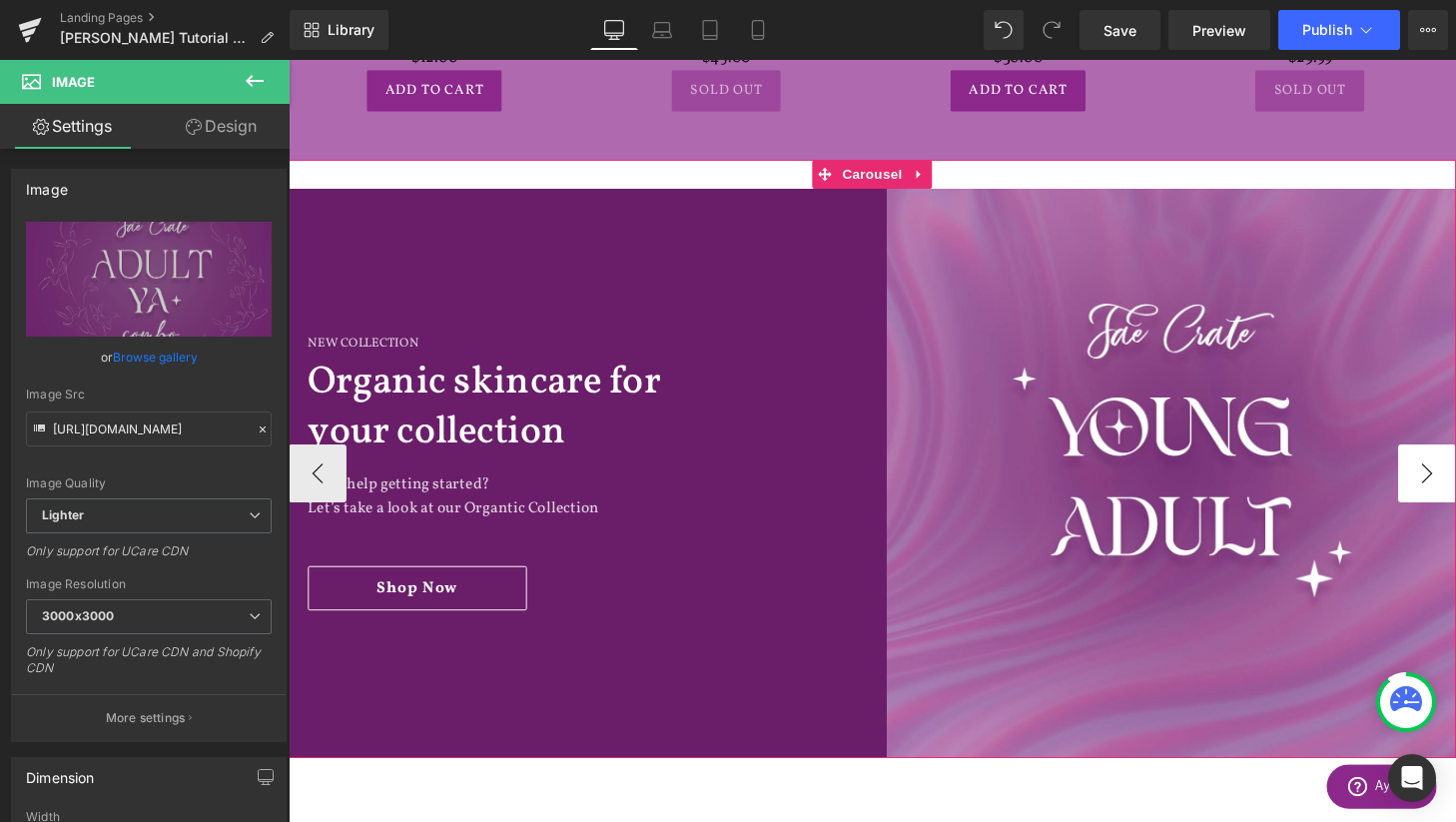click on "›" at bounding box center (1467, 488) 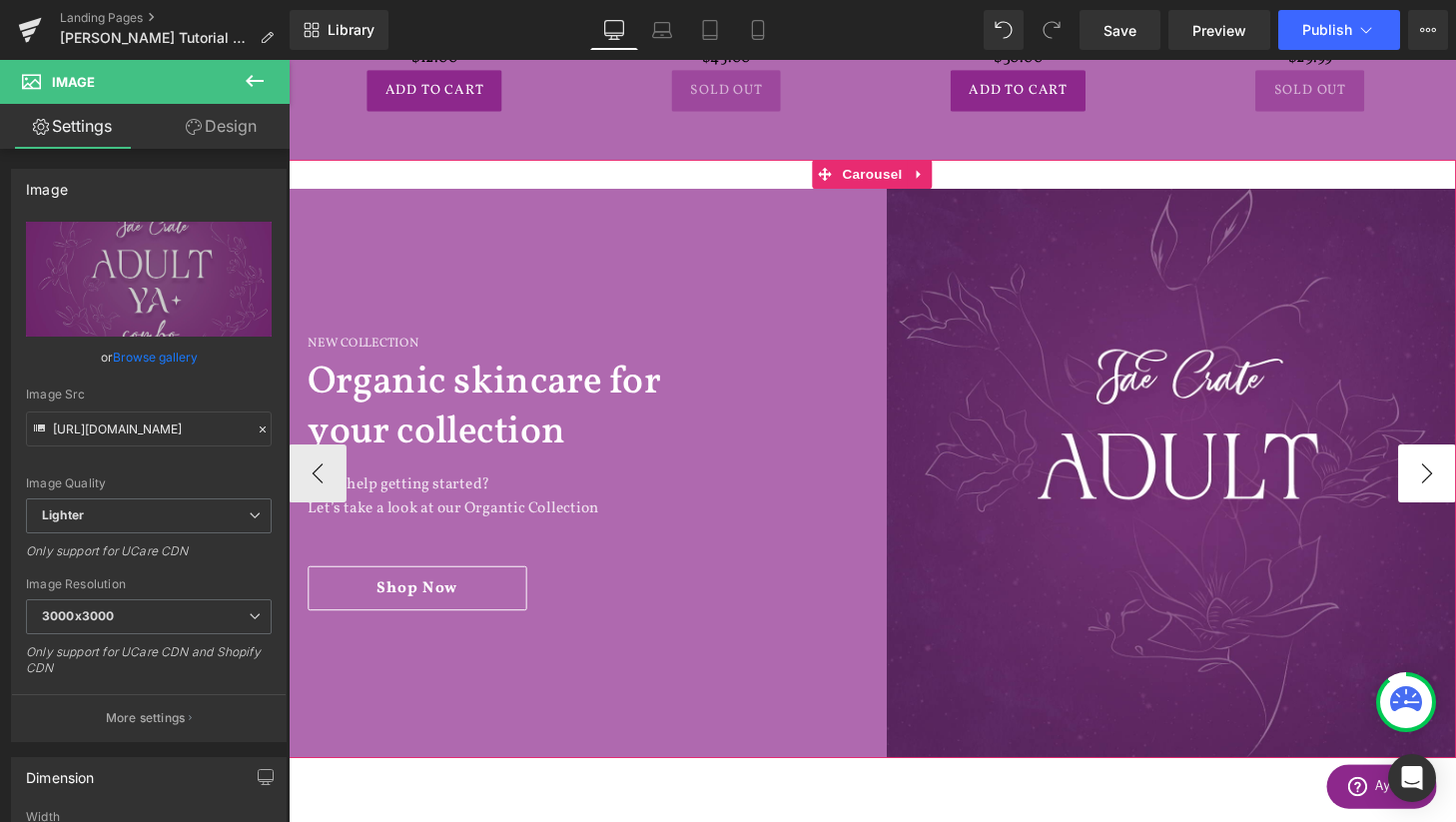 click on "›" at bounding box center [1467, 488] 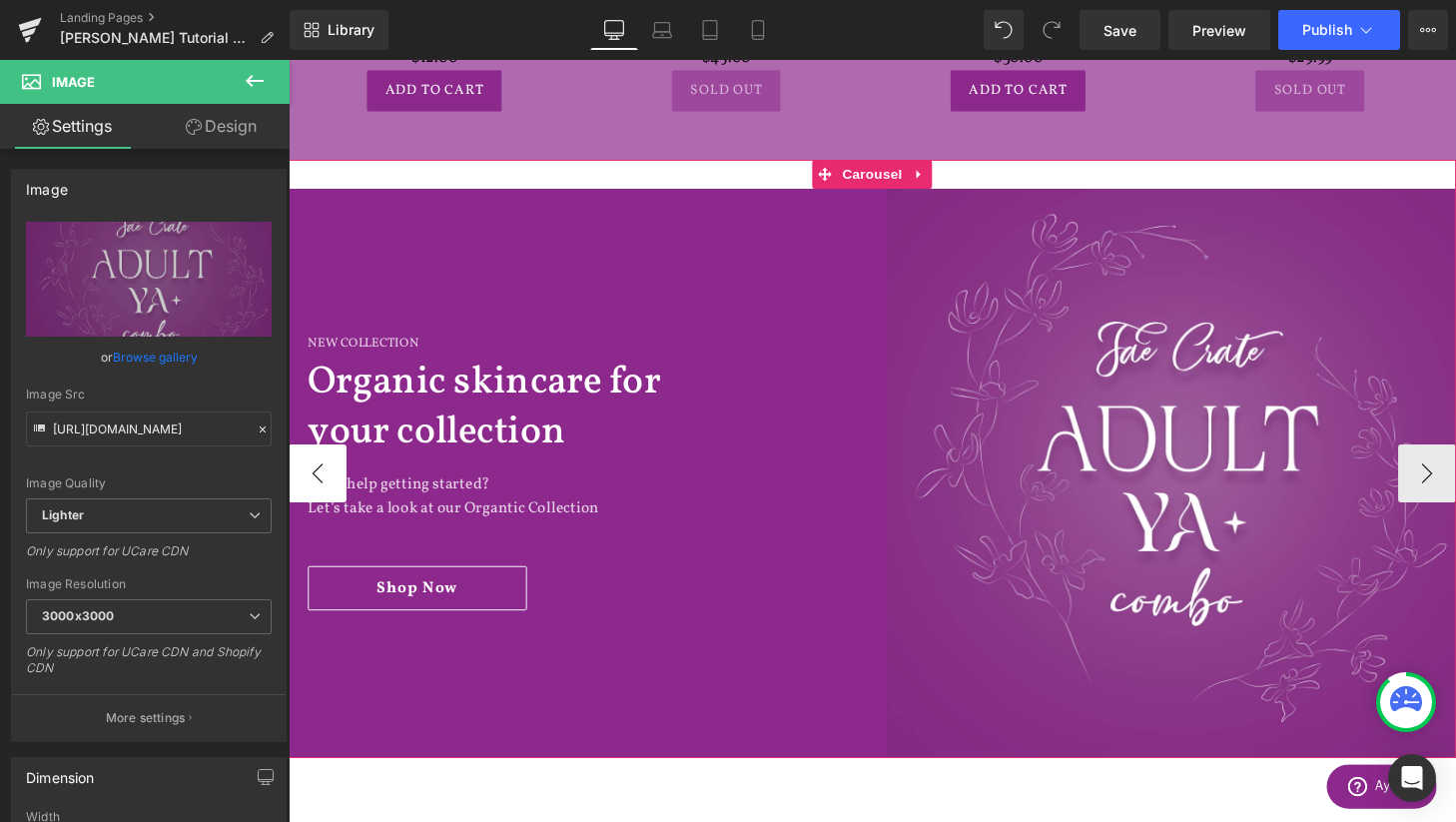 click on "‹" at bounding box center [319, 488] 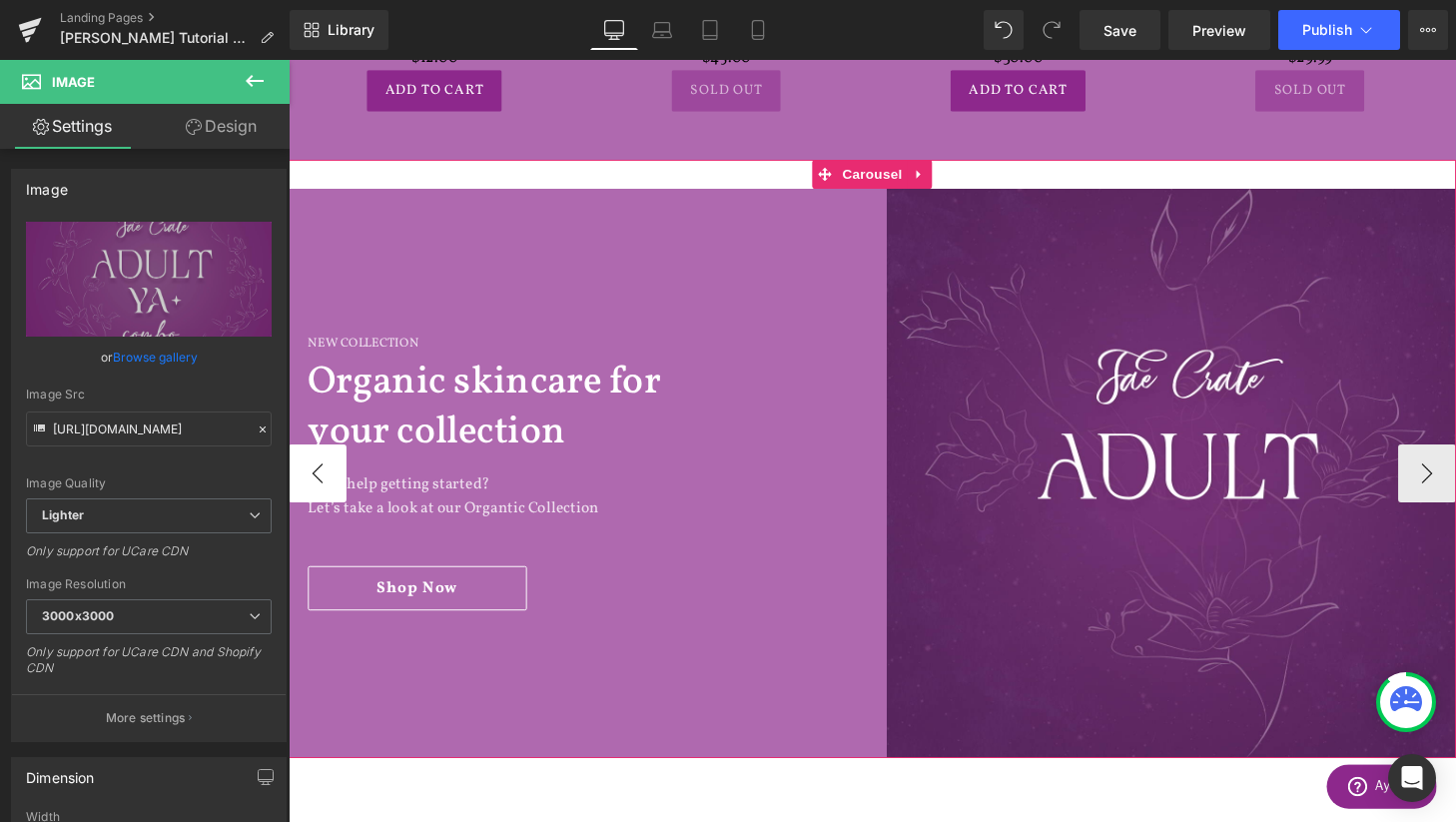 click on "‹" at bounding box center [319, 488] 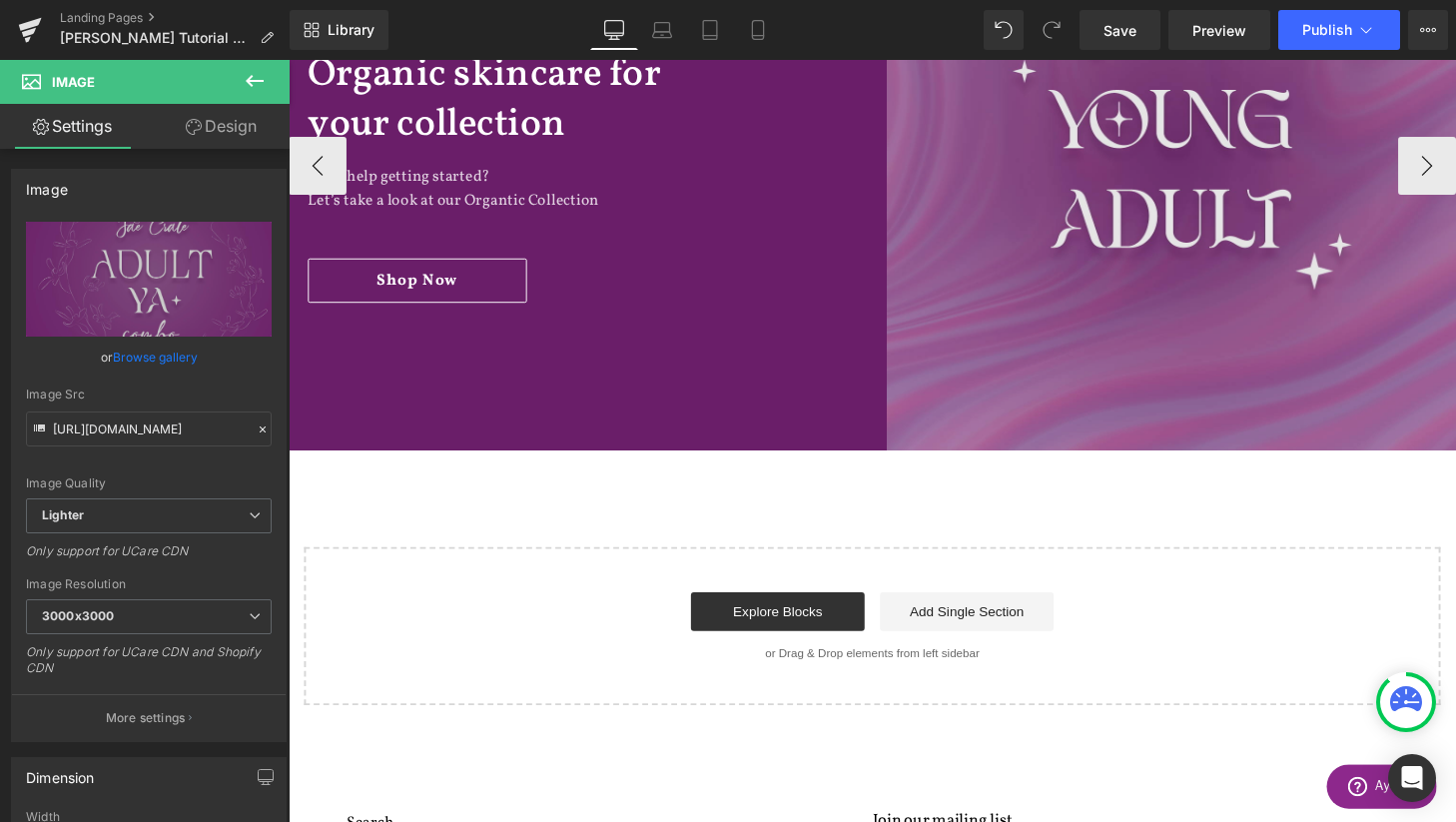 scroll, scrollTop: 1428, scrollLeft: 0, axis: vertical 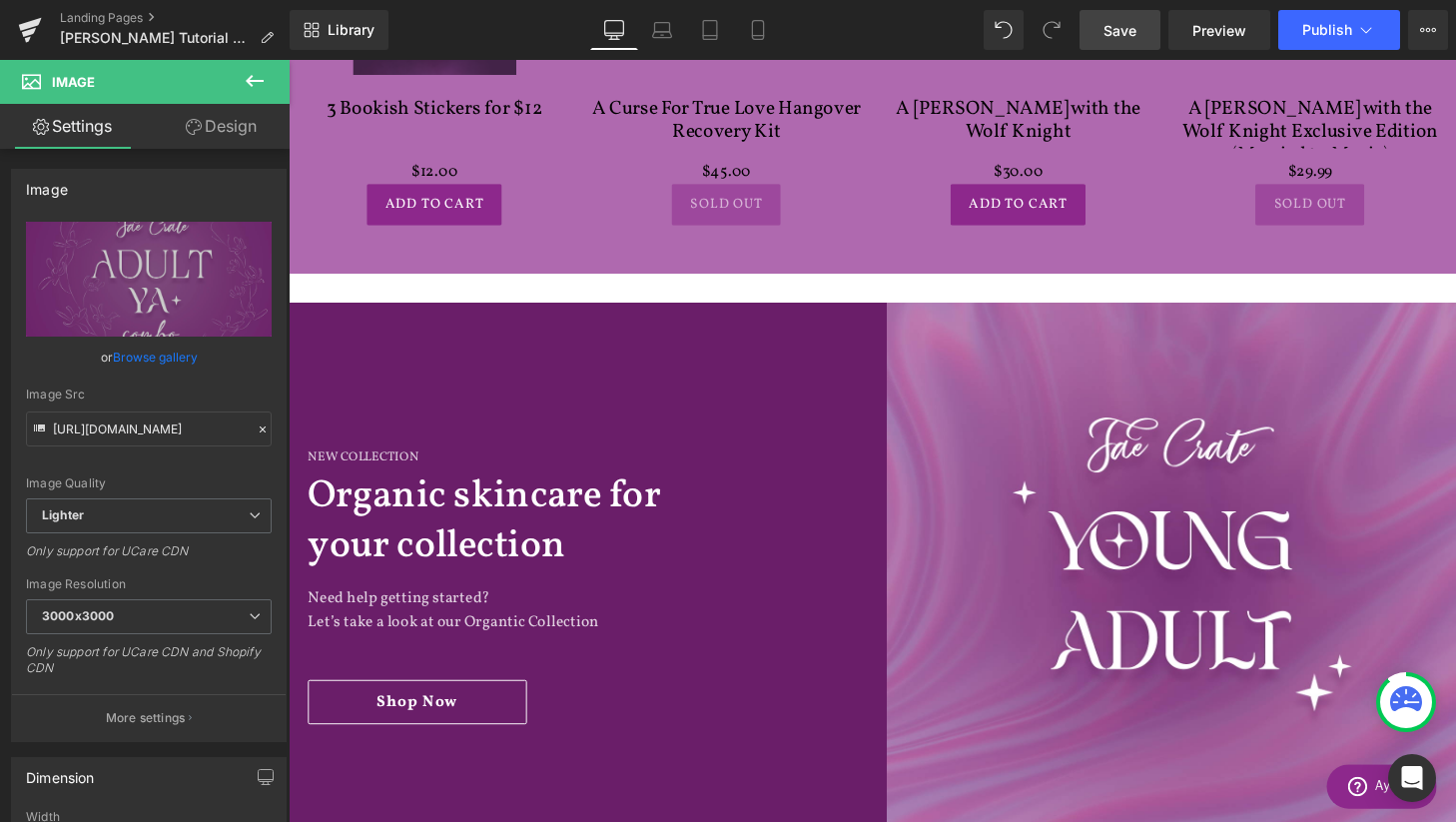 click on "Save" at bounding box center (1119, 30) 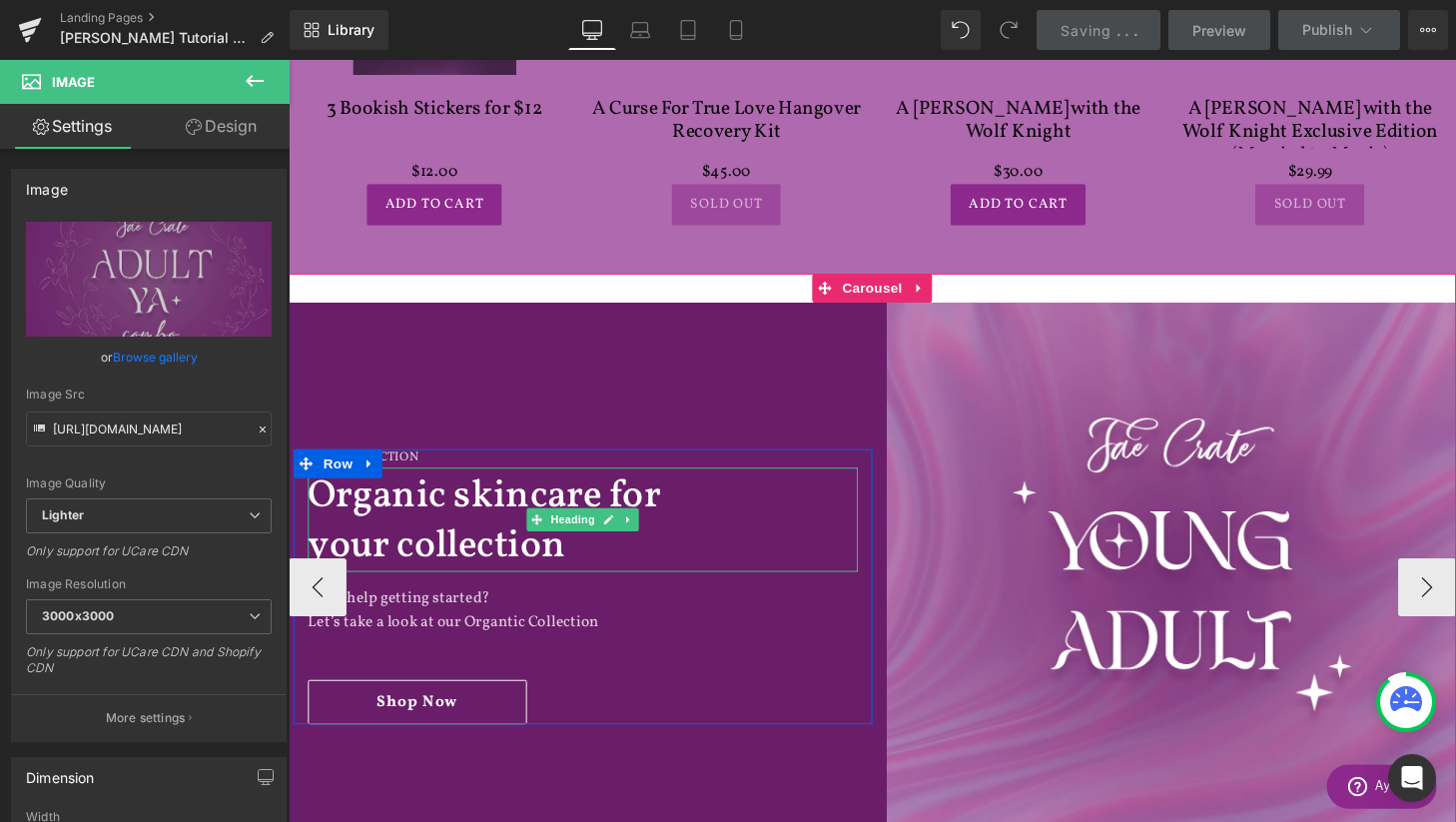 scroll, scrollTop: 1584, scrollLeft: 0, axis: vertical 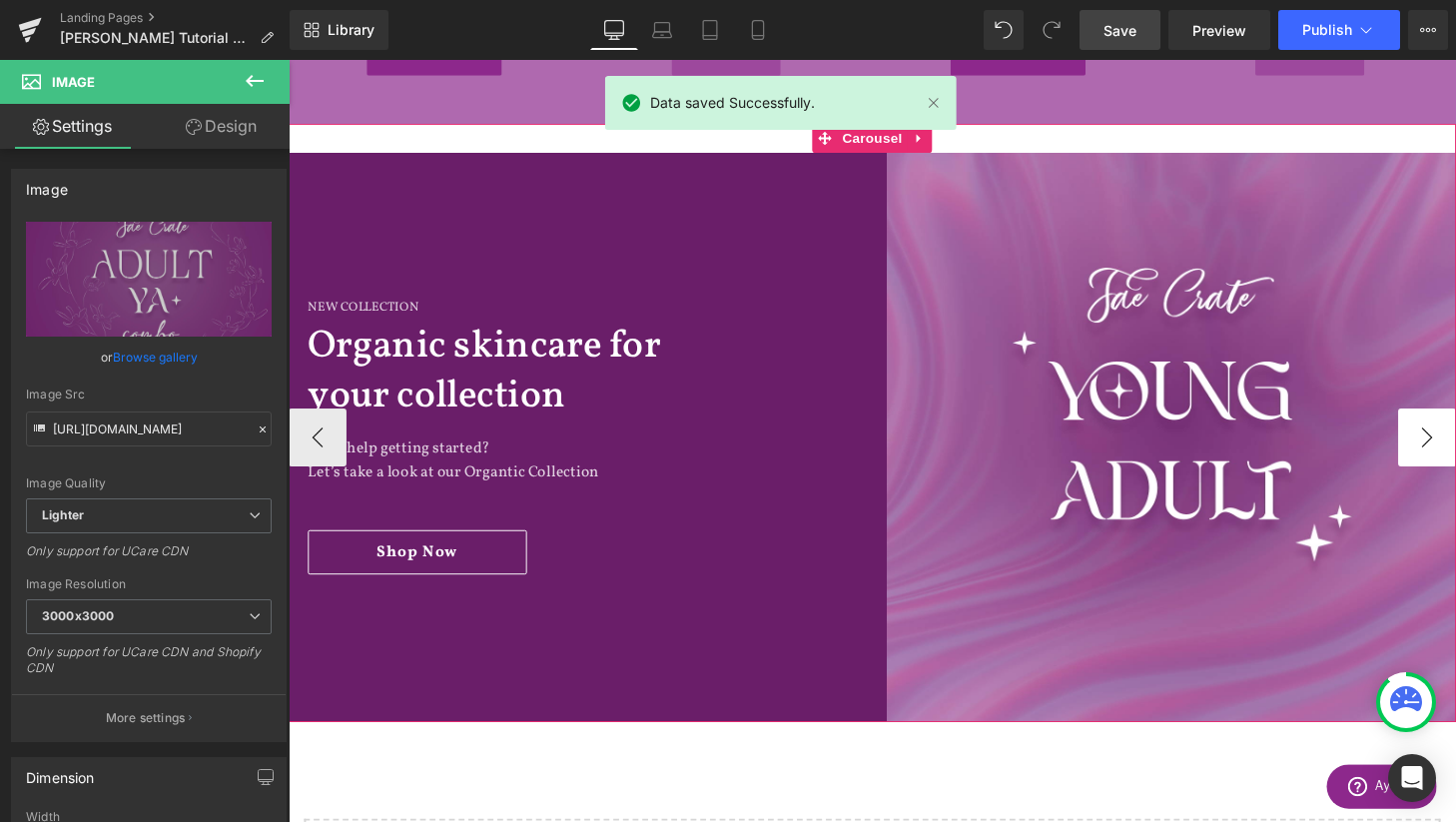 click on "›" at bounding box center [1467, 450] 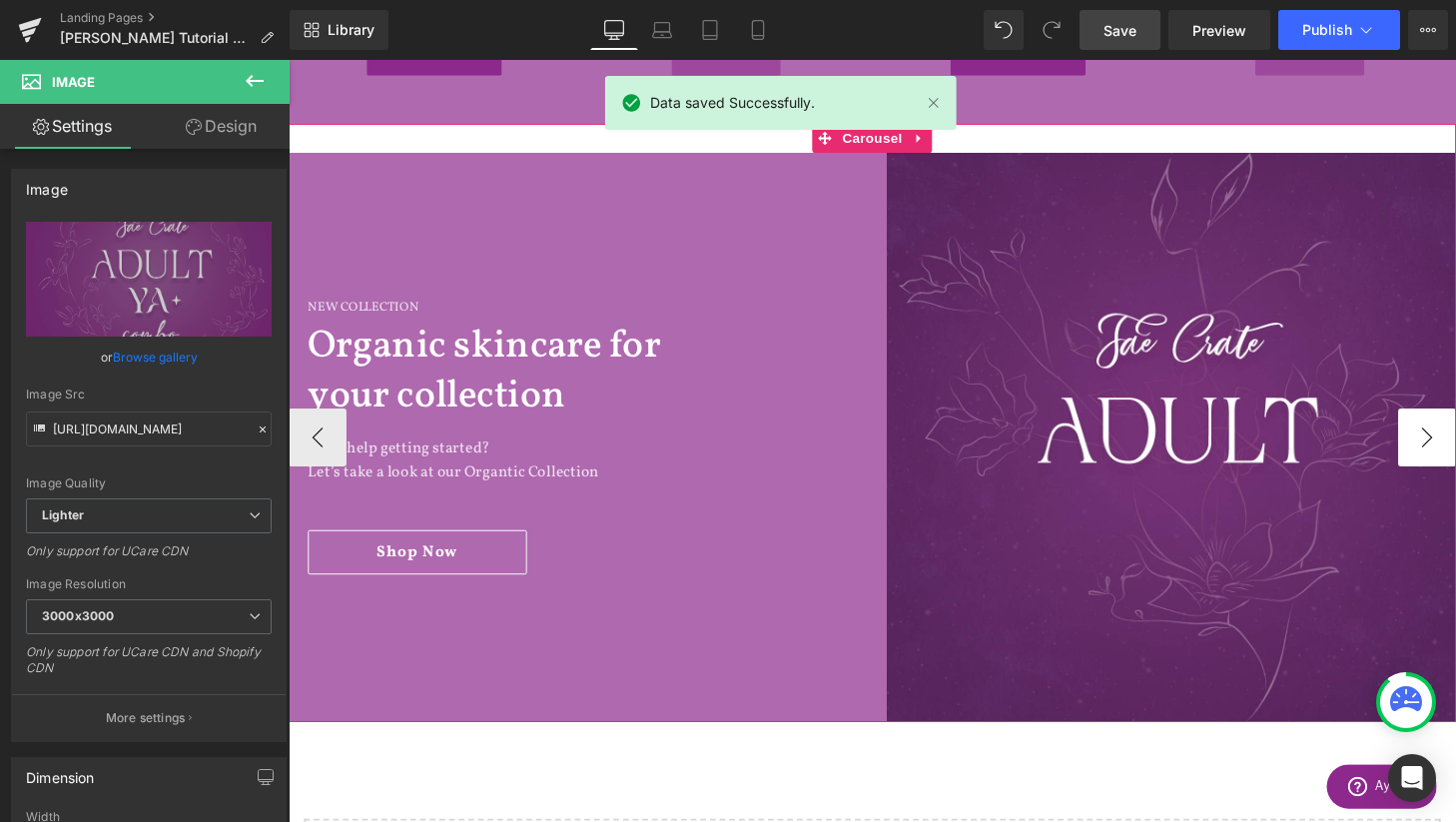 click on "›" at bounding box center (1467, 450) 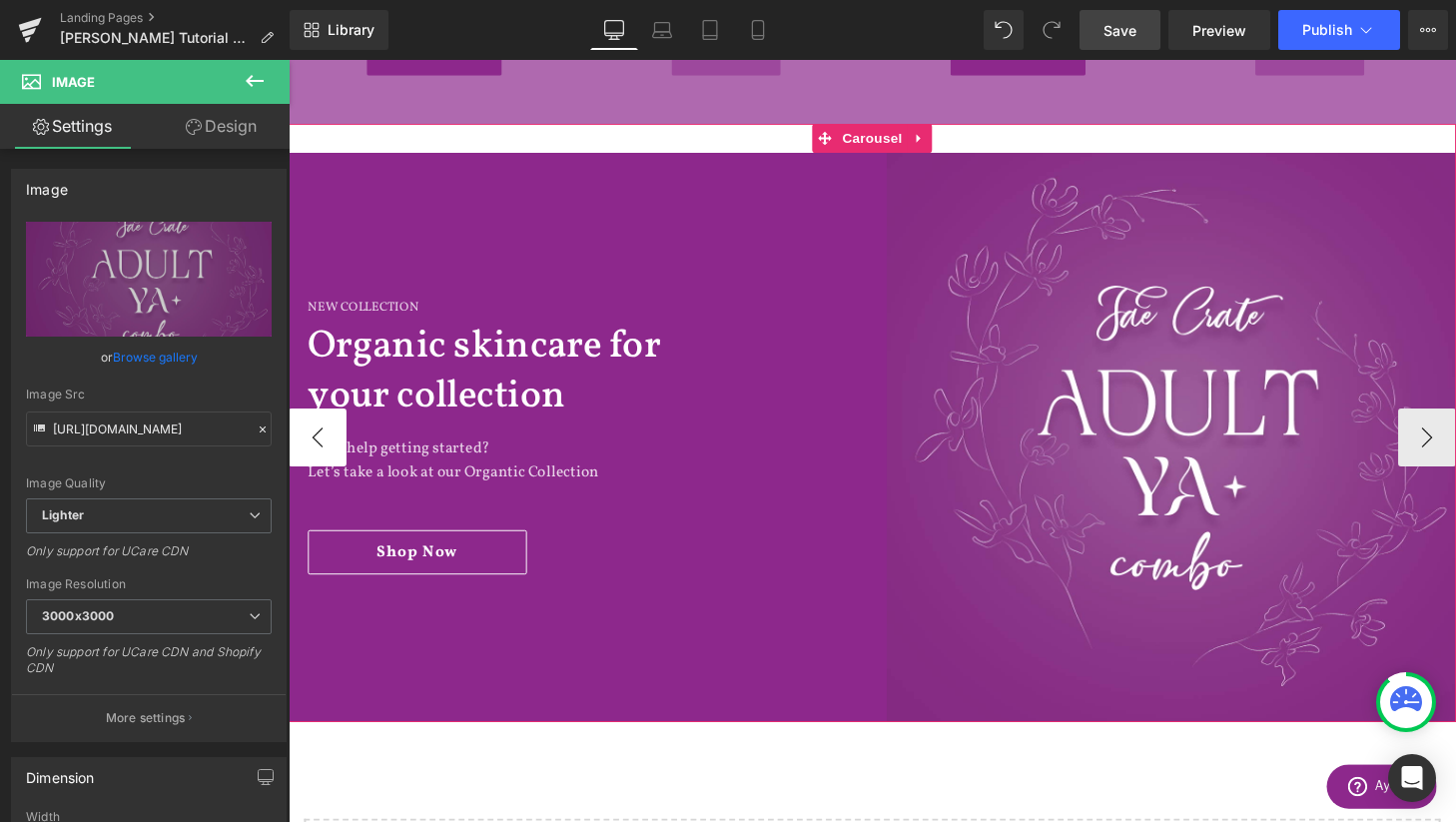 click on "‹" at bounding box center (319, 450) 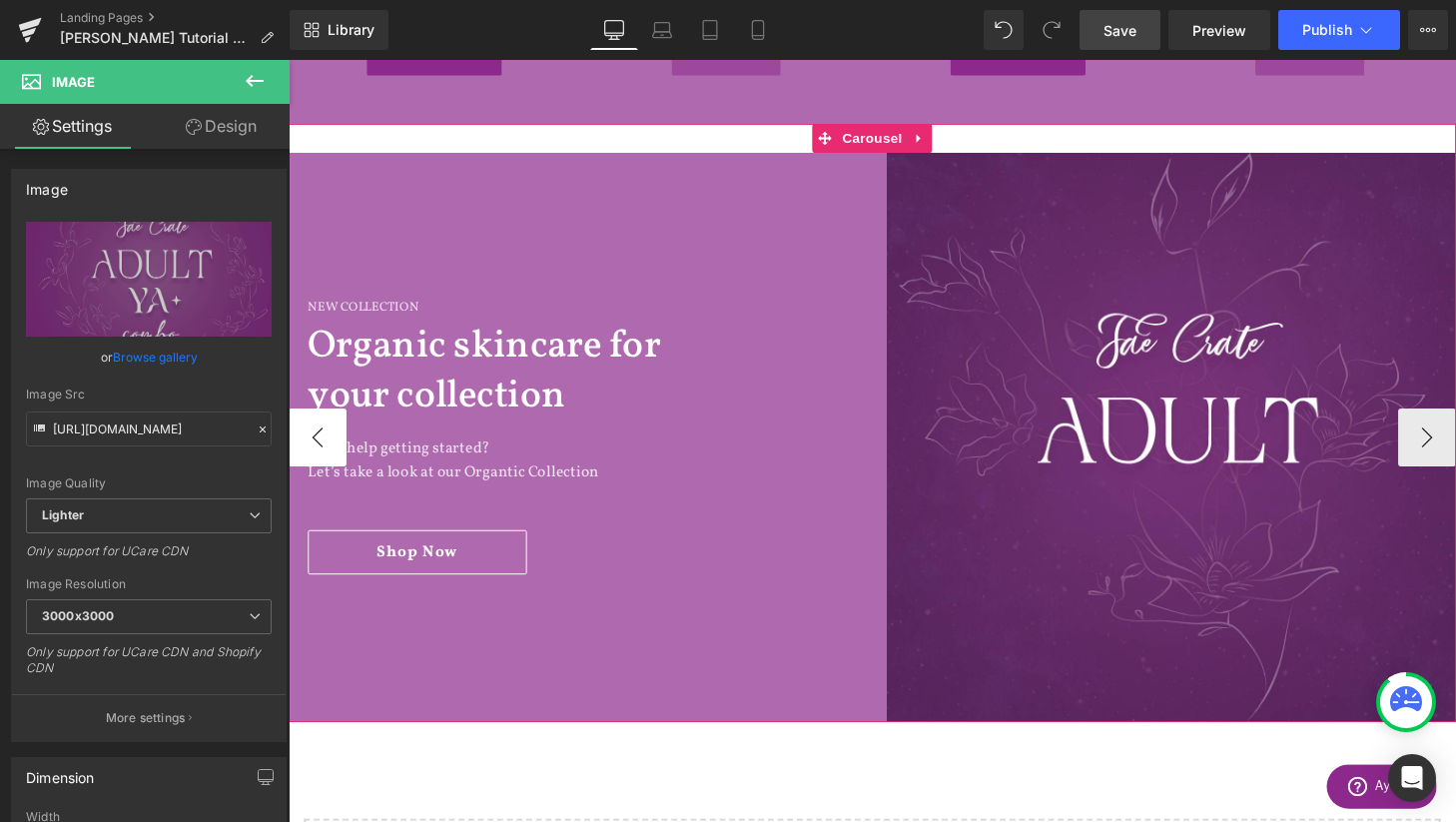 click on "‹" at bounding box center [319, 450] 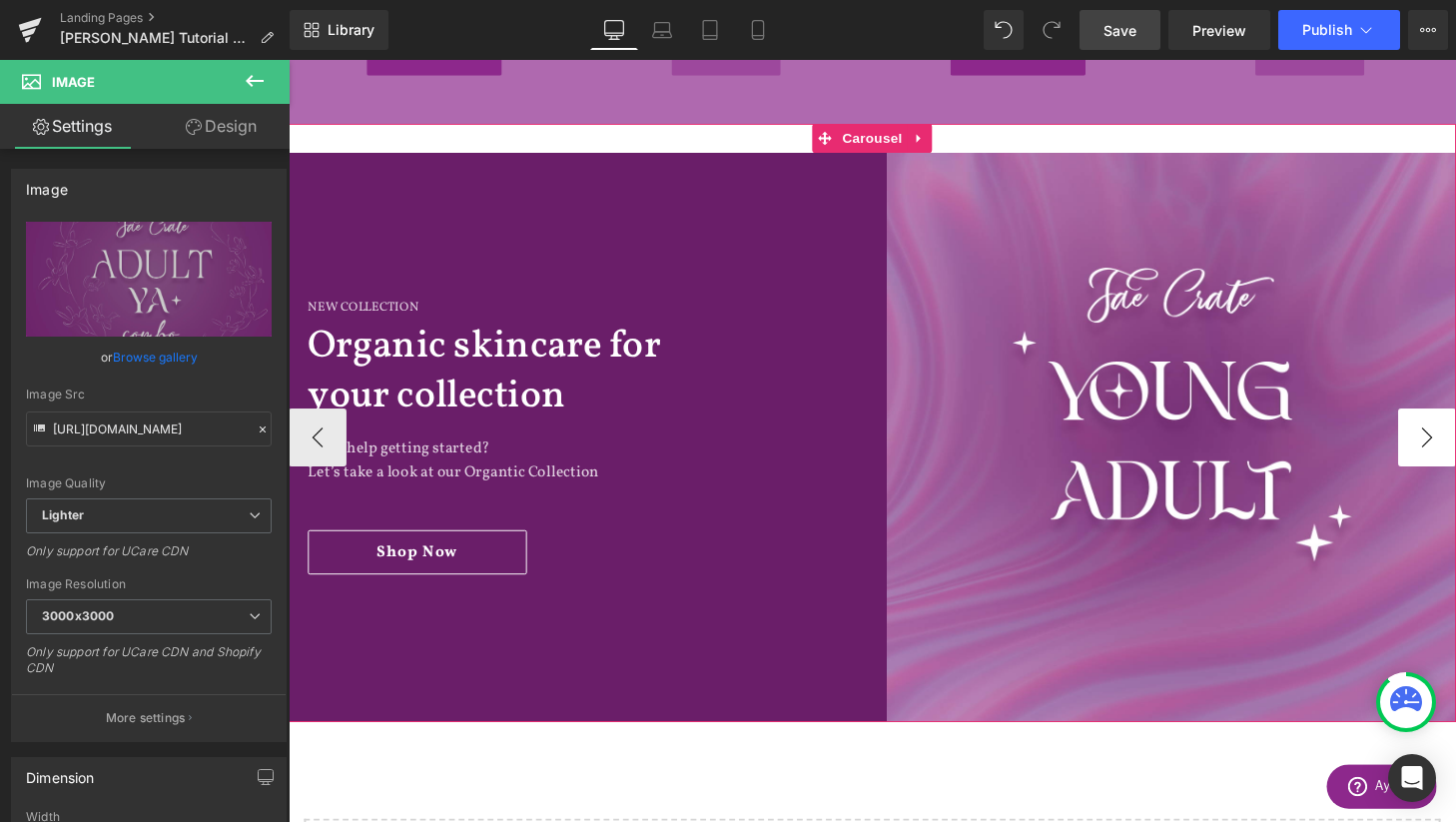 click on "›" at bounding box center (1467, 450) 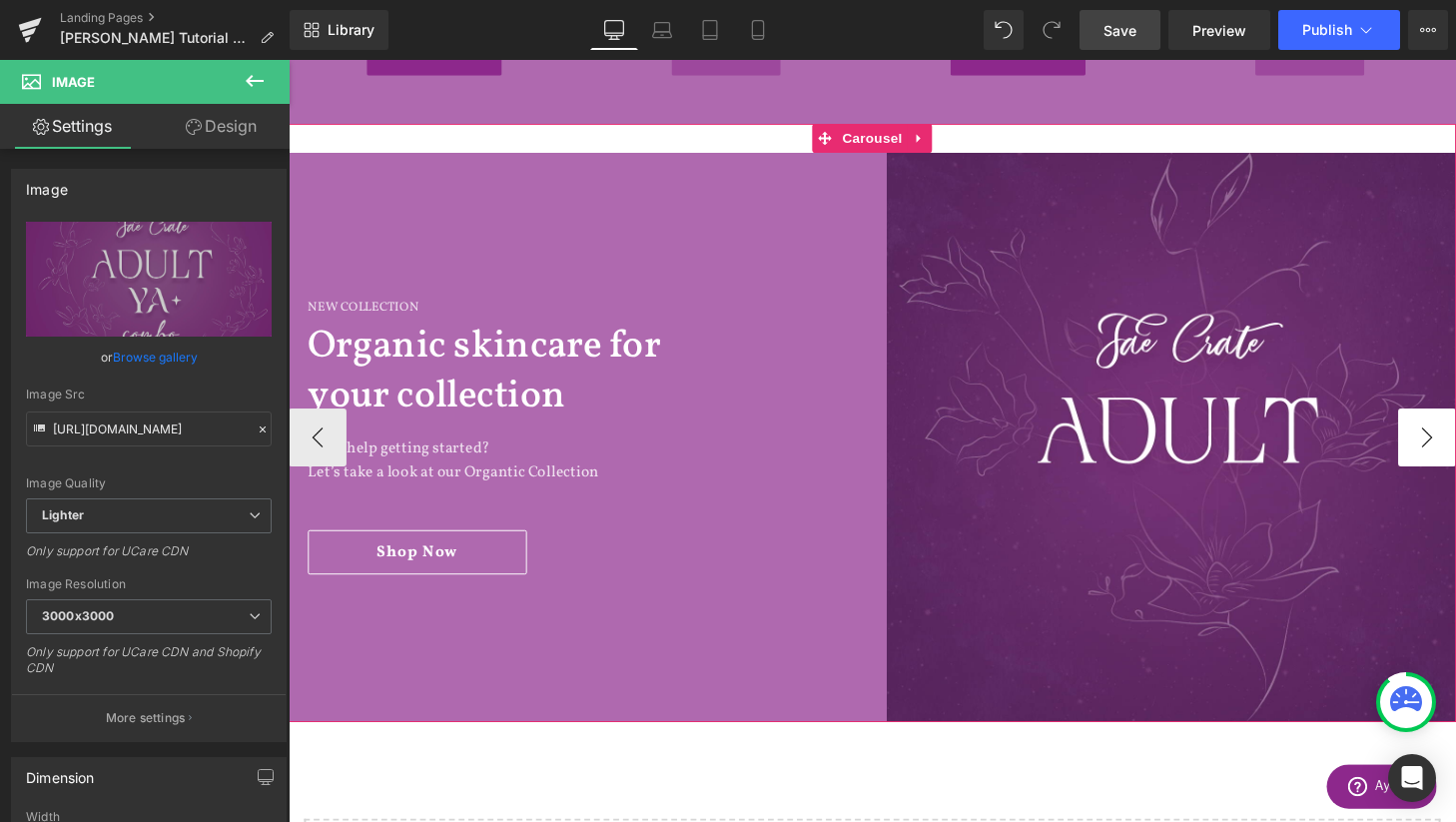 click on "›" at bounding box center [1467, 450] 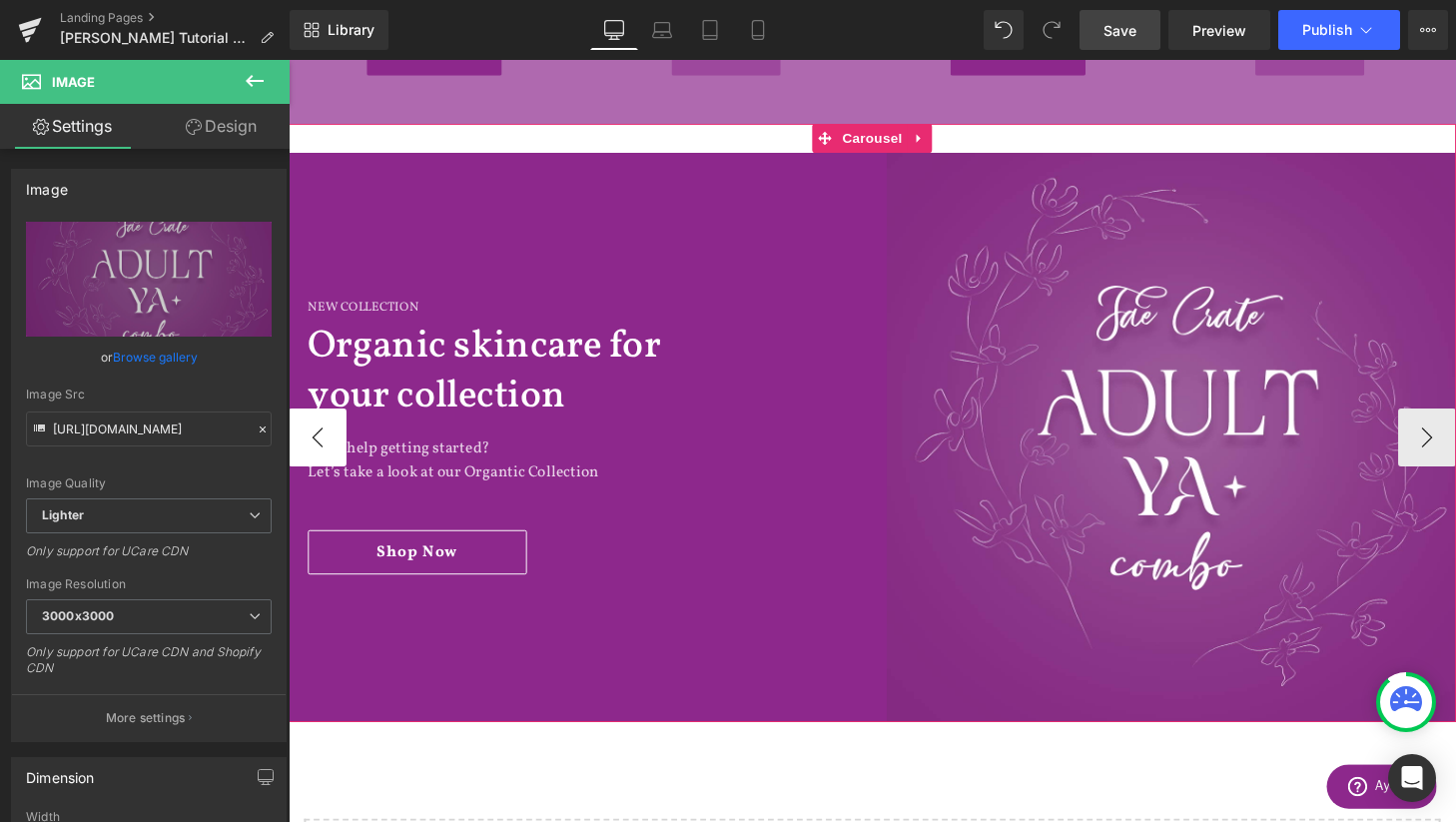 click on "‹" at bounding box center (319, 450) 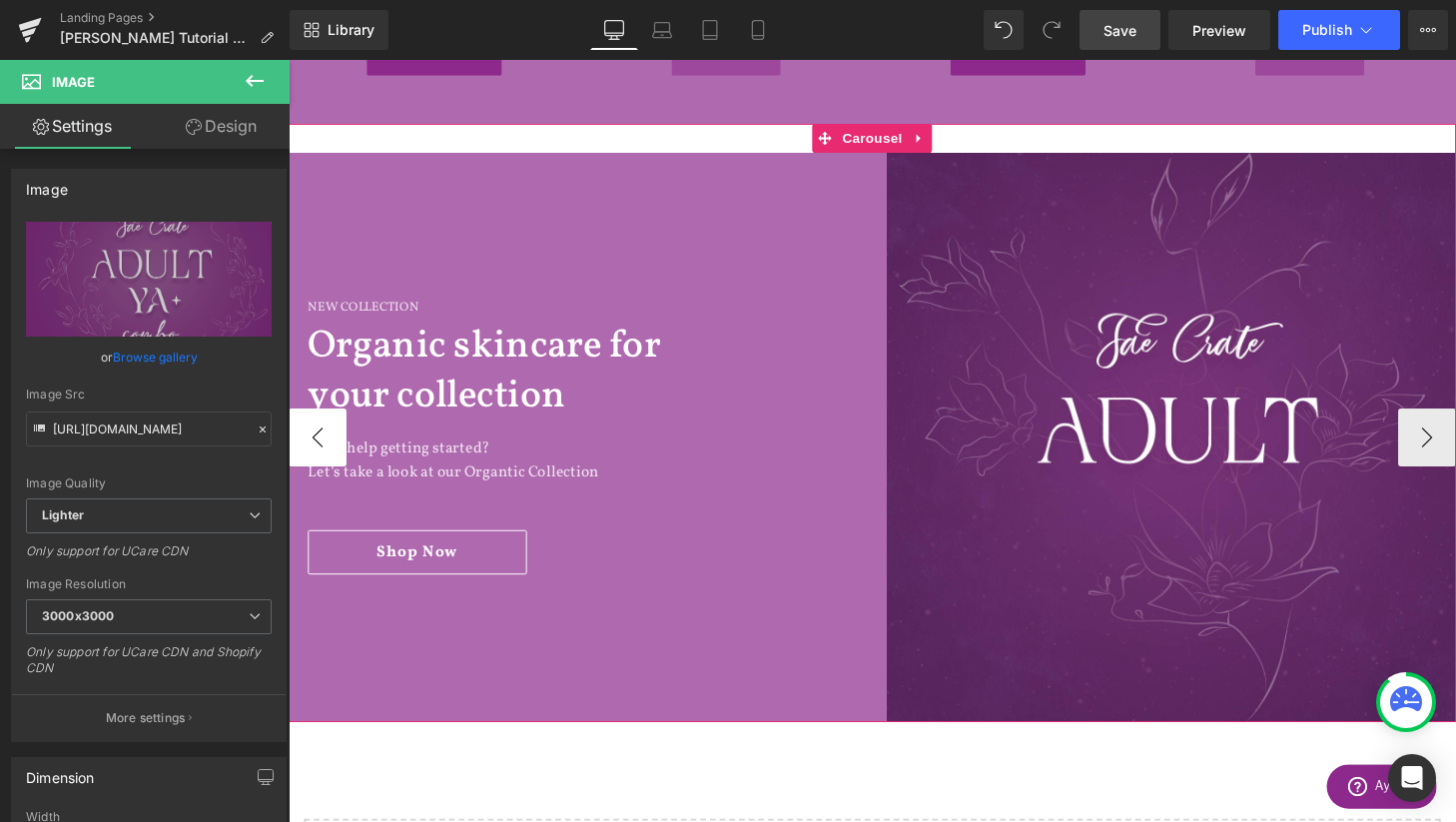 click on "‹" at bounding box center [319, 450] 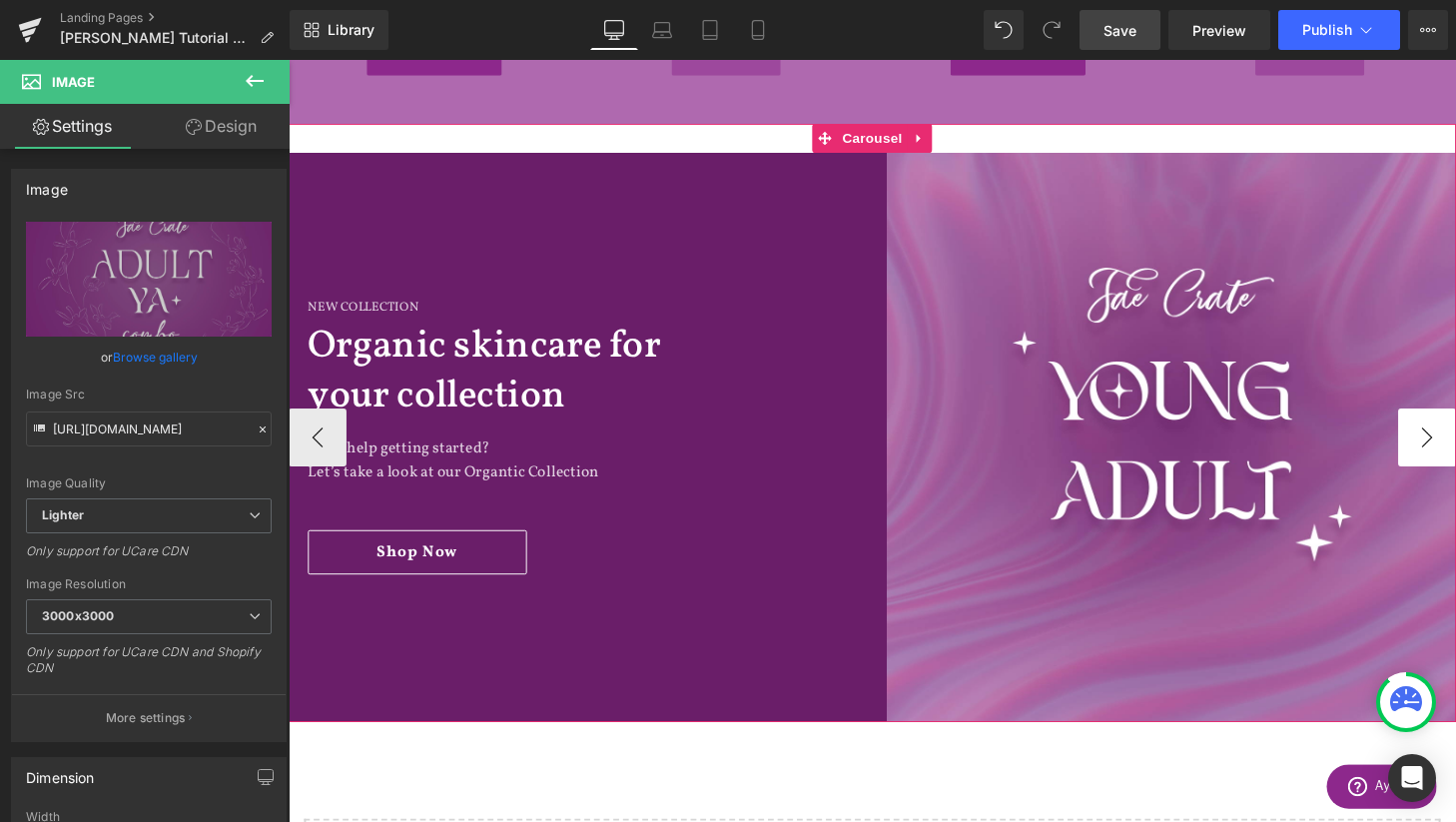 click on "›" at bounding box center (1467, 450) 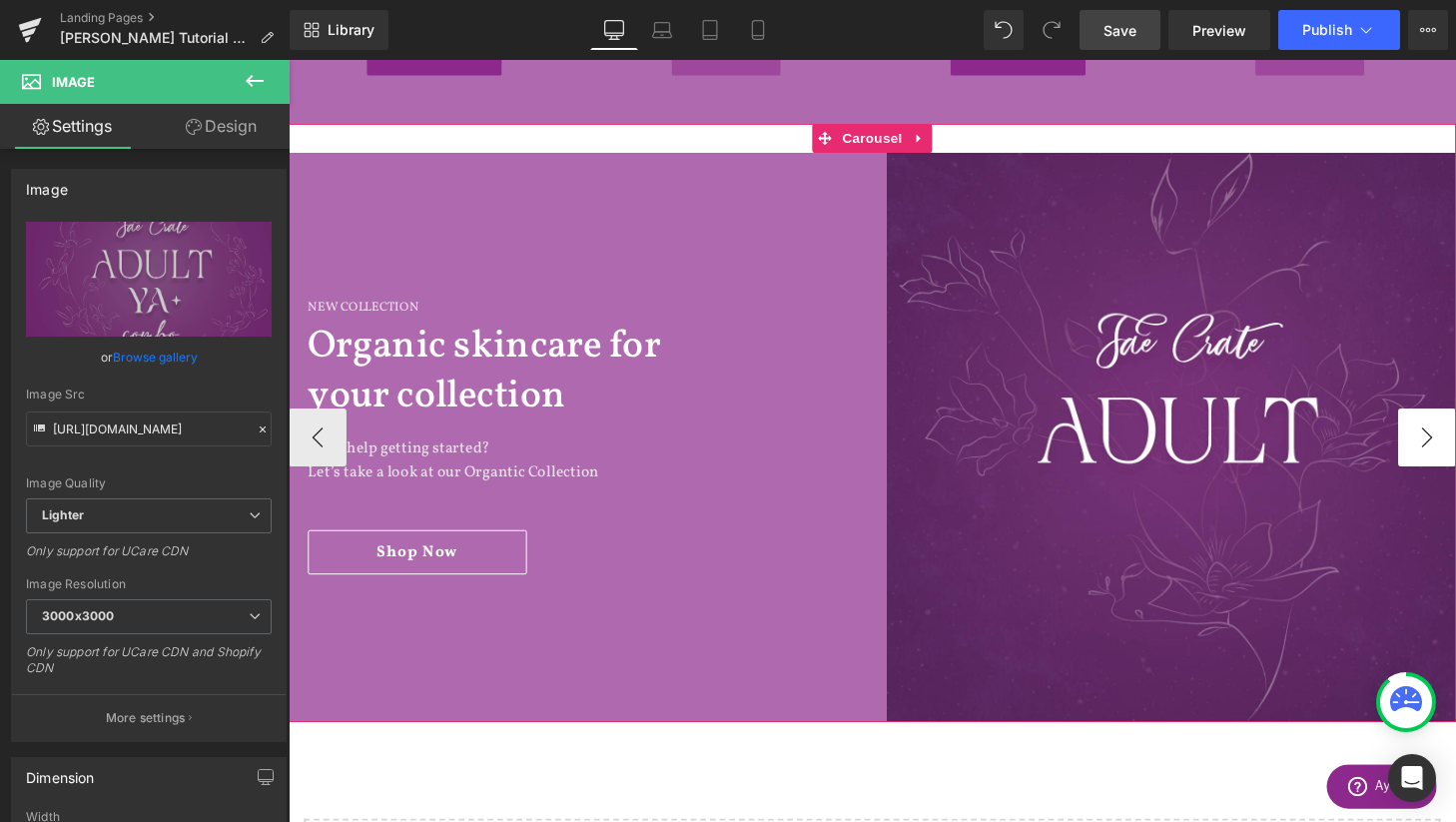 click on "›" at bounding box center [1467, 450] 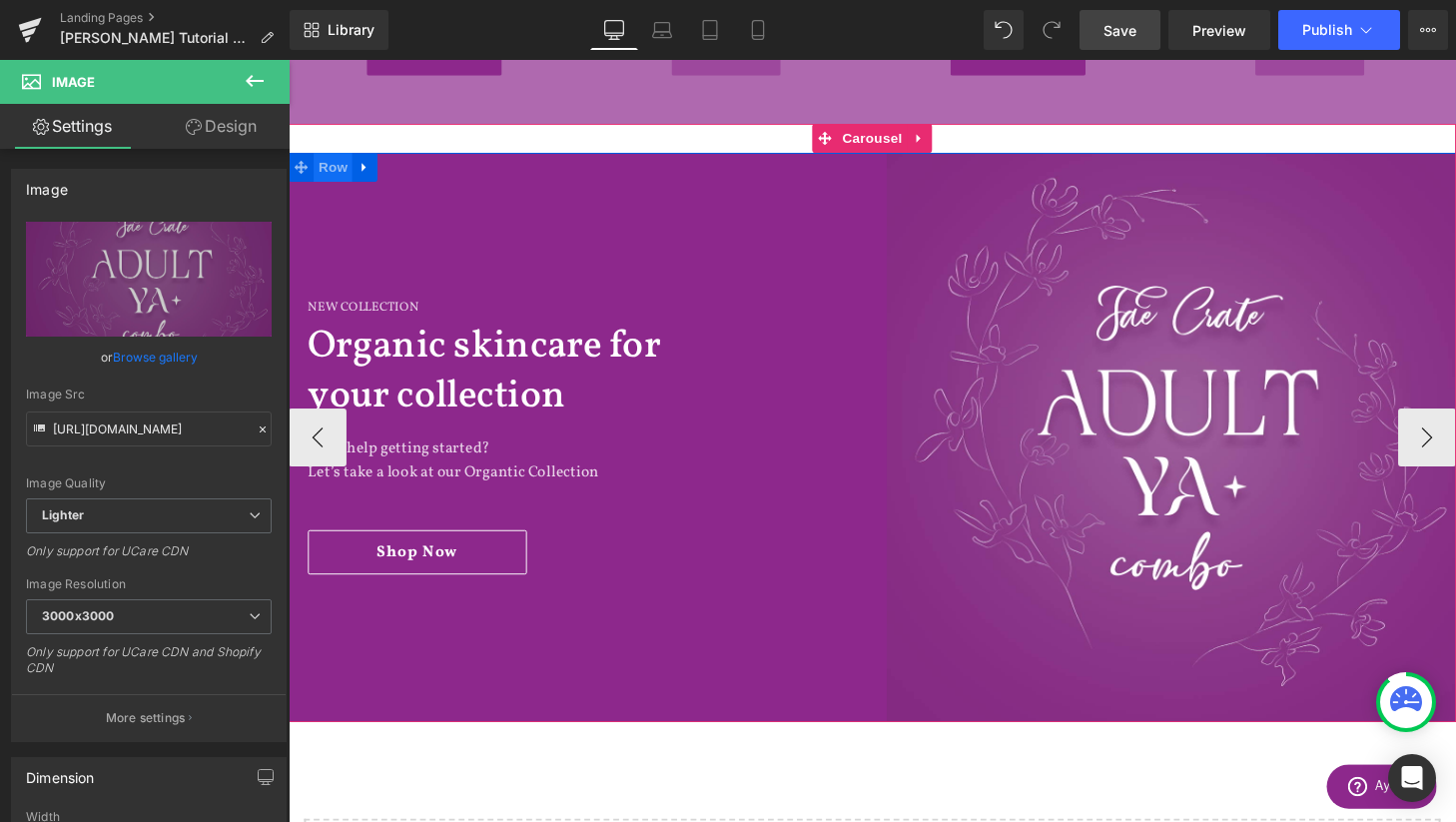 click on "Row" at bounding box center (335, 171) 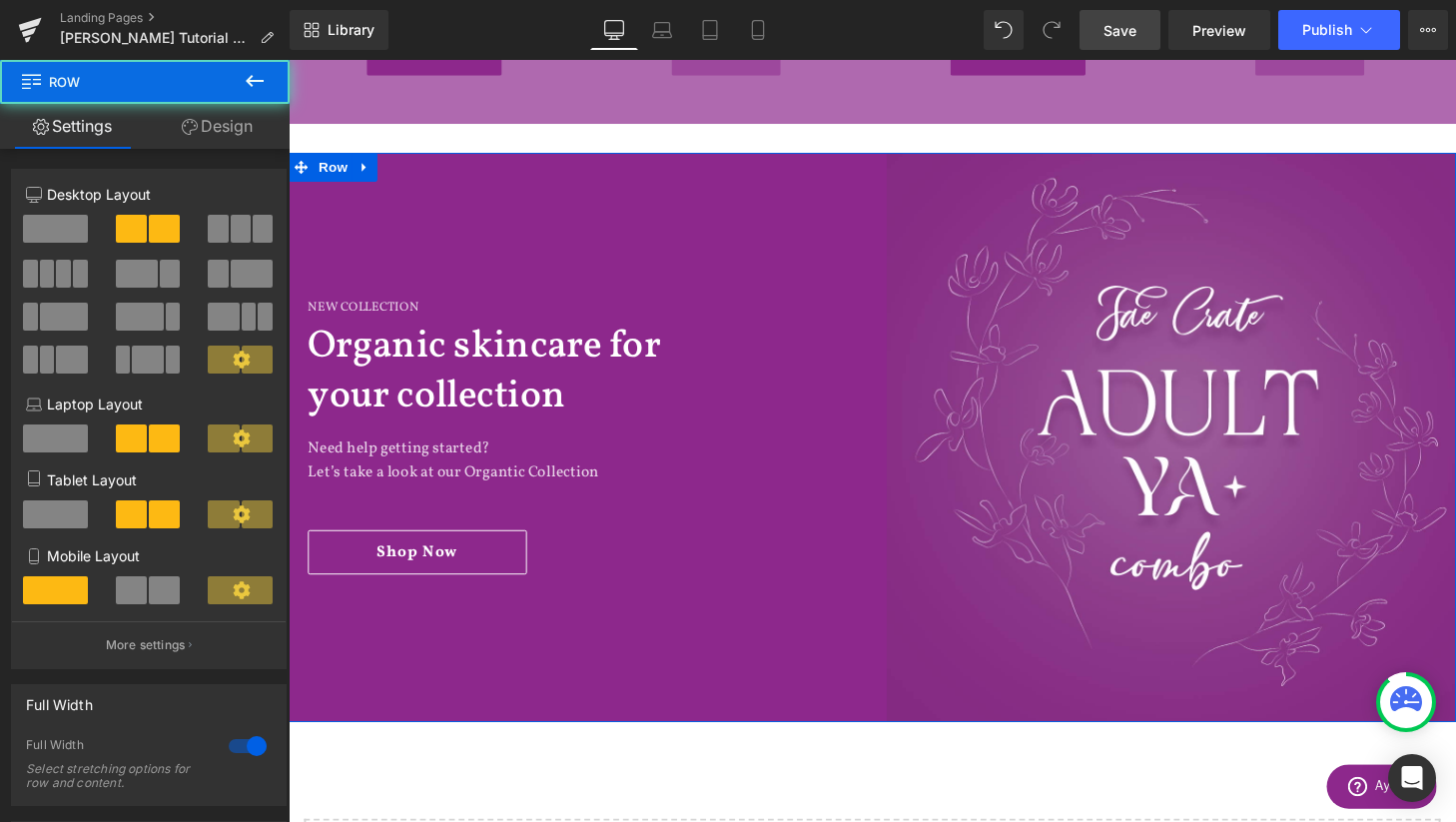 click on "Design" at bounding box center (217, 126) 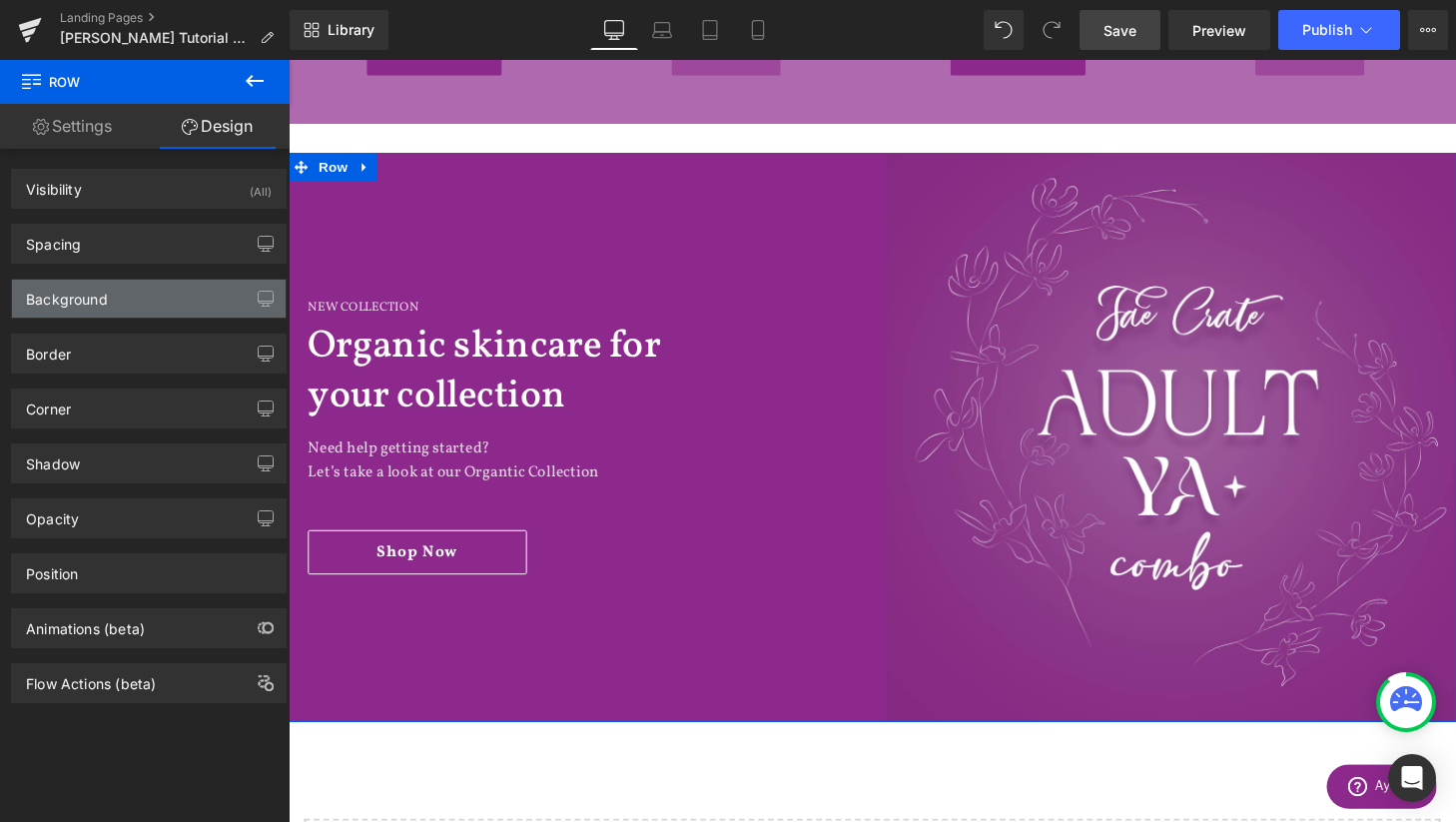 click on "Background" at bounding box center (149, 299) 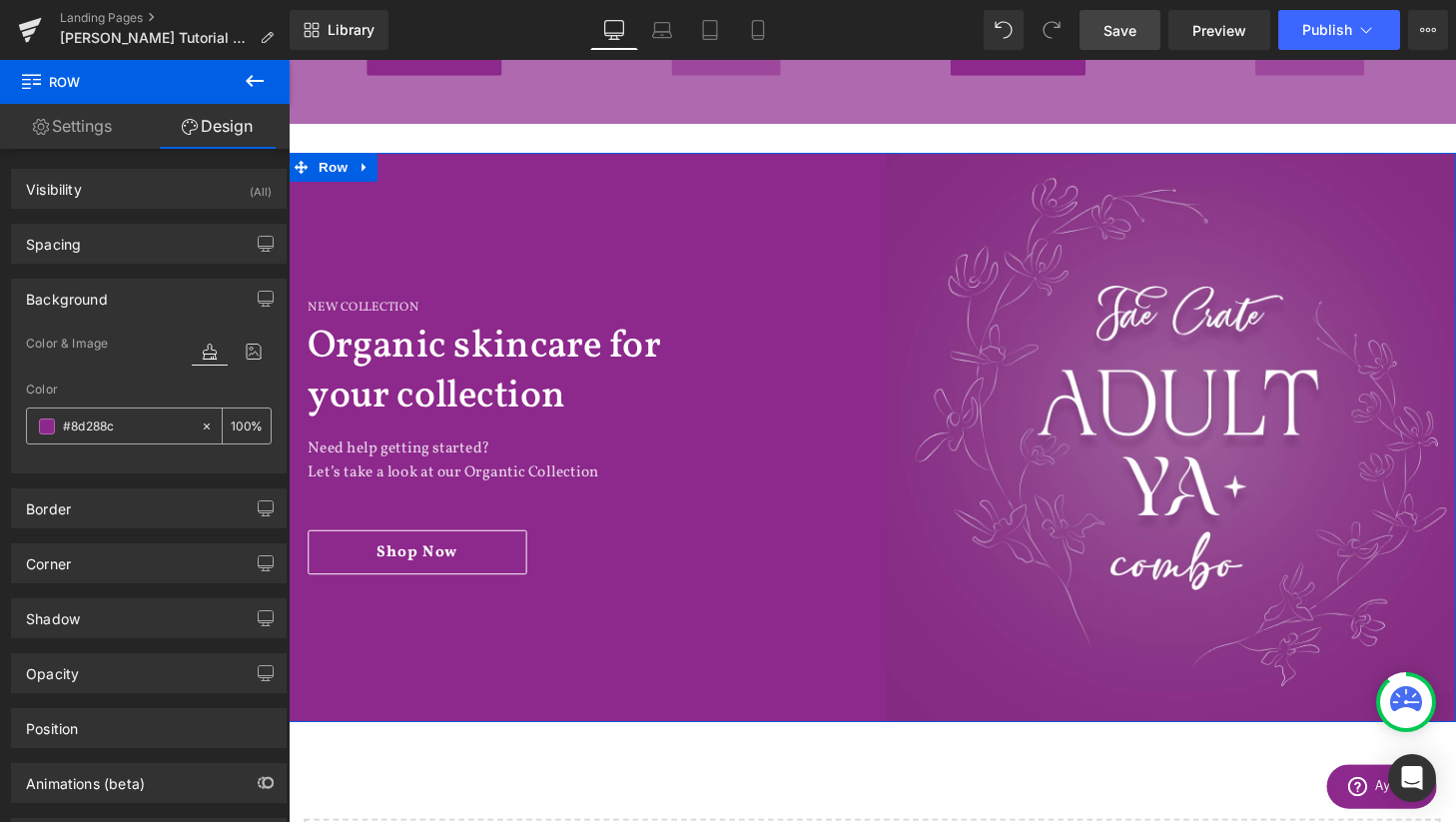 click on "#8d288c" at bounding box center [127, 426] 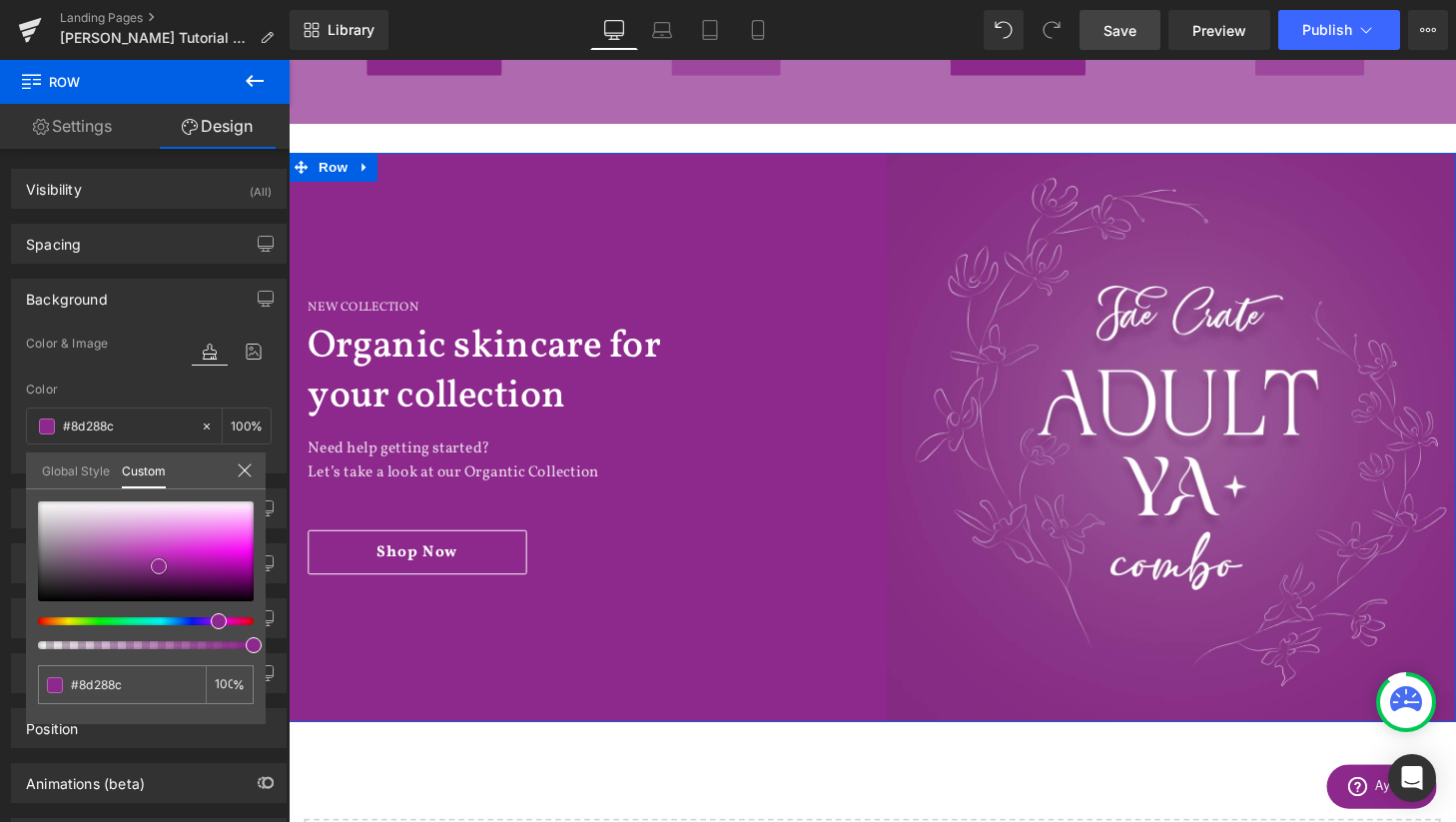 type on "#8b2789" 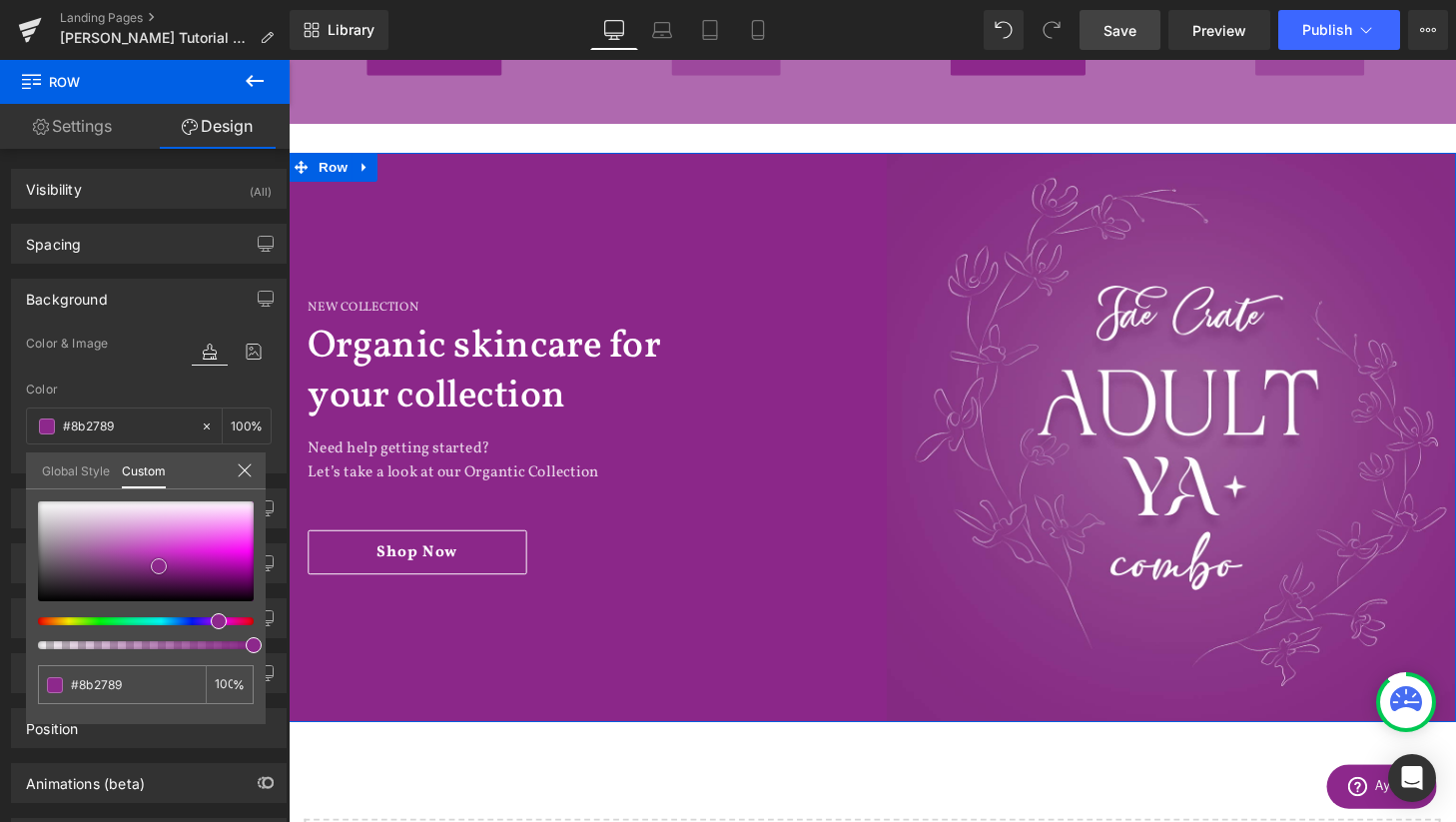 type on "#8a2888" 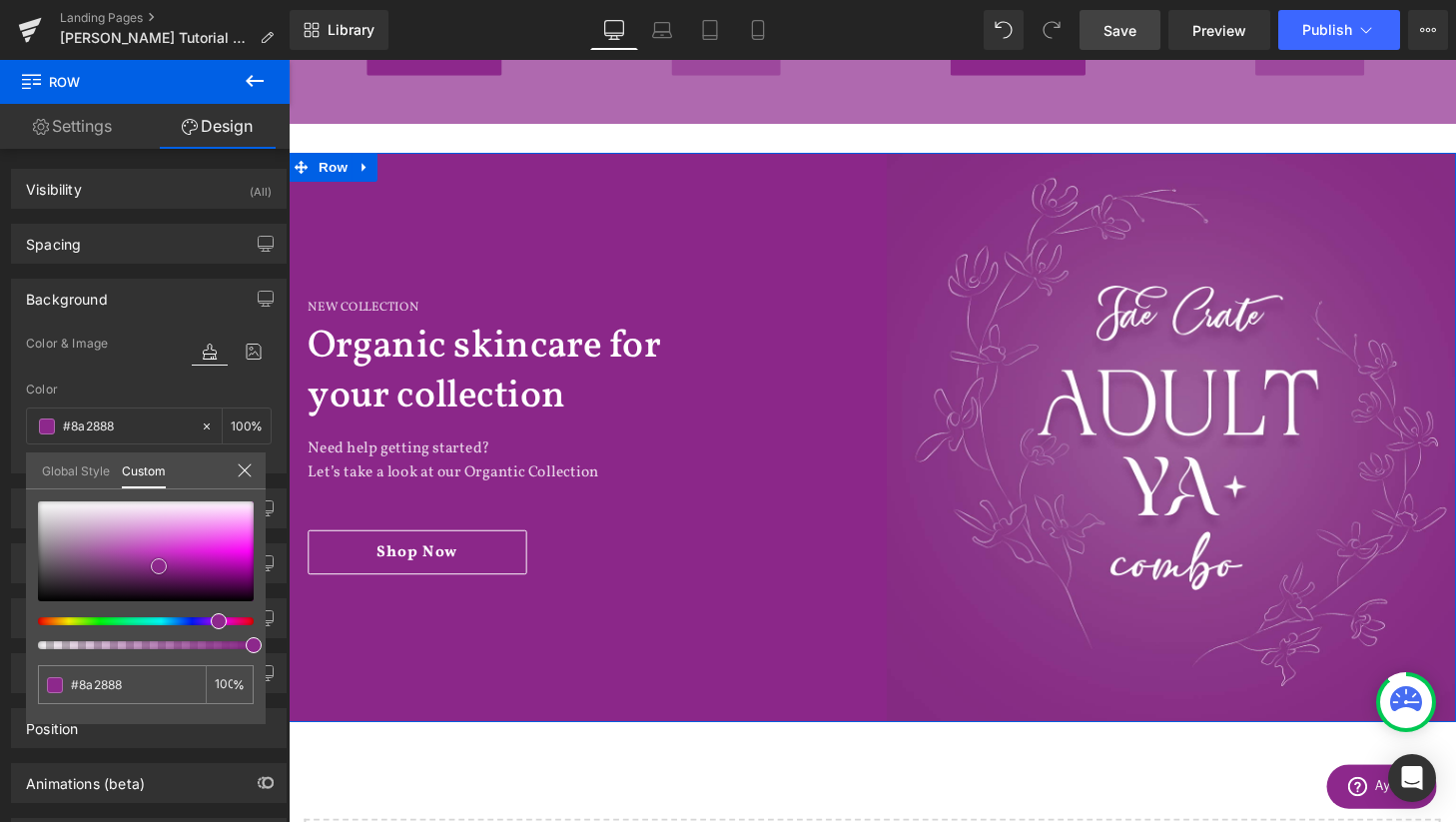 type on "#8d2a8b" 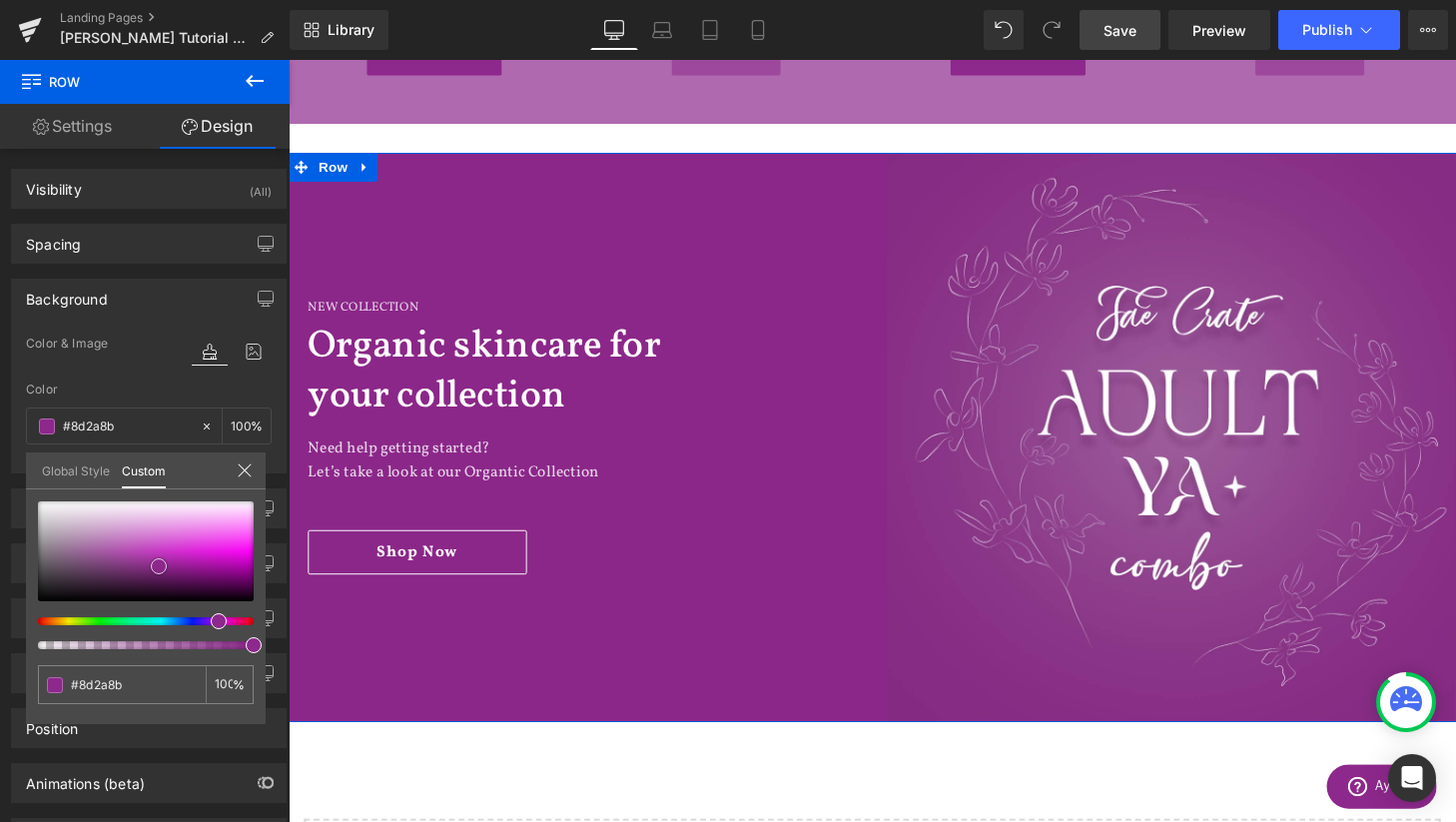 type on "#902c8e" 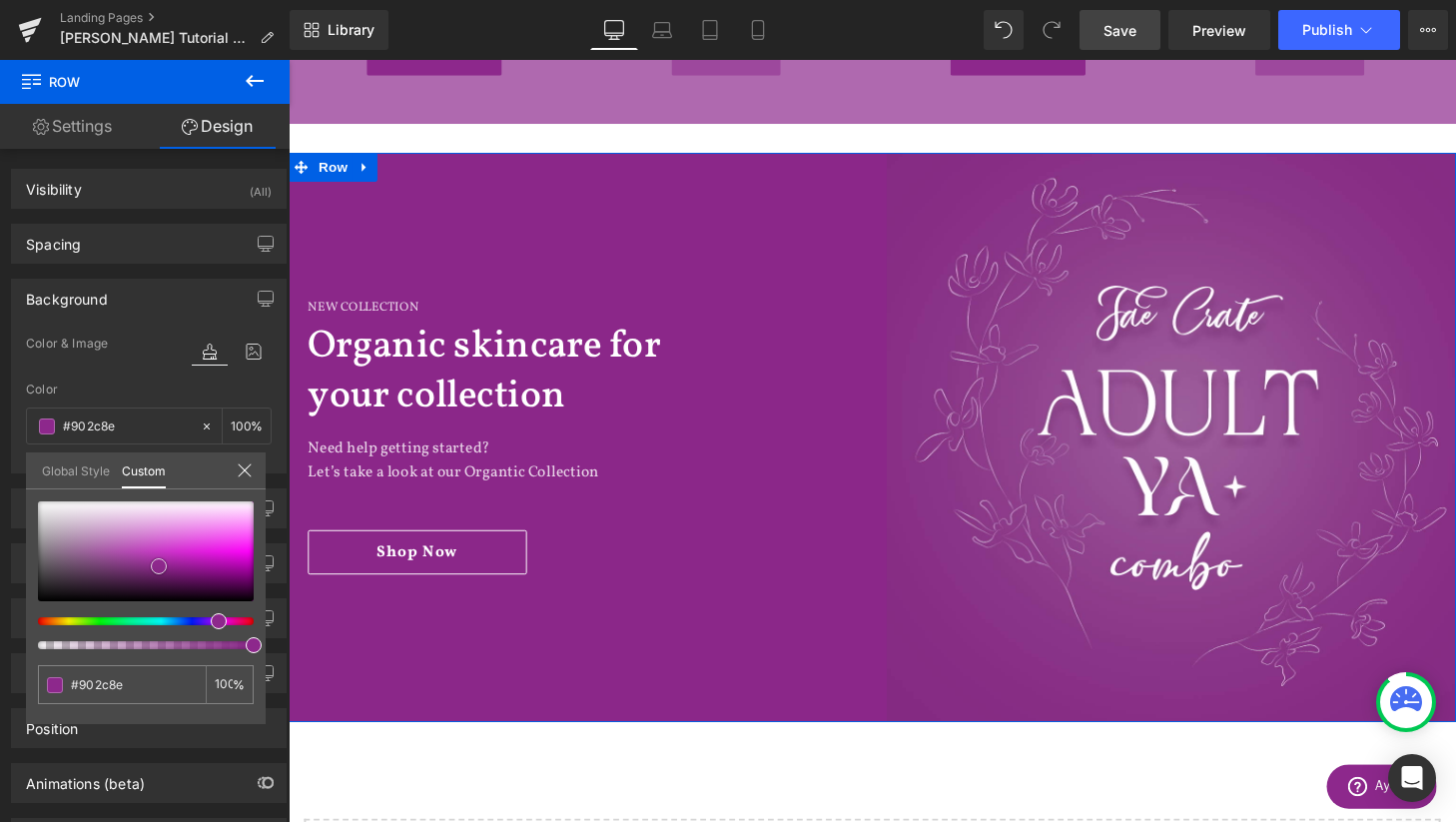 type on "#932e91" 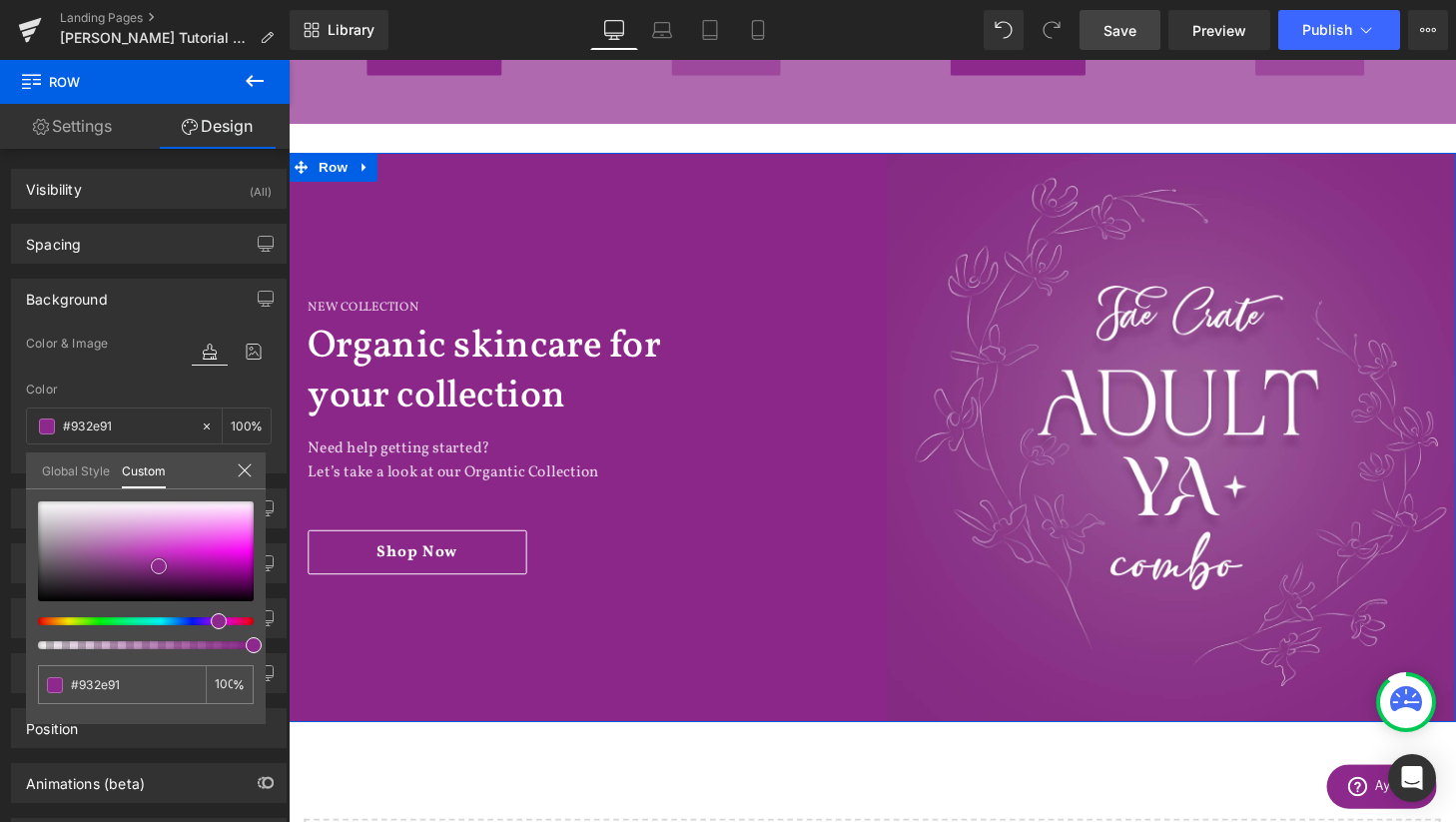 type on "#963094" 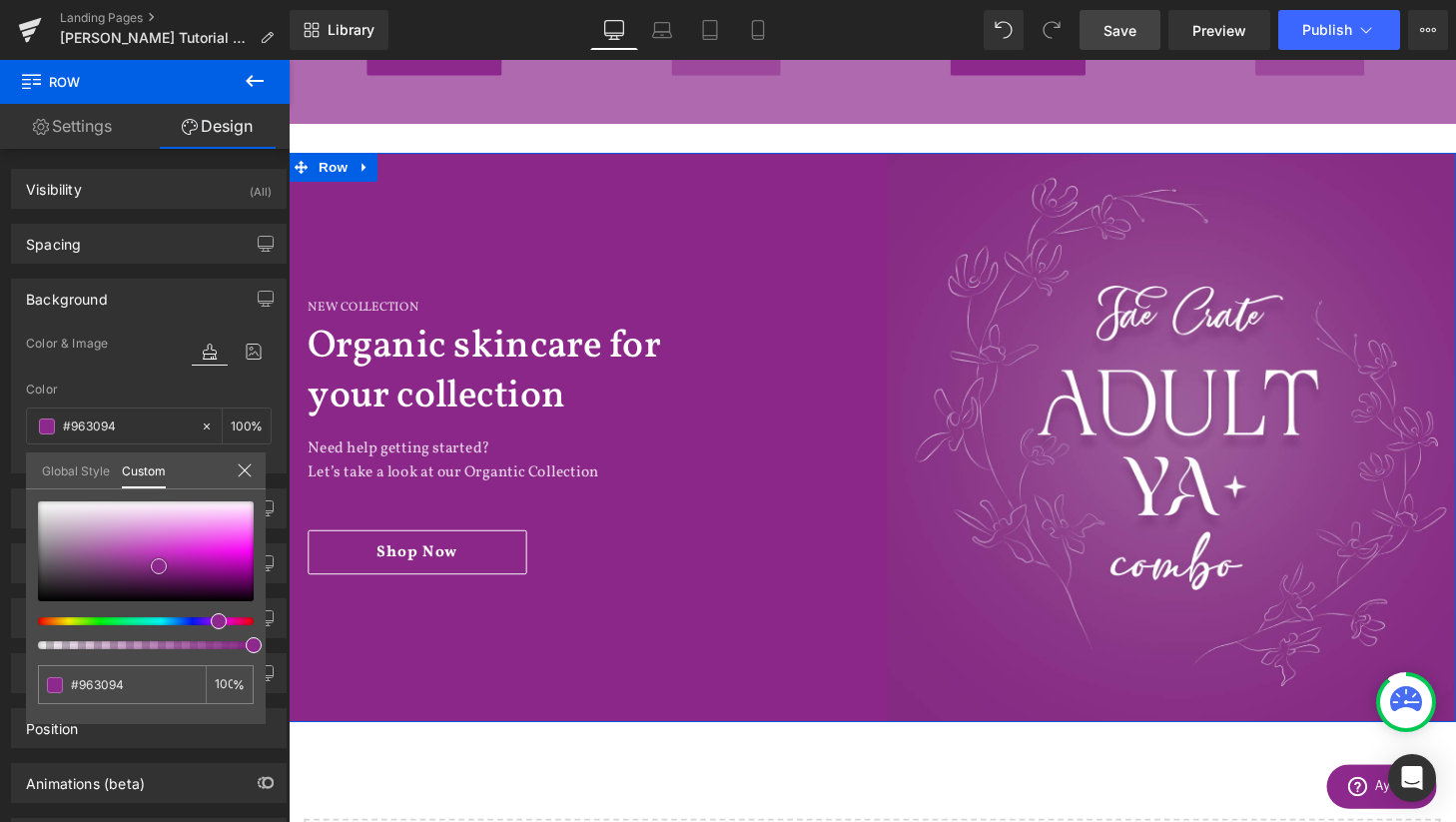 type on "#972f95" 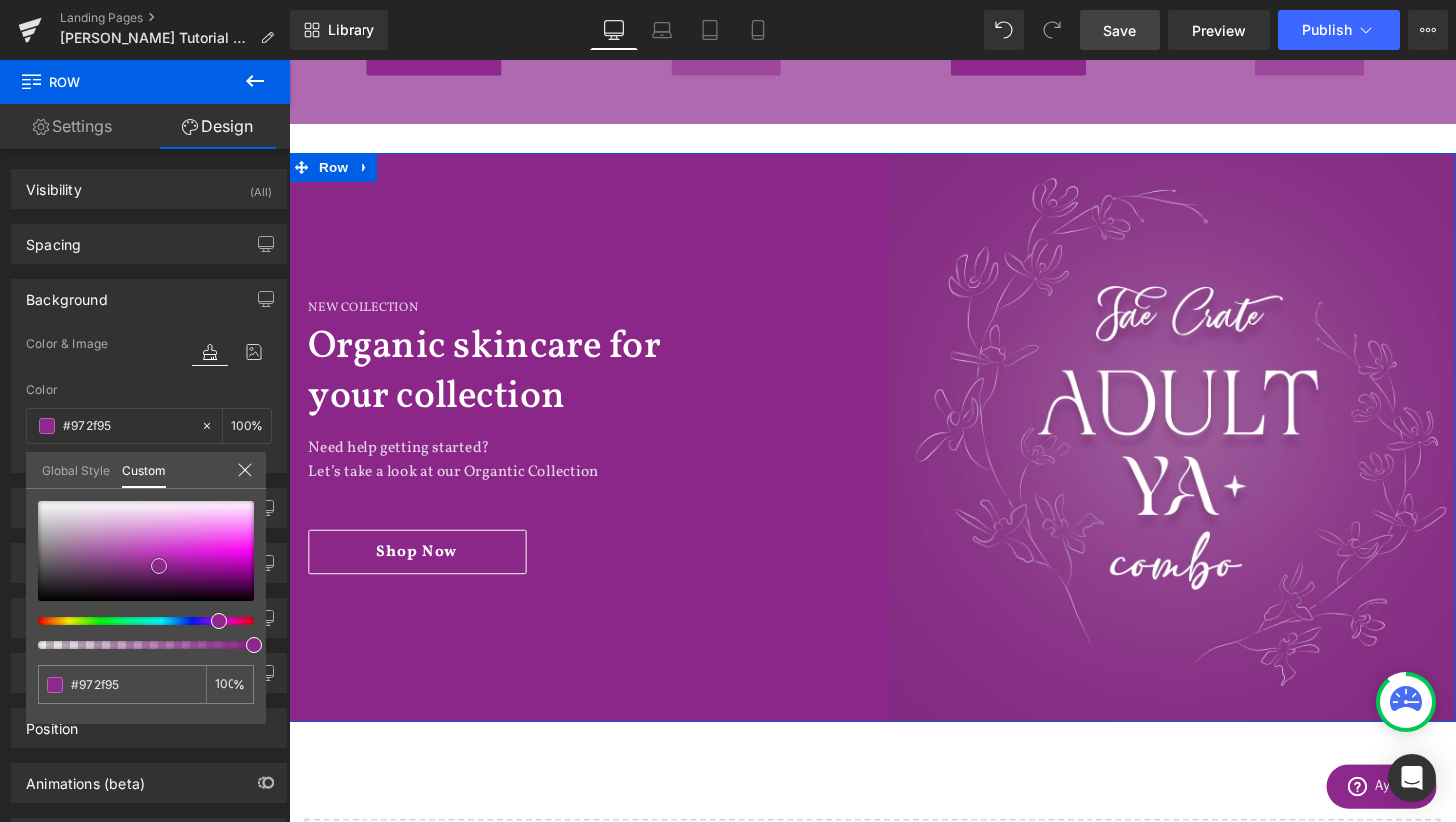 type on "#9a3198" 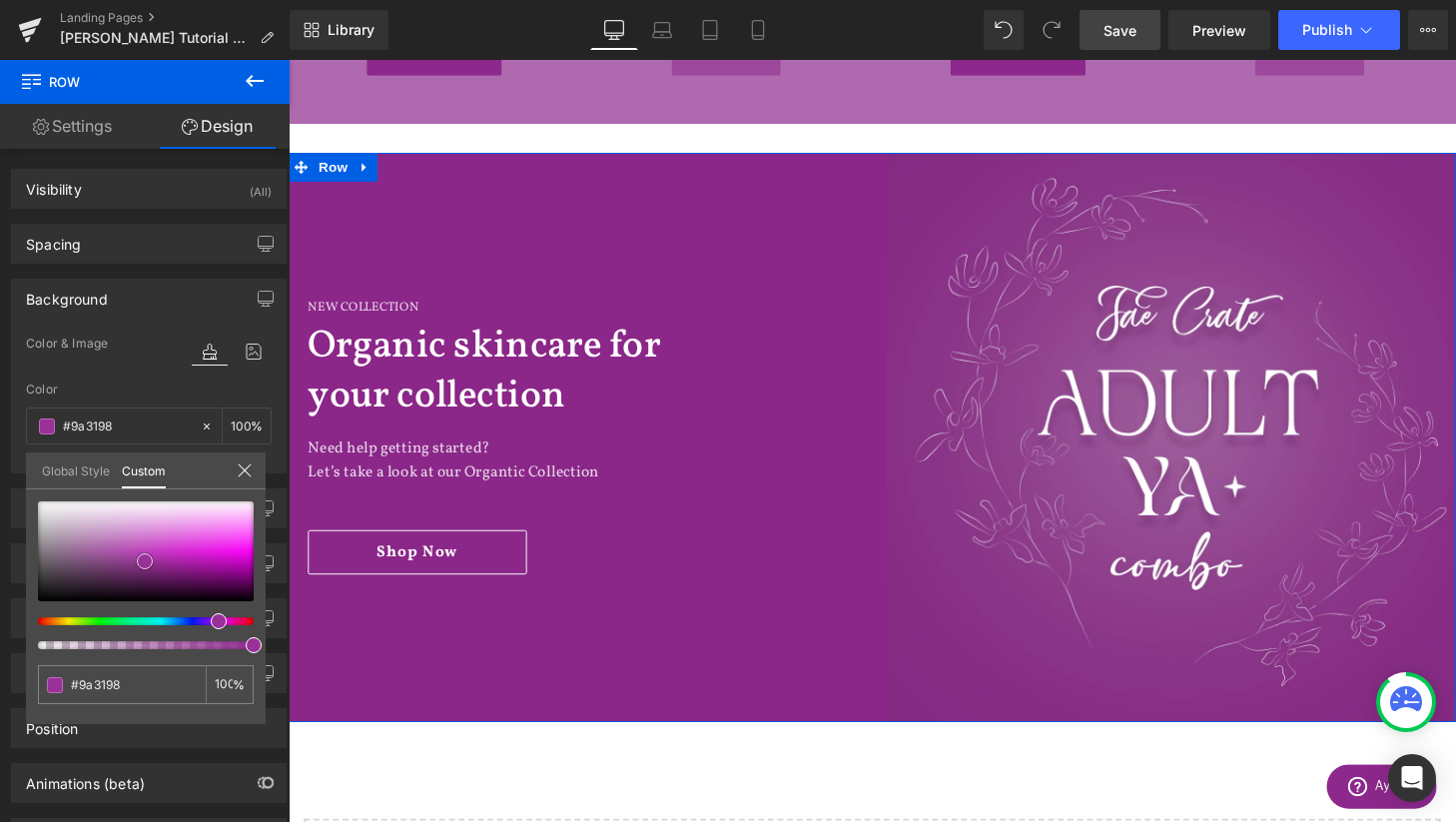 type on "#973496" 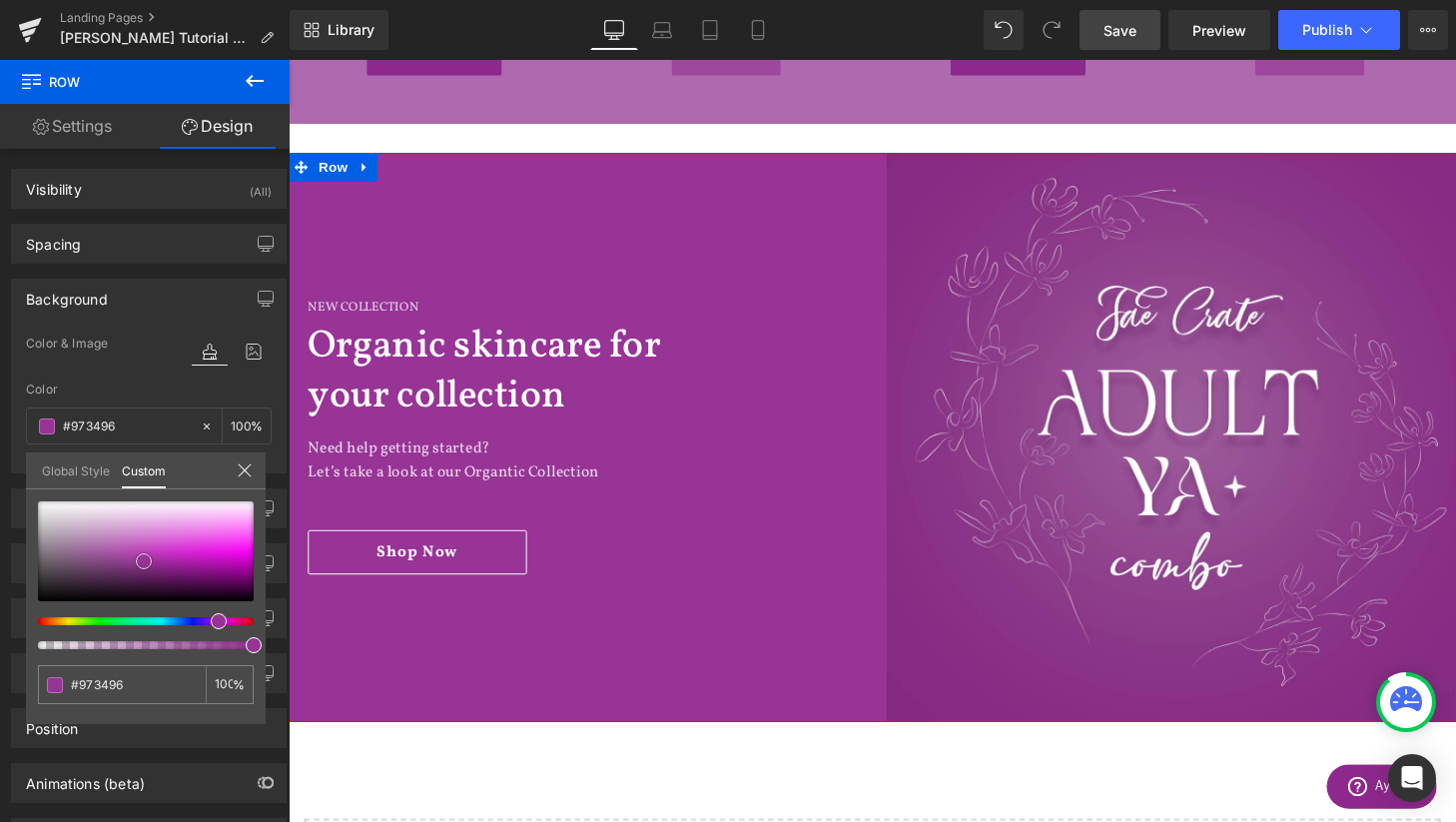 type on "#993798" 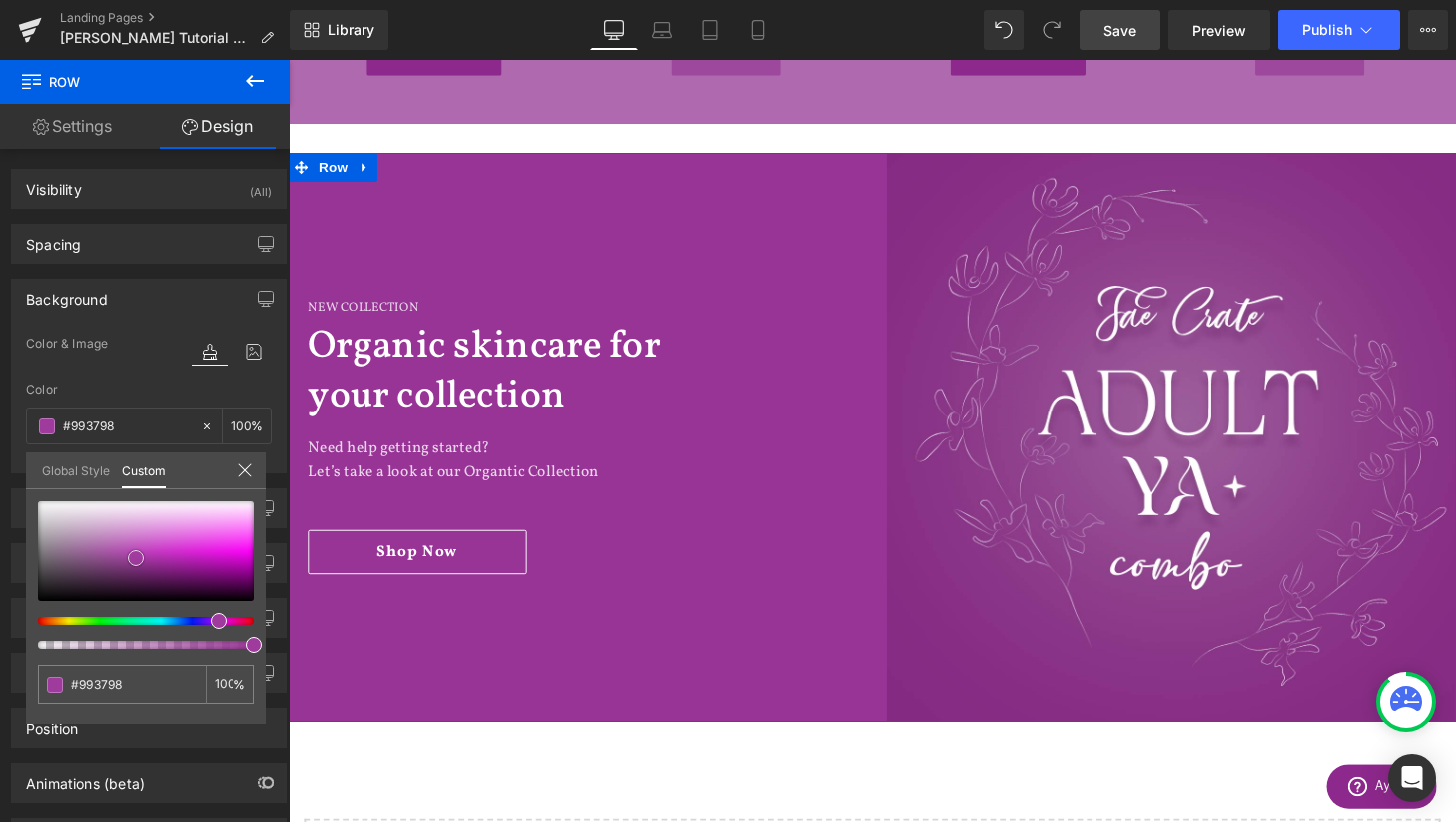 type on "#a03b9e" 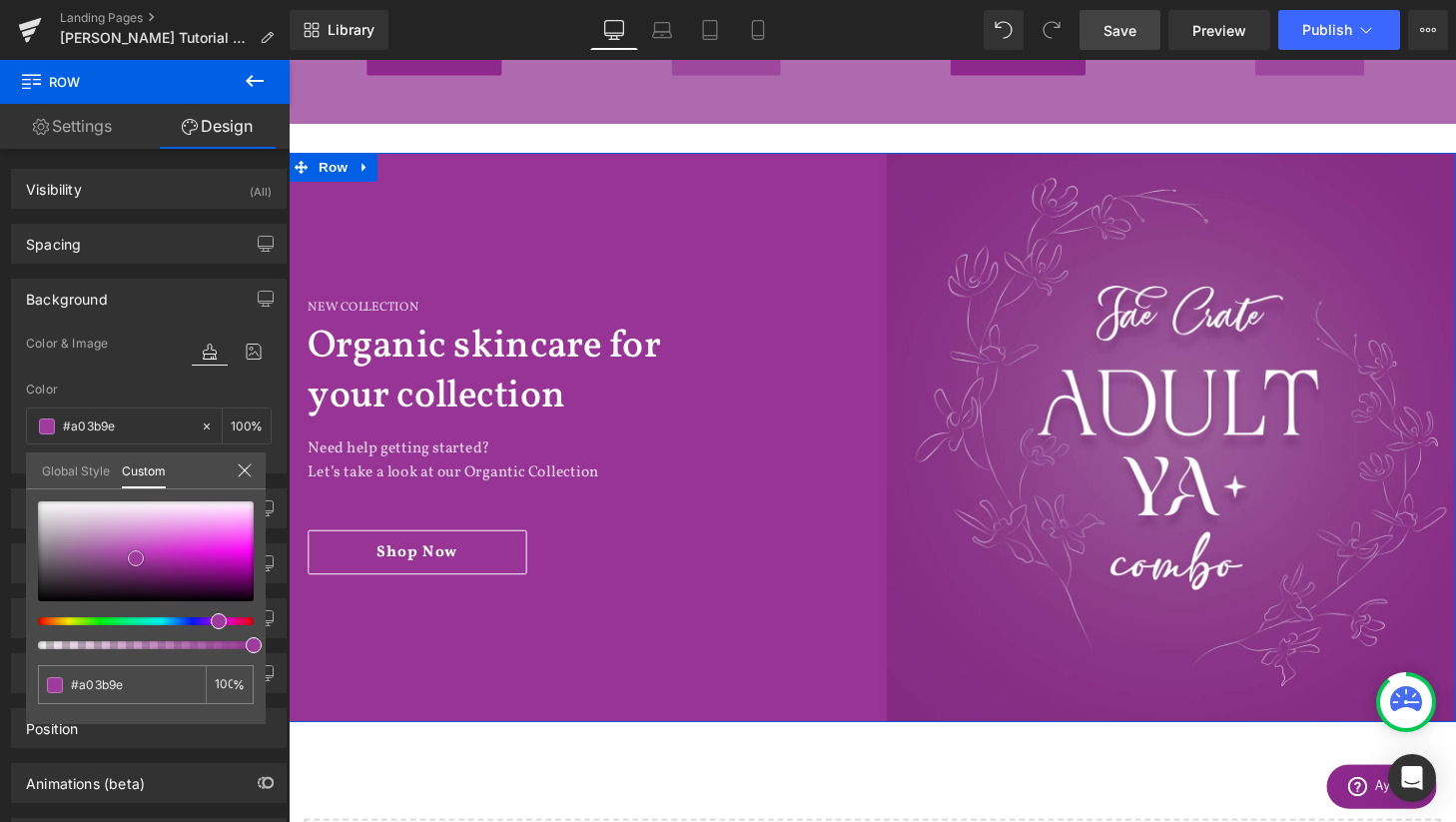 type on "#a13e9f" 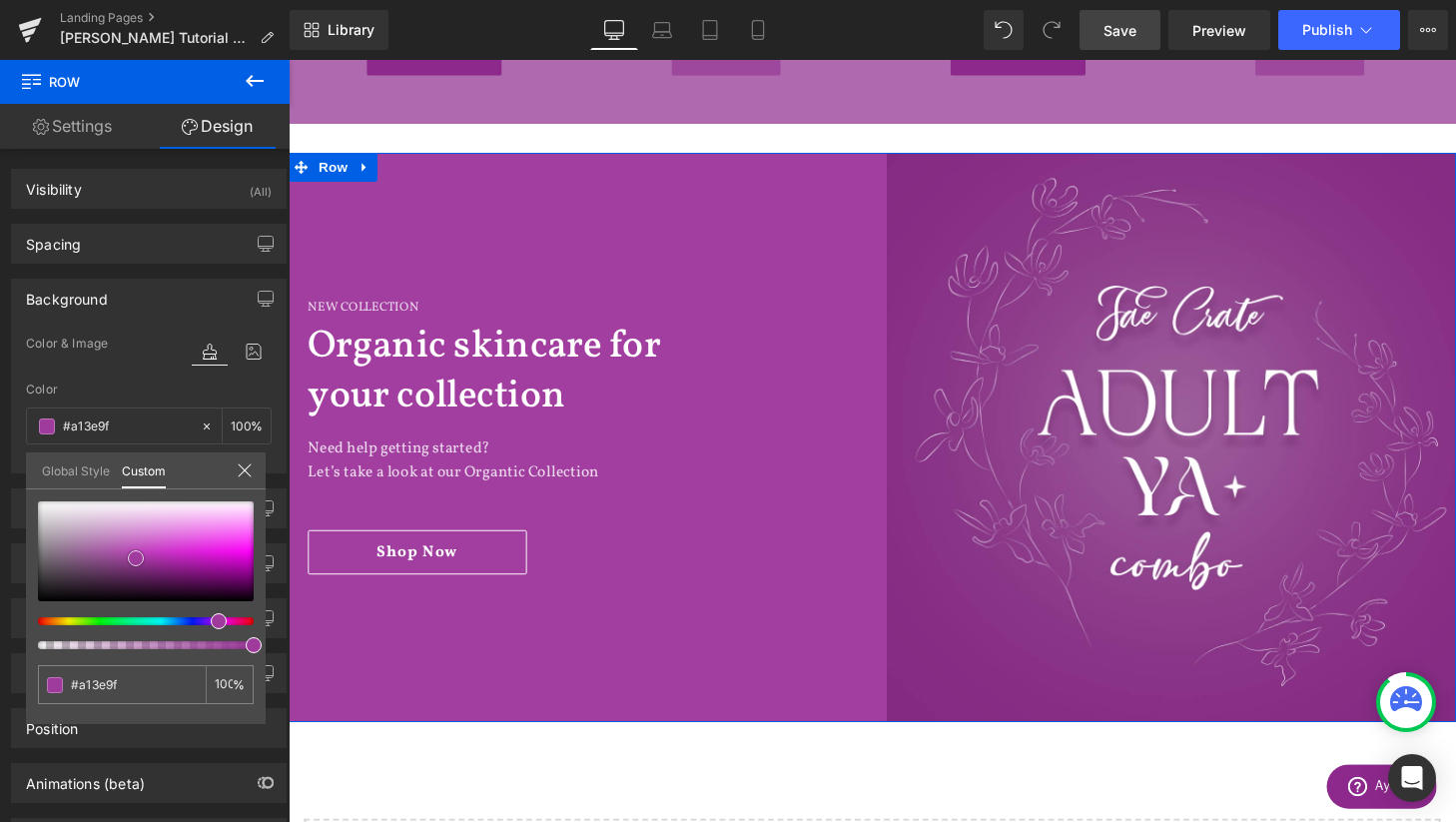 type on "#a03f9e" 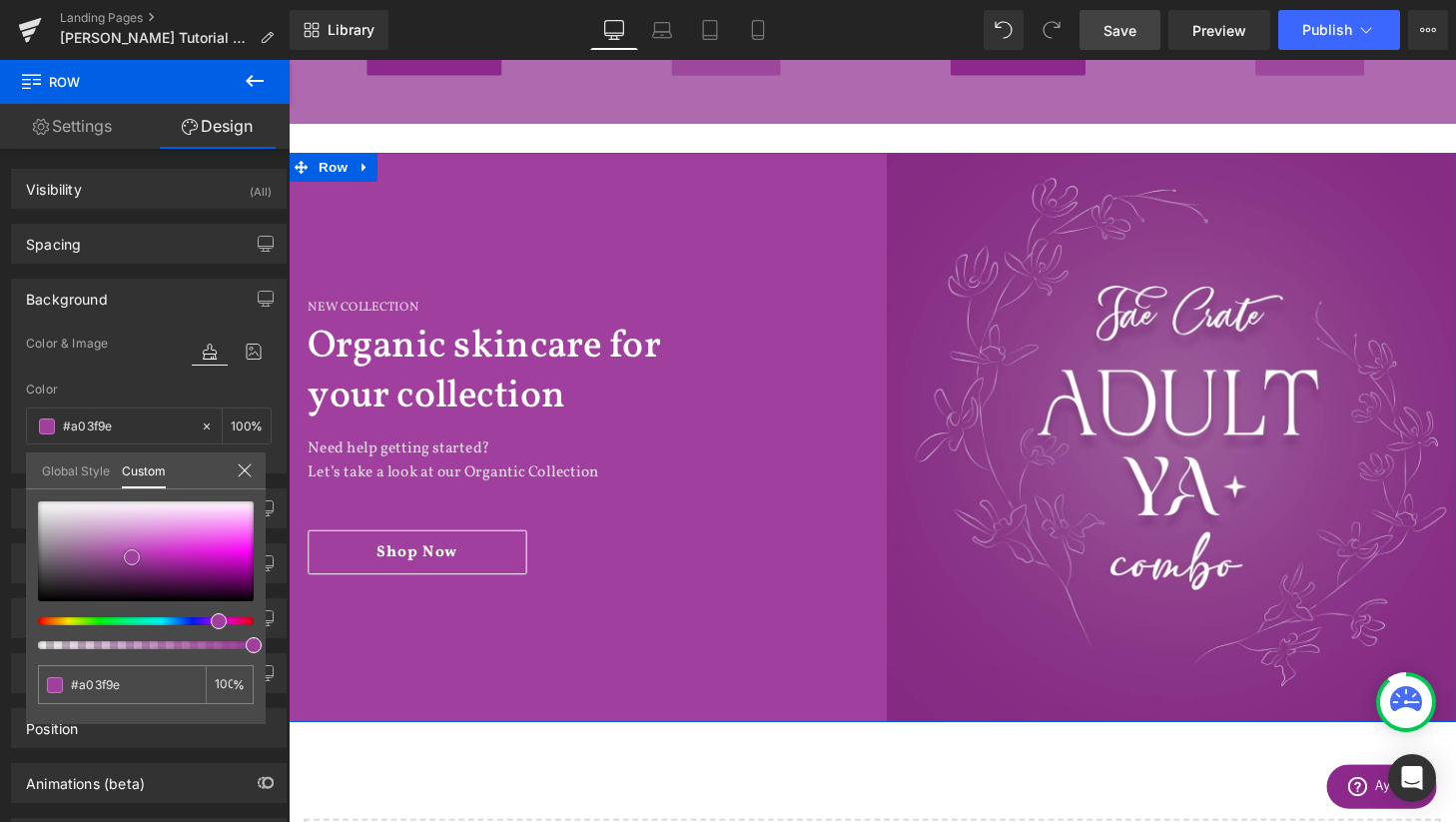 type on "#a13e9f" 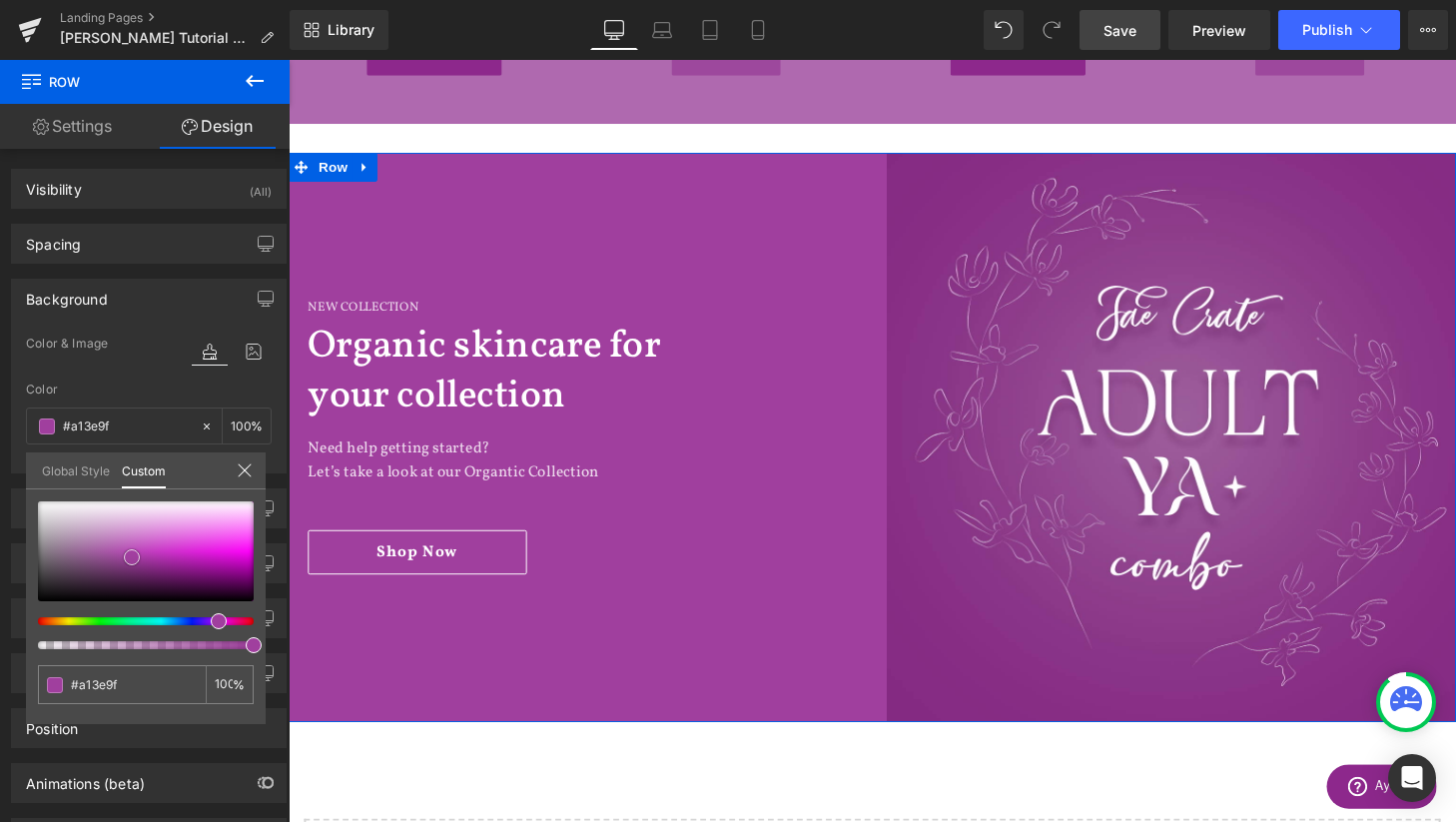 type on "#a33ca2" 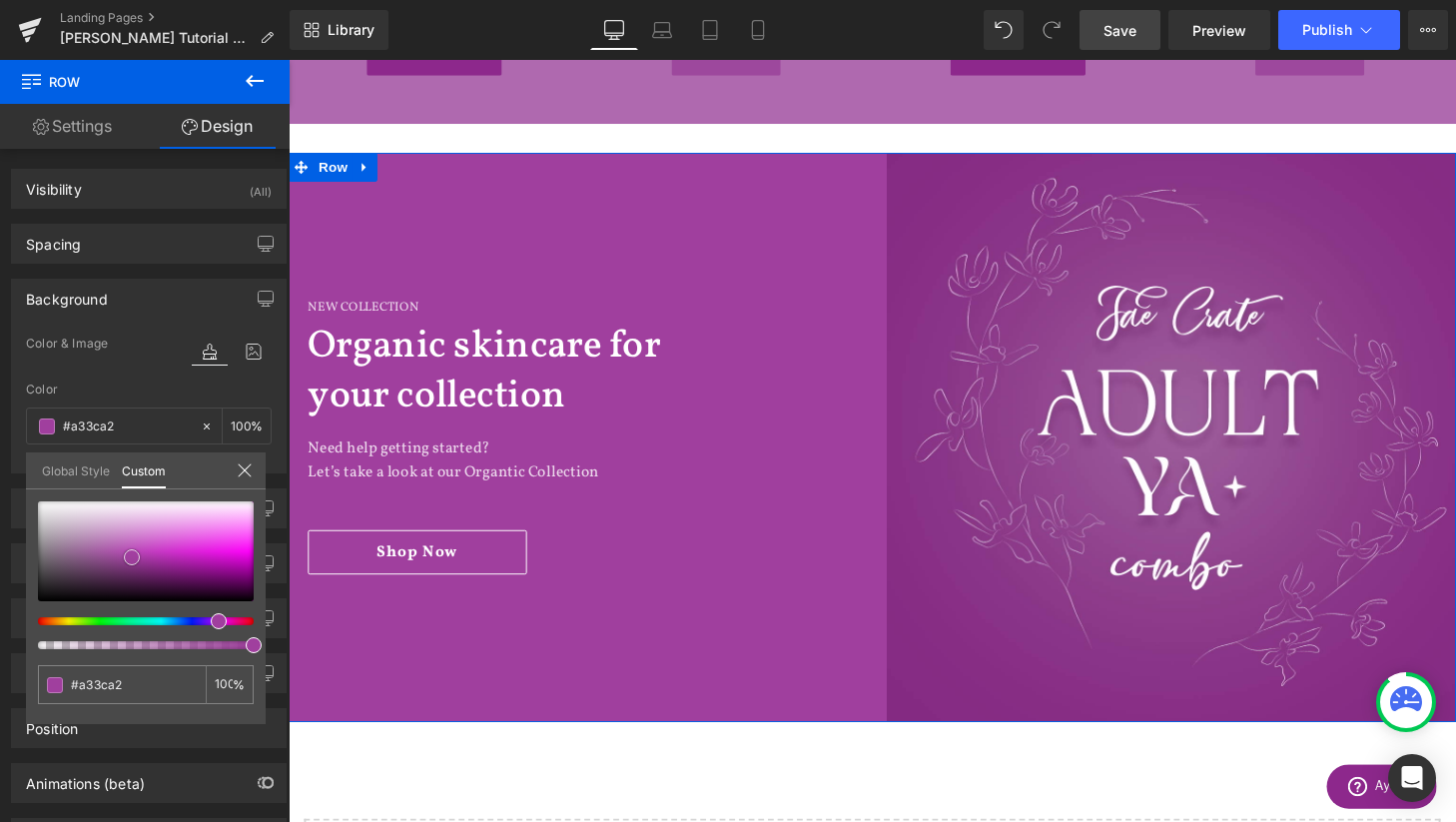 type on "#a63aa4" 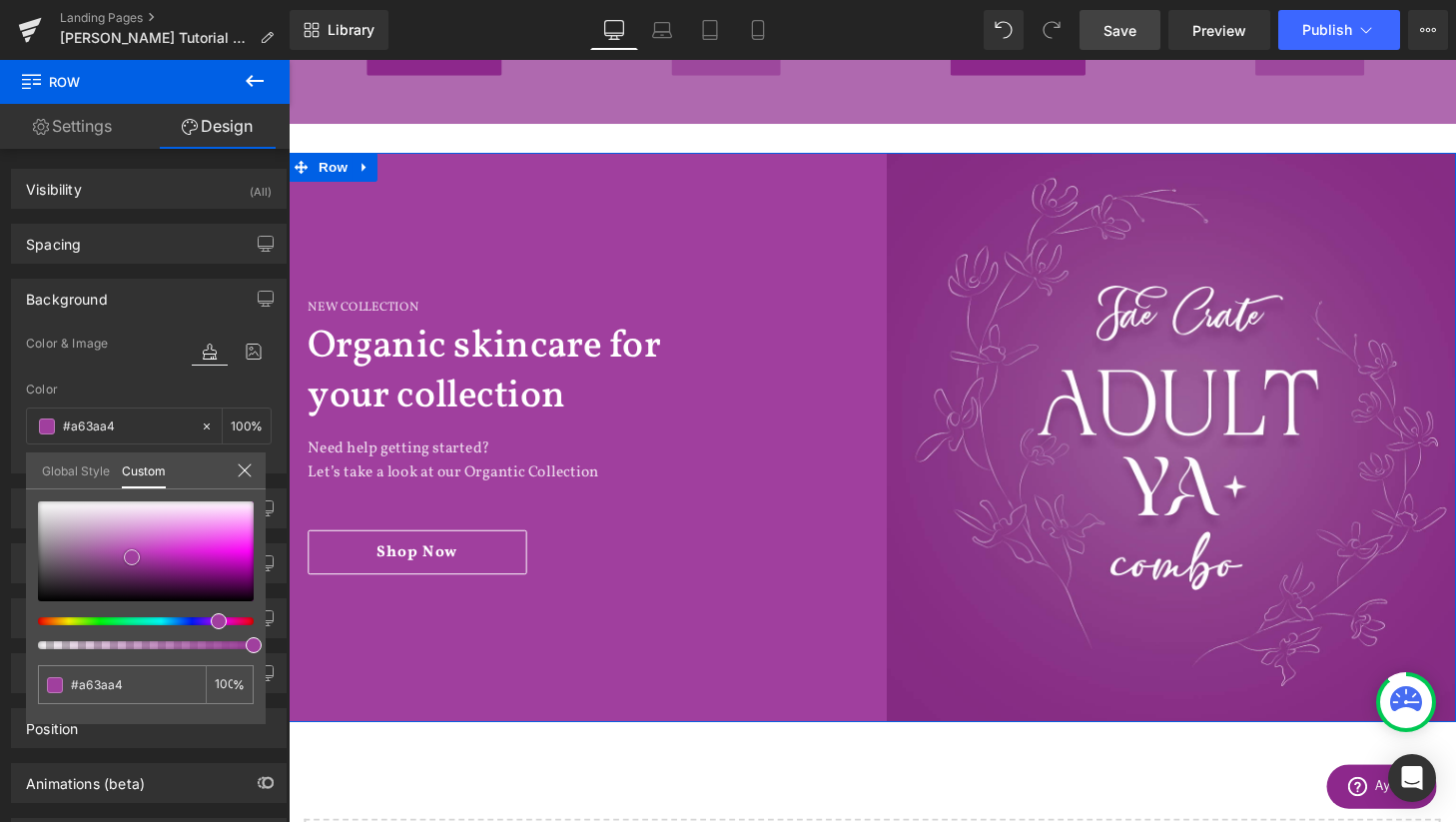 type on "#a838a6" 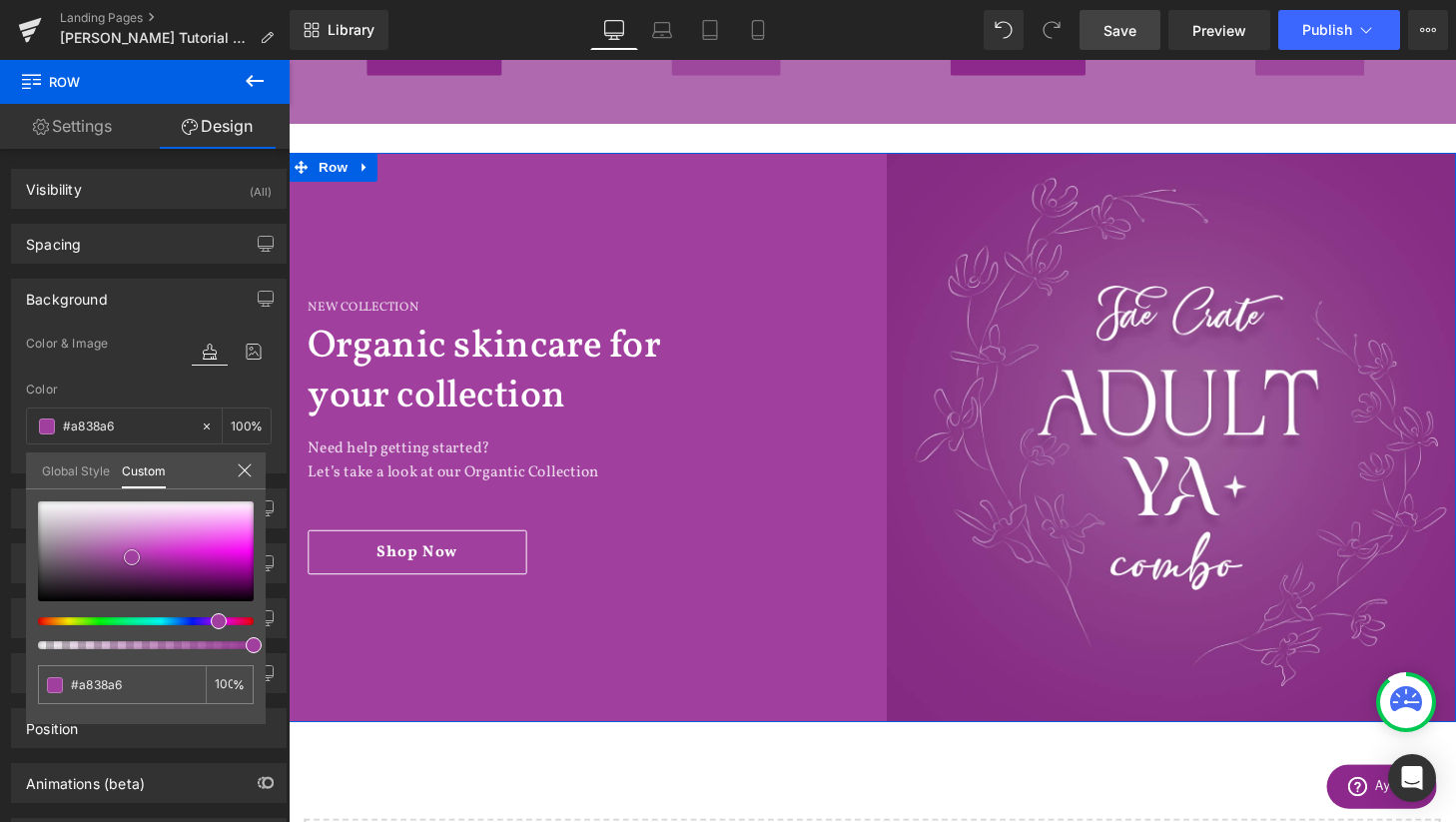 type on "#aa35a8" 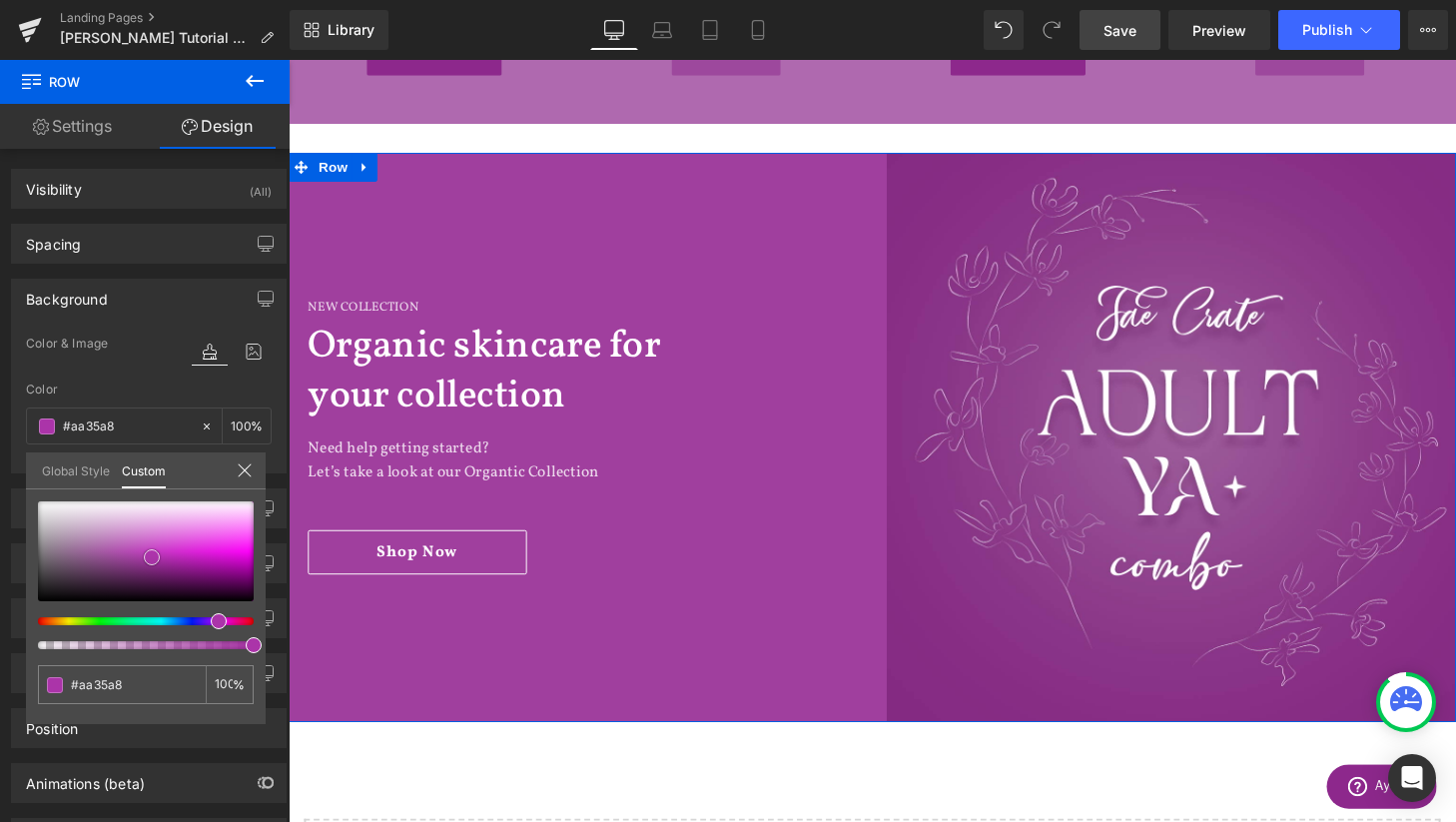 type on "#ab34a9" 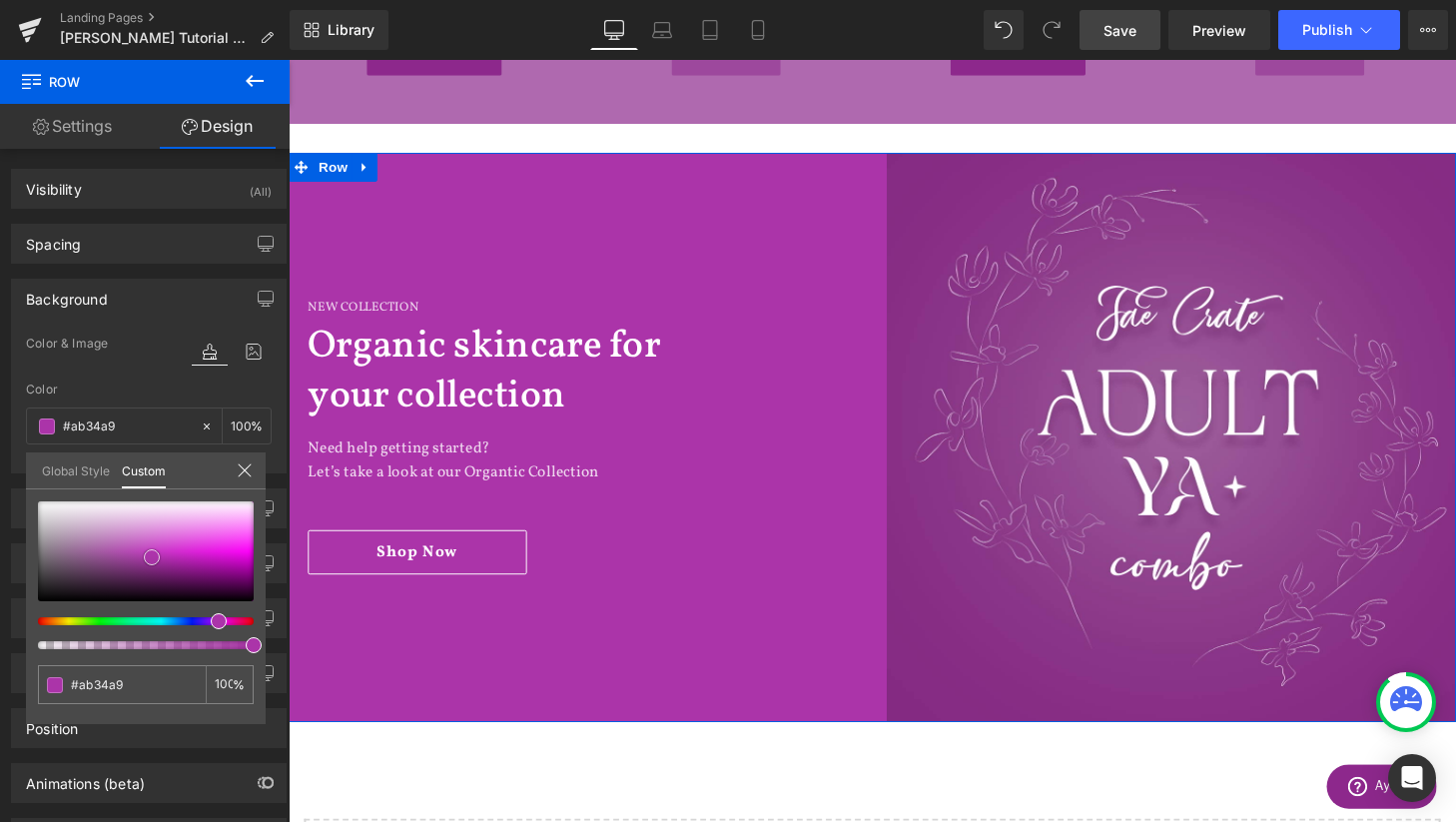 type on "#ac33aa" 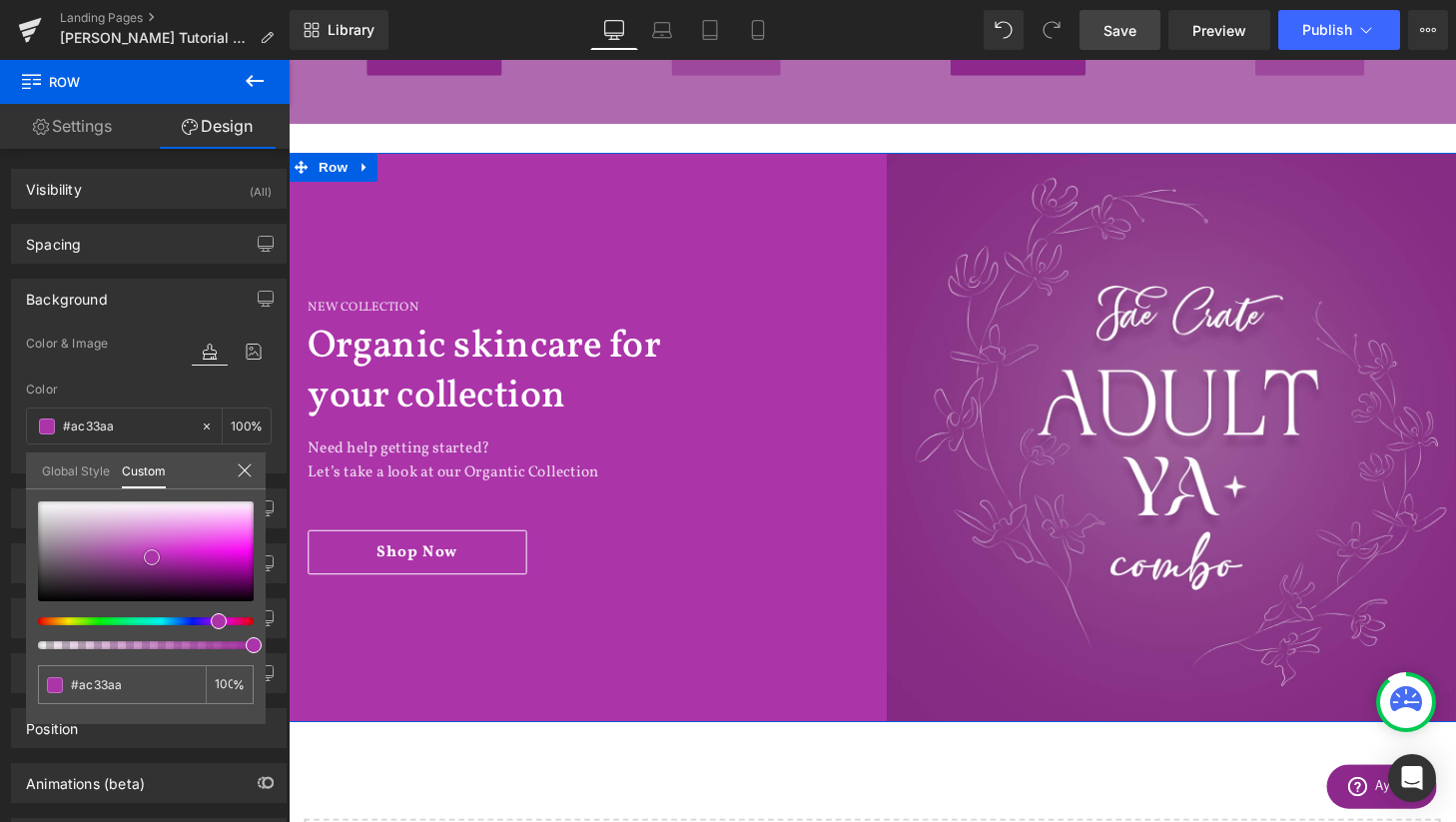 type on "#ad32ab" 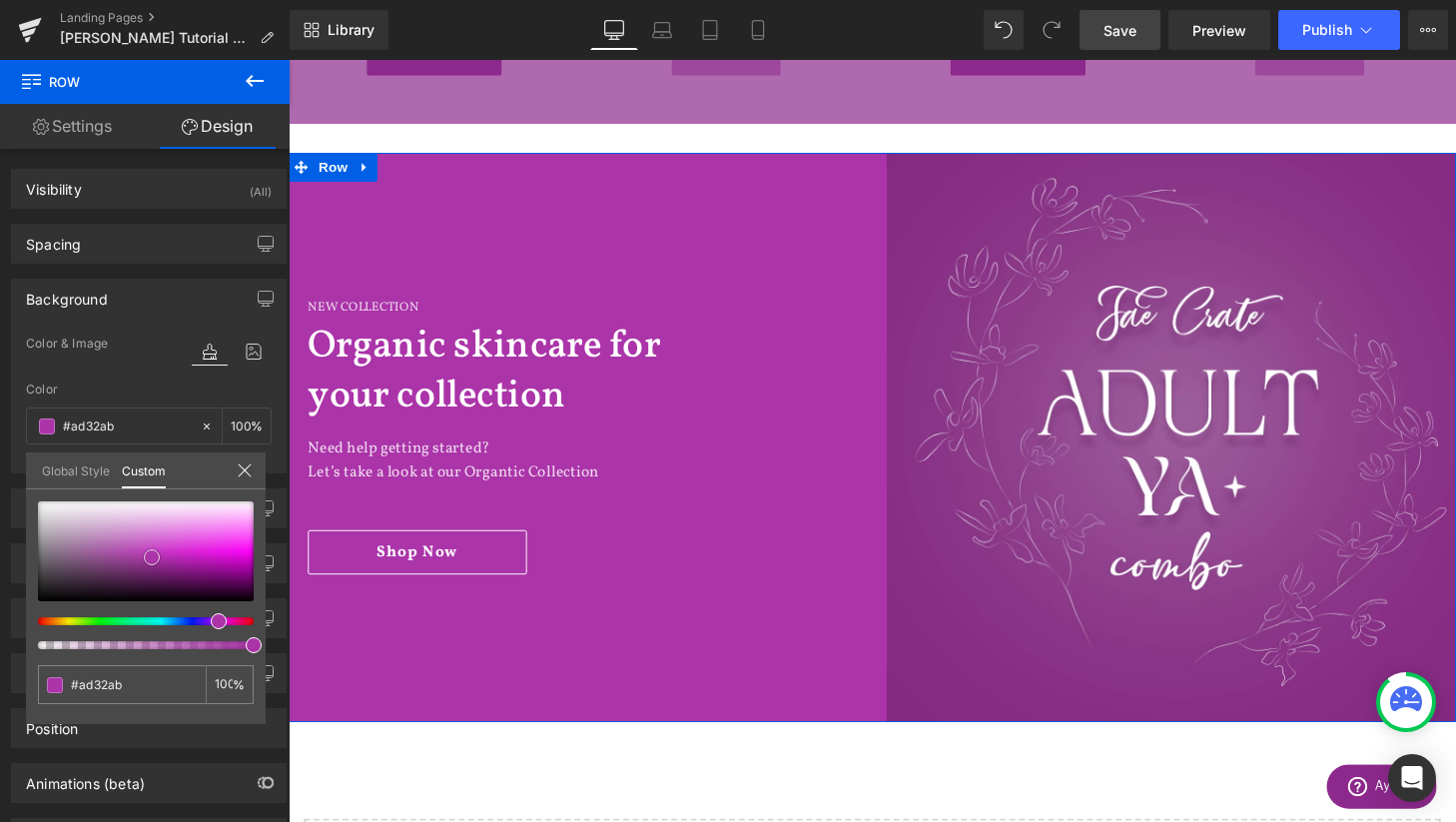 type on "#af31ac" 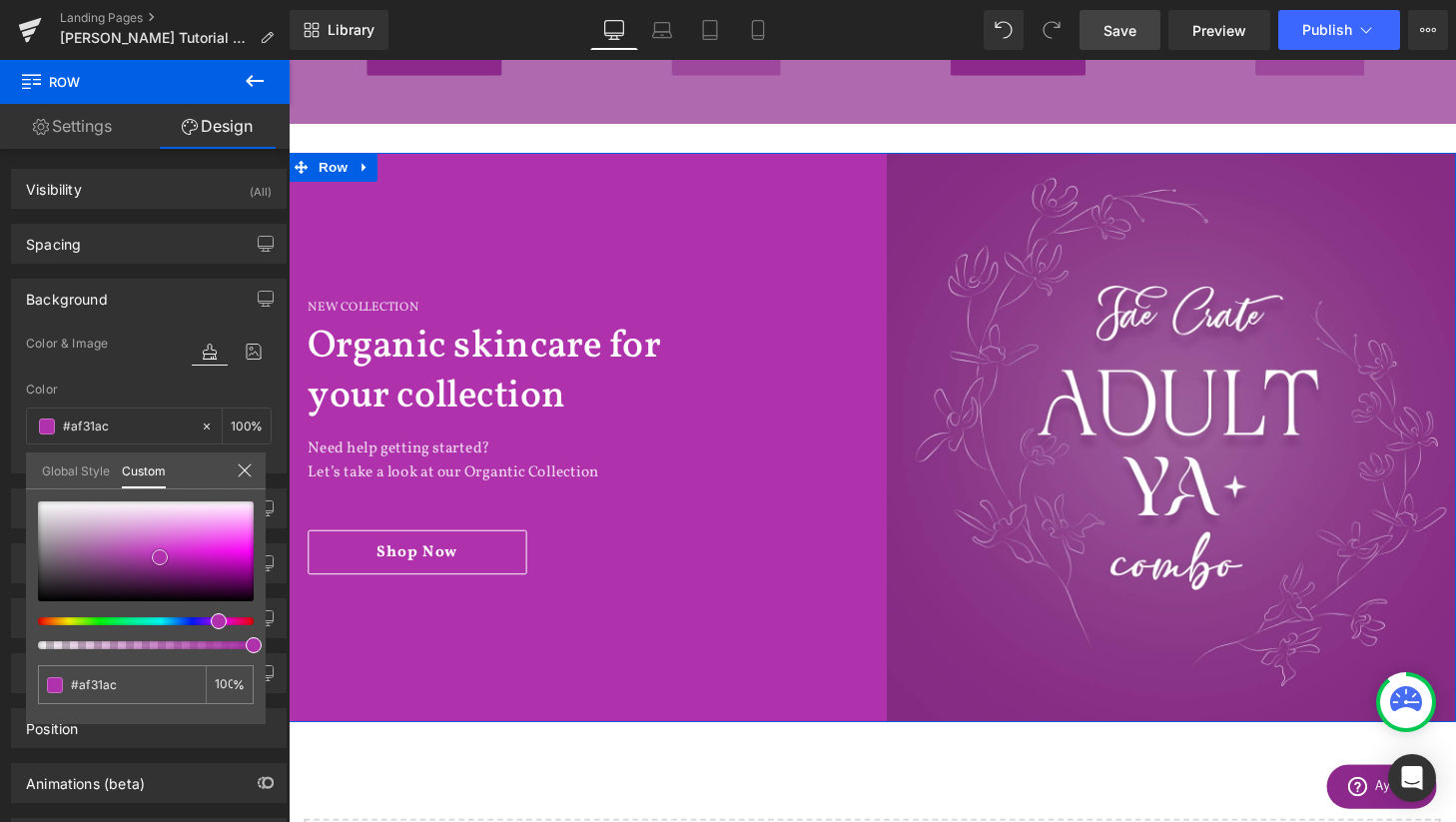 type on "#b030ae" 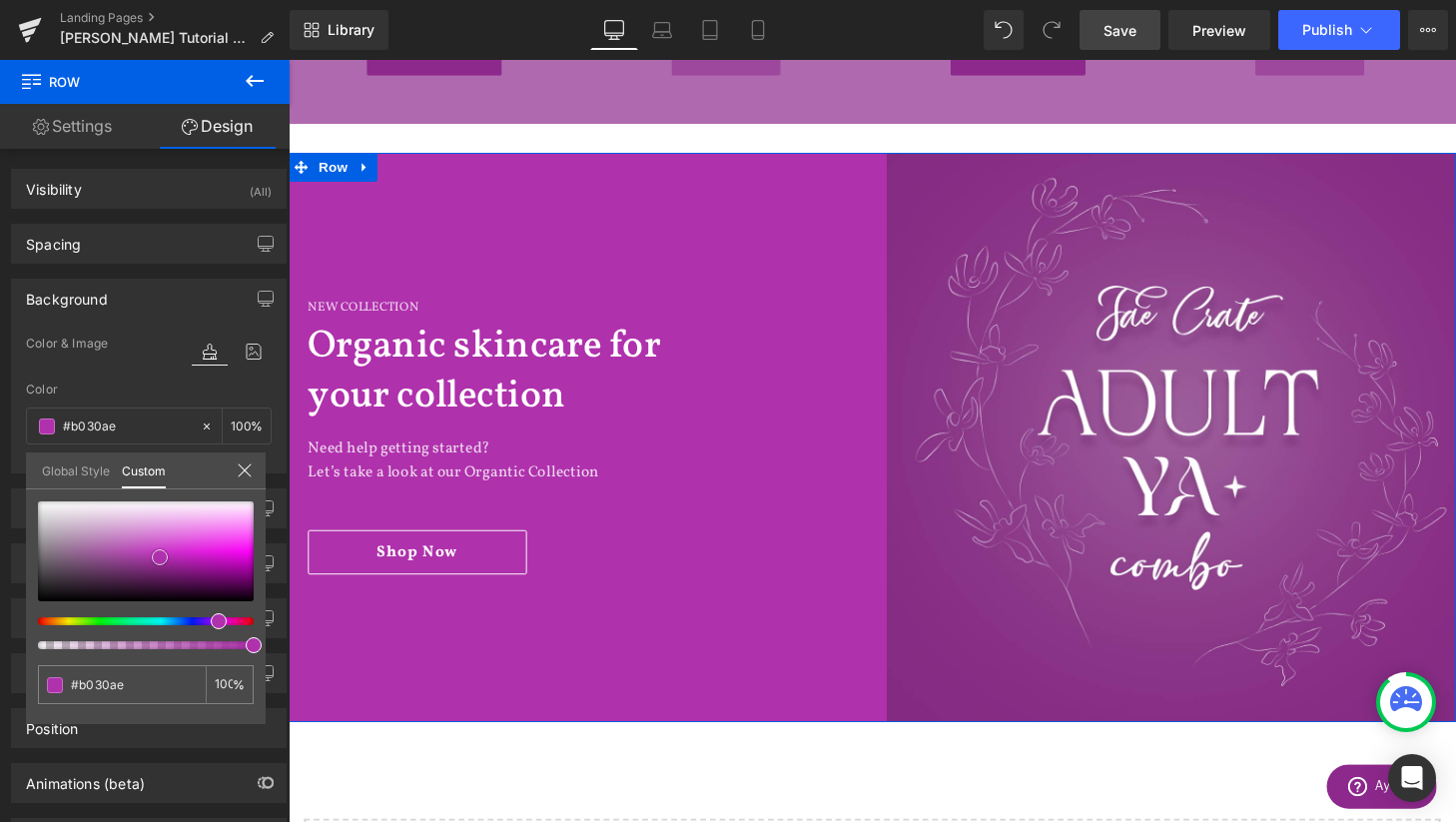 type on "#b12faf" 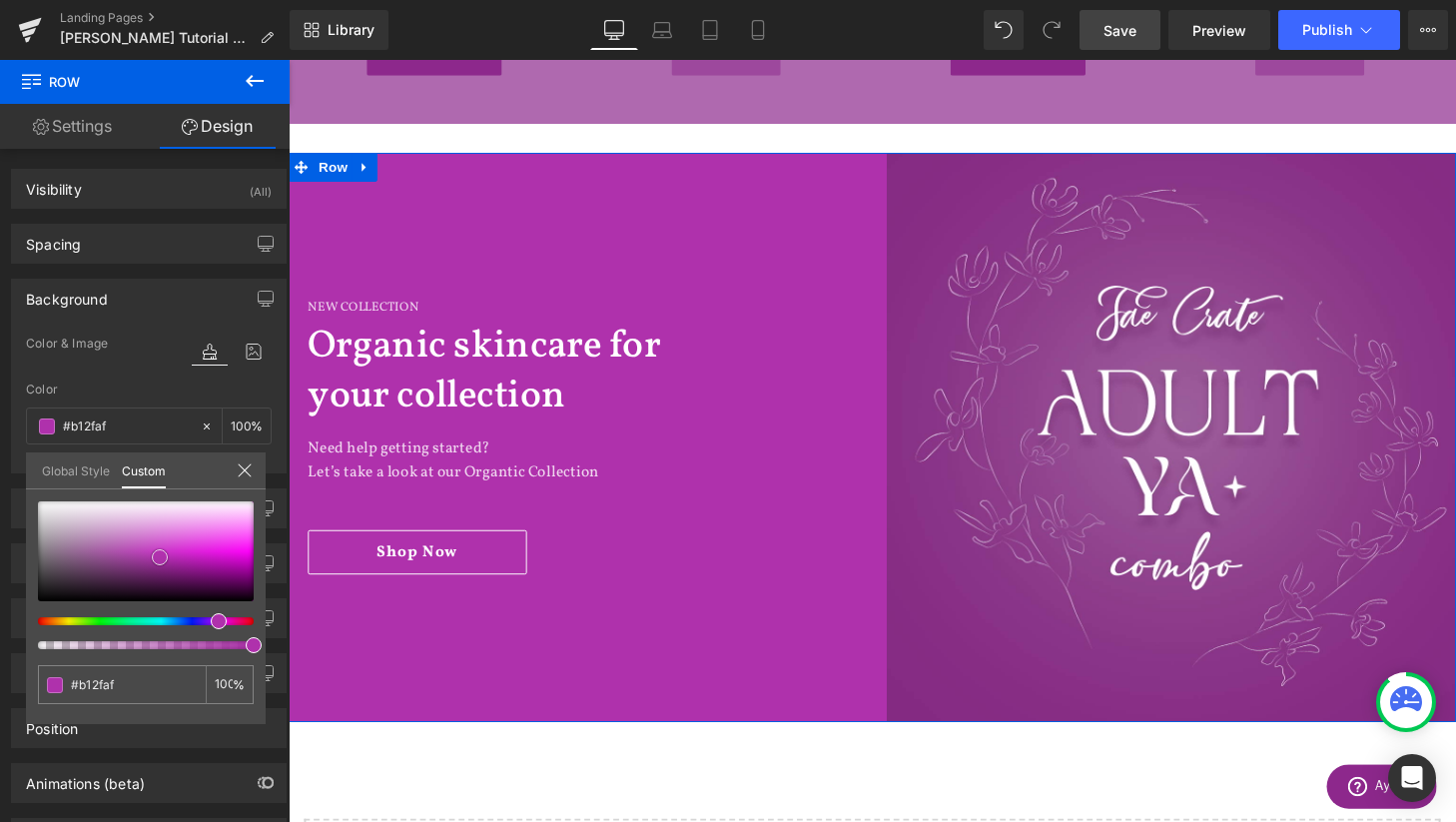 type on "#ae2cac" 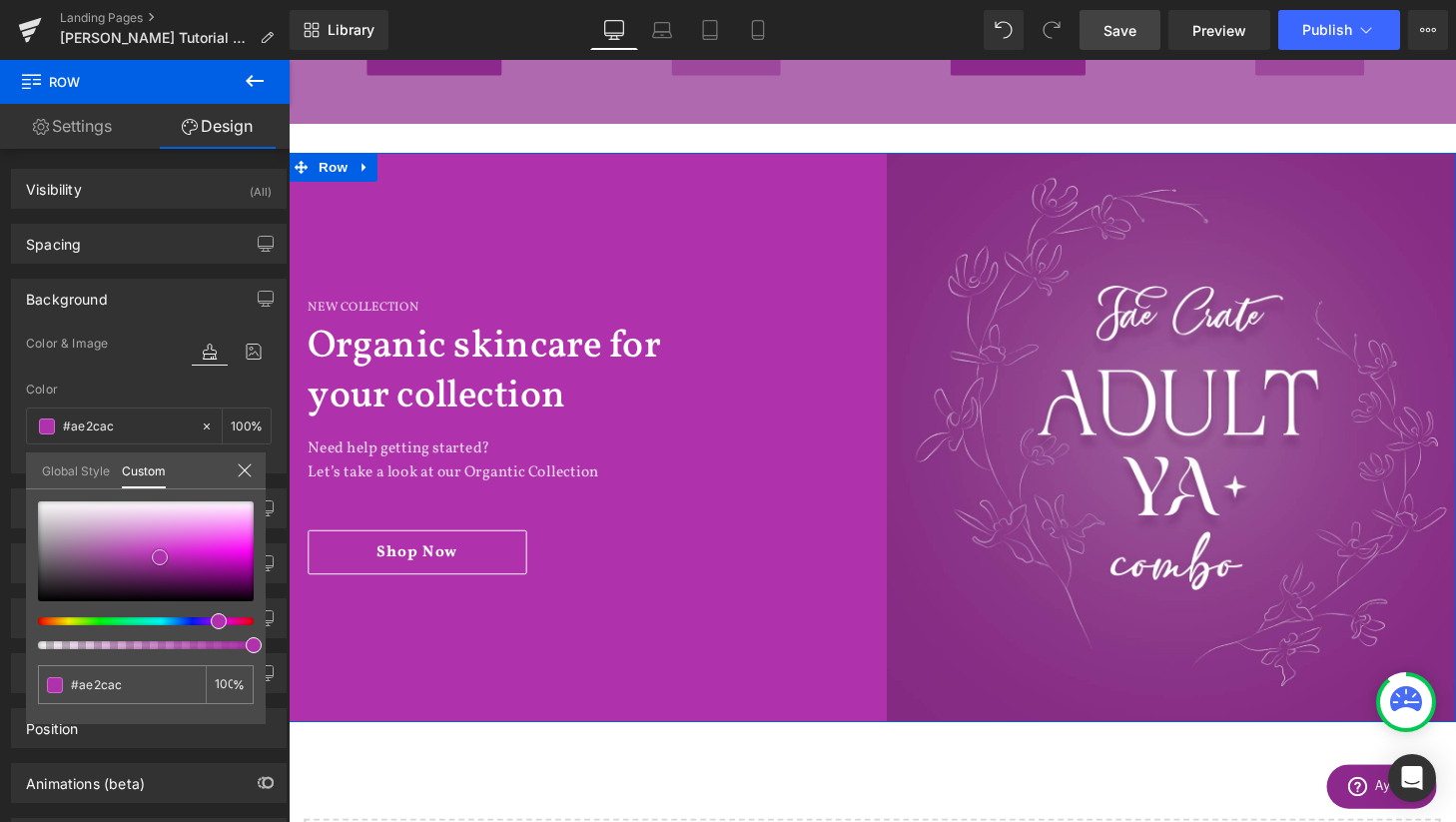 type on "#af2bad" 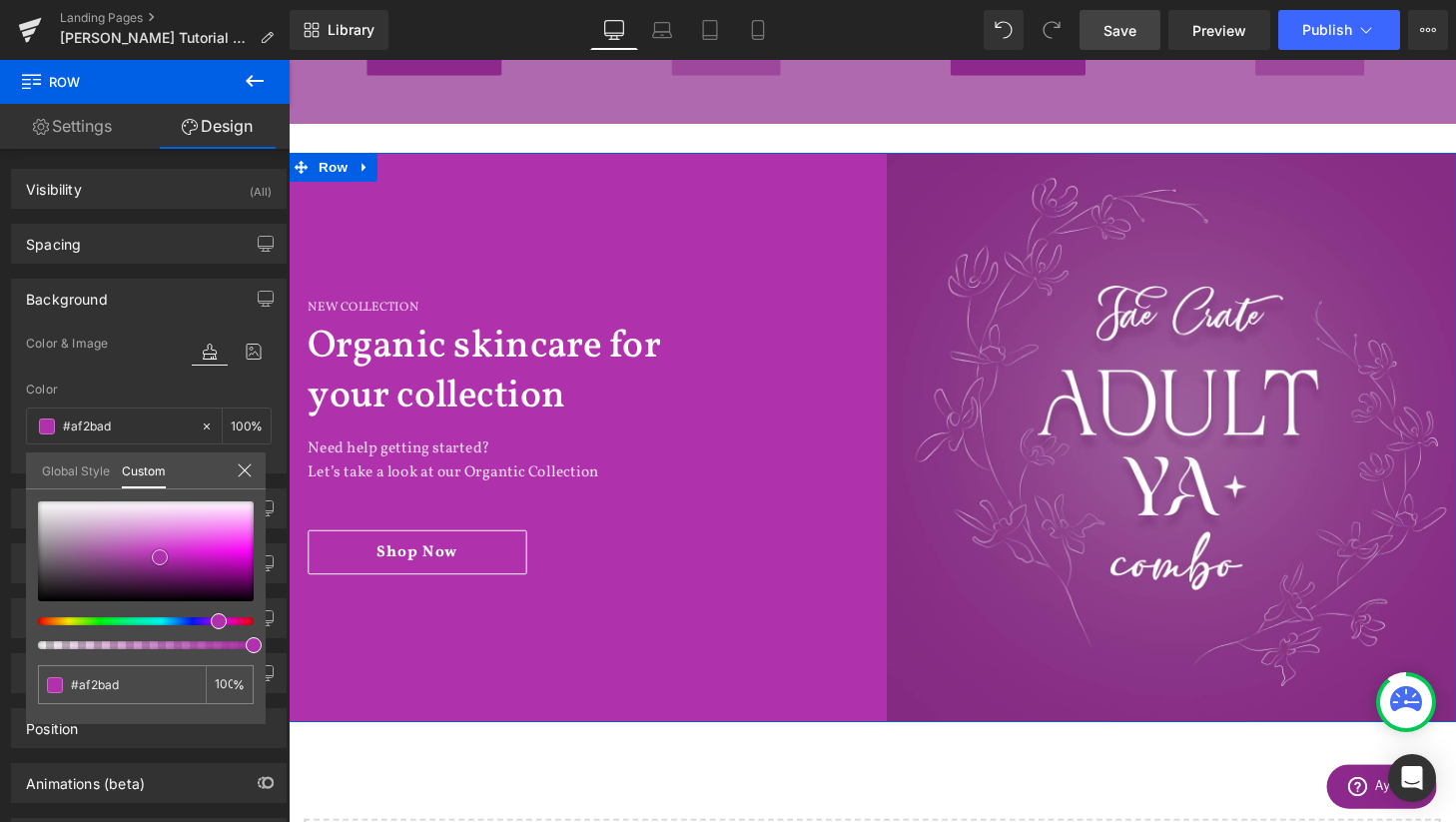 type on "#b02aae" 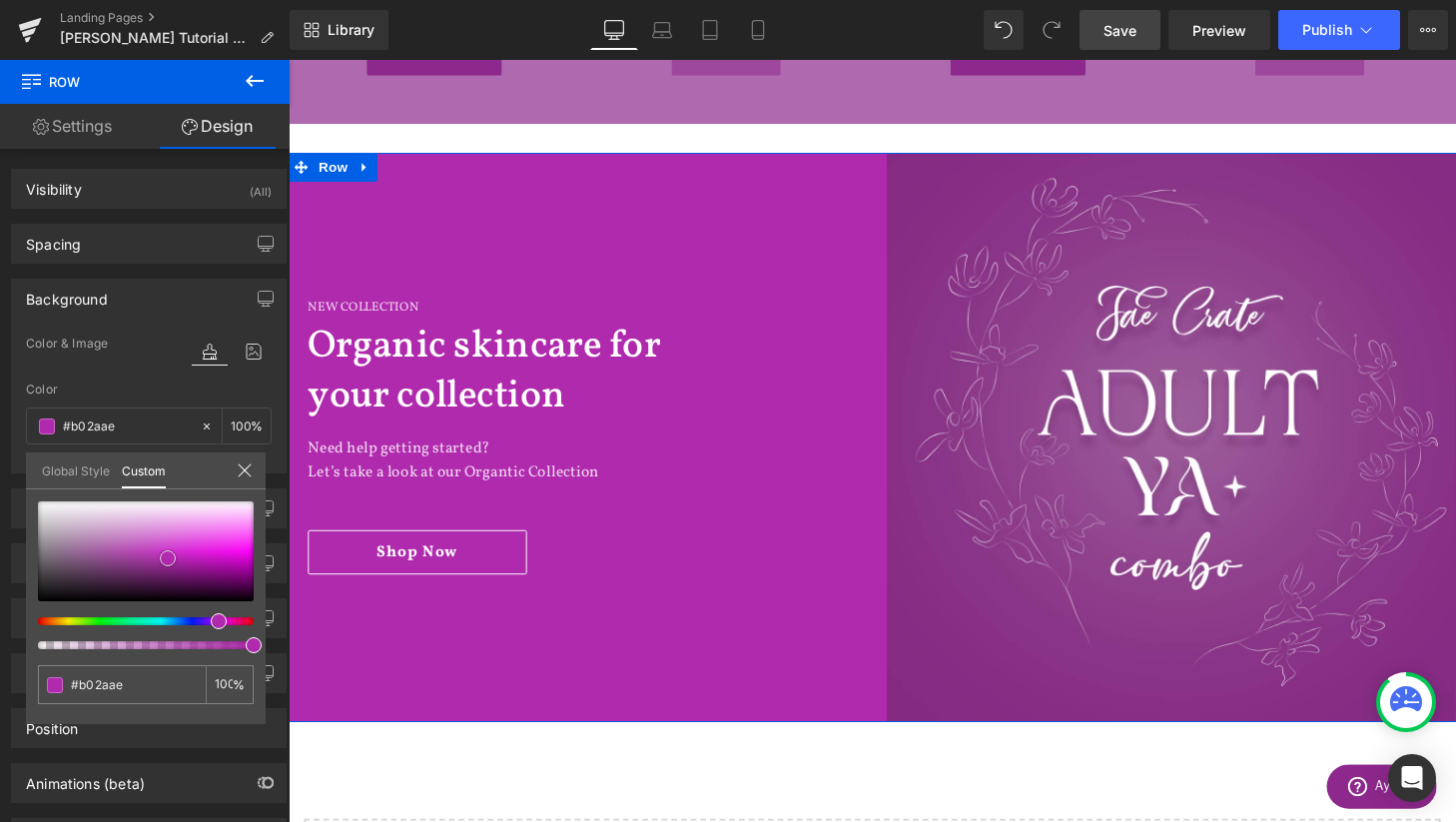 type on "#b52ab3" 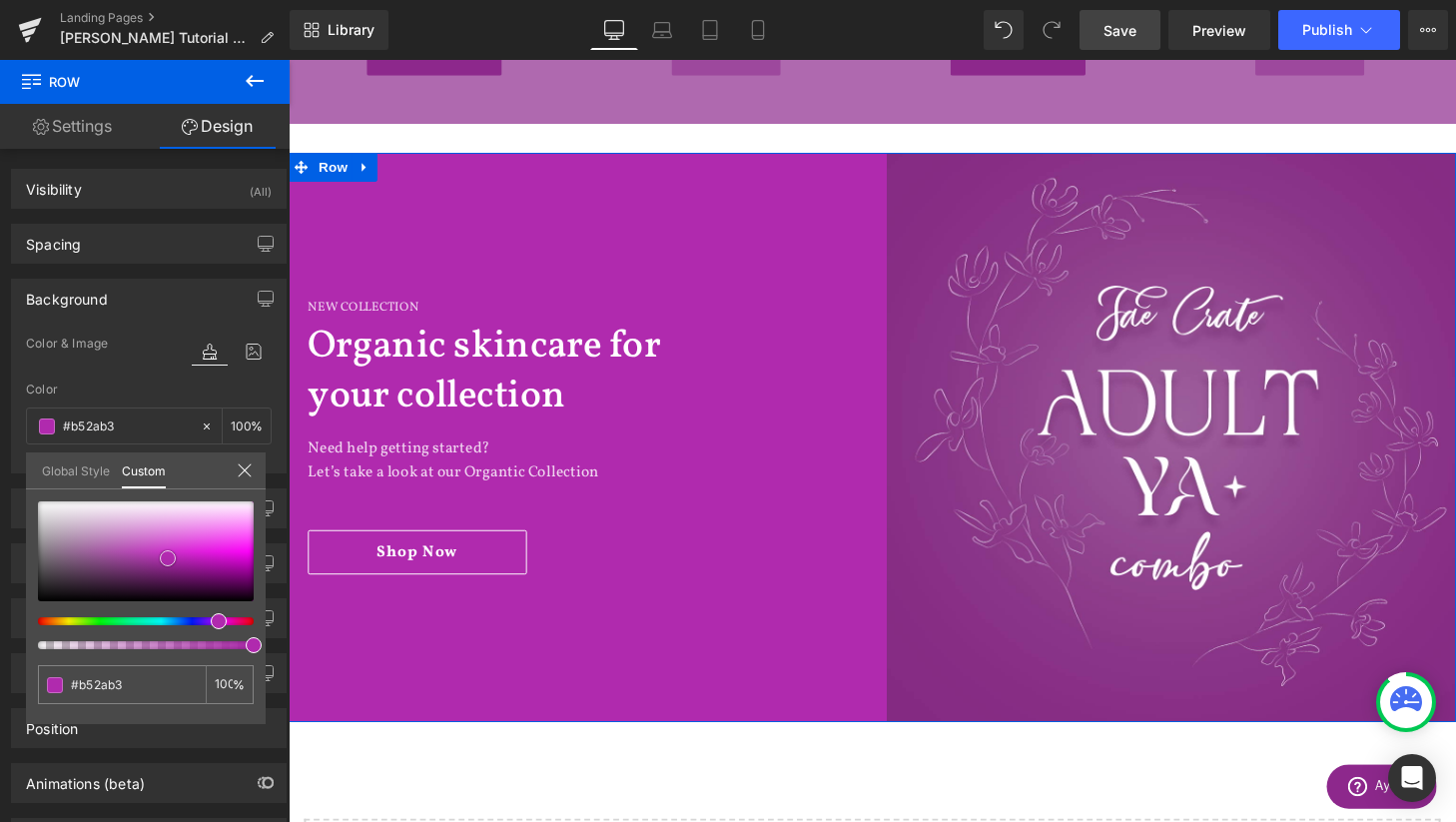 type on "#bb2ab8" 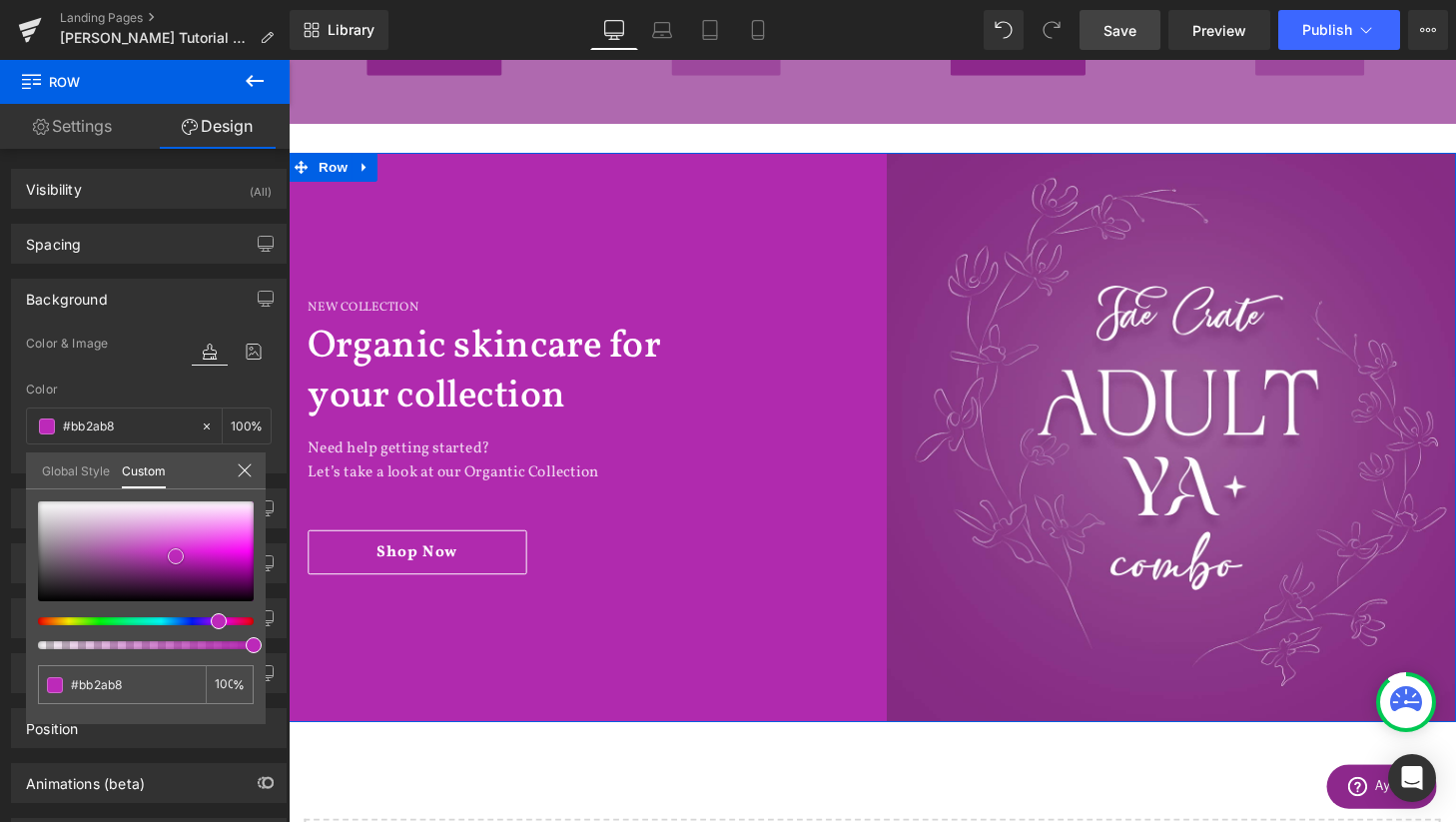 type on "#b828b5" 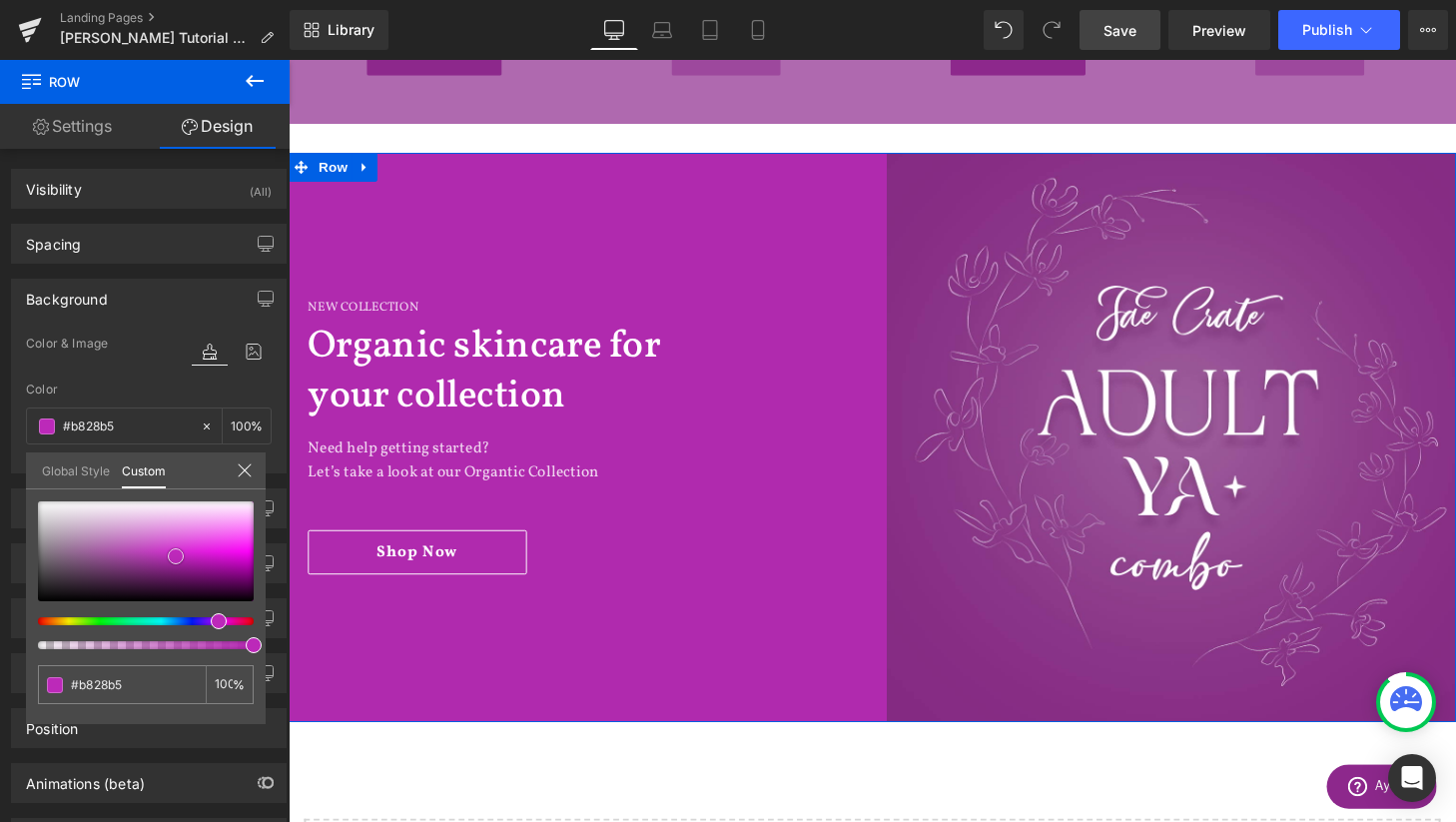 type on "#b426b2" 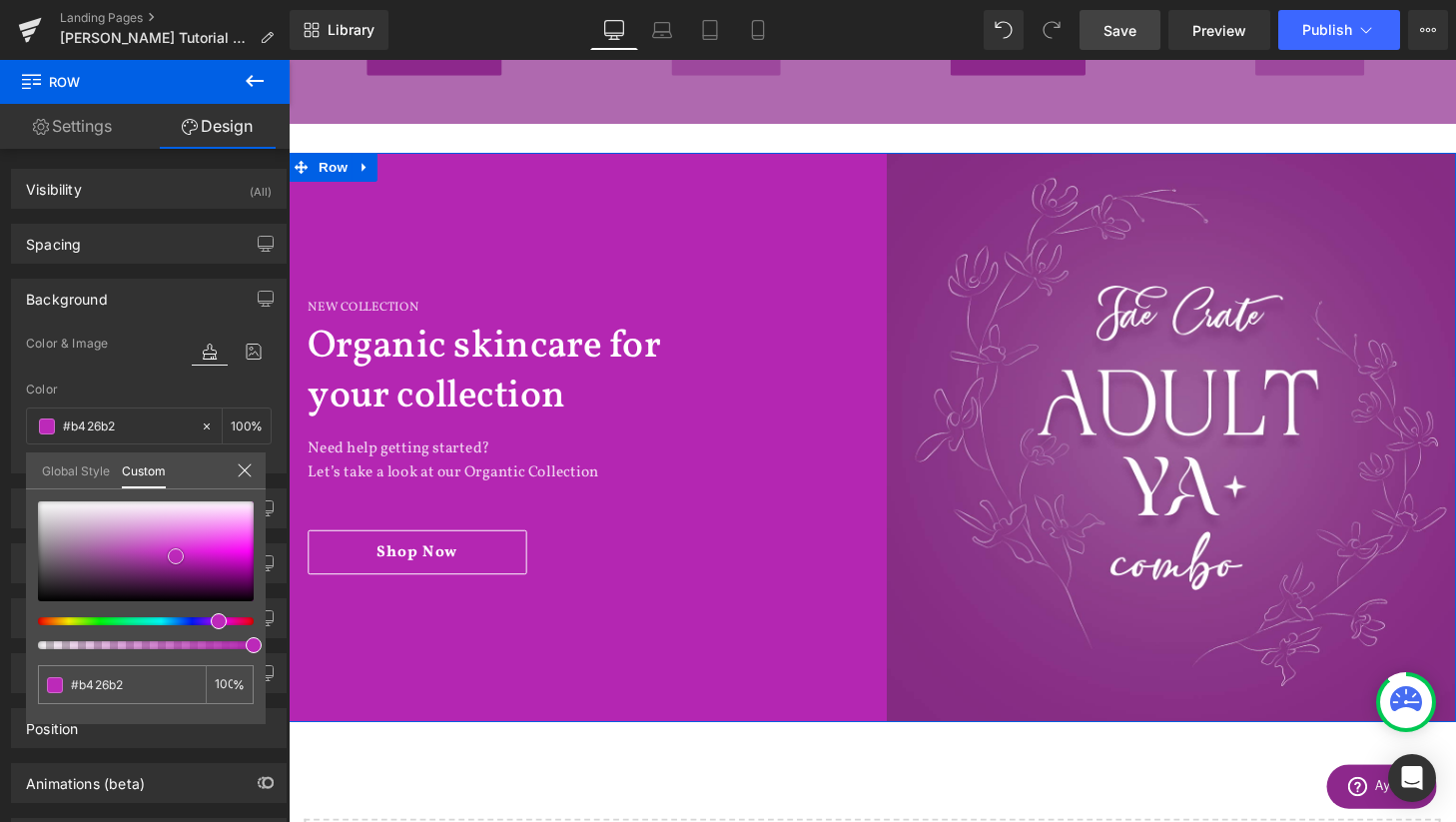 type on "#b625b3" 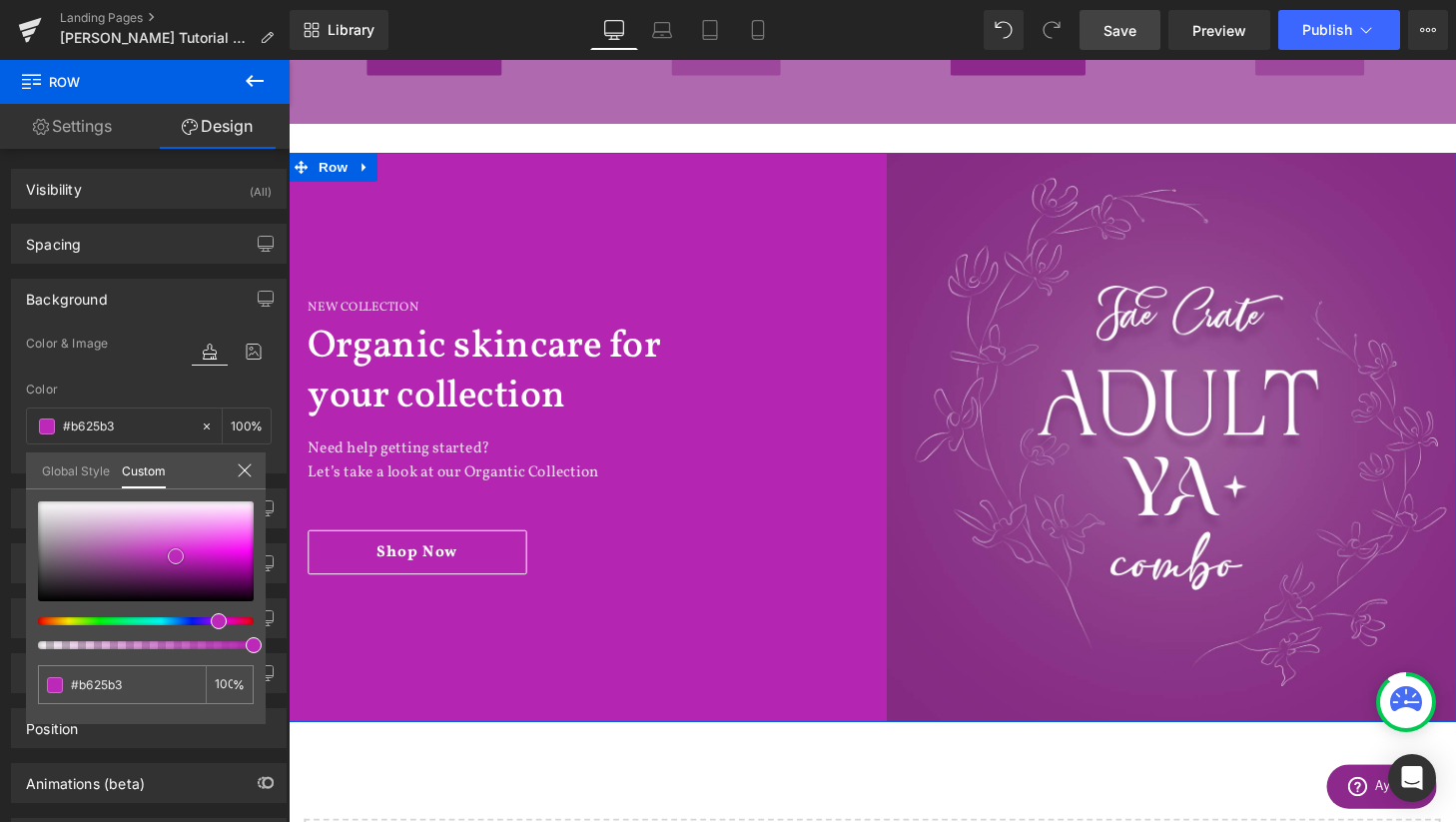 type on "#b124af" 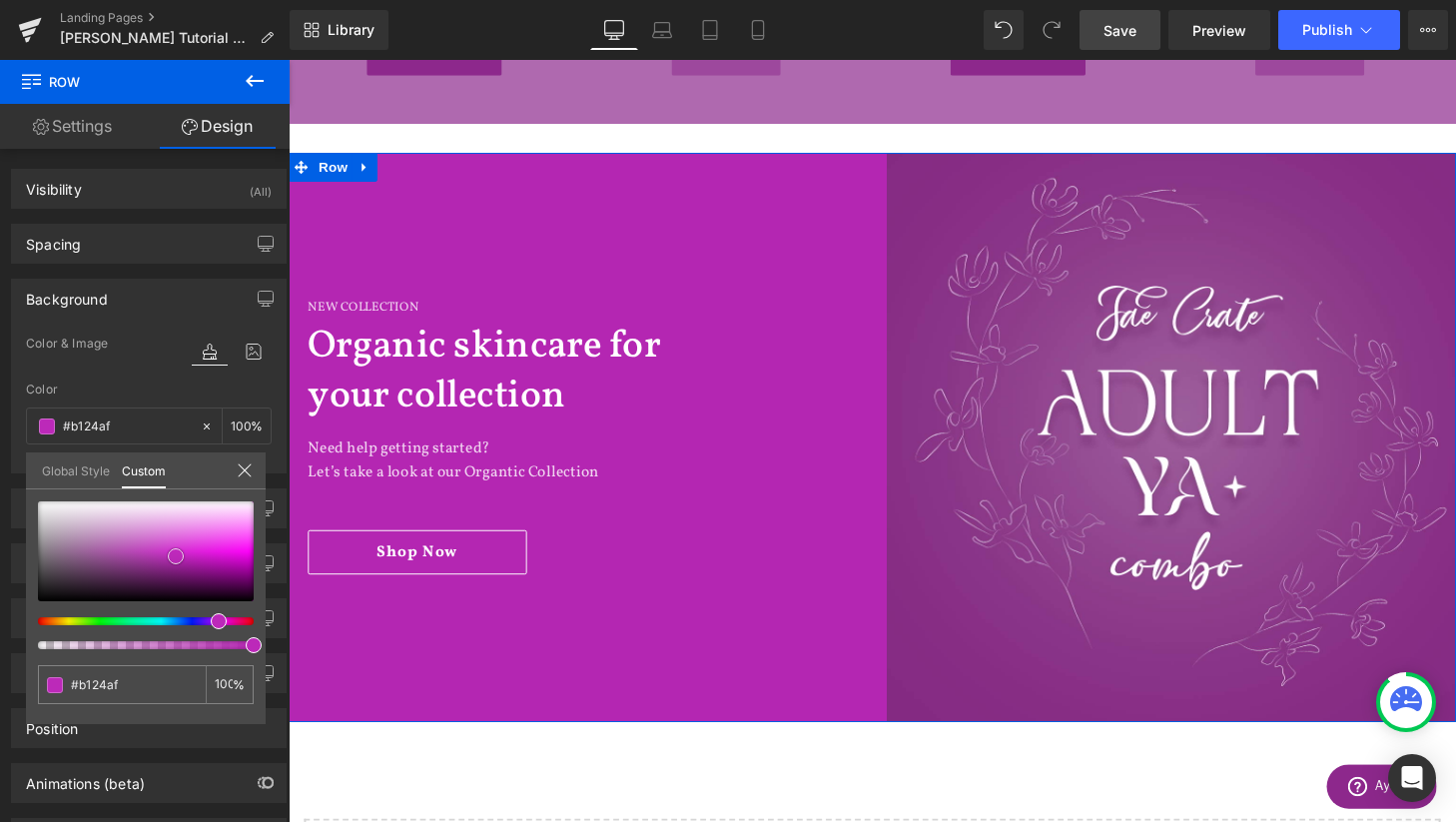 type on "#ad23ab" 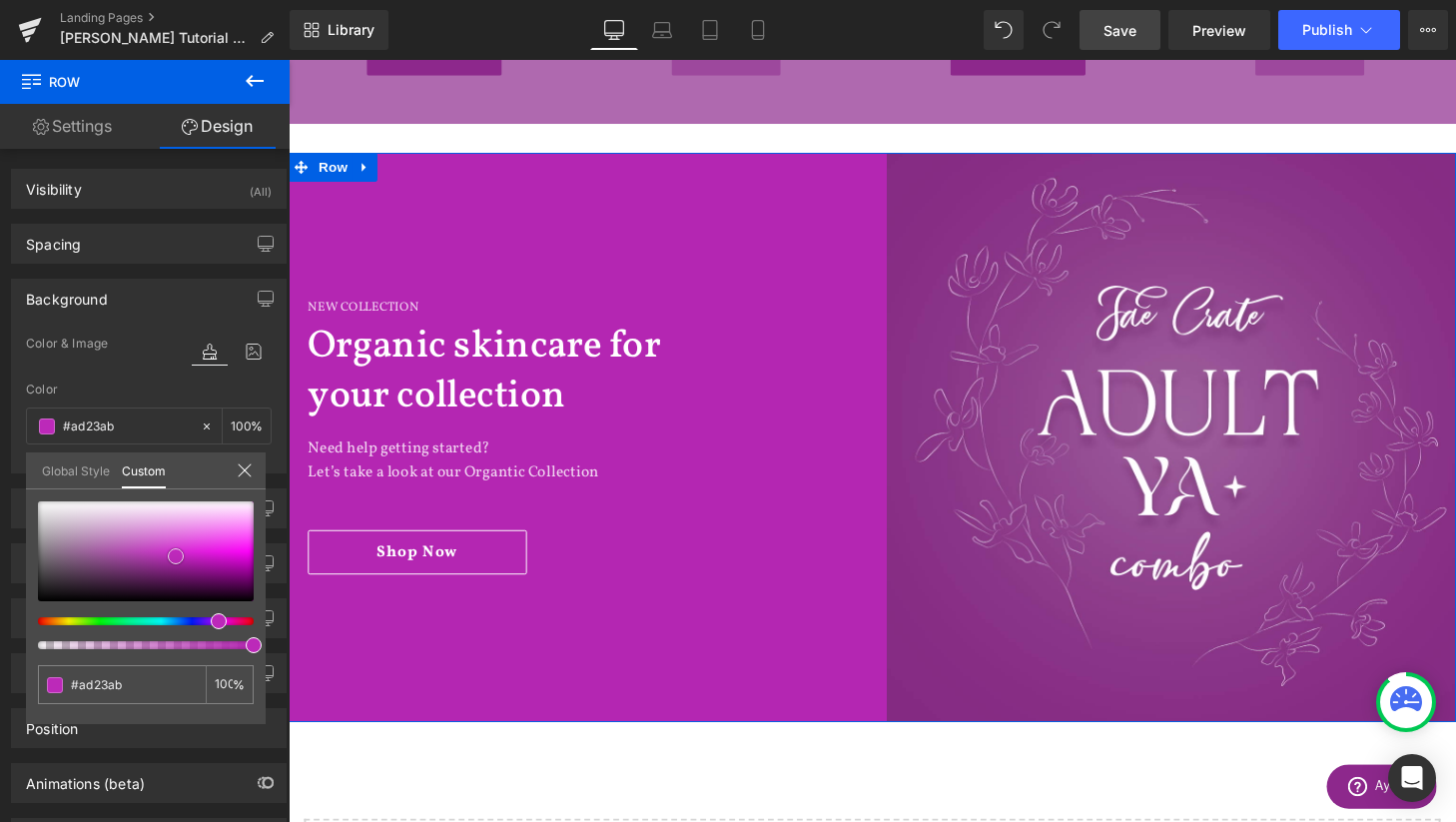 type on "#aa21a8" 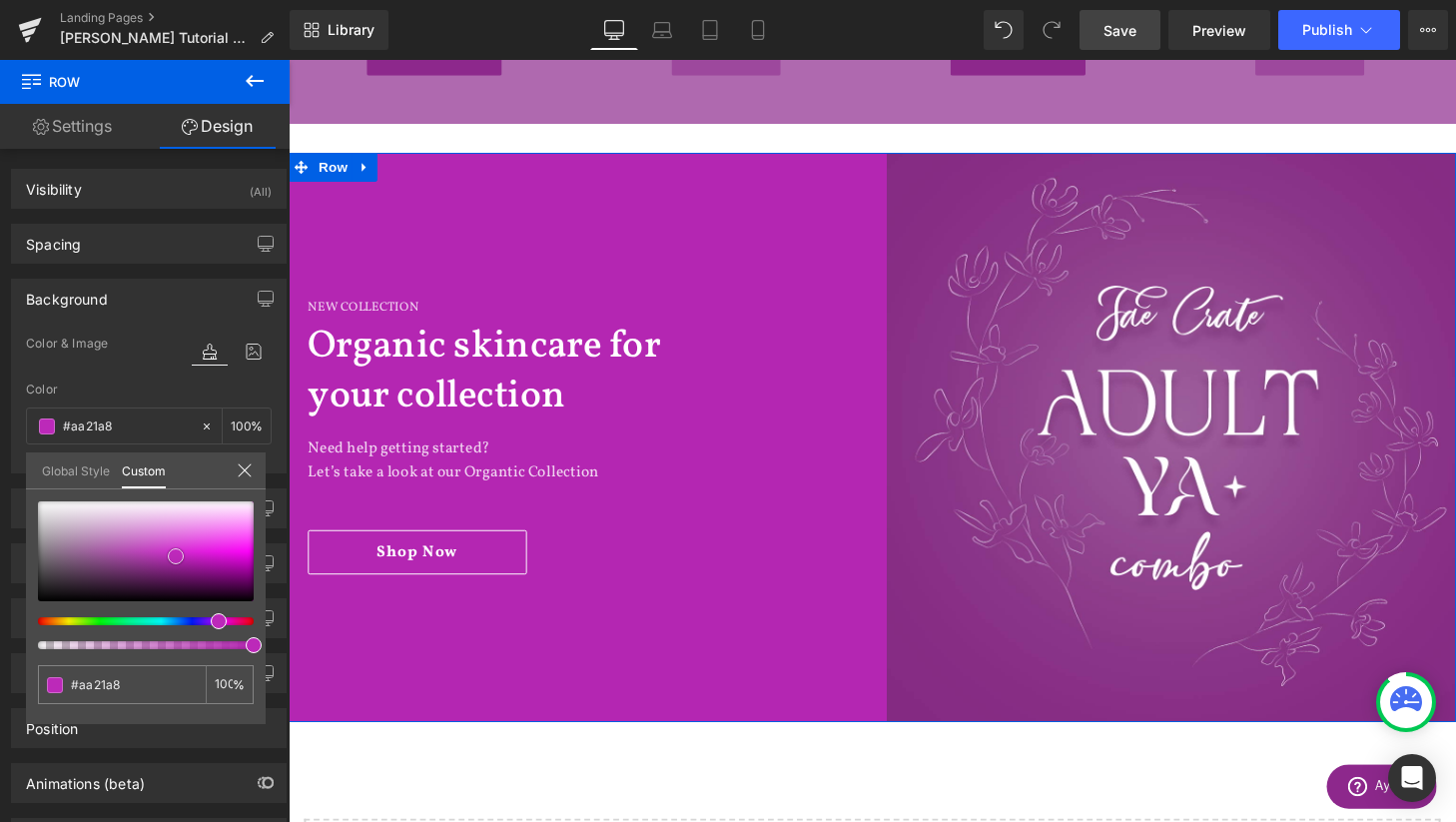 type on "#a620a3" 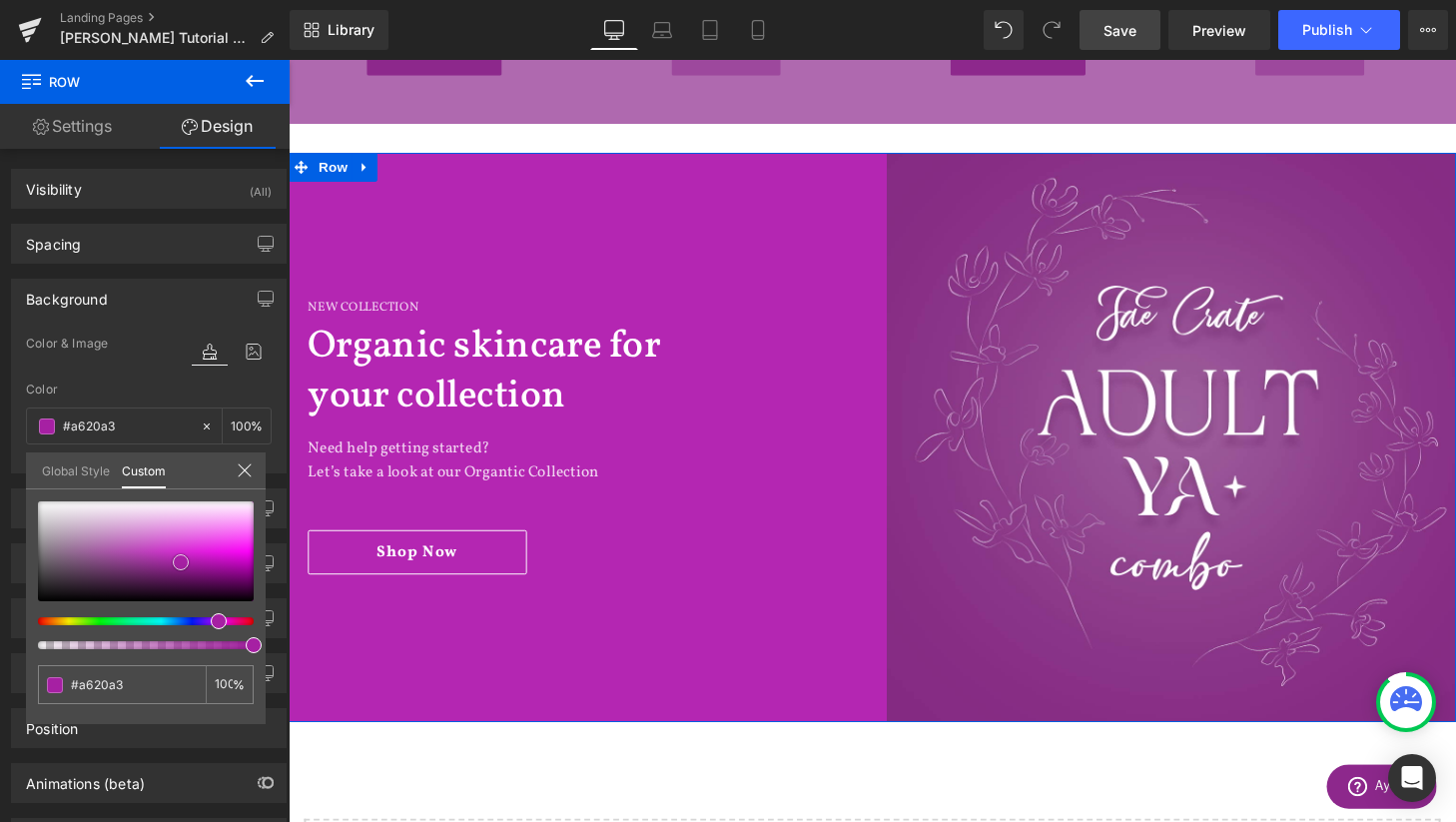 type on "#a11f9f" 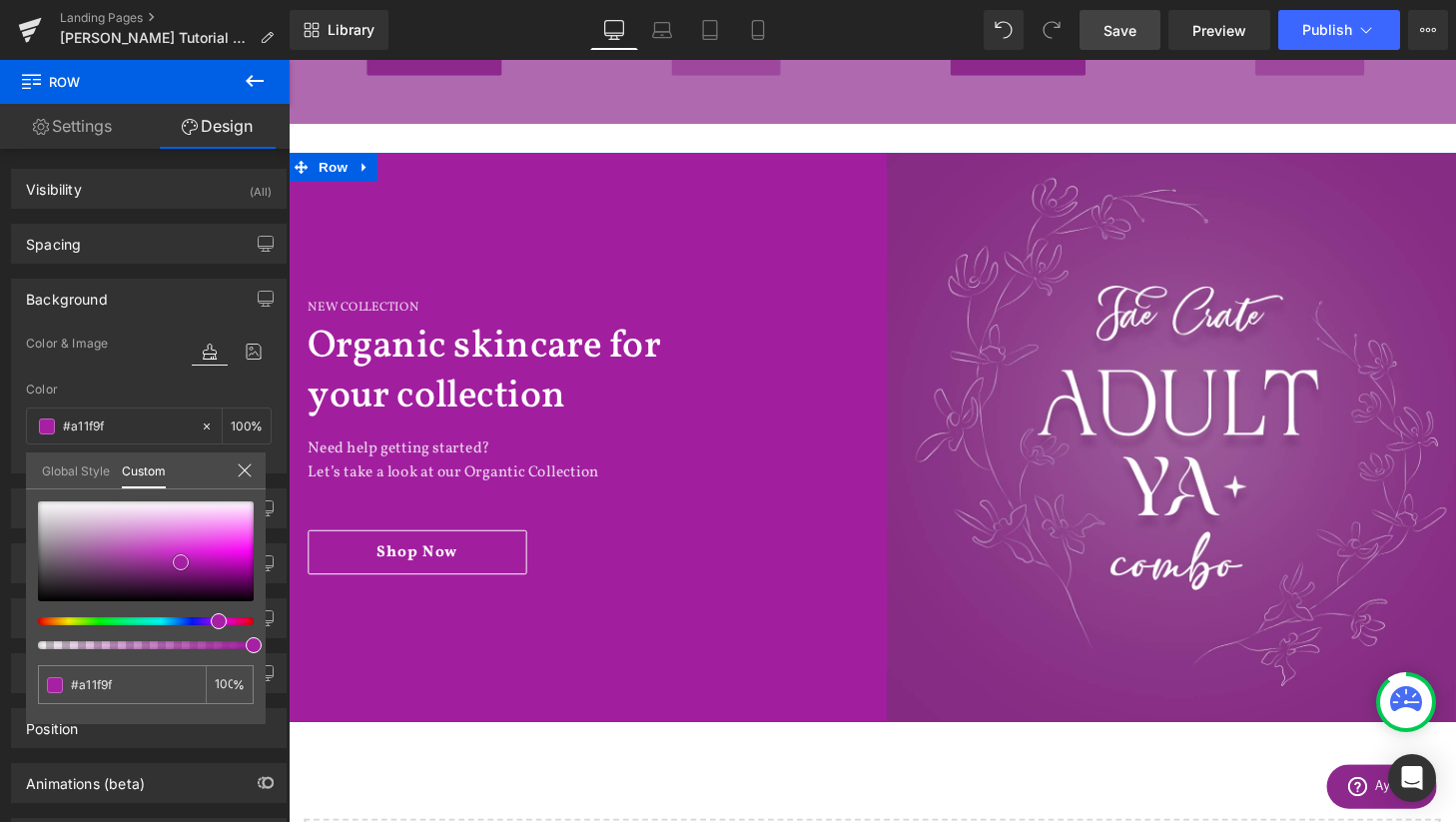 type on "#9d1f9b" 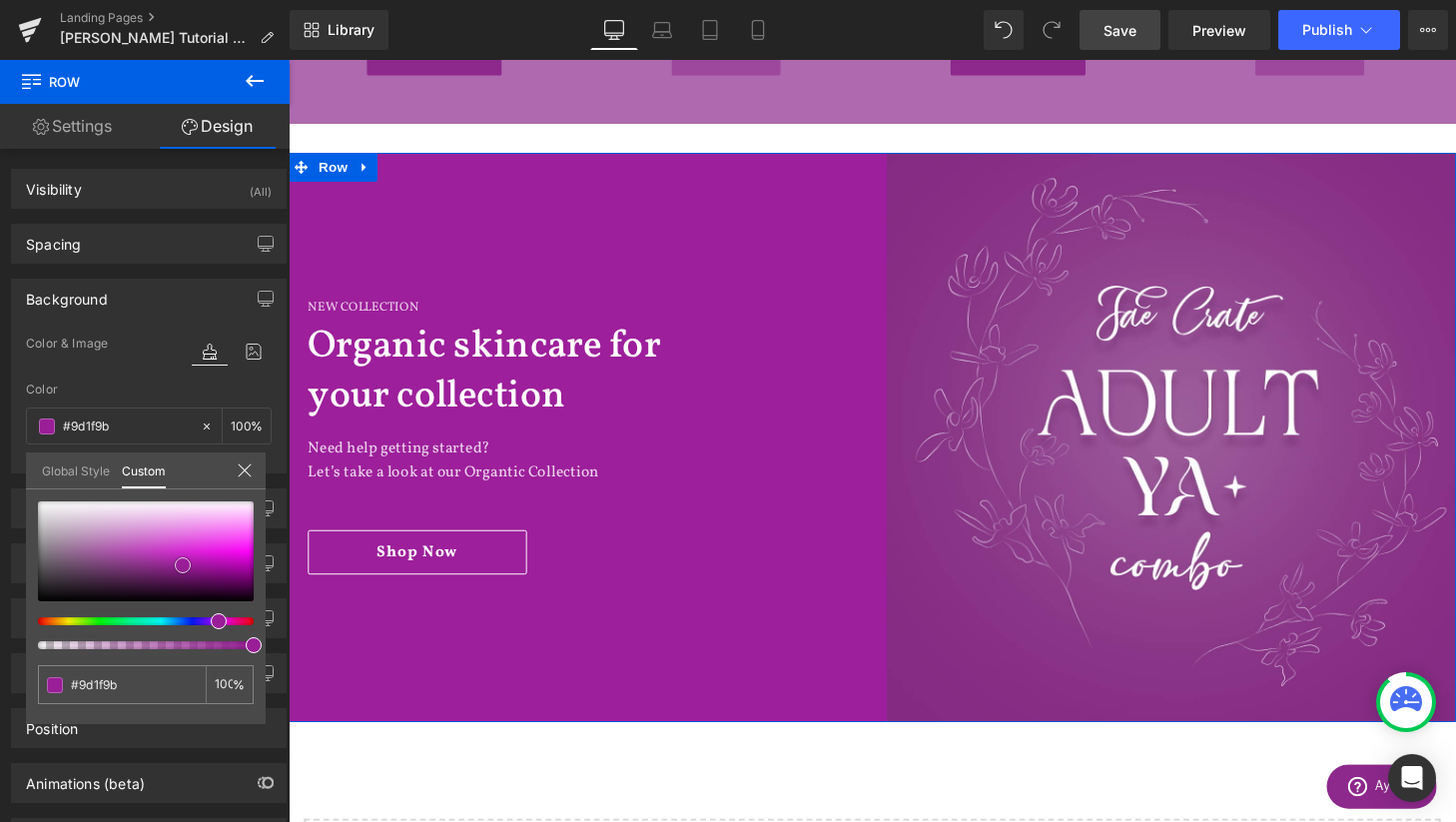 type on "#991e97" 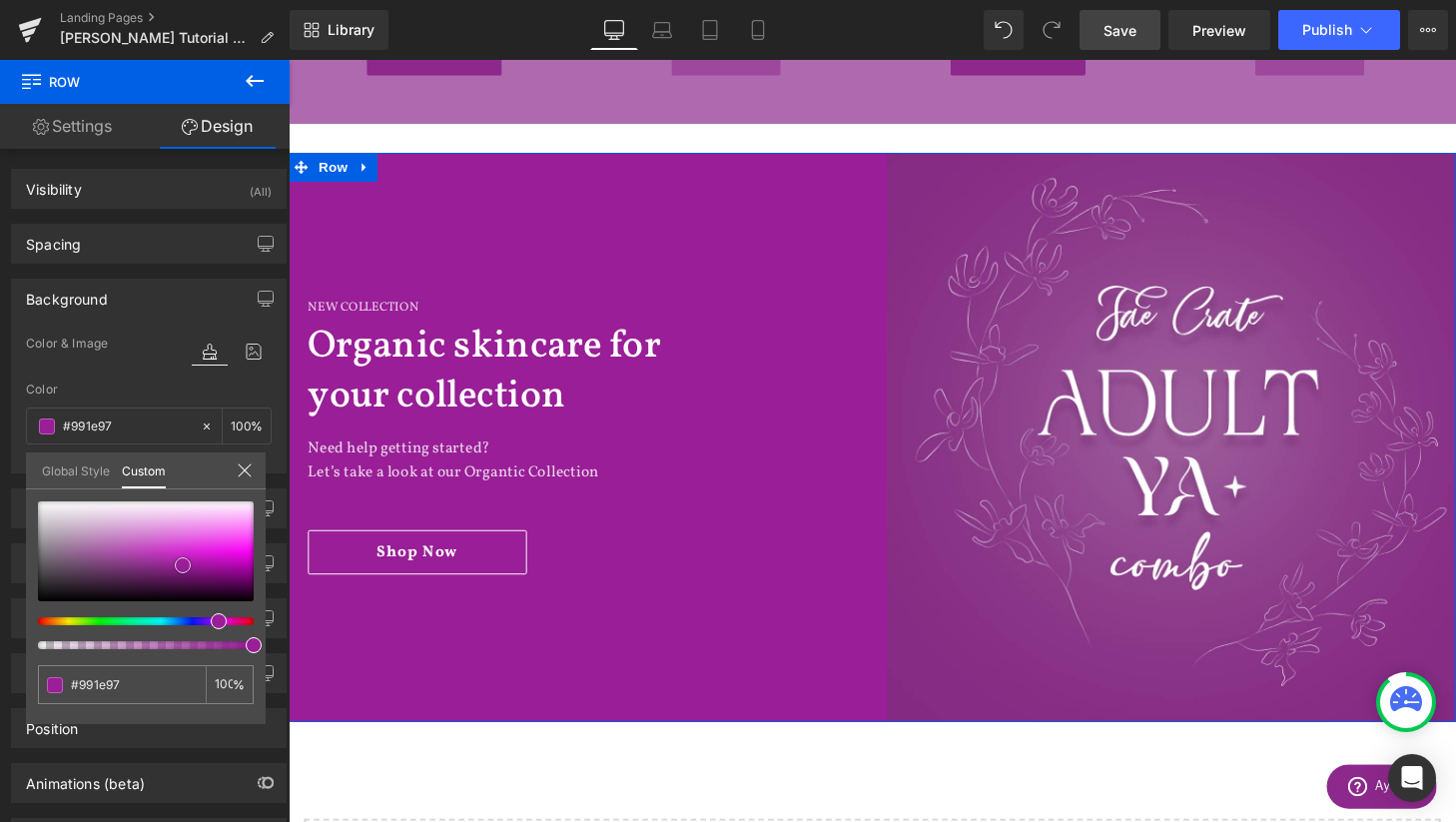 type on "#951c93" 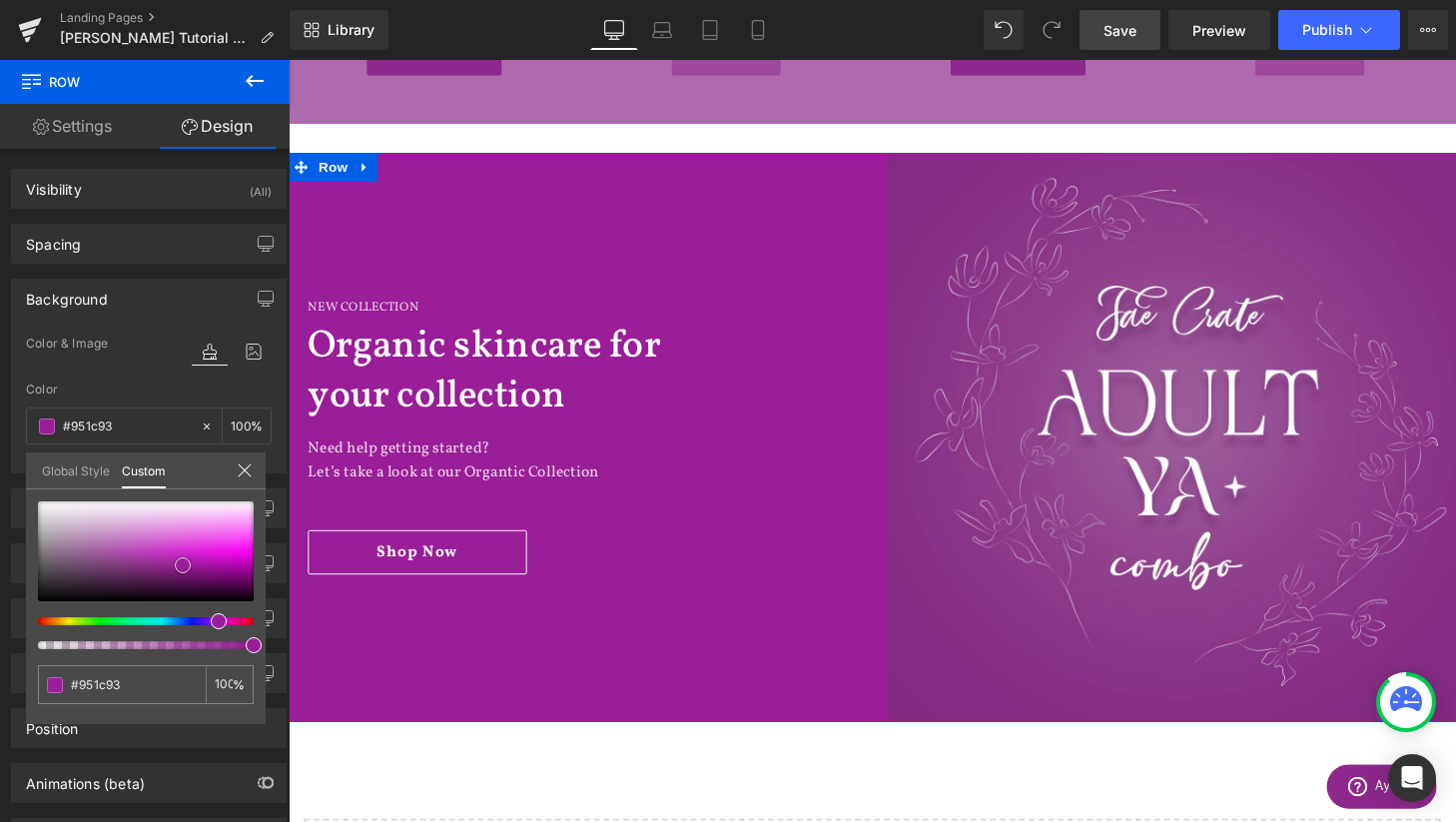 type on "#961b94" 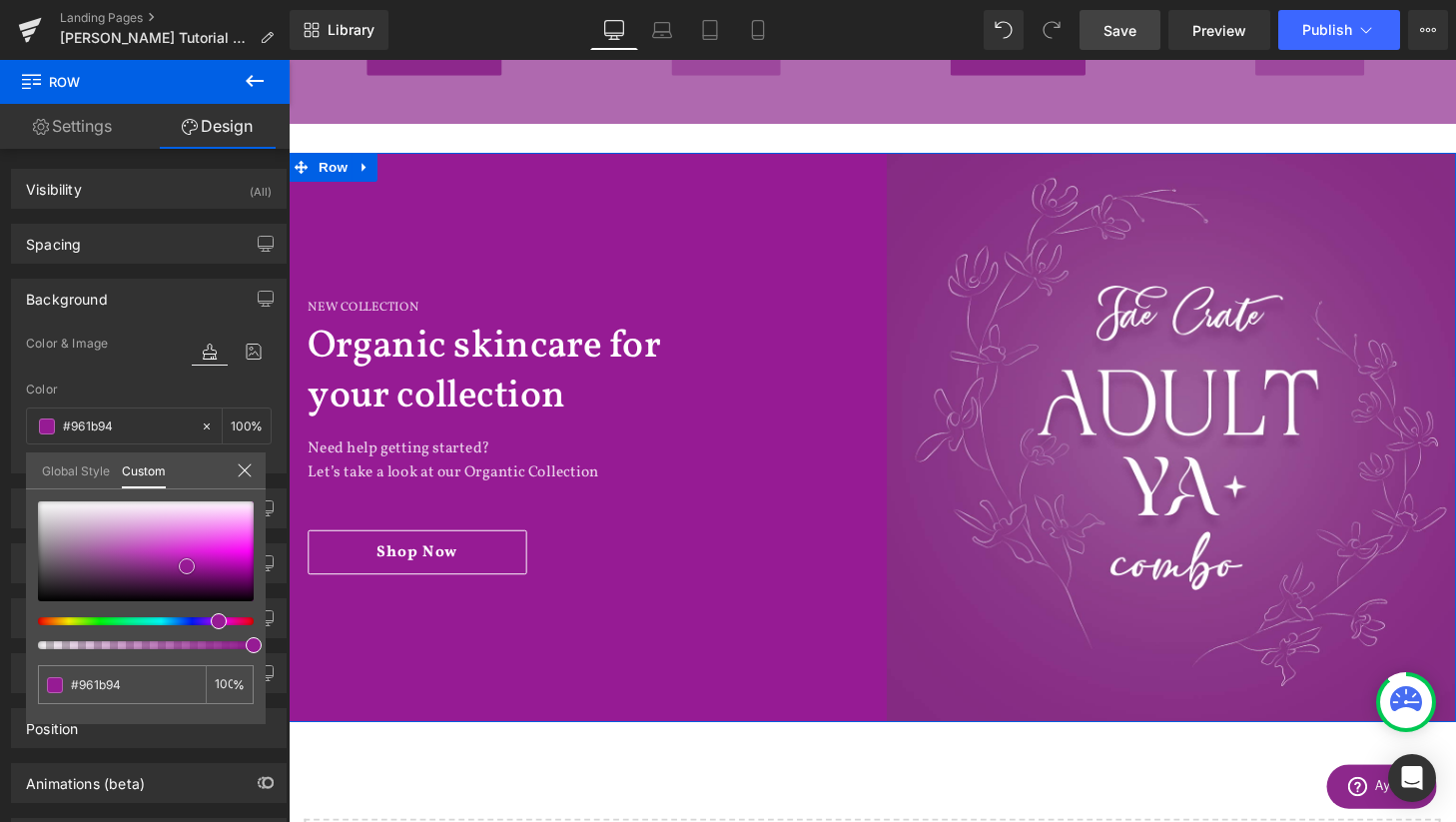 type on "#981996" 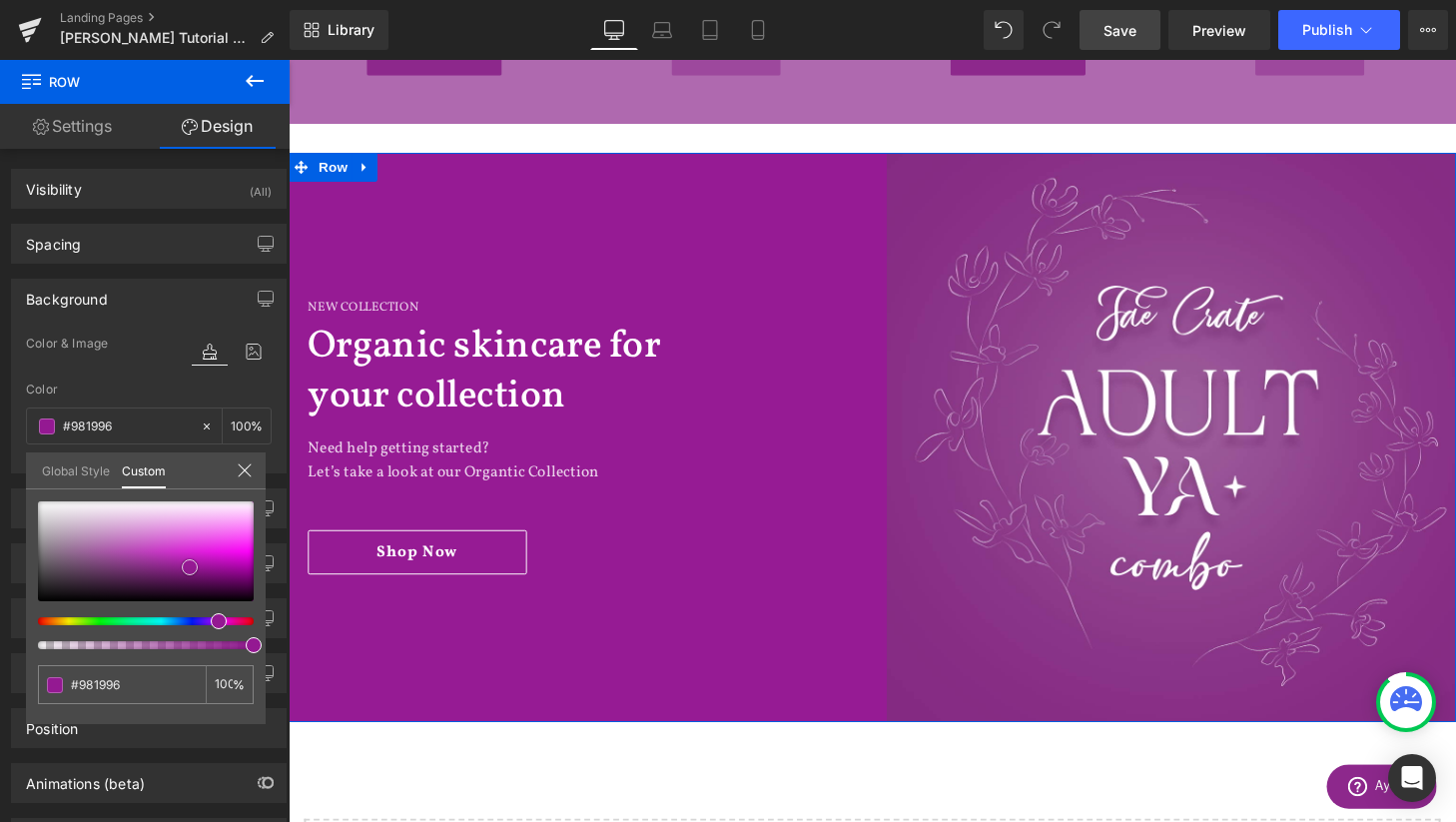 type on "#941992" 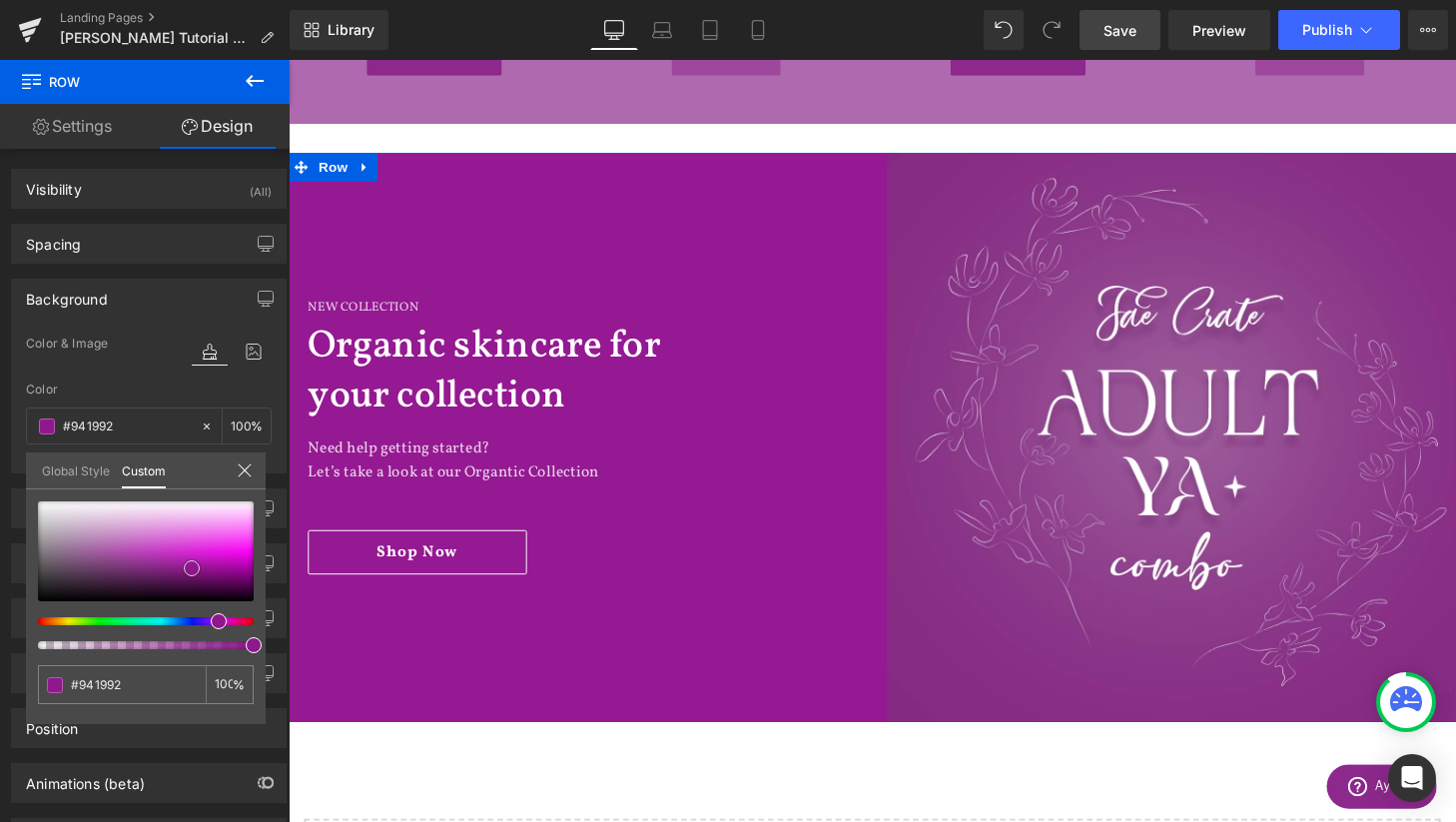 type on "#8f188d" 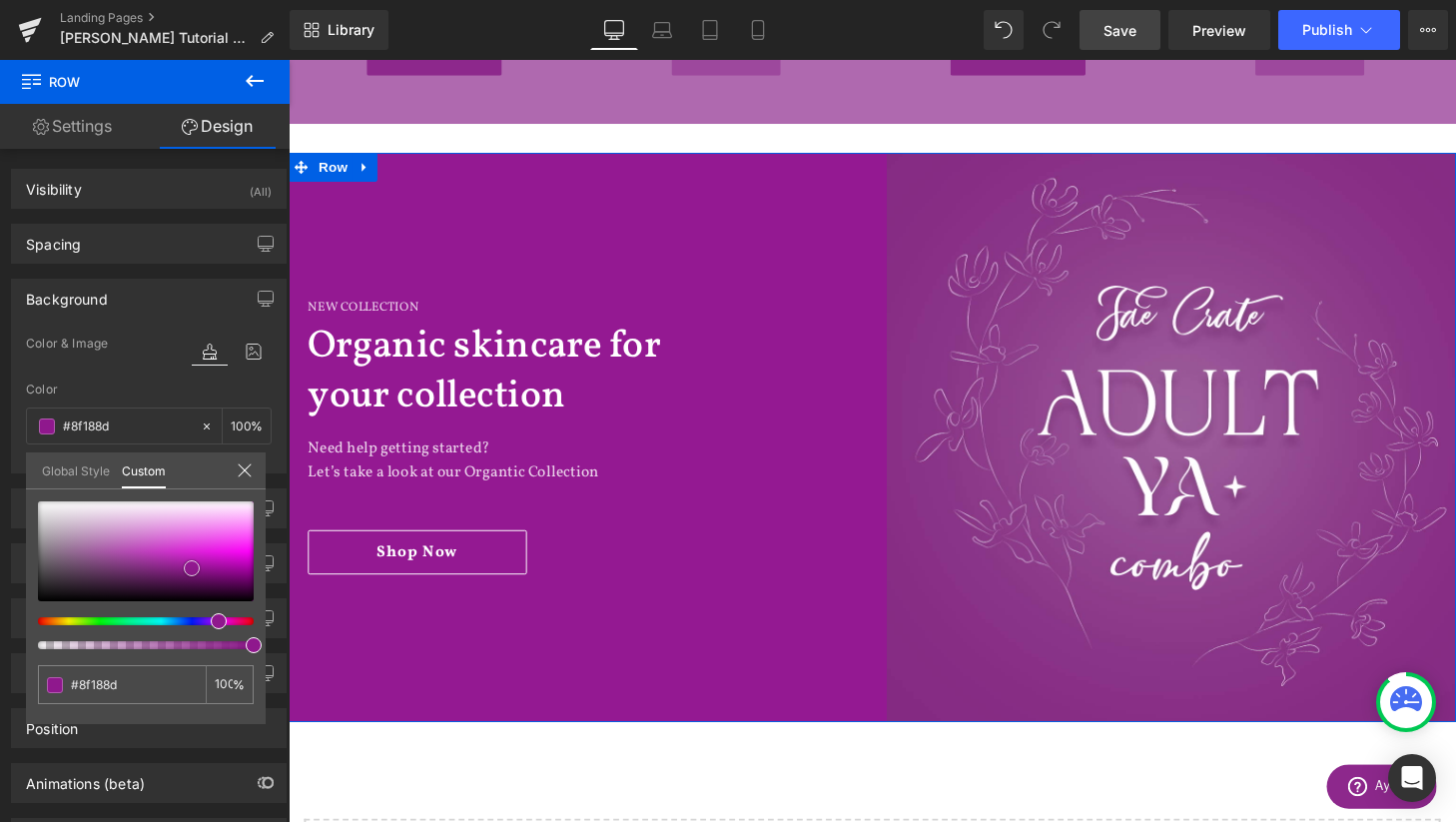 type on "#8b1789" 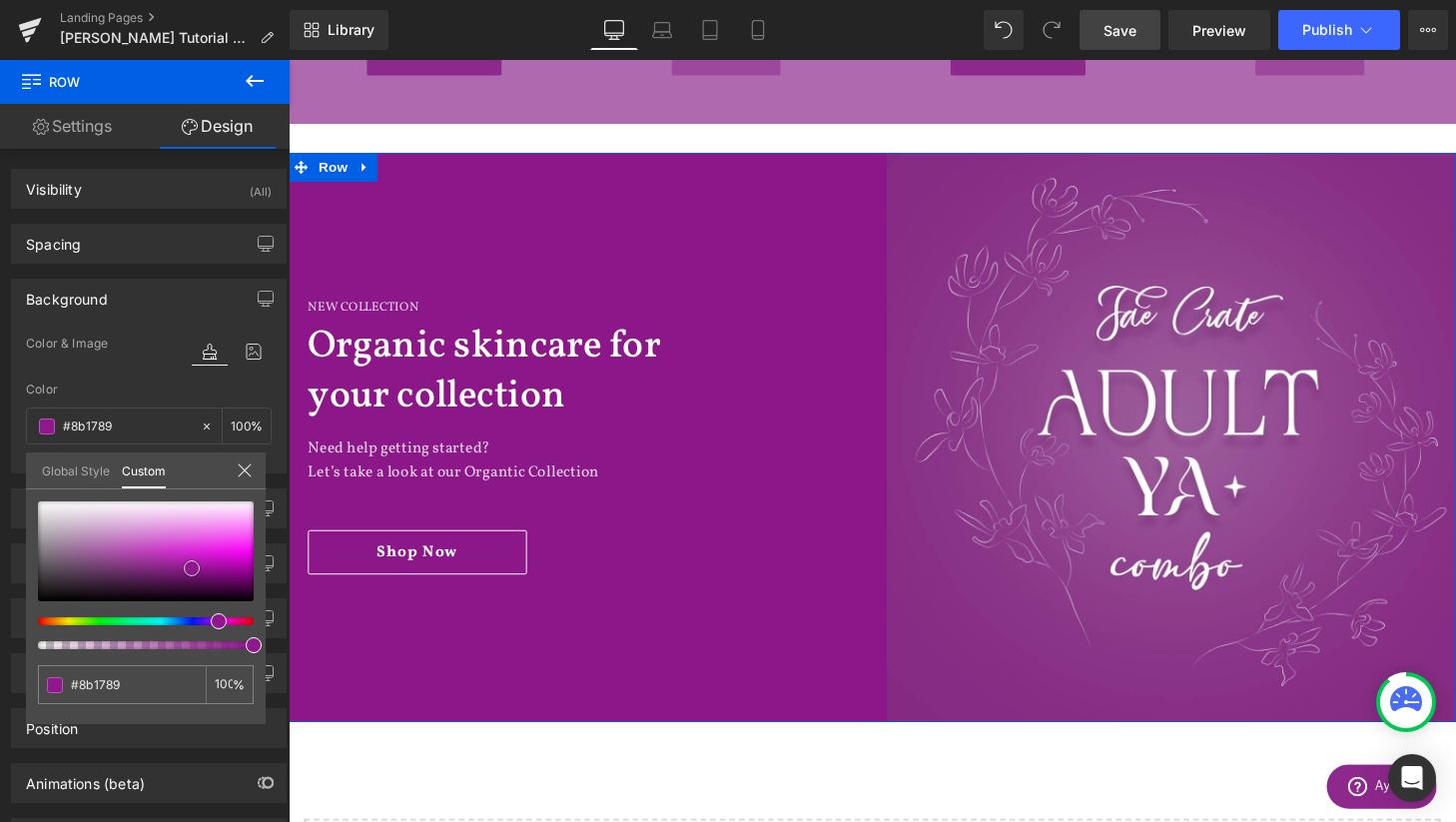 type on "#8c168a" 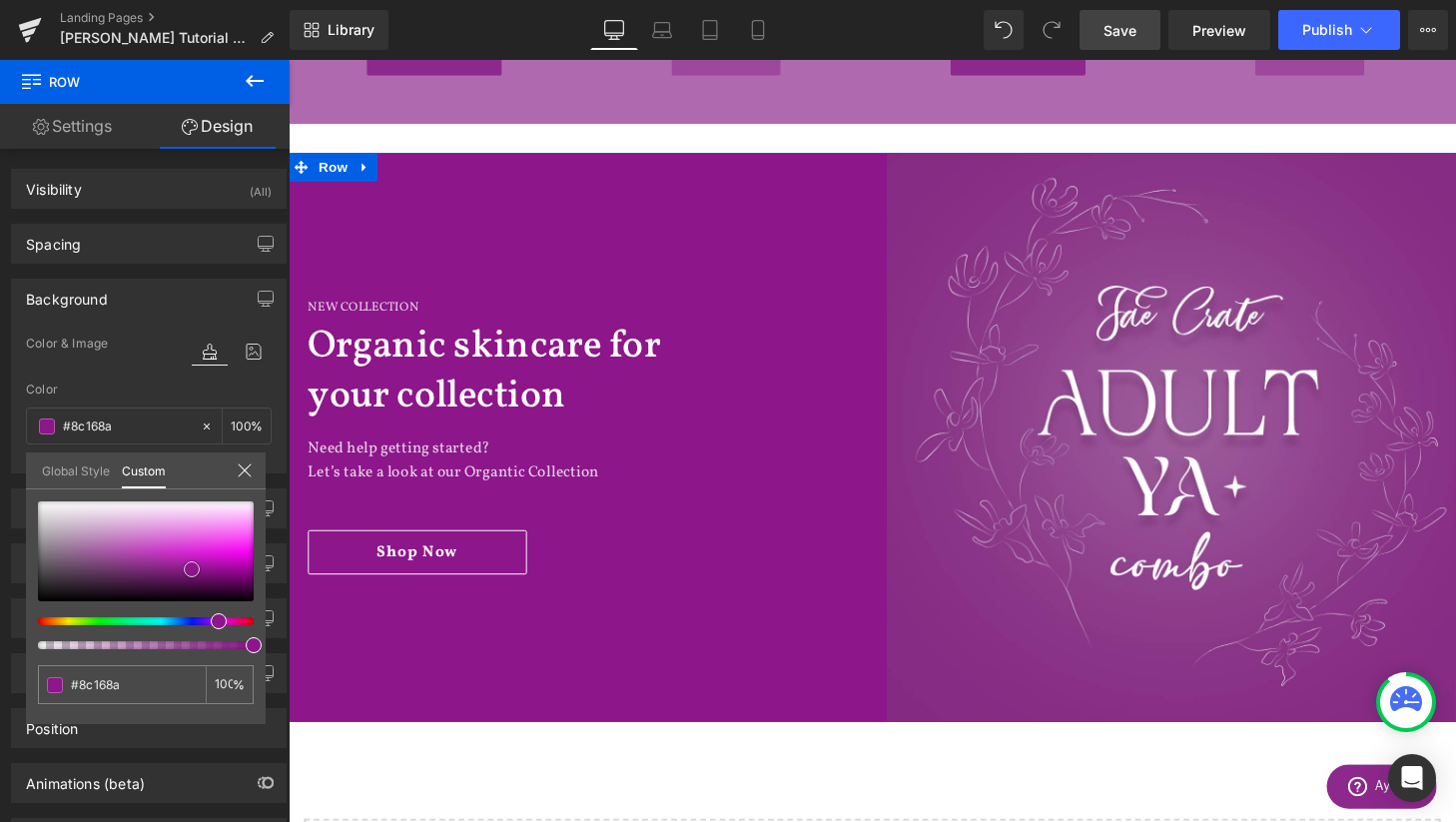 type on "#8d168b" 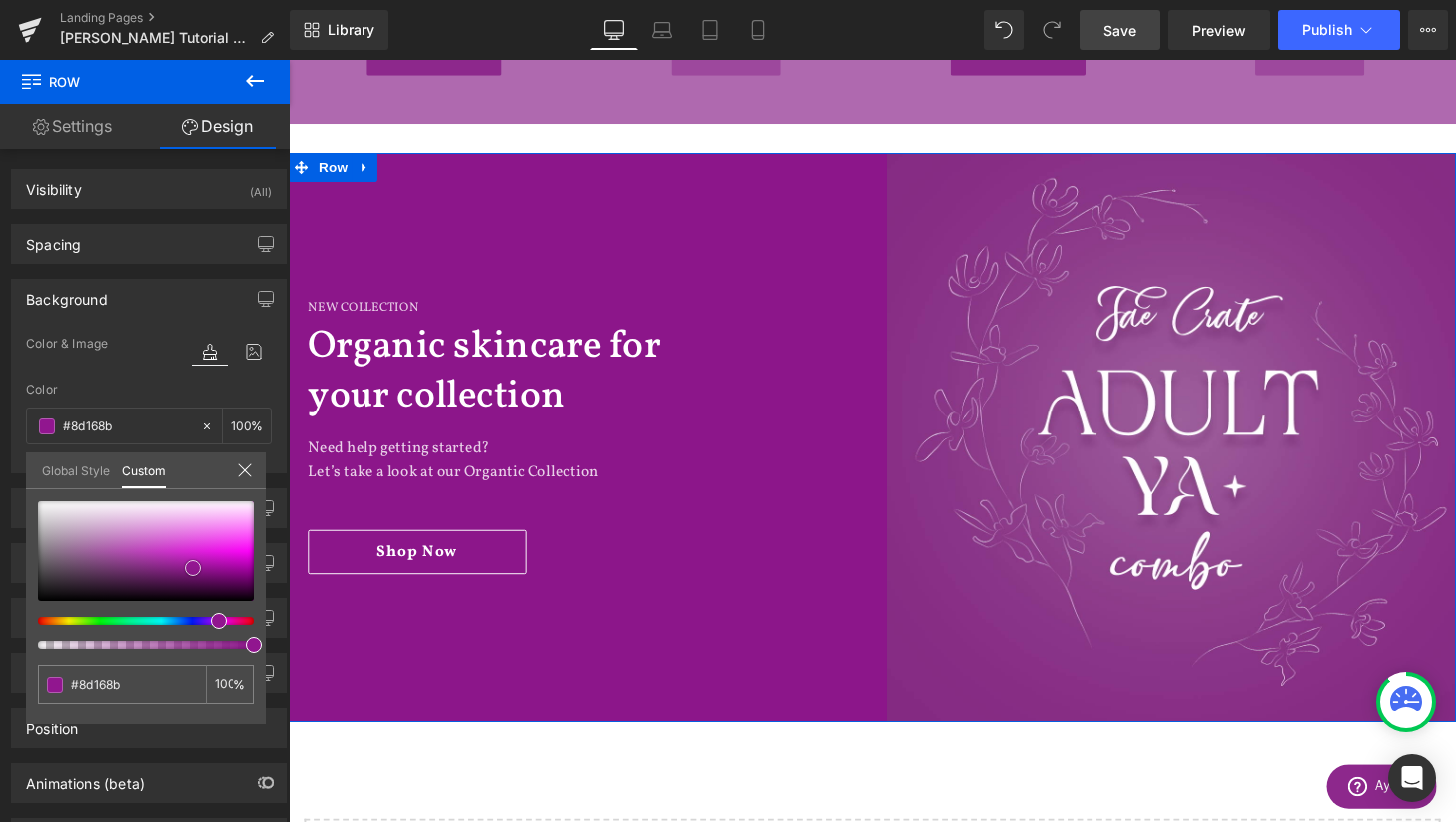 type on "#91168f" 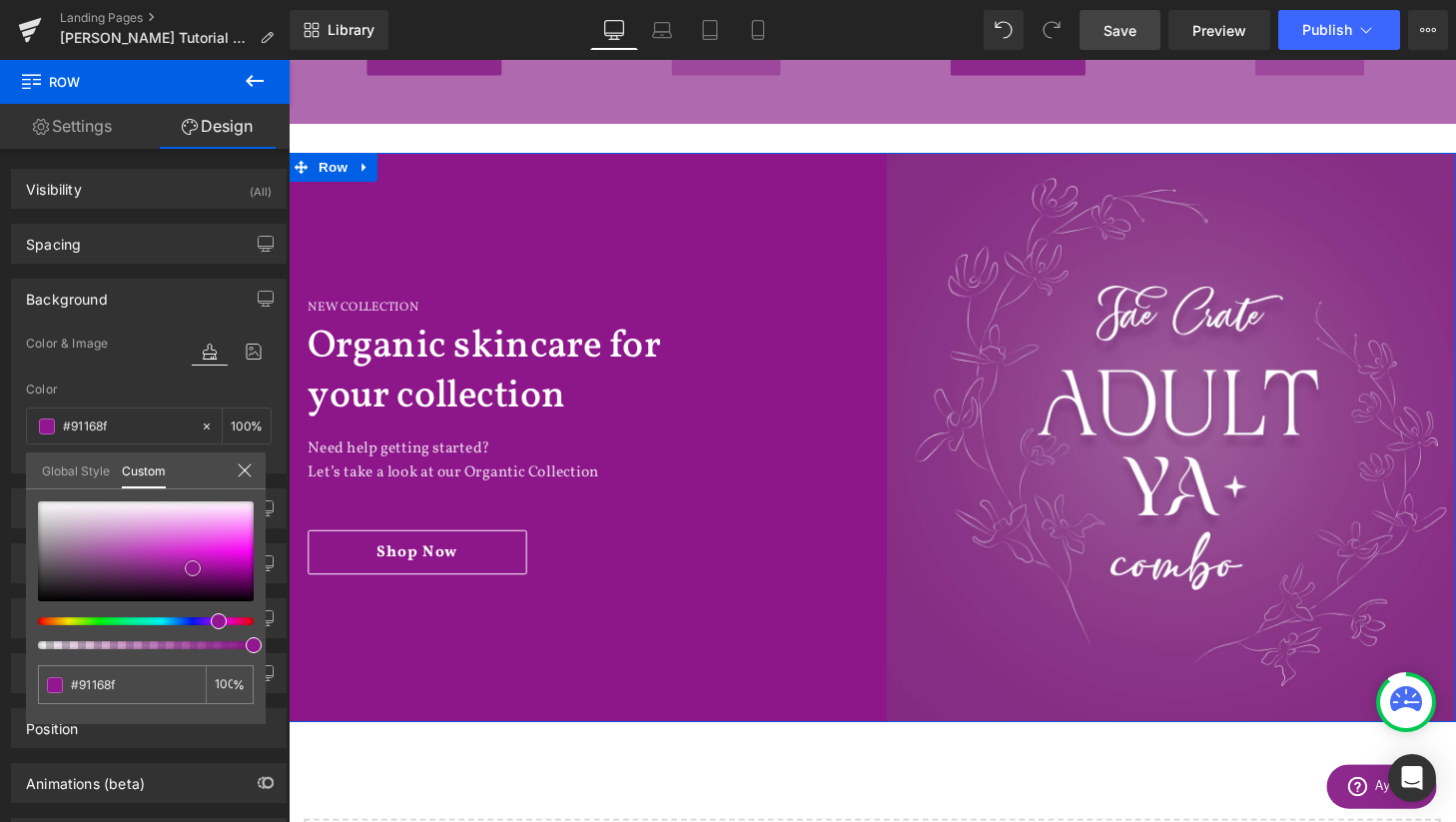 type on "#90178e" 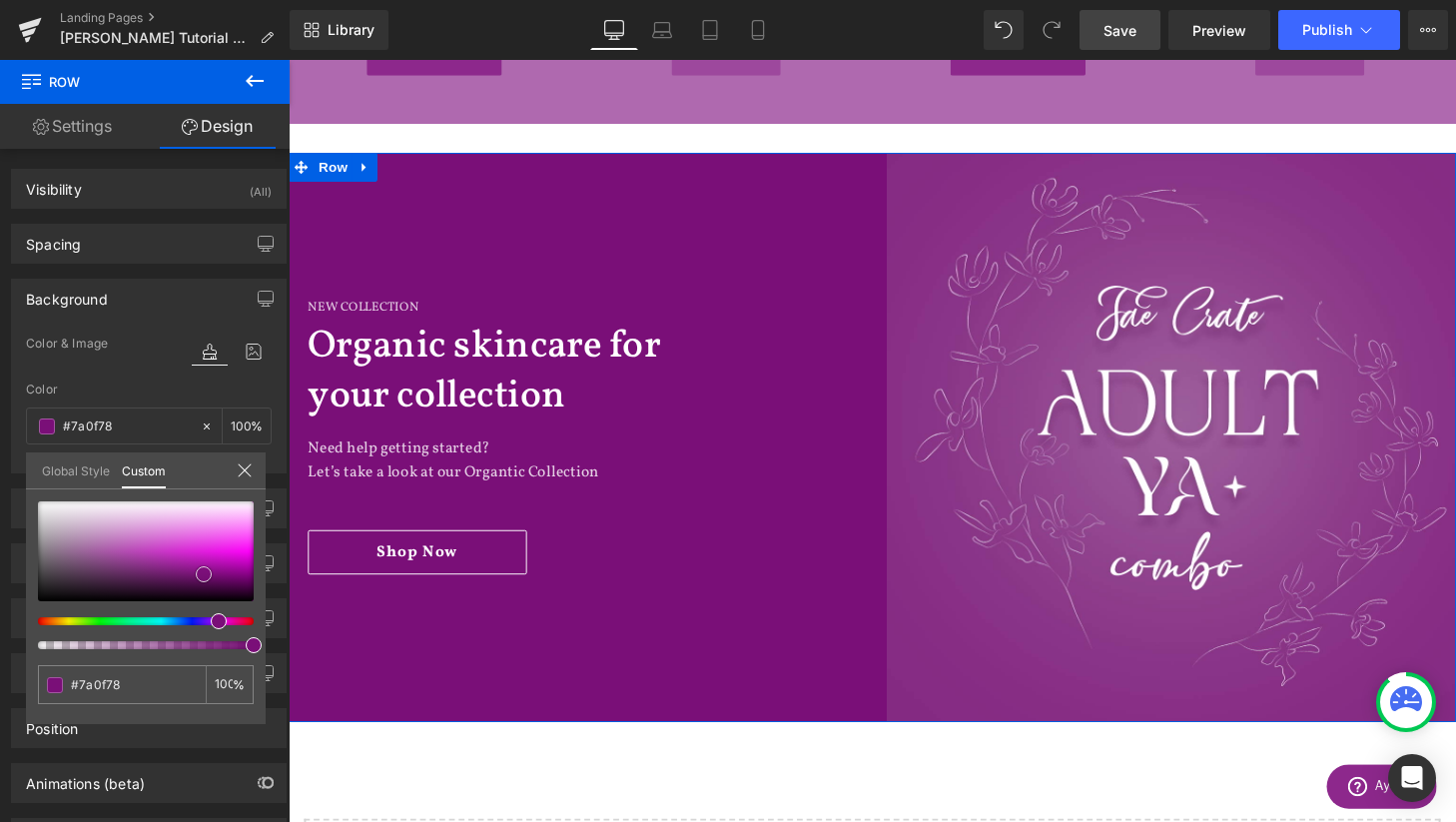drag, startPoint x: 154, startPoint y: 562, endPoint x: 199, endPoint y: 570, distance: 45.70558 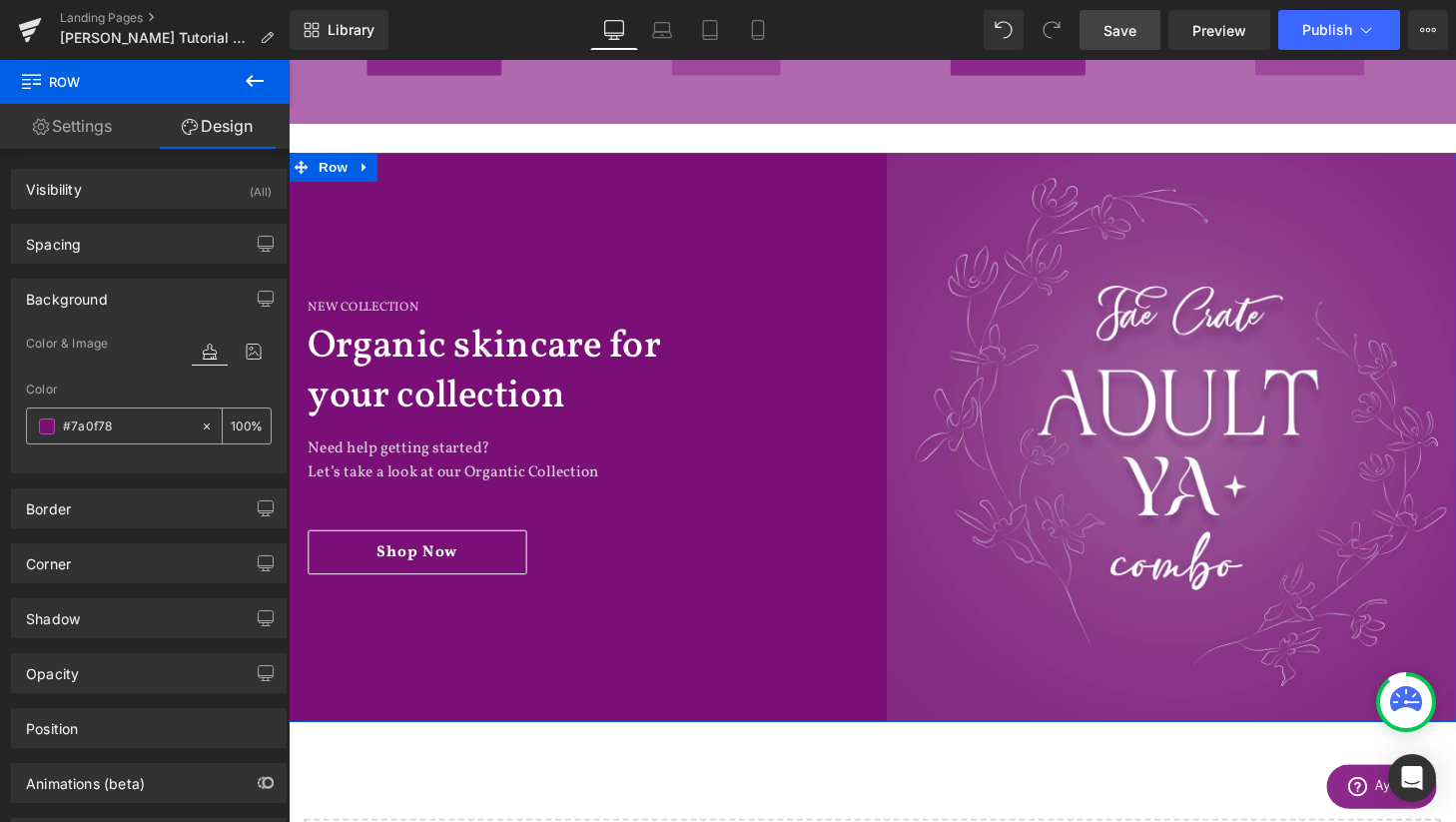 paste on "8D288C" 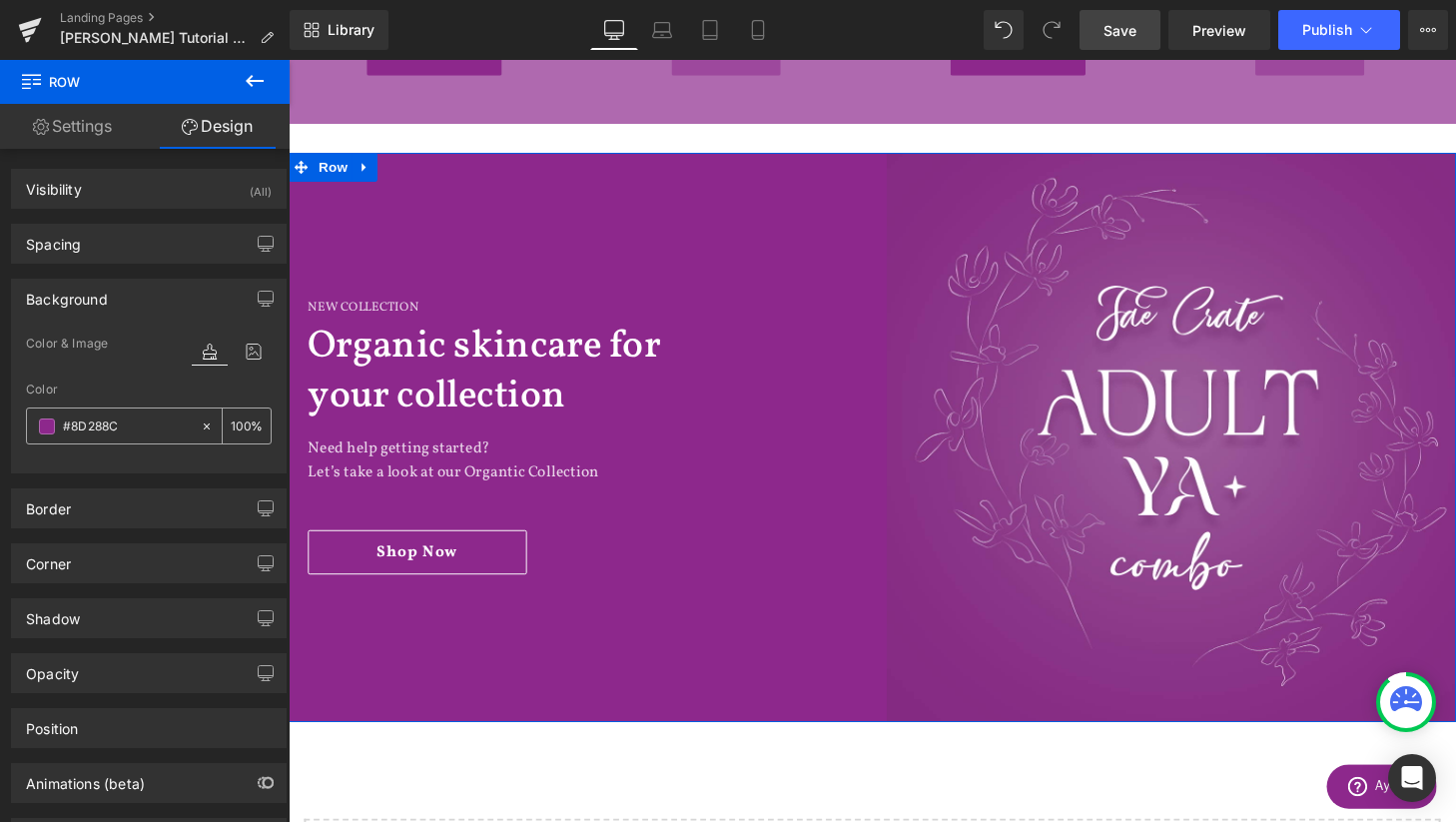 click on "#8D288C" at bounding box center [127, 426] 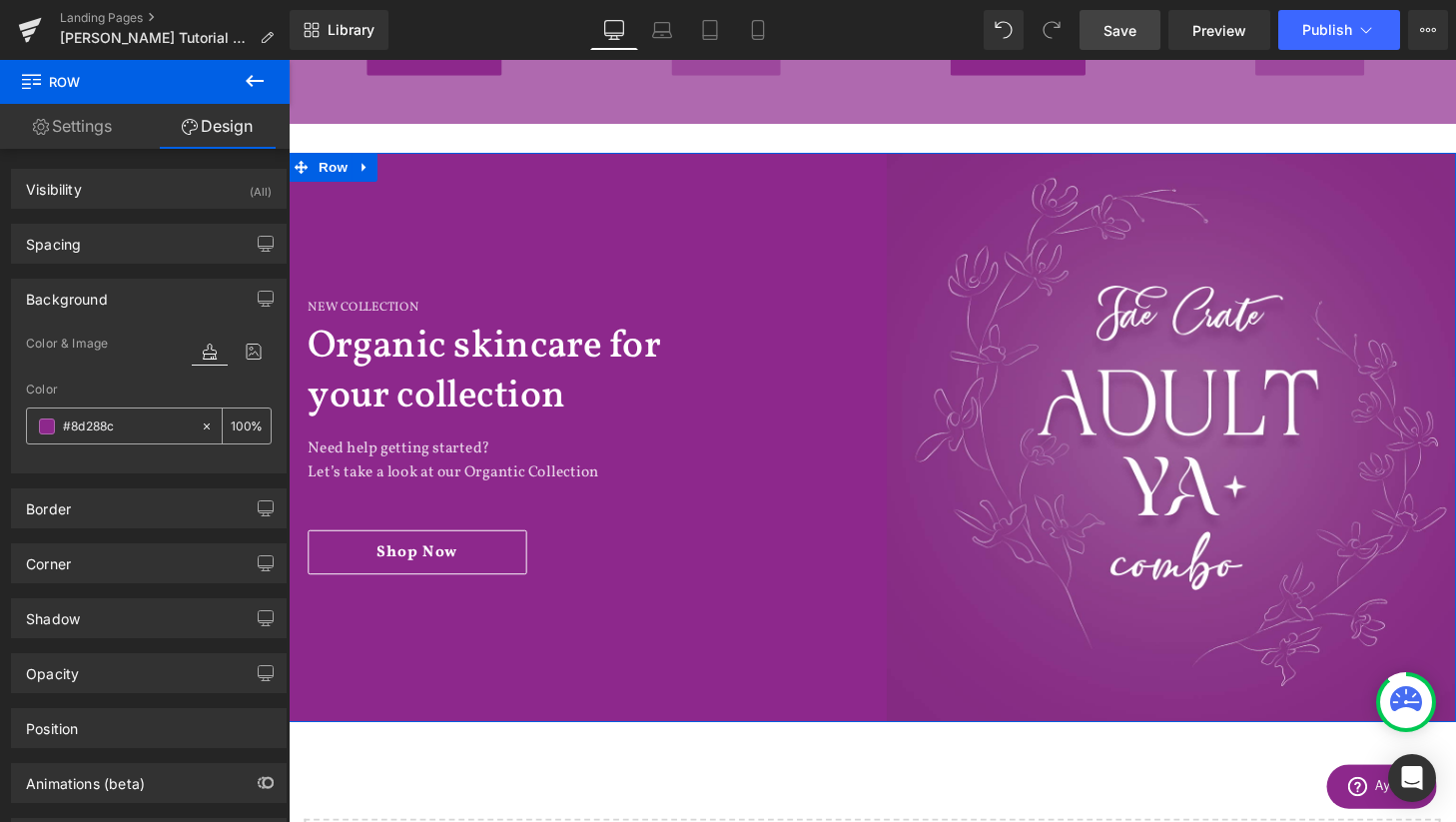 click at bounding box center [47, 426] 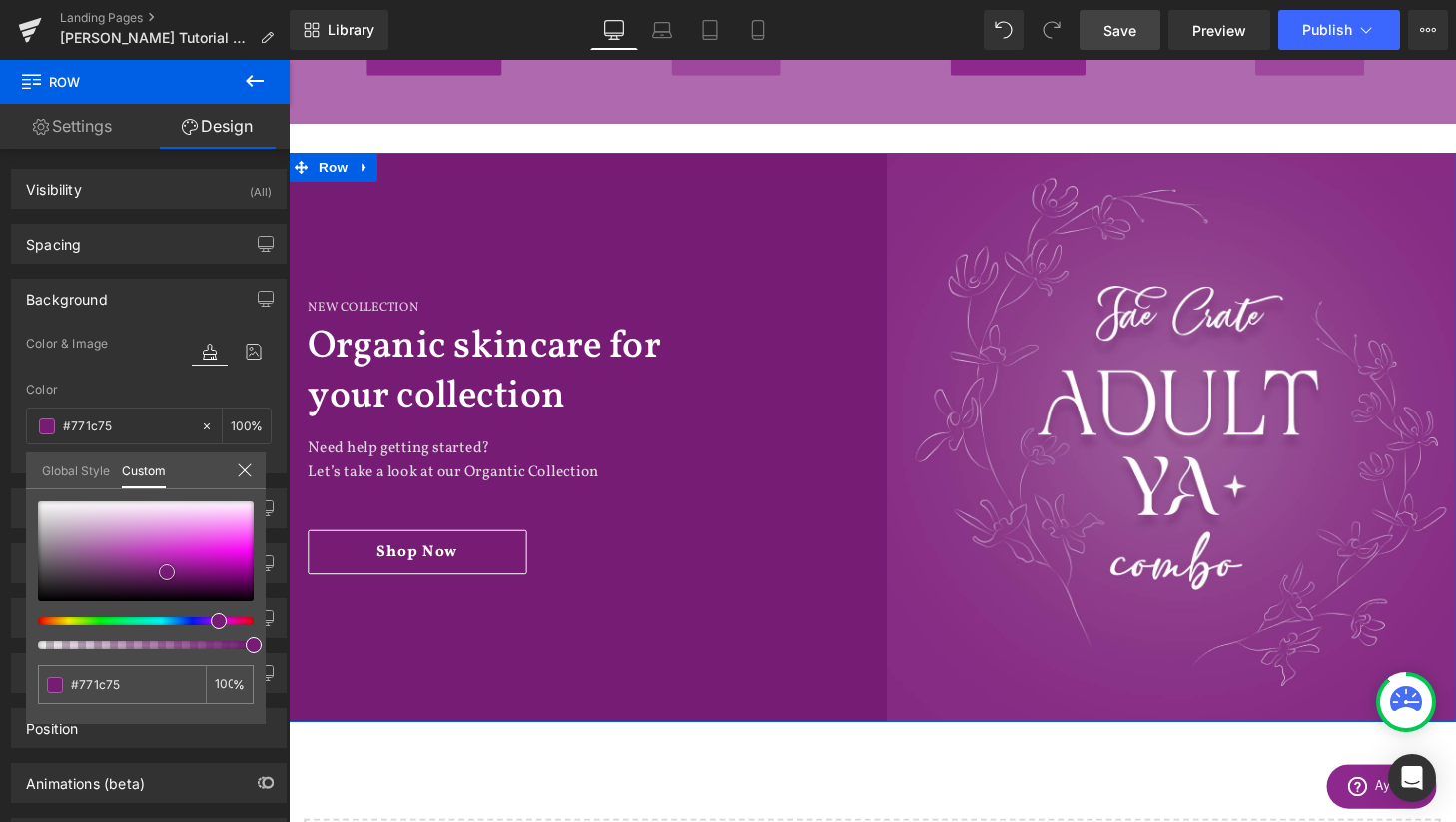 click at bounding box center (167, 572) 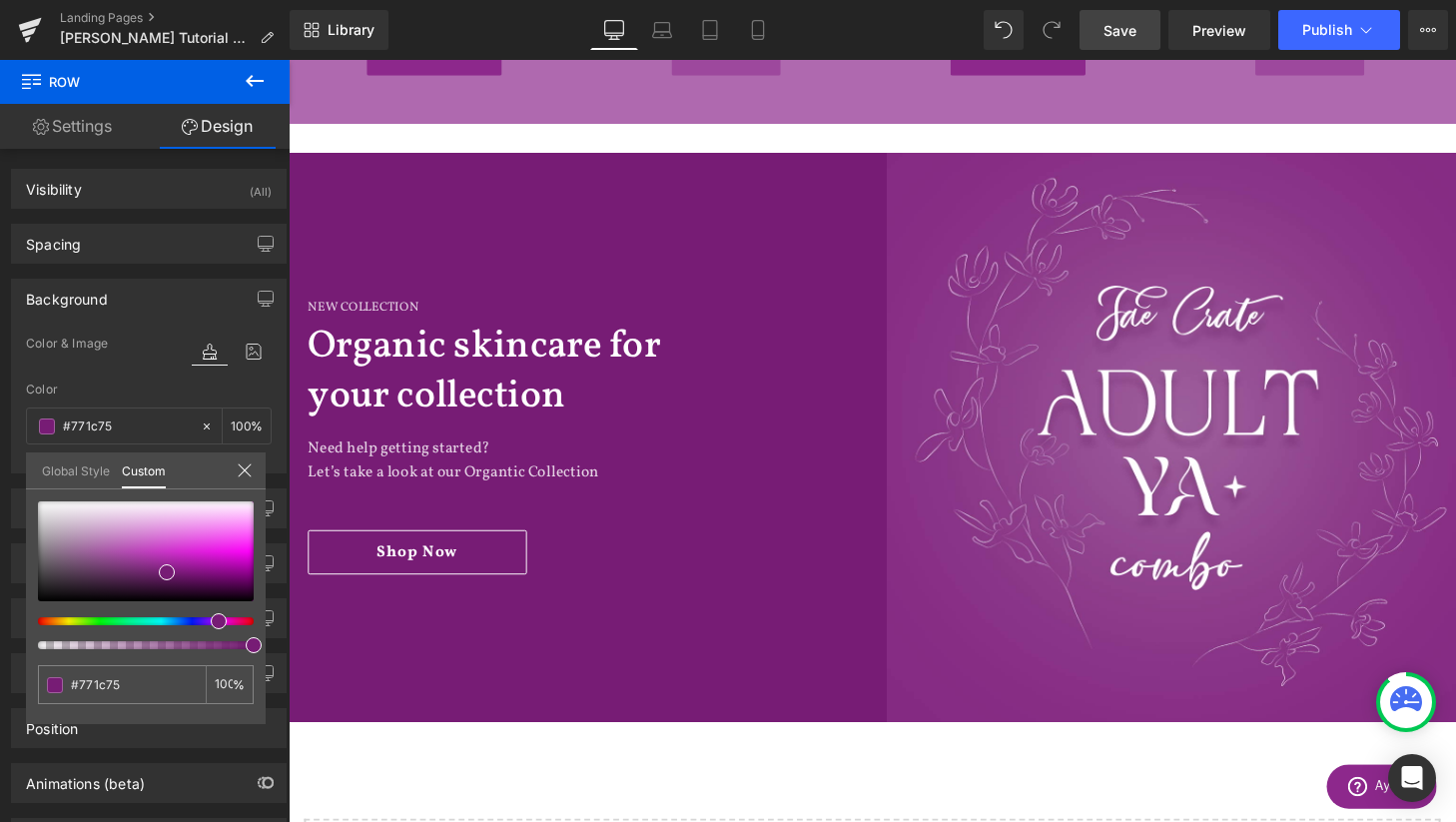 click on "274
VERIFIED REVIEWS
Skip to content
Submit
Close search
Home
Shop
.cls-1{fill:#231f20}
expand
.cls-1{fill:#231f20}
collapse
Shop" at bounding box center (893, -14) 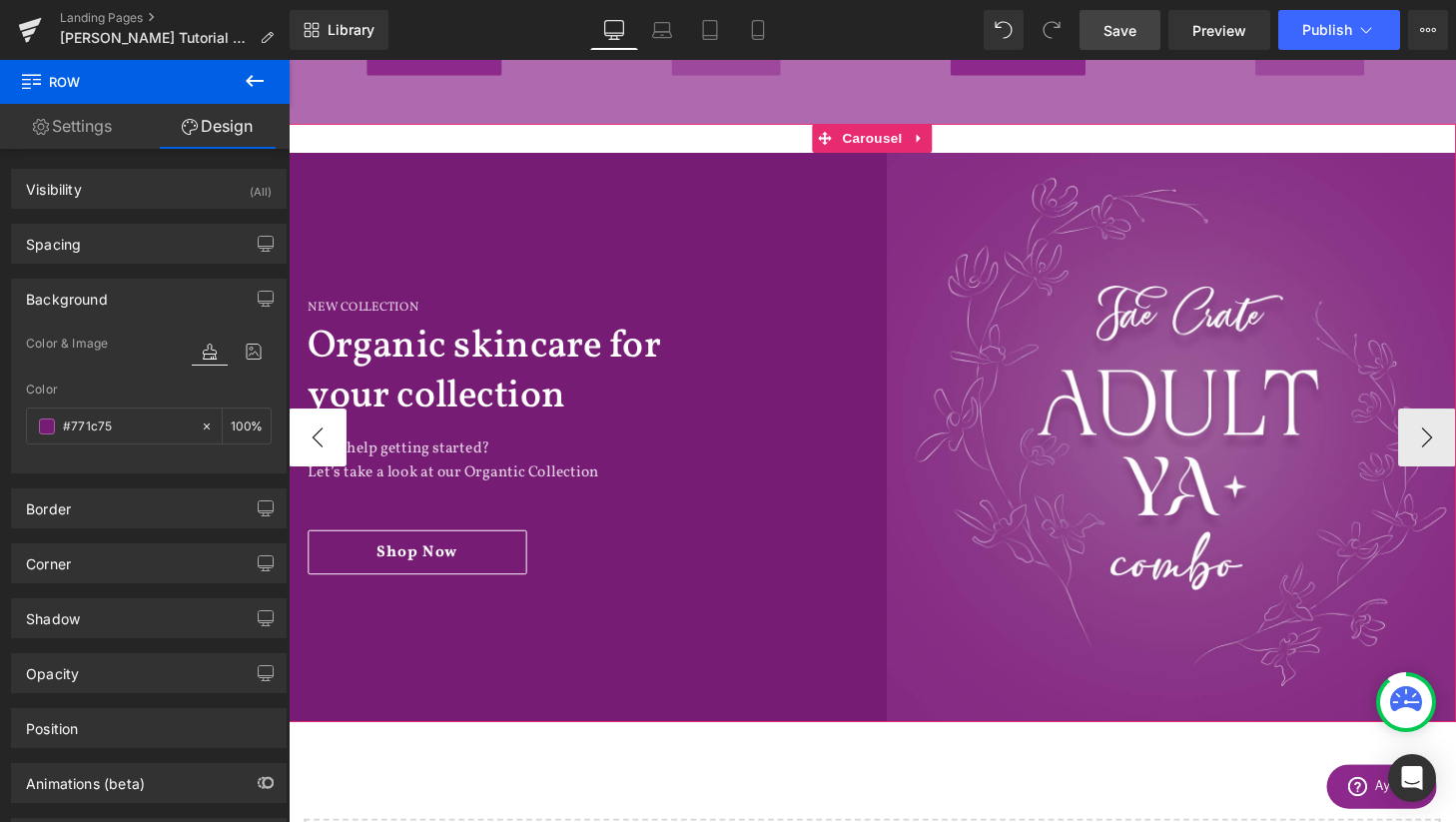 click on "‹" at bounding box center (319, 450) 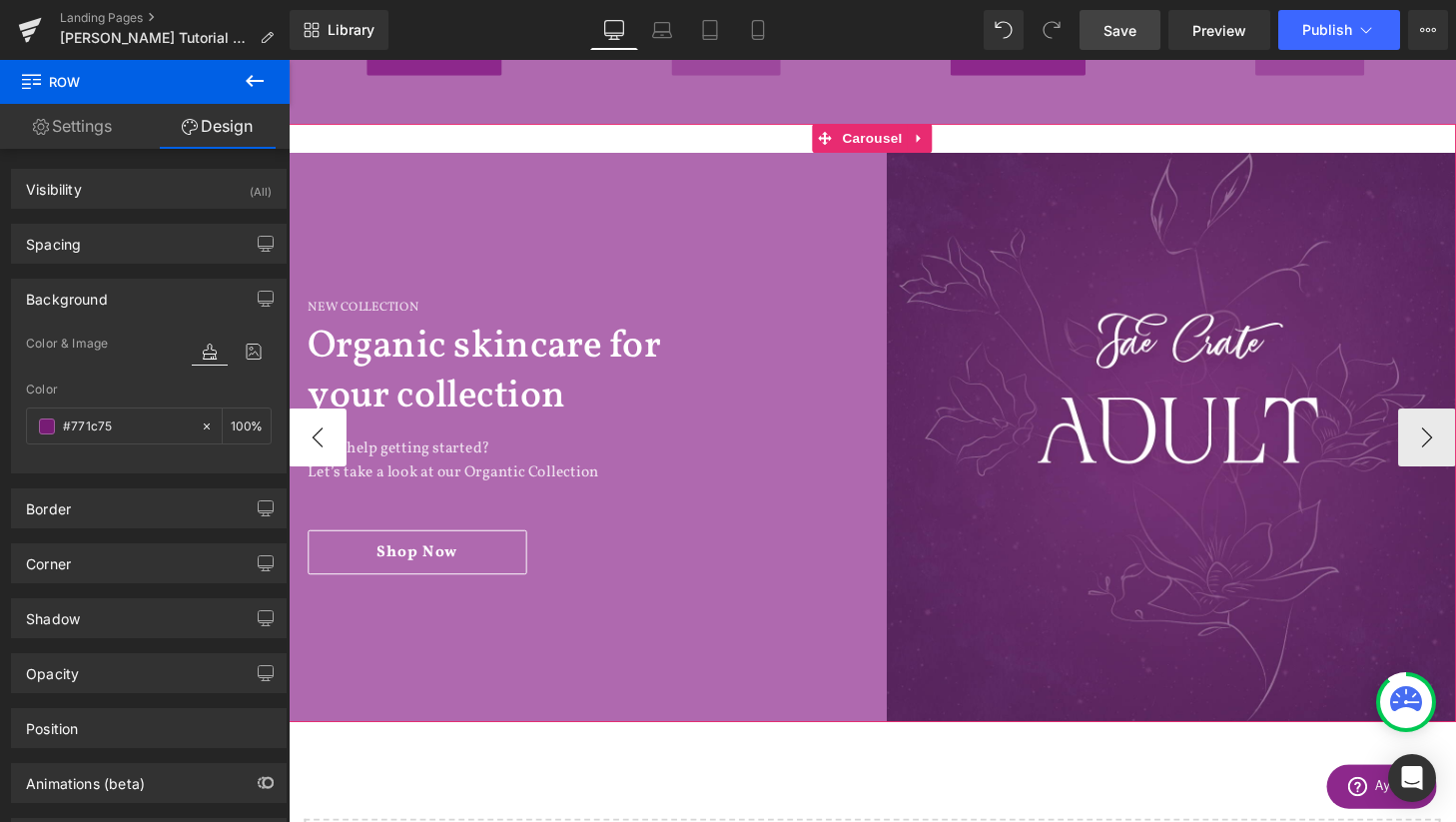 click on "‹" at bounding box center (319, 450) 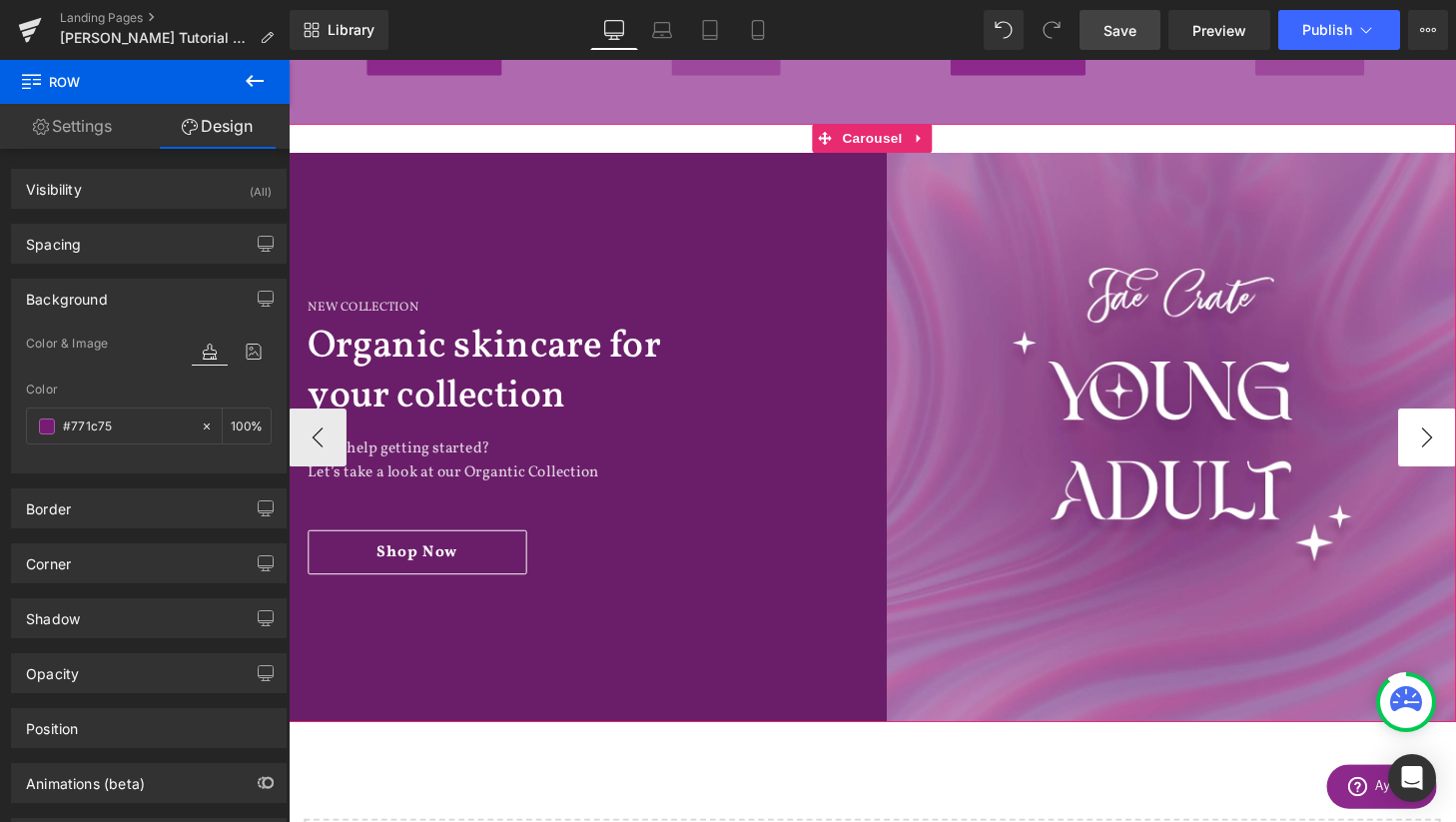 click on "›" at bounding box center (1467, 450) 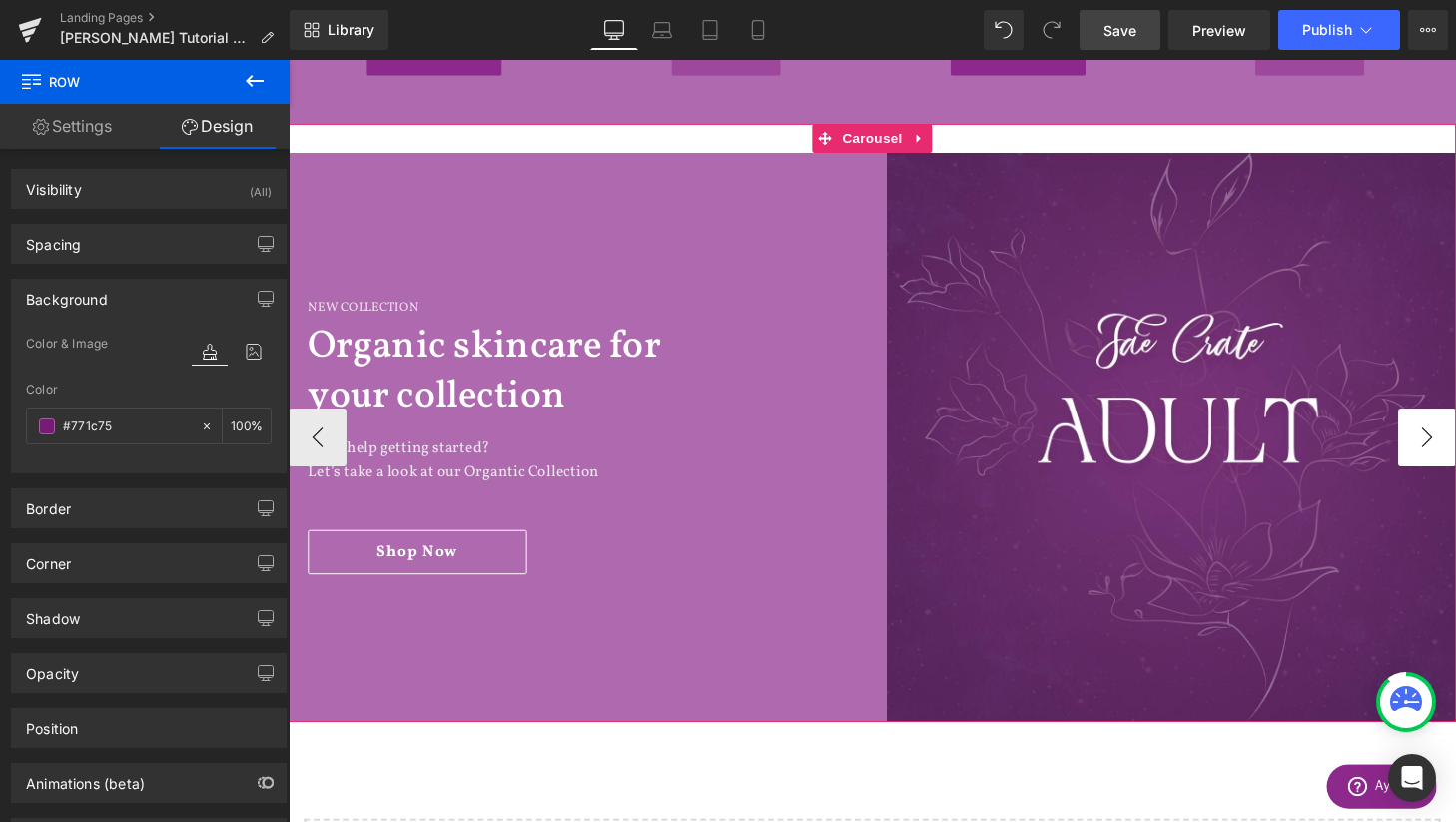 click on "›" at bounding box center (1467, 450) 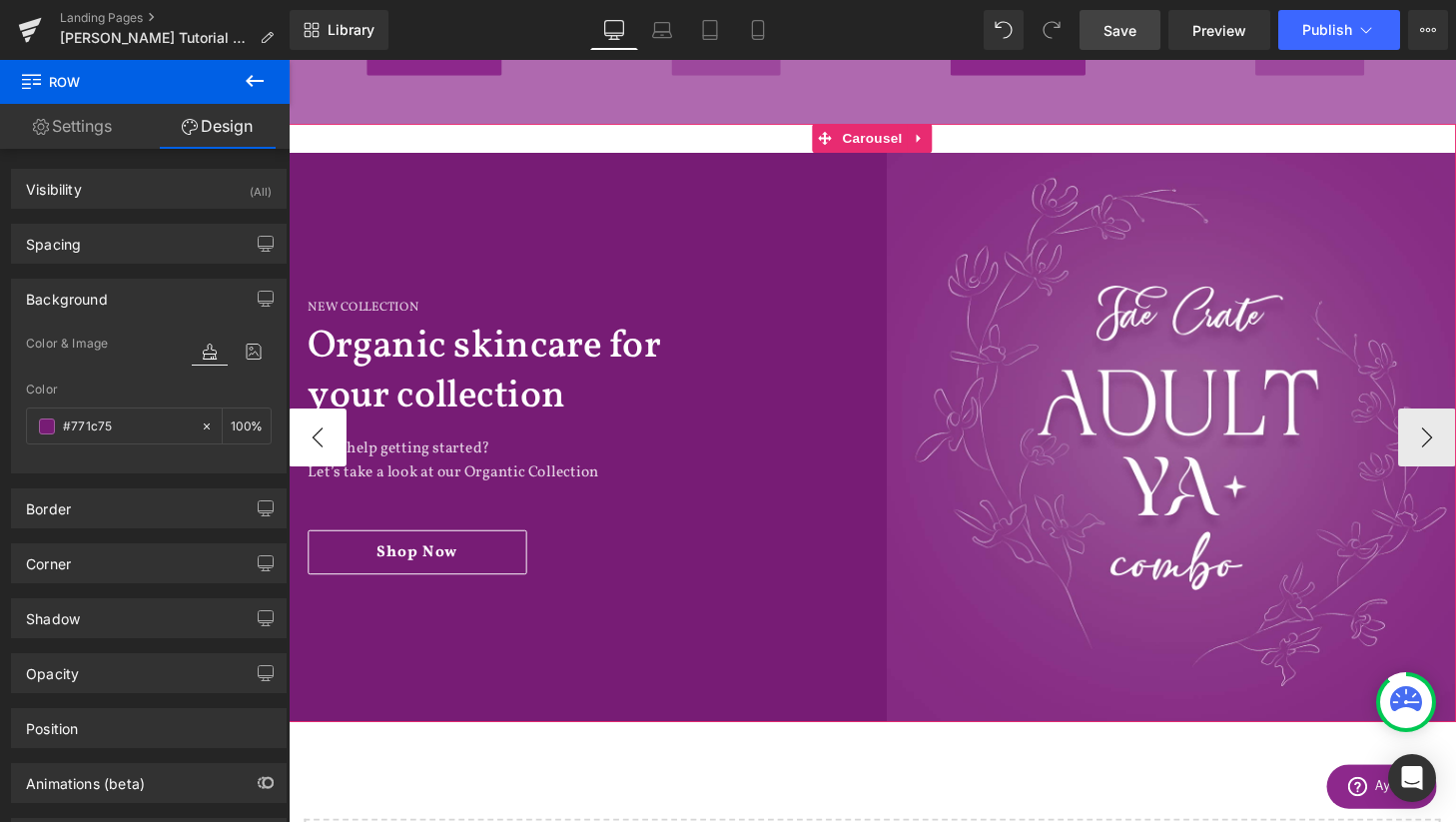 click on "‹" at bounding box center [319, 450] 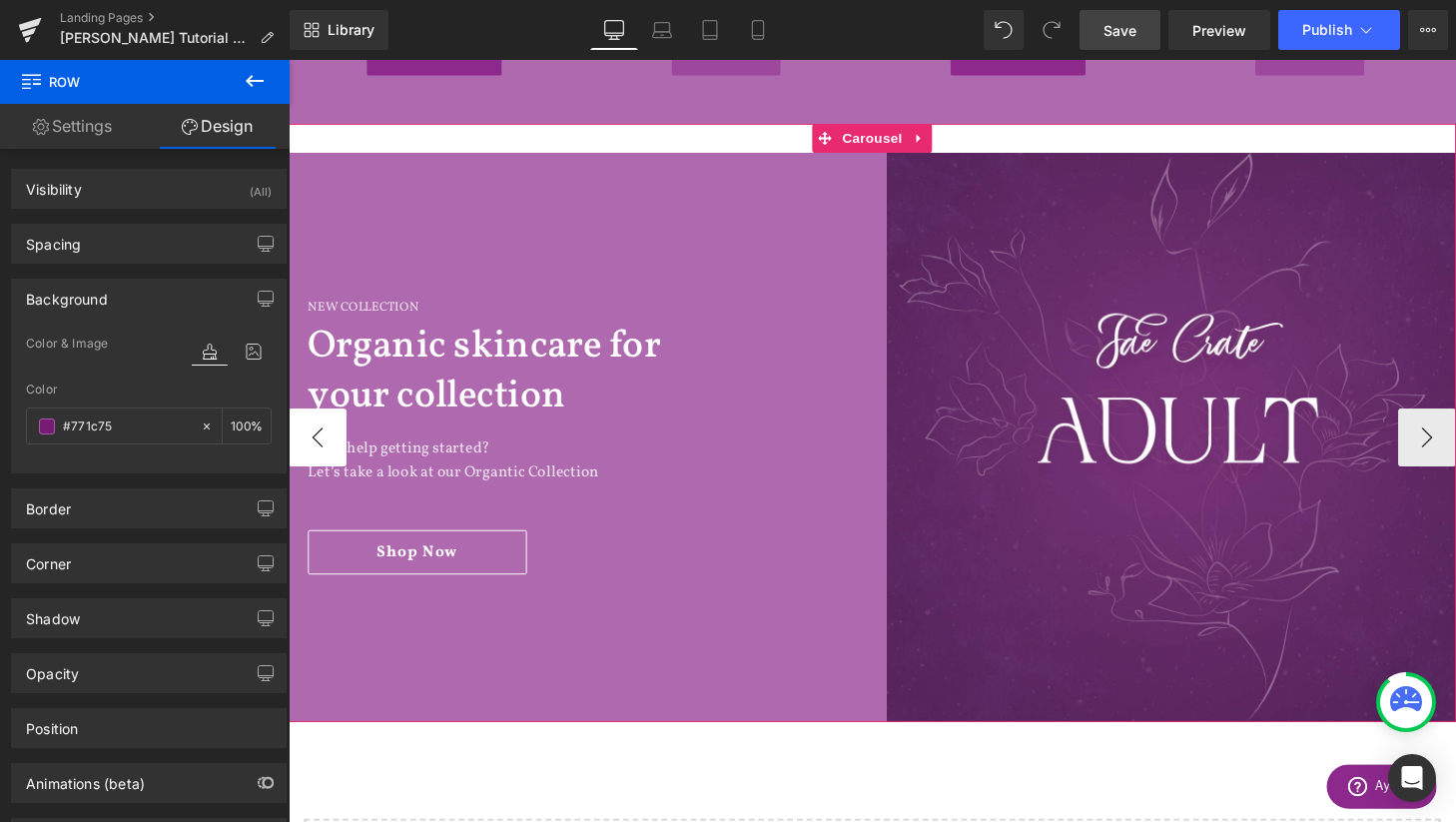 click on "‹" at bounding box center [319, 450] 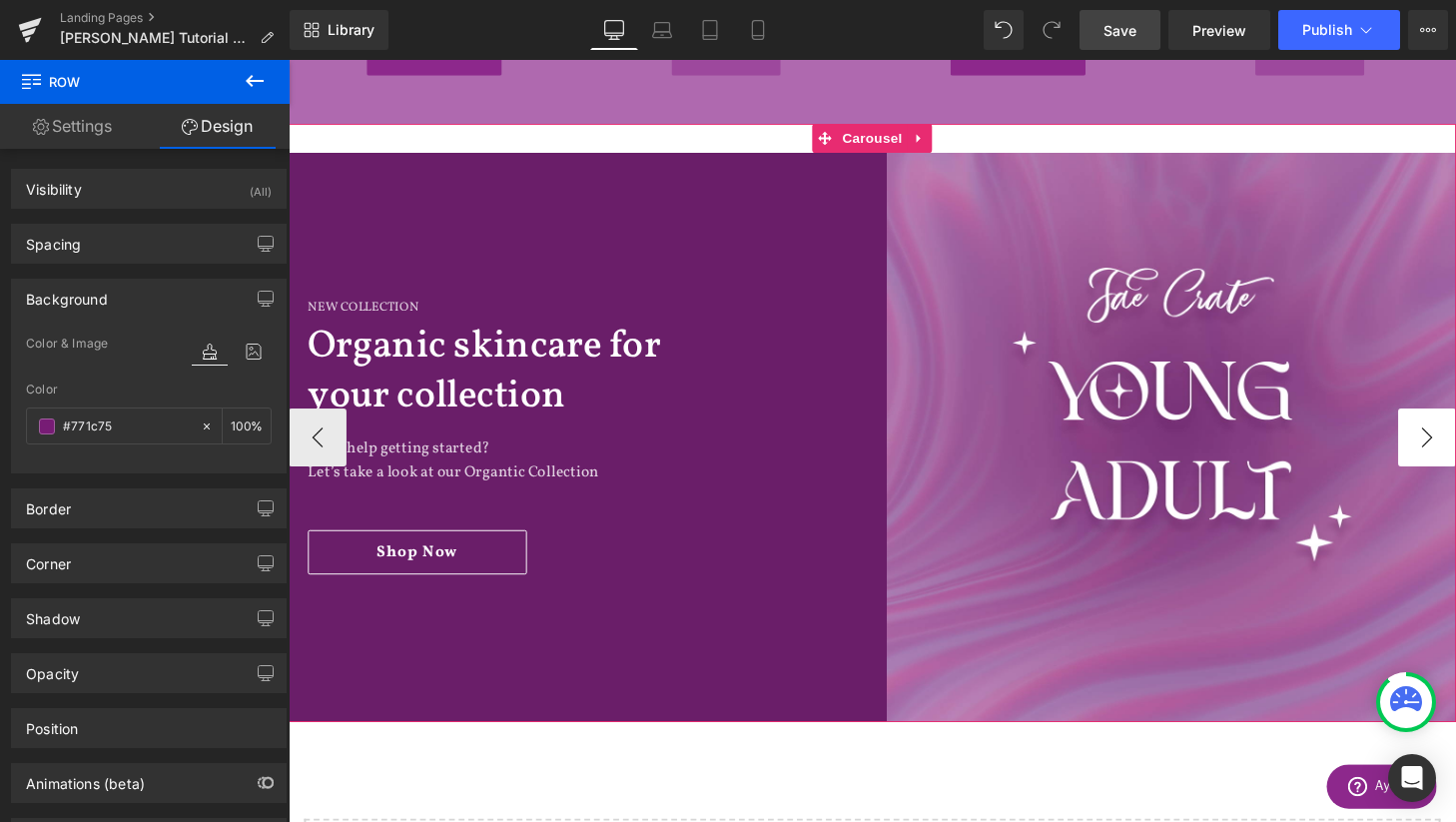 click on "›" at bounding box center (1467, 450) 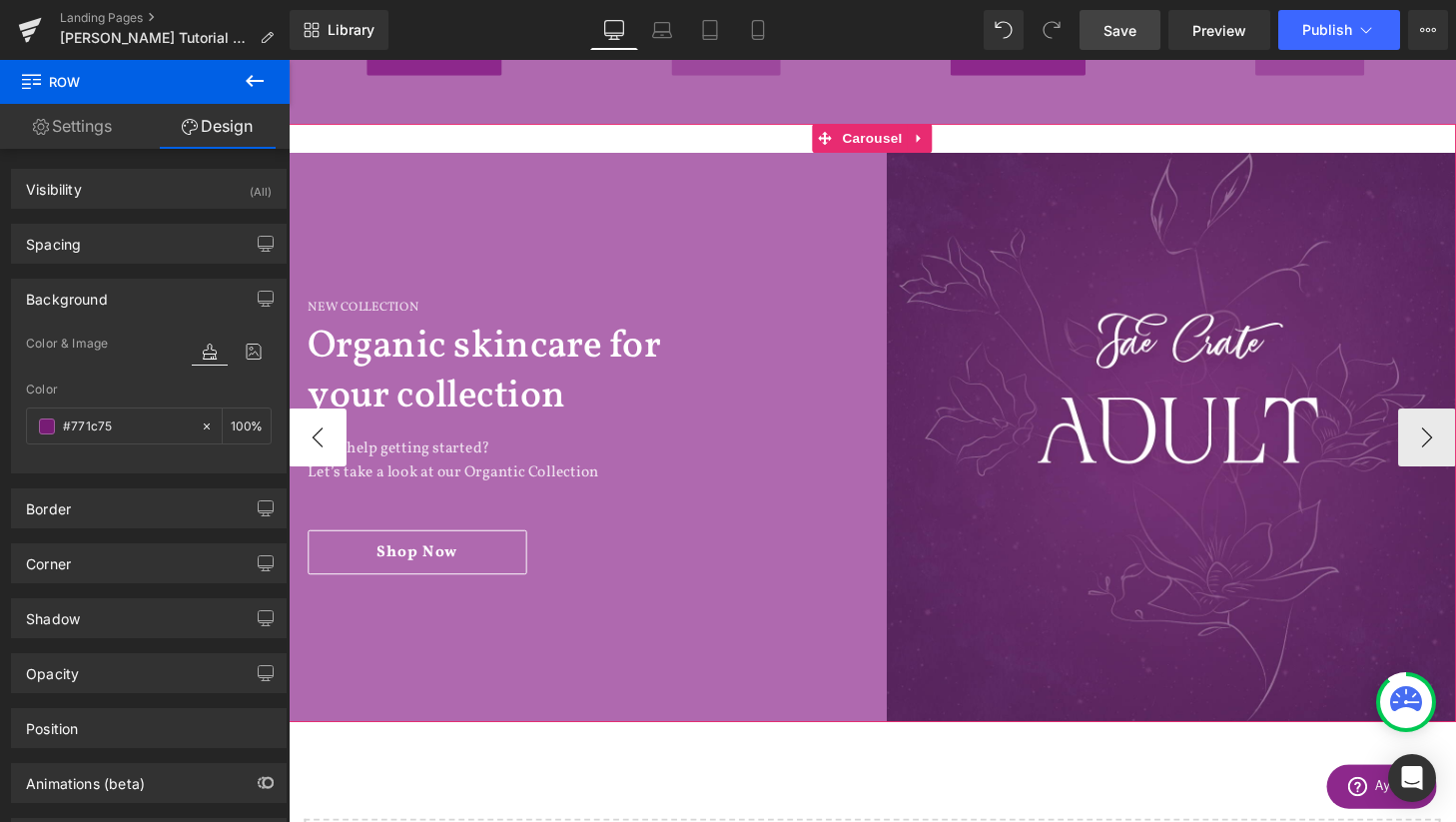 click on "‹" at bounding box center [319, 450] 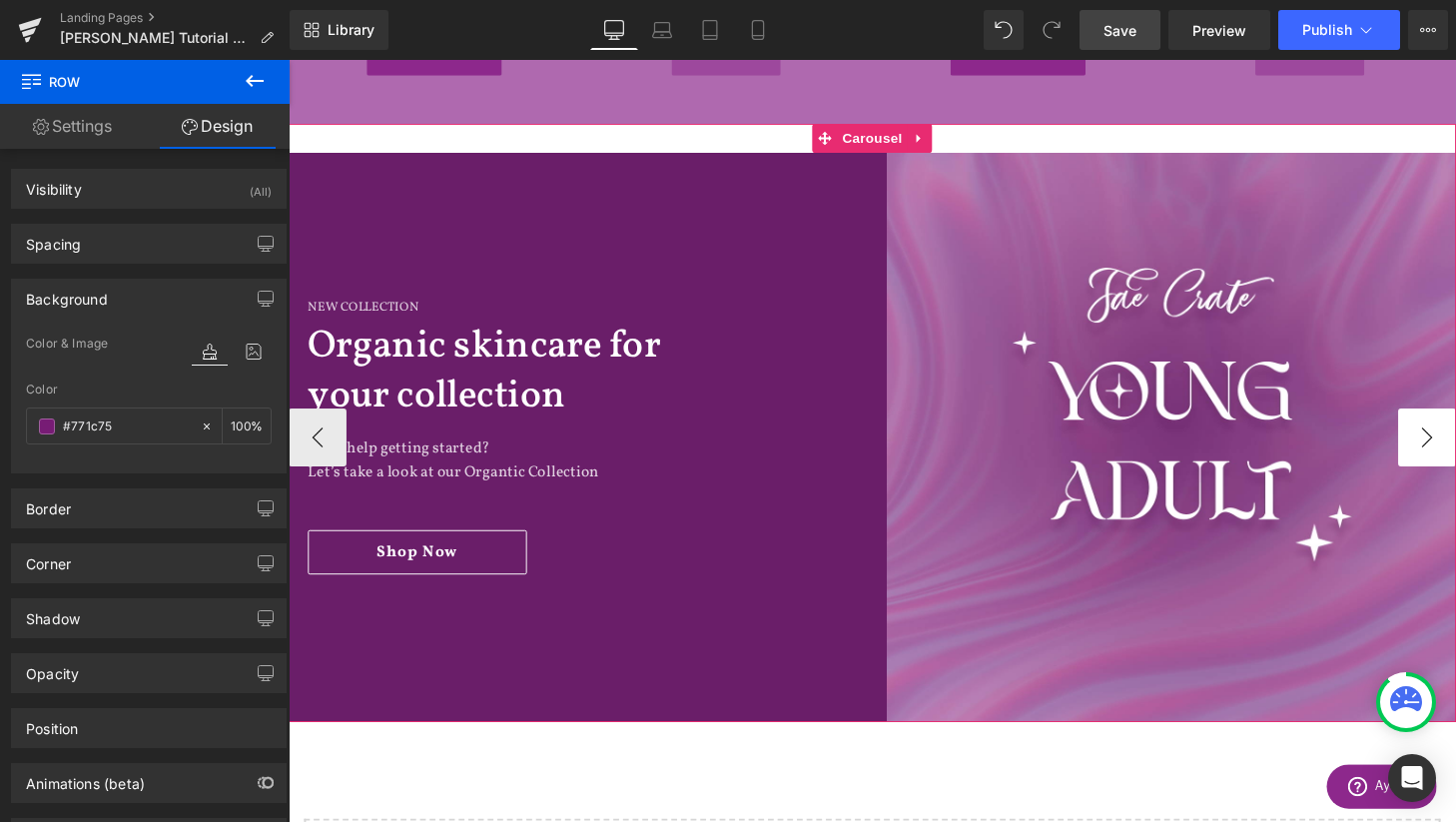 click on "›" at bounding box center [1467, 450] 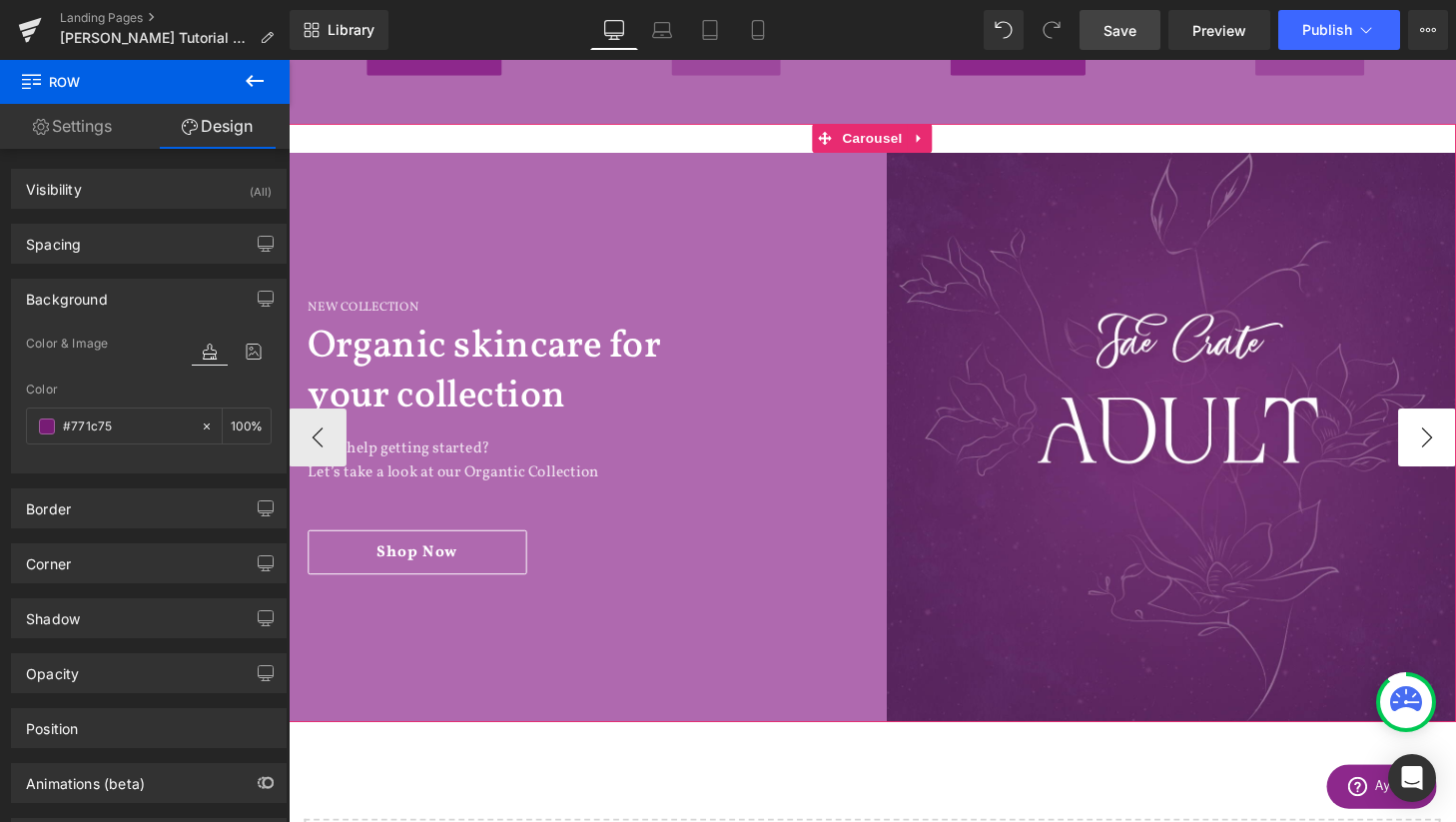 click on "›" at bounding box center [1467, 450] 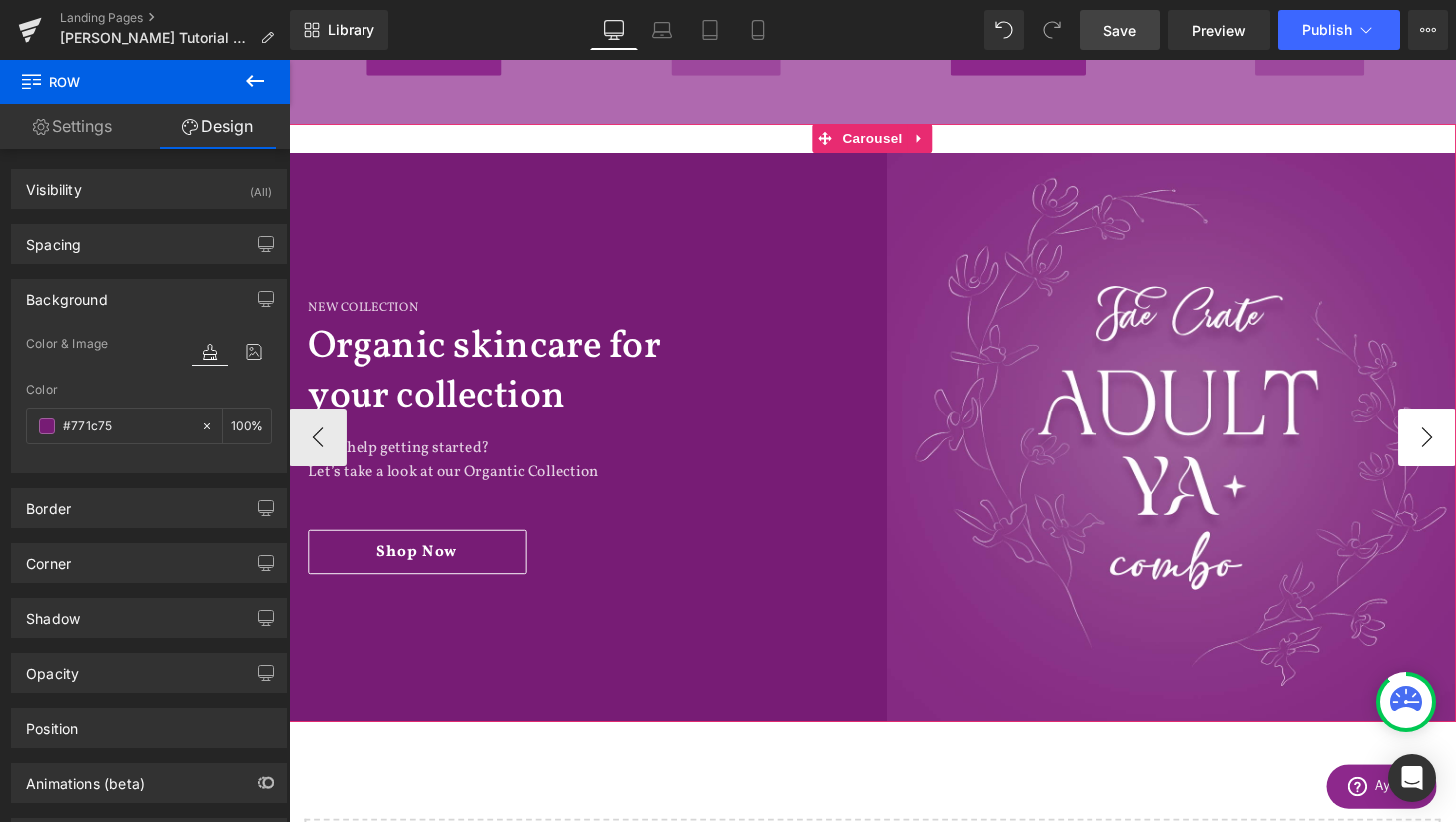 click on "›" at bounding box center (1467, 450) 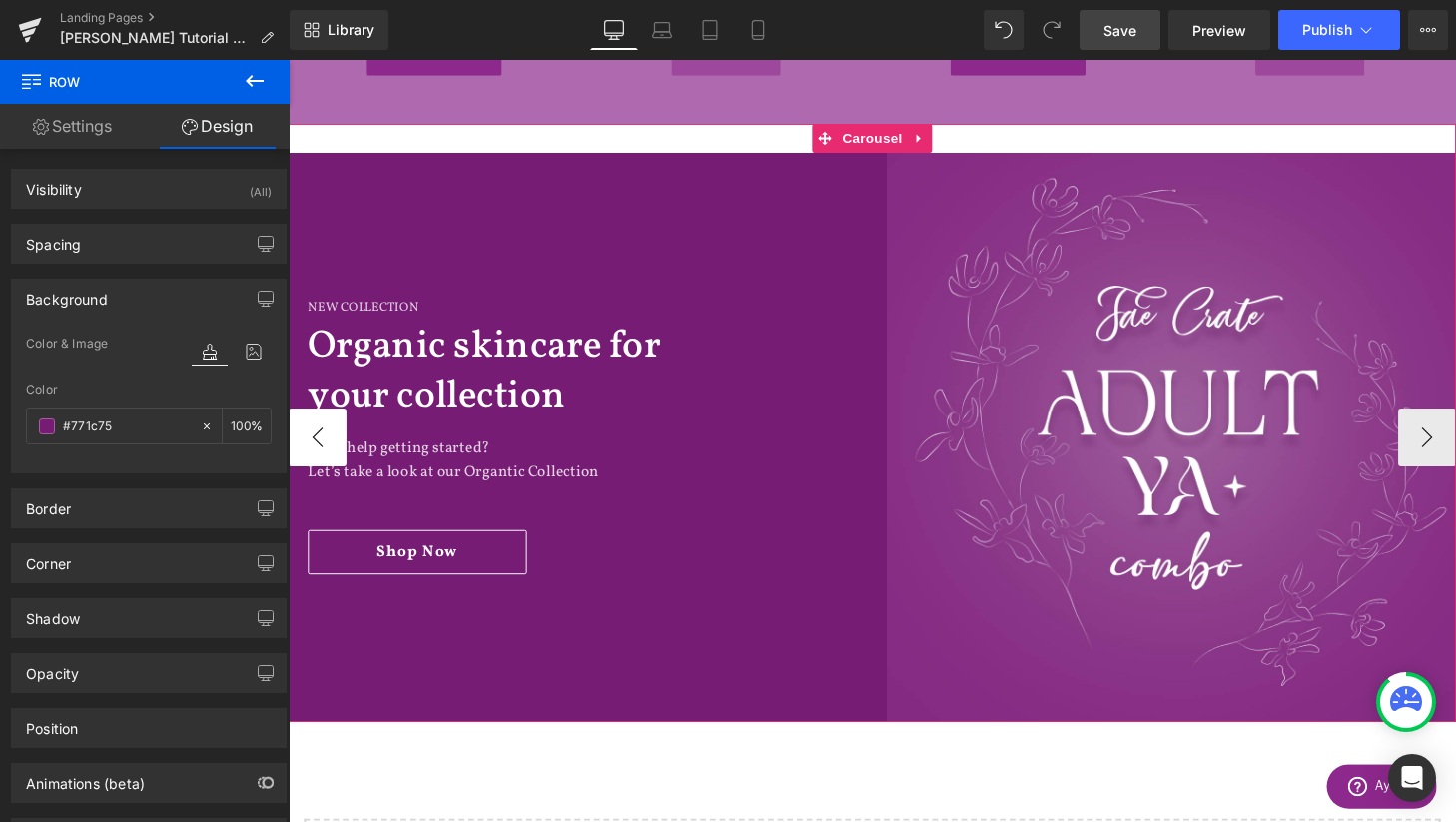 click on "‹" at bounding box center [319, 450] 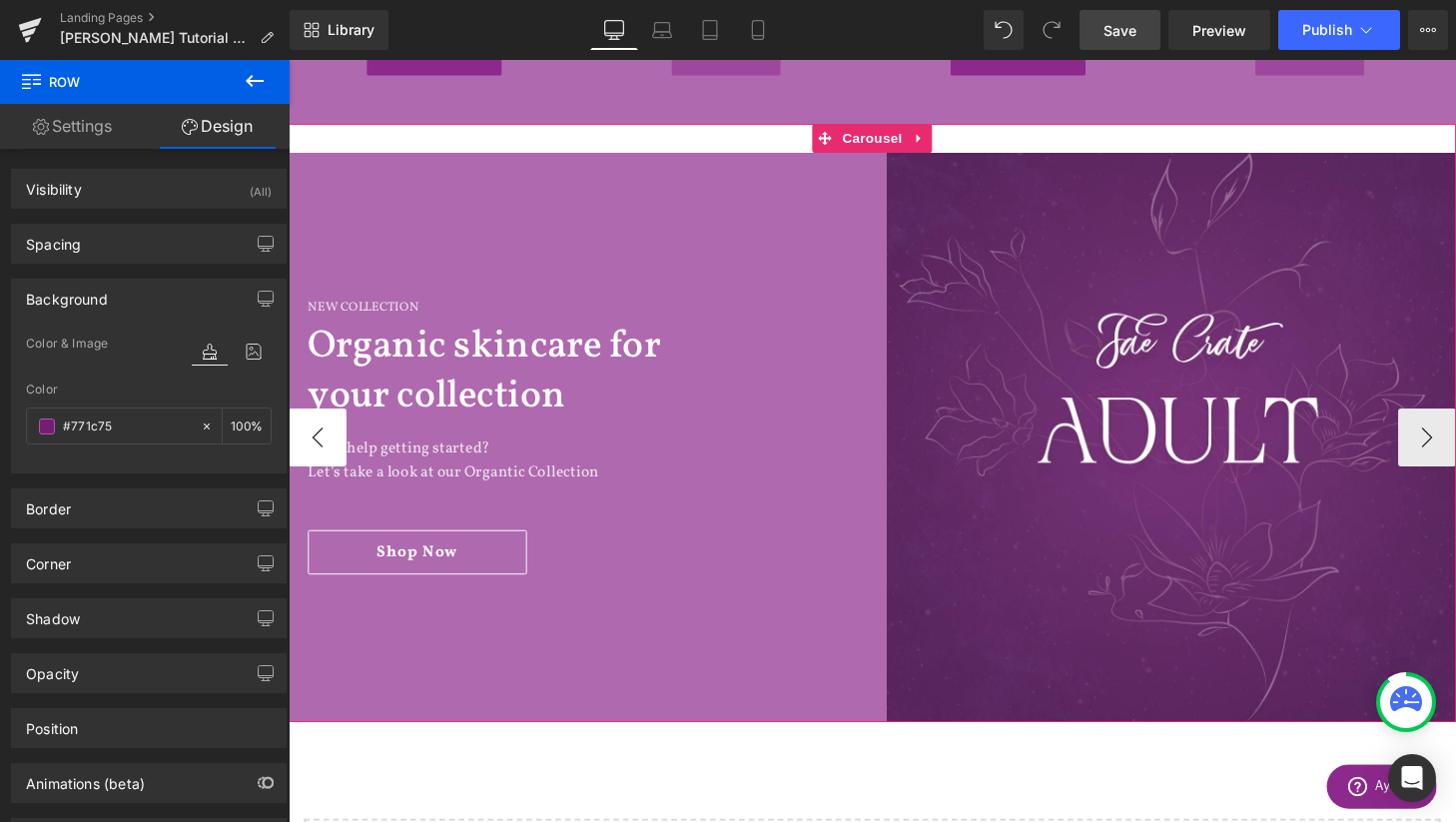 click on "‹" at bounding box center (319, 450) 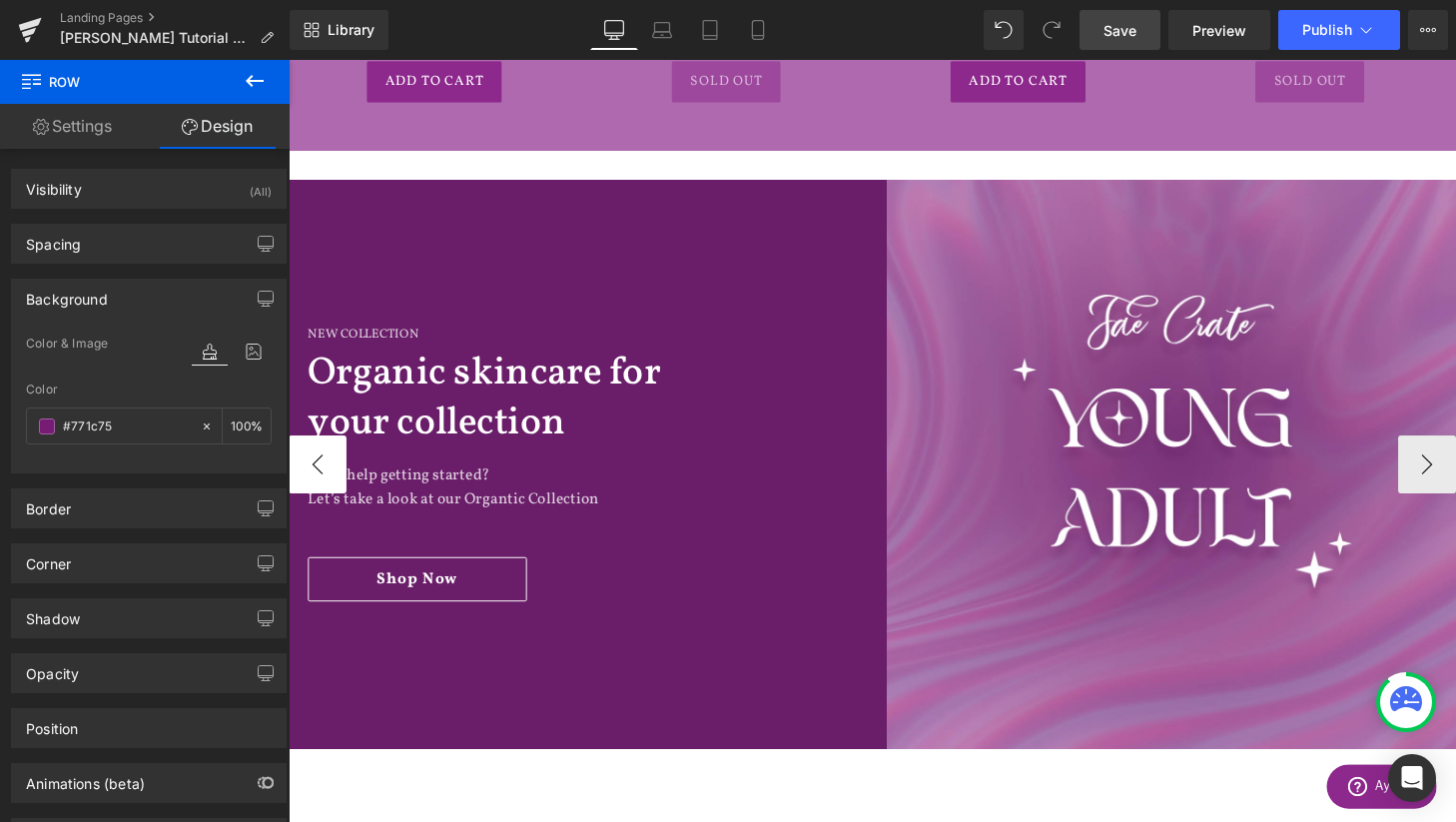 scroll, scrollTop: 1540, scrollLeft: 0, axis: vertical 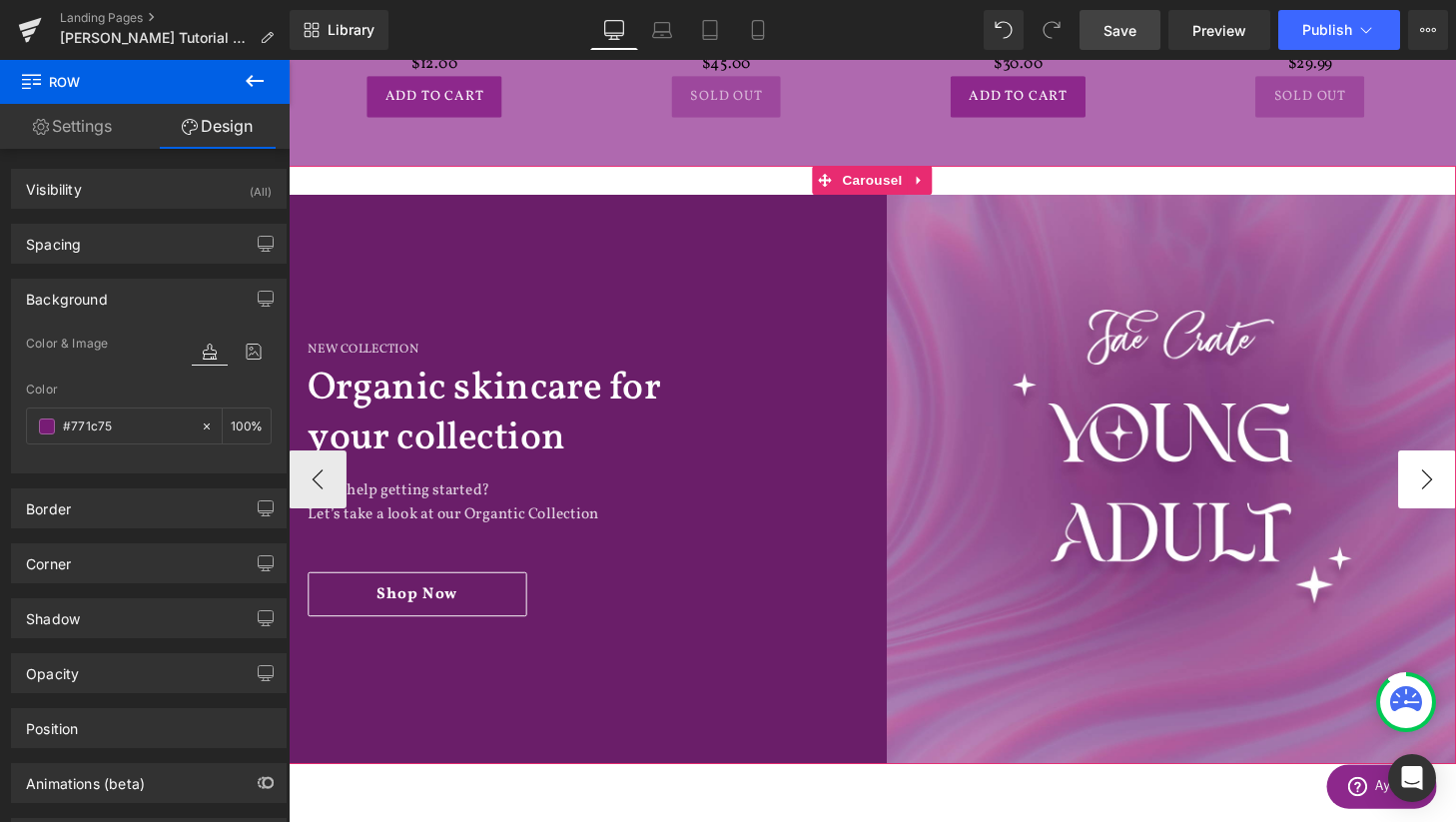 click on "›" at bounding box center (1467, 494) 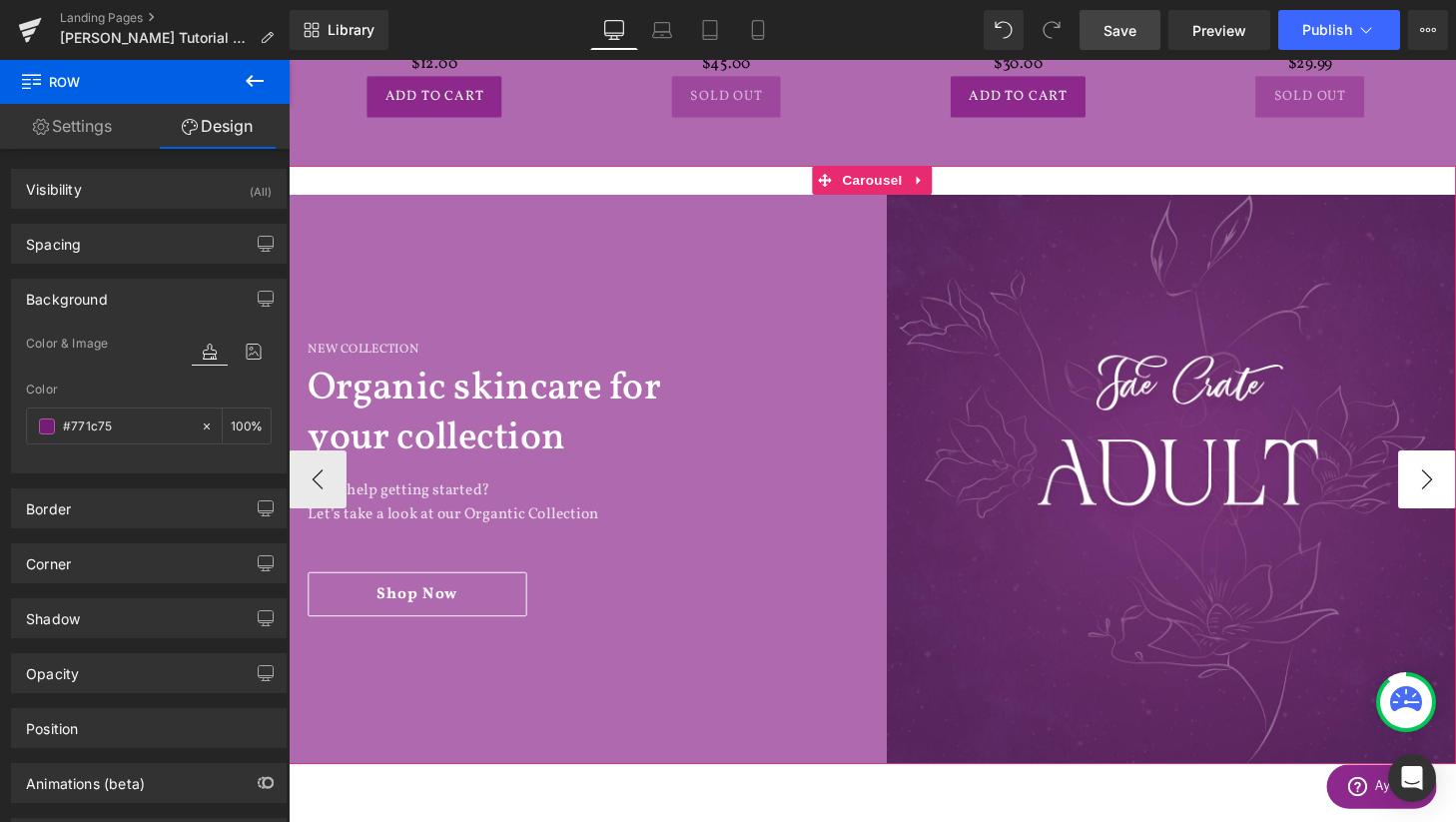 click on "›" at bounding box center [1467, 494] 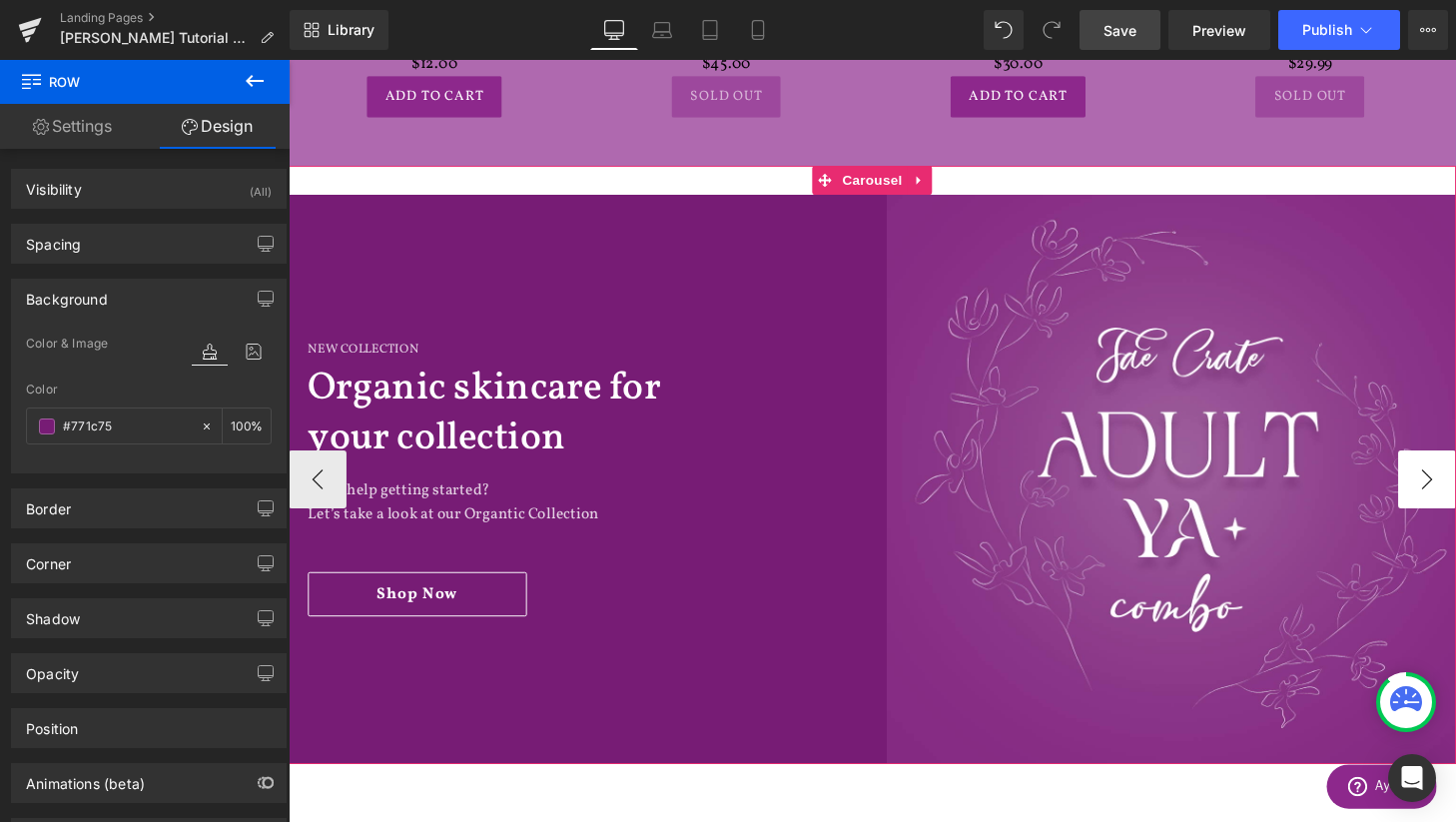 click on "›" at bounding box center (1467, 494) 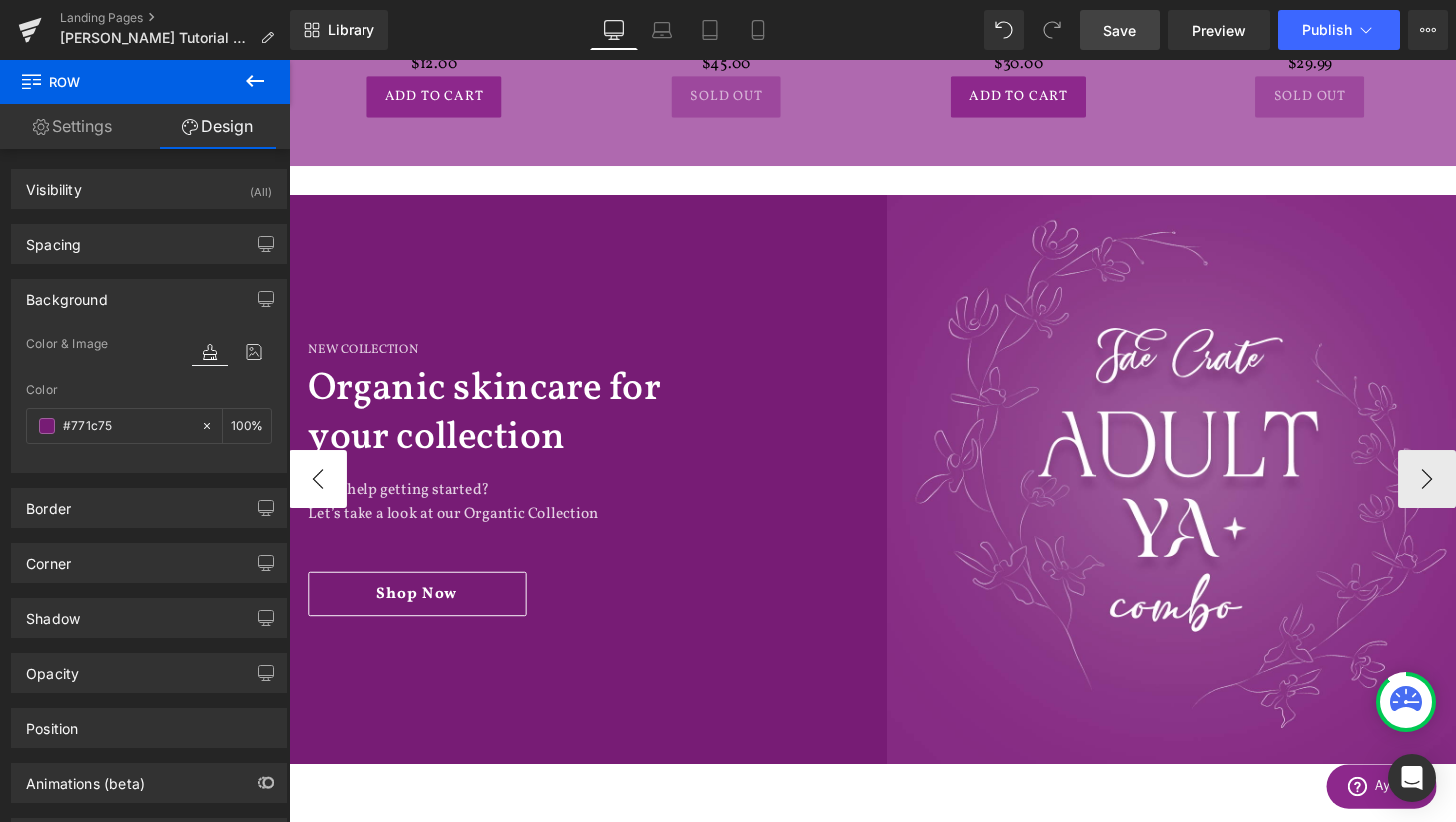 click on "‹" at bounding box center (319, 494) 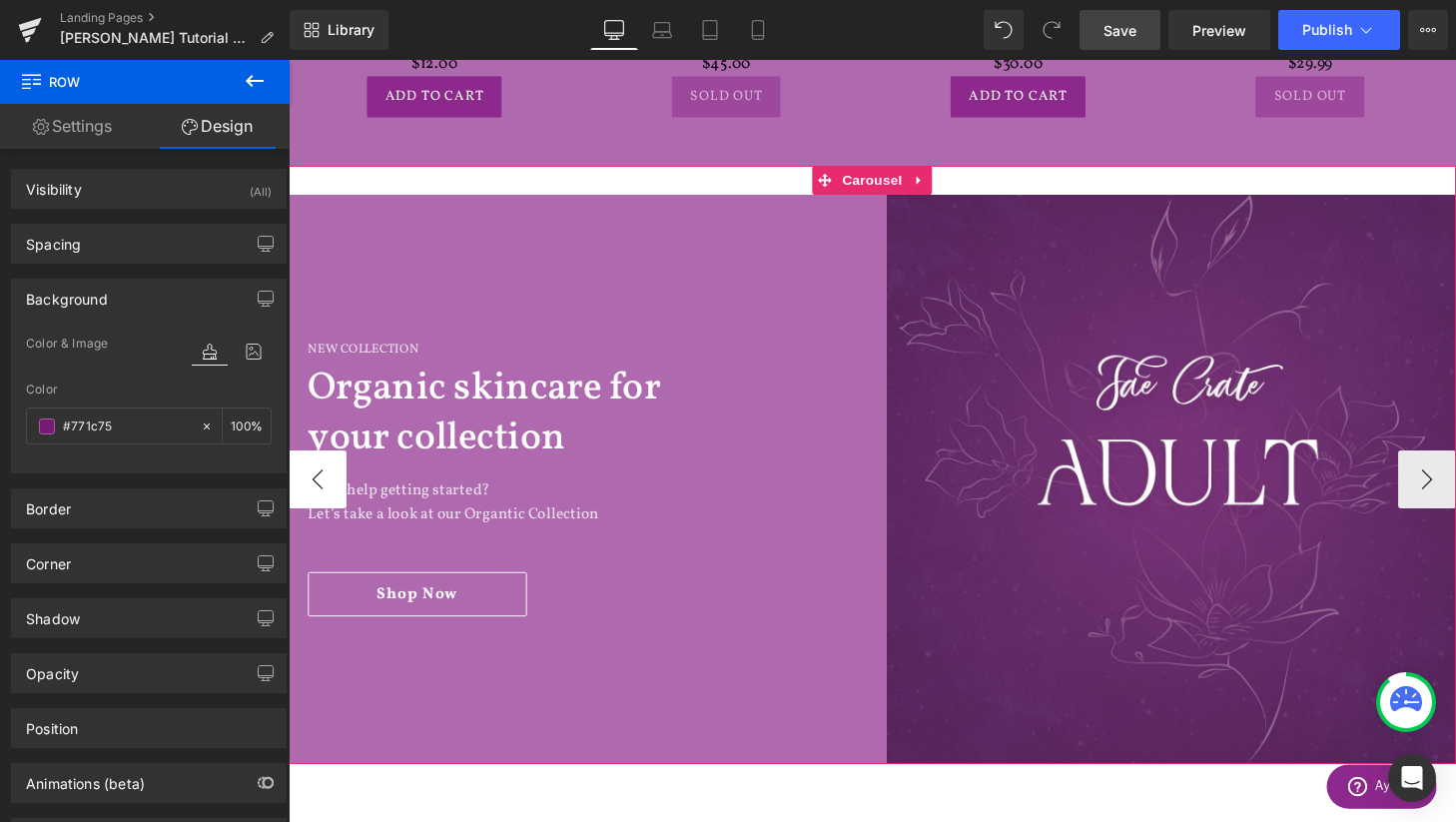 click on "‹" at bounding box center (319, 494) 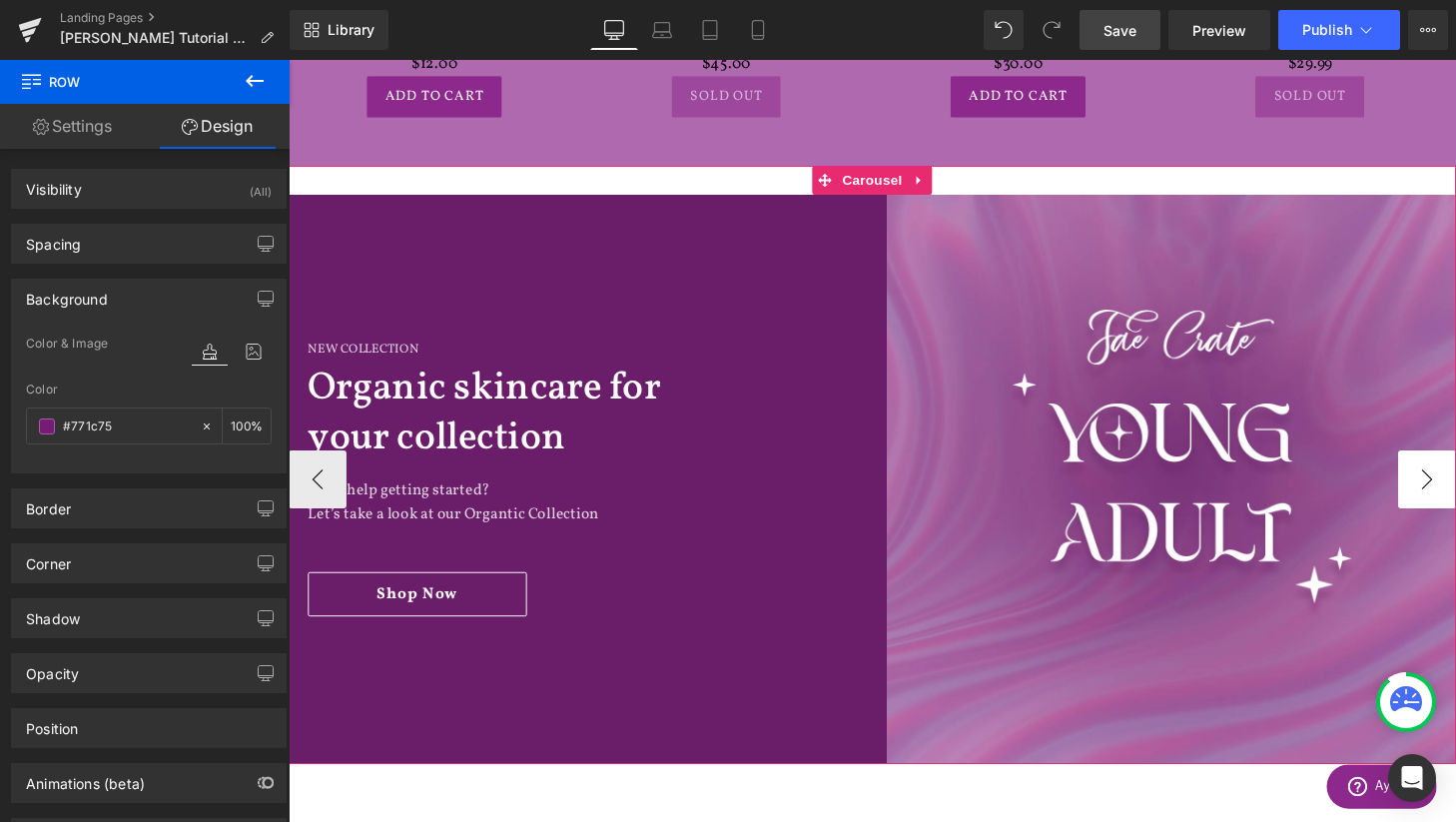 click on "›" at bounding box center (1467, 494) 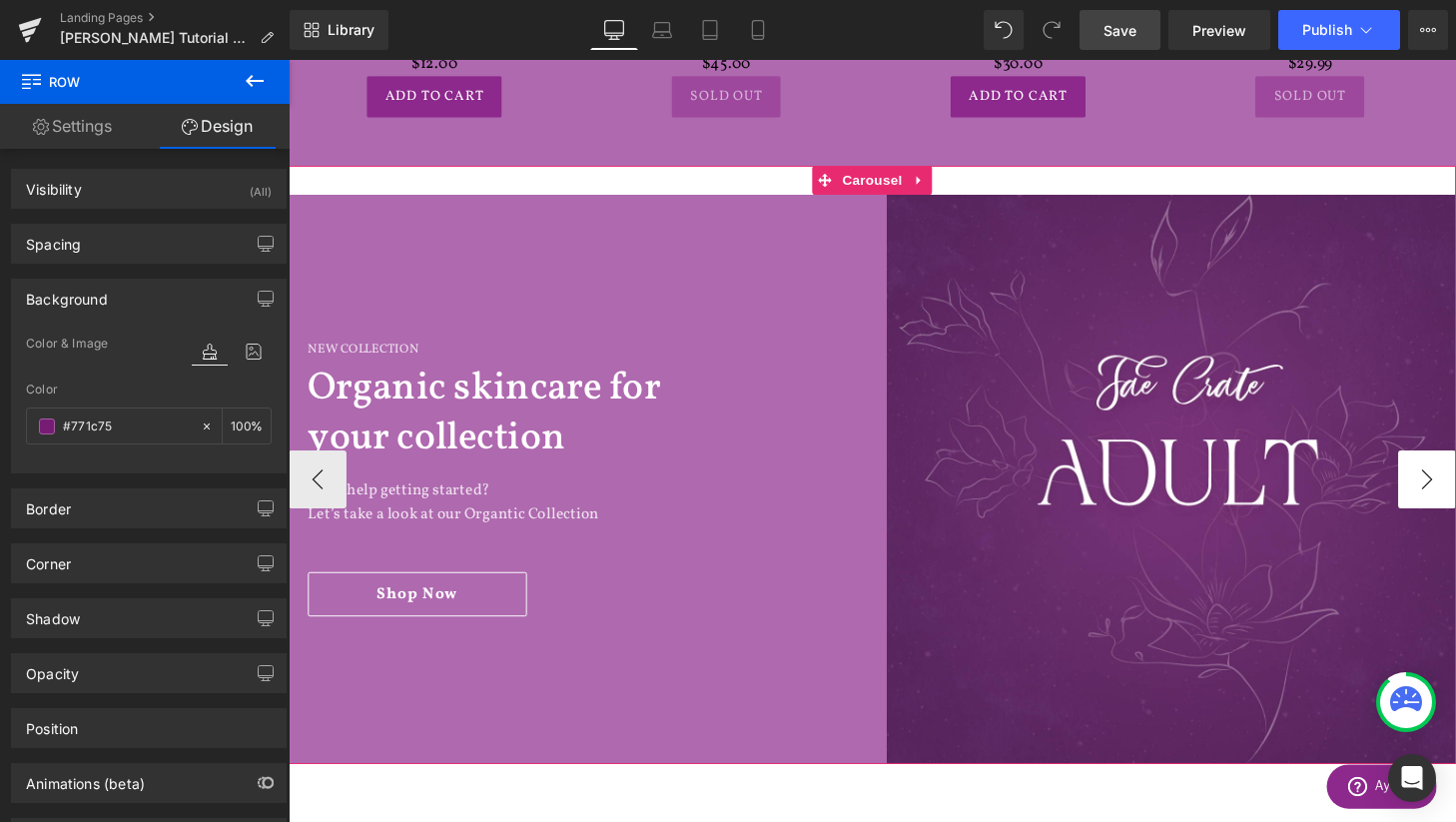 click on "›" at bounding box center [1467, 494] 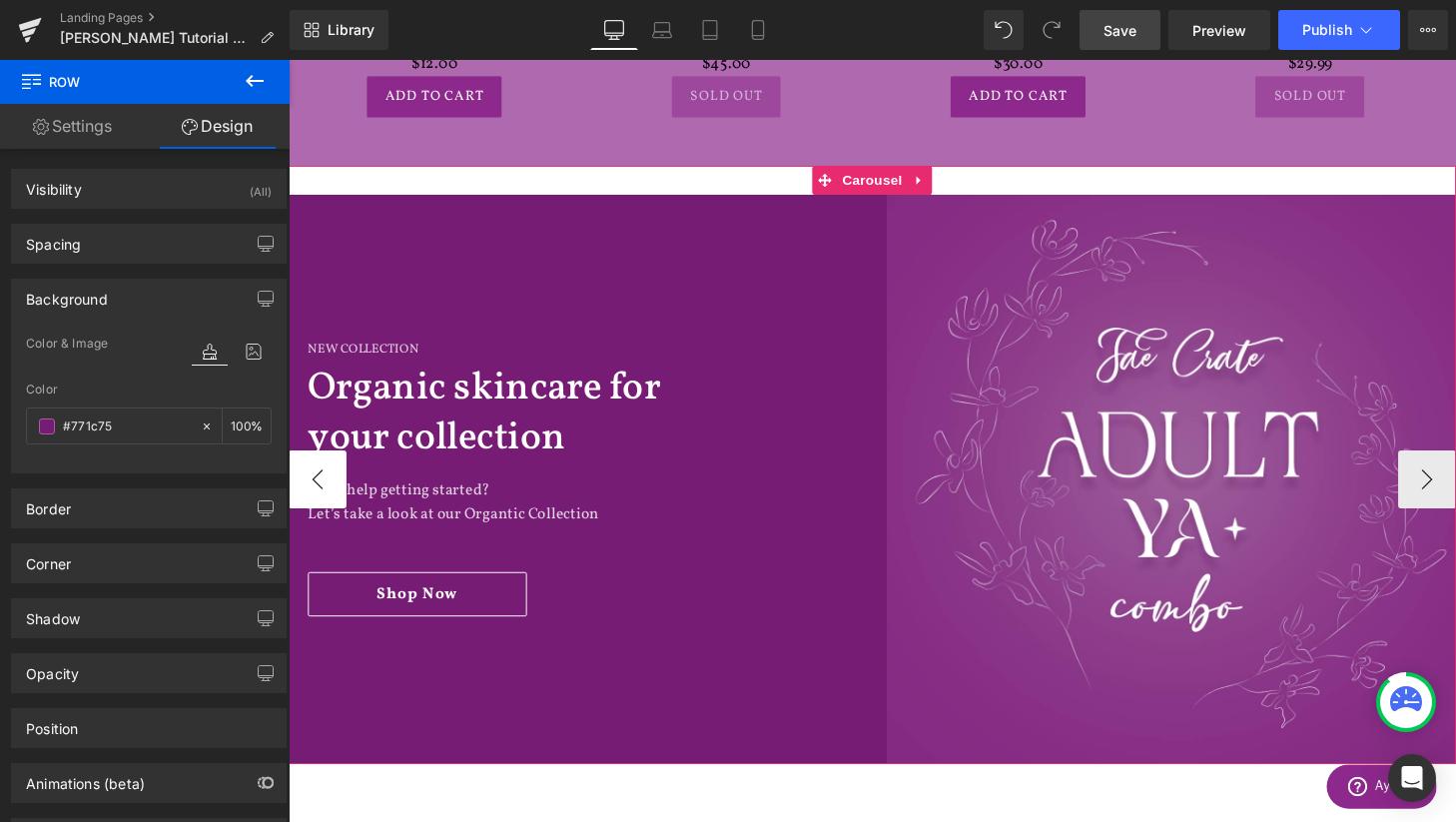 click on "‹" at bounding box center (319, 494) 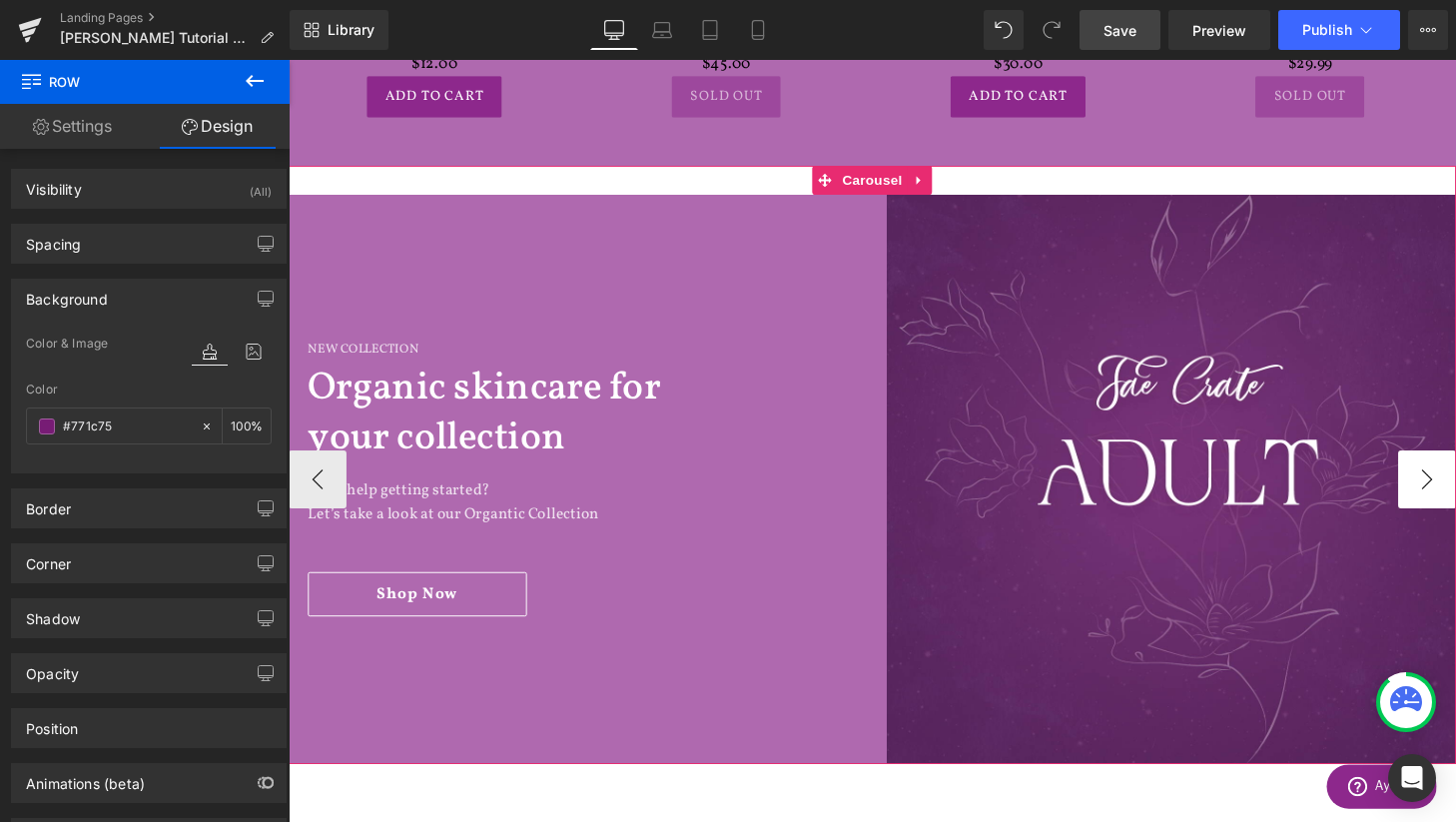 click on "›" at bounding box center (1467, 494) 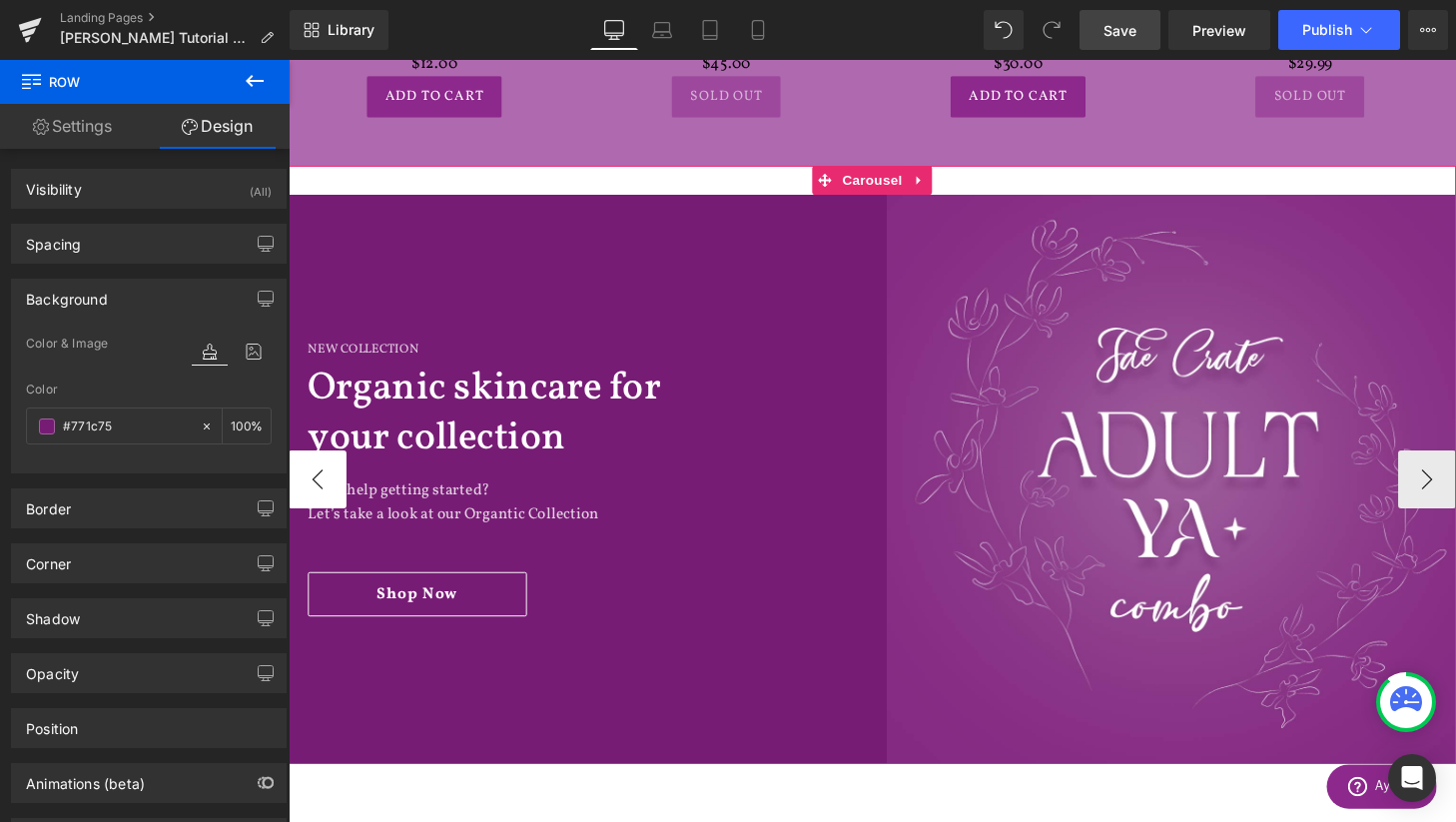 click on "‹" at bounding box center (319, 494) 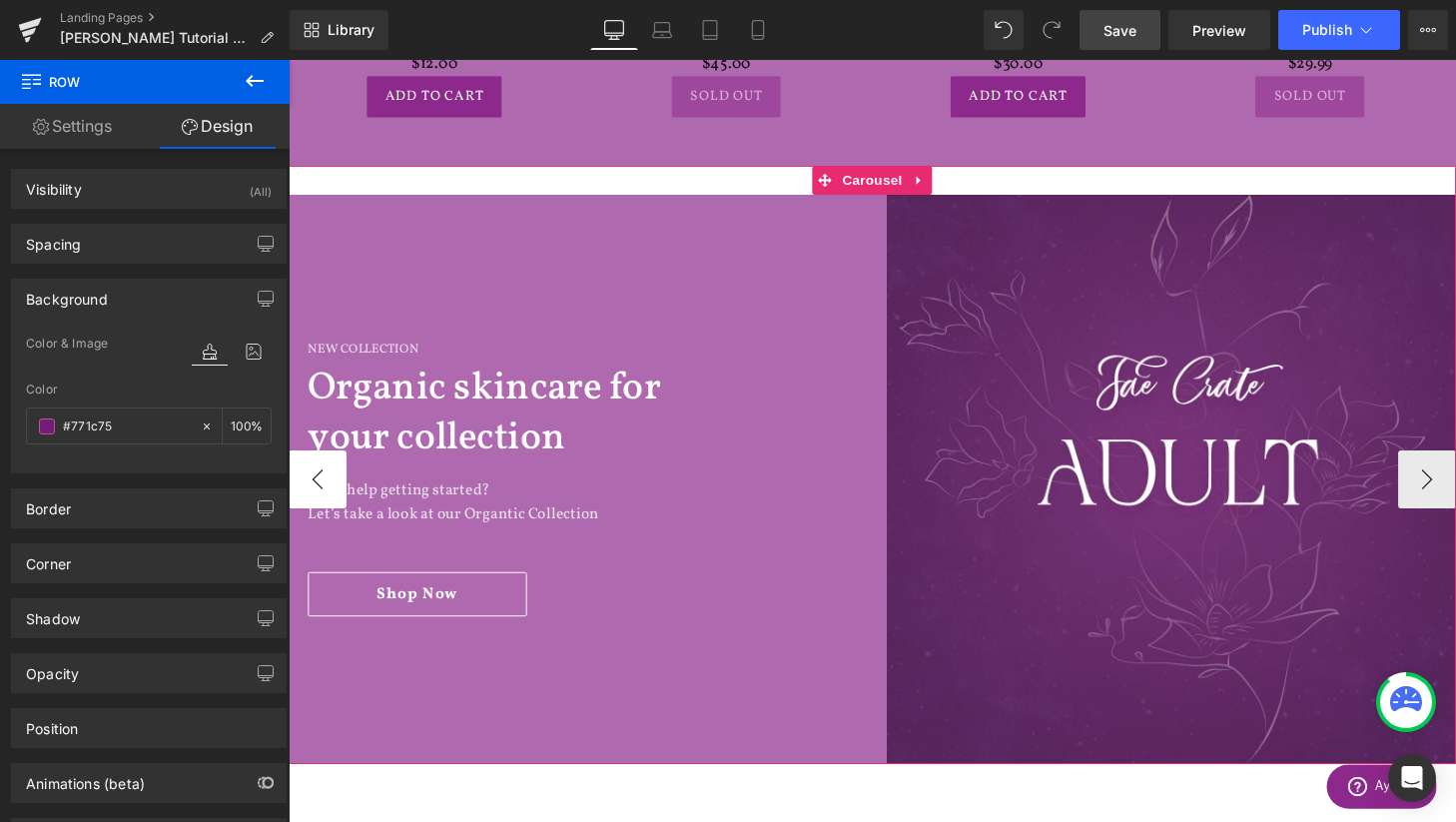 click on "‹" at bounding box center (319, 494) 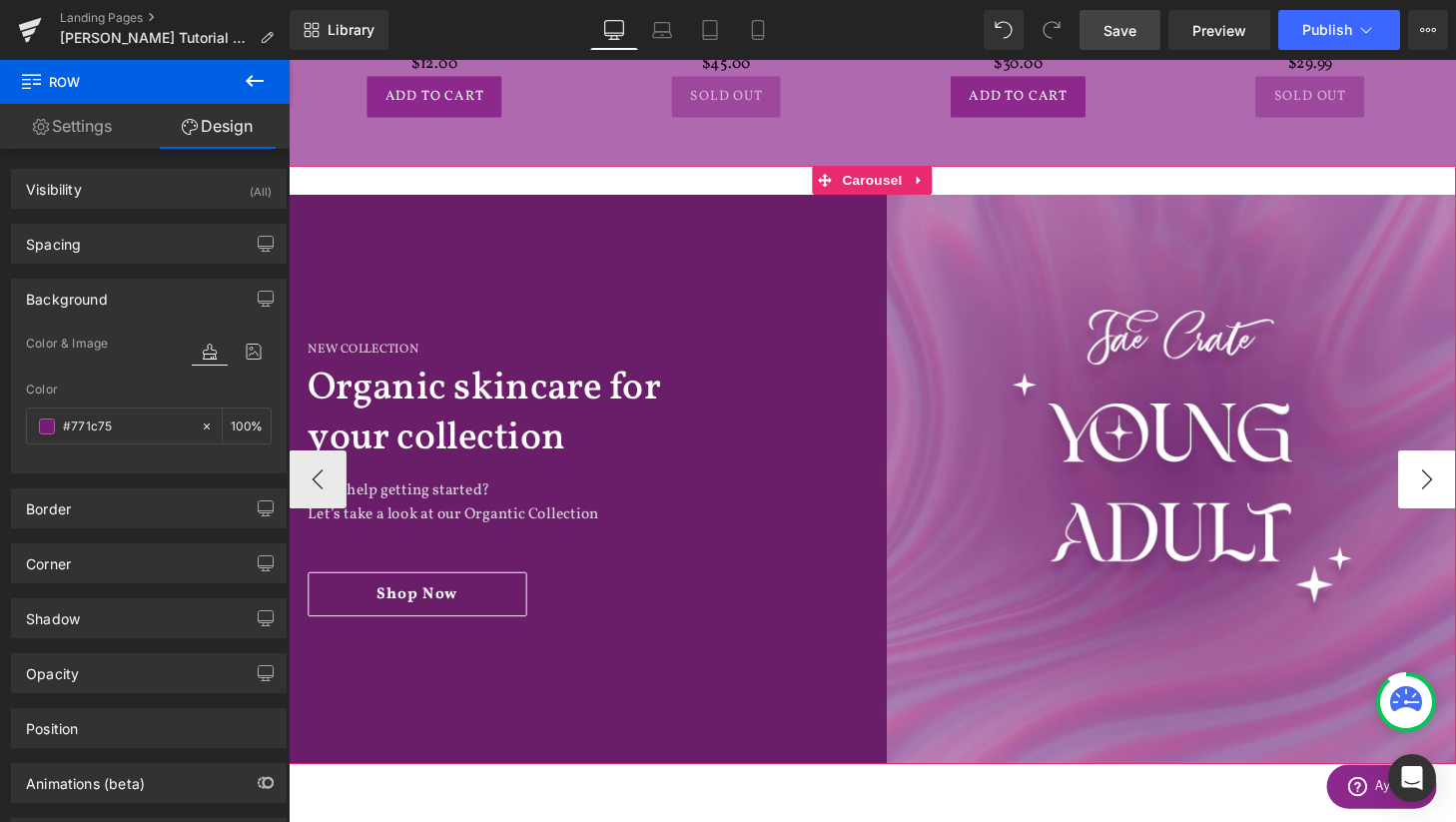 click on "›" at bounding box center (1467, 494) 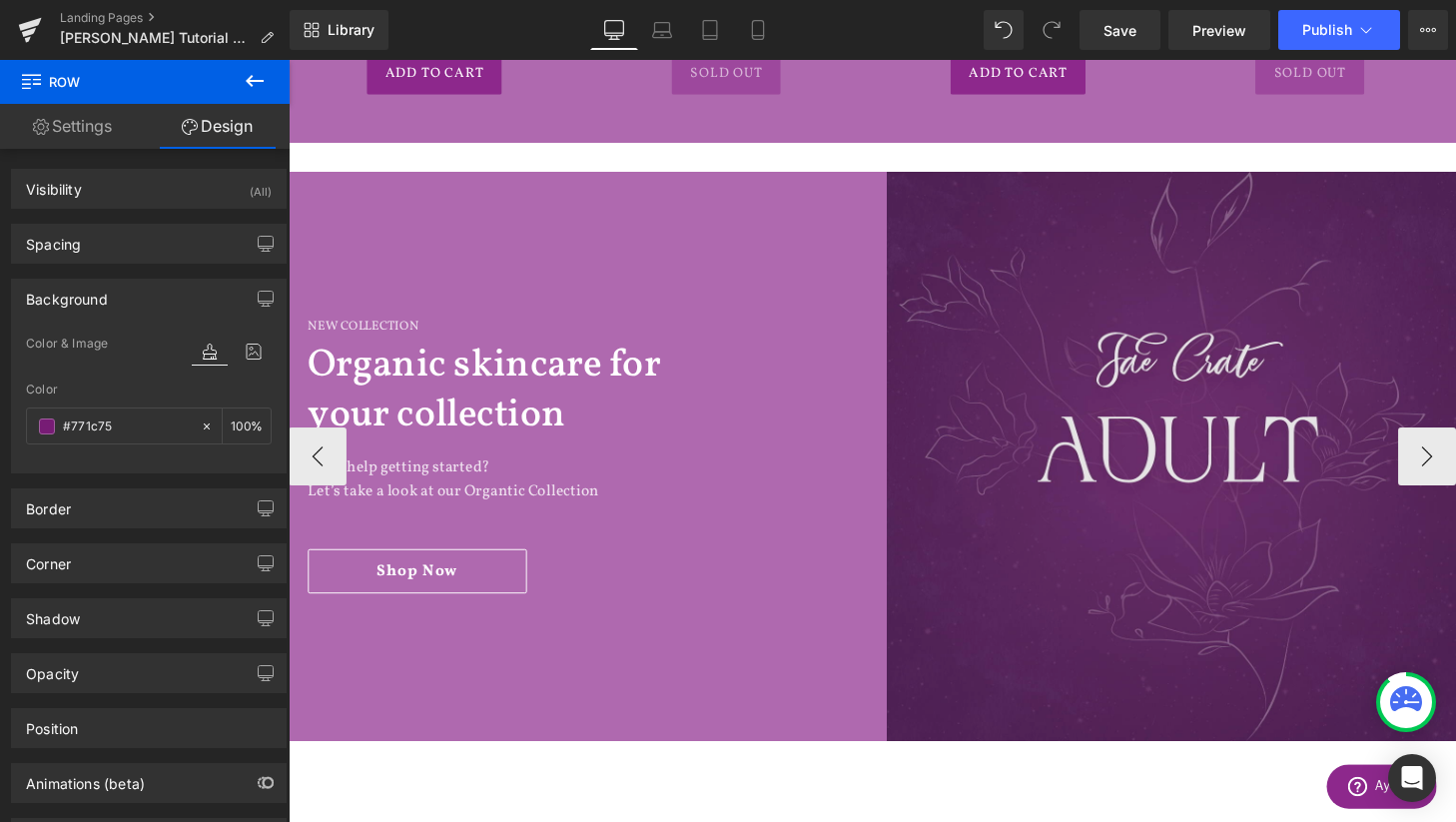 scroll, scrollTop: 1566, scrollLeft: 0, axis: vertical 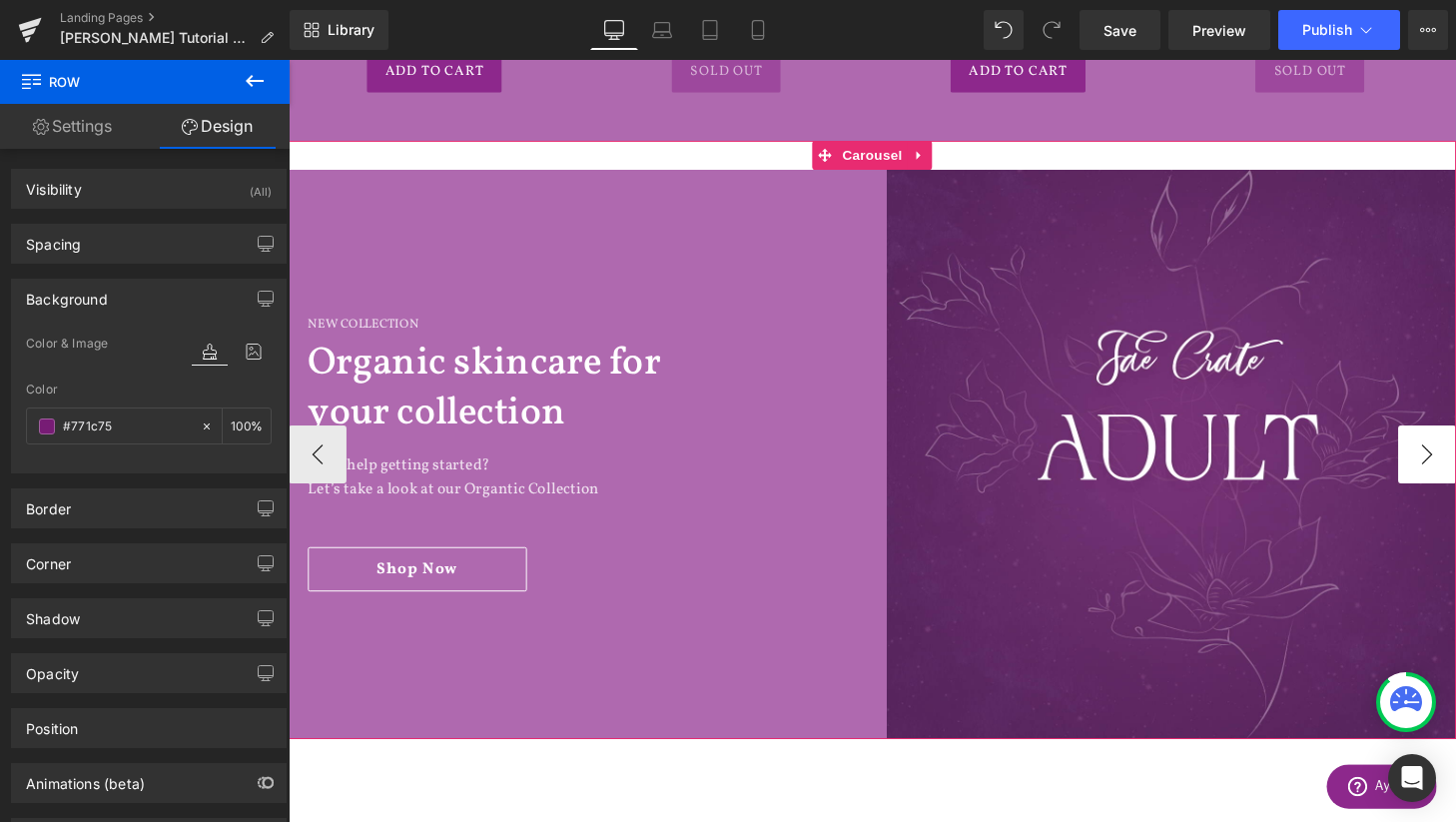 click on "›" at bounding box center [1467, 468] 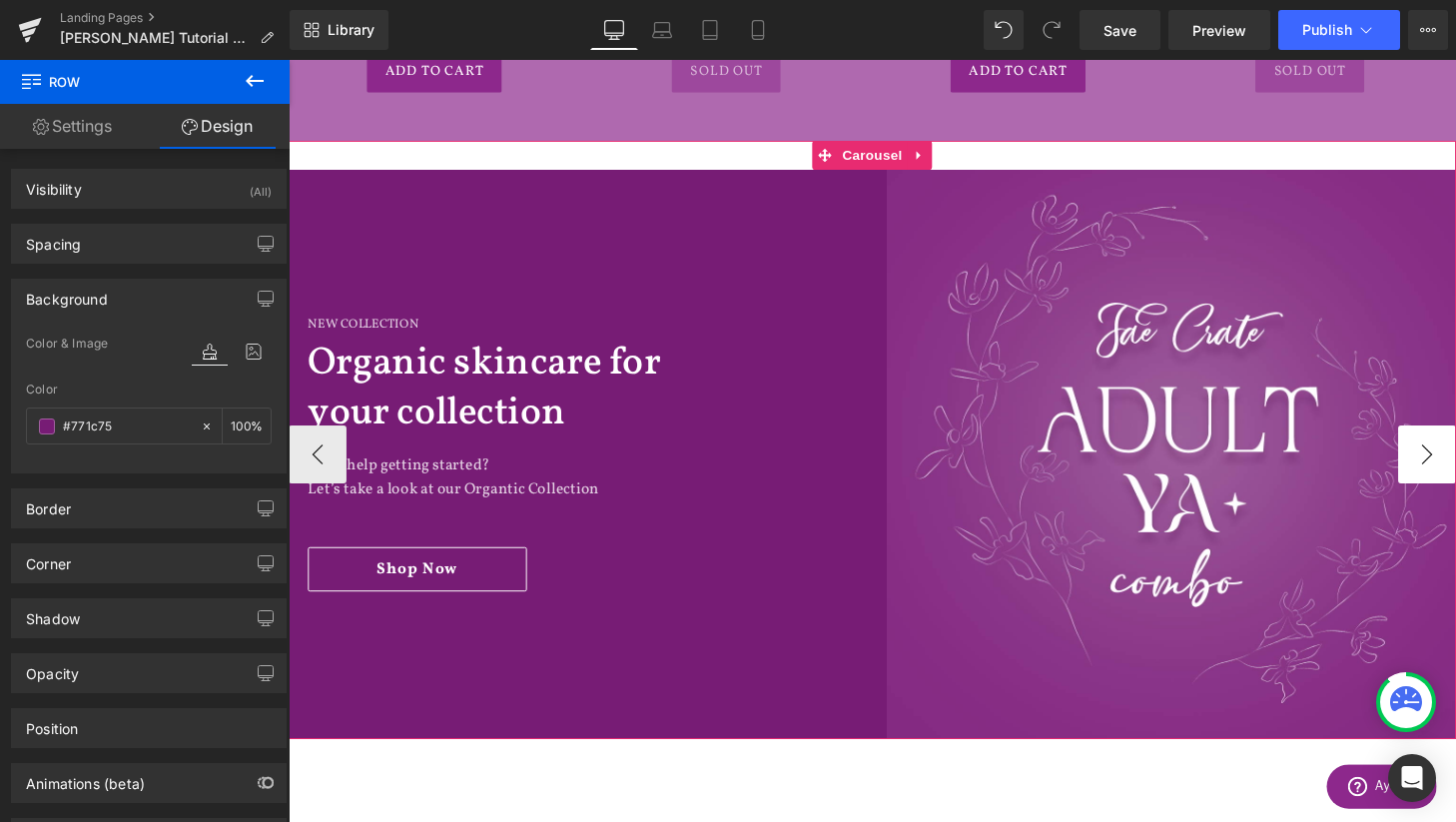 click on "›" at bounding box center (1467, 468) 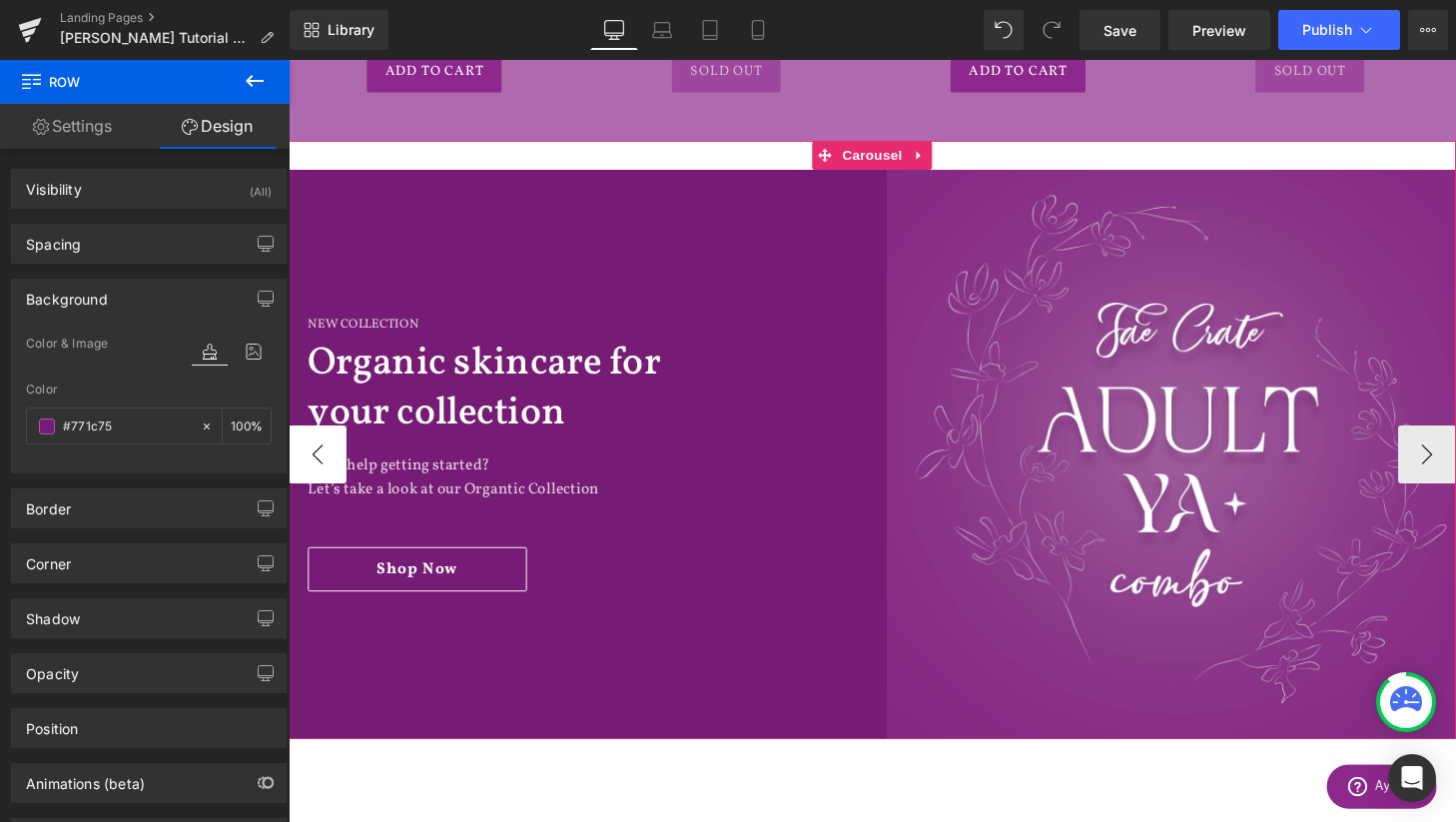 click on "‹" at bounding box center [319, 468] 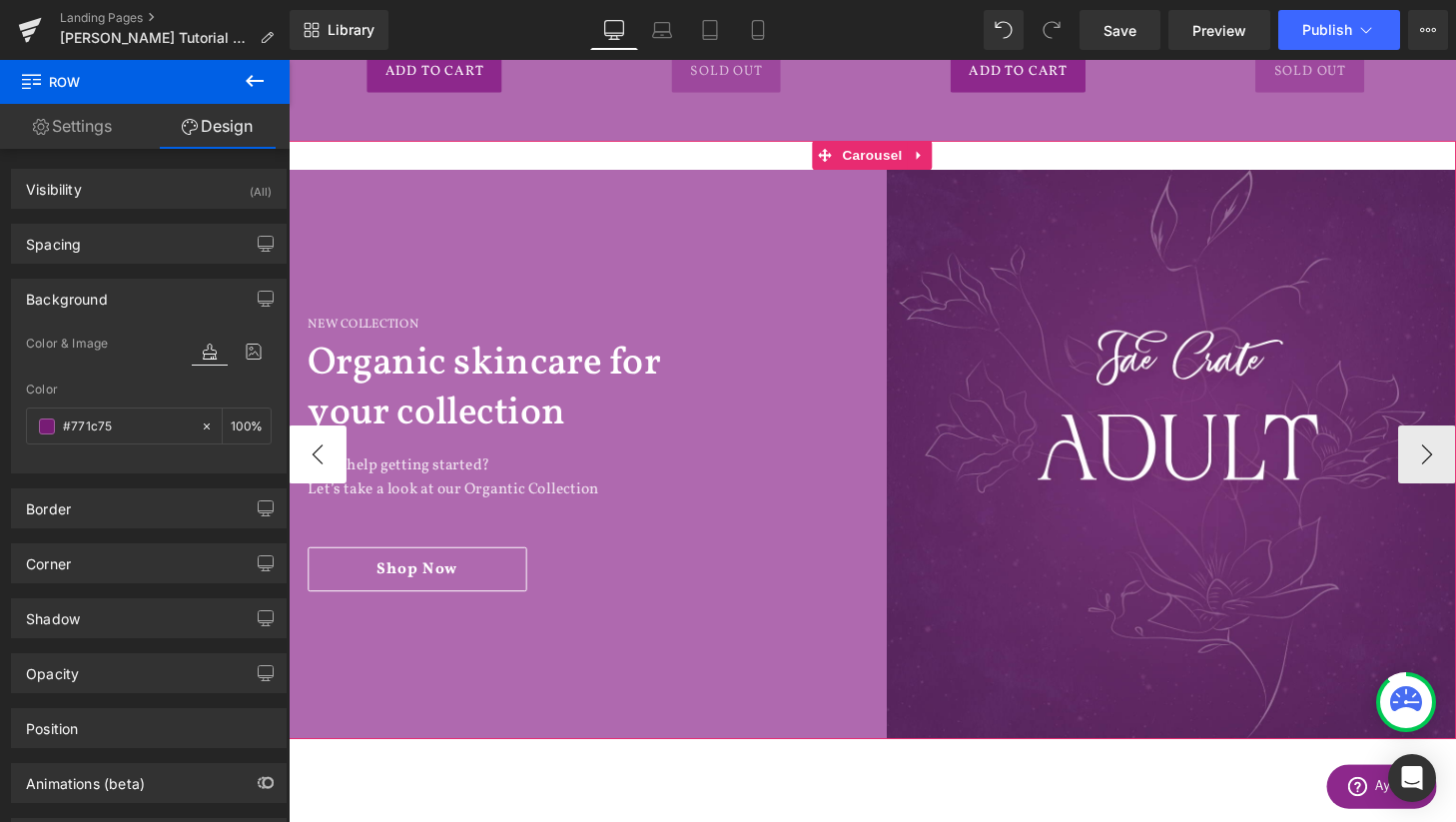 click on "‹" at bounding box center [319, 468] 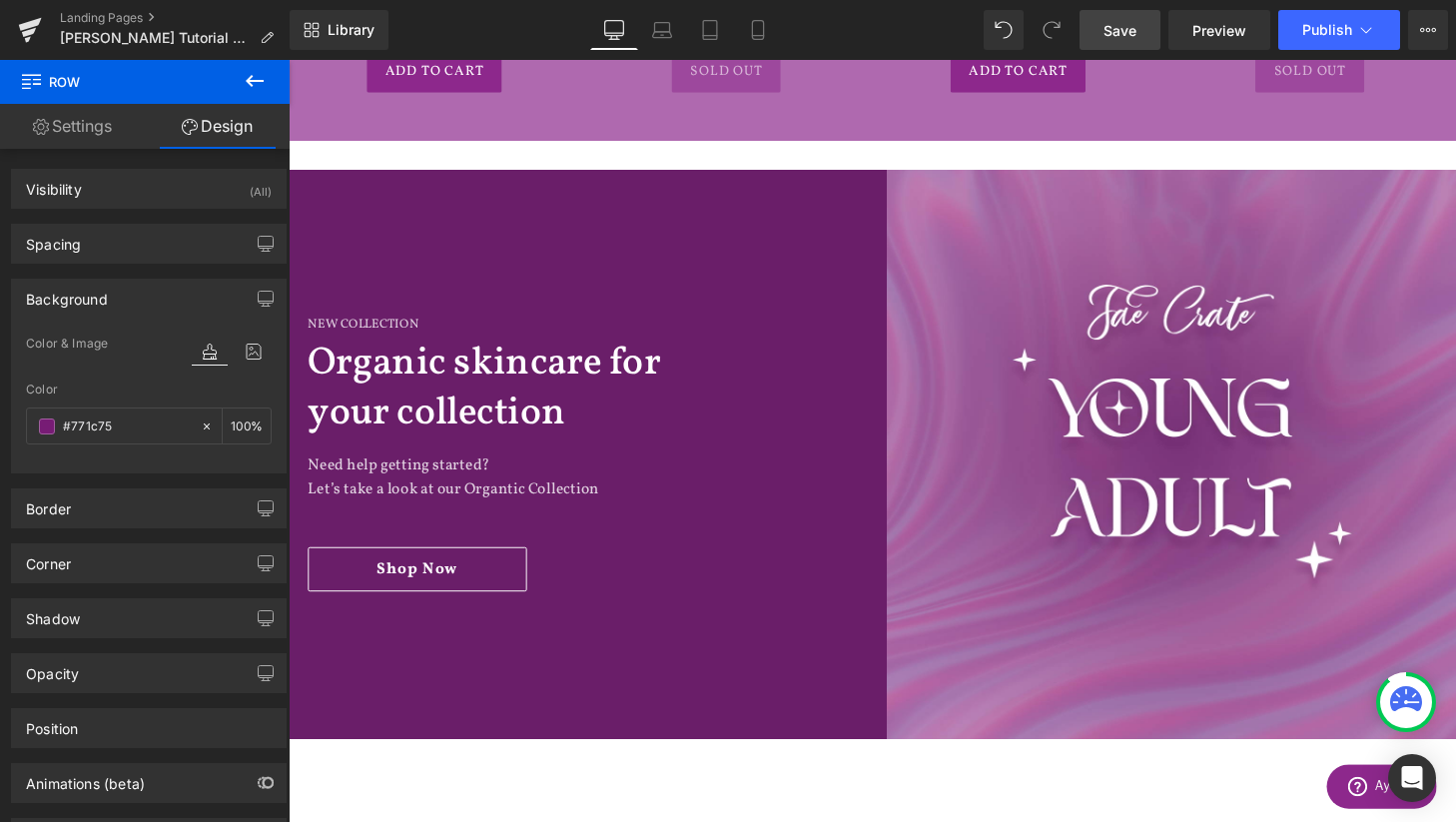 click on "Save" at bounding box center [1119, 30] 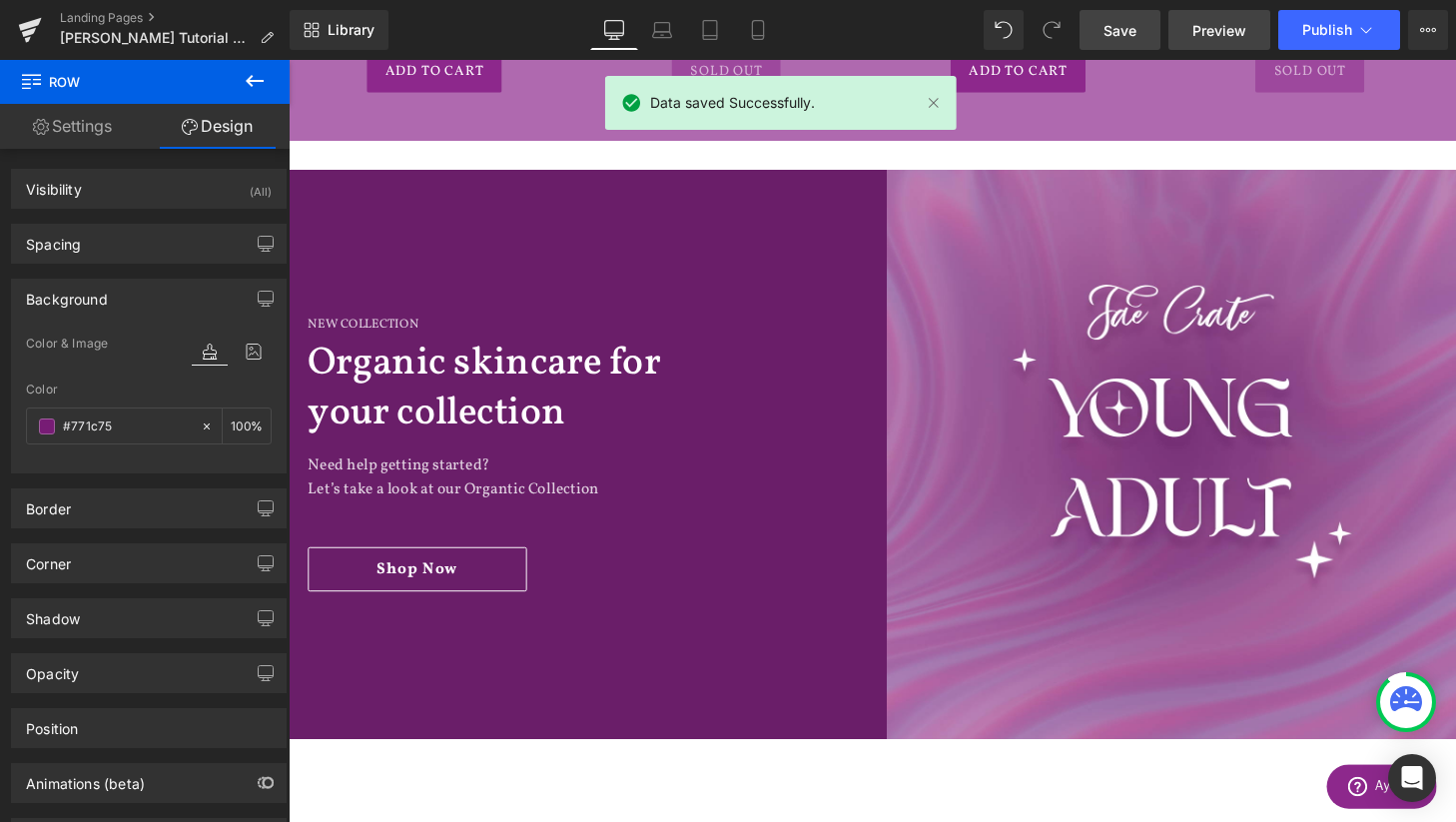 click on "Preview" at bounding box center (1219, 30) 